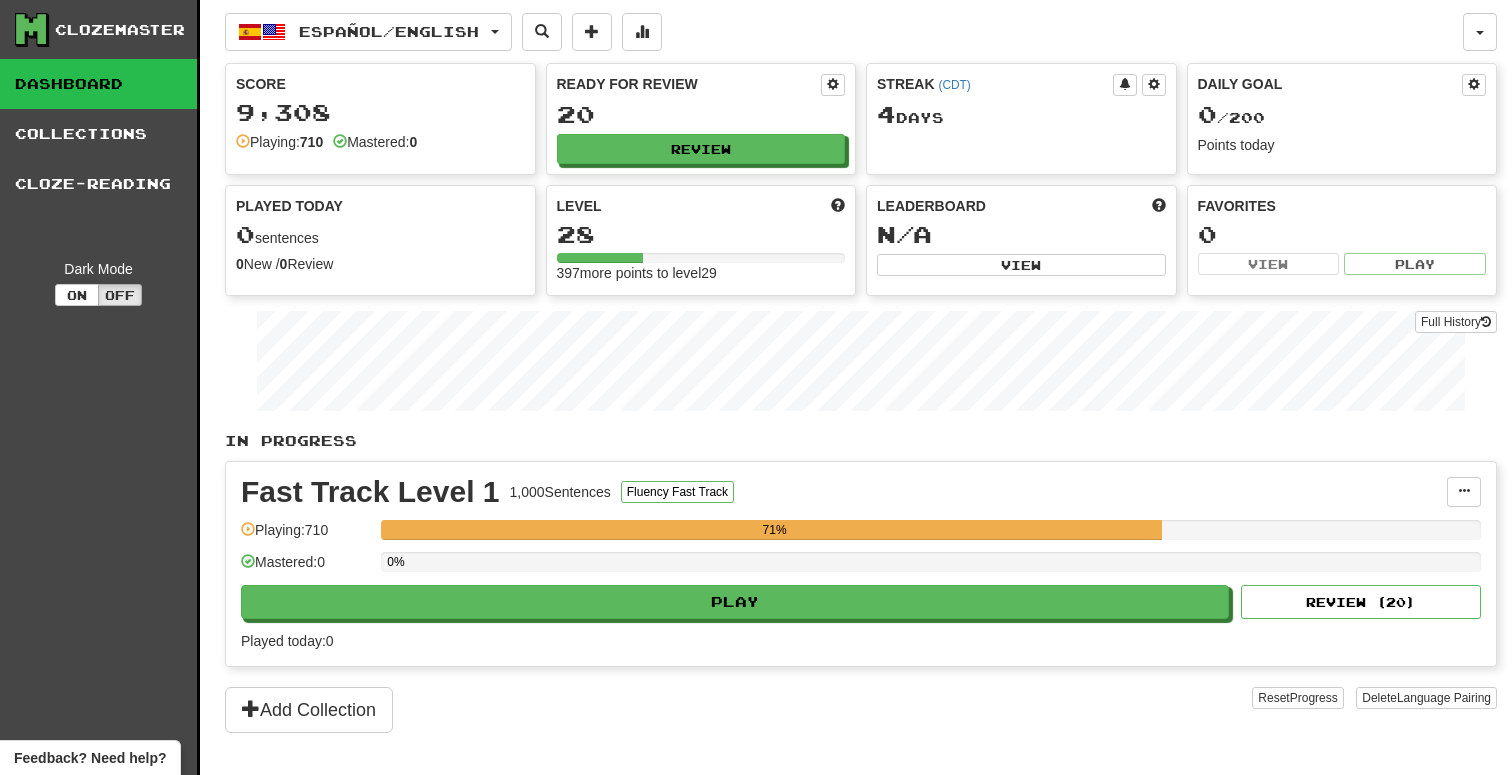 scroll, scrollTop: 0, scrollLeft: 0, axis: both 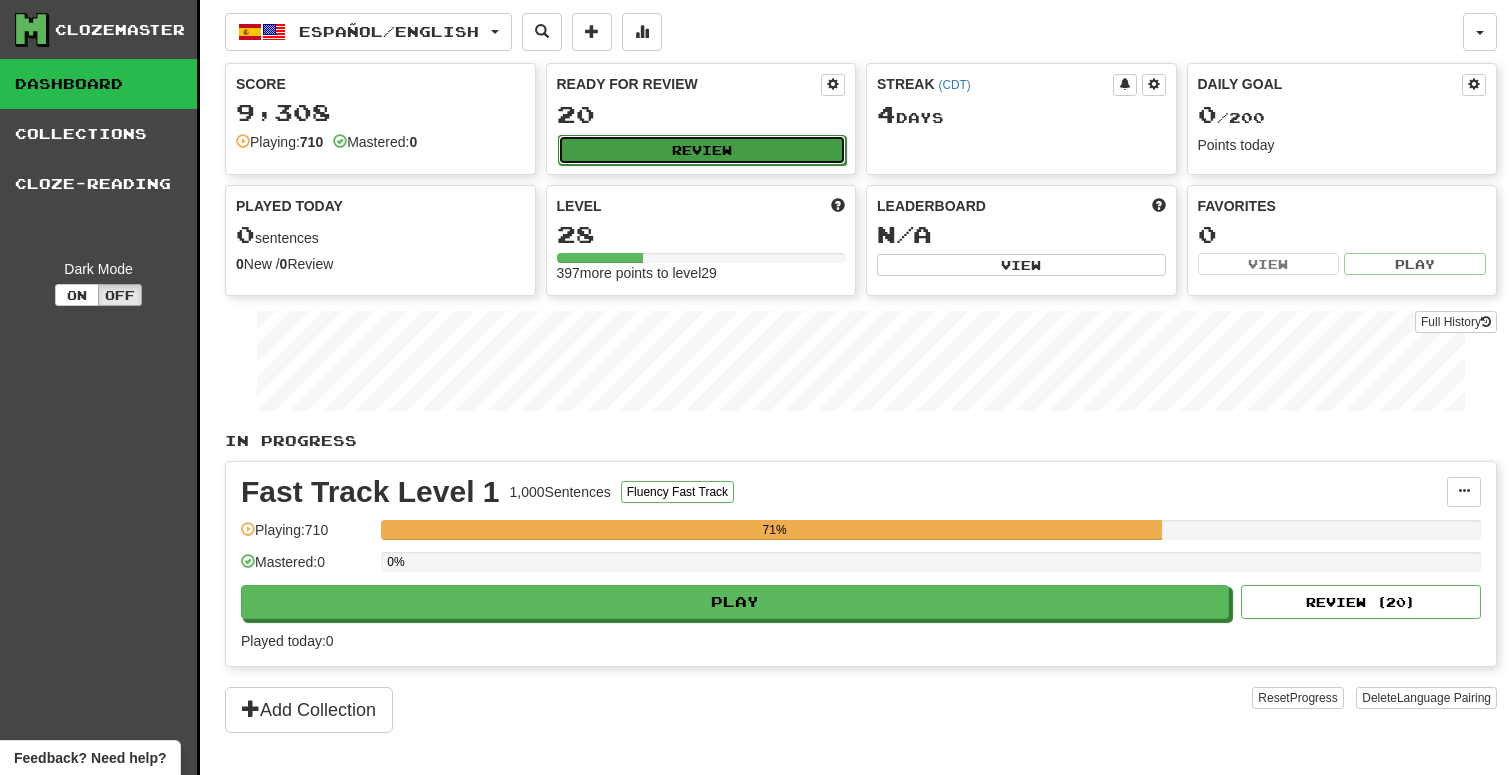 click on "Review" at bounding box center [702, 150] 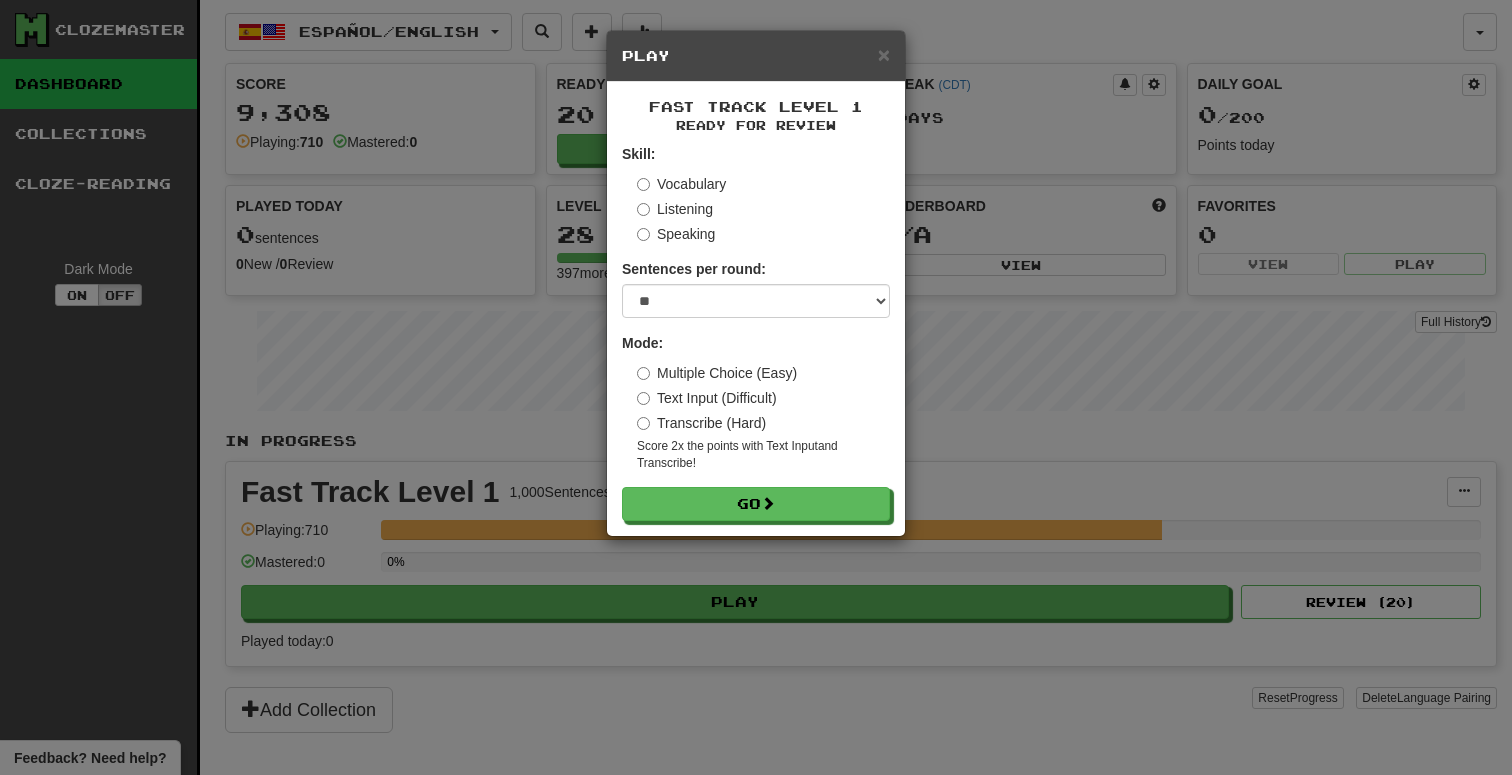 click on "Speaking" at bounding box center [676, 234] 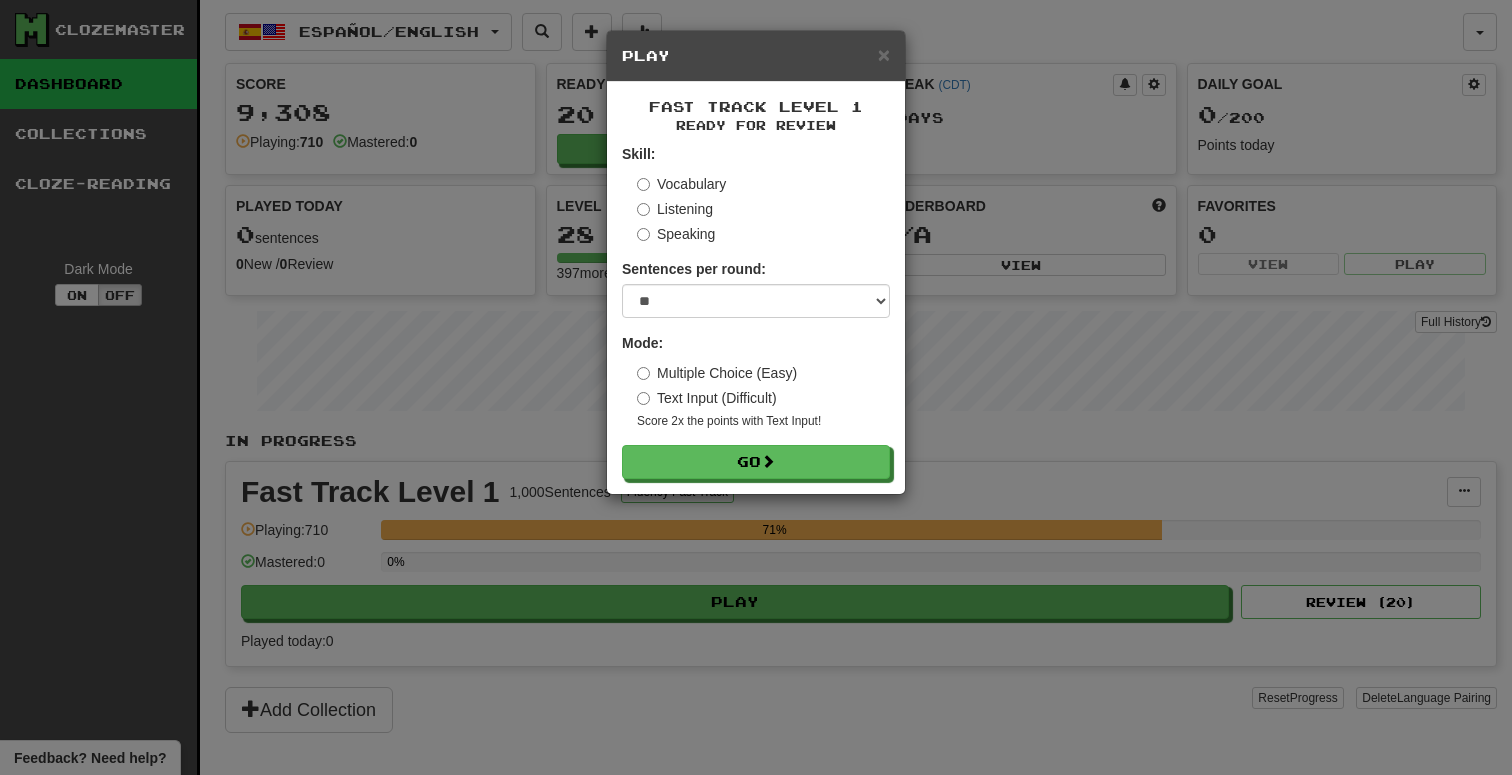 click on "Listening" at bounding box center [675, 209] 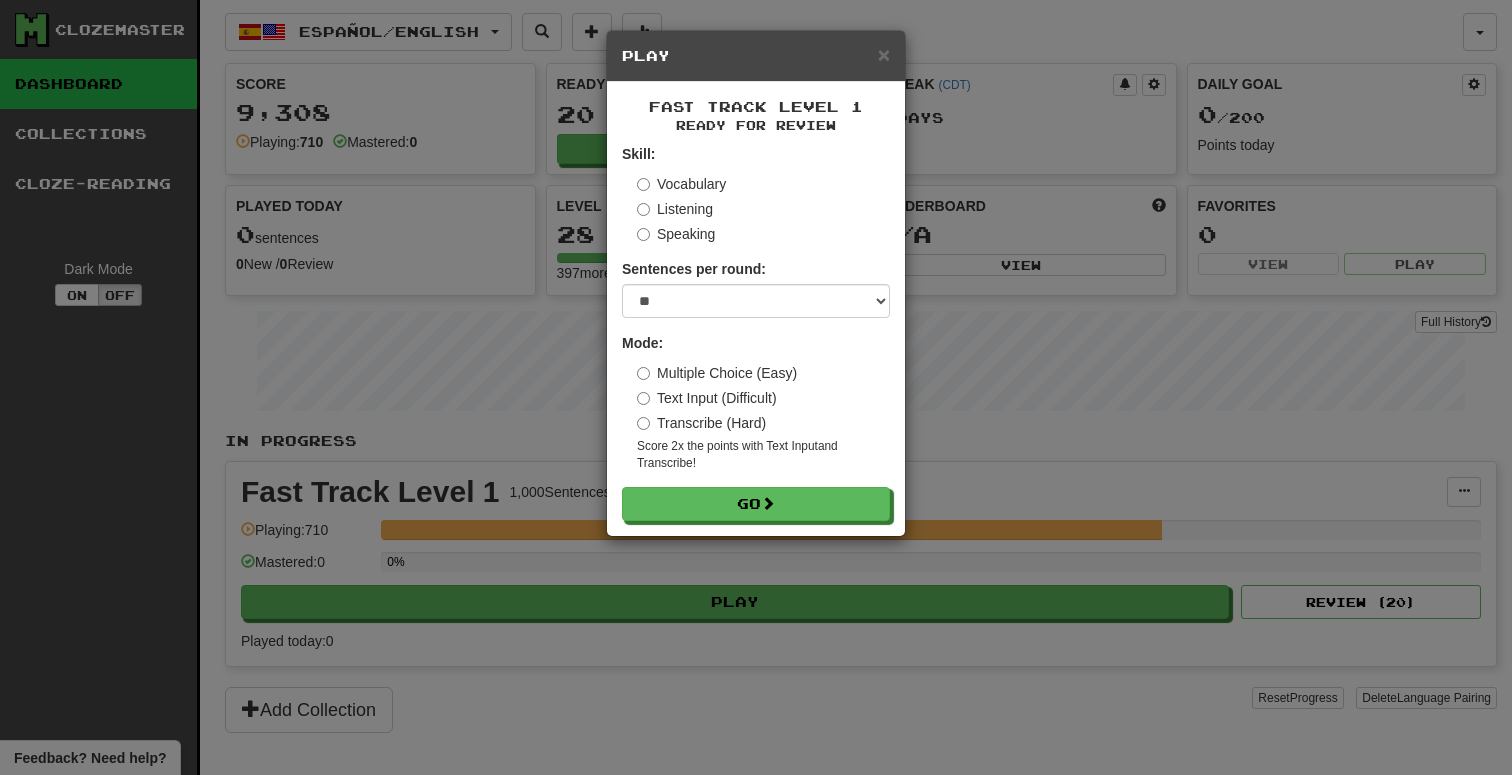click on "Transcribe (Hard)" at bounding box center (701, 423) 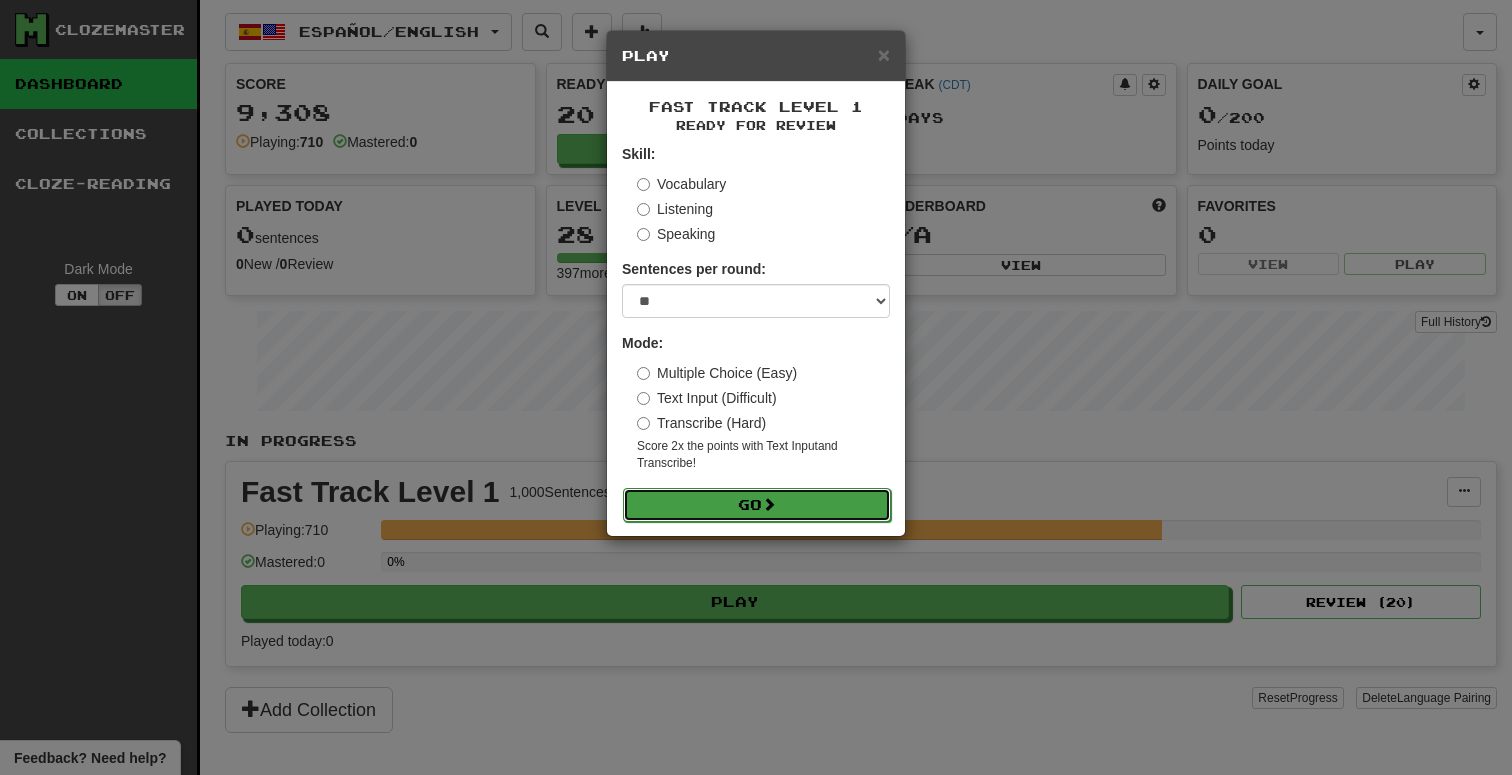 click on "Go" at bounding box center (757, 505) 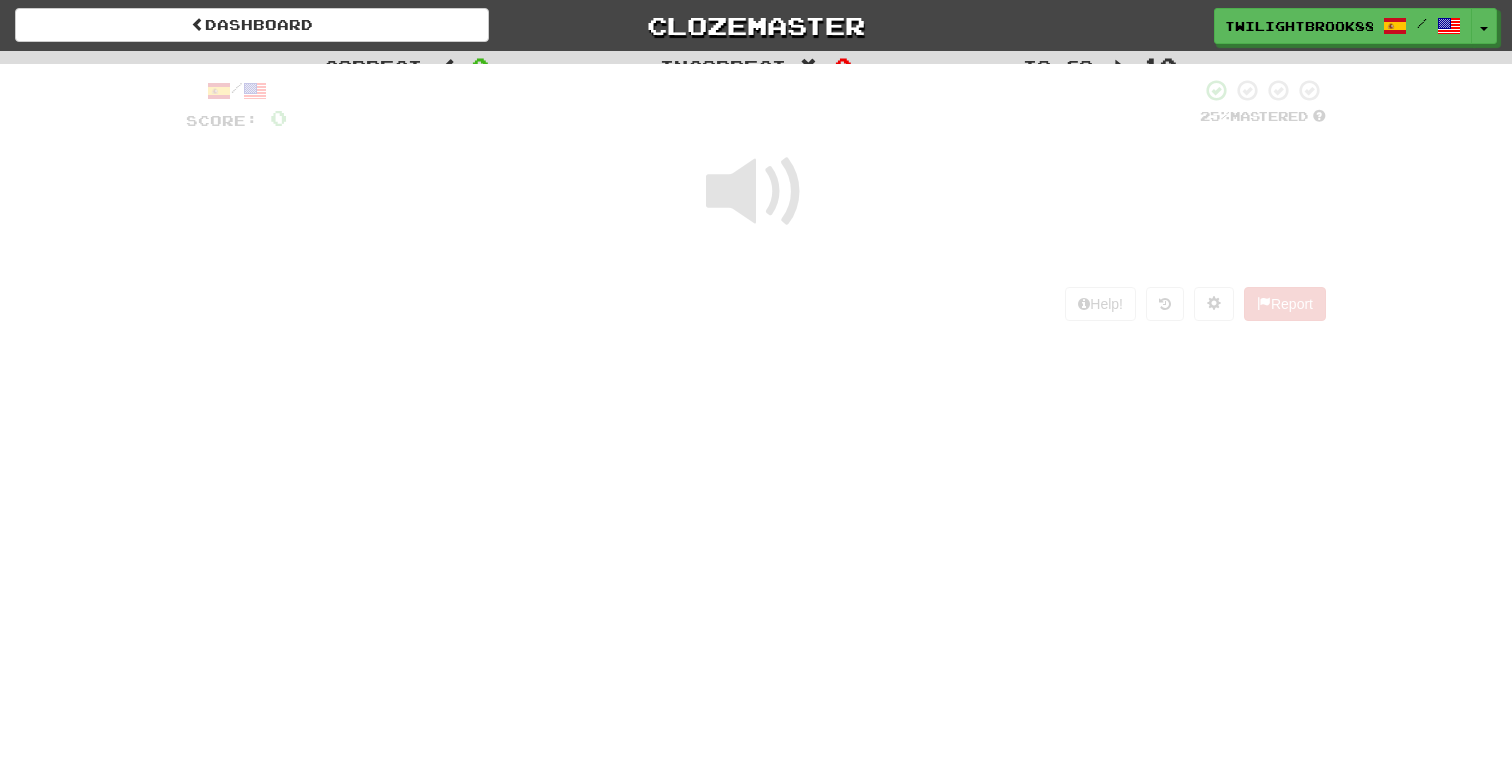 scroll, scrollTop: 0, scrollLeft: 0, axis: both 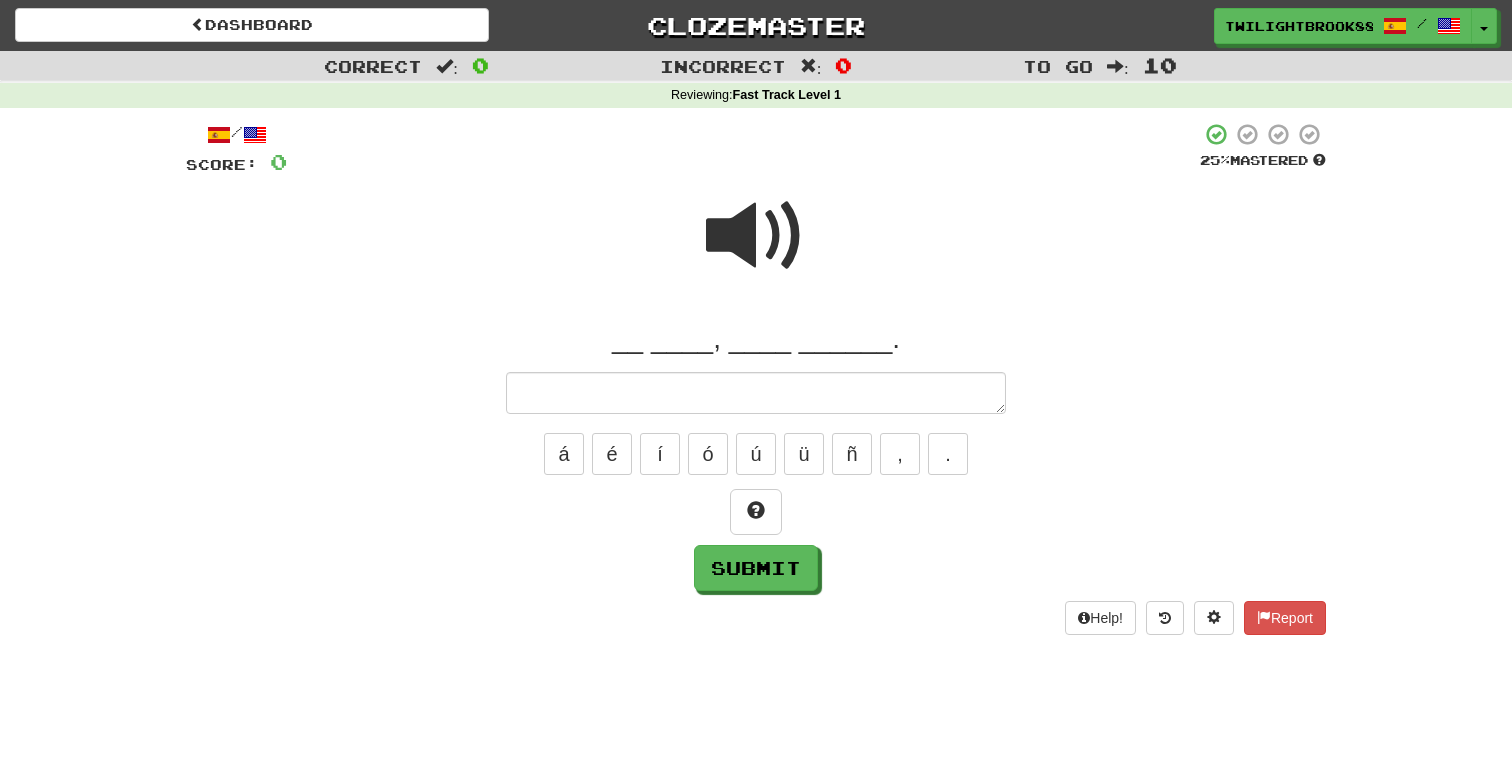 type on "*" 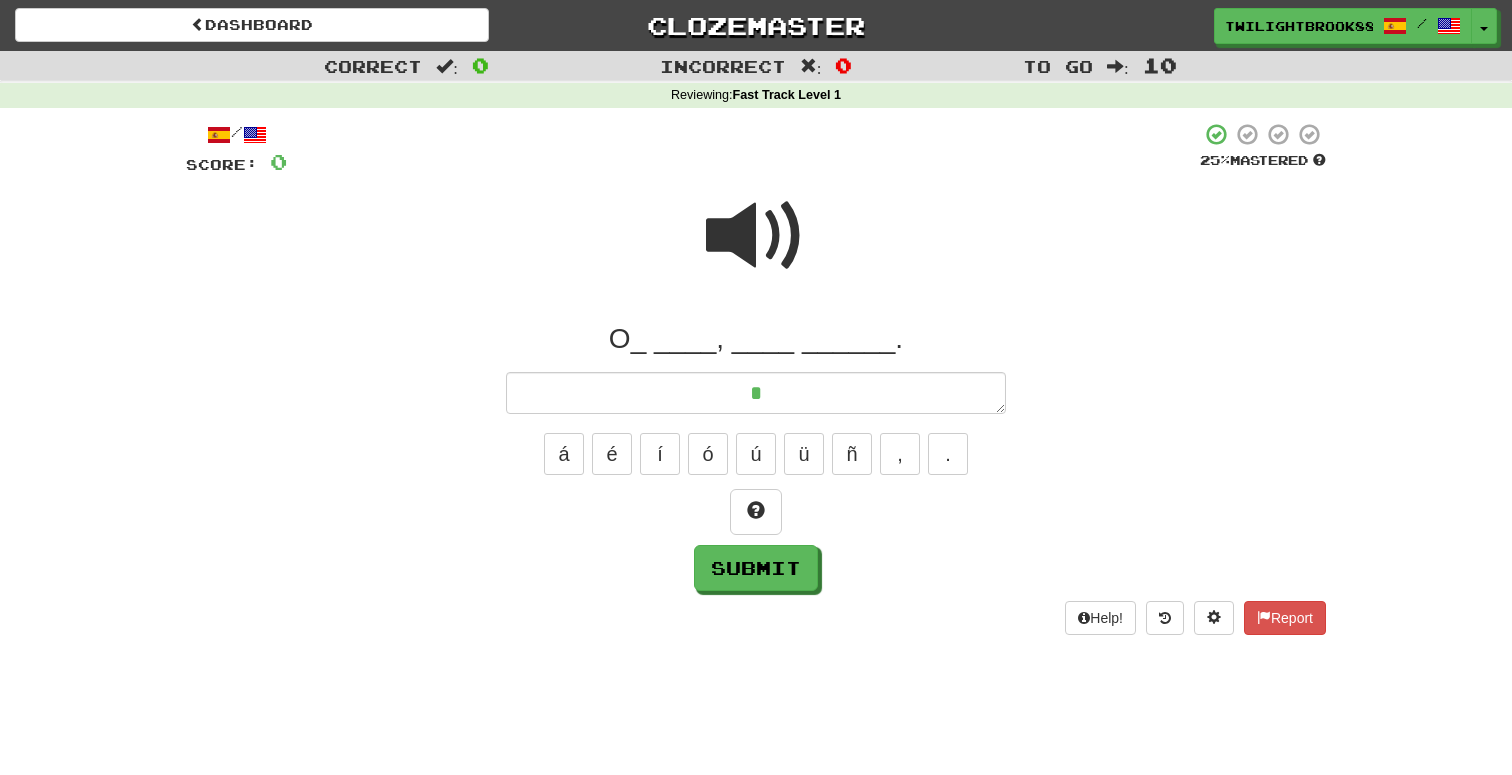 type on "*" 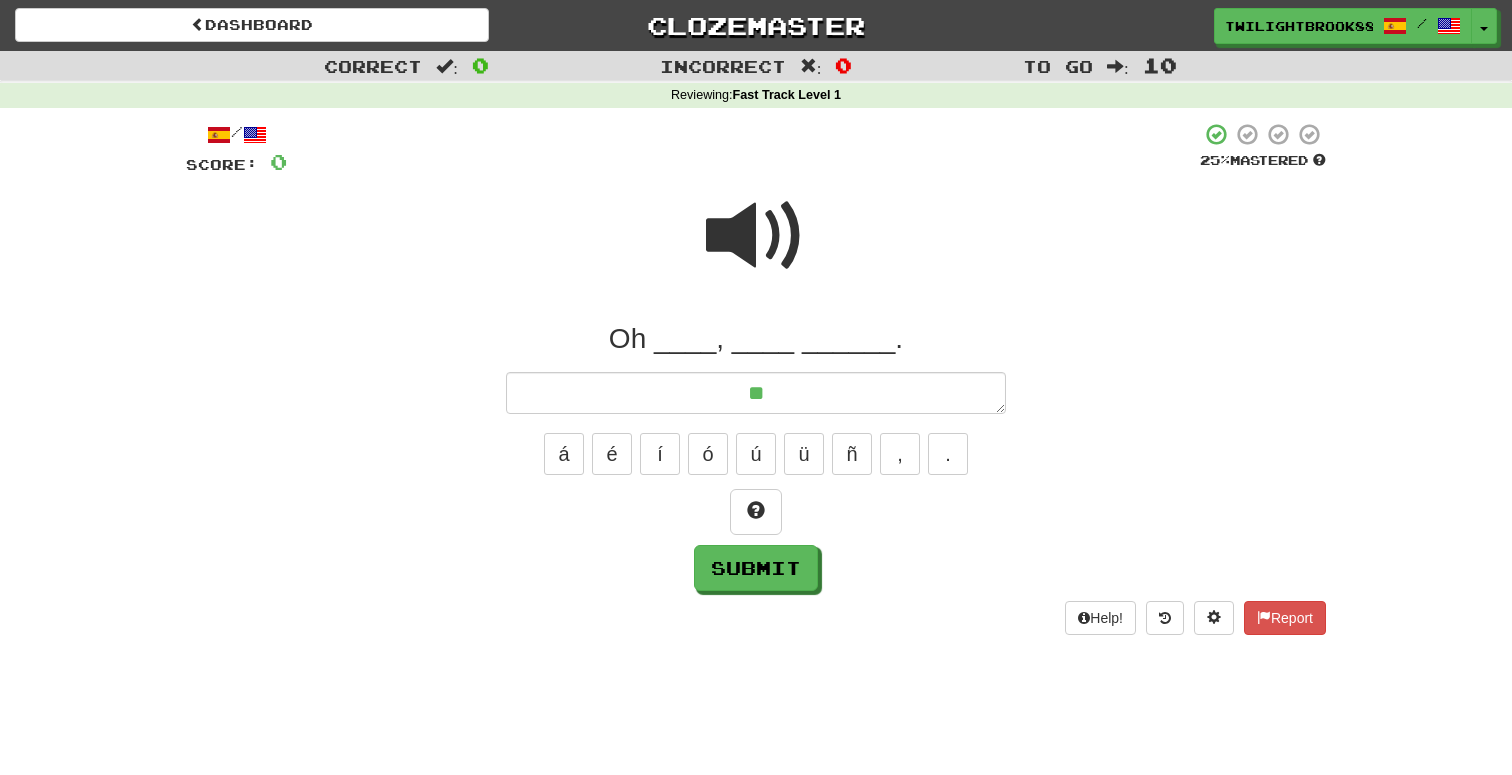 type on "*" 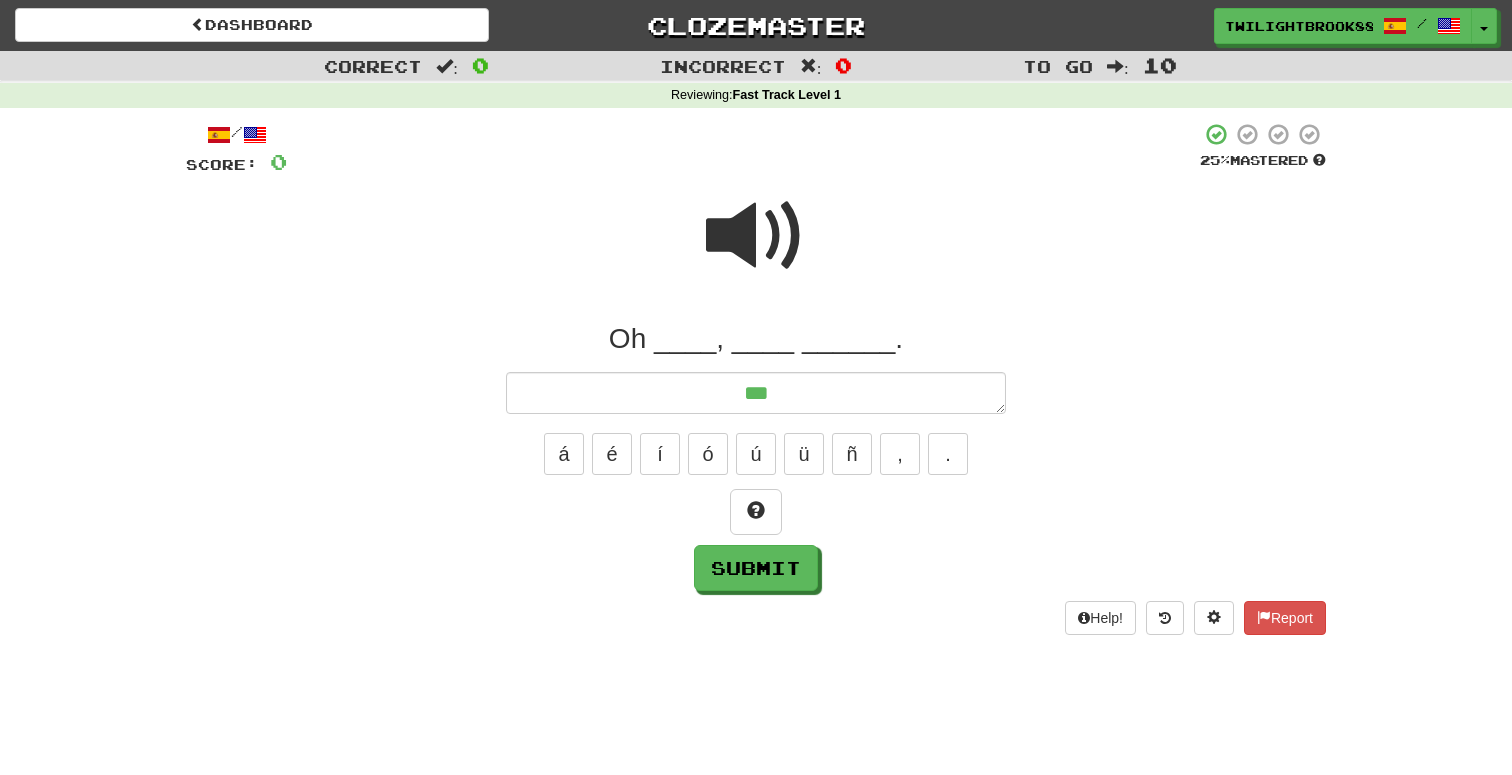 type on "*" 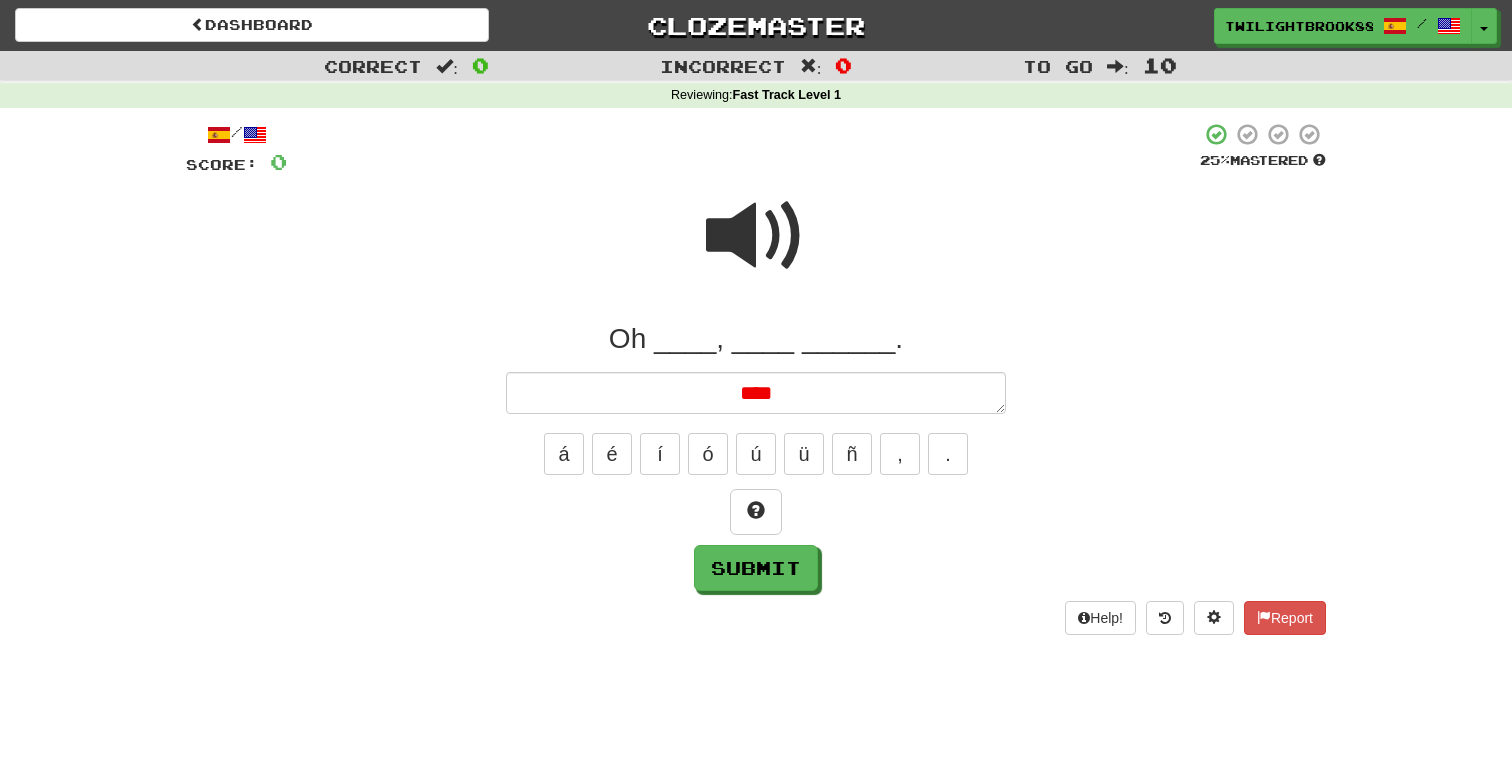 type on "*" 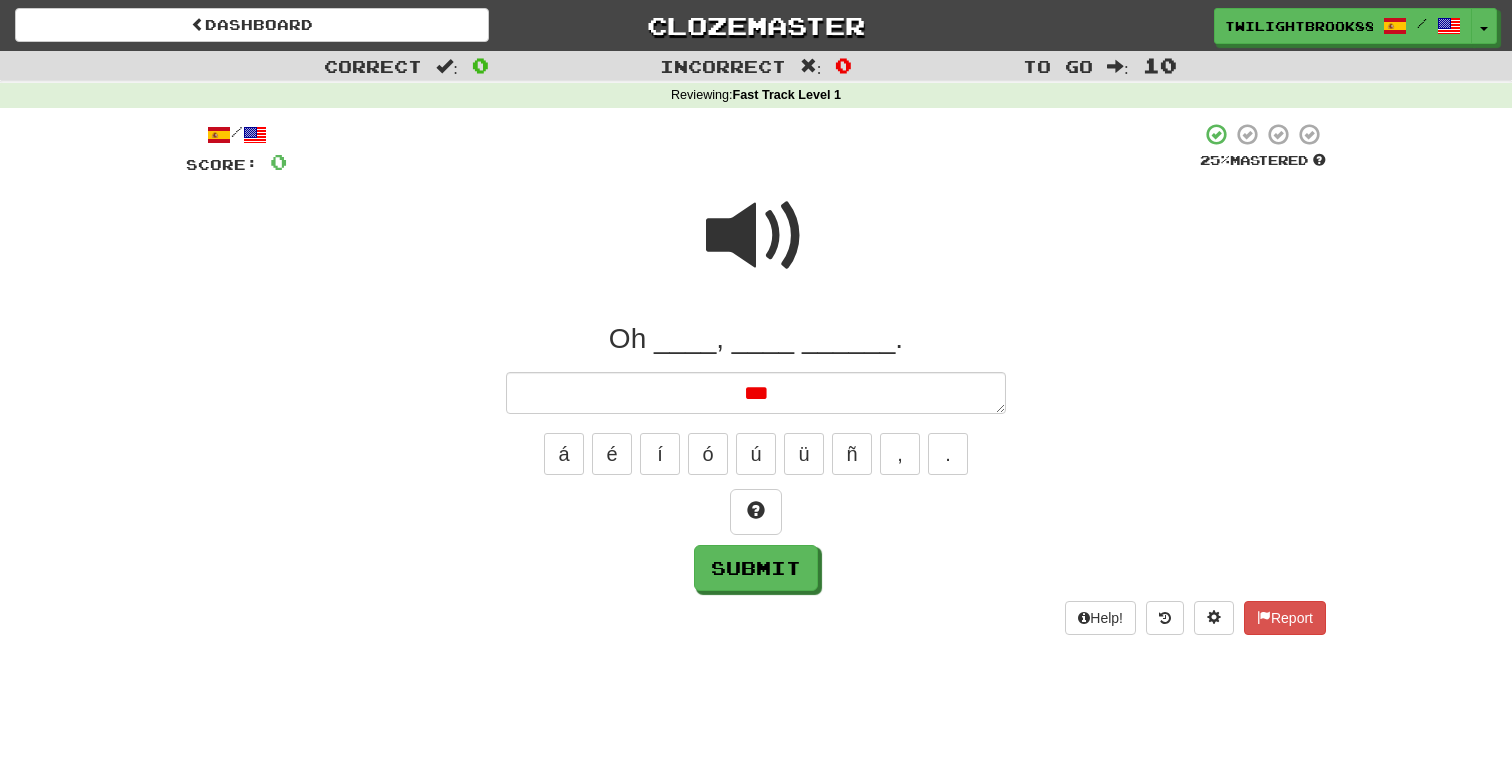 type on "*" 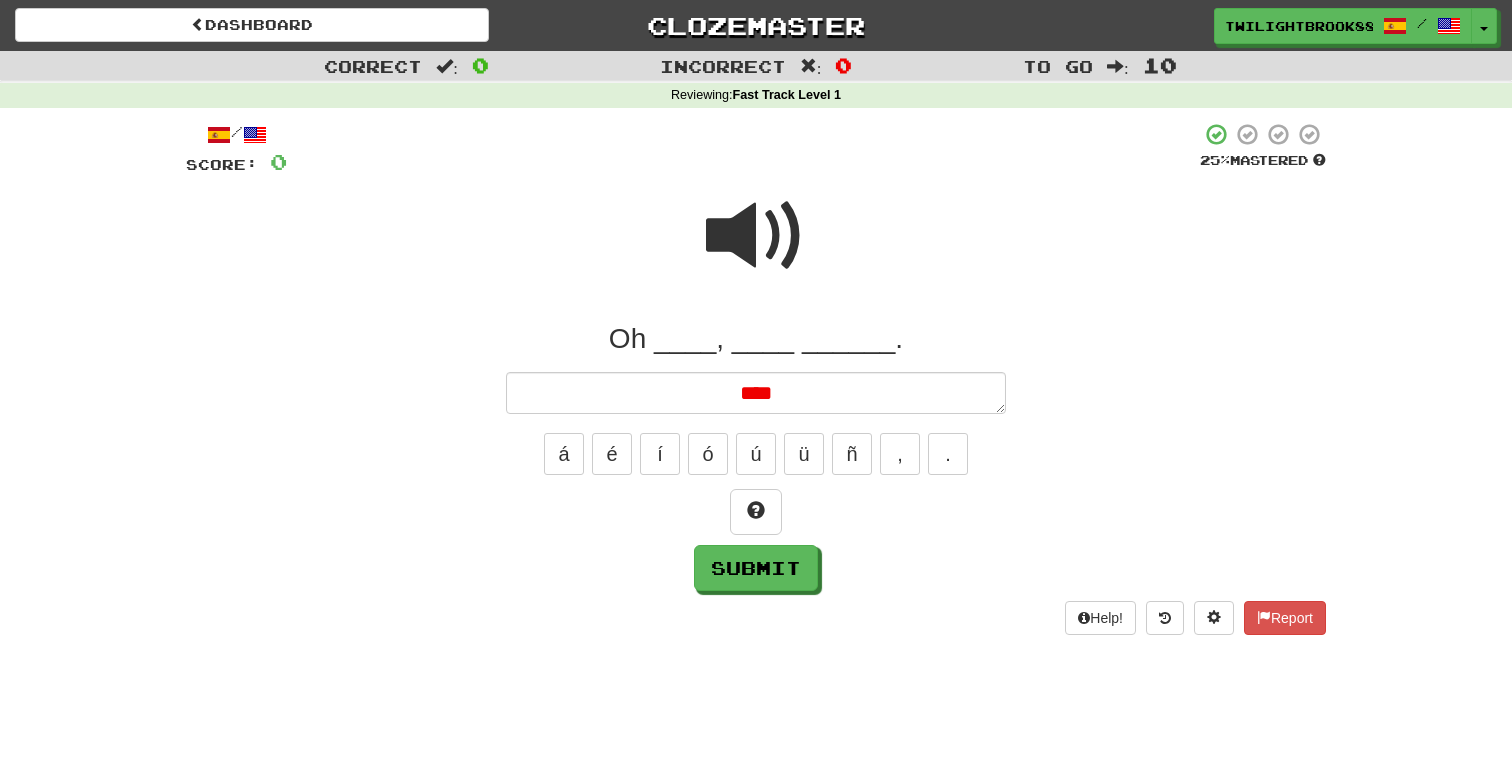 type on "*" 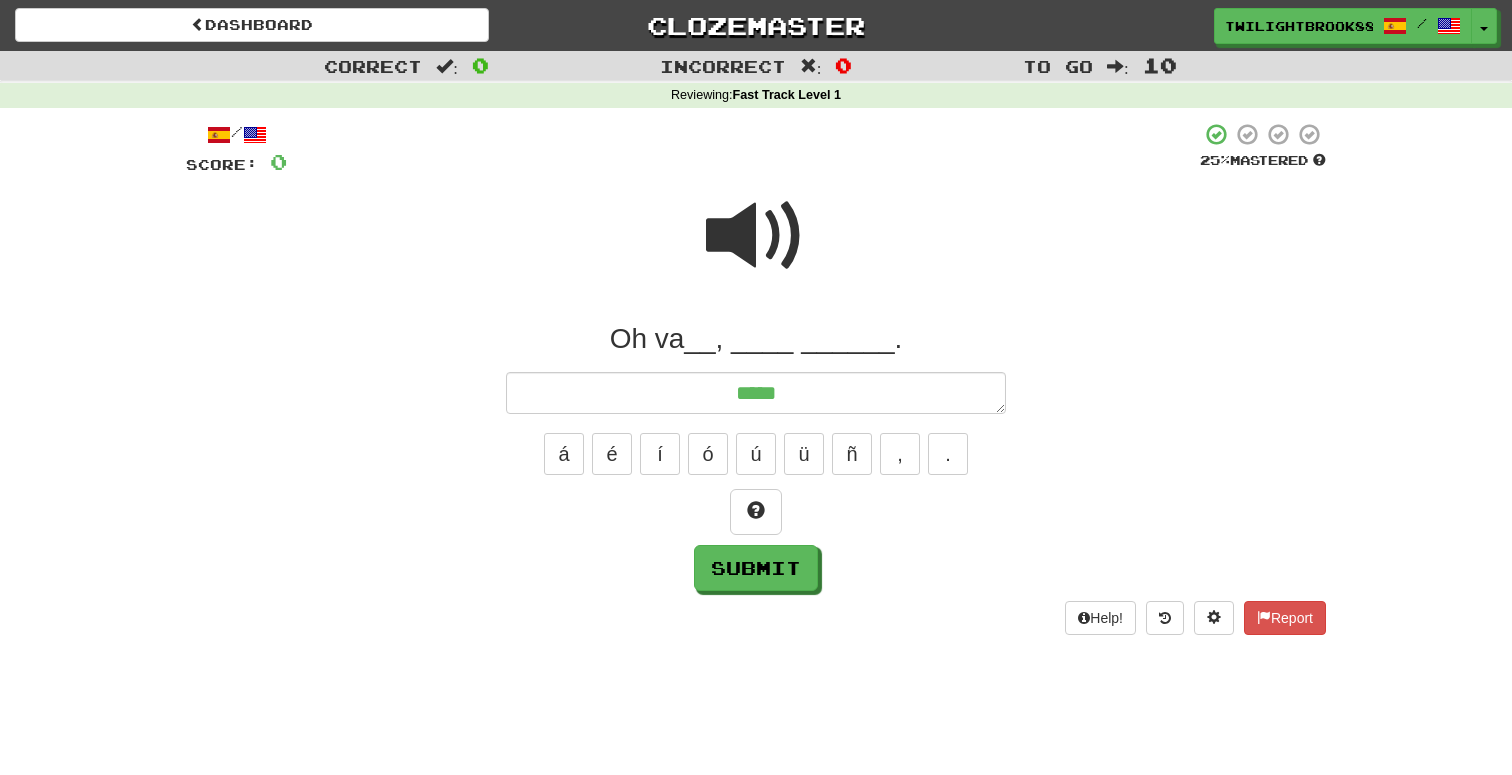 type on "*" 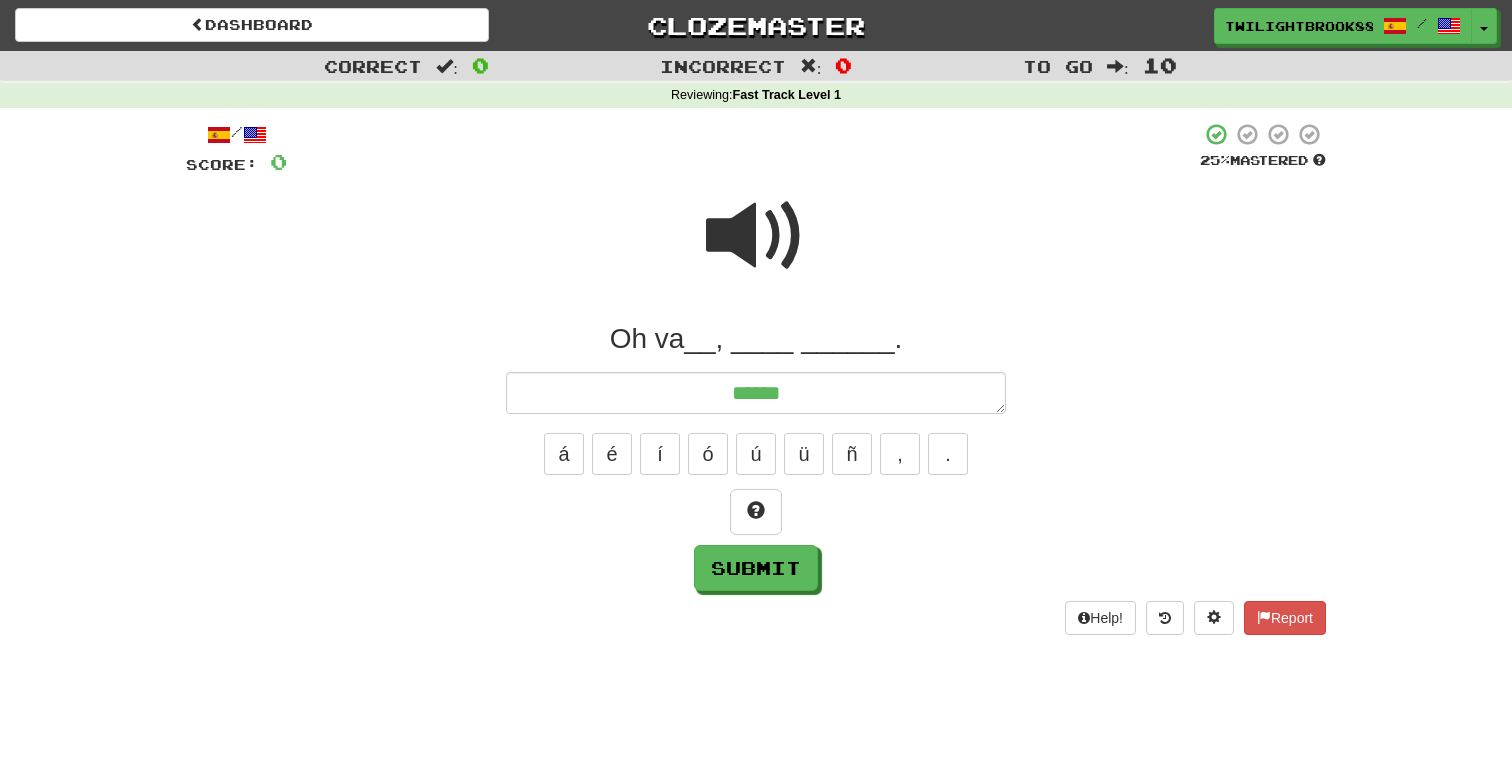 type on "*" 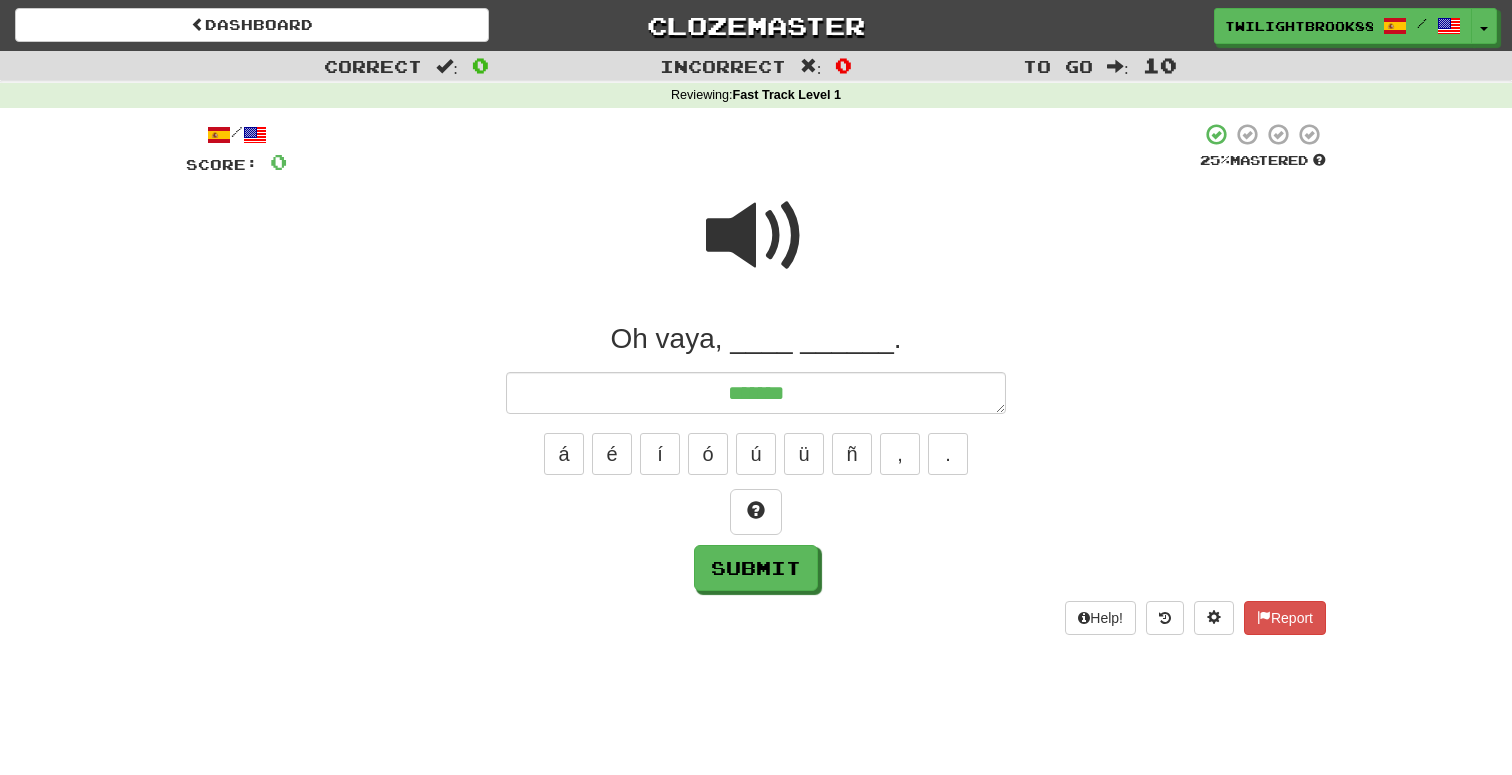 type on "*" 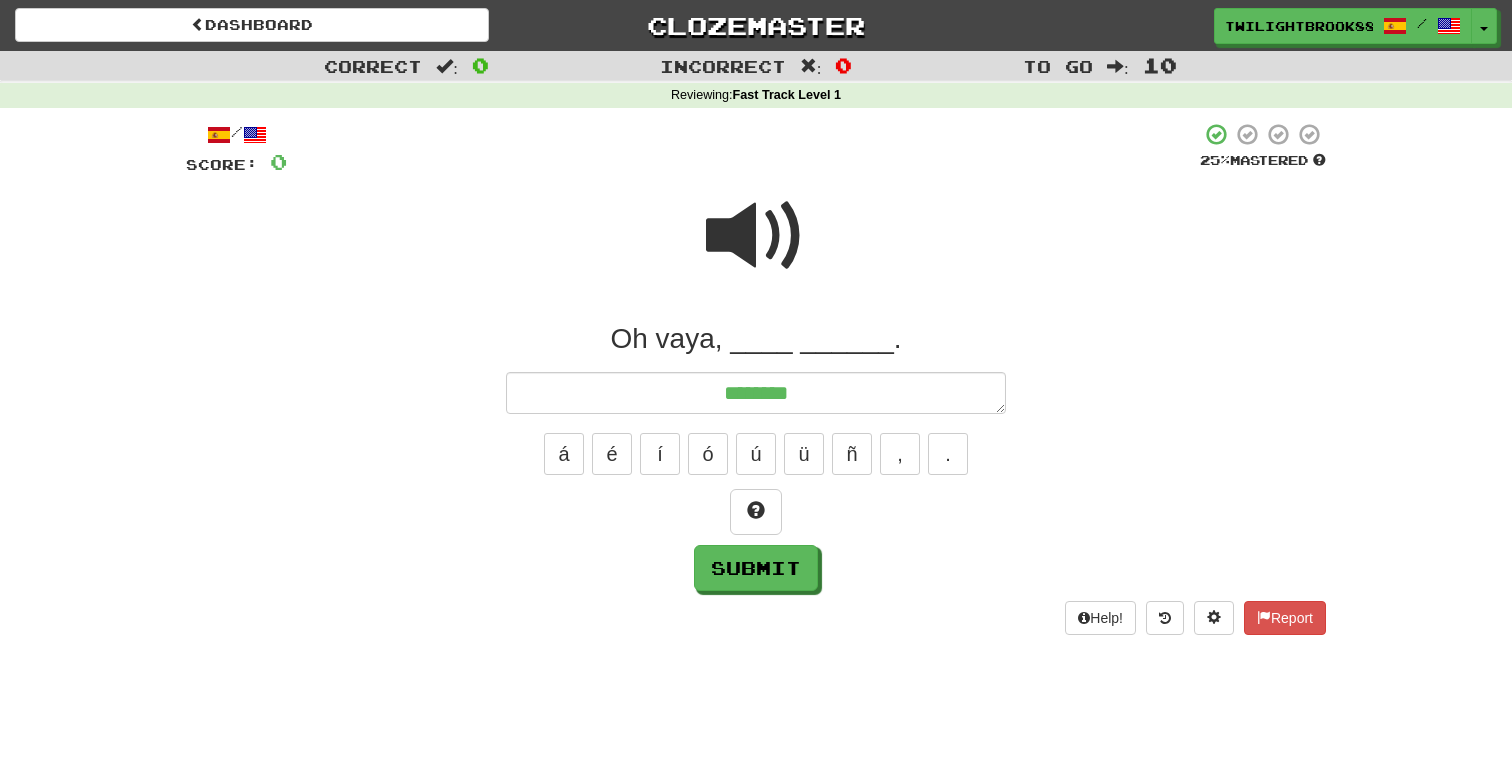 type on "*" 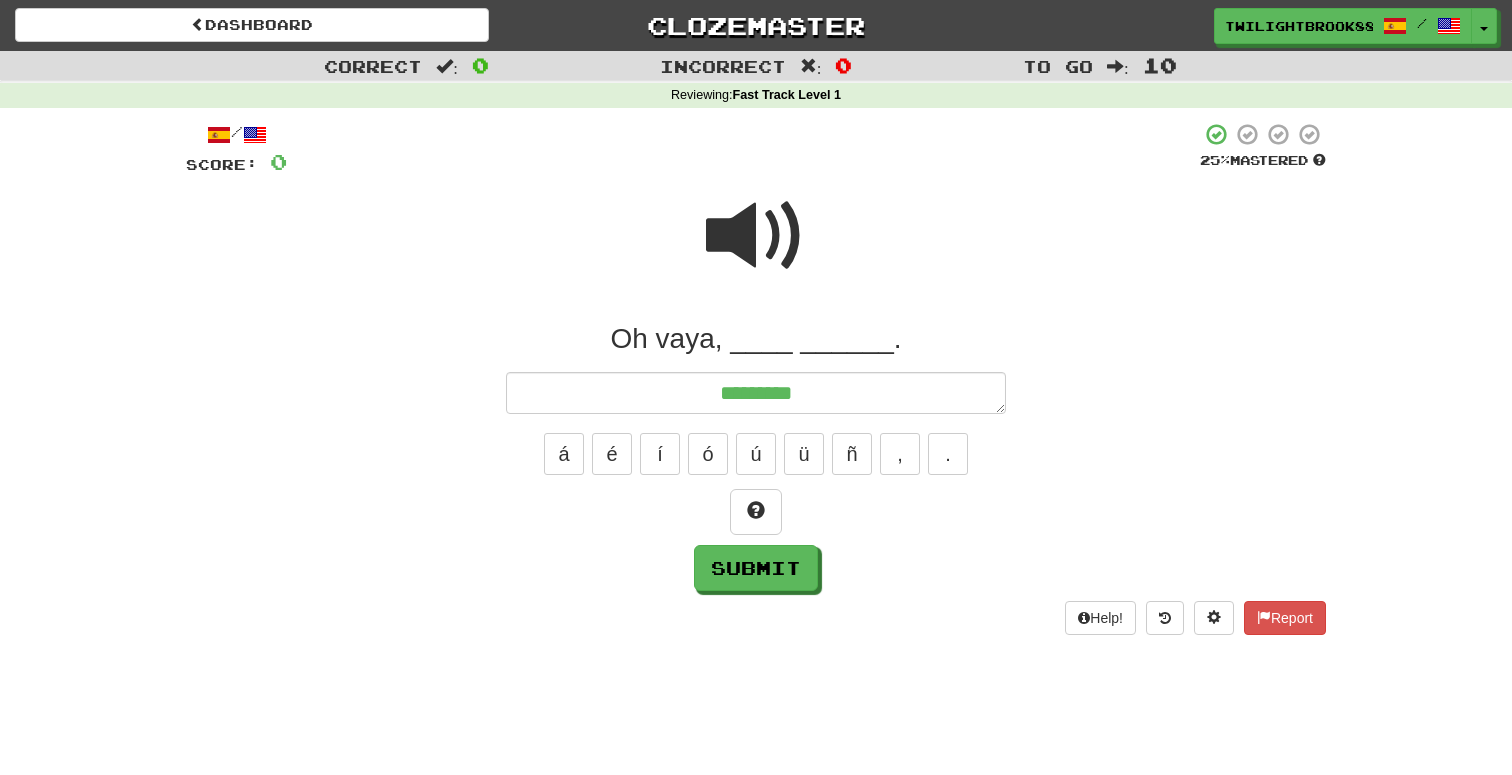 type on "*" 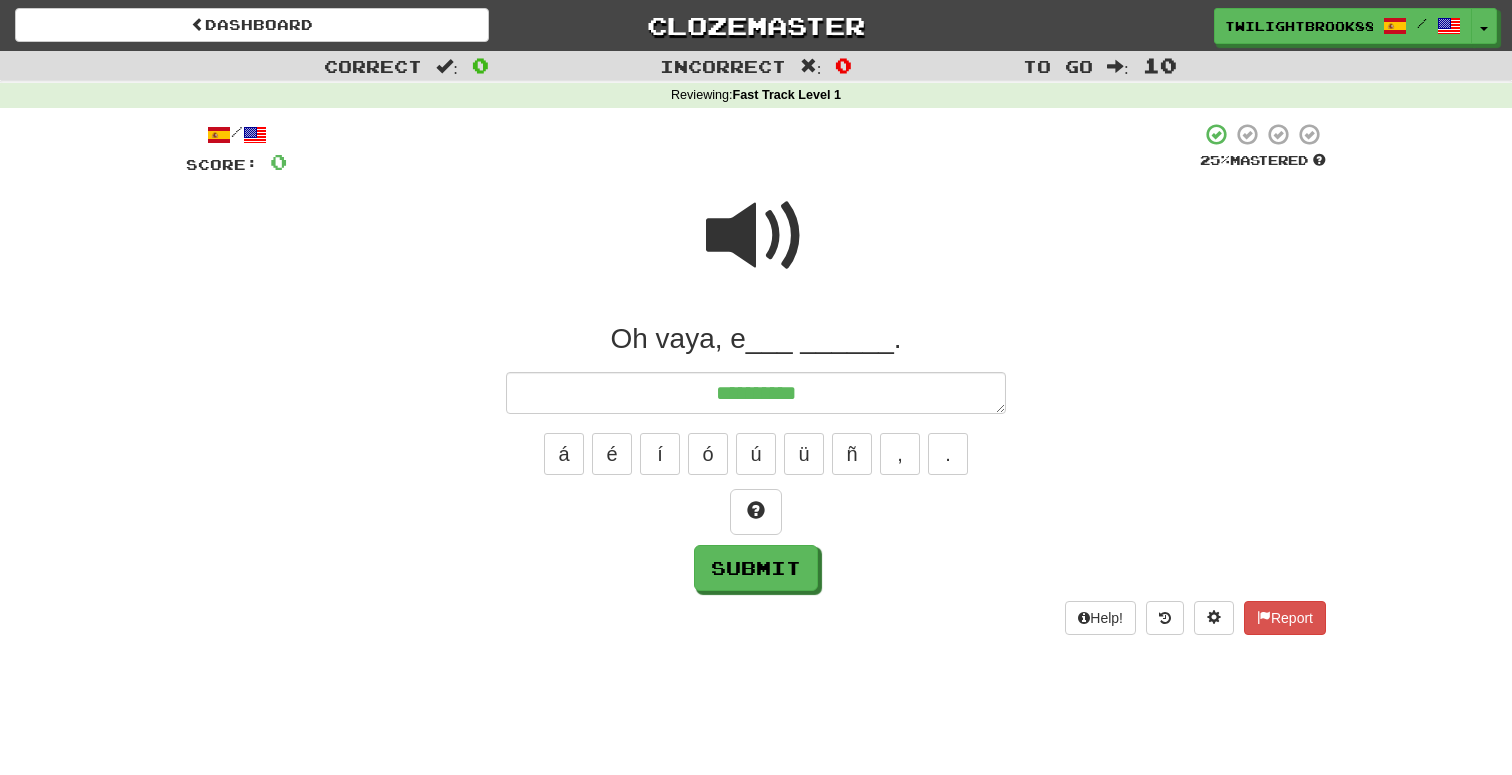 type on "**********" 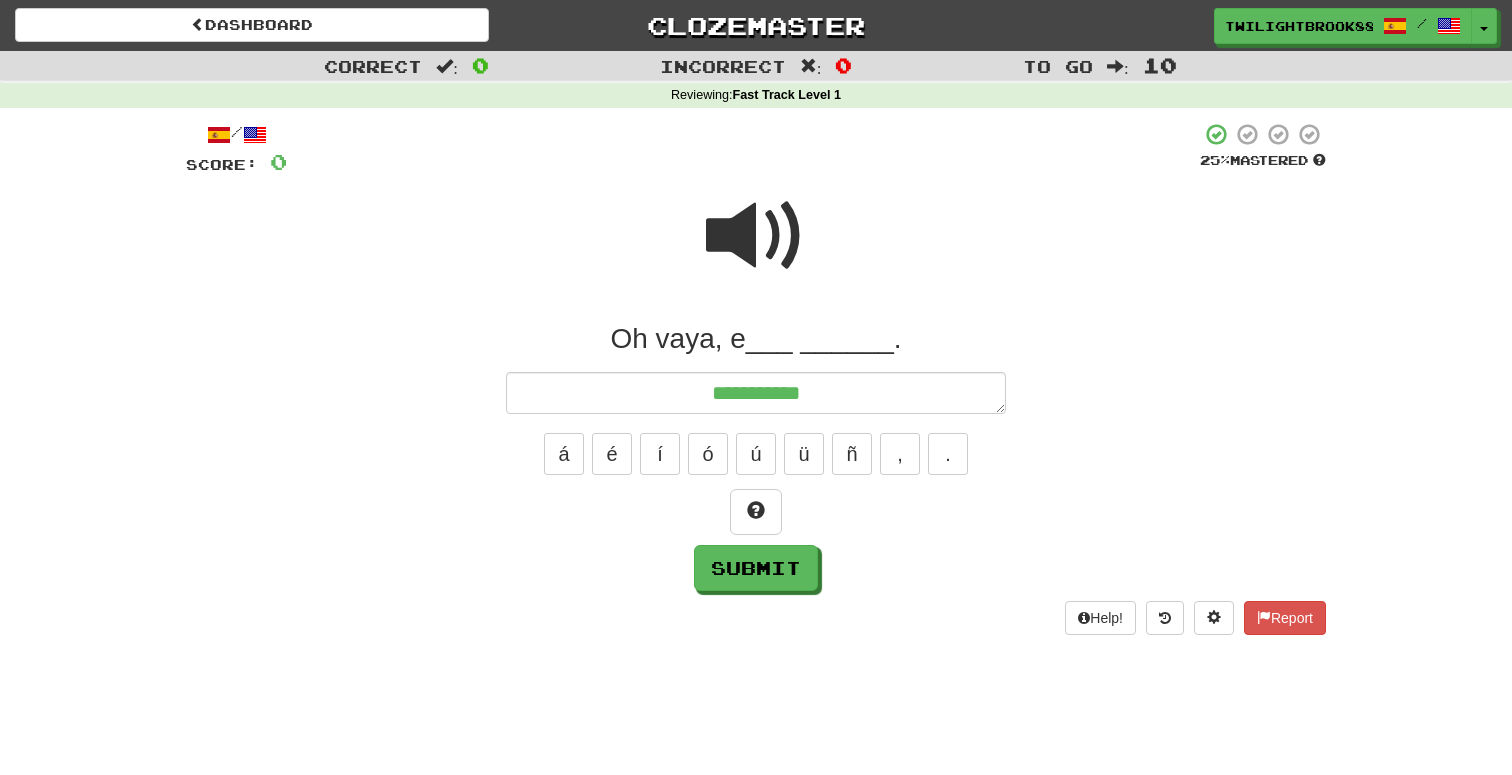type on "*" 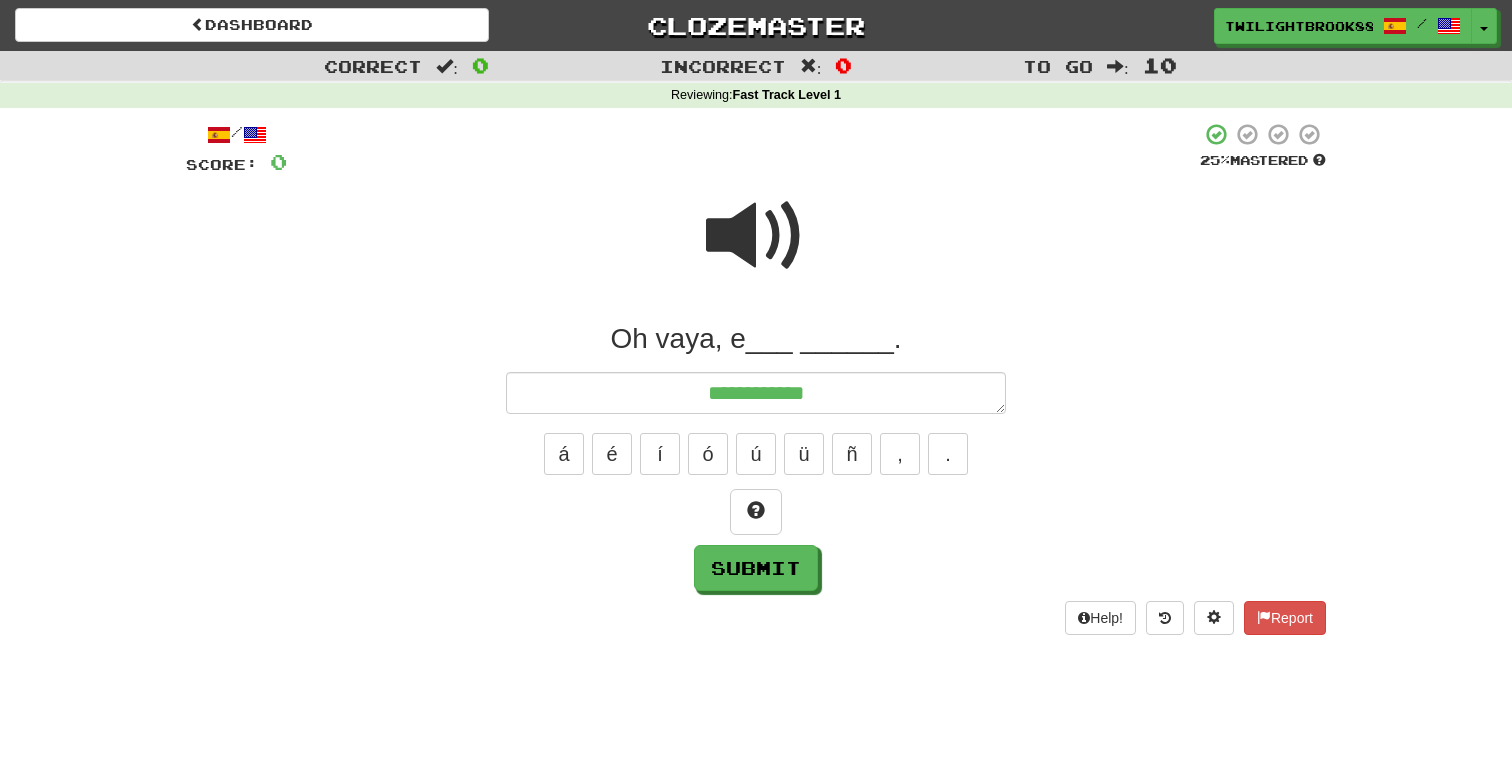type on "*" 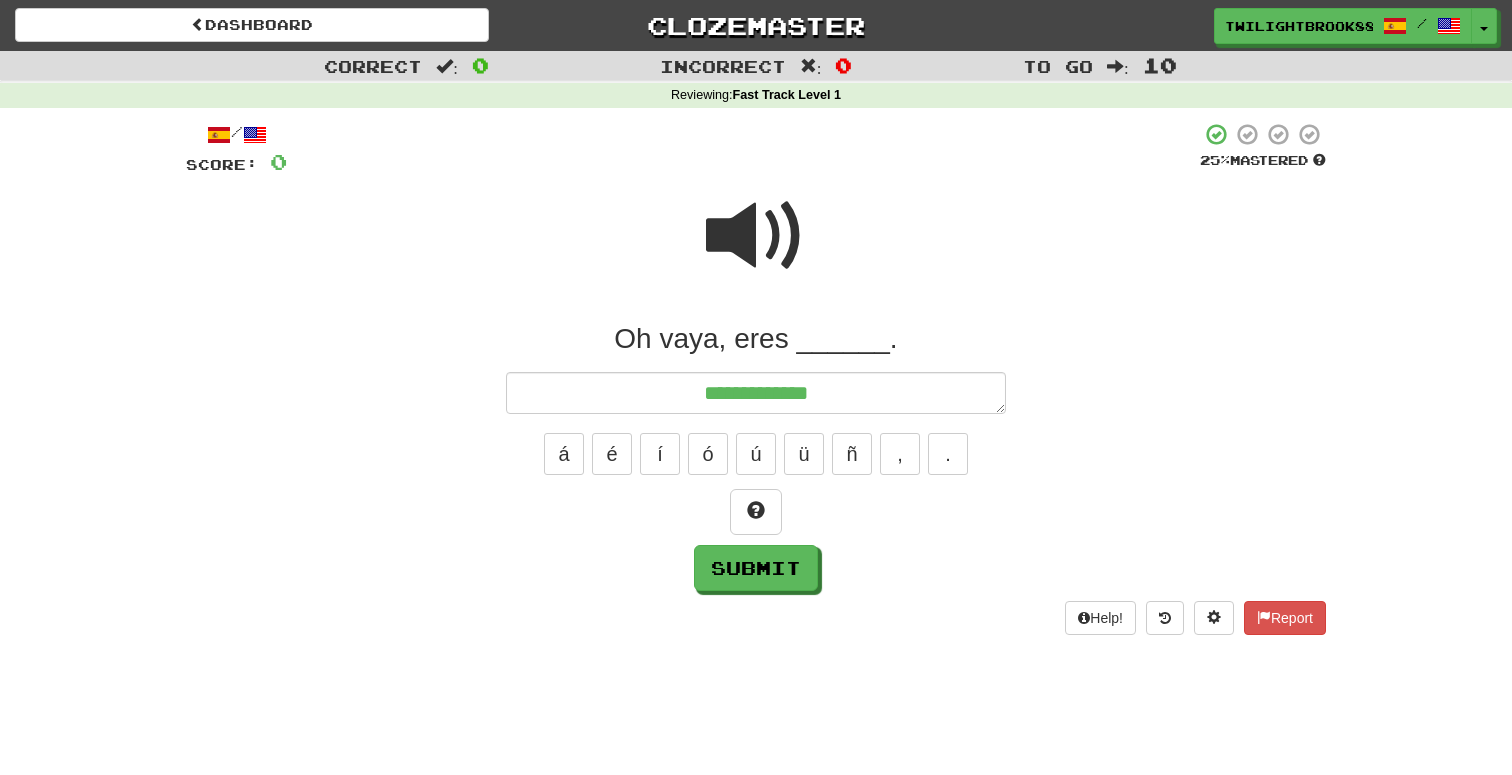 type on "*" 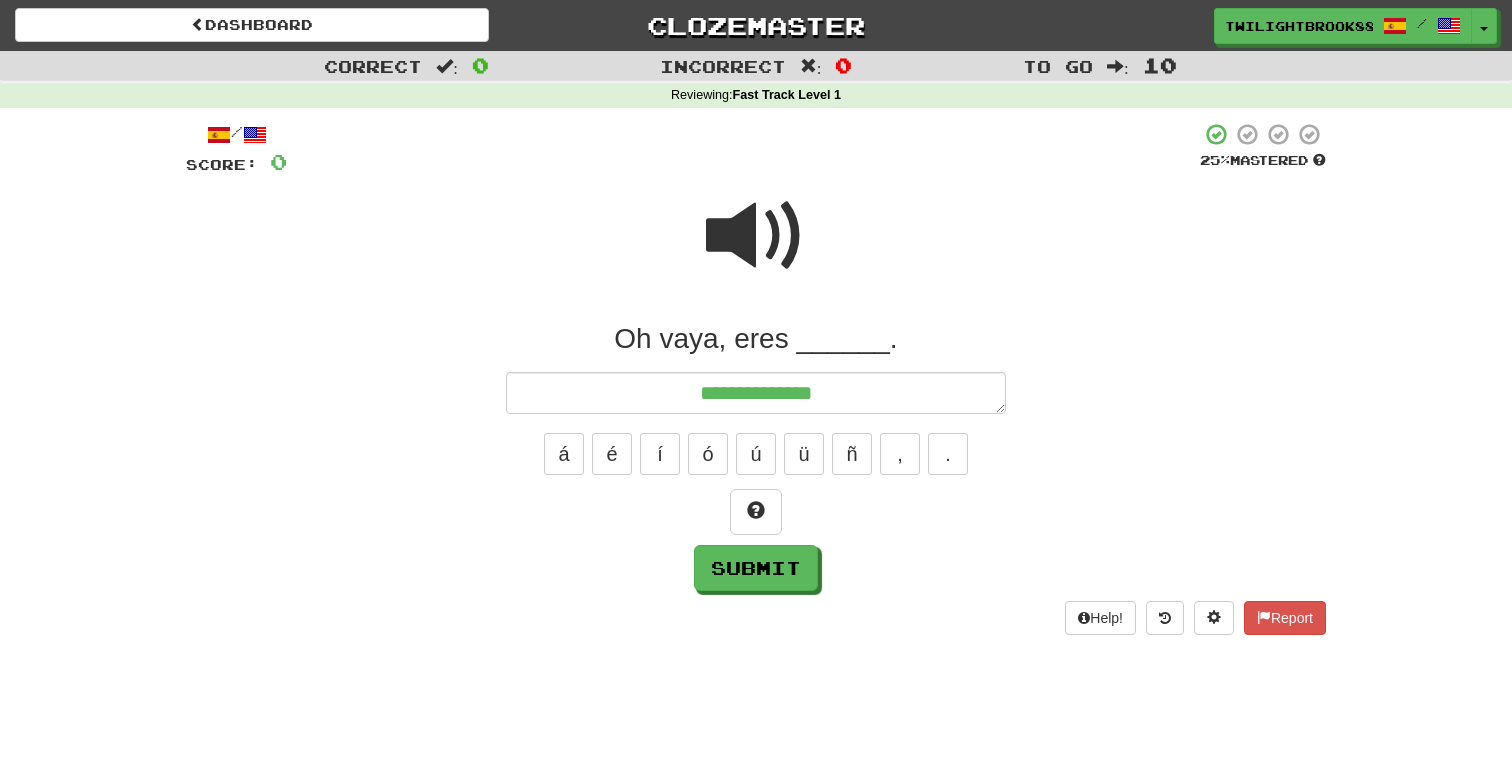type on "*" 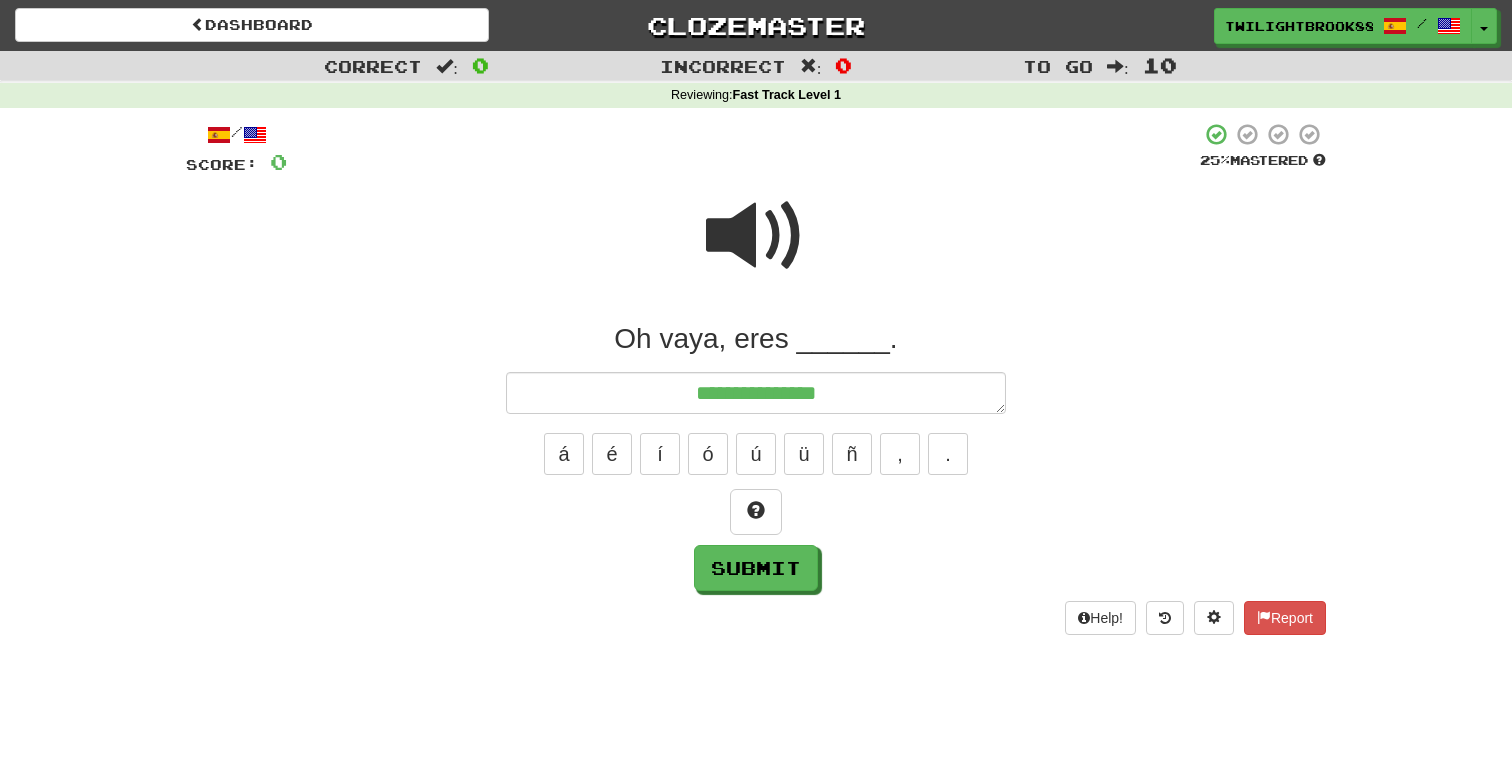 type on "*" 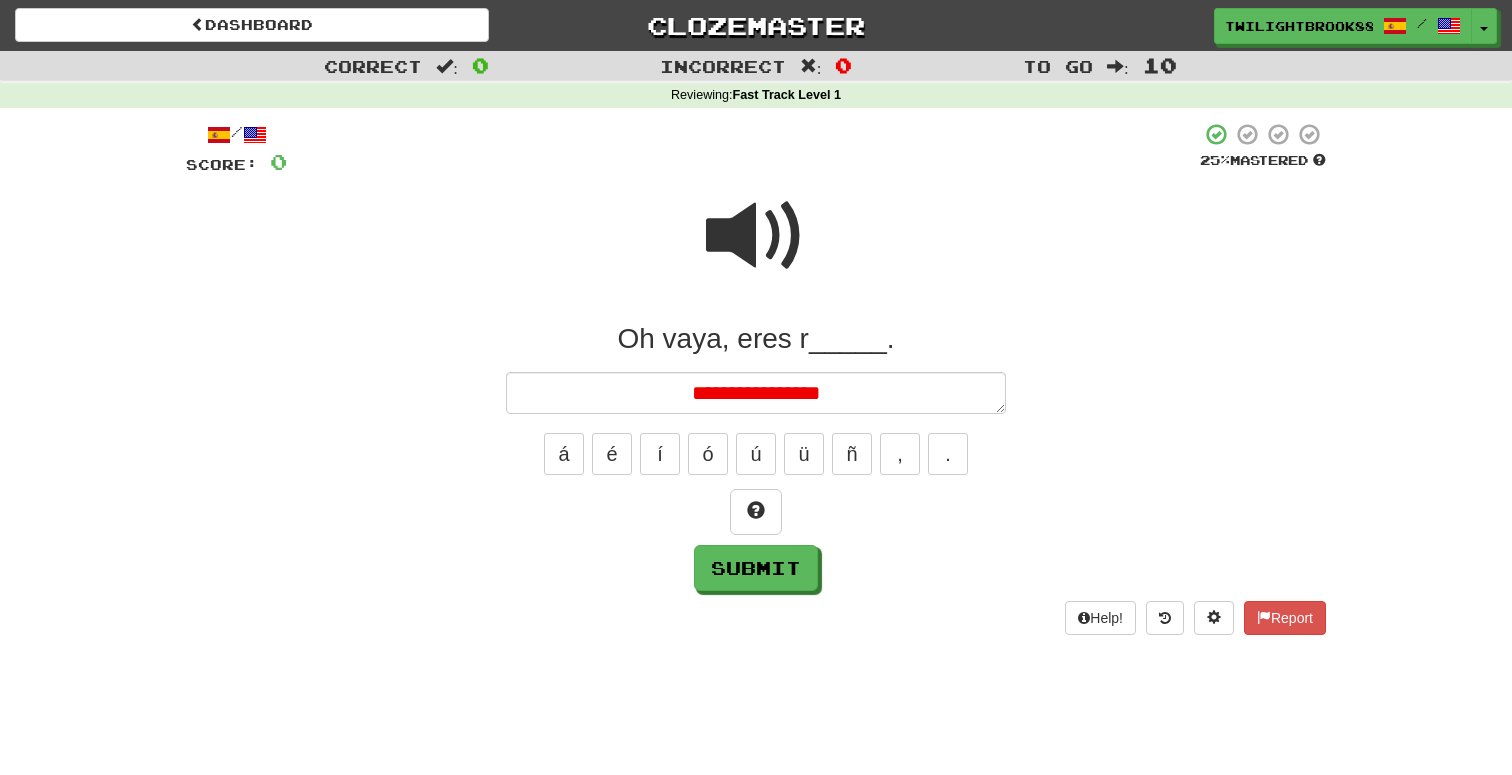 type on "*" 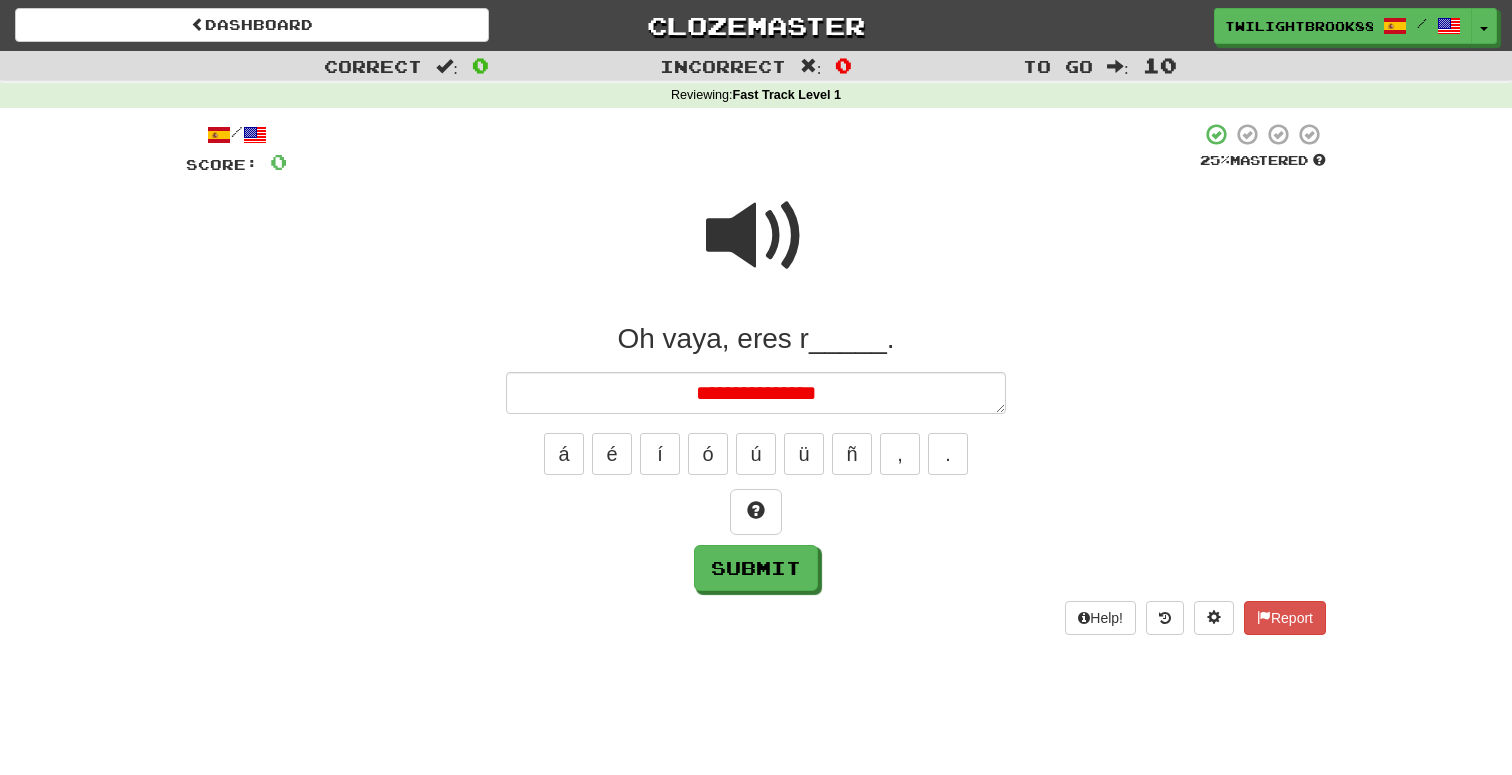 type on "*" 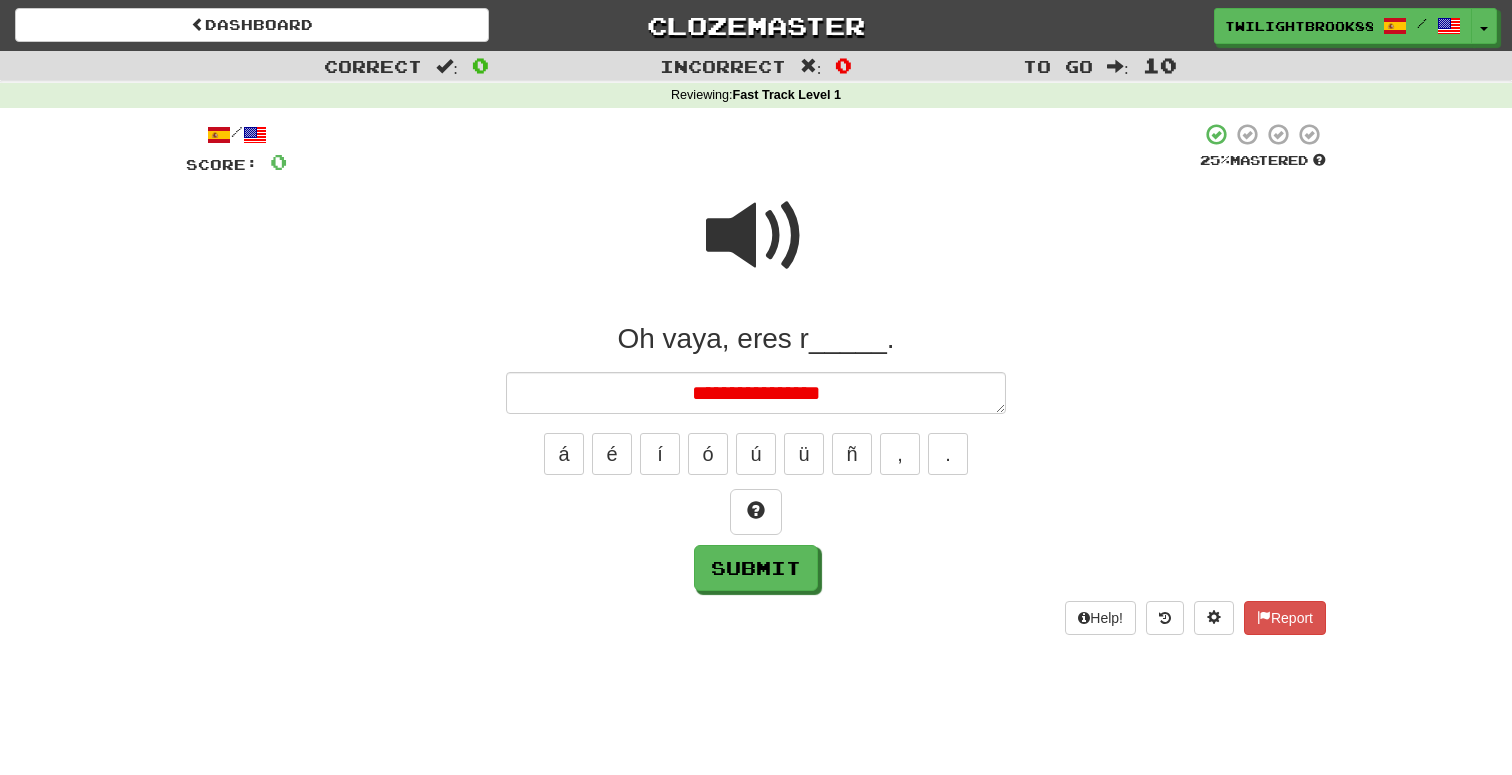 type on "*" 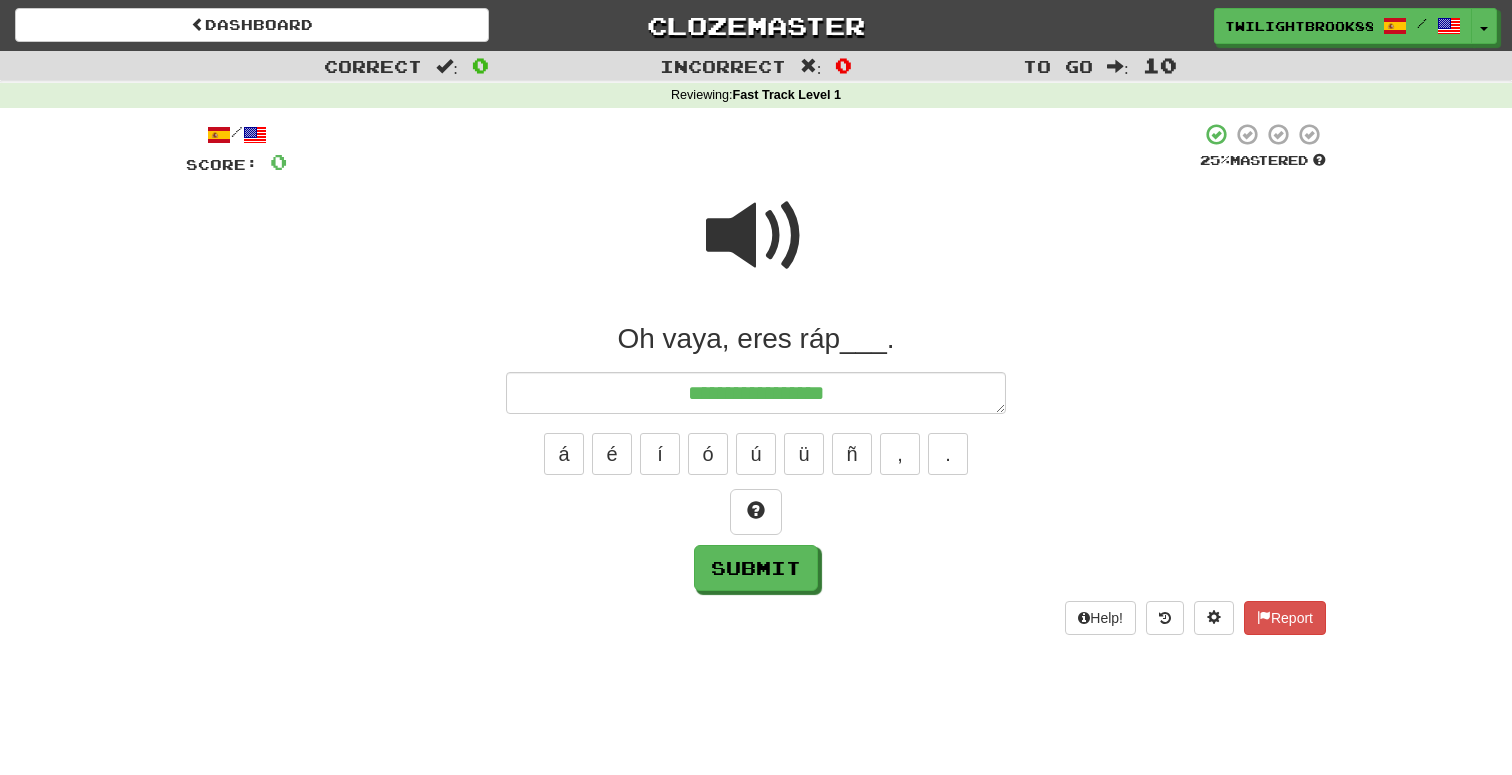 type on "*" 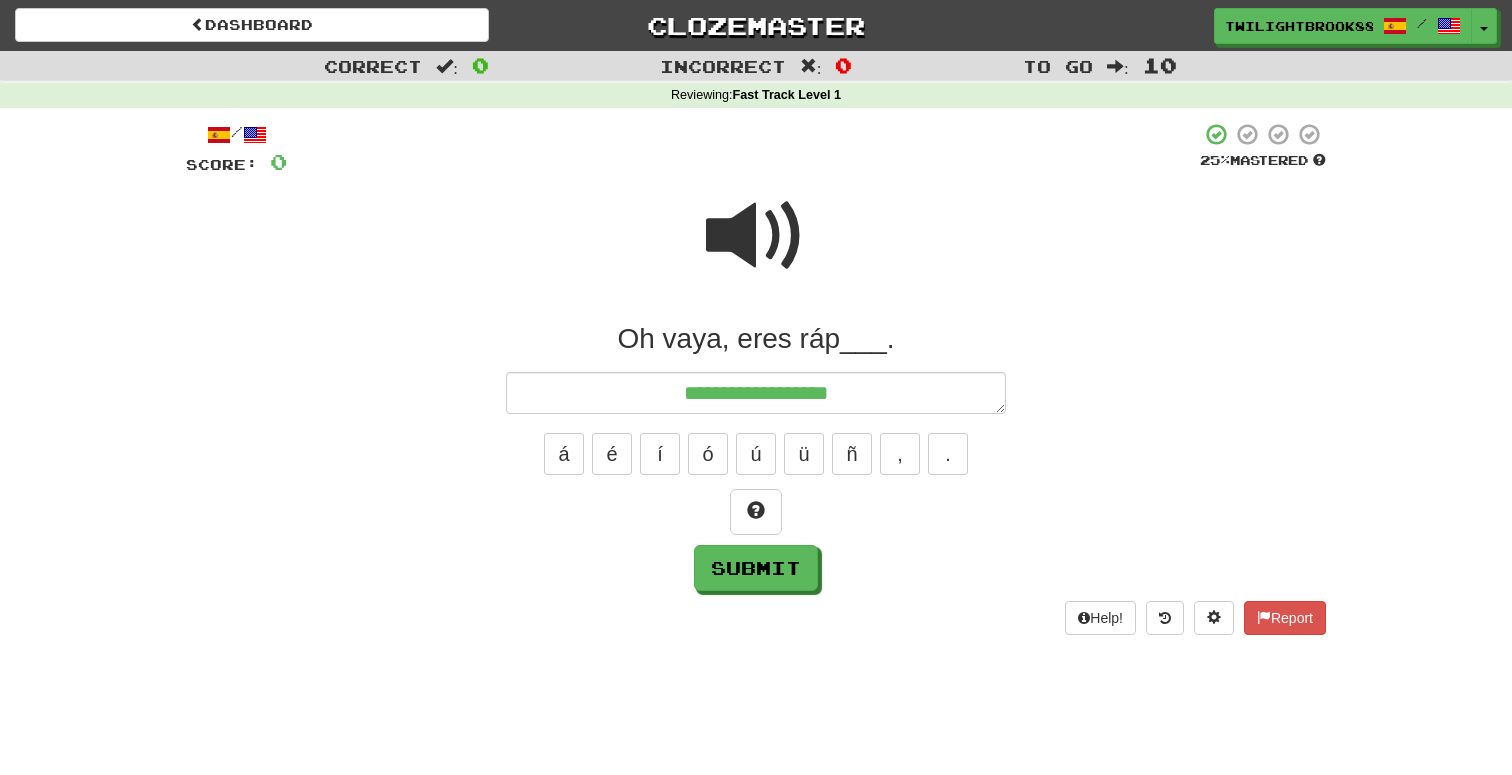 type on "**********" 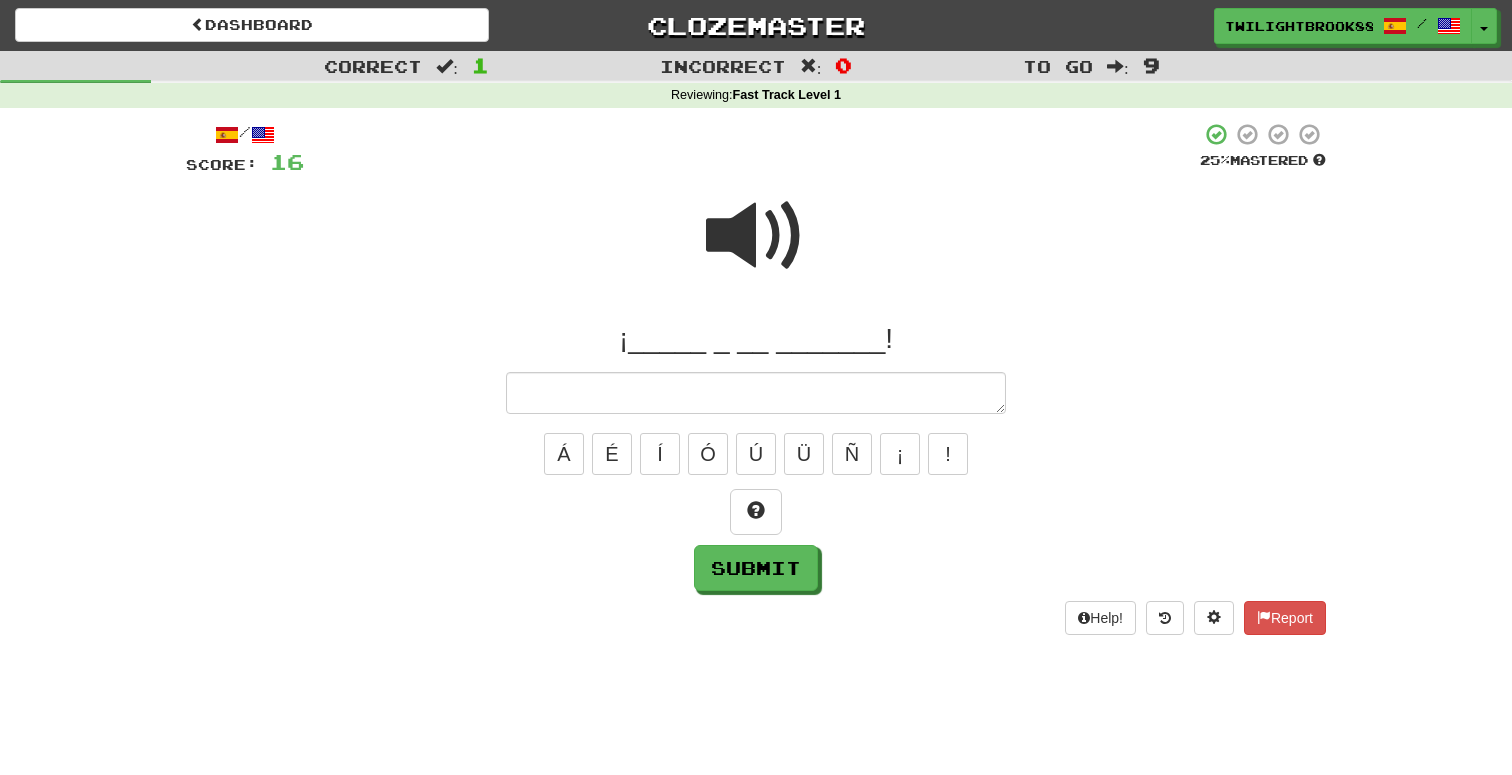 type on "*" 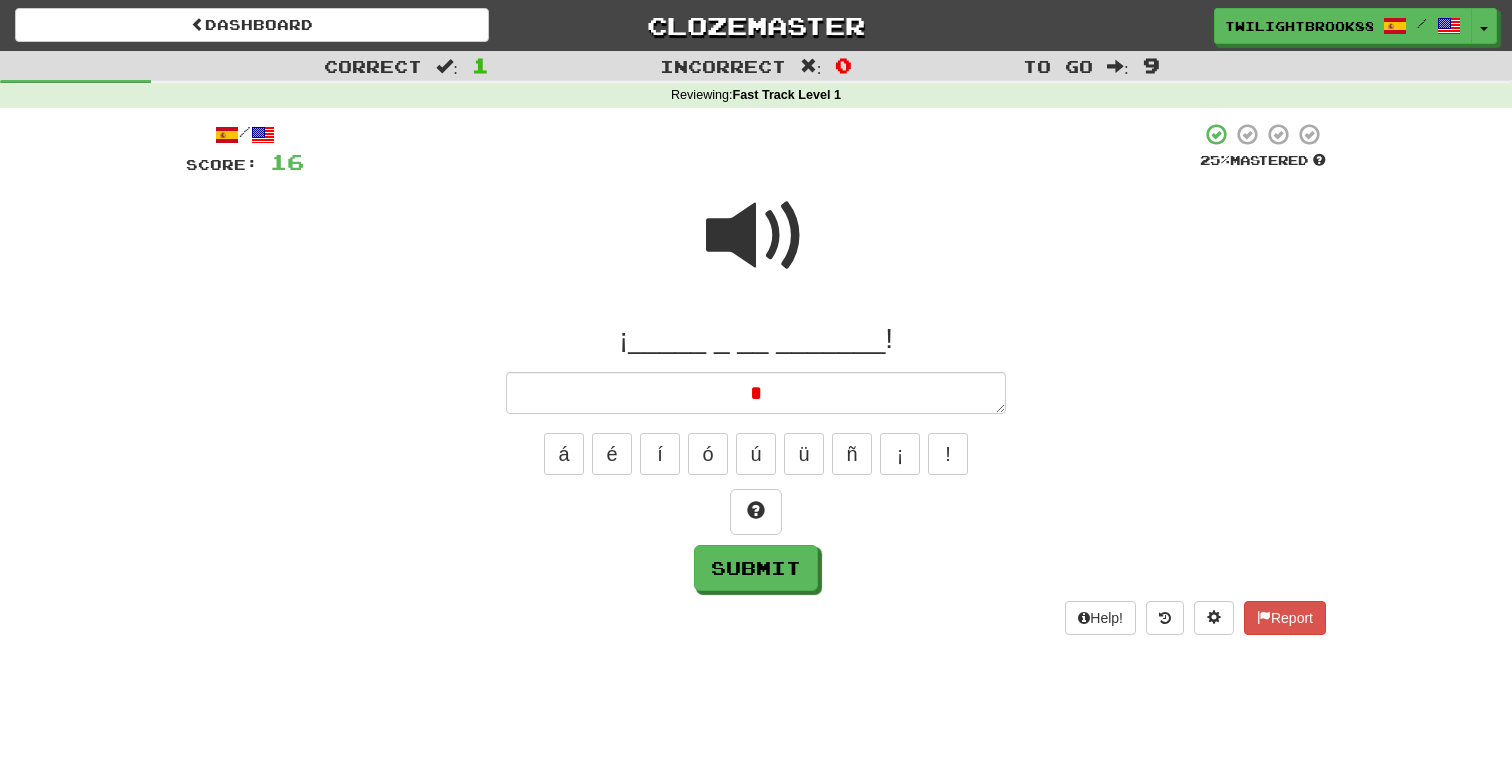 type on "*" 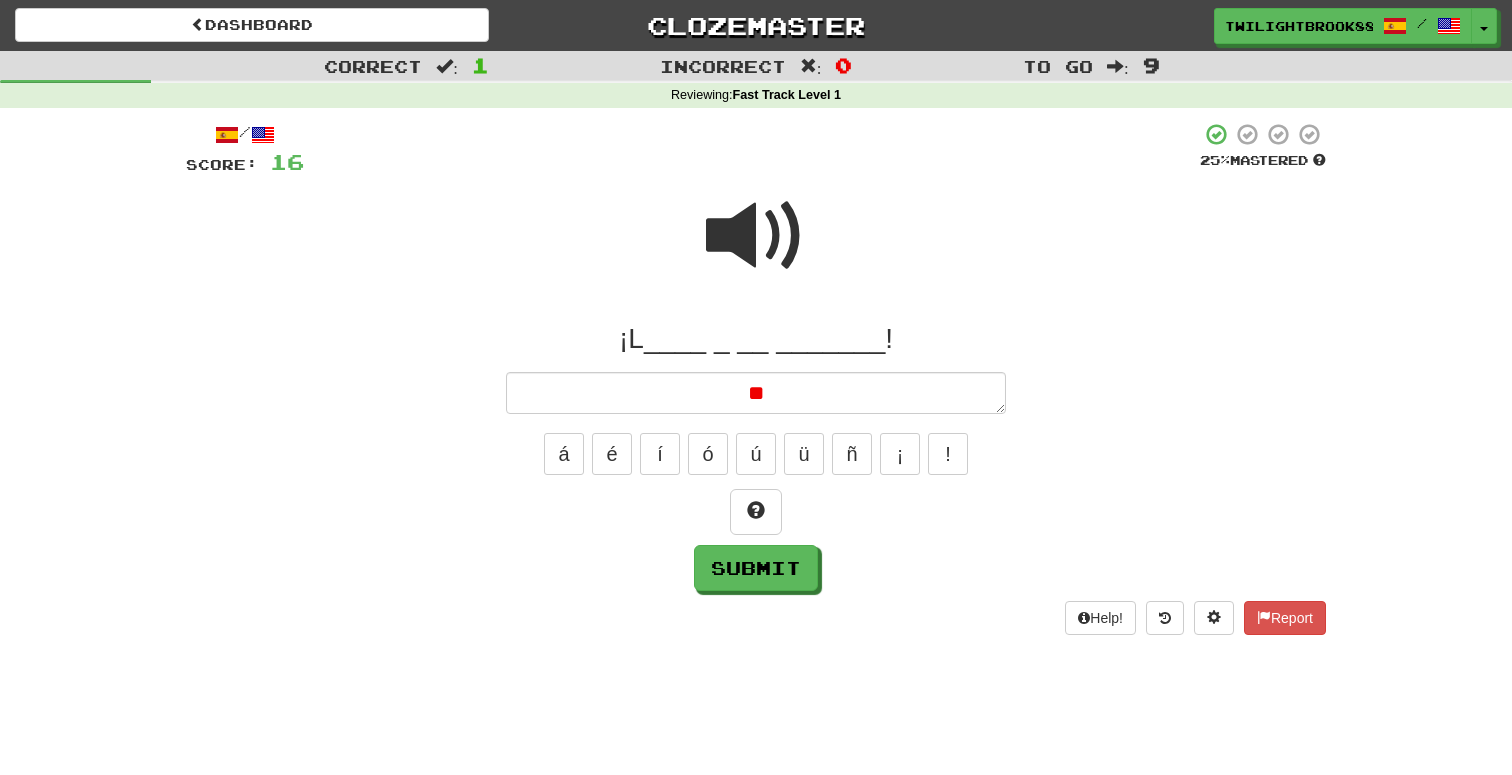 type on "*" 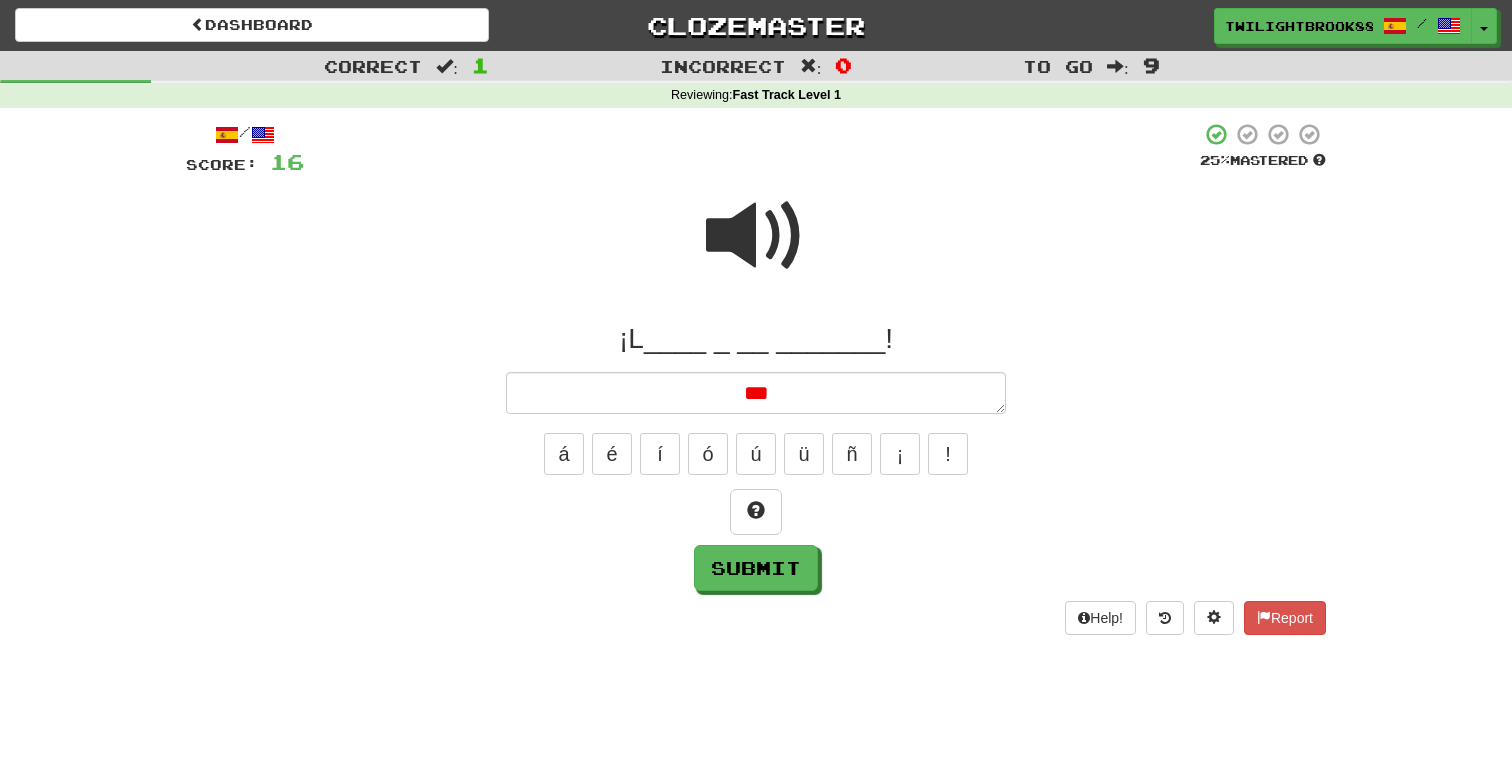 type on "*" 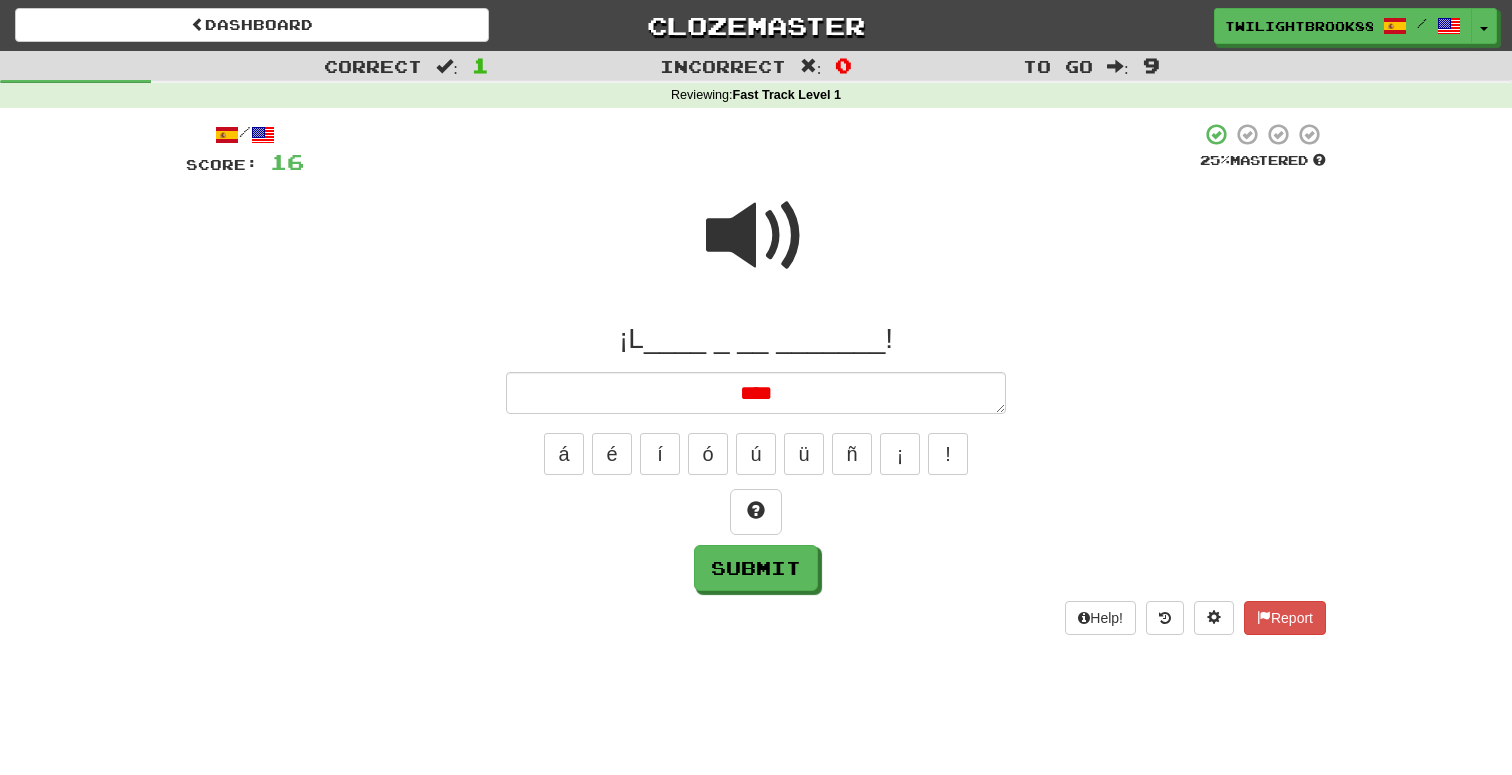 type on "*" 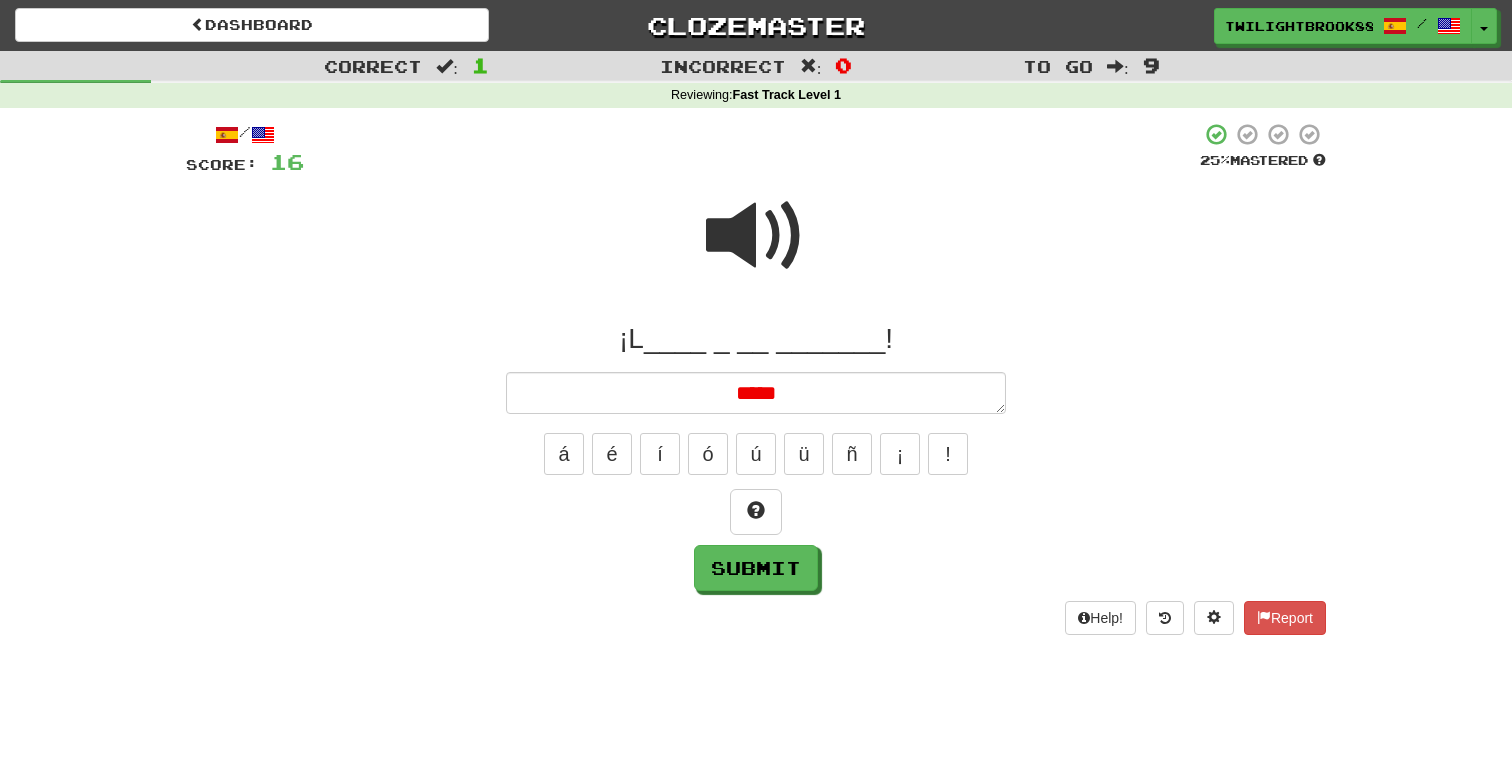type on "*" 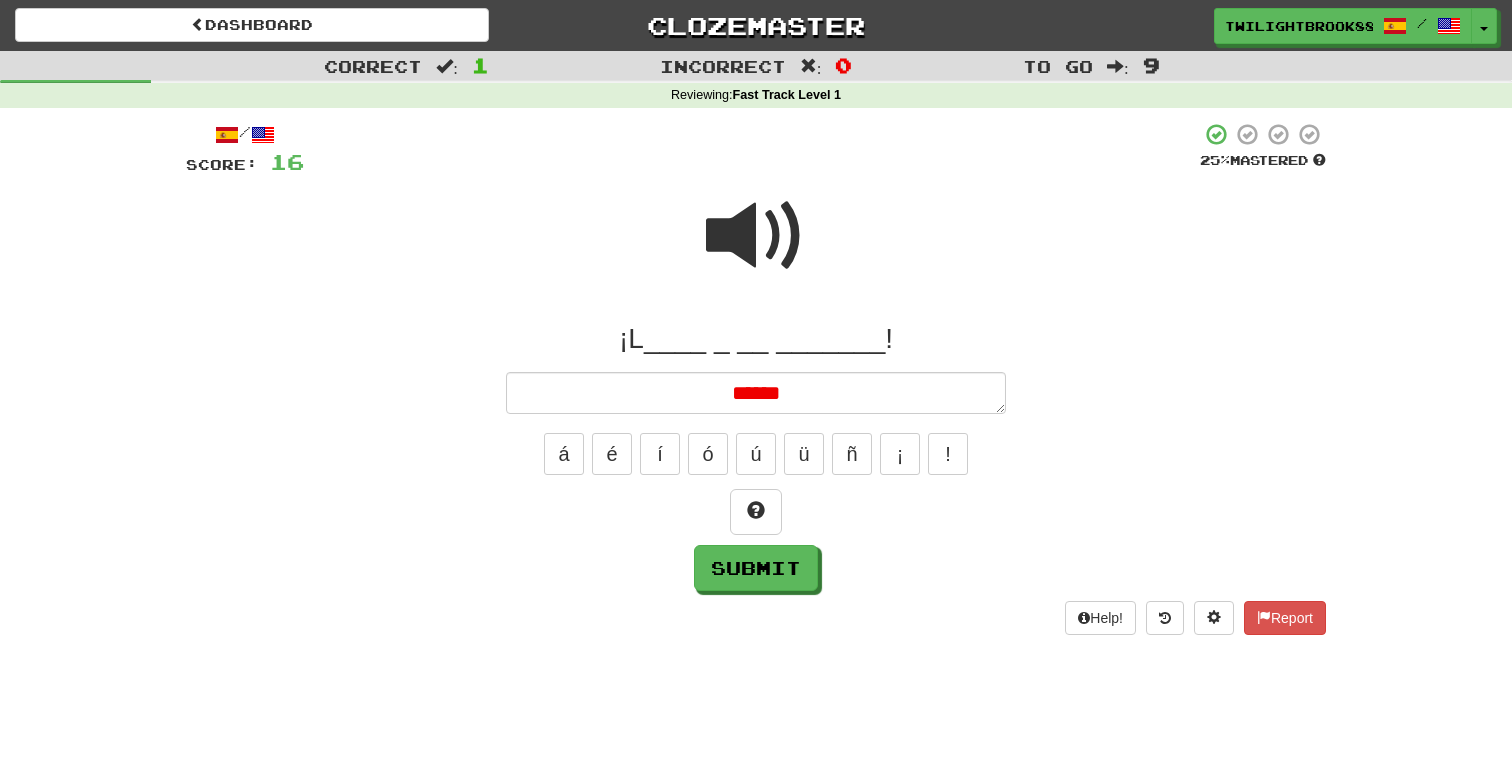 type on "*" 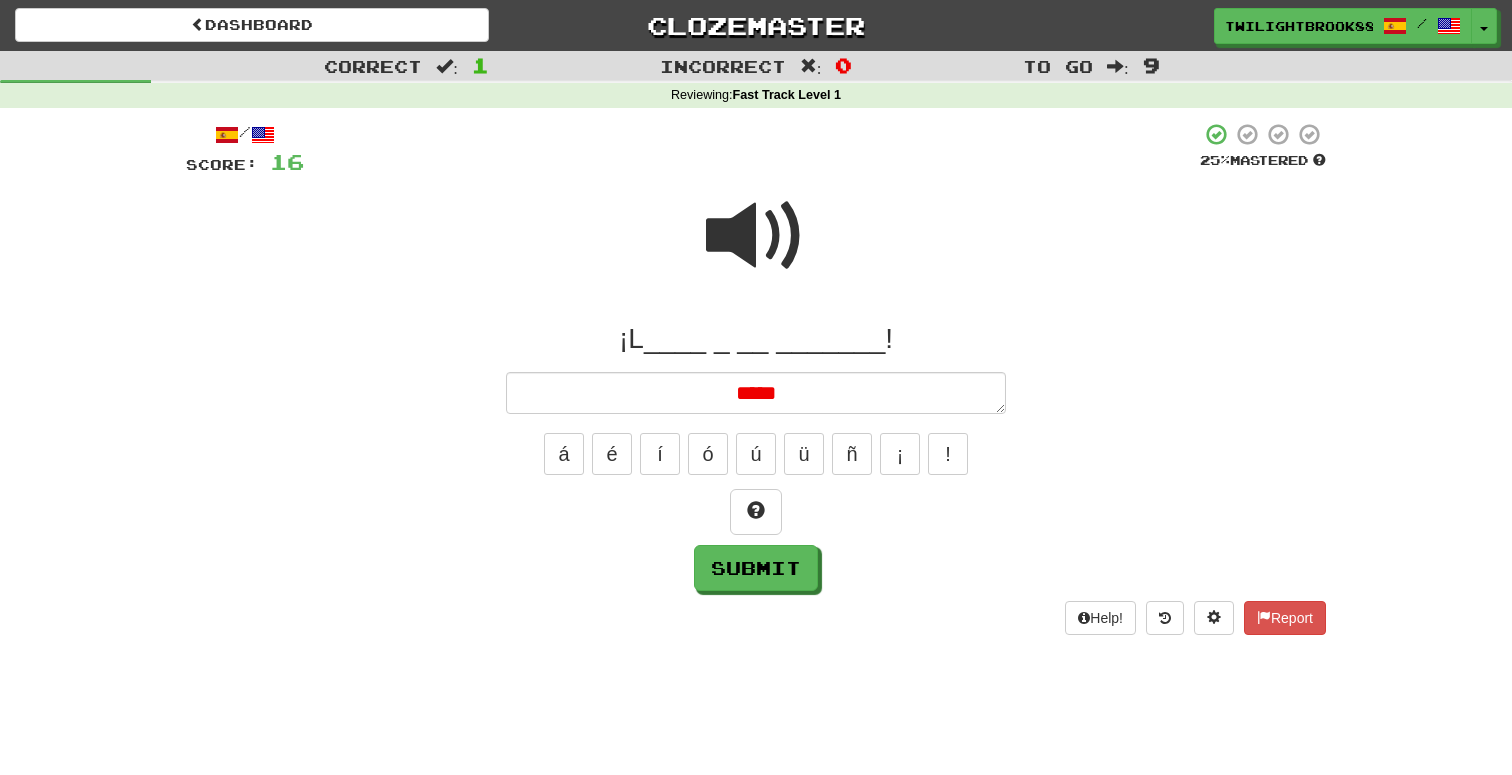 type on "*" 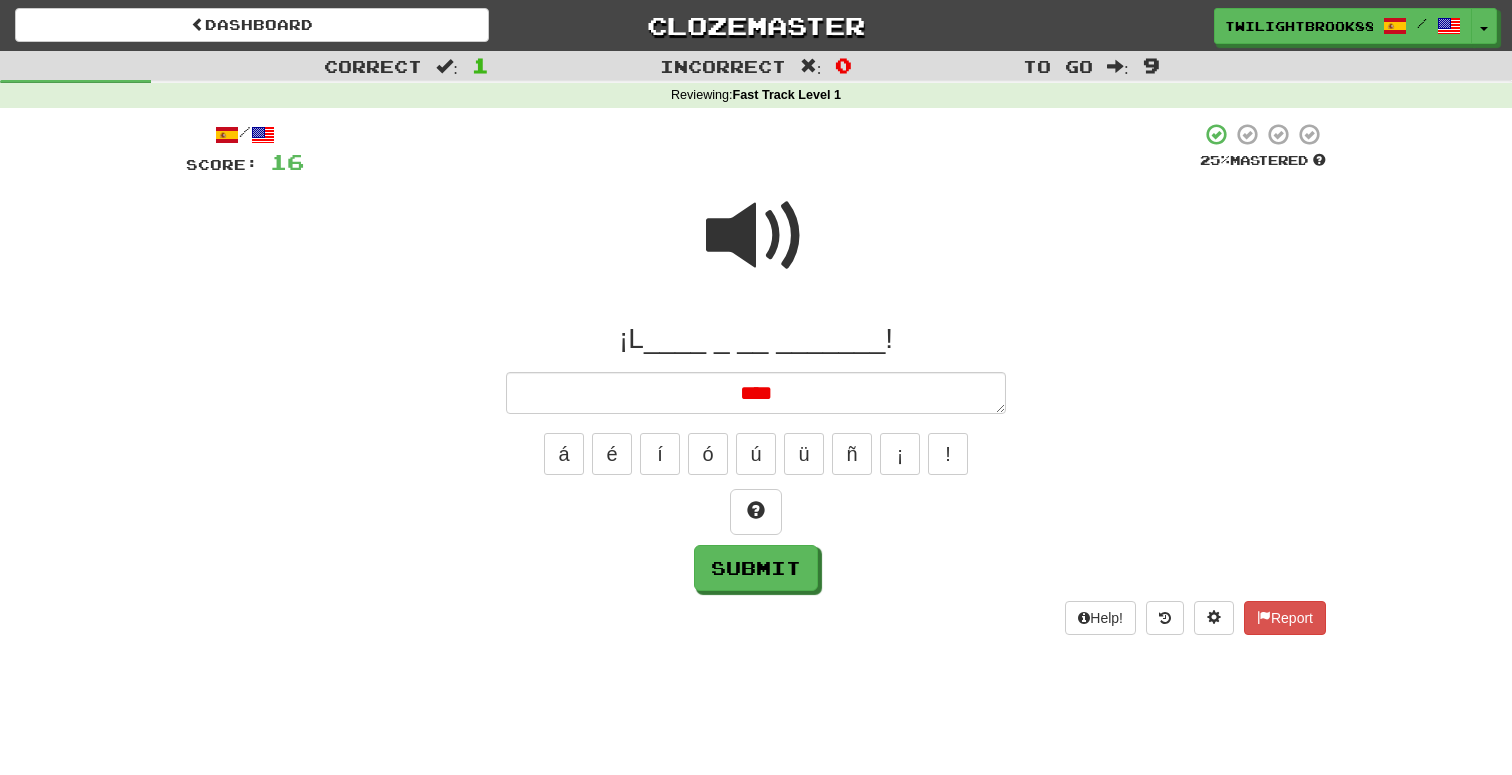 type on "*" 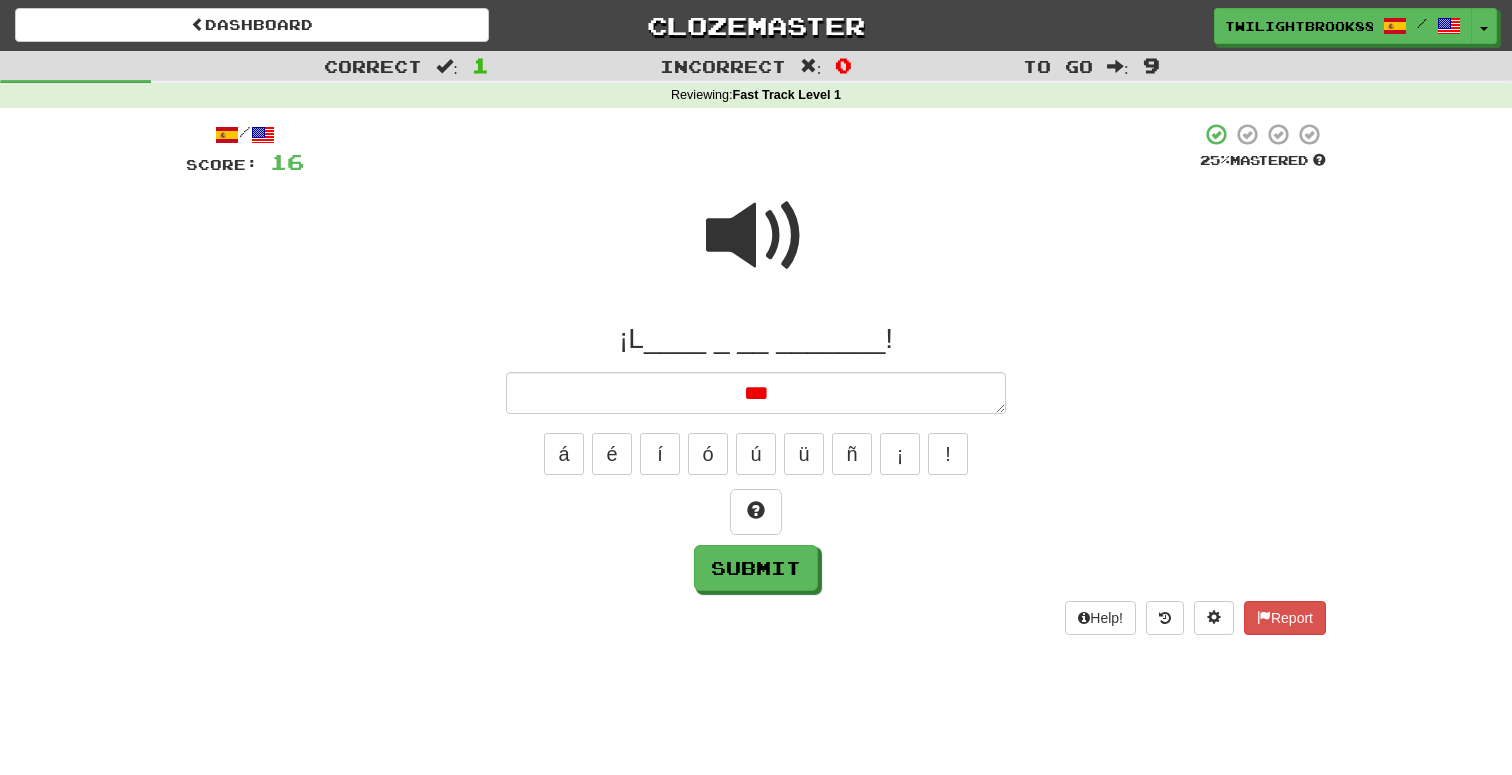 type on "*" 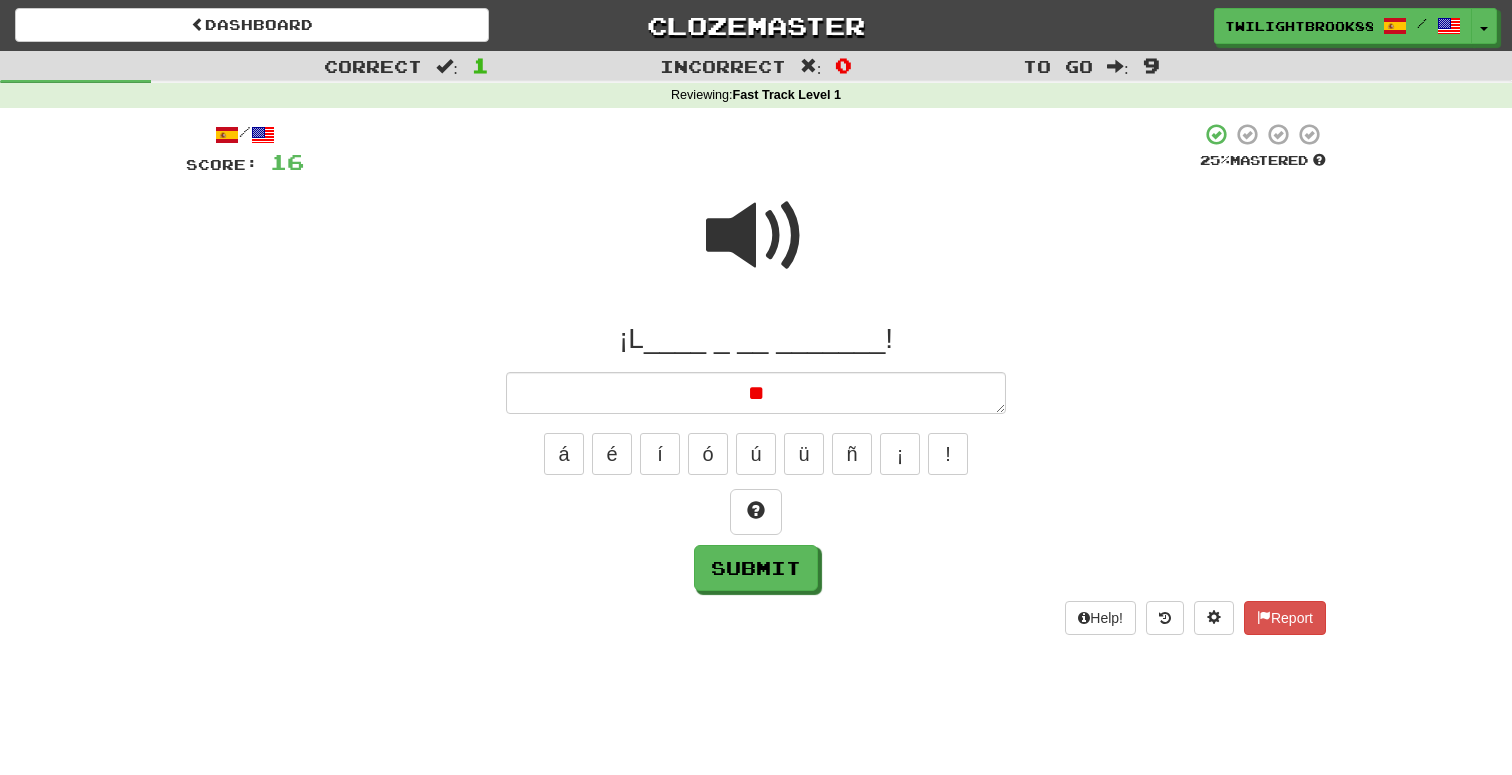 type on "*" 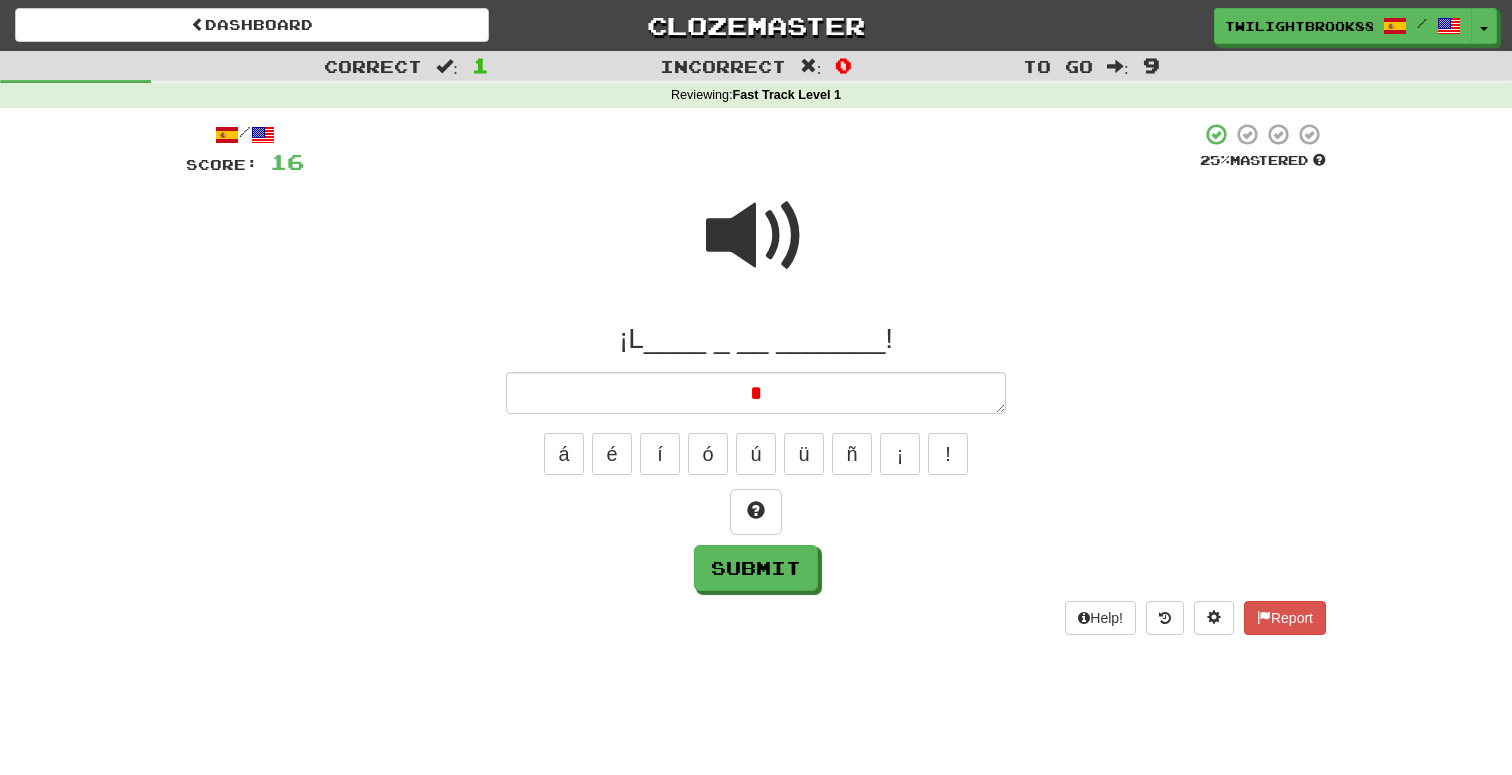 type 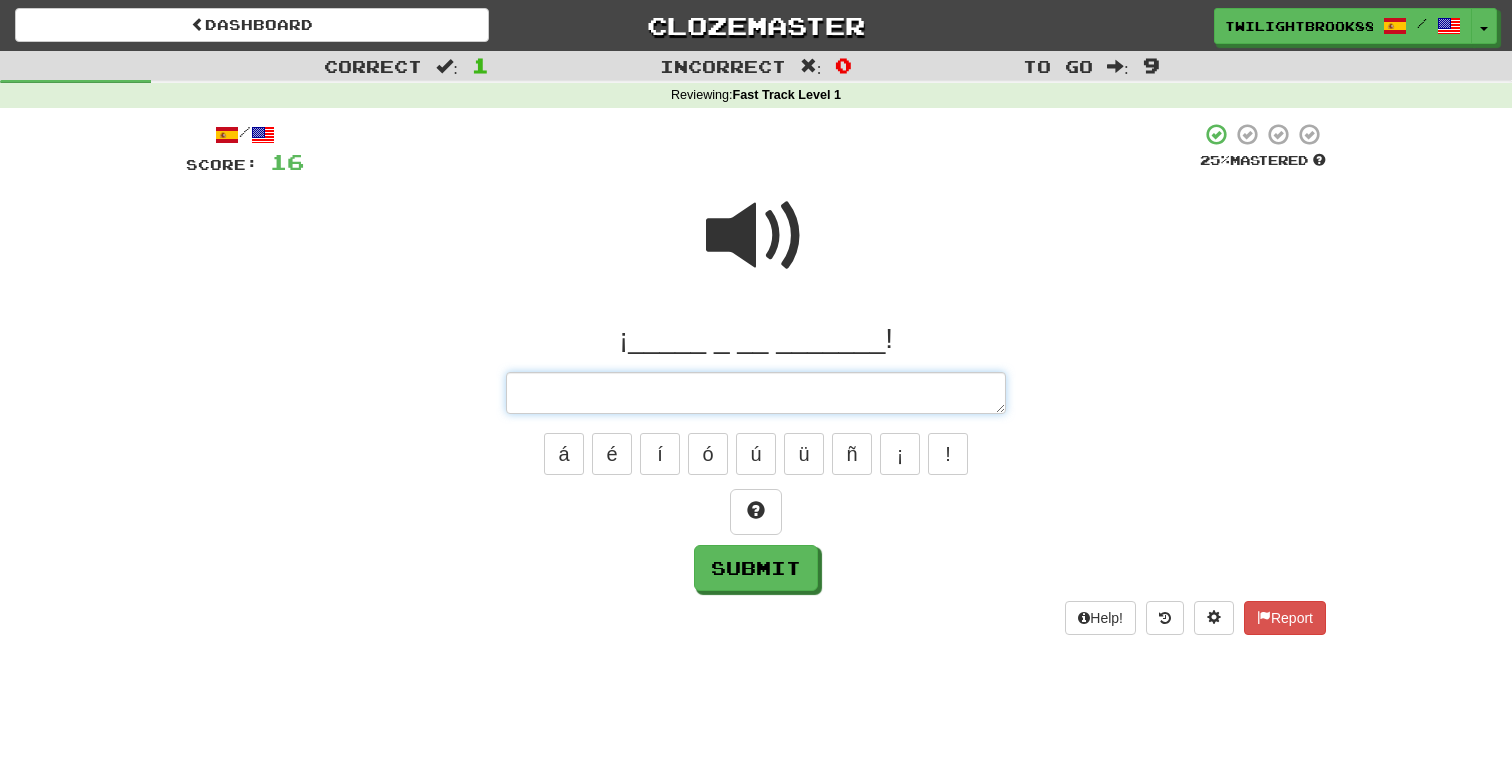 type on "*" 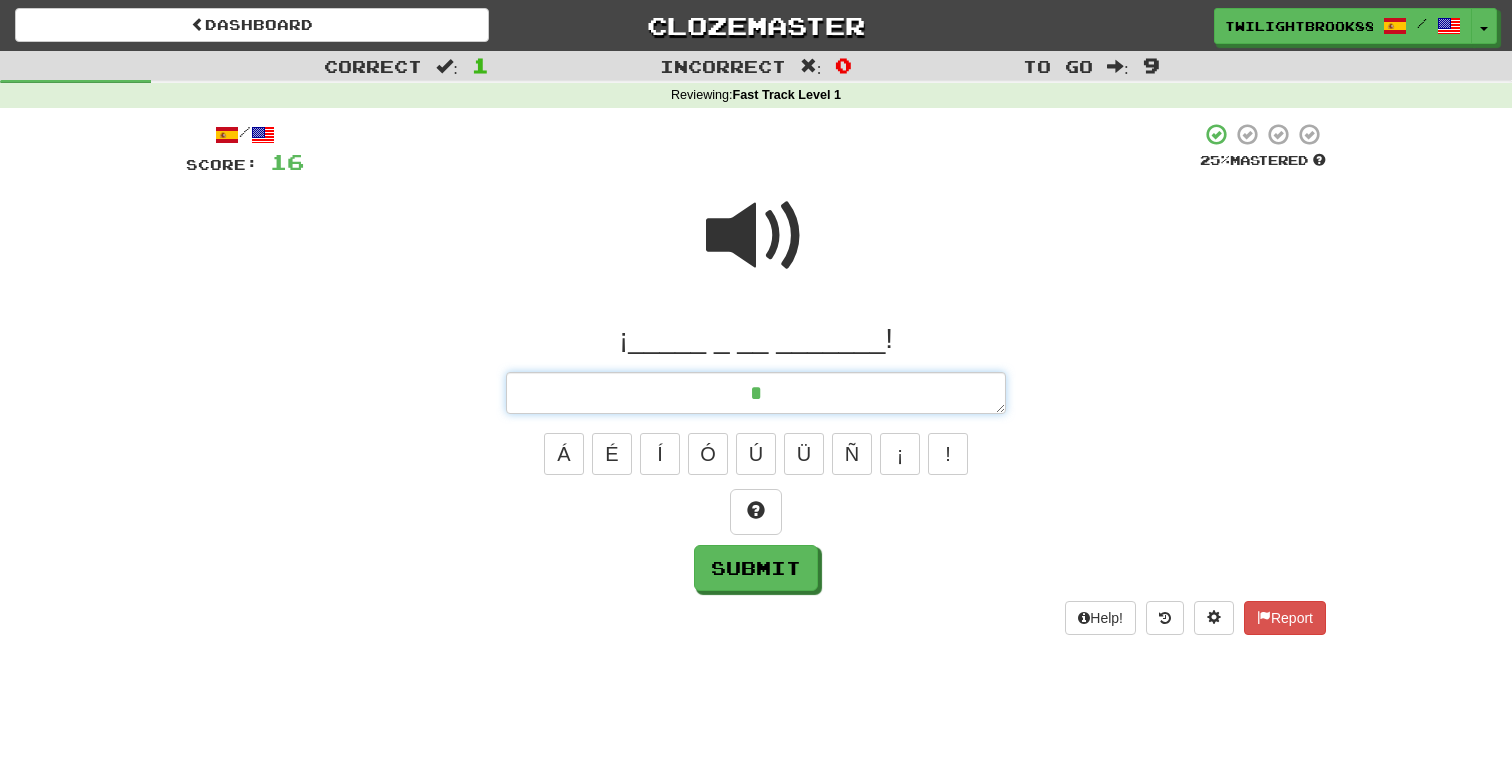type on "*" 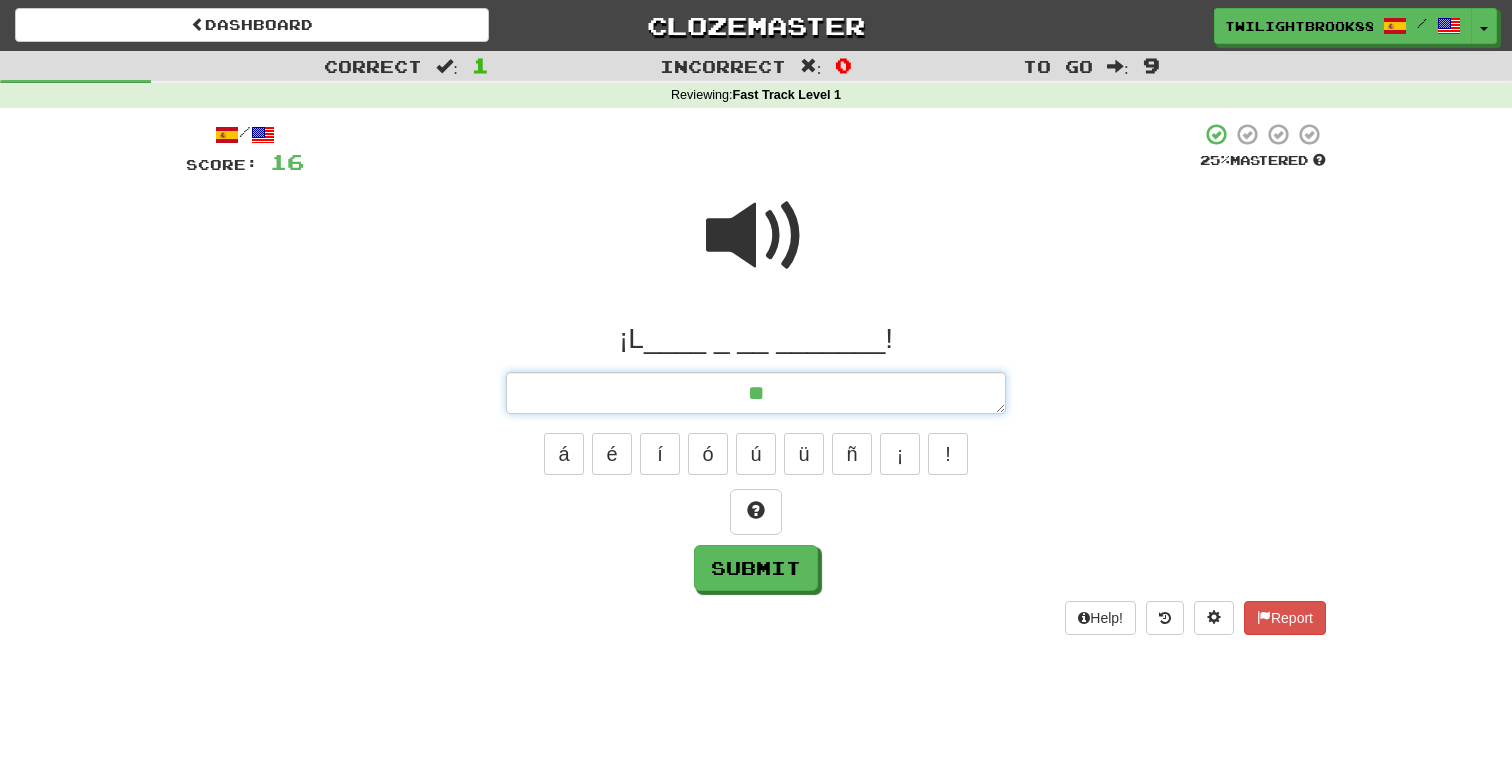 type on "*" 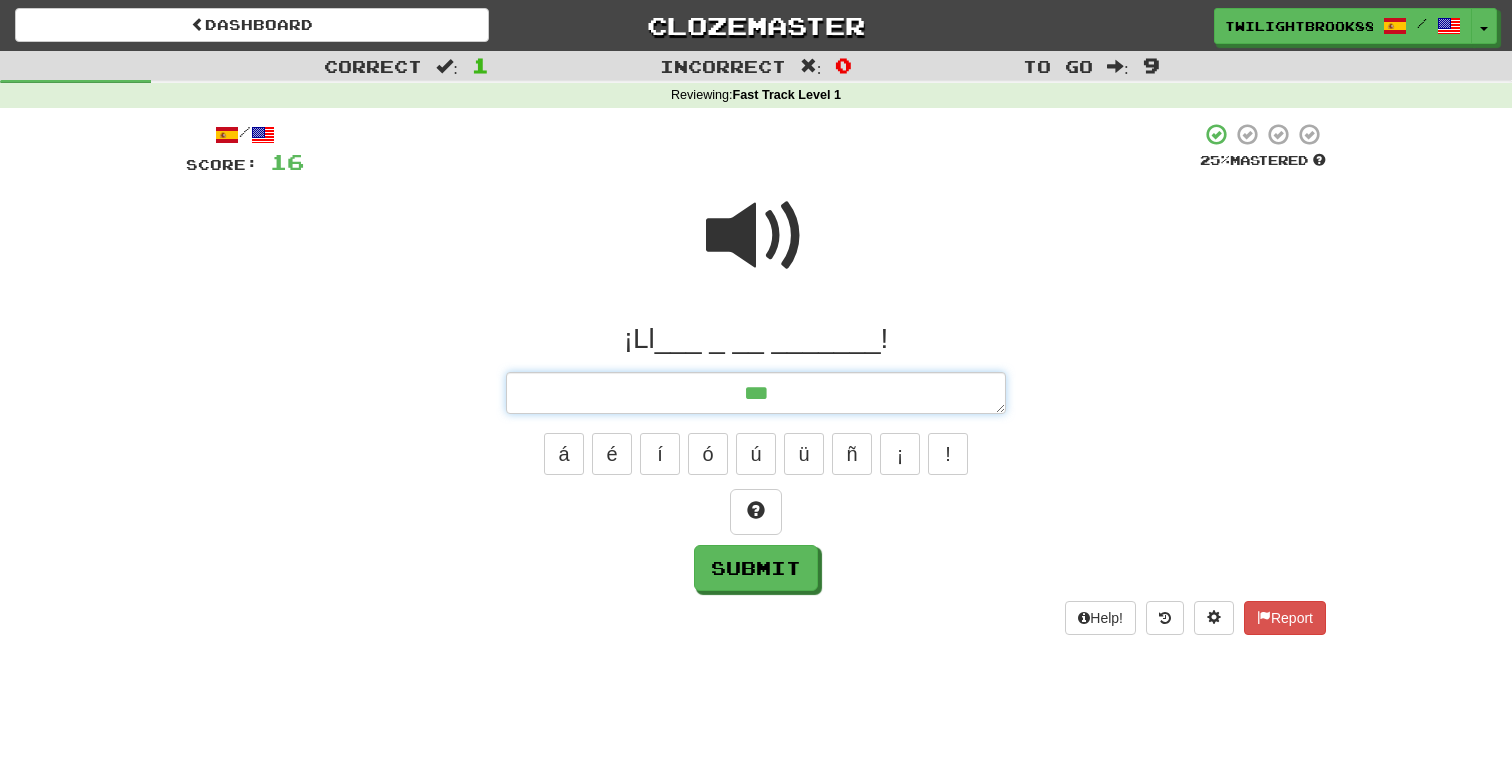 type on "*" 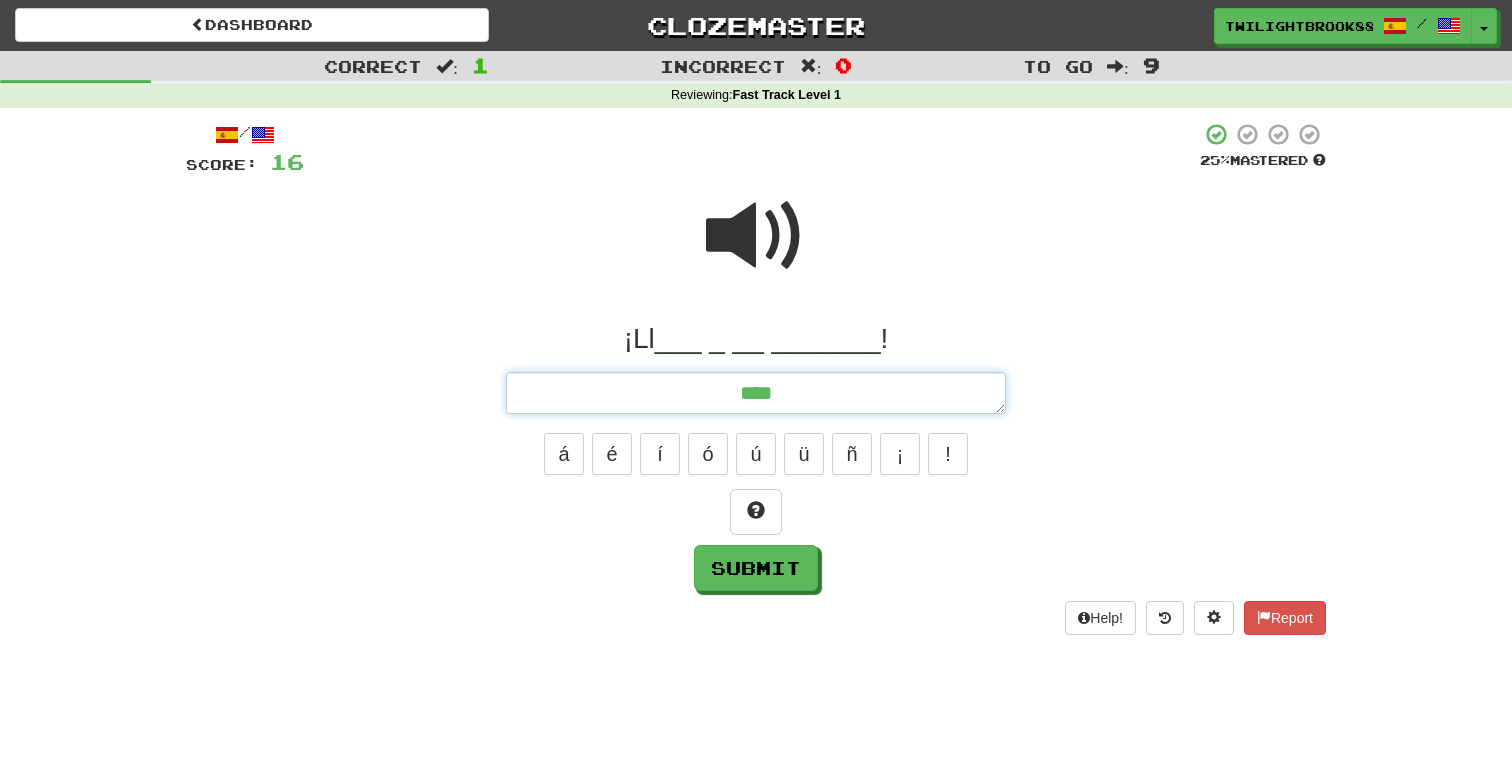 type on "*" 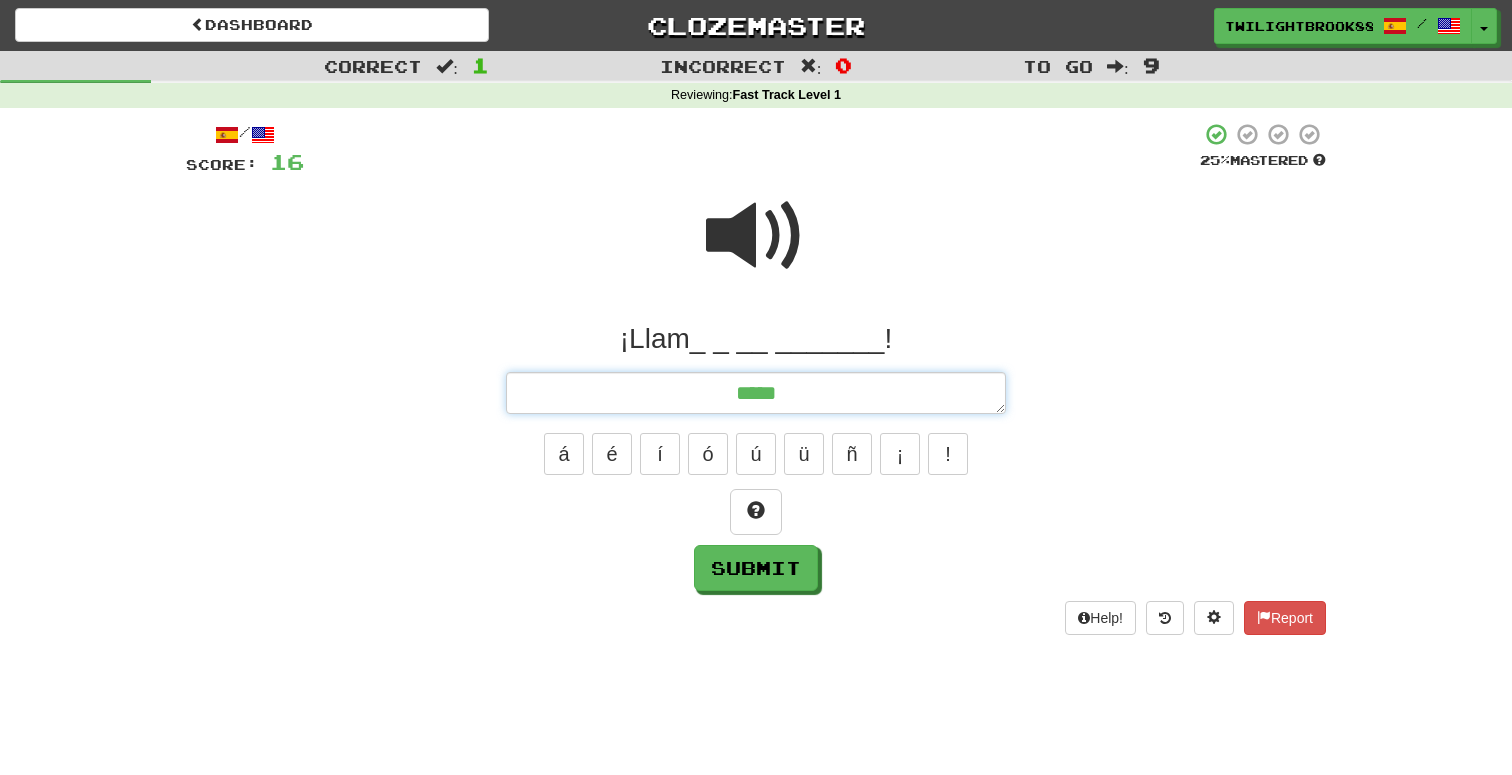 type on "*" 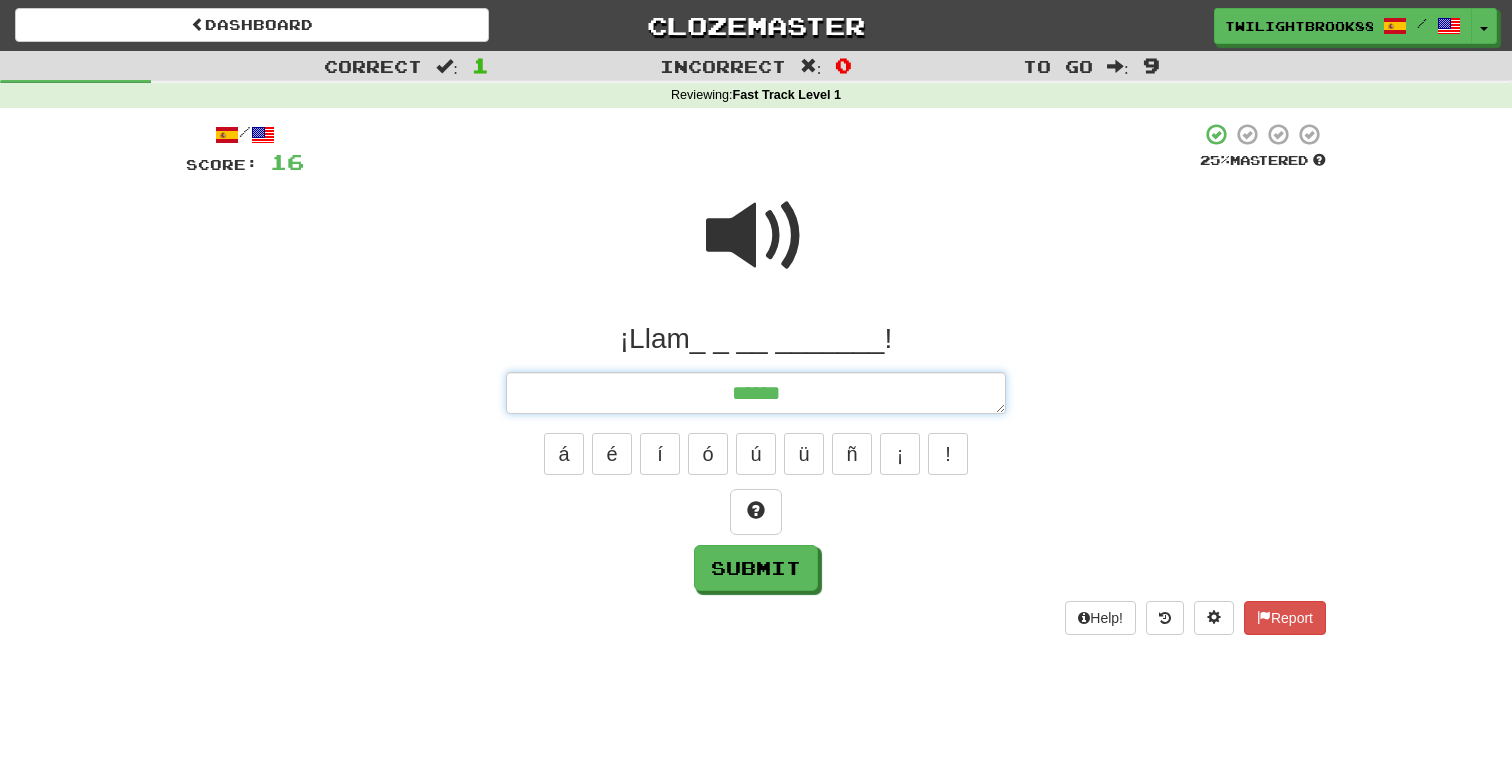 type on "*" 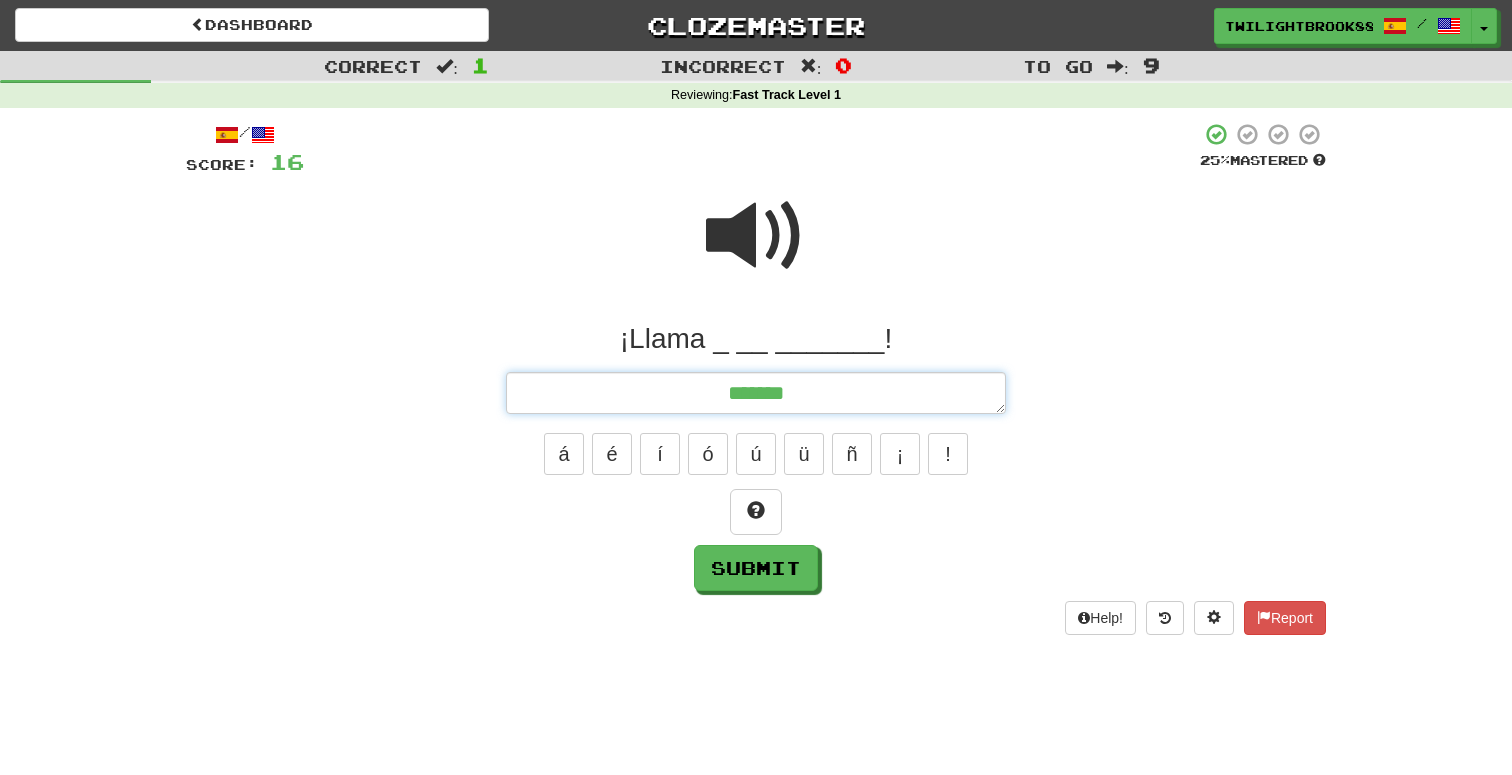 type on "*" 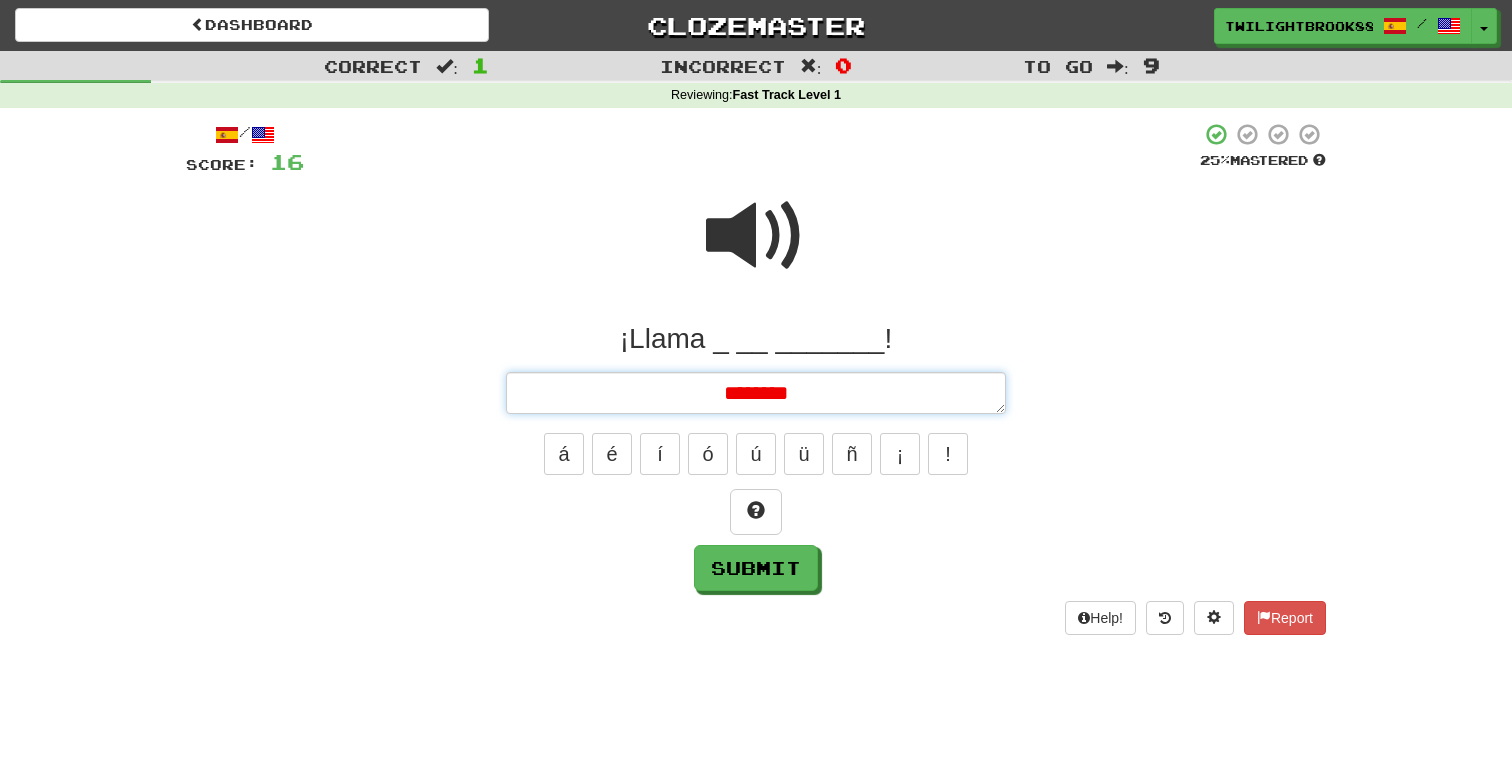 type on "*" 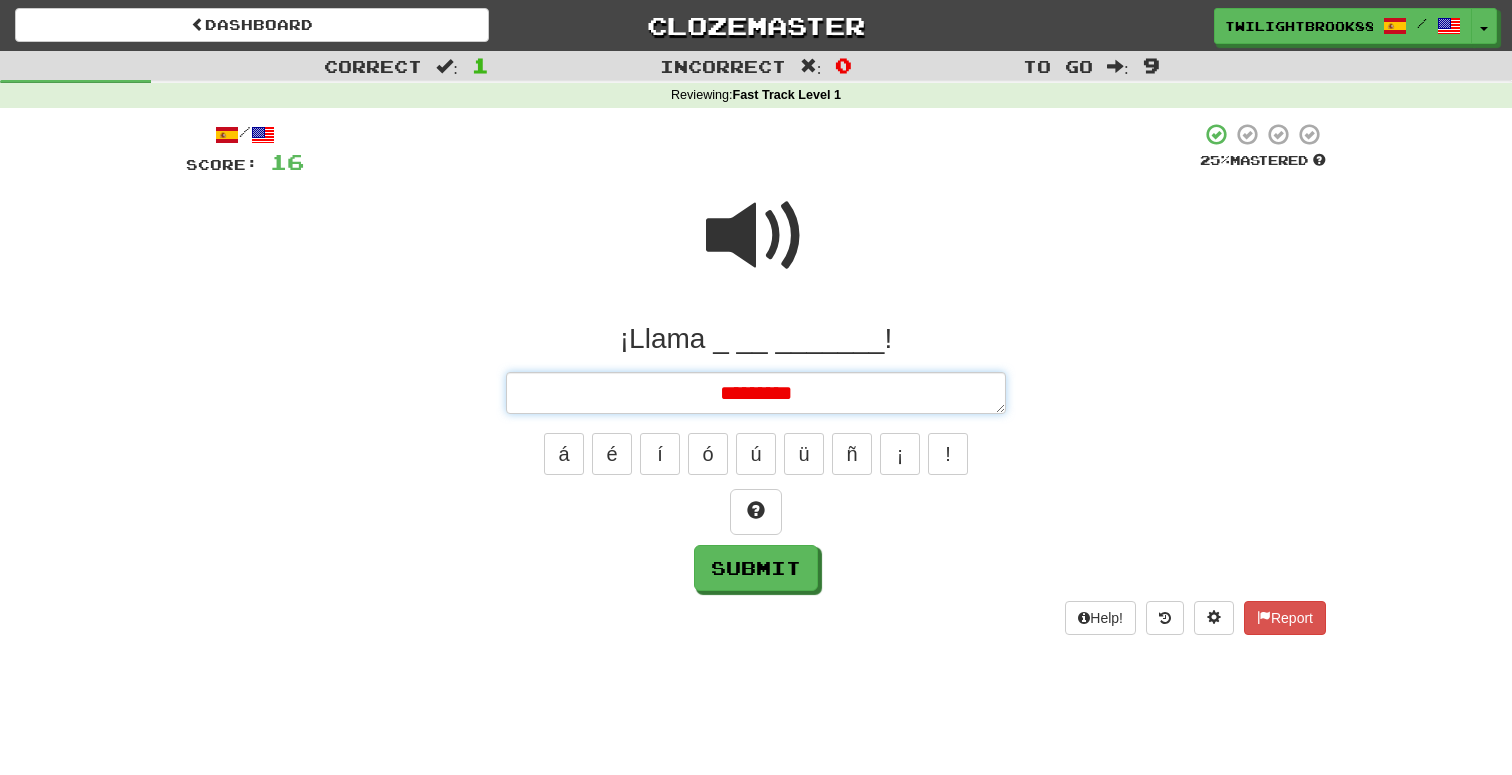 type on "*" 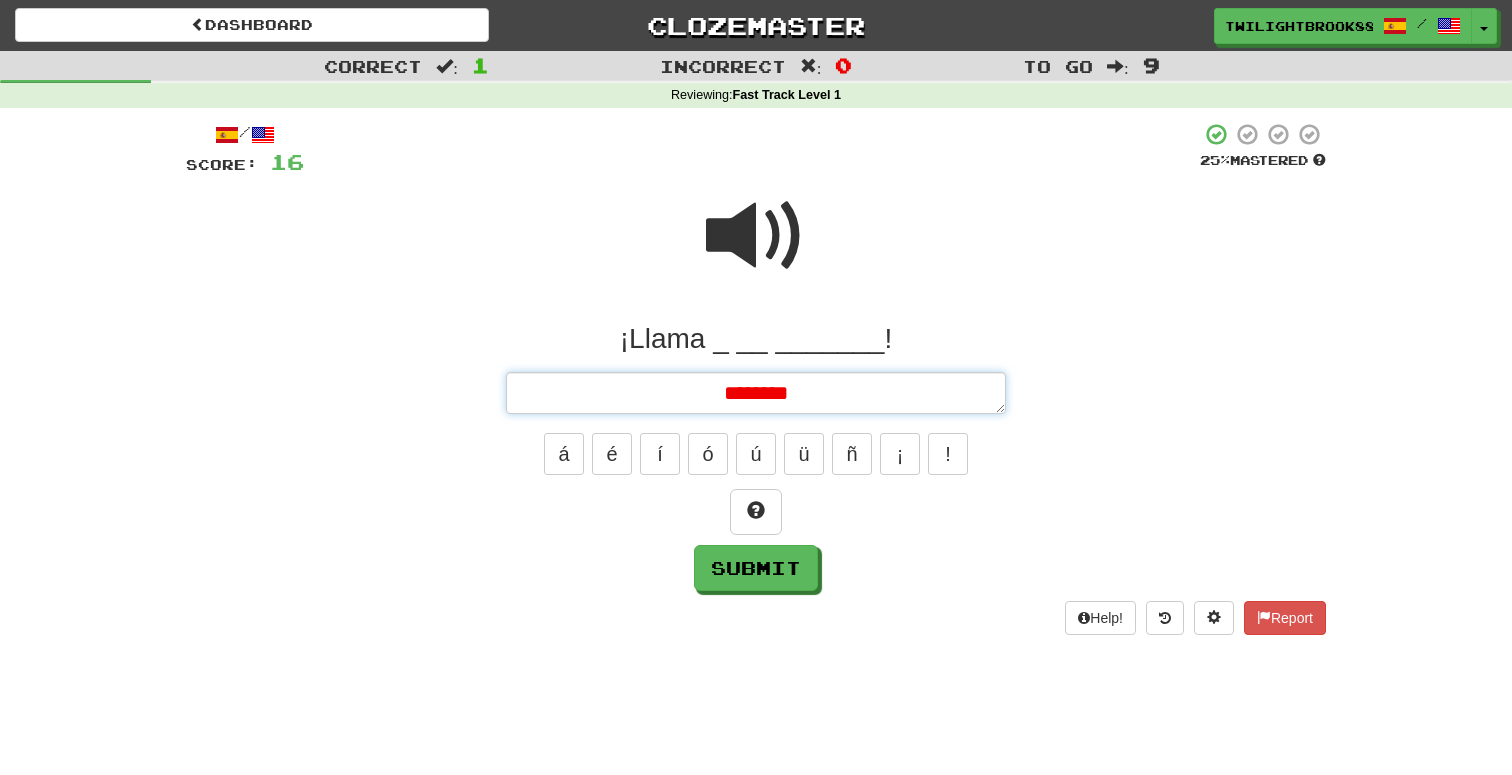 type on "*" 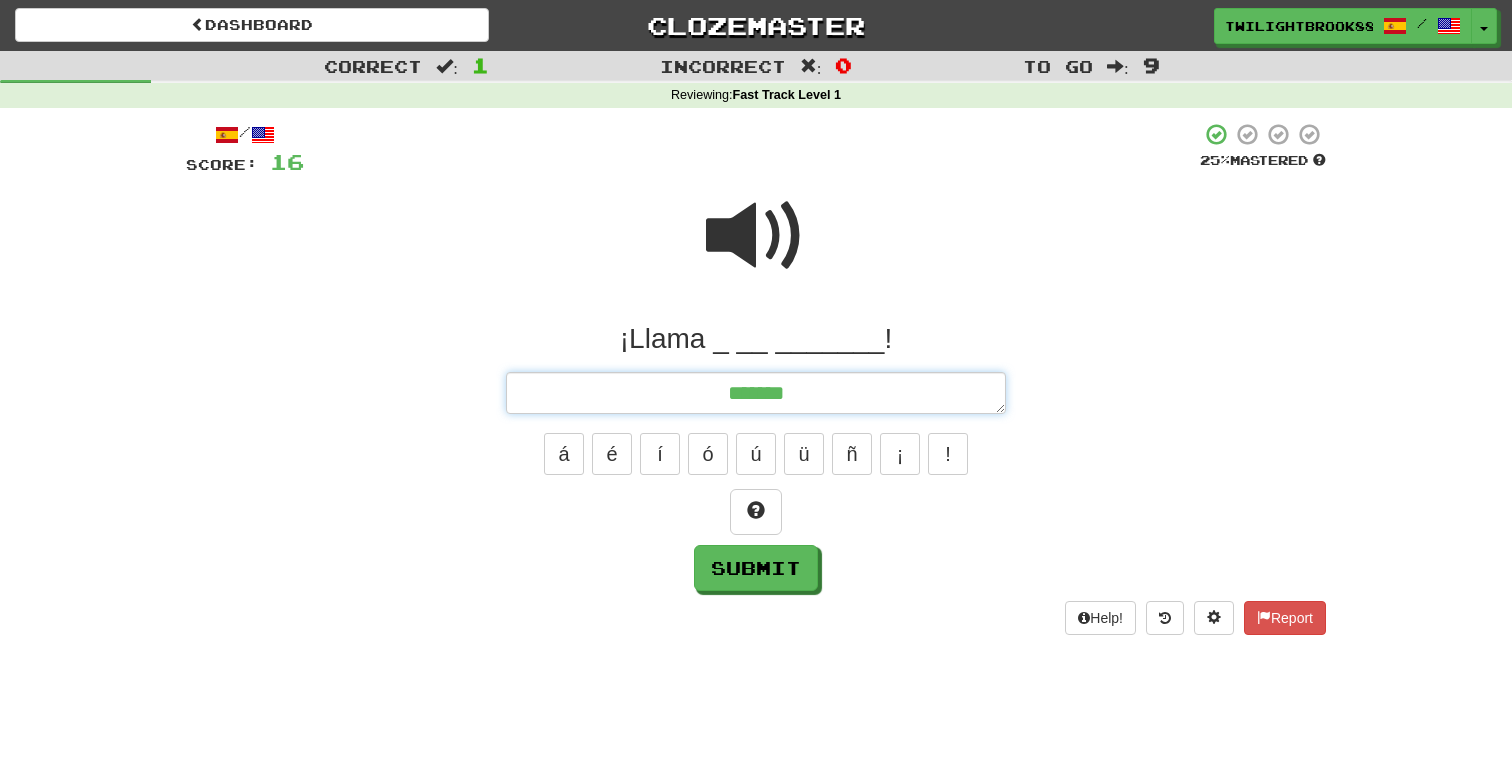 type on "*" 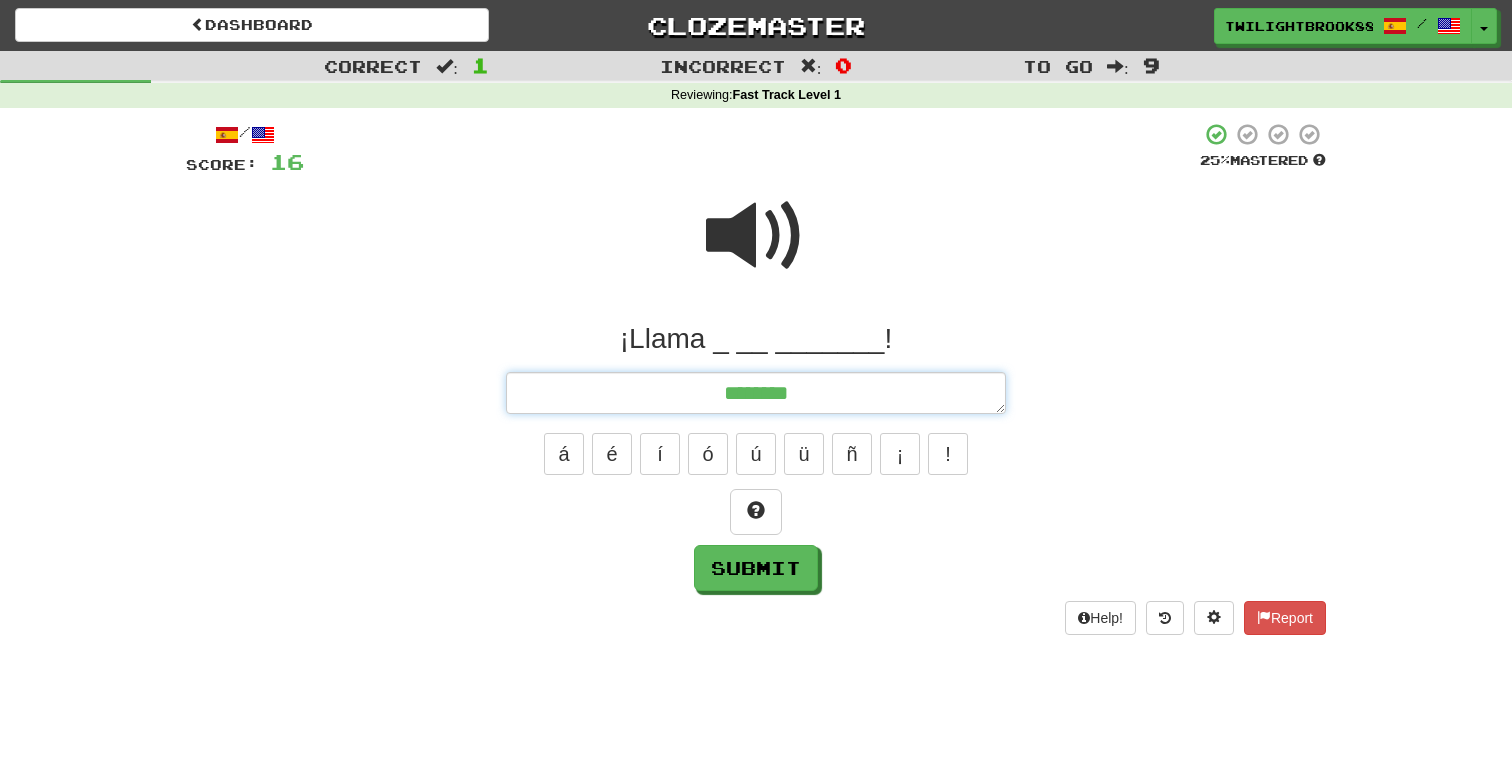 type on "*" 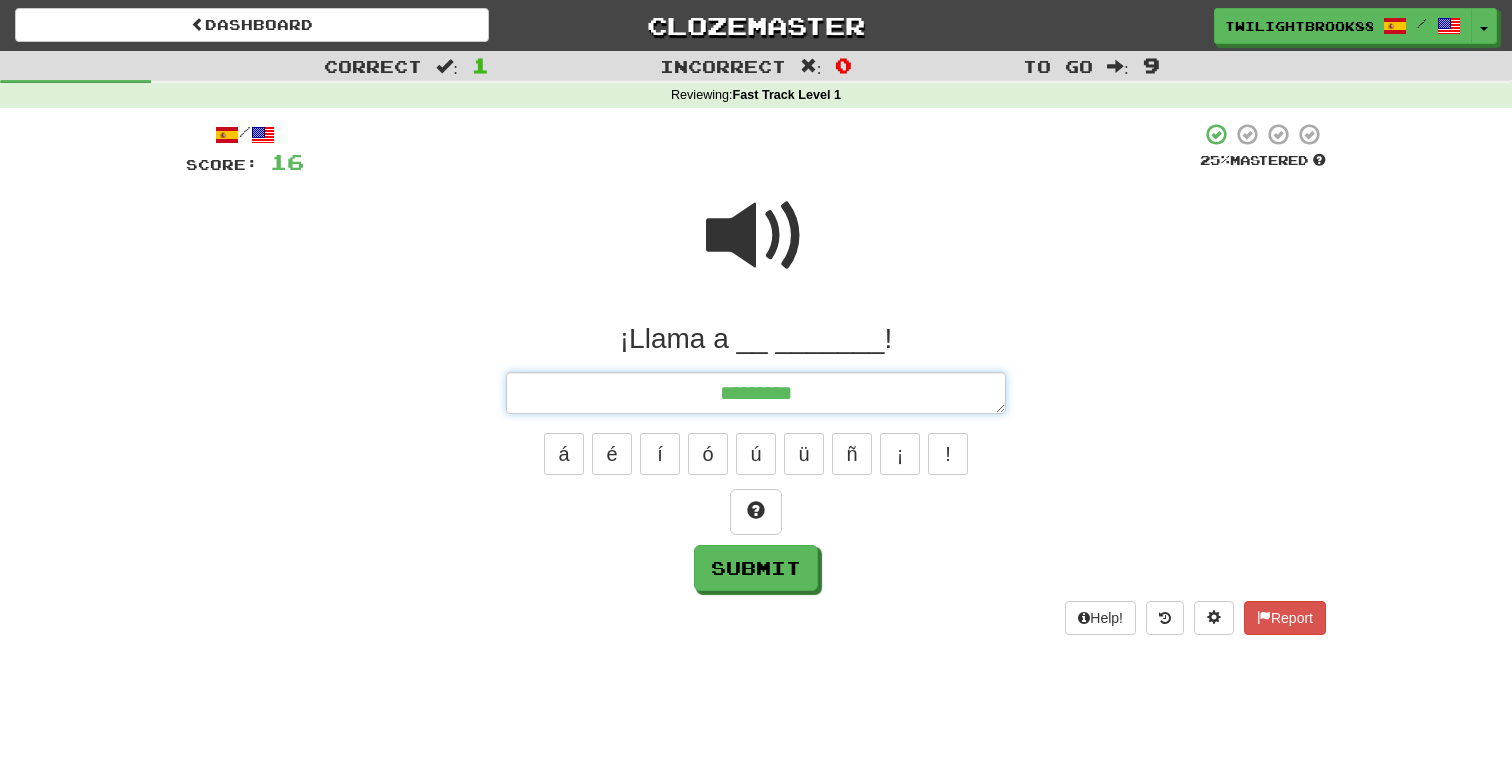 type on "*" 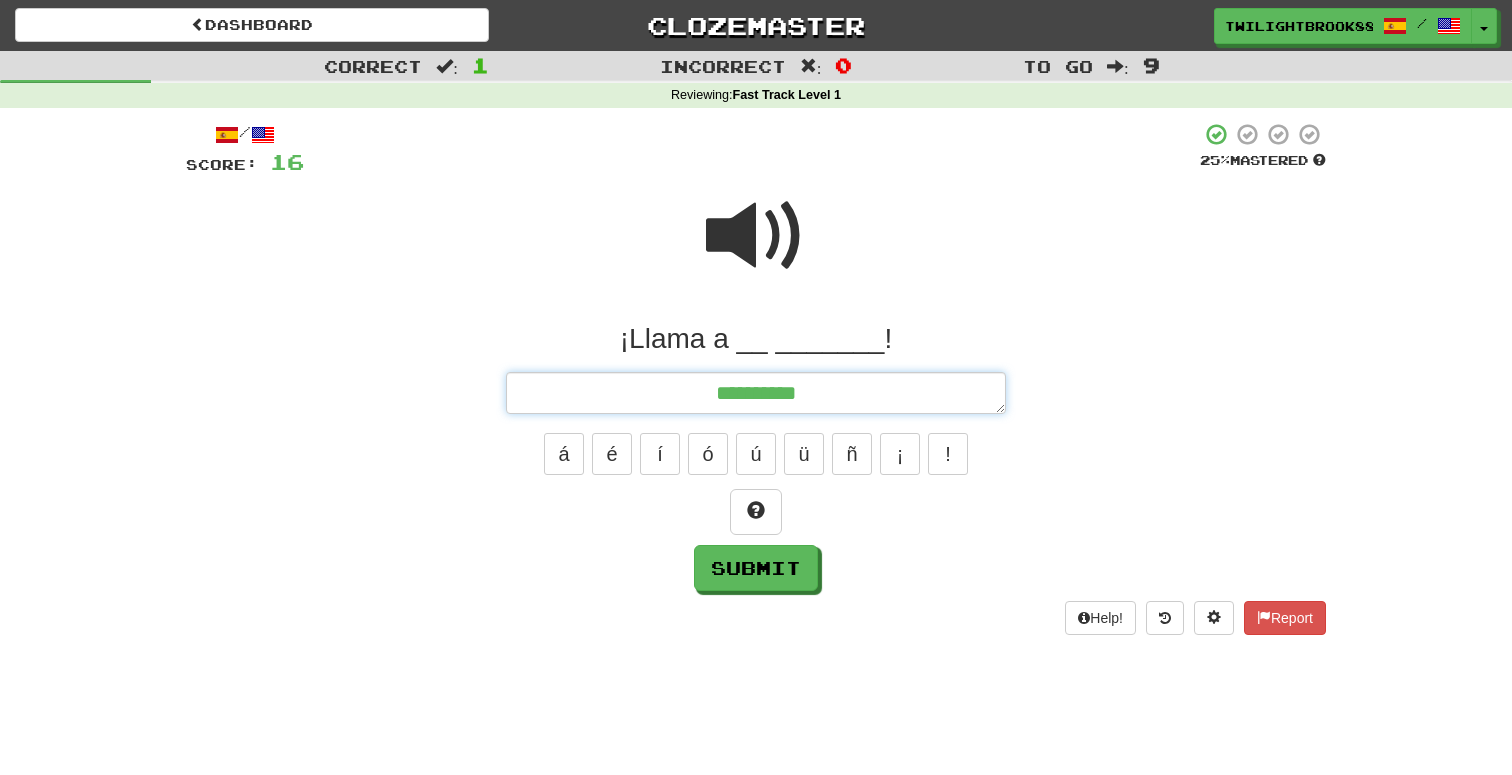 type on "*" 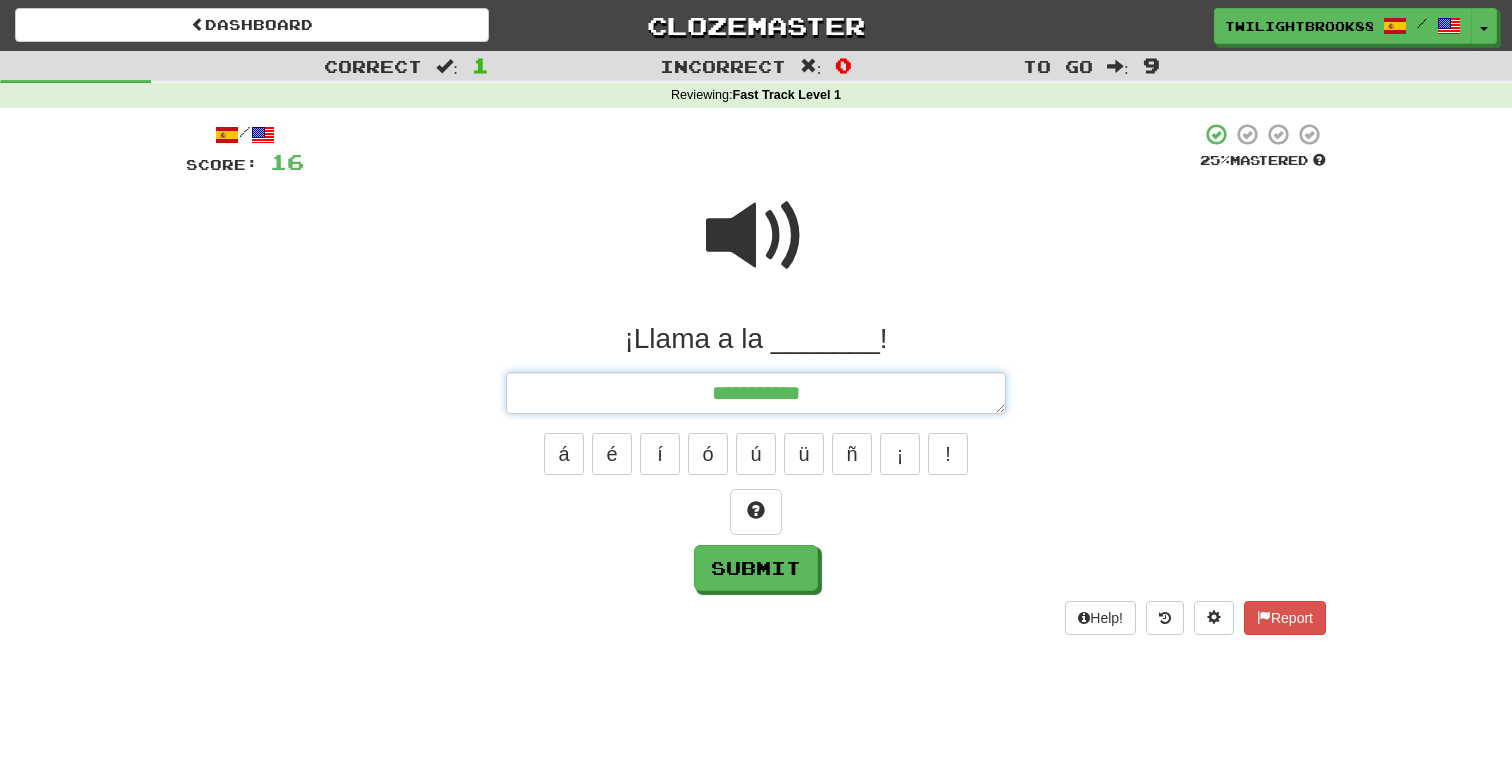 type on "**********" 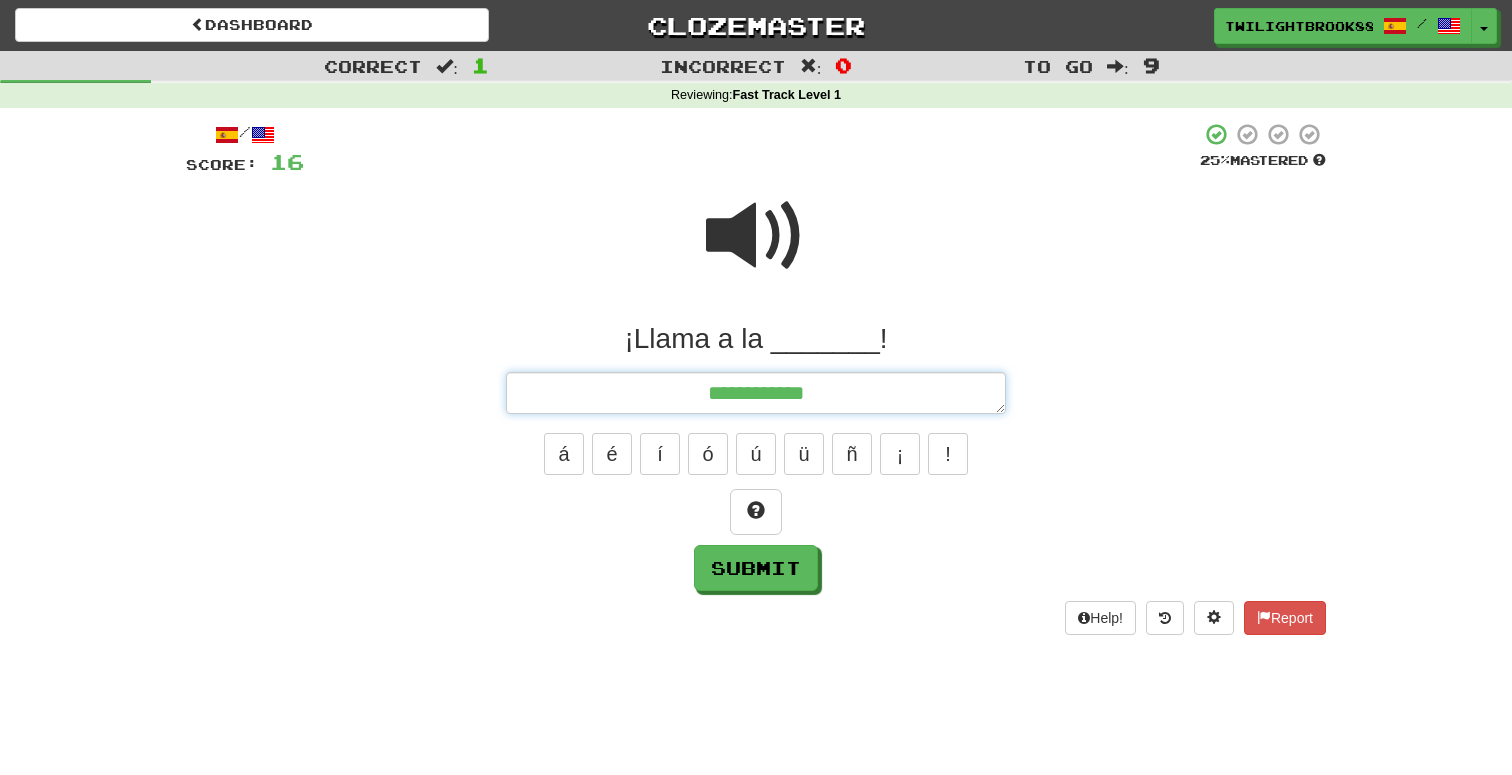 type on "*" 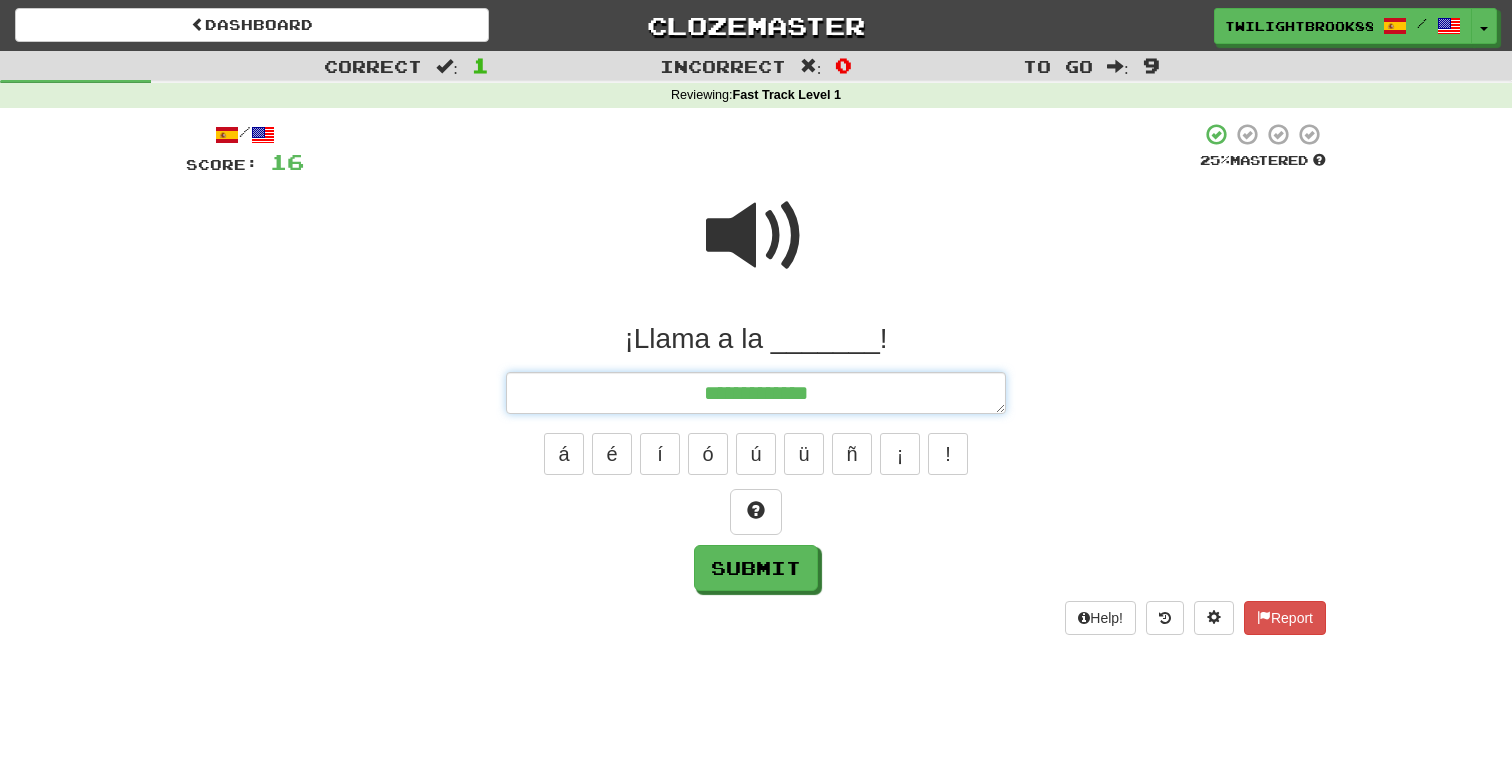type on "**********" 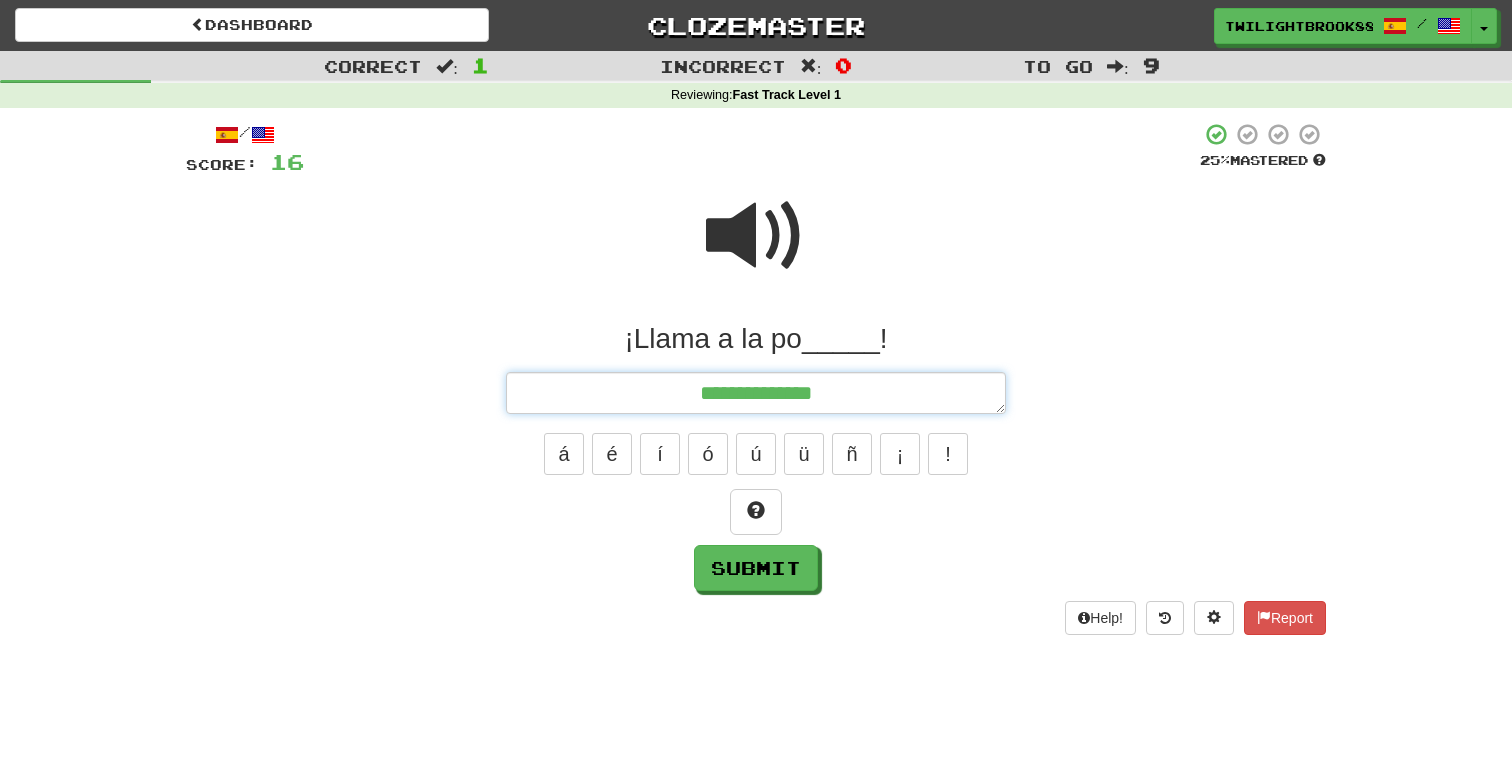 type on "*" 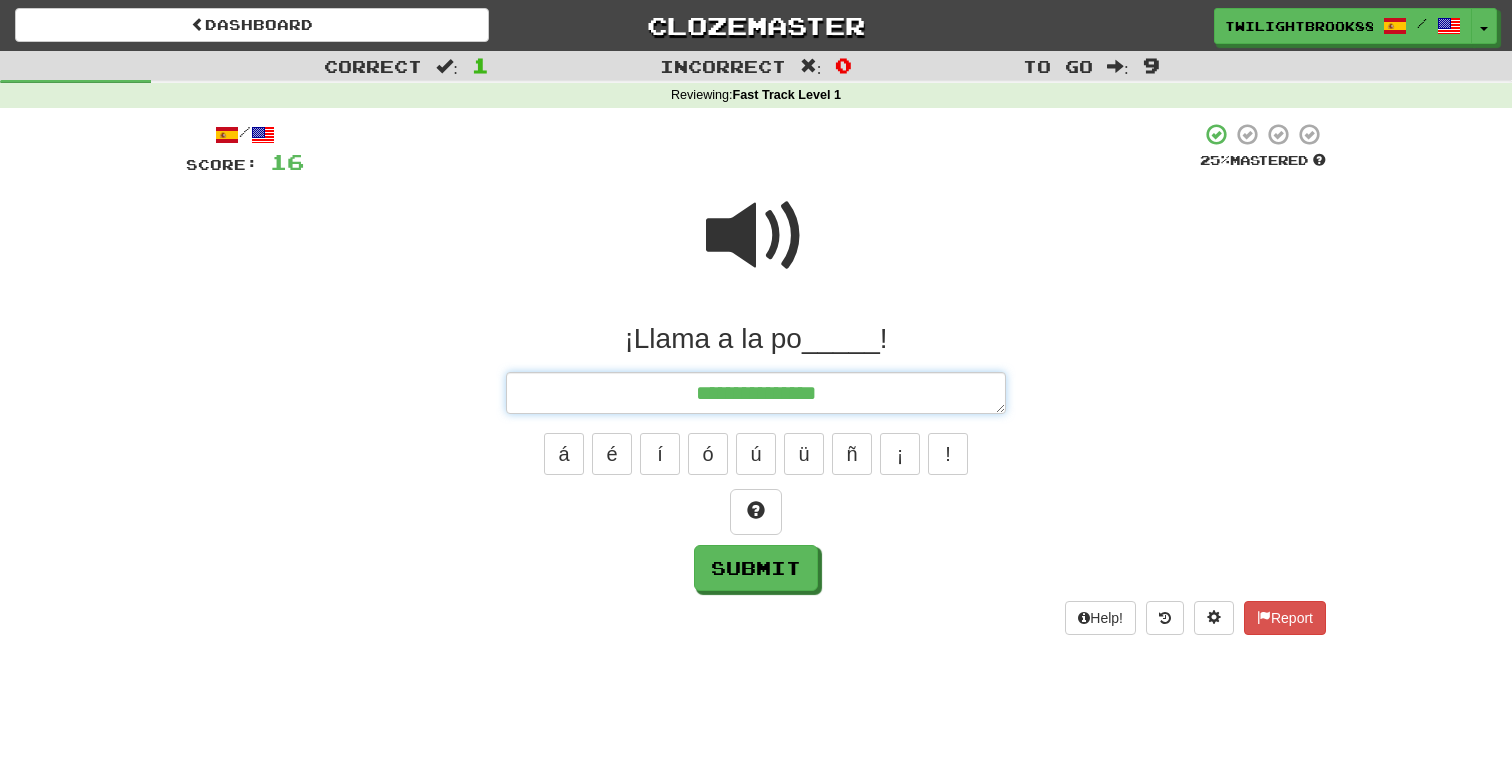 type on "*" 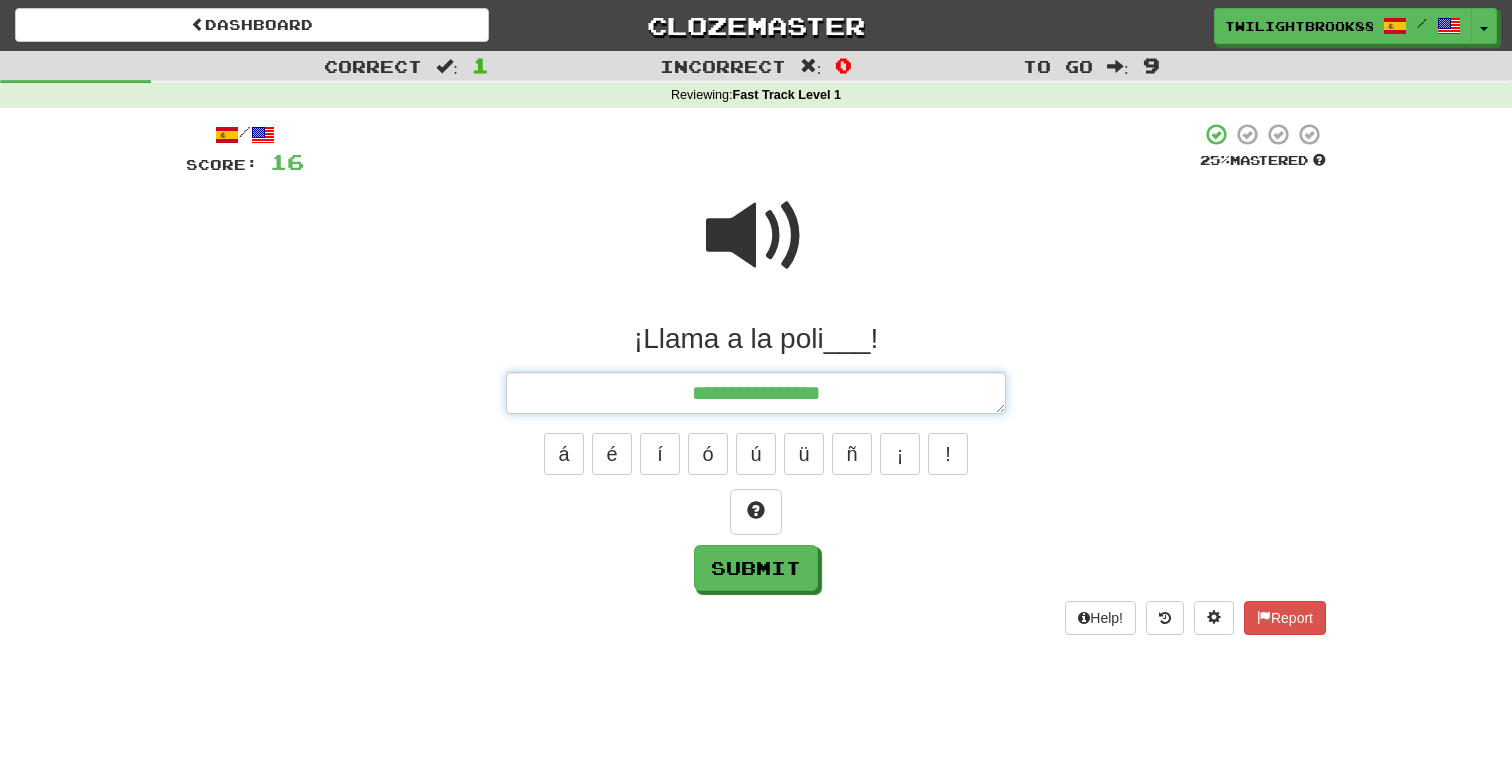 type on "*" 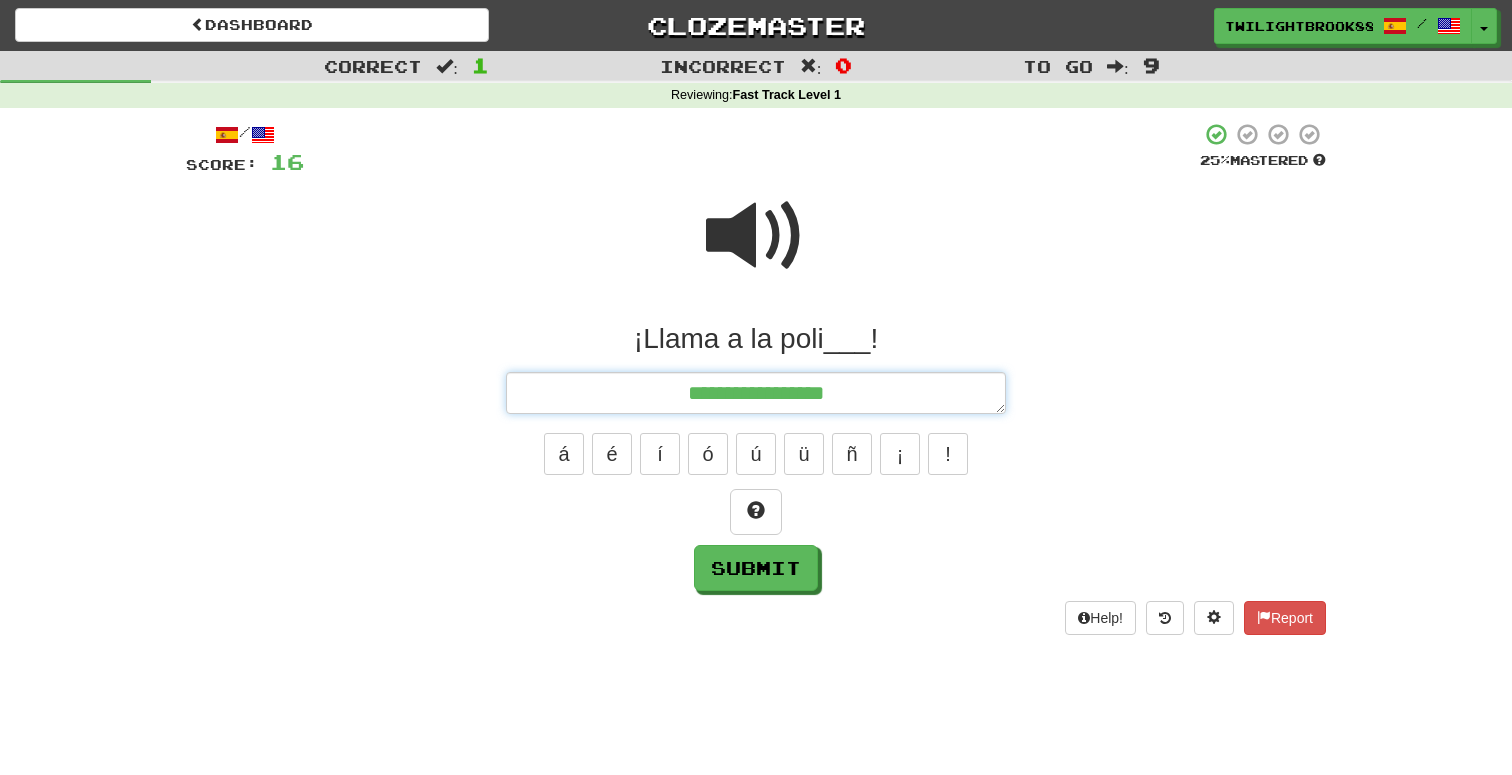 type on "*" 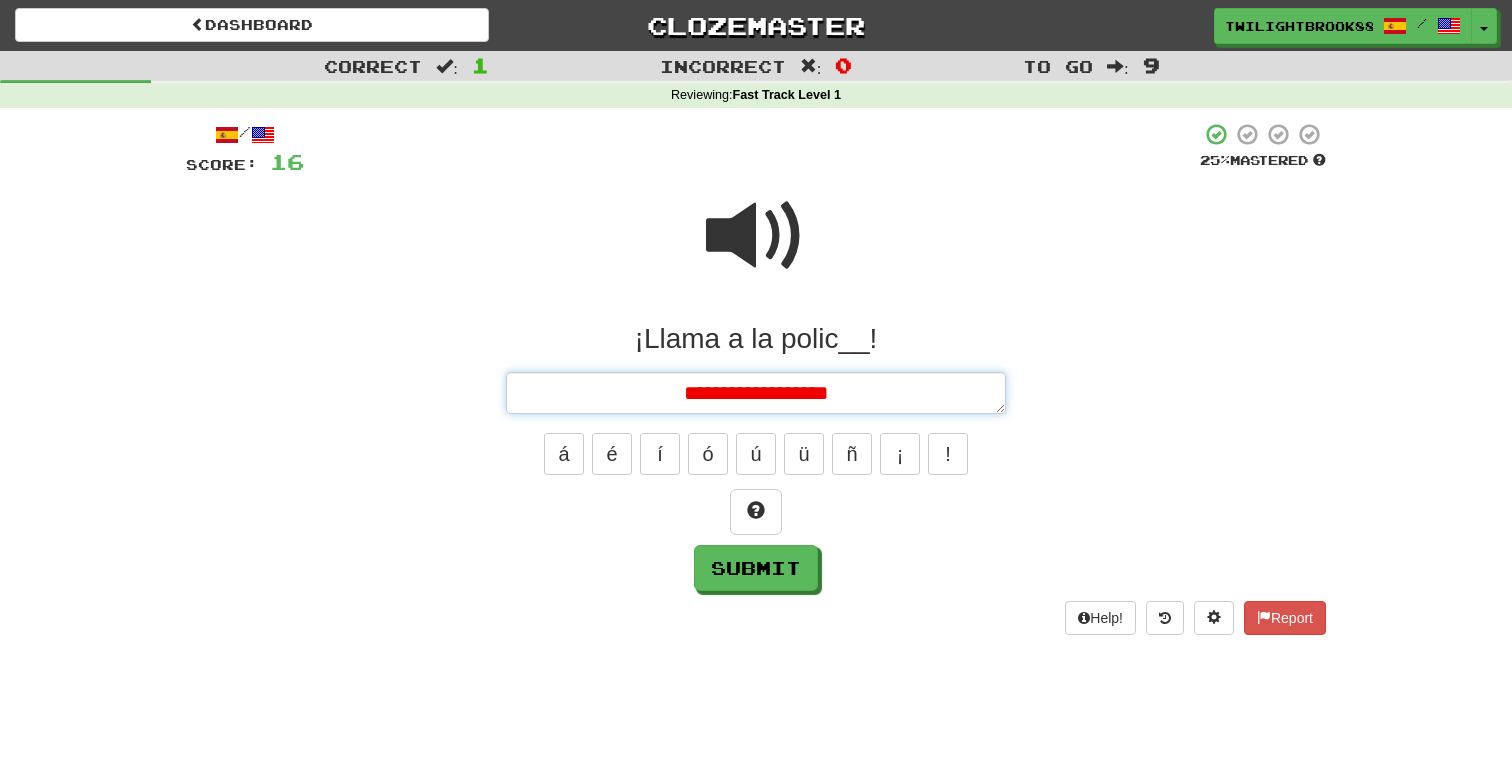 type on "*" 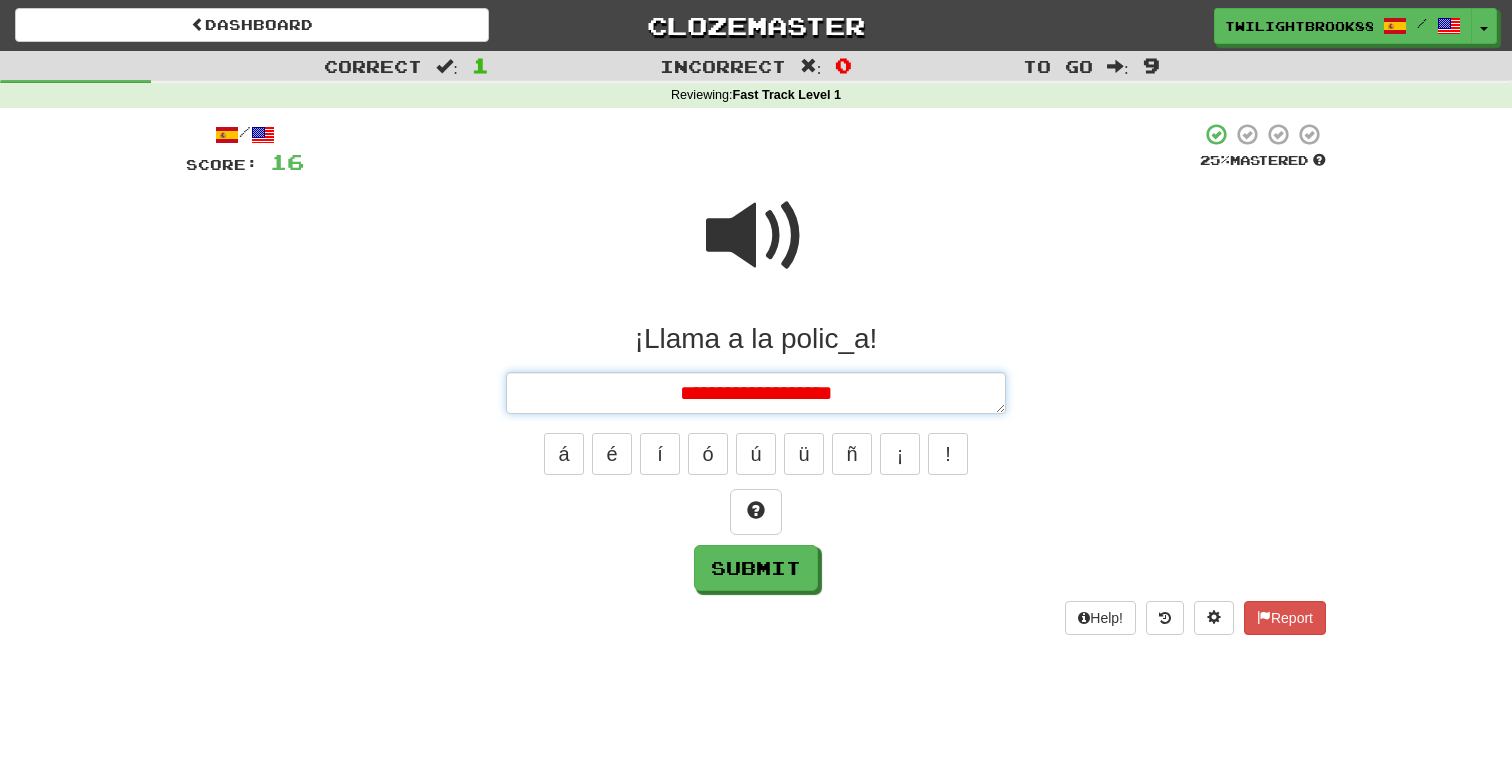 type on "*" 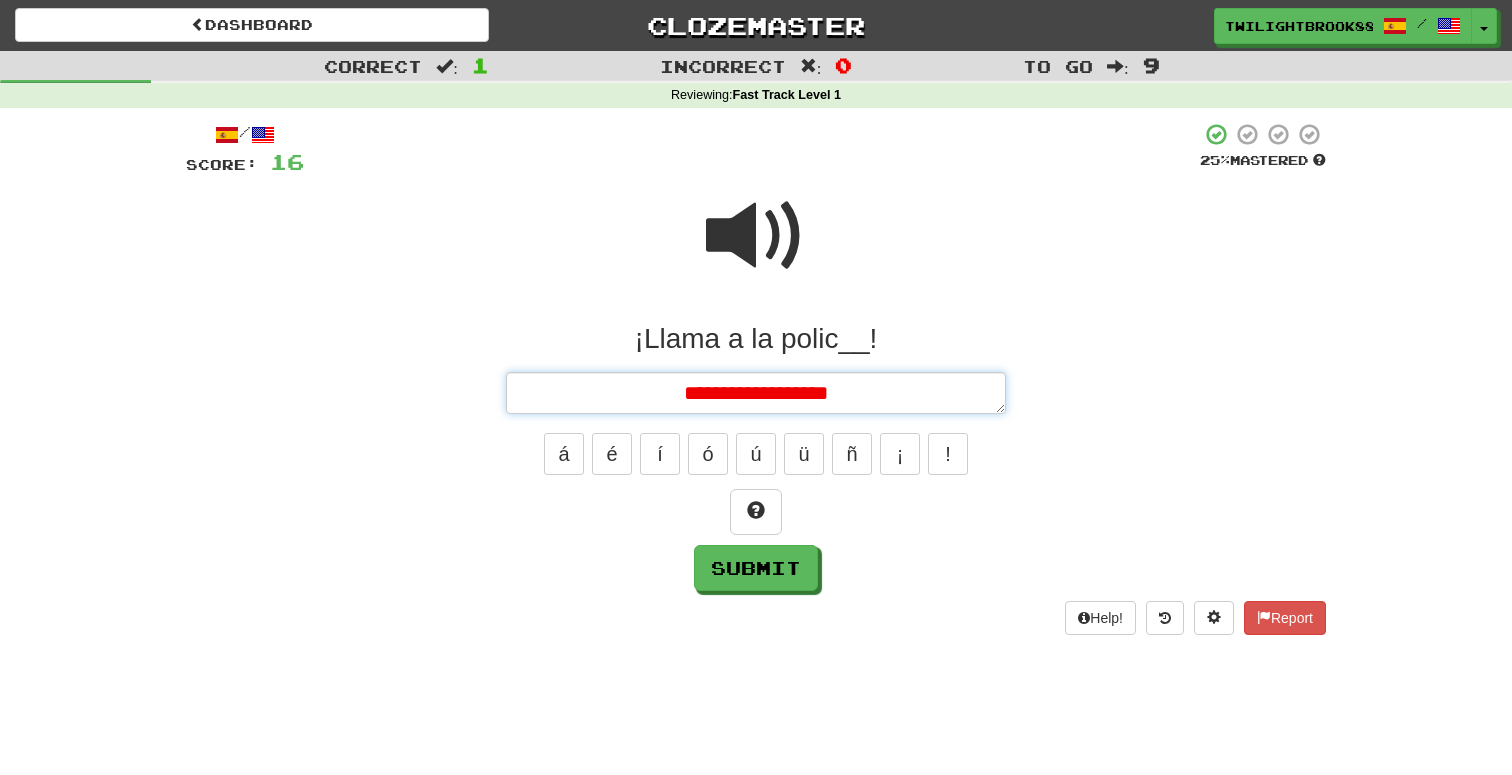 type on "*" 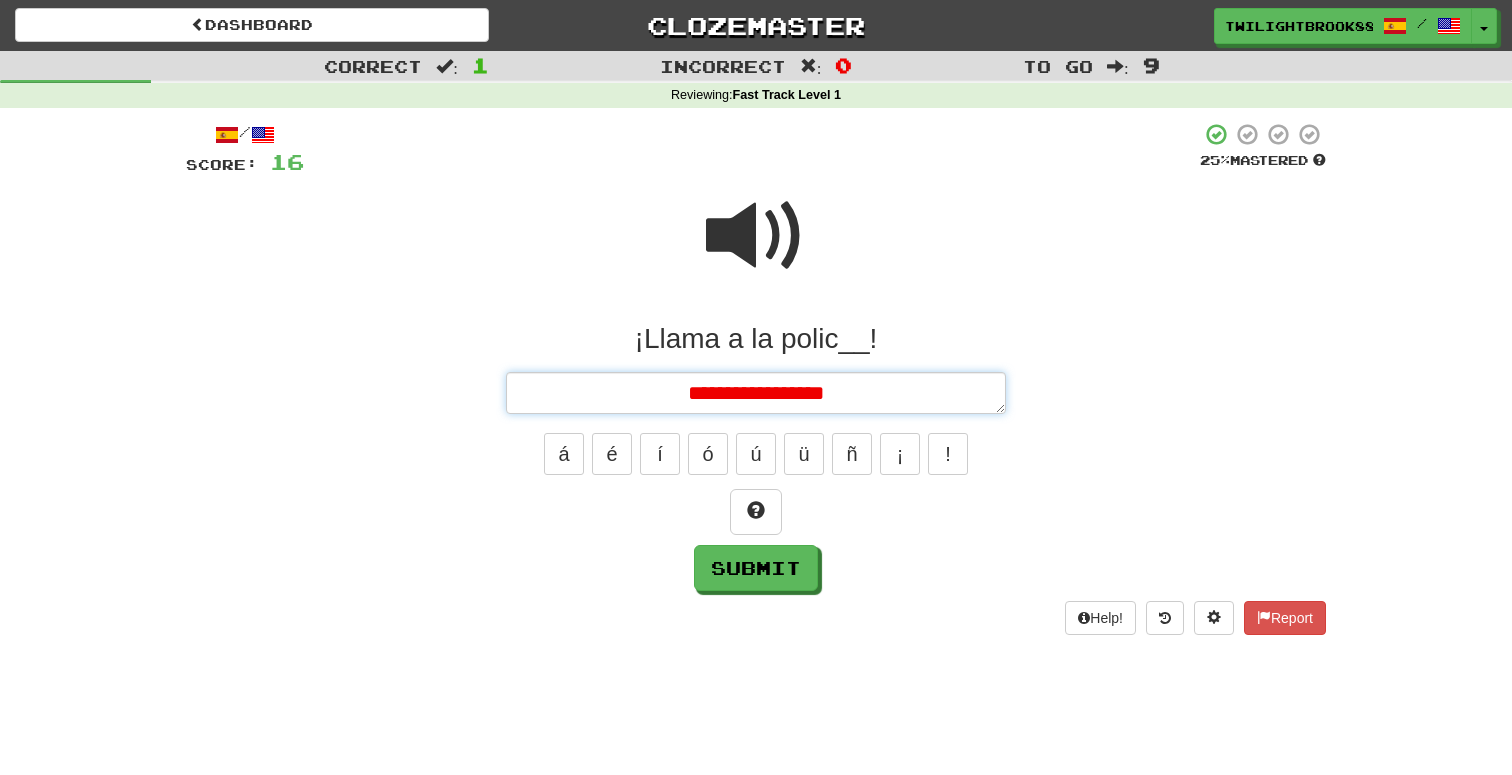 type on "*" 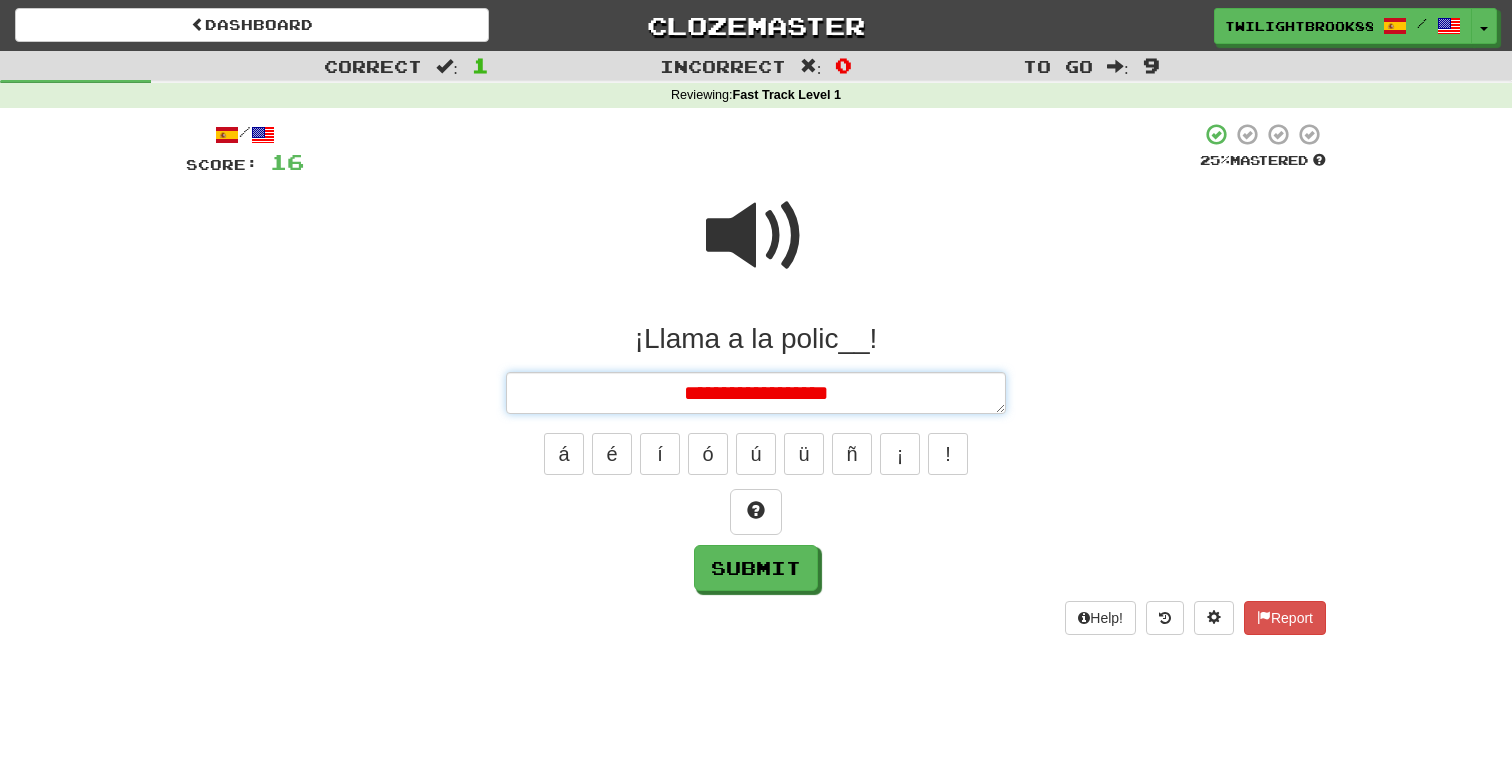 type on "*" 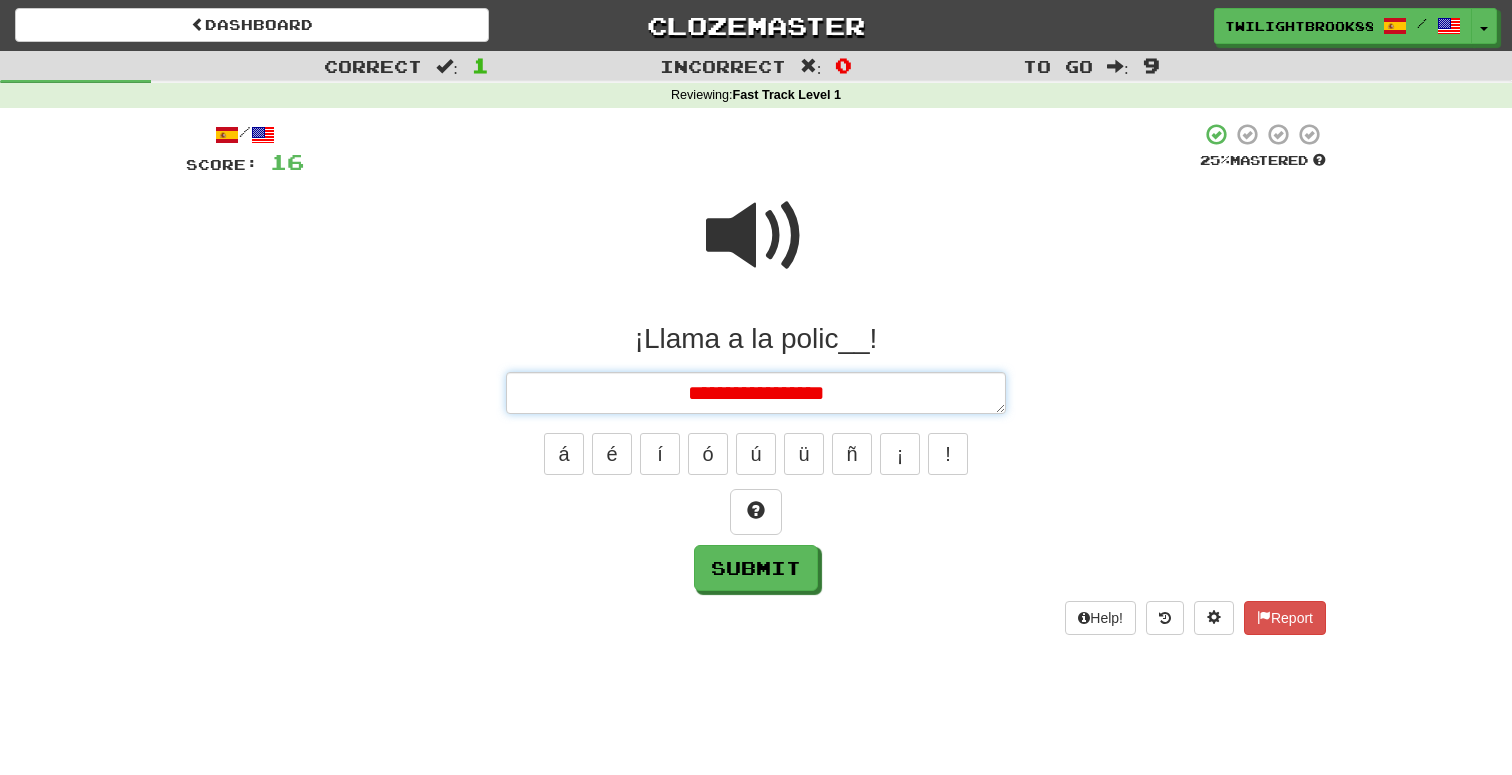 type on "*" 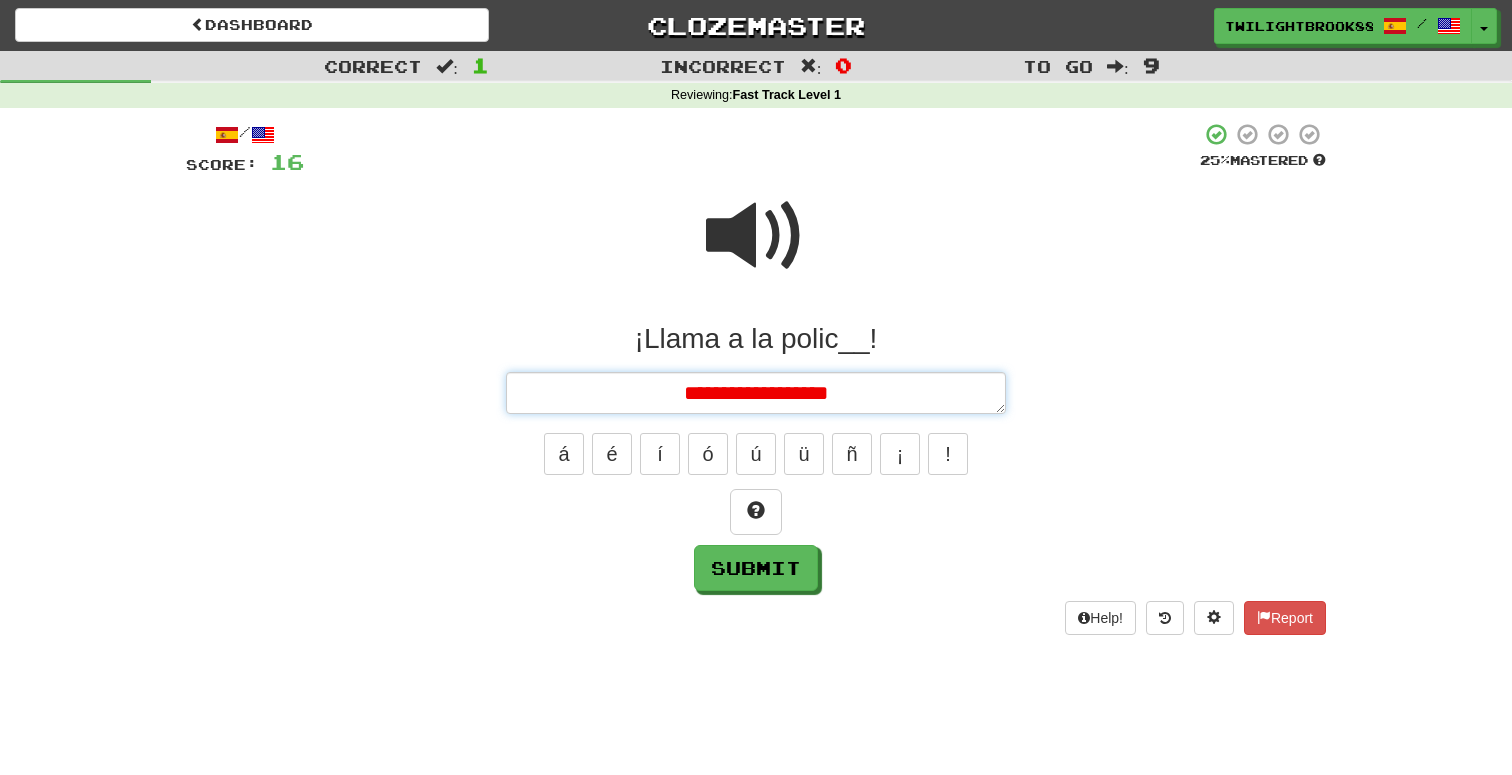 type on "*" 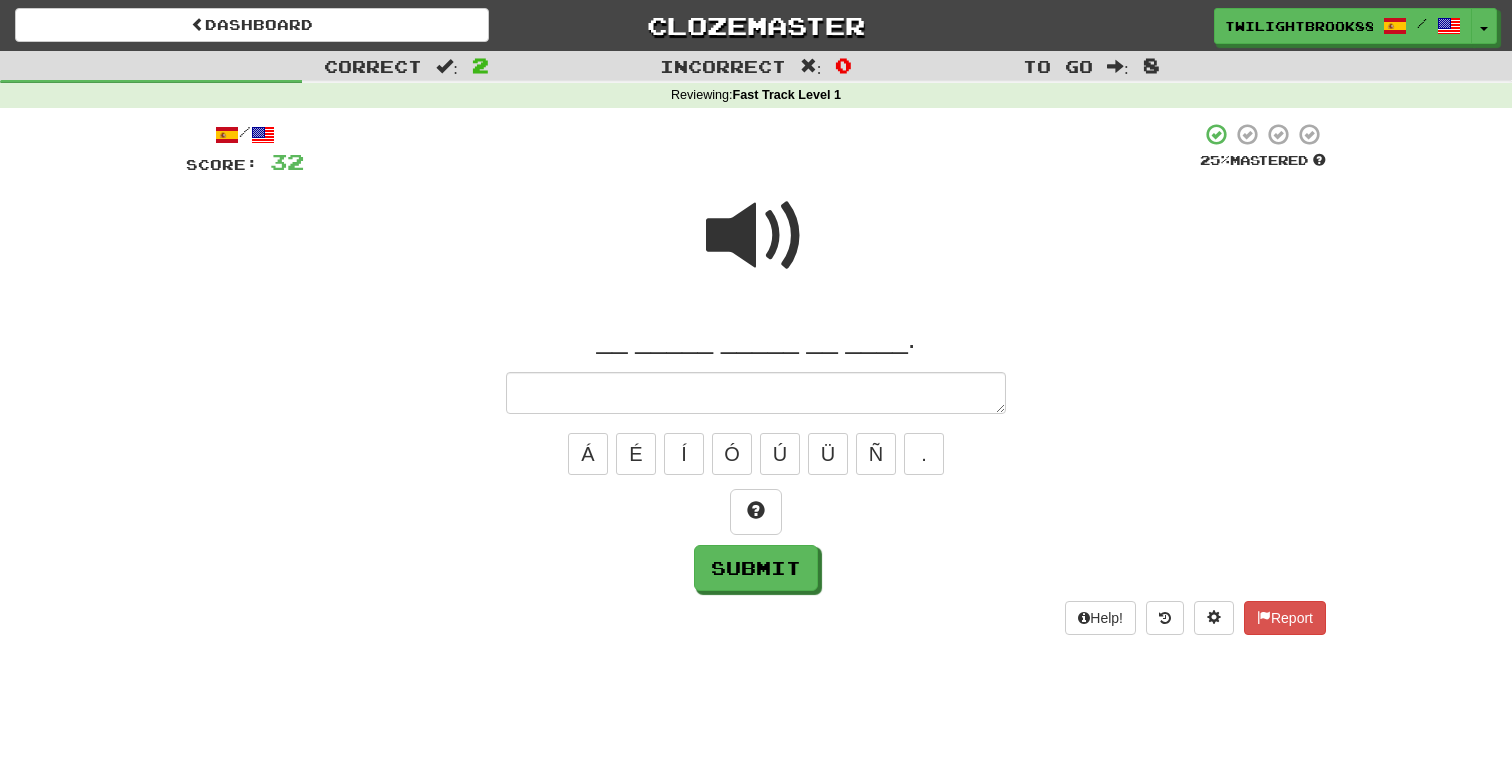 type on "*" 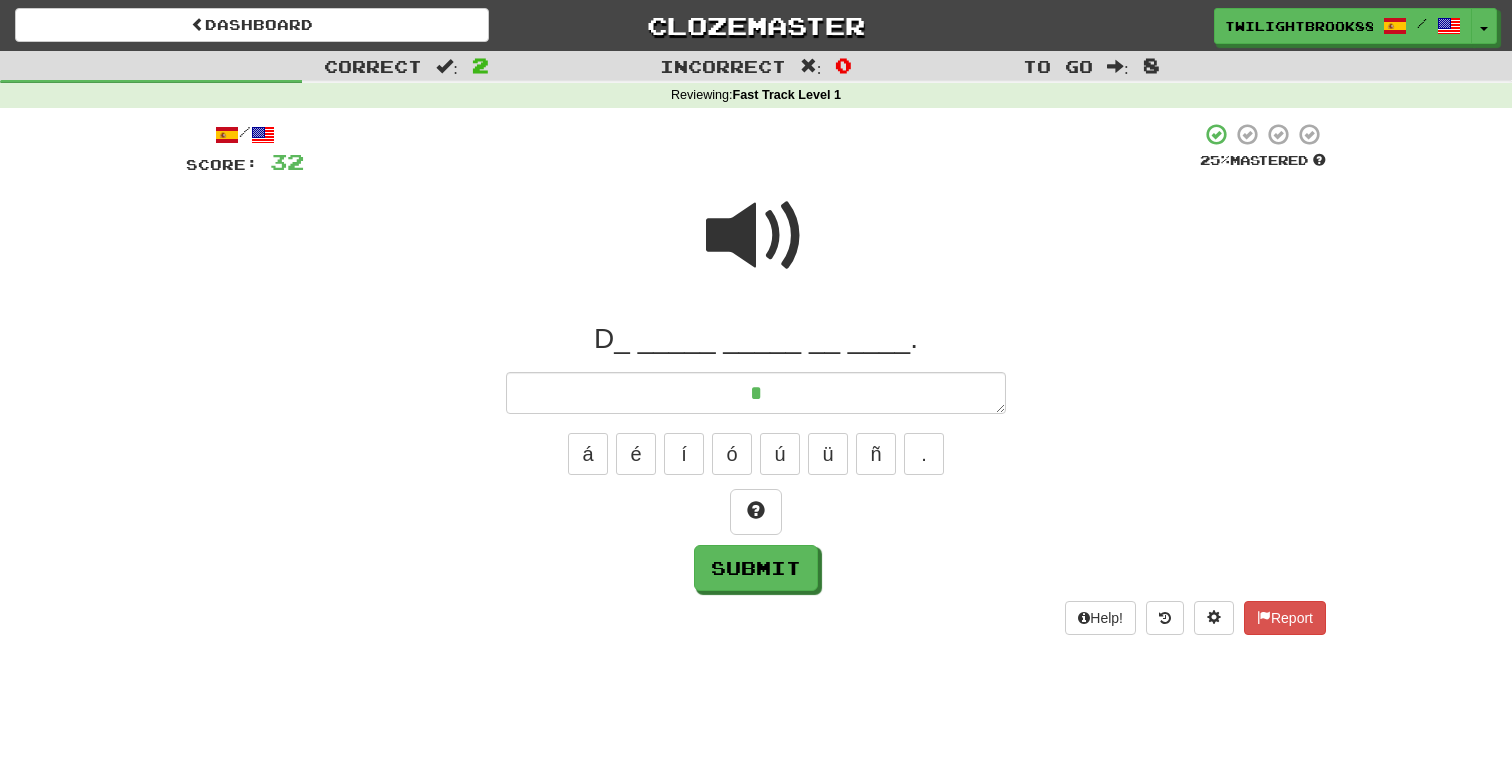 type on "*" 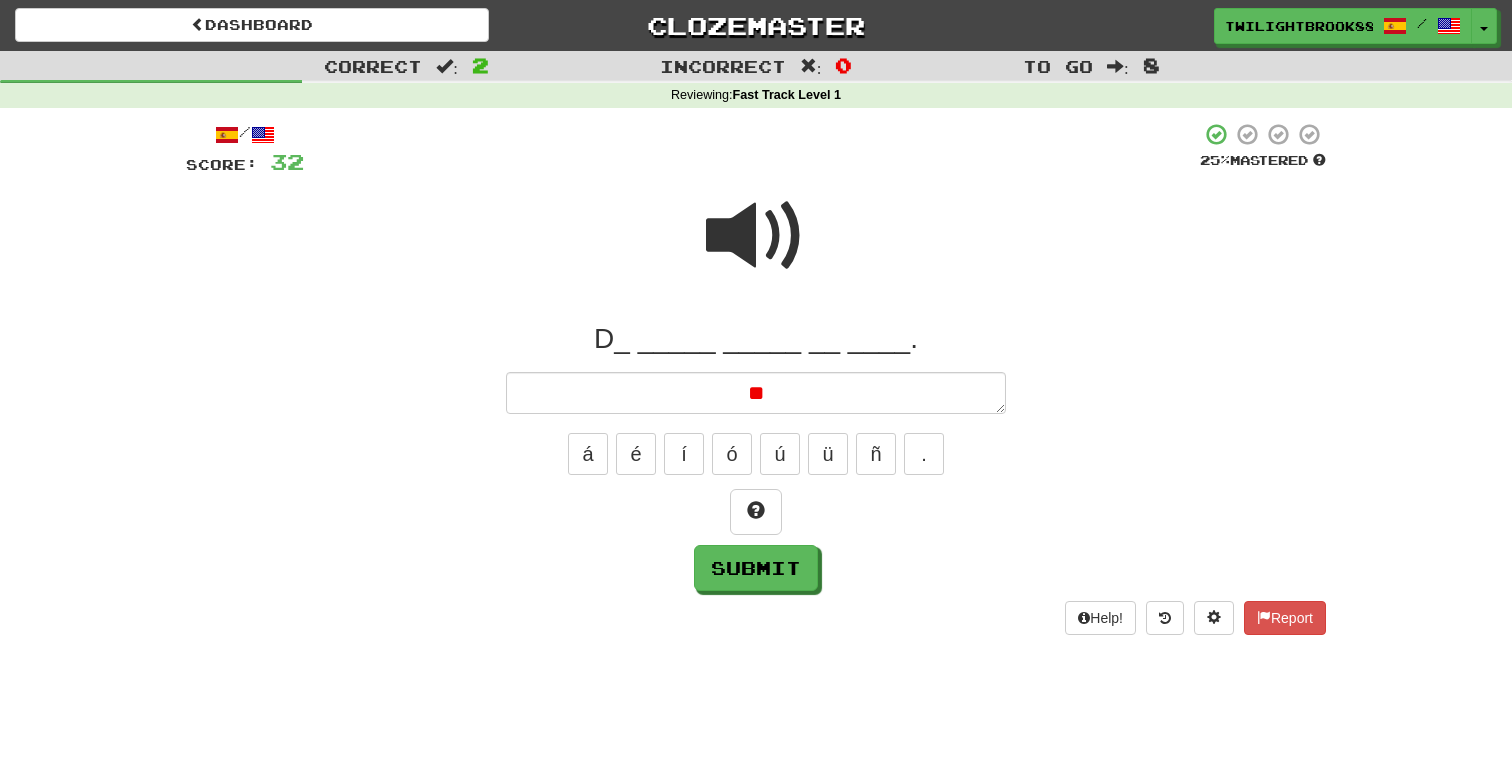 type on "*" 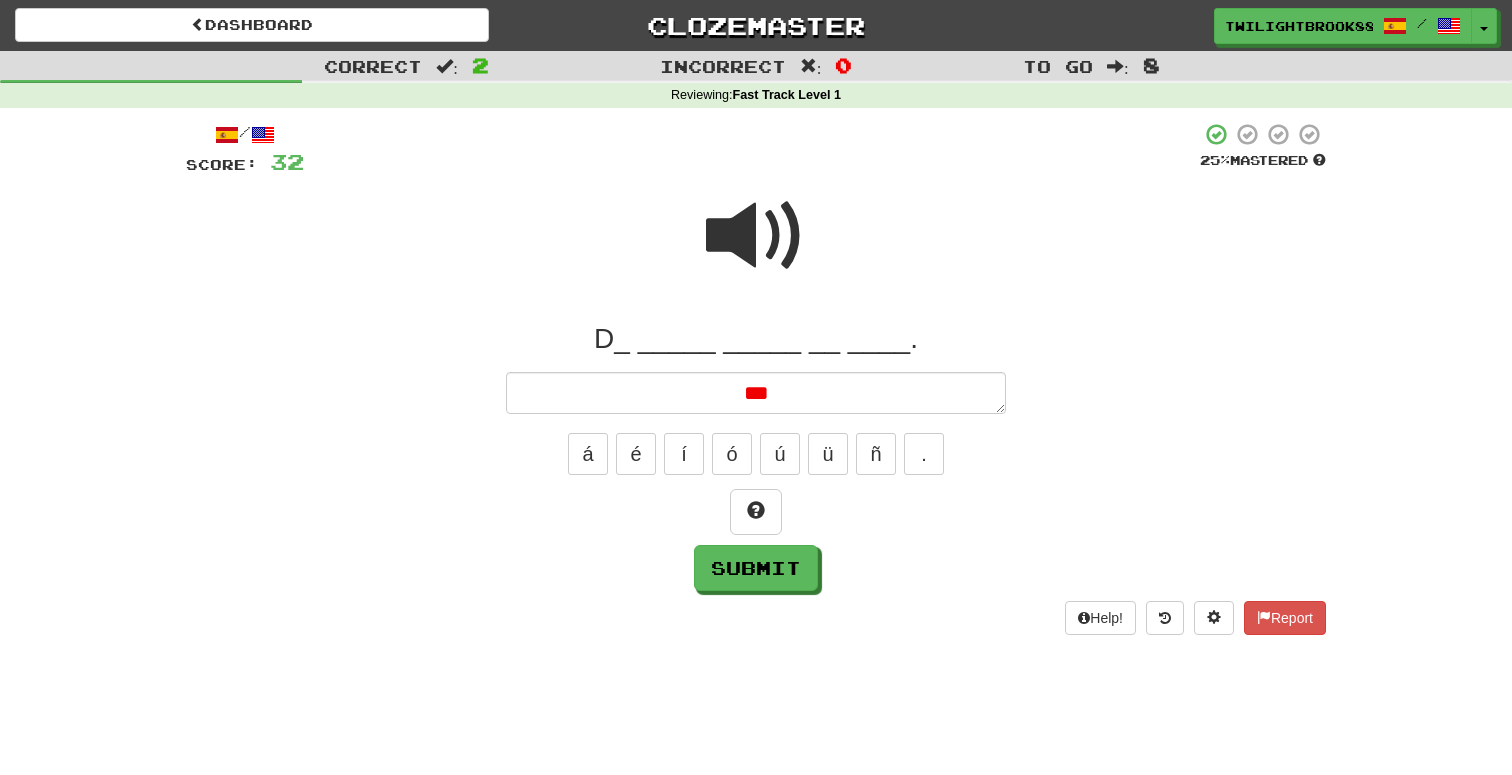 type on "*" 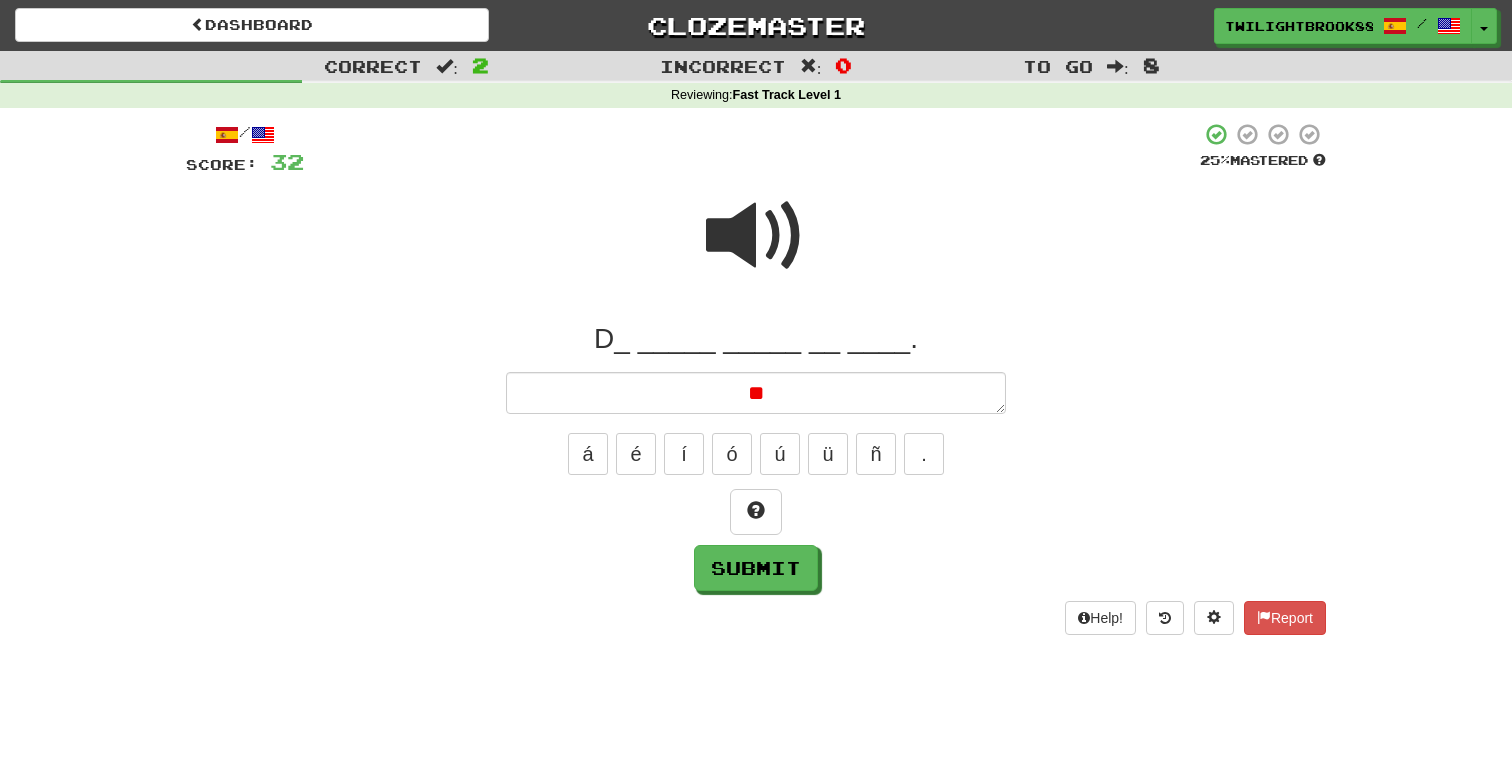 type on "*" 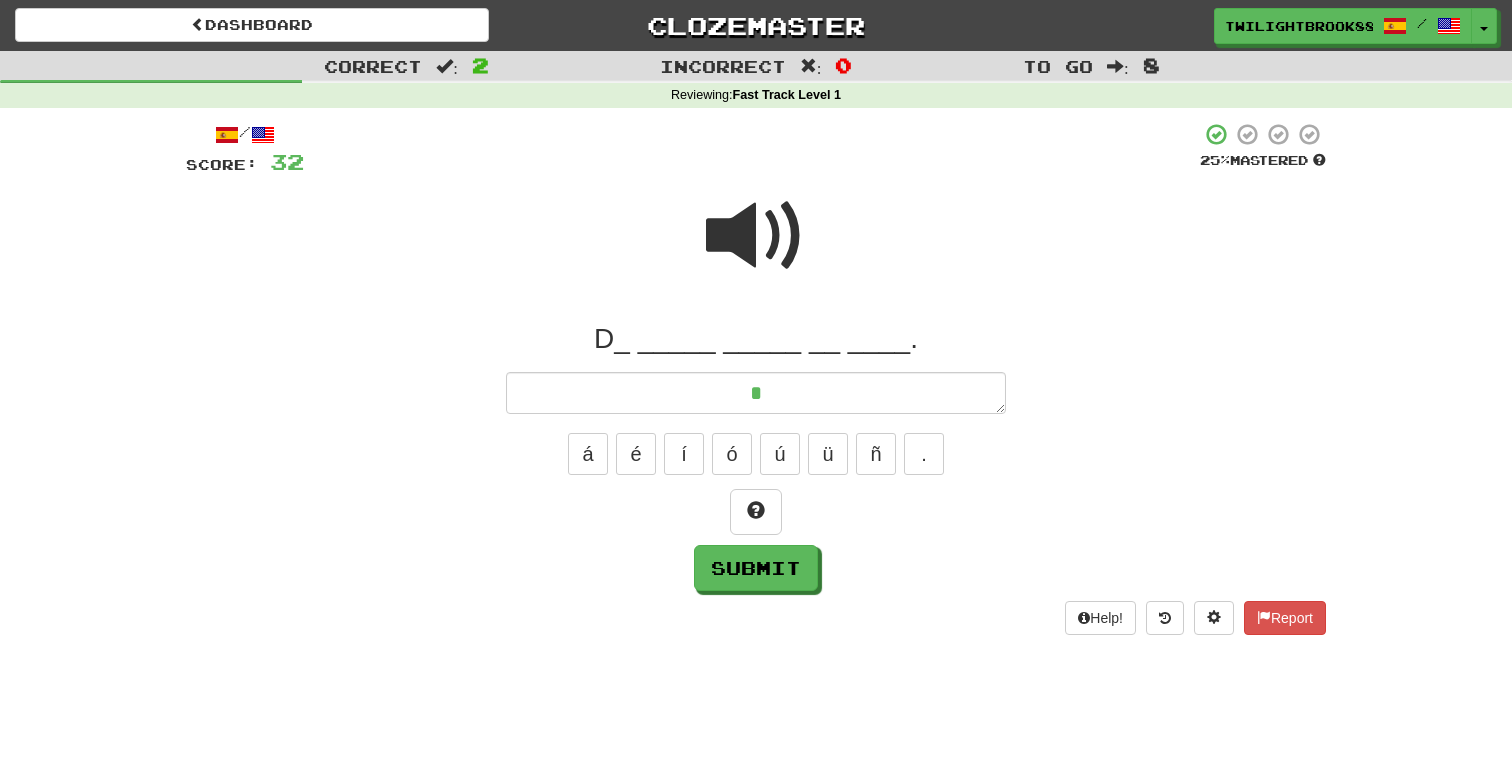 type on "*" 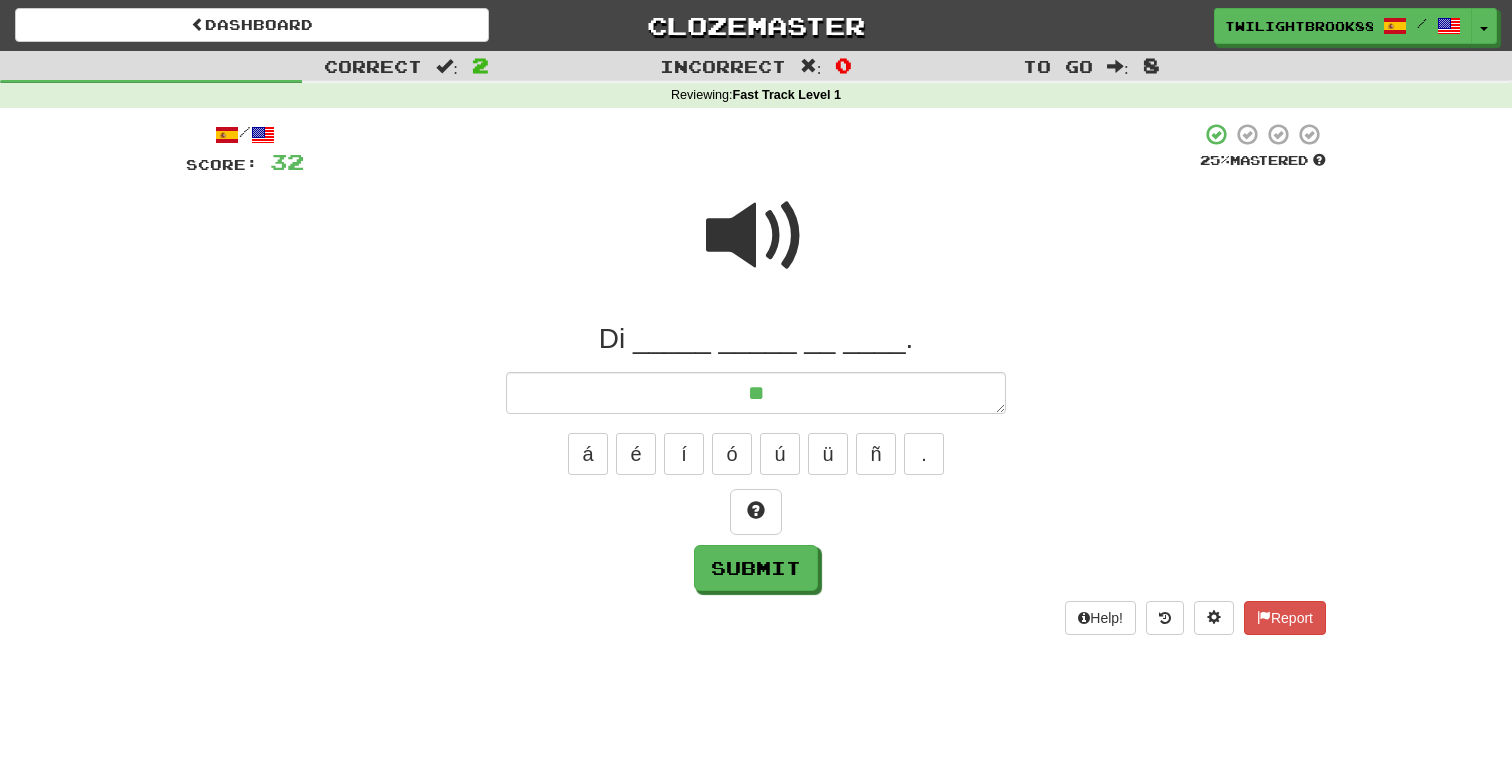 type on "*" 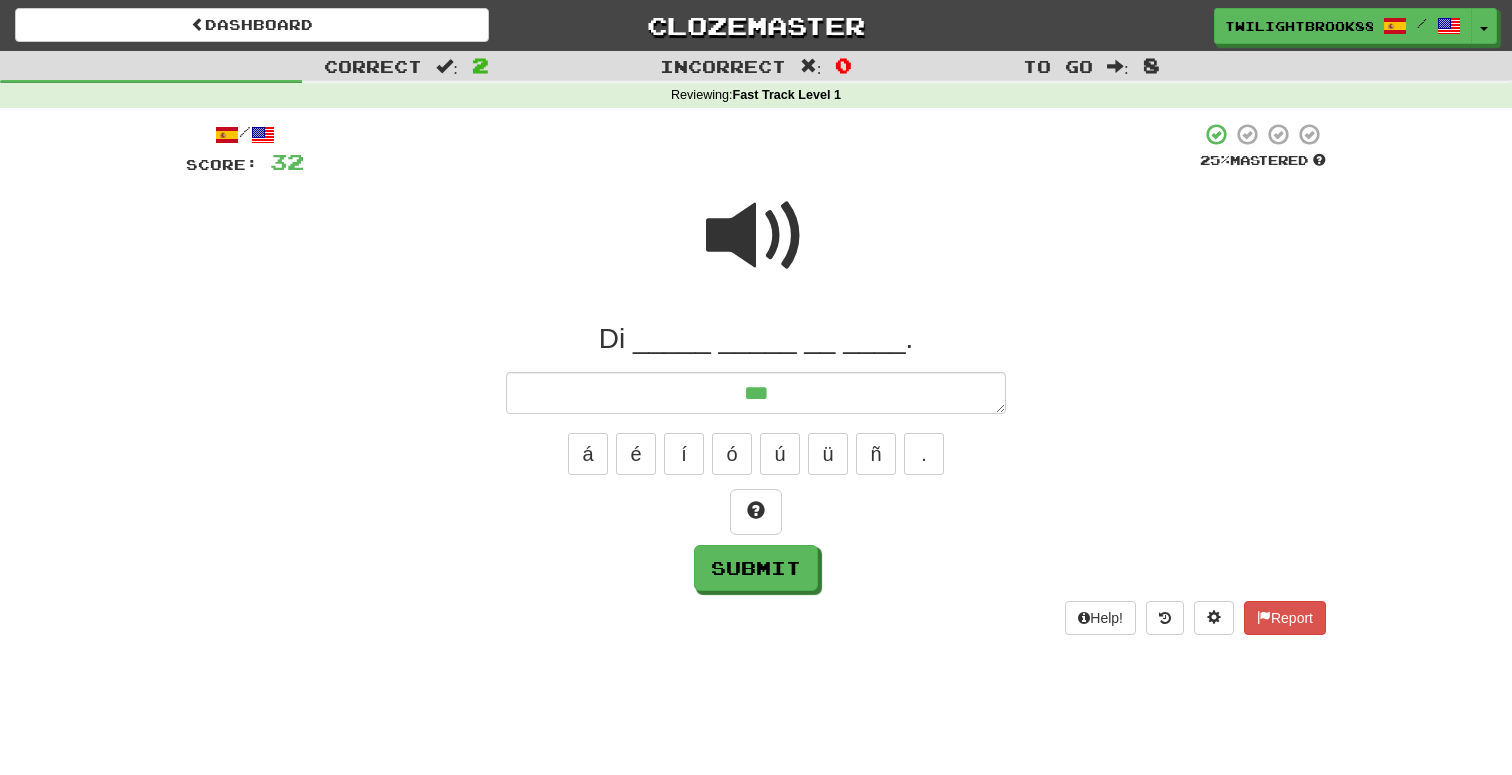 type on "*" 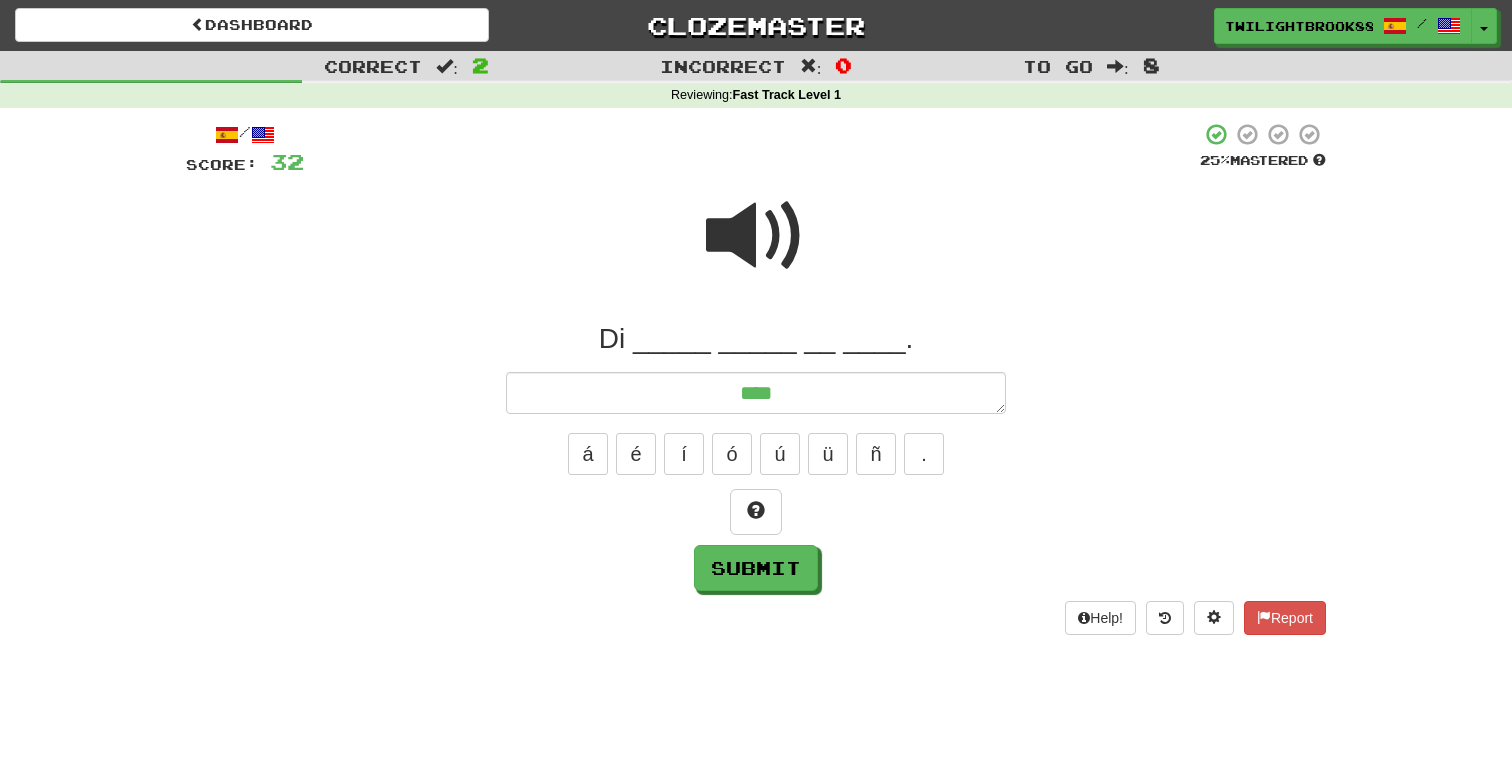 type on "*" 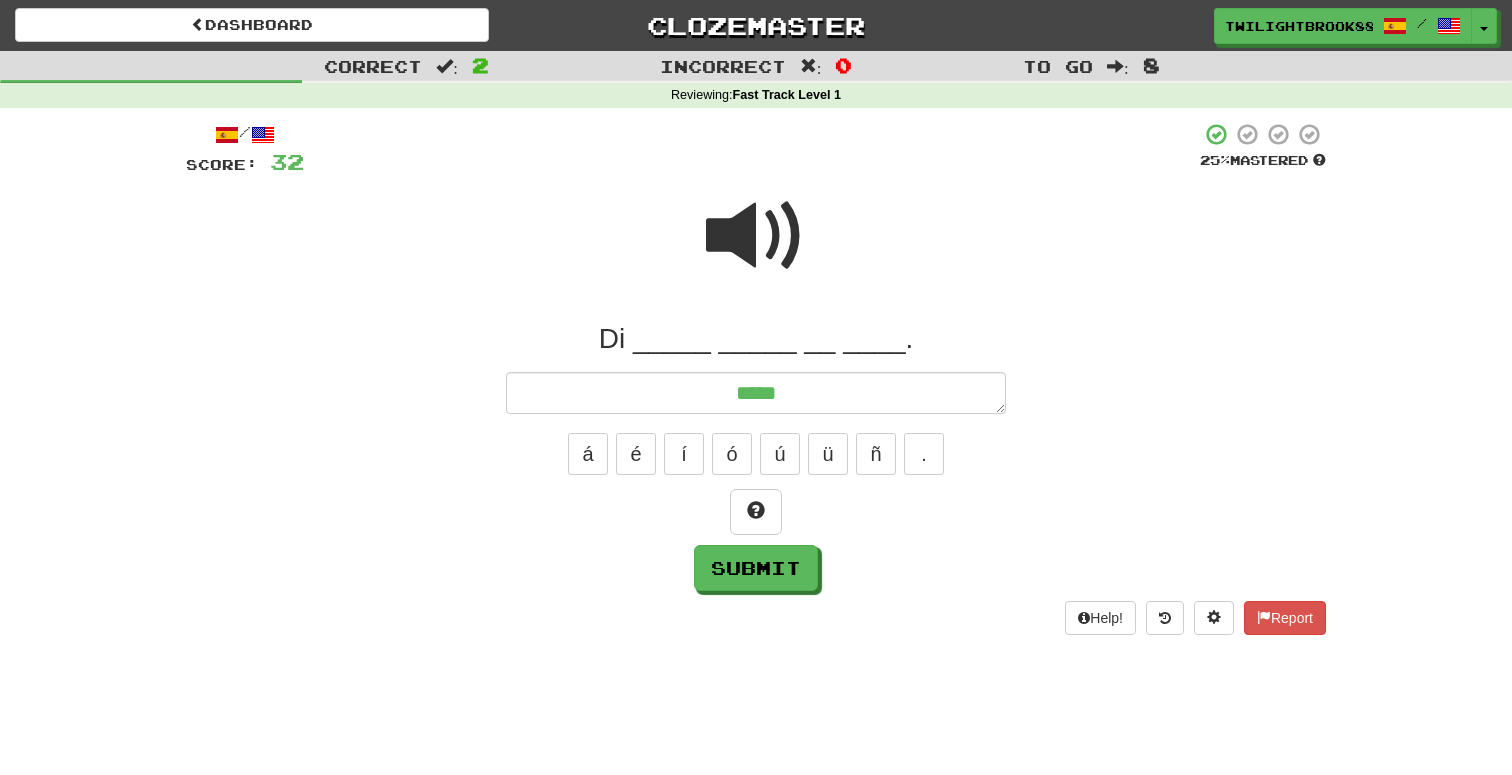 type on "*" 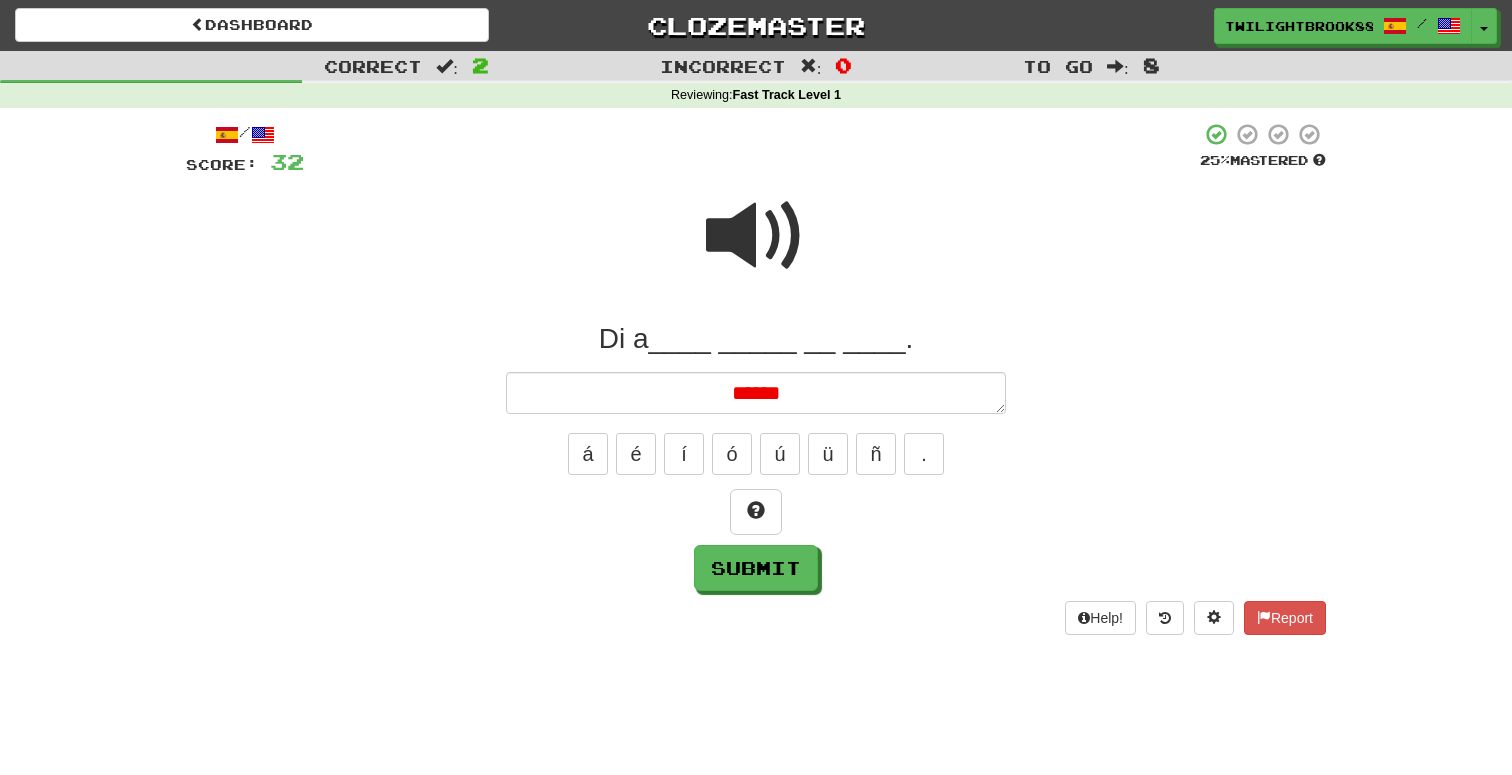 type on "*" 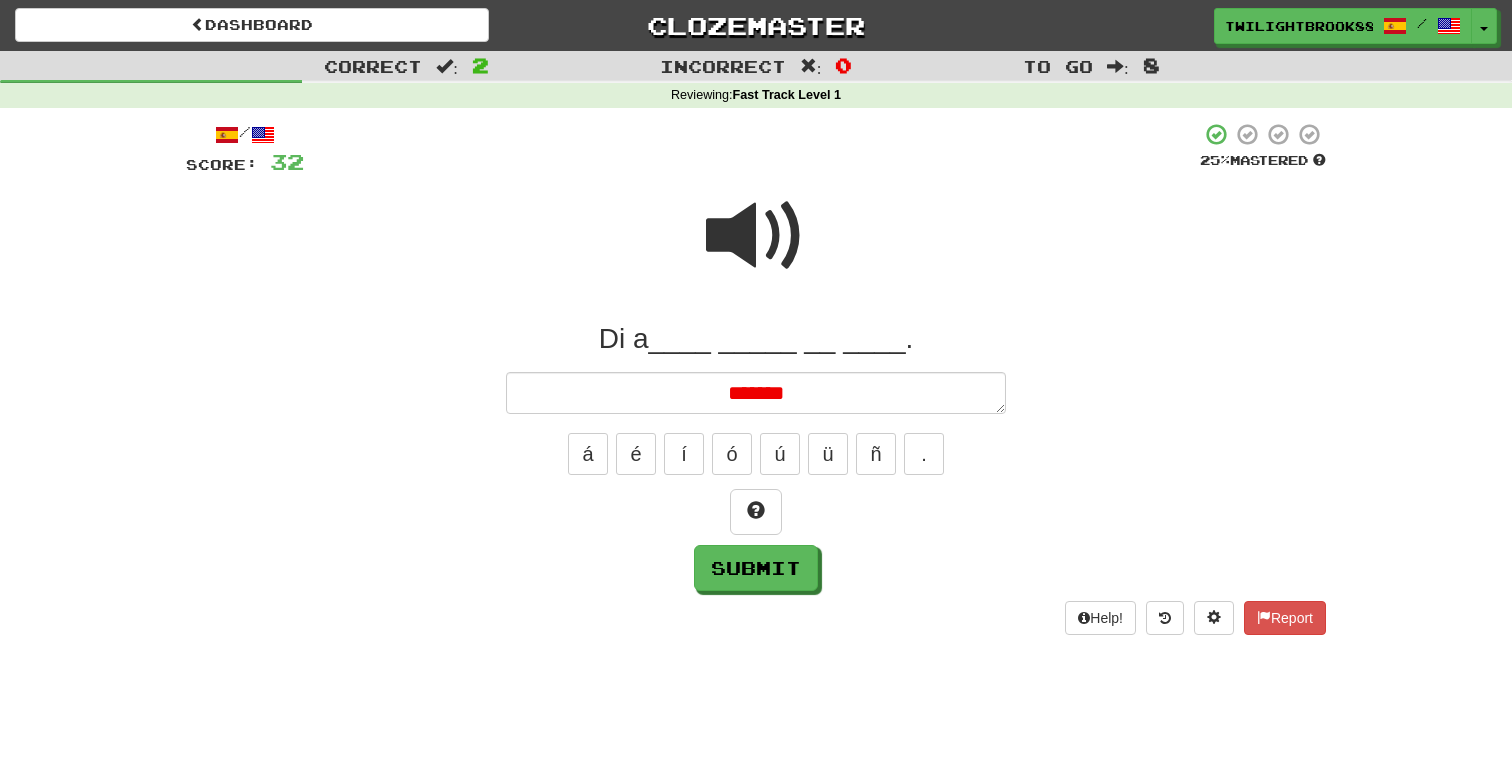 type on "*" 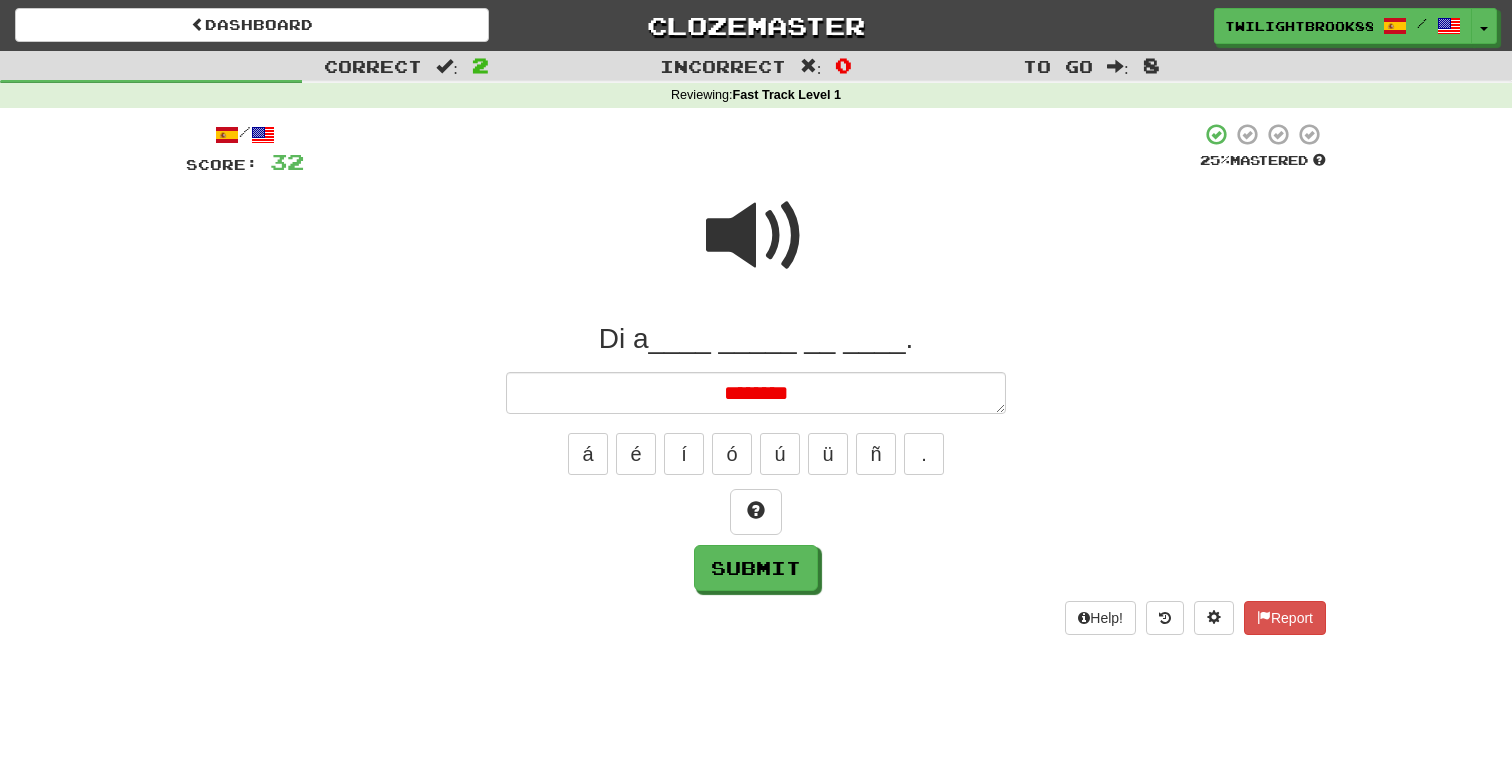 type on "*" 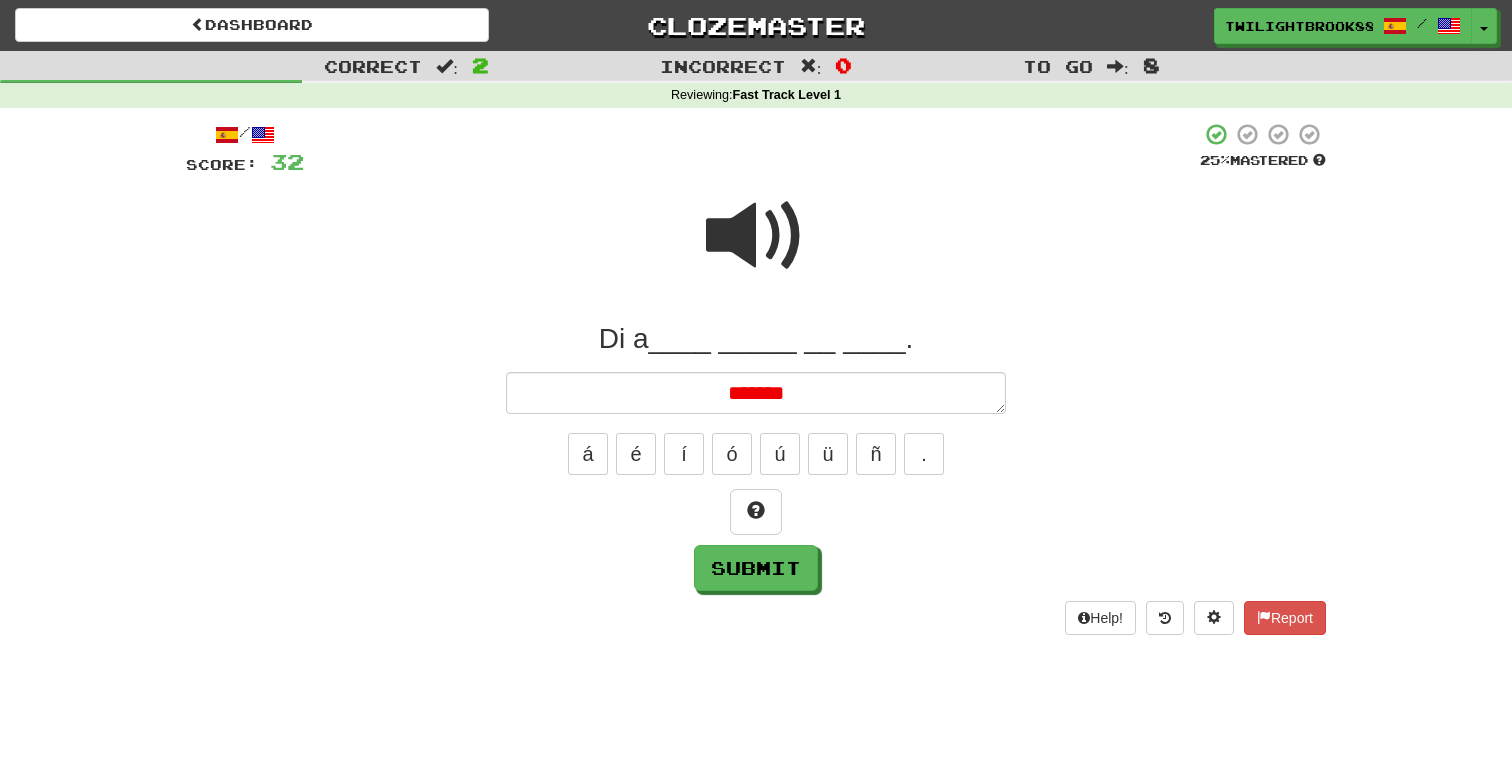 type on "*" 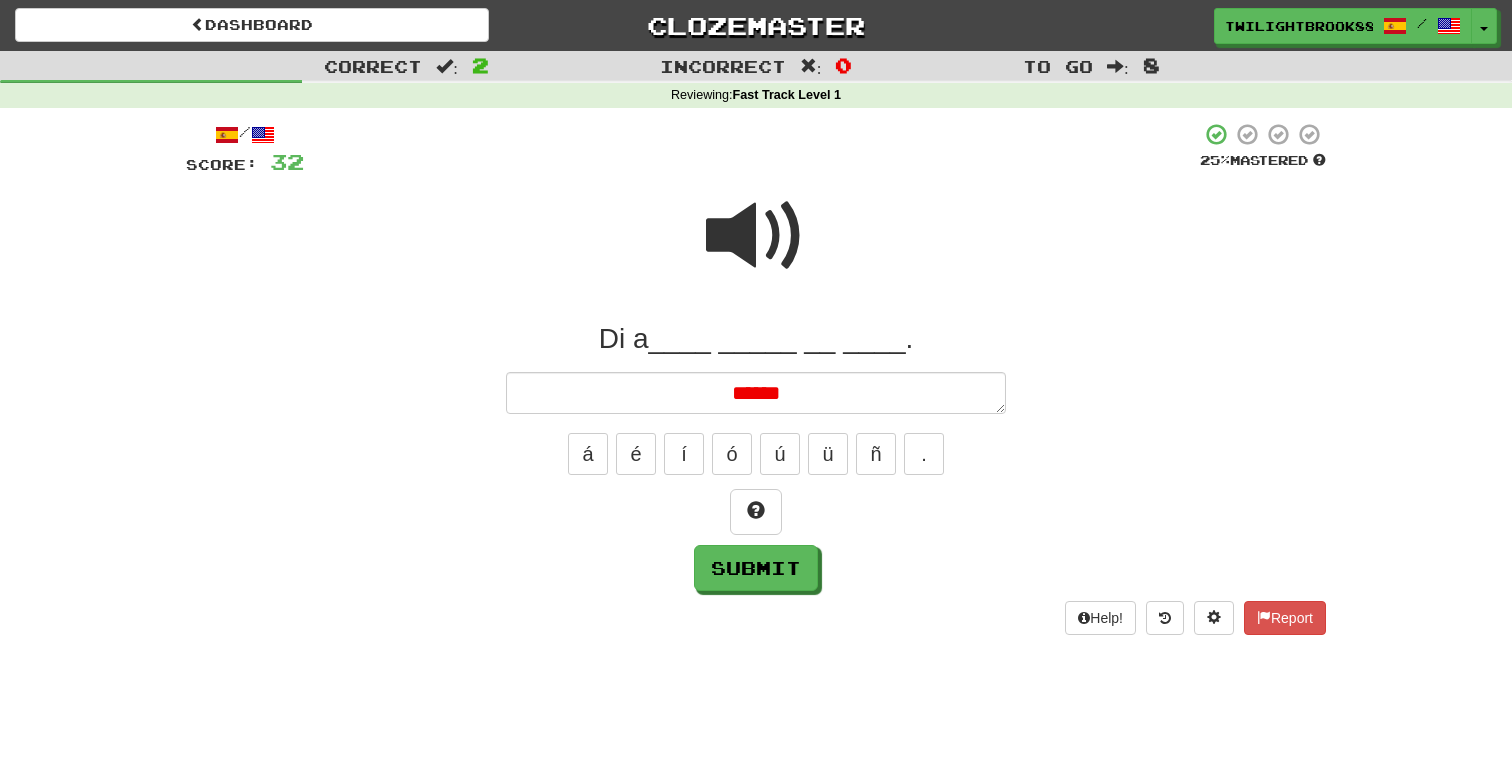 type on "*" 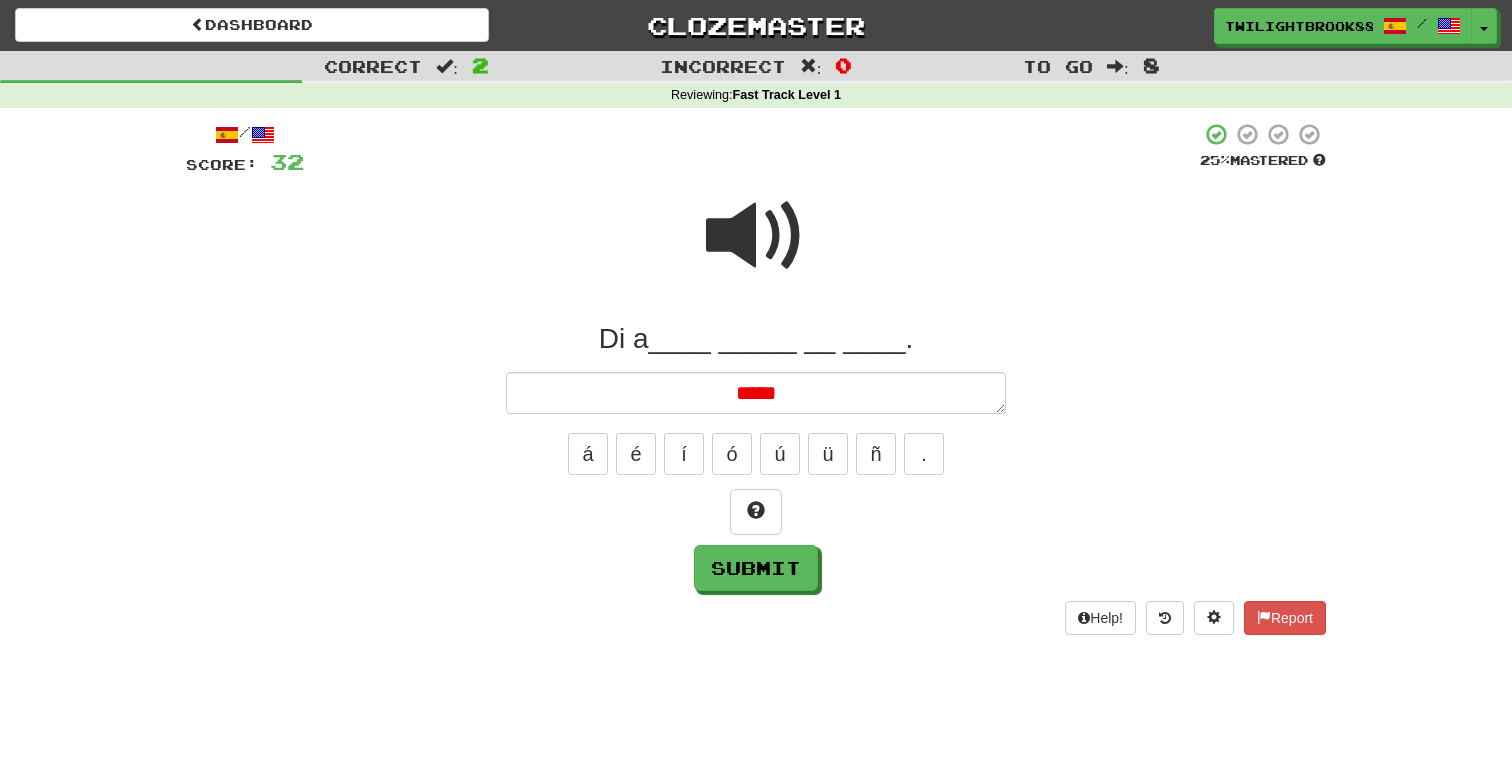 type on "*" 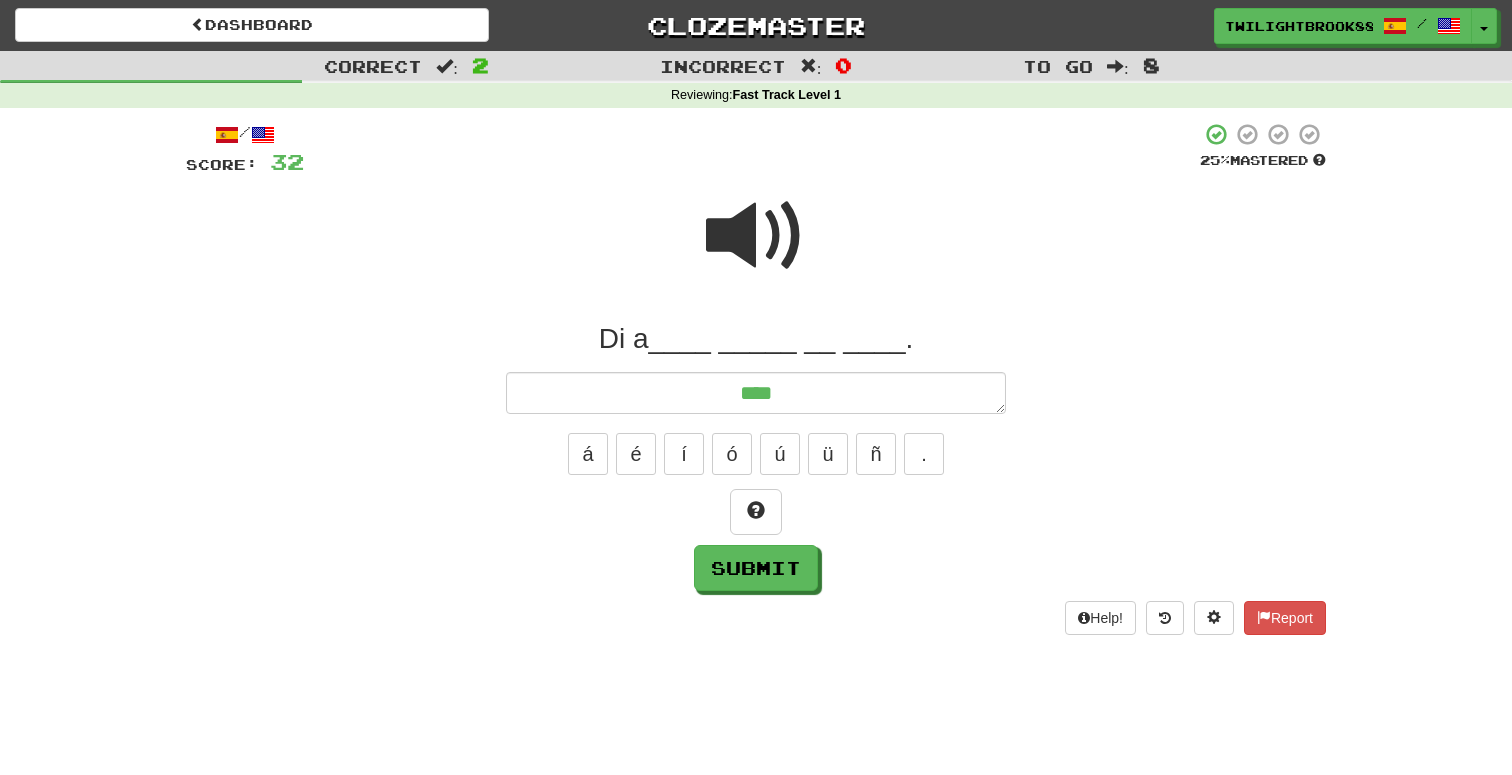 type on "*" 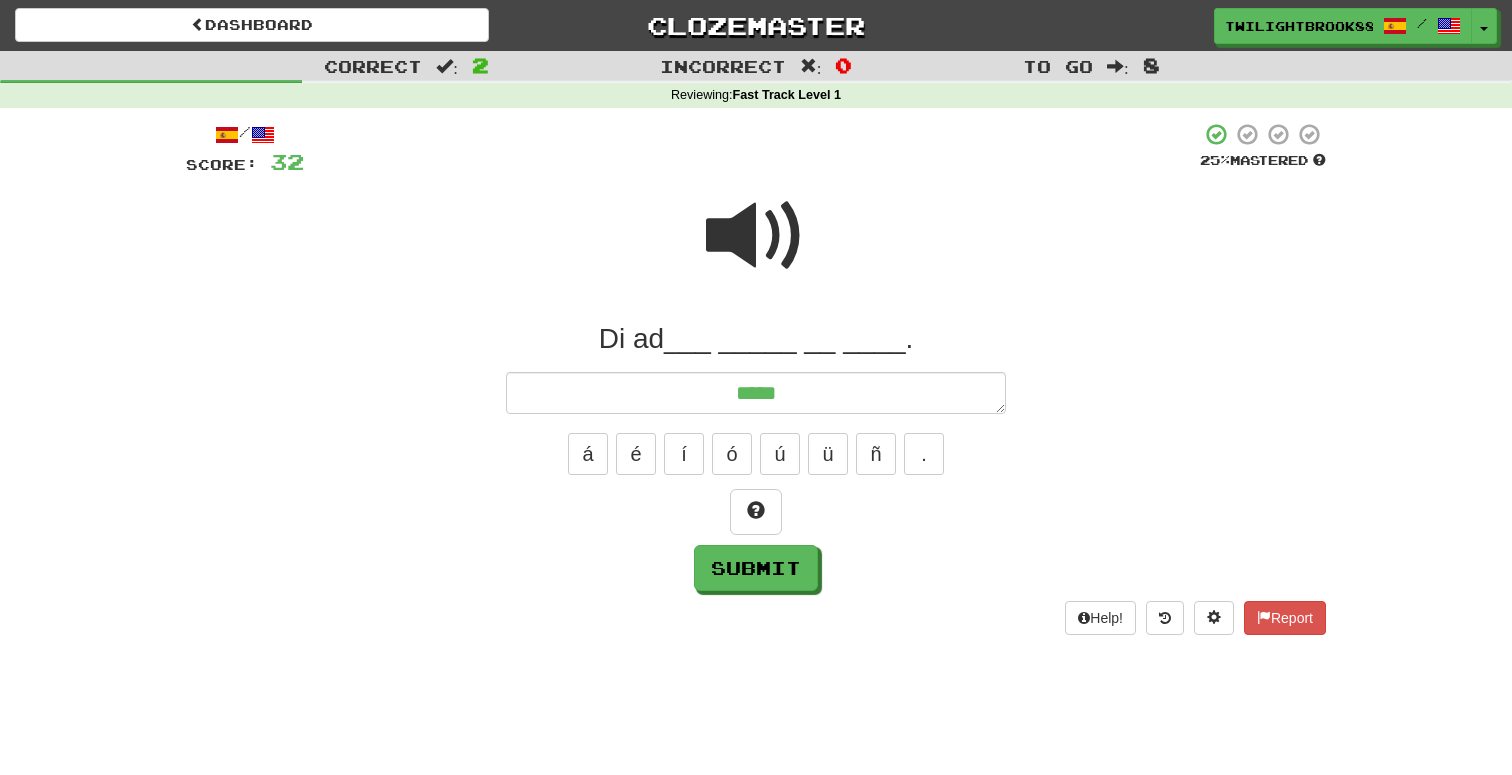 type on "*" 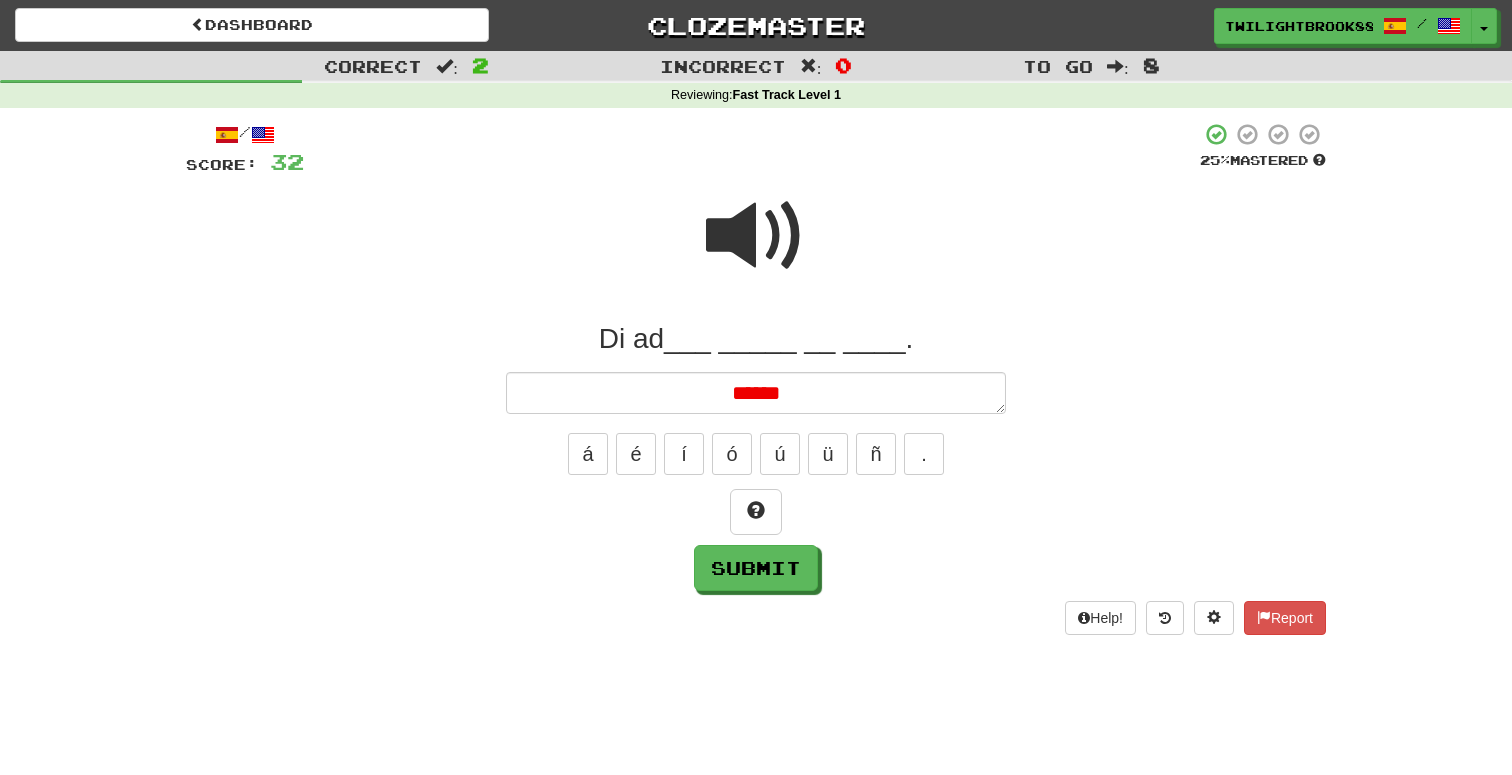 type on "*" 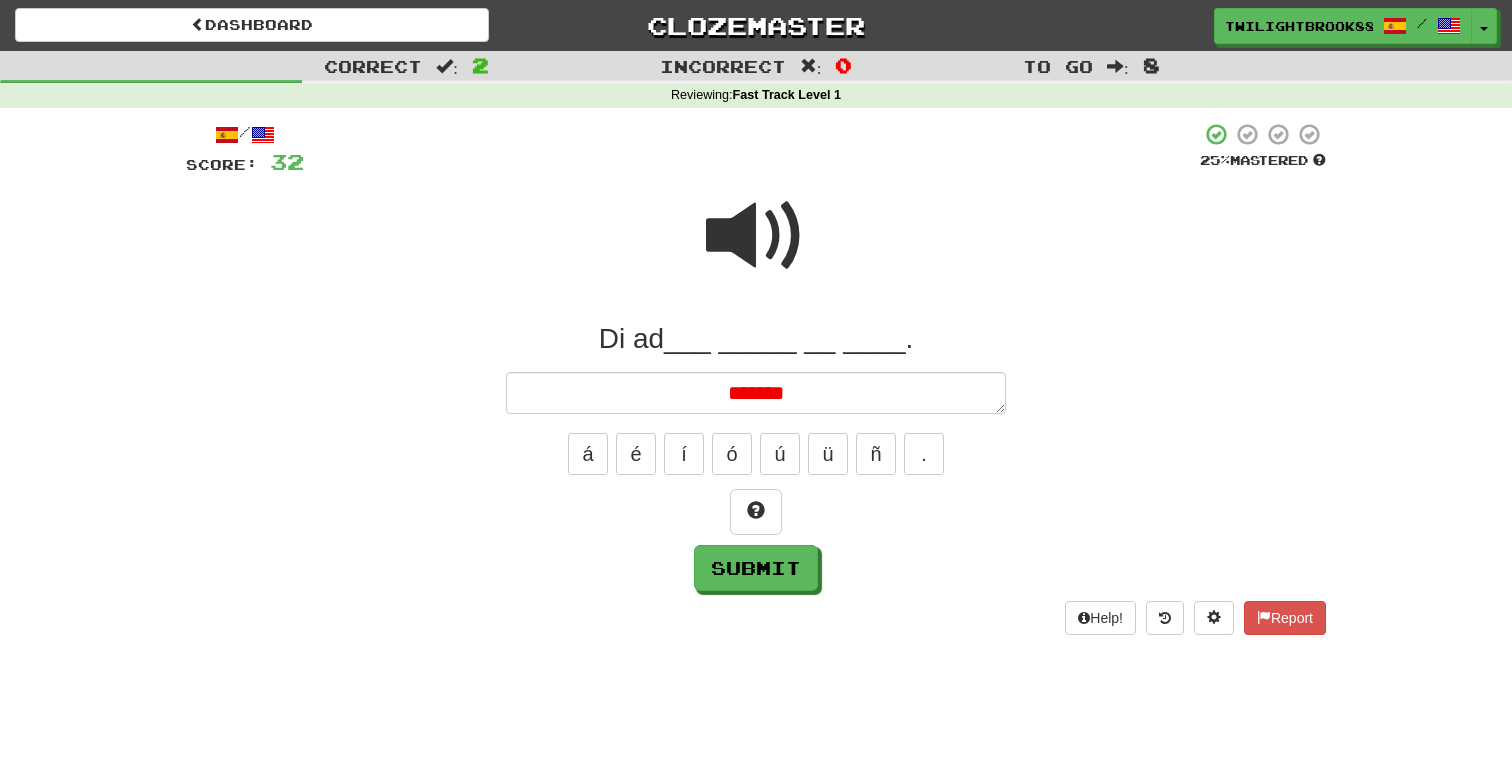 type on "*" 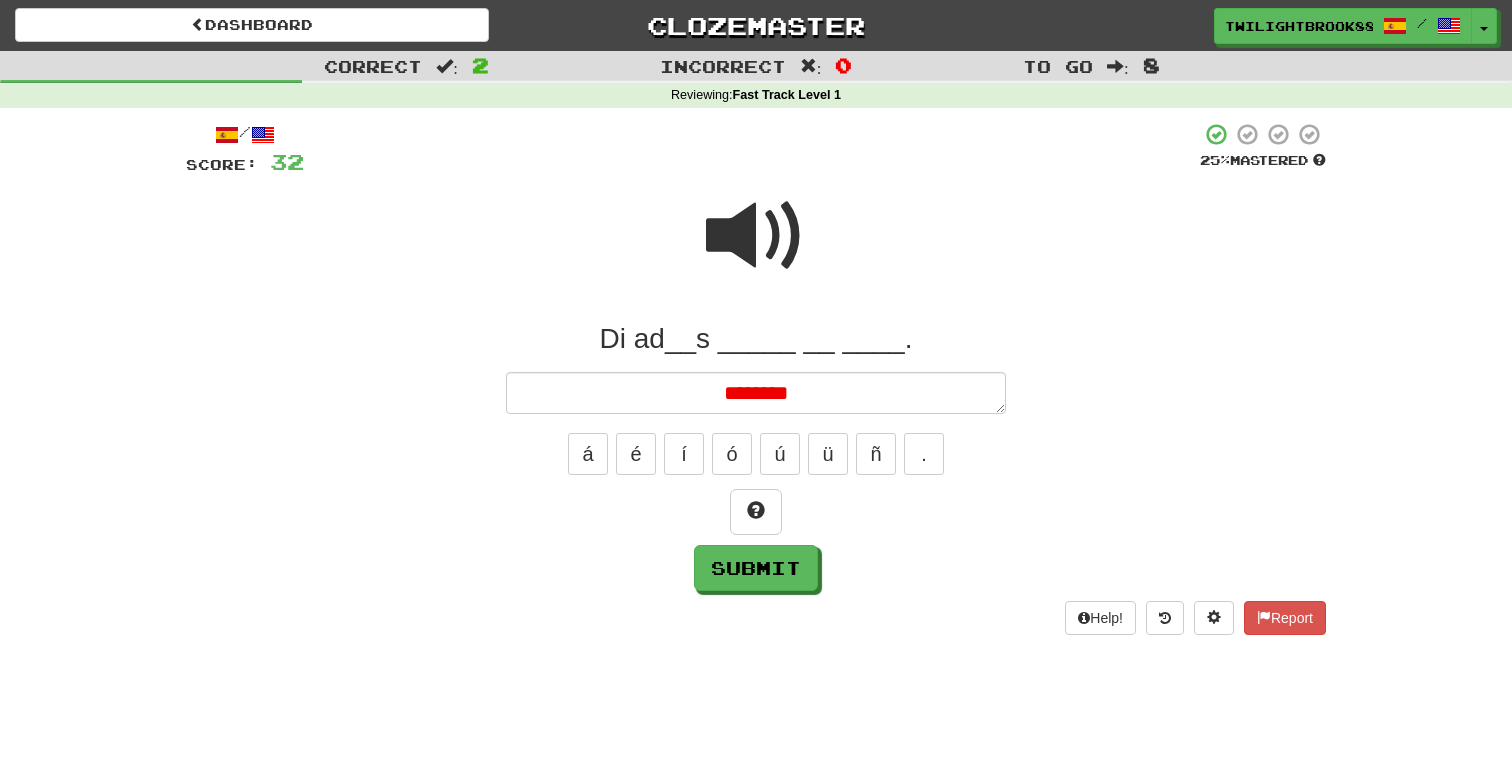 type on "*" 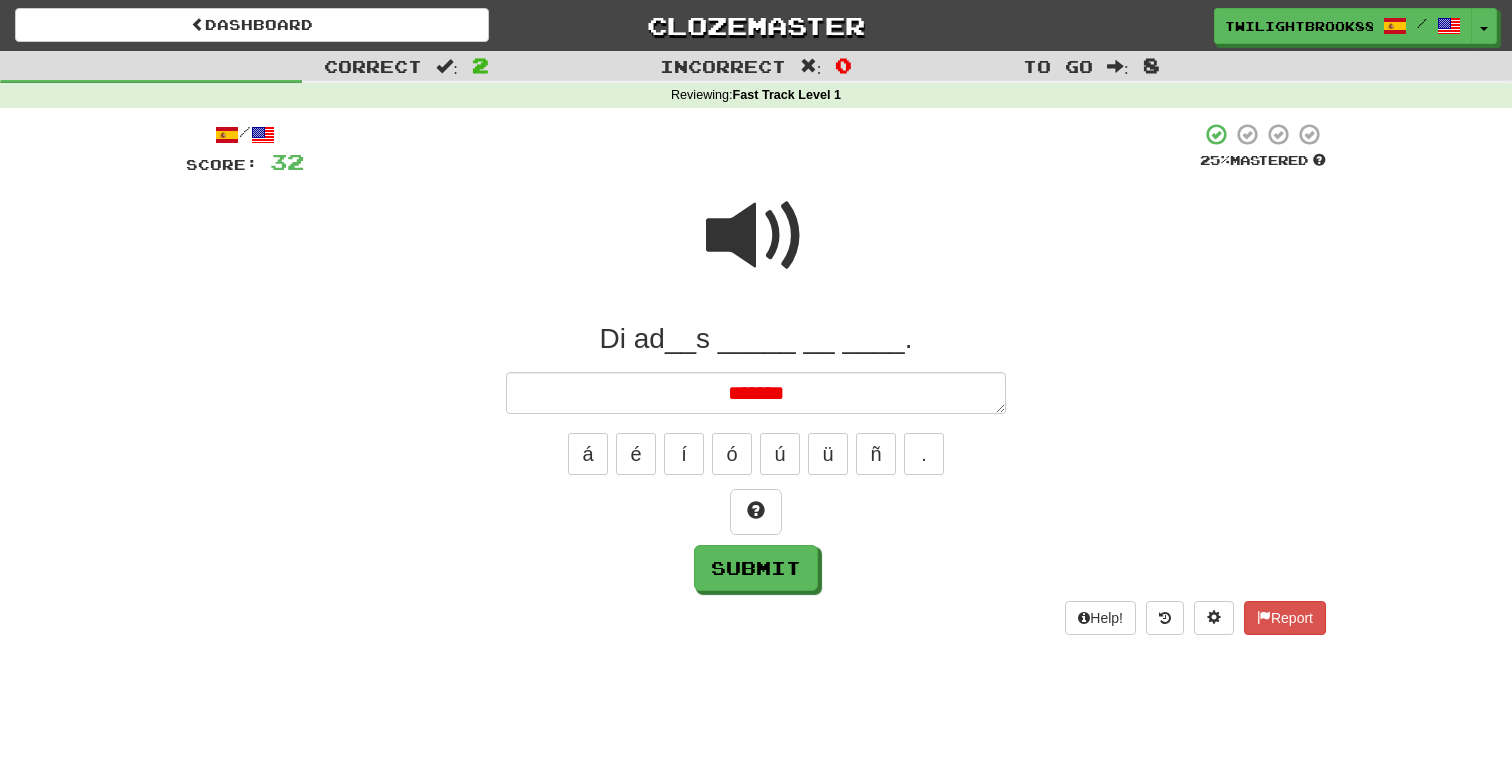 type on "*" 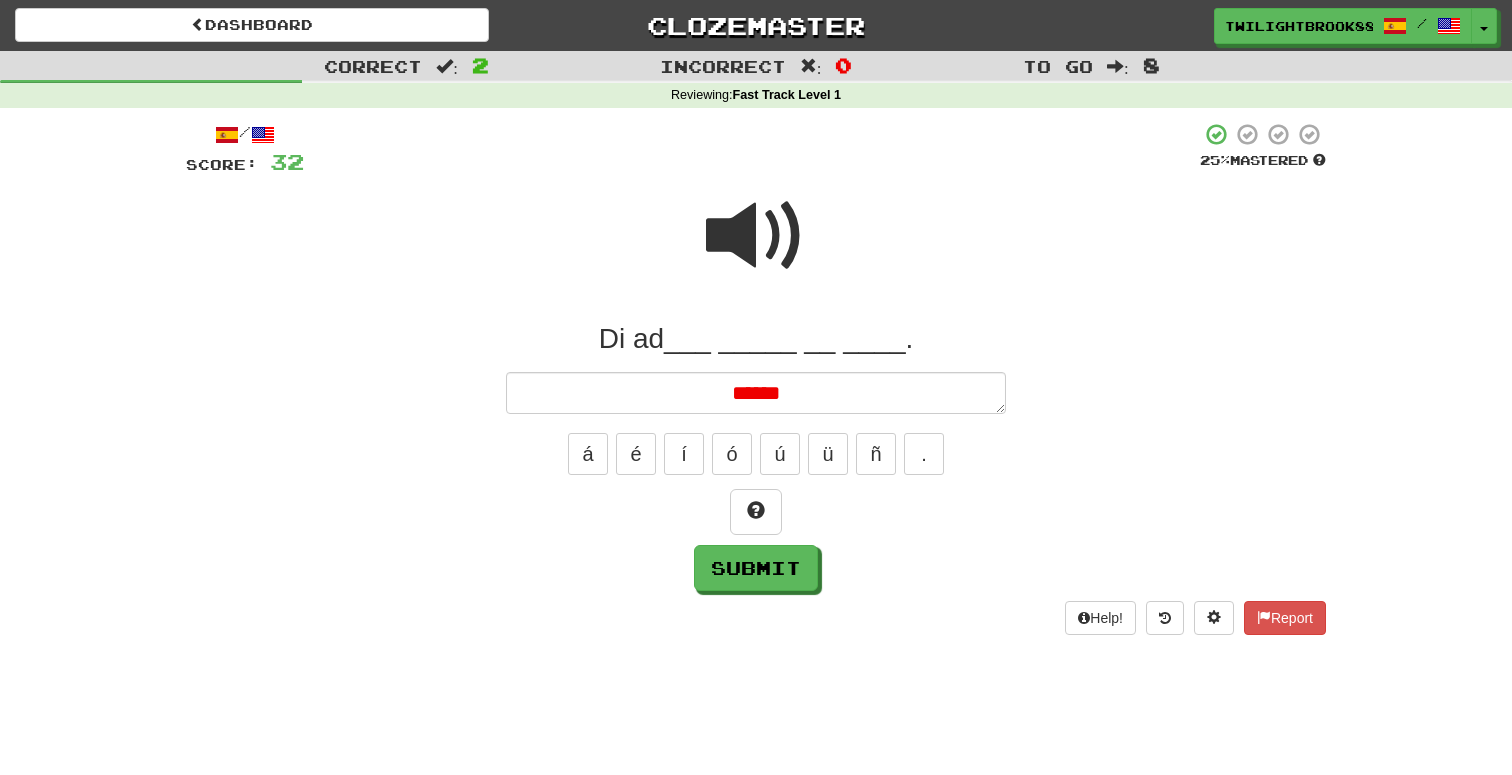 type on "*" 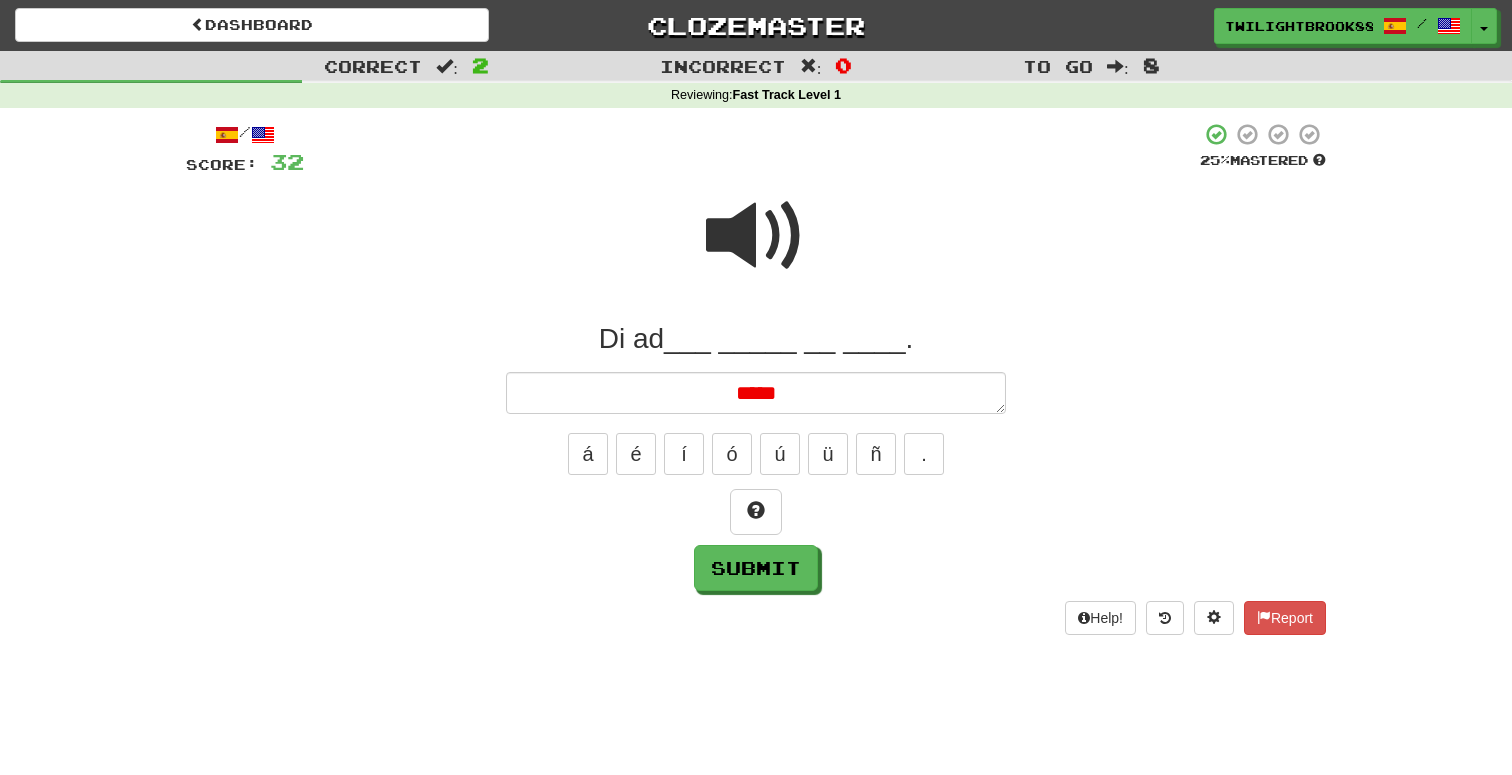 type on "*" 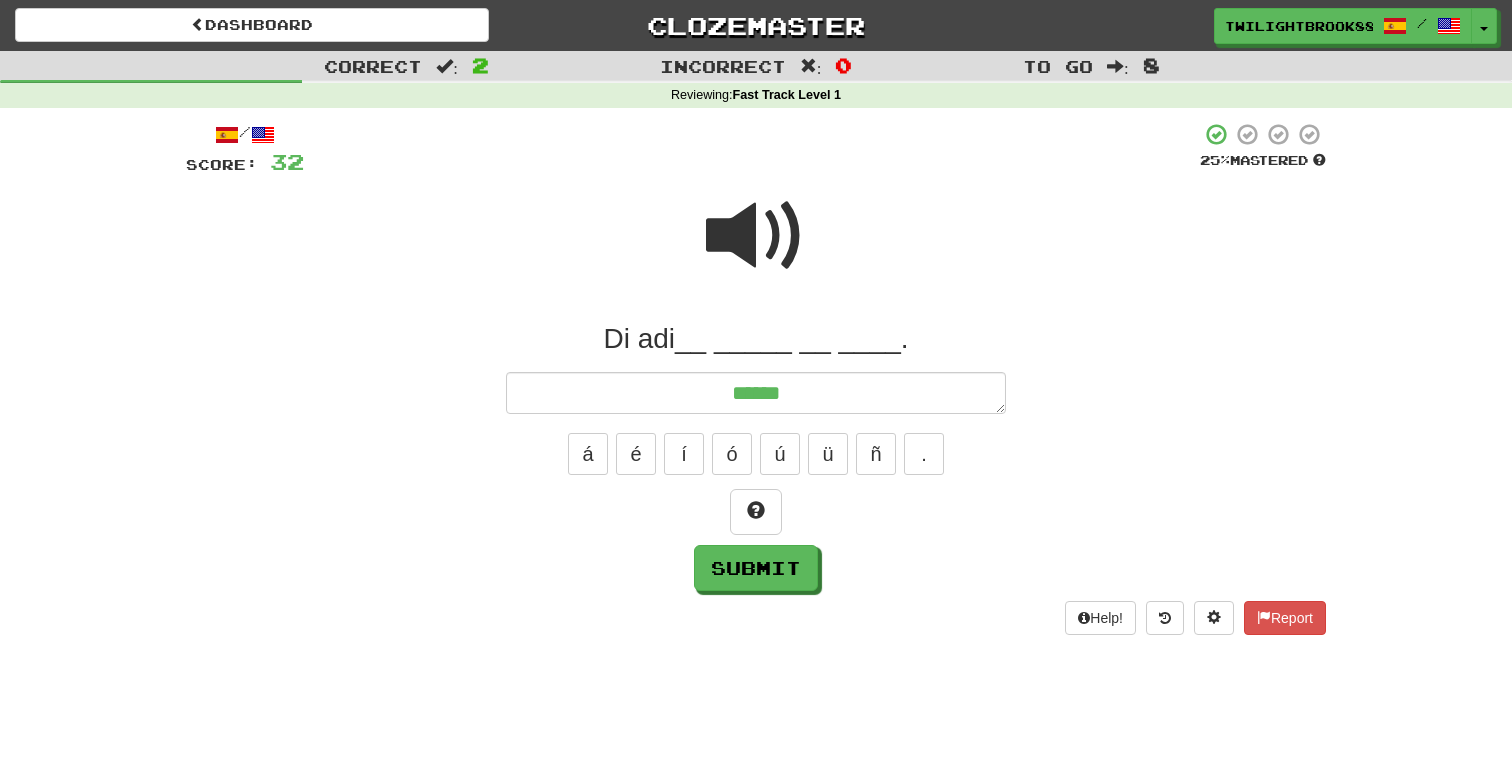 type on "*" 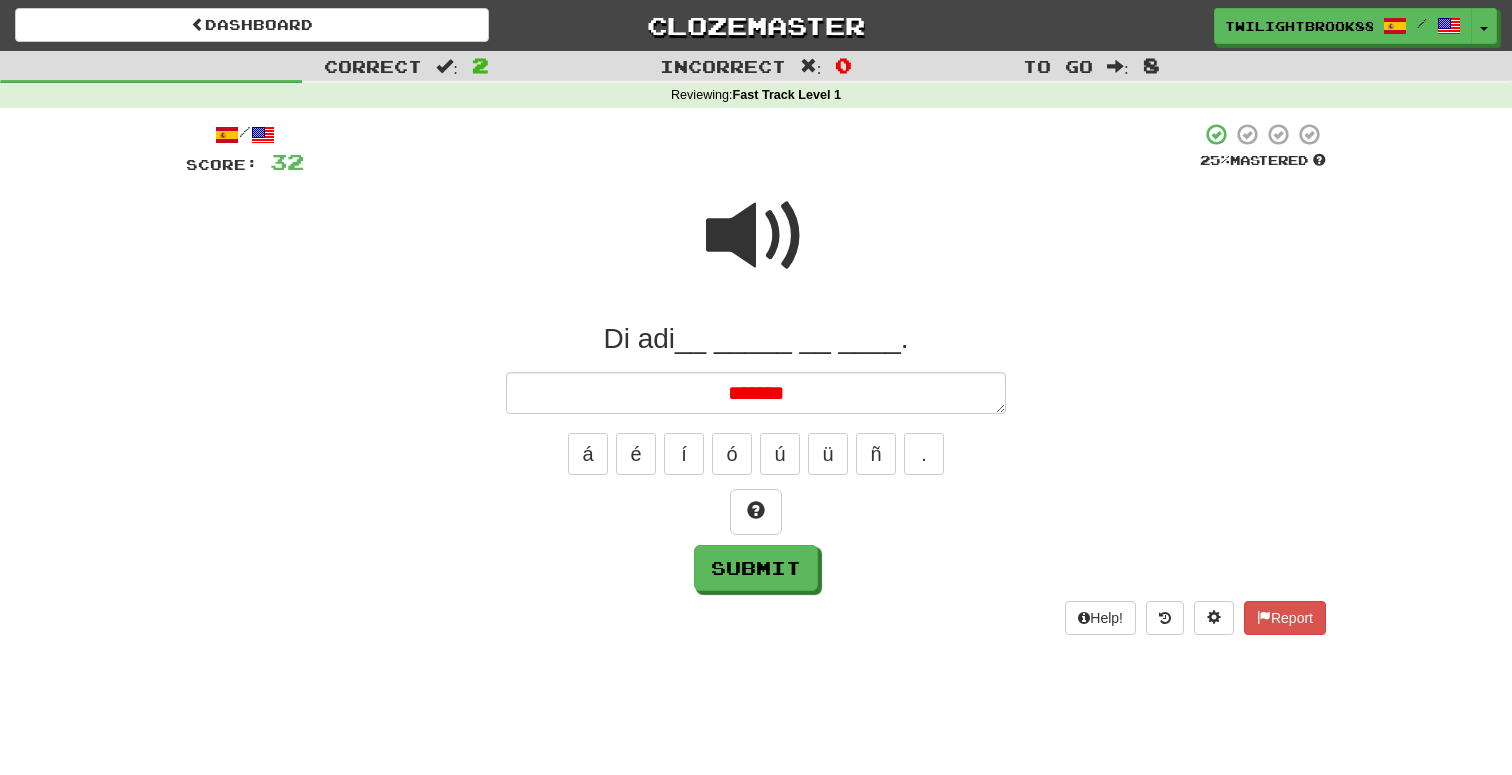 type on "*" 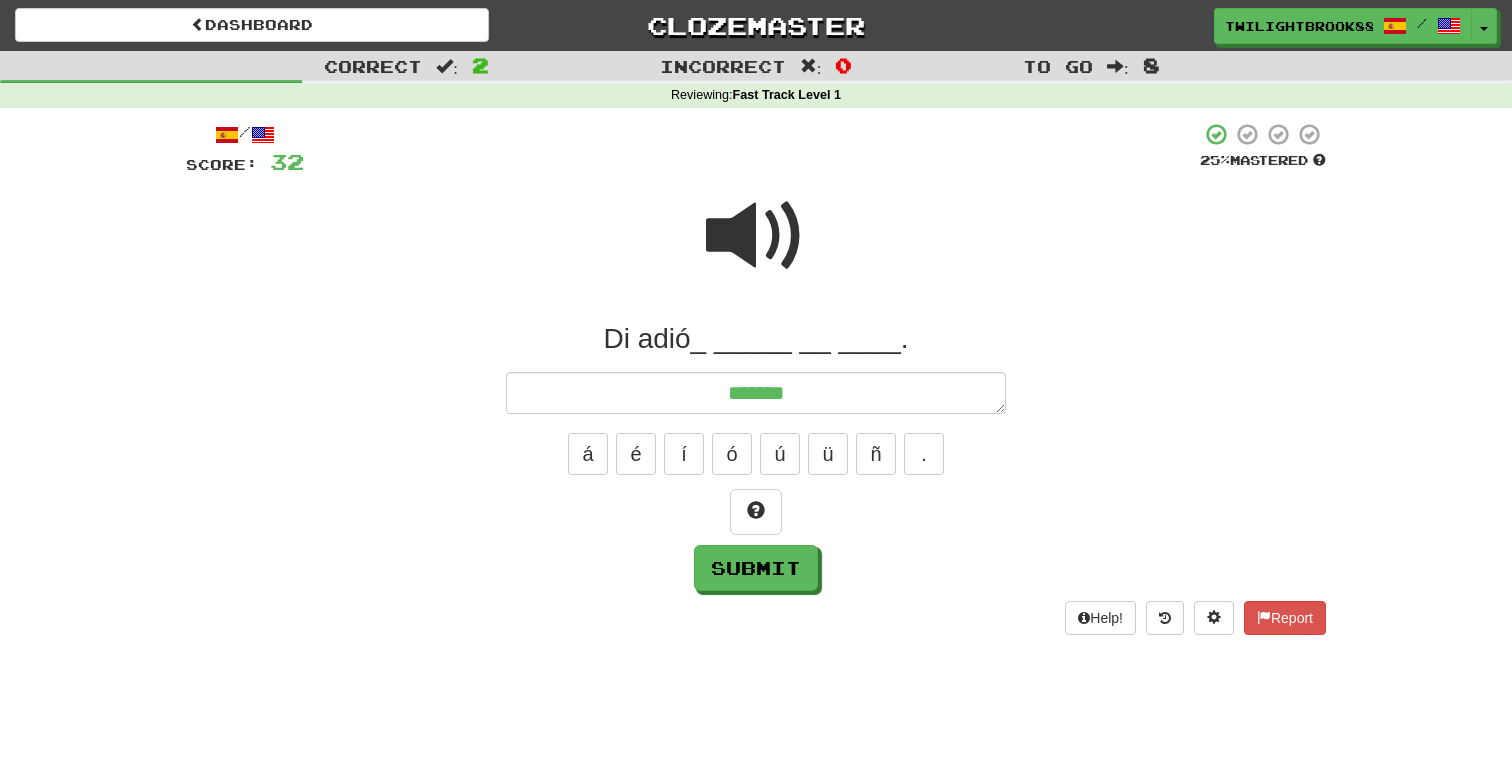 type on "*" 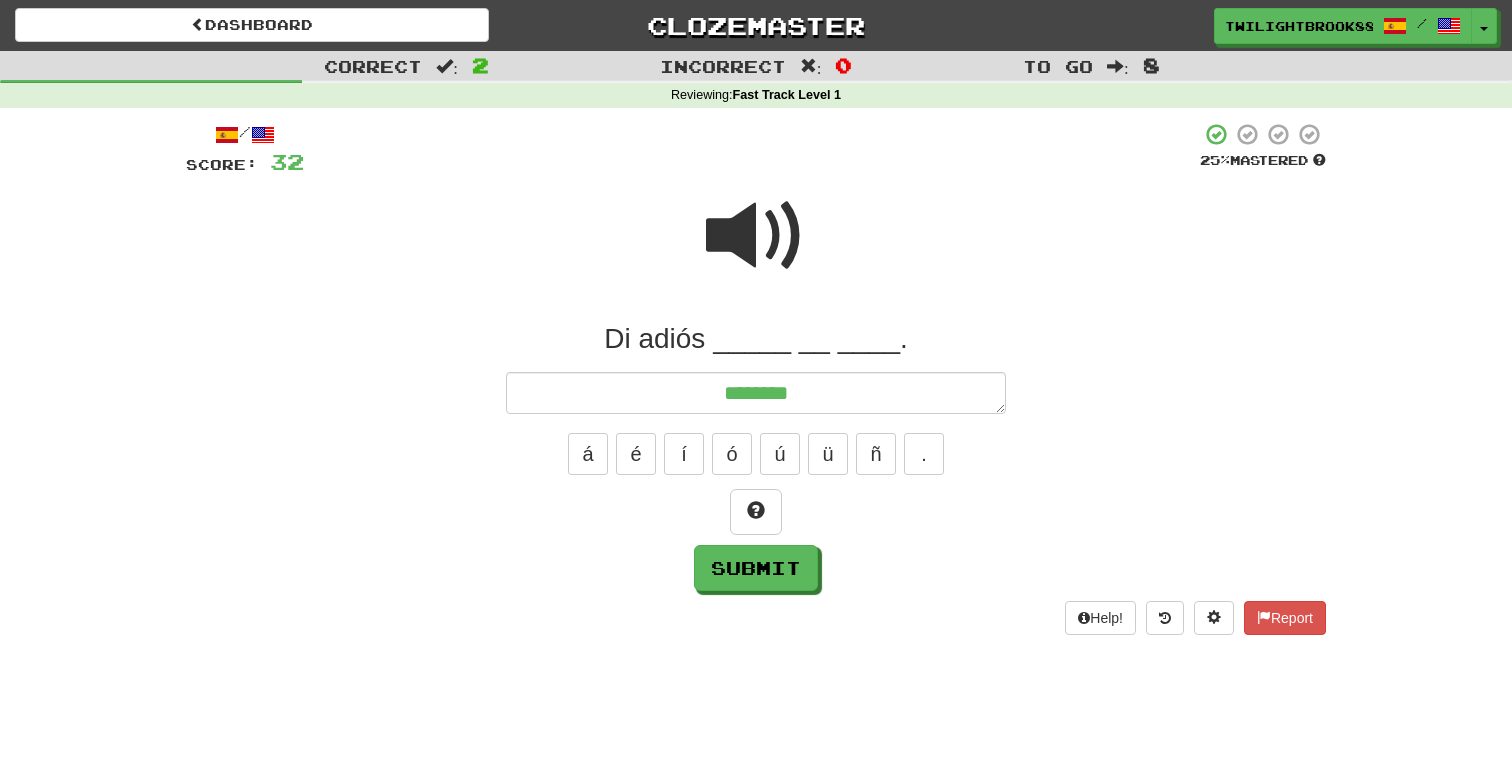 type on "*" 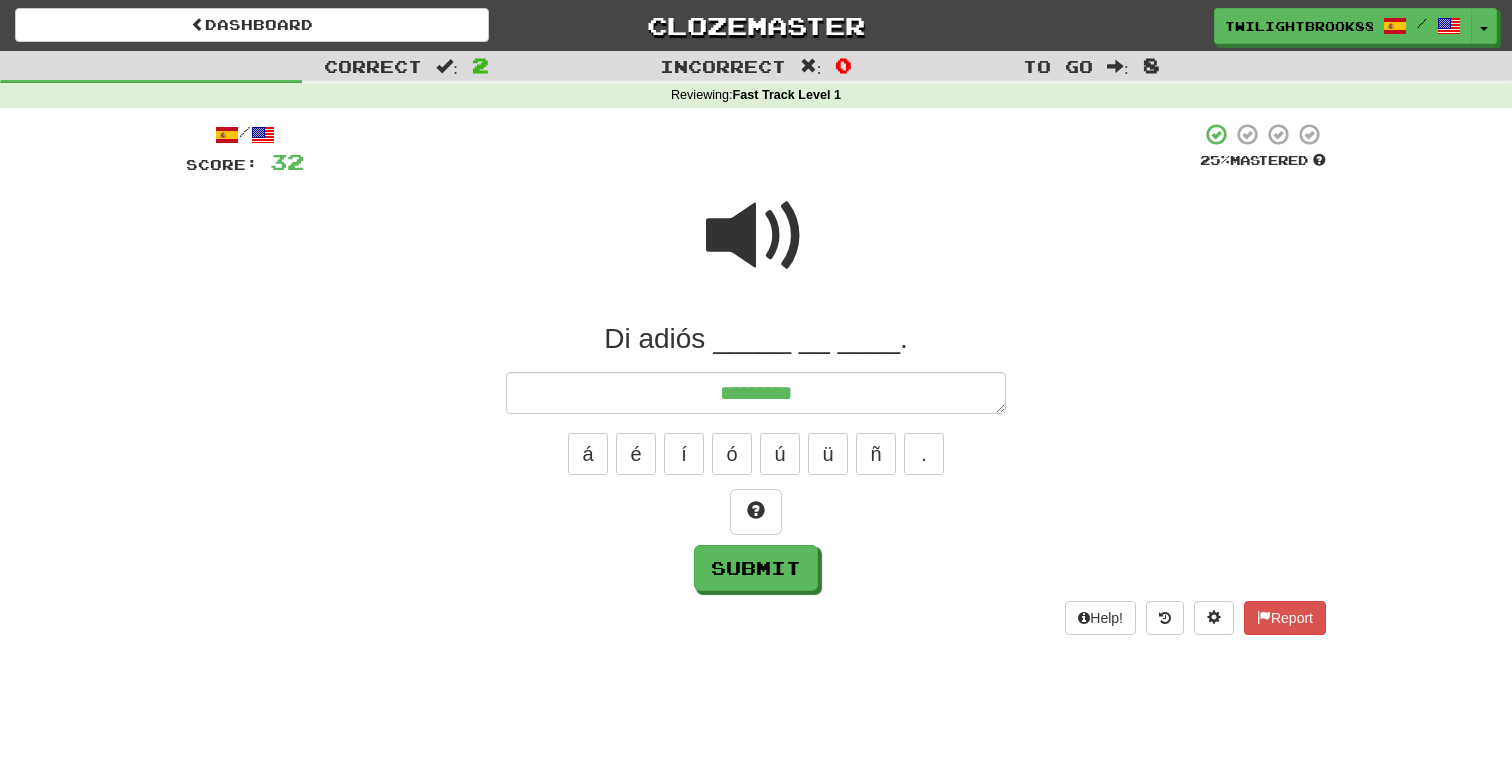 type on "*" 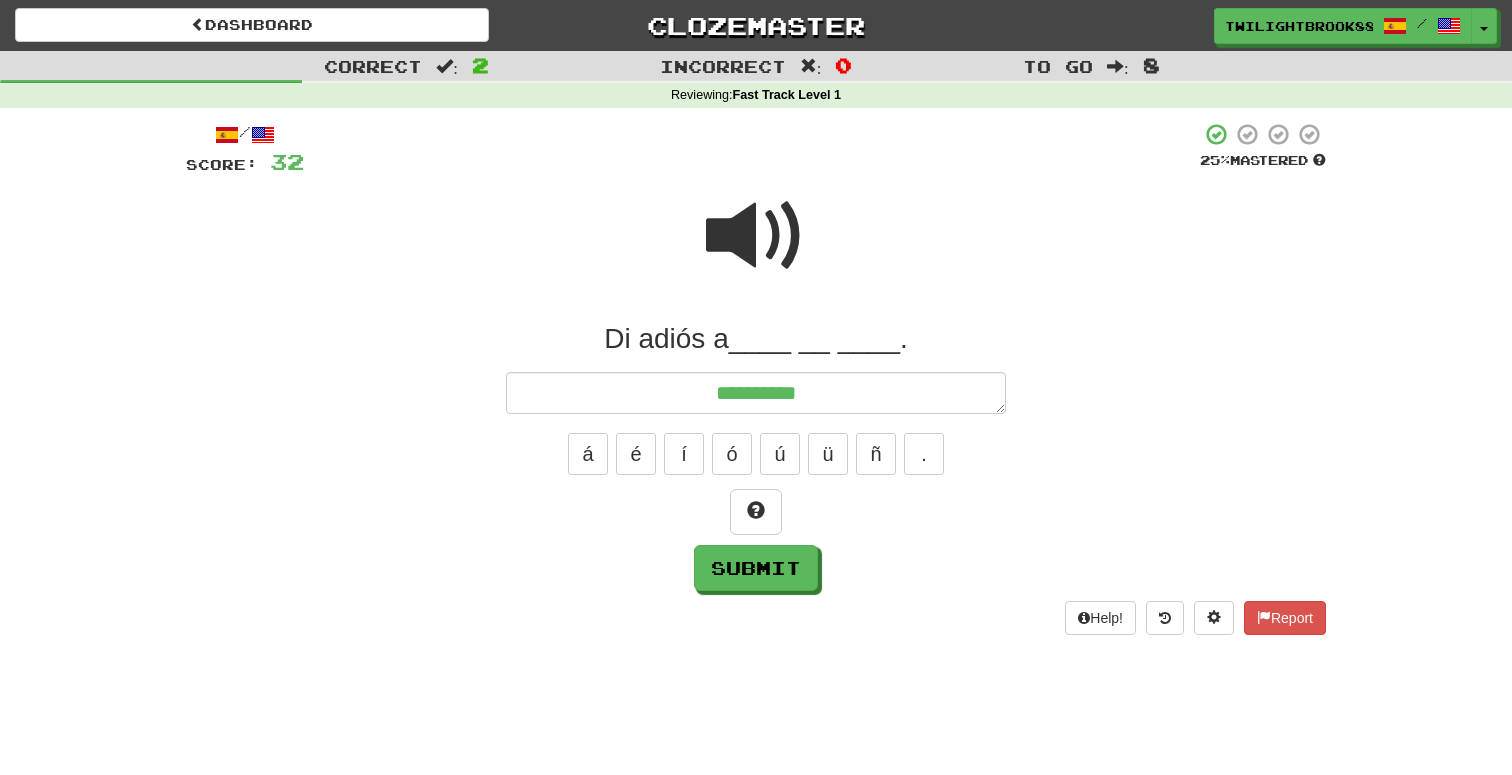 type on "*" 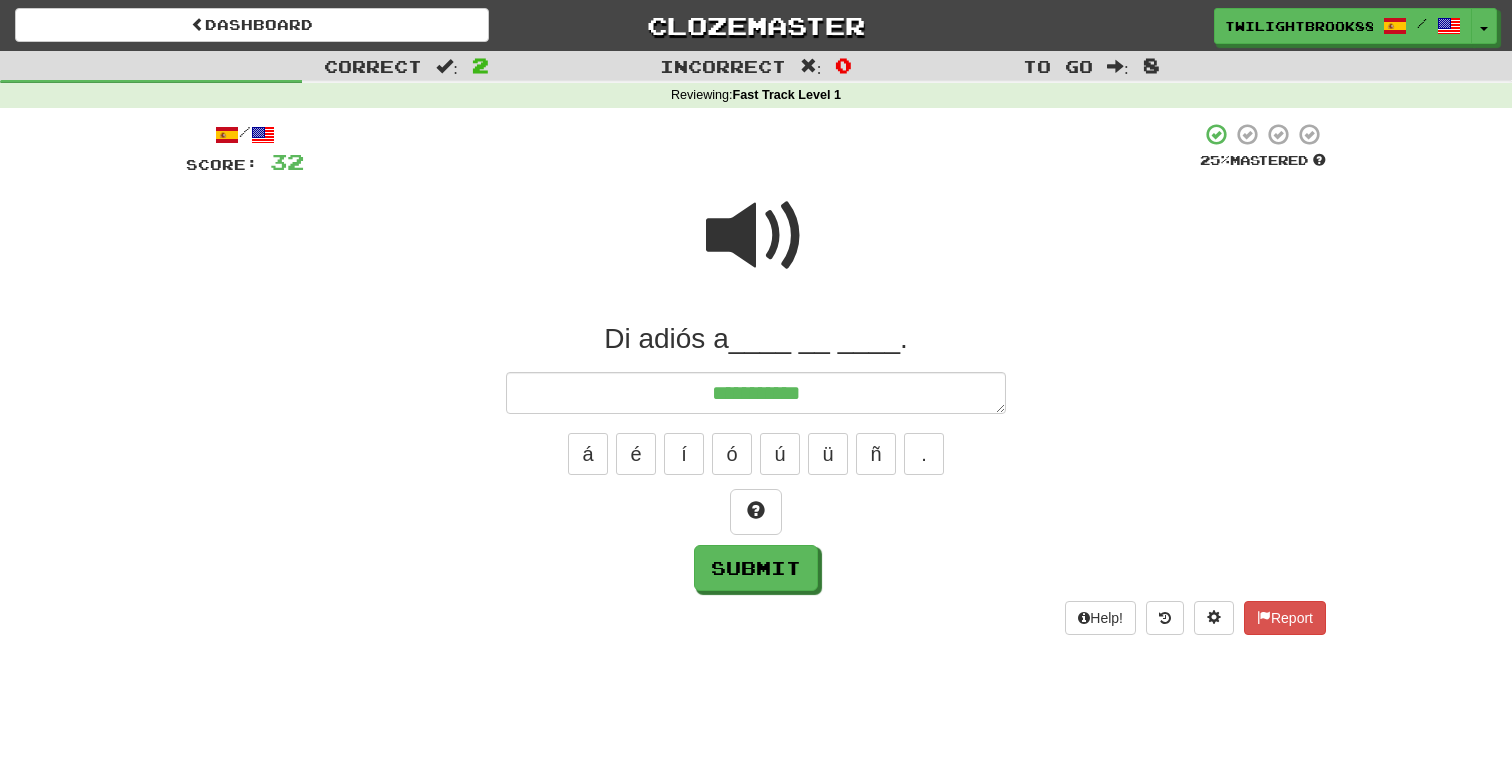 type on "*" 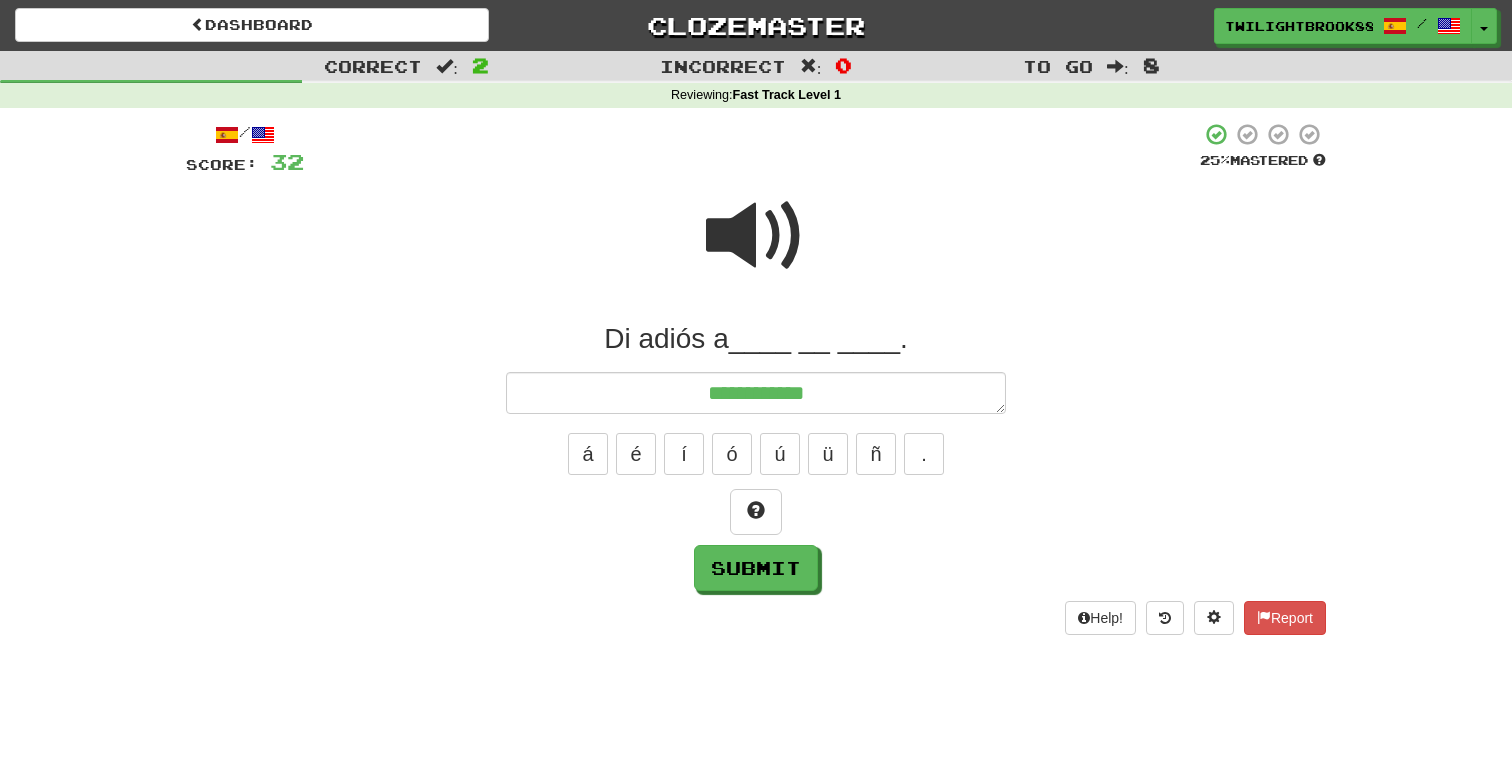 type on "*" 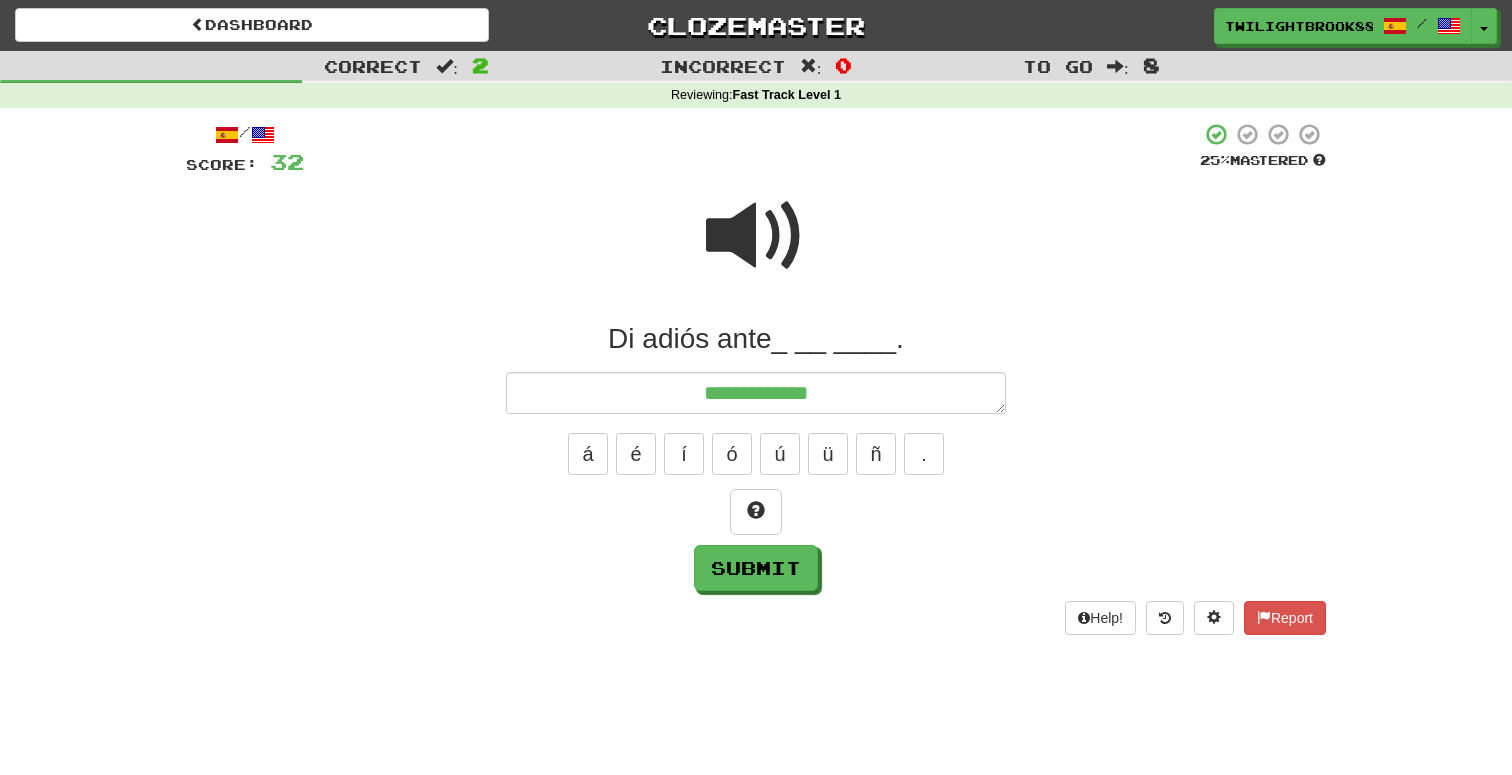 type on "*" 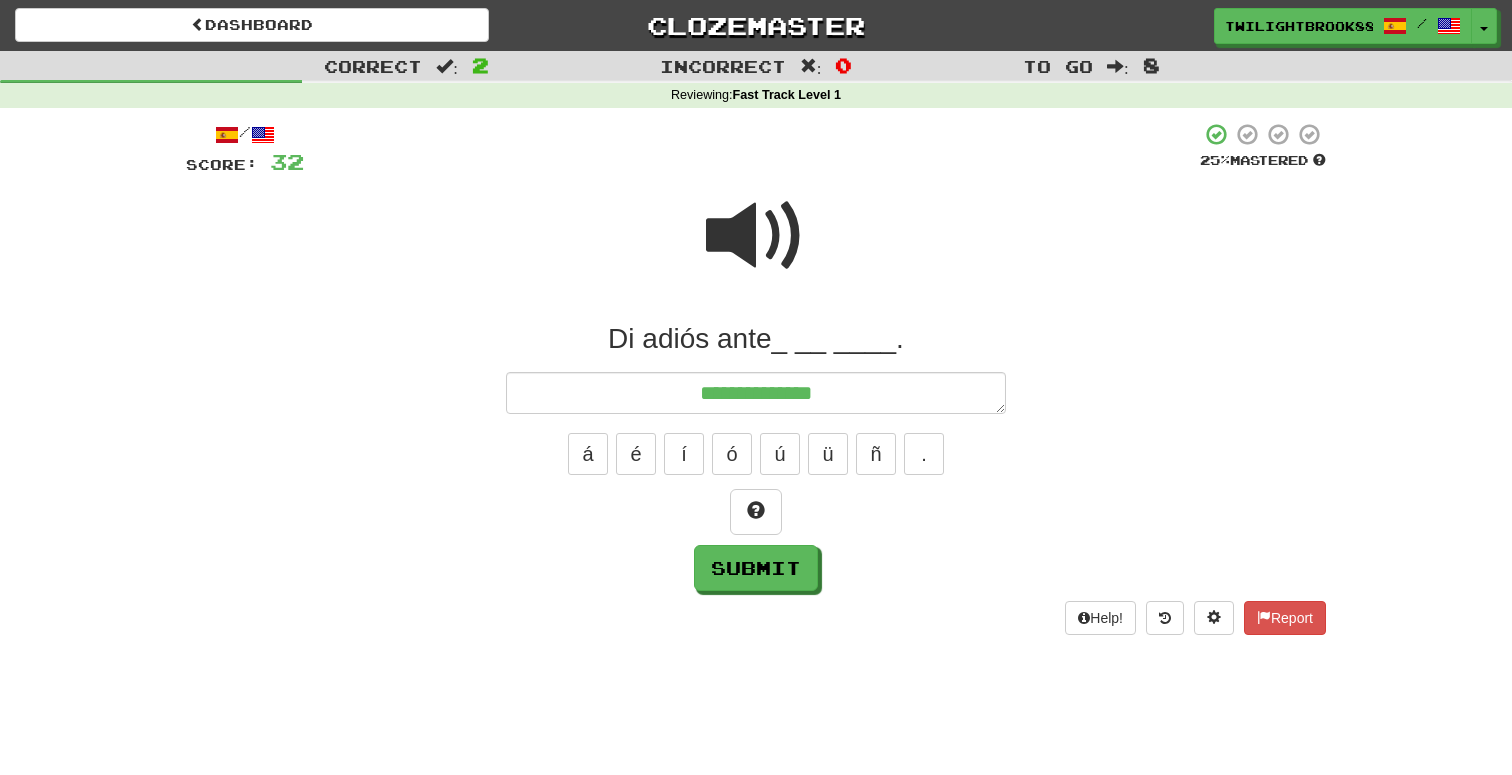 type on "*" 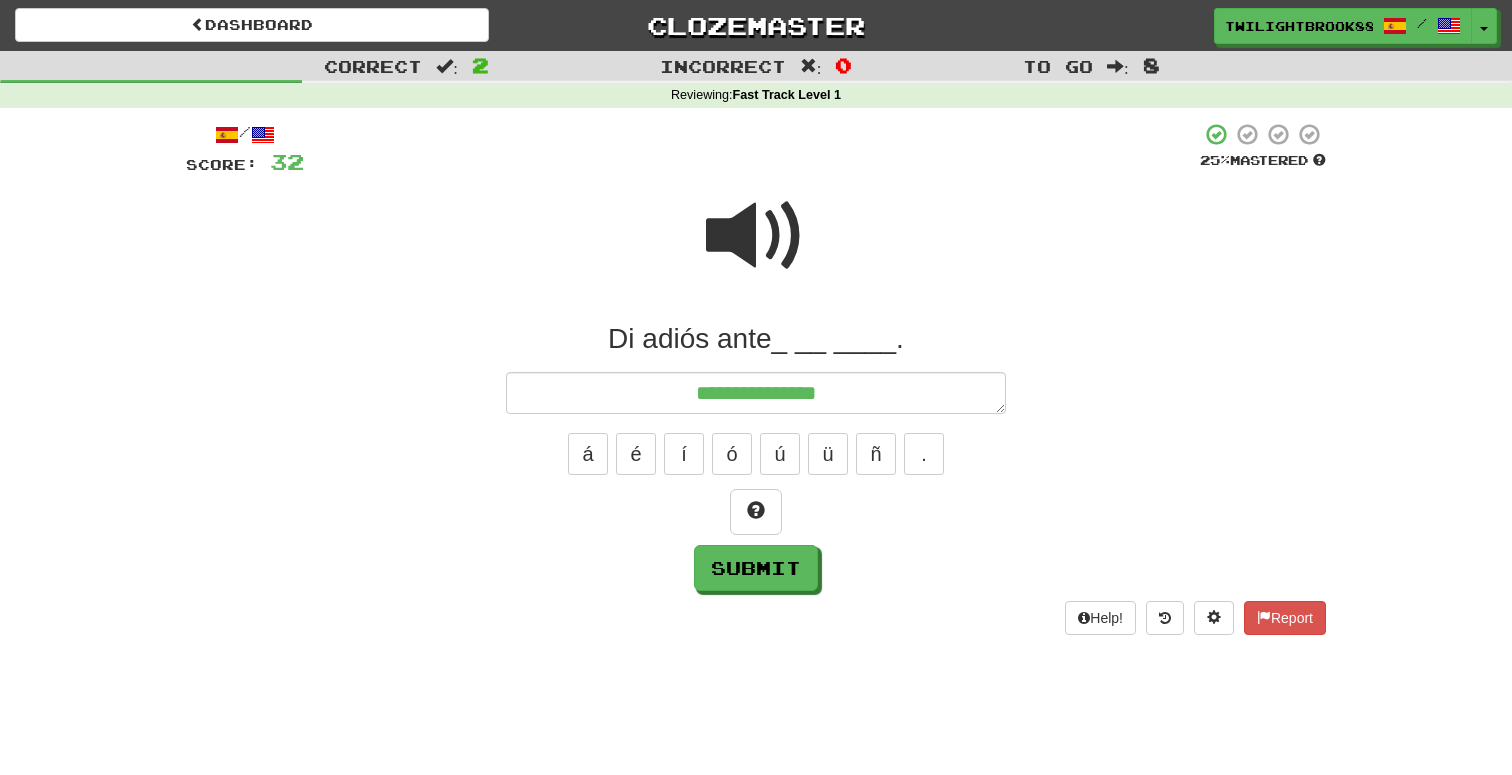 type on "*" 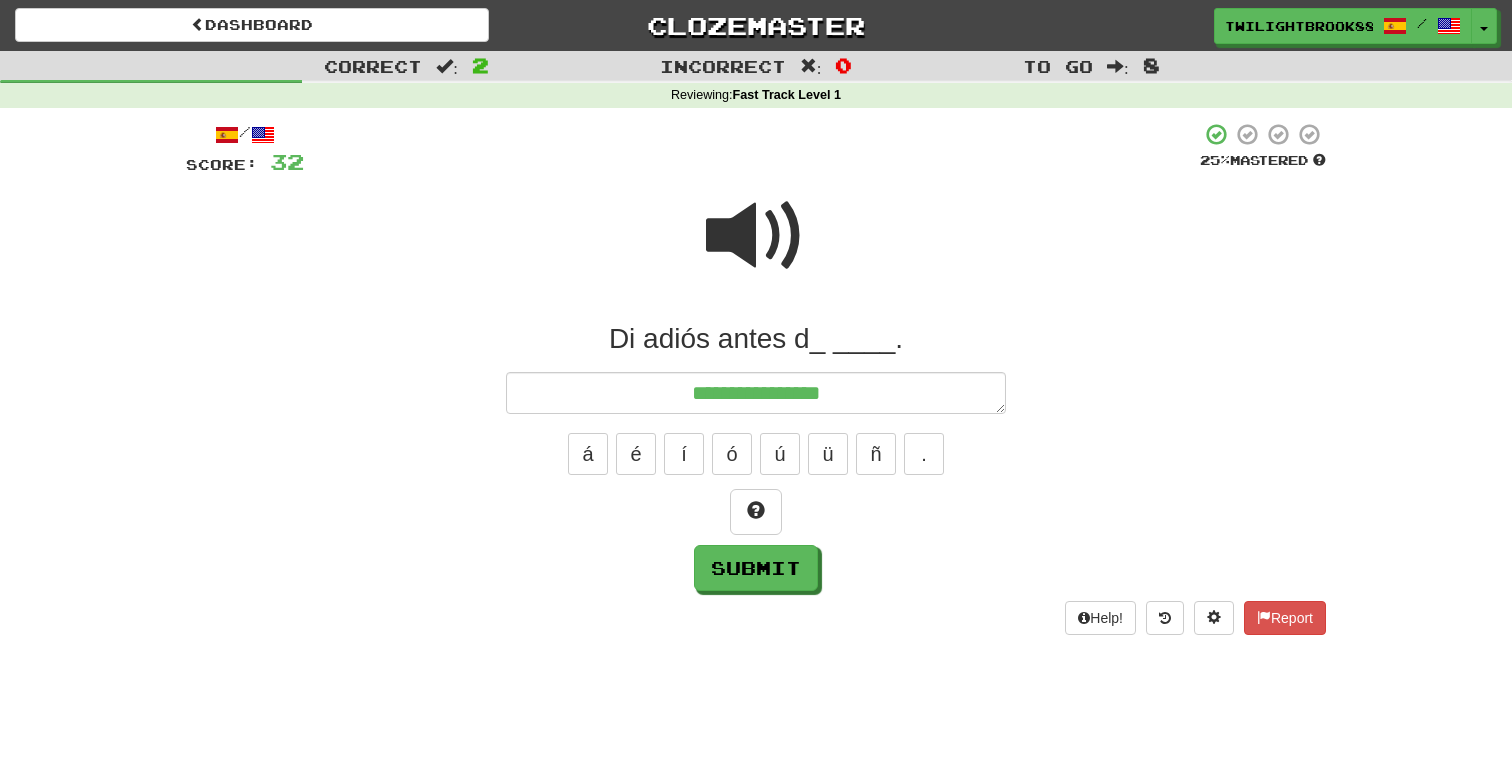 type on "*" 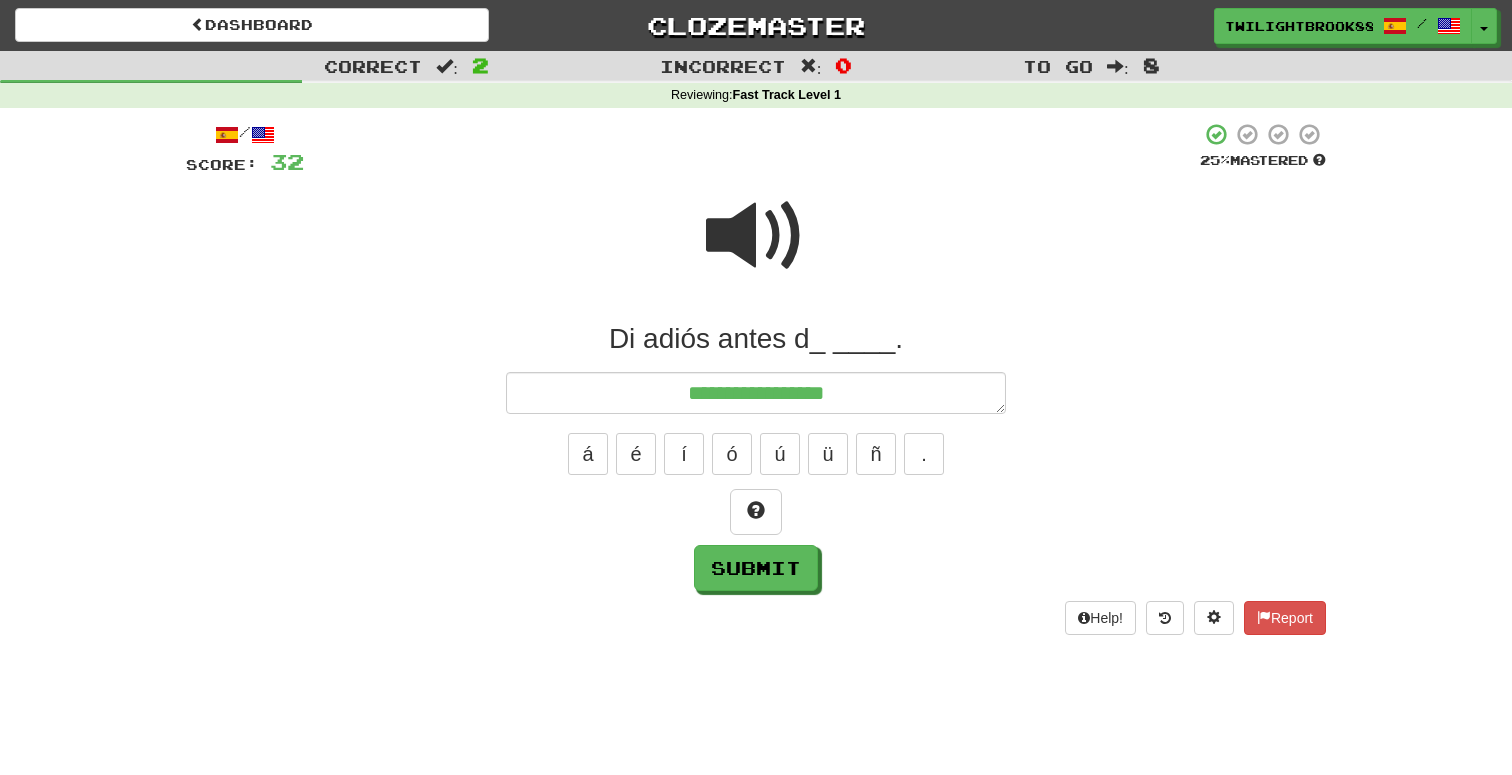 type on "*" 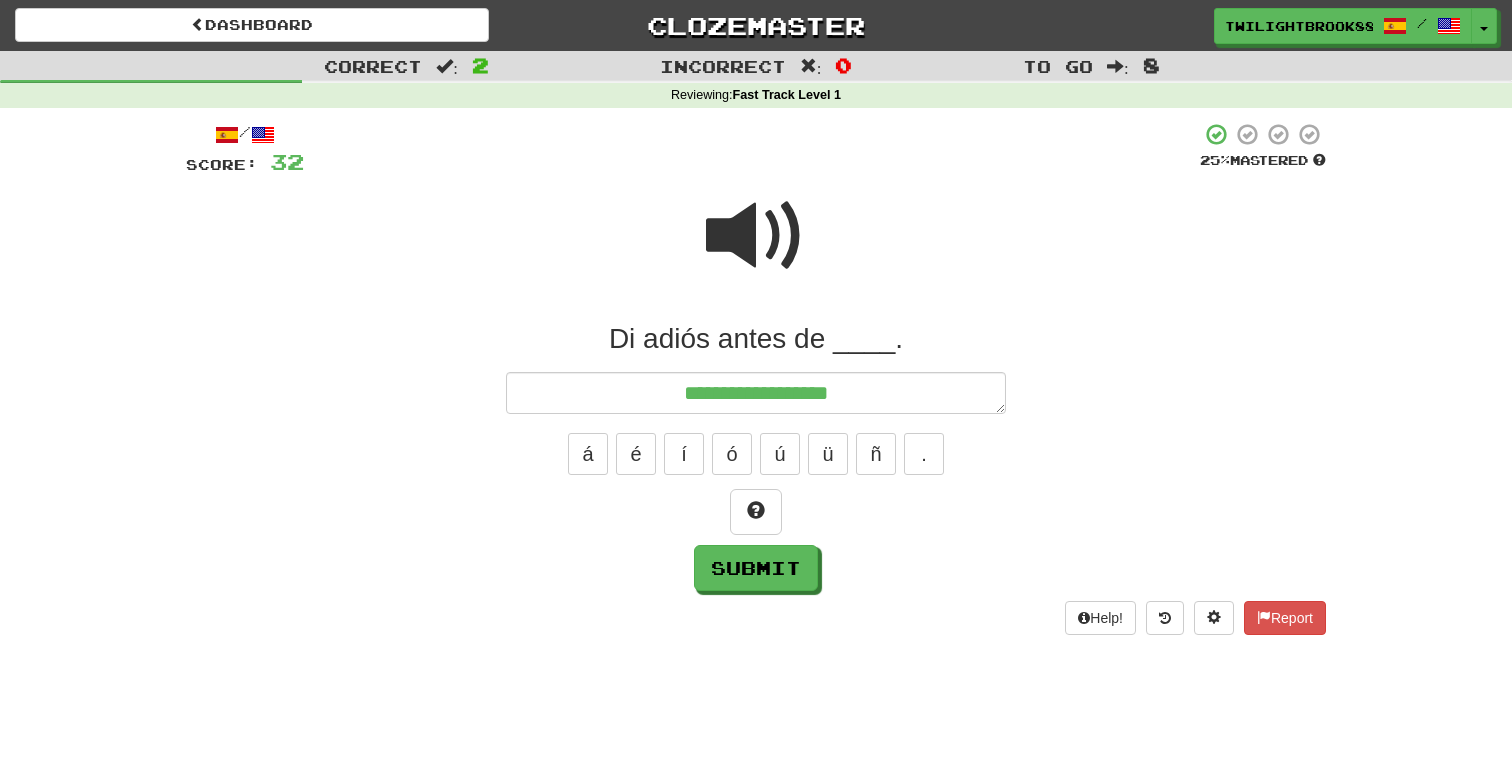 type on "*" 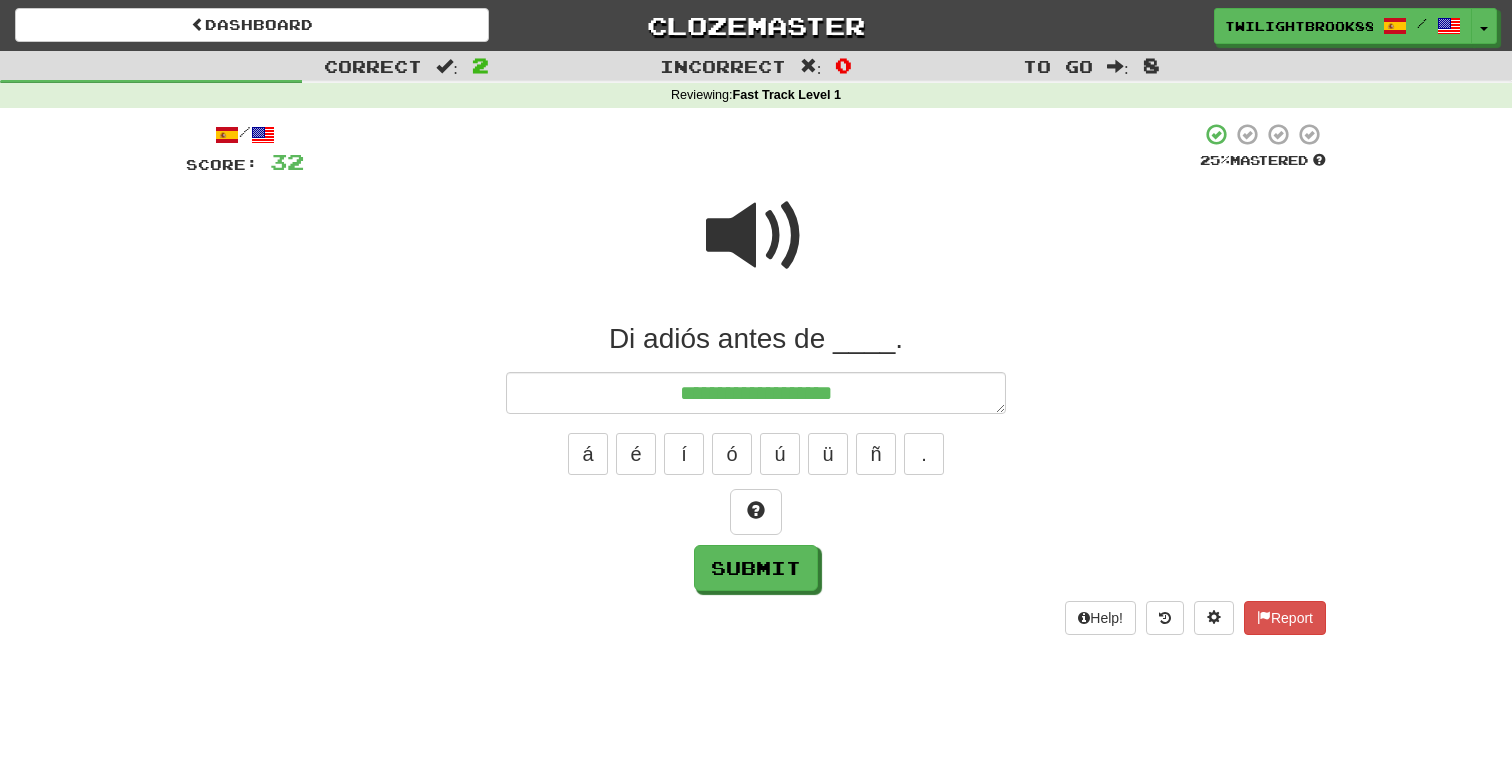type on "**********" 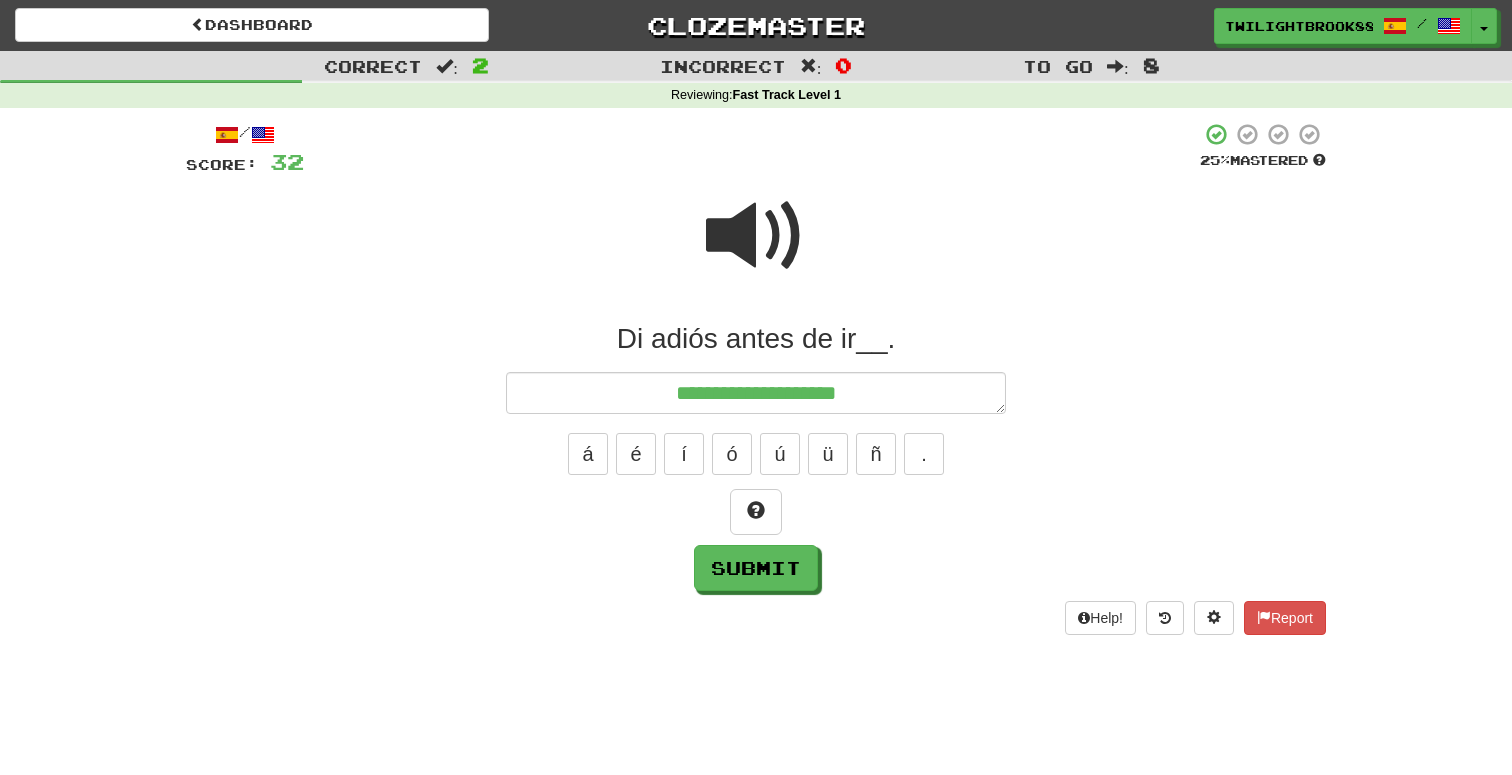 type on "*" 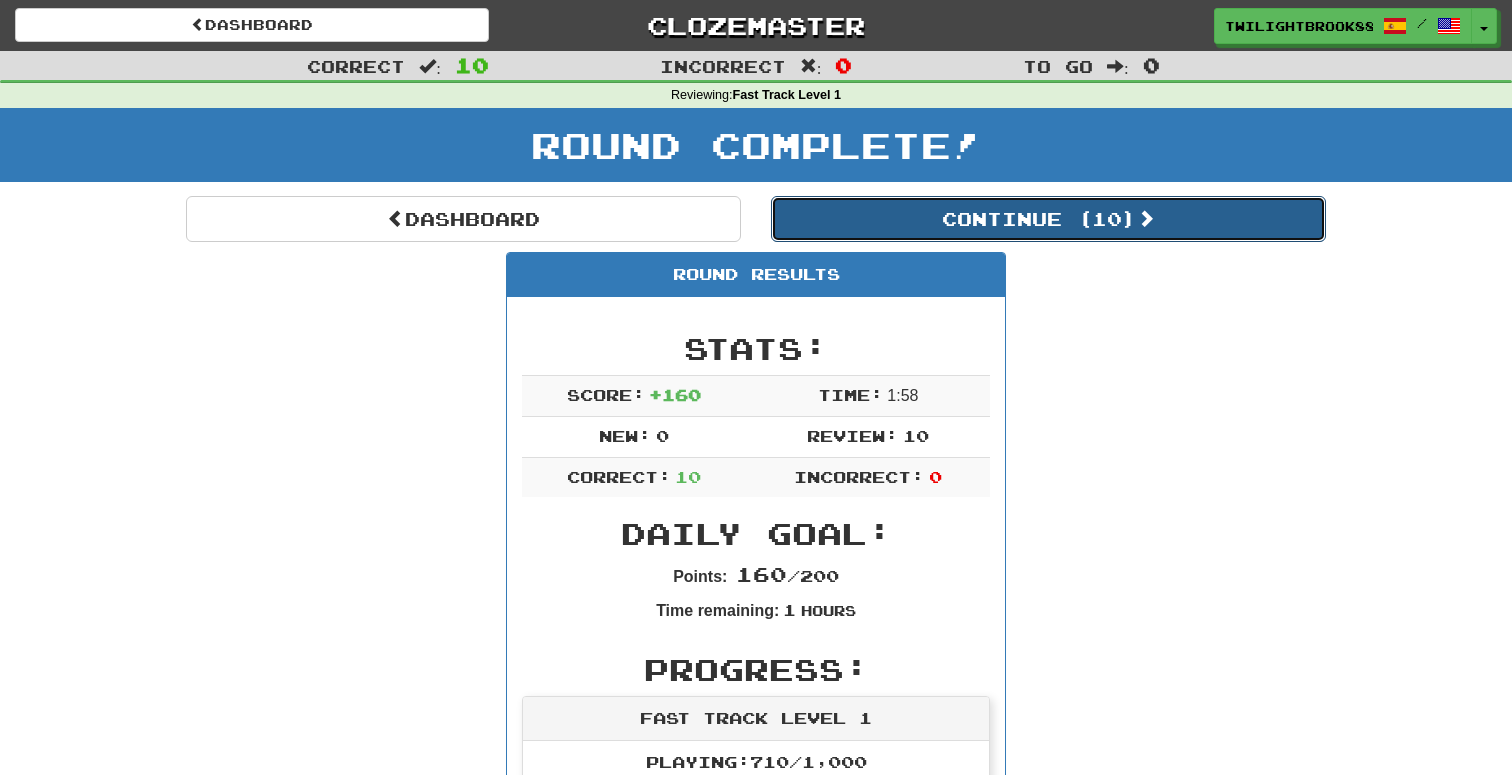 click on "Continue ( 10 )" at bounding box center (1048, 219) 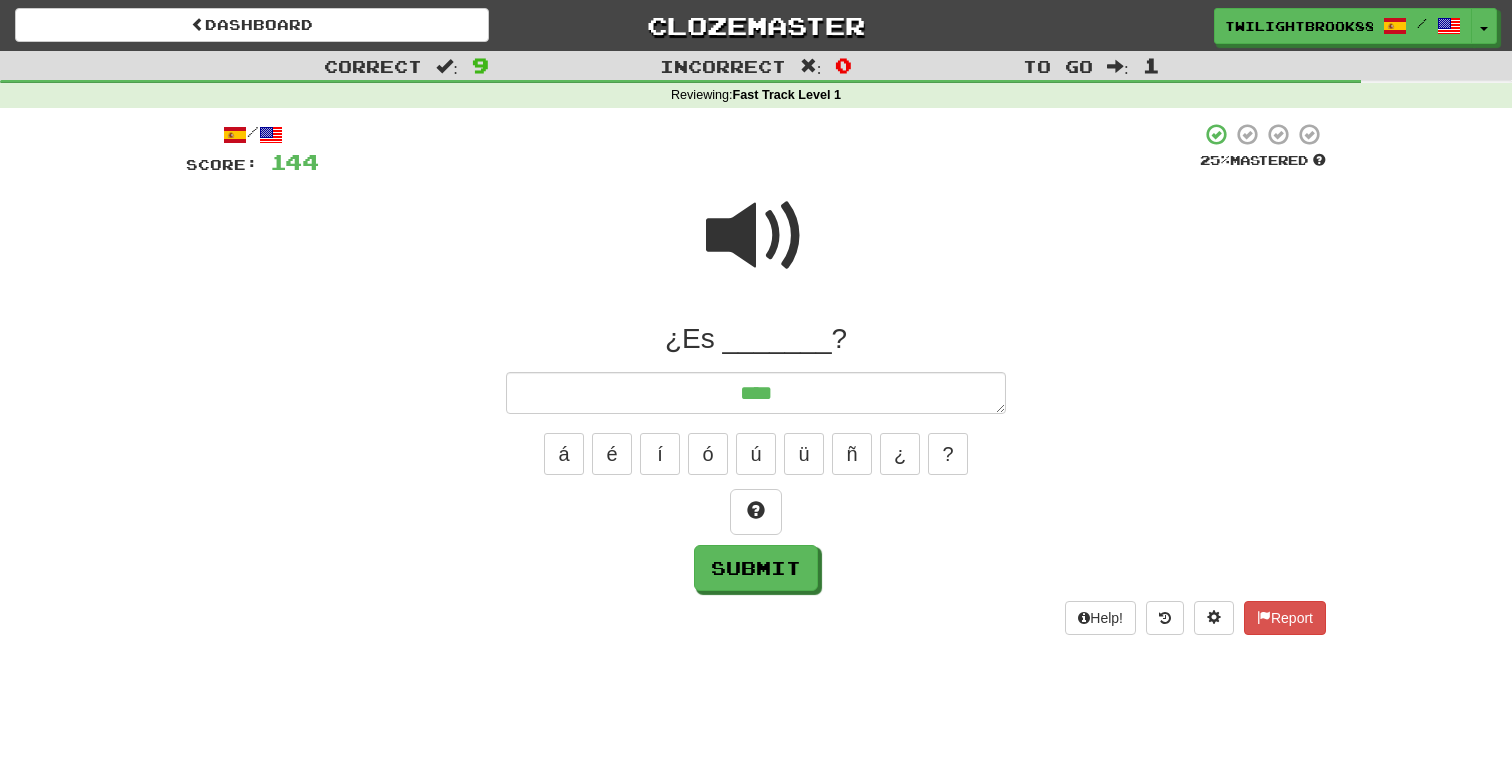 click at bounding box center [756, 236] 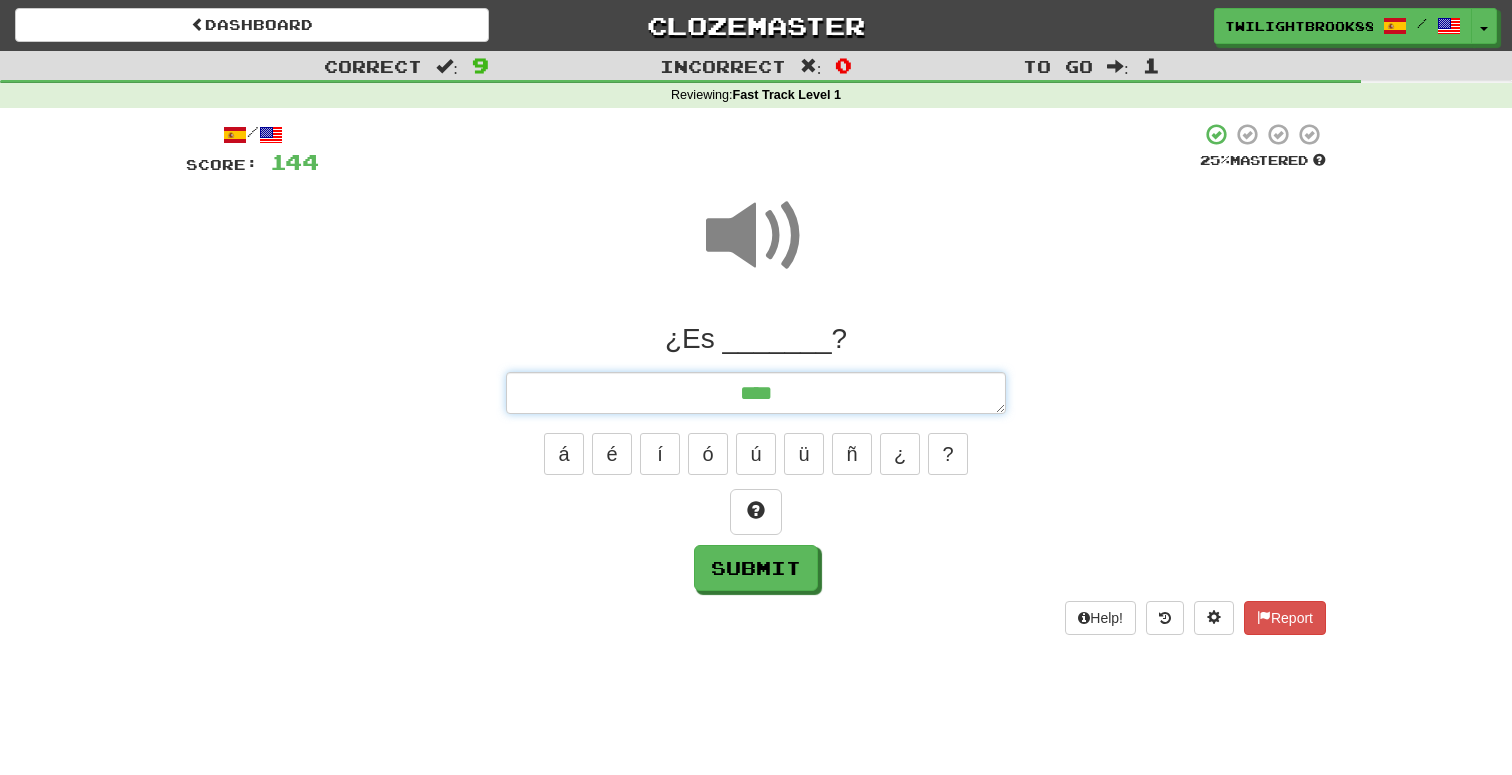click on "***" at bounding box center (756, 393) 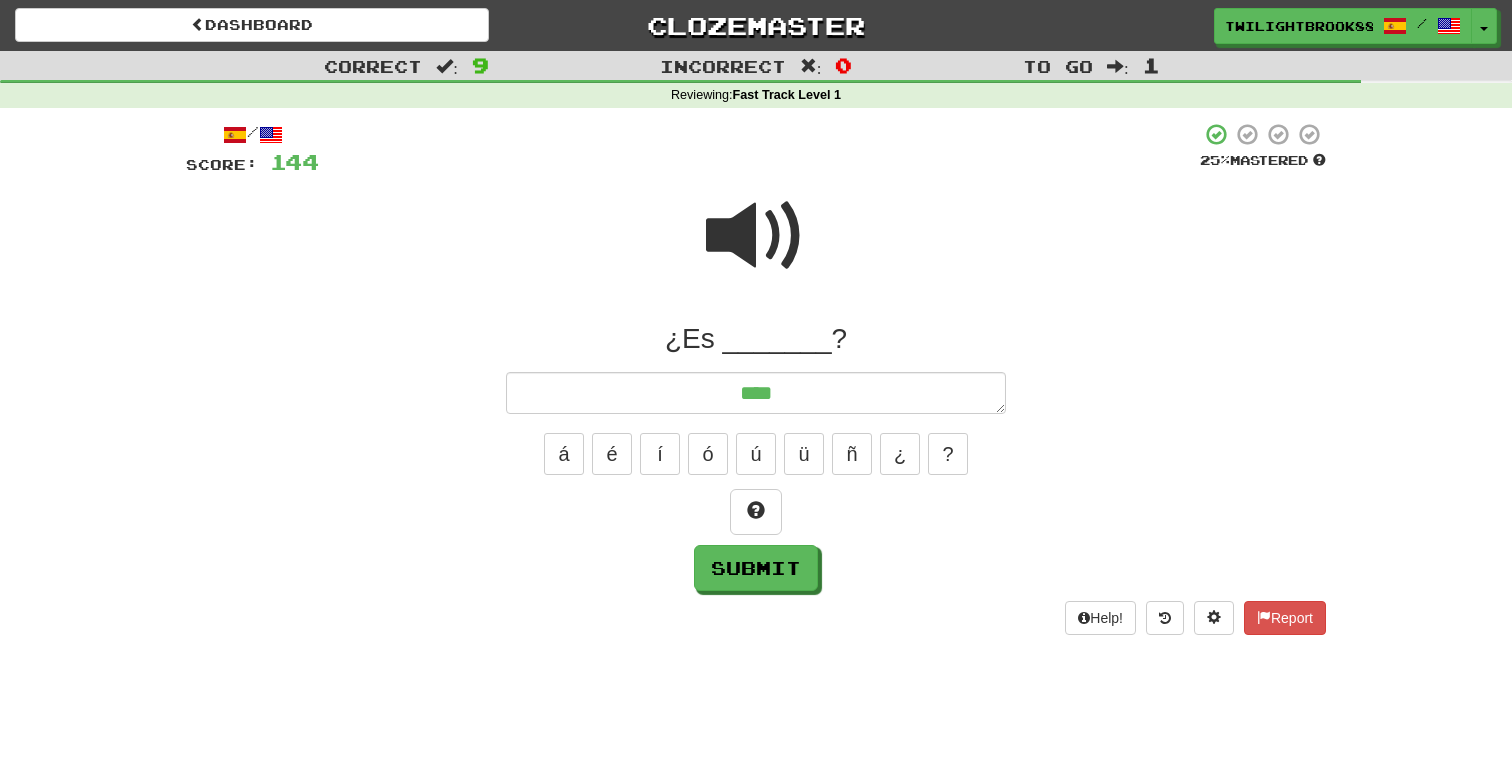 click at bounding box center (756, 236) 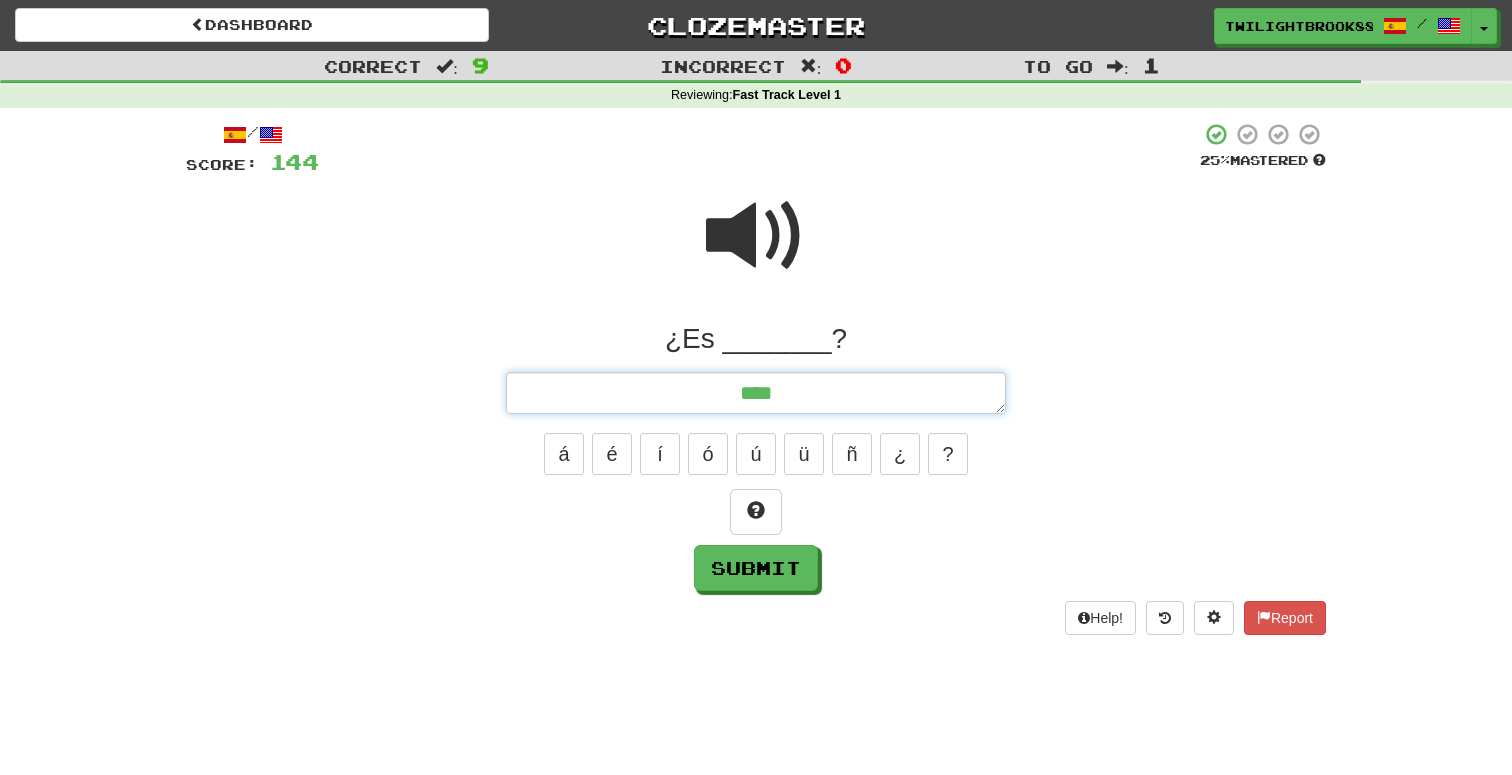 click on "***" at bounding box center (756, 393) 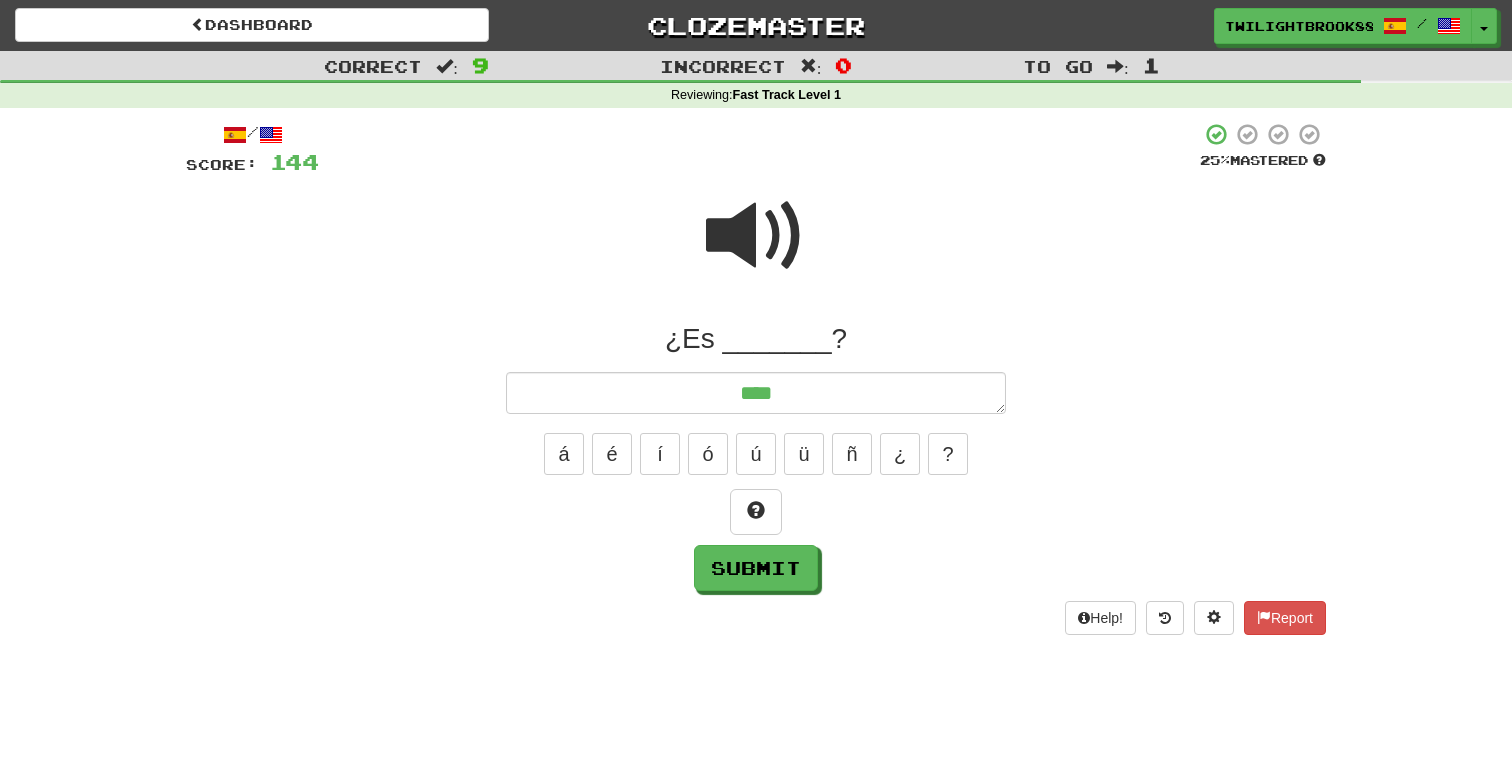 click at bounding box center [756, 236] 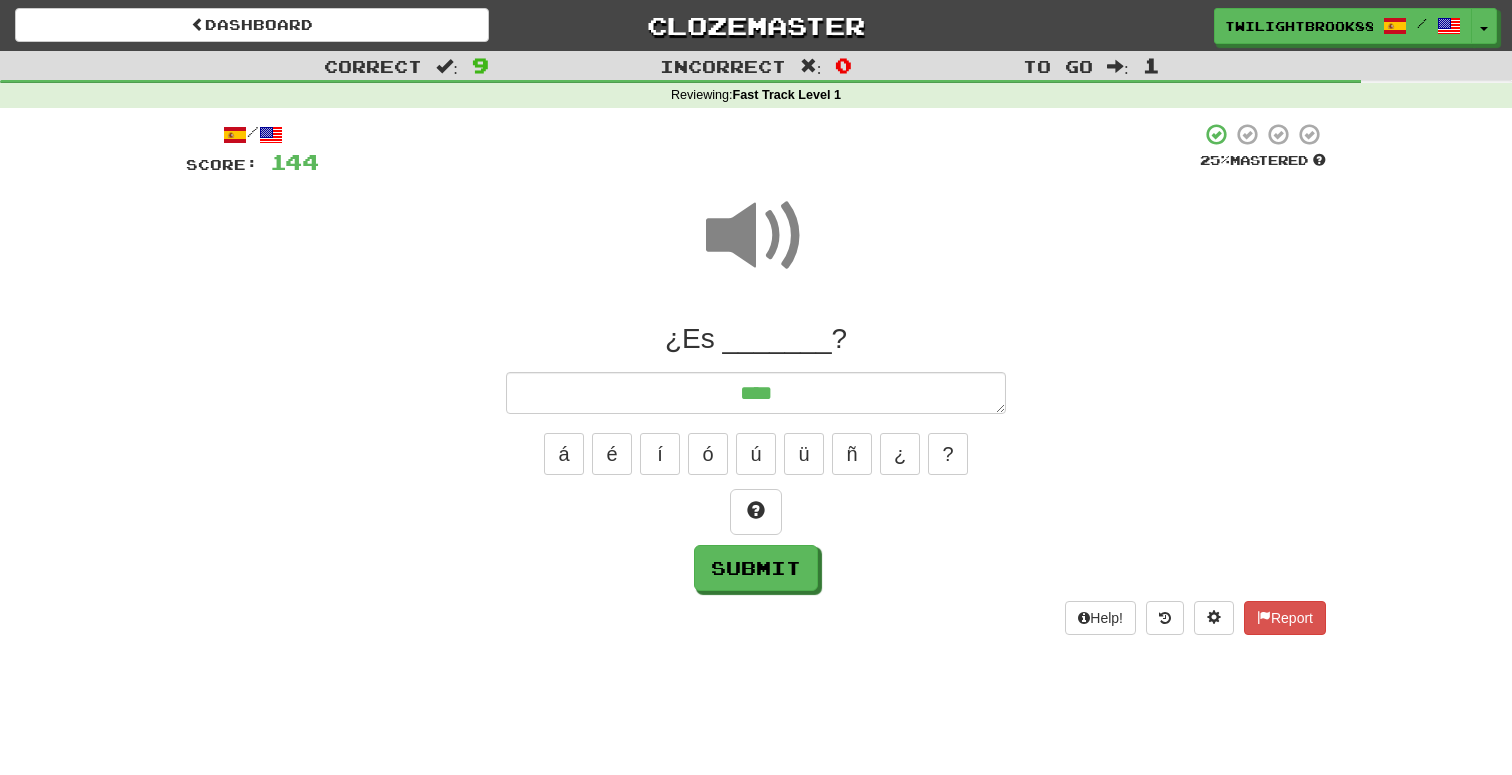 click on "¿Es _______? *** á é í ó ú ü ñ ¿ ? Submit" at bounding box center [756, 456] 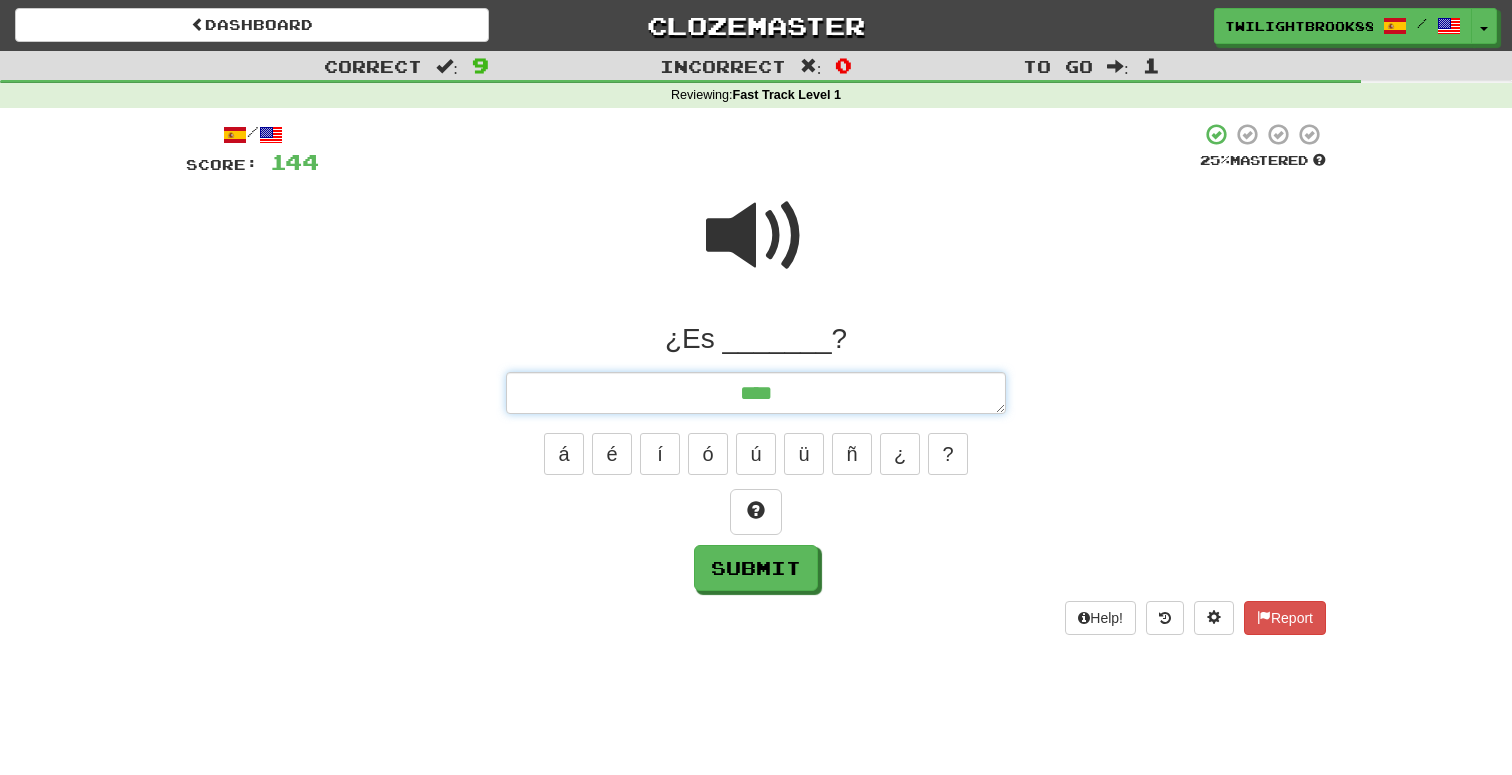 click on "***" at bounding box center (756, 393) 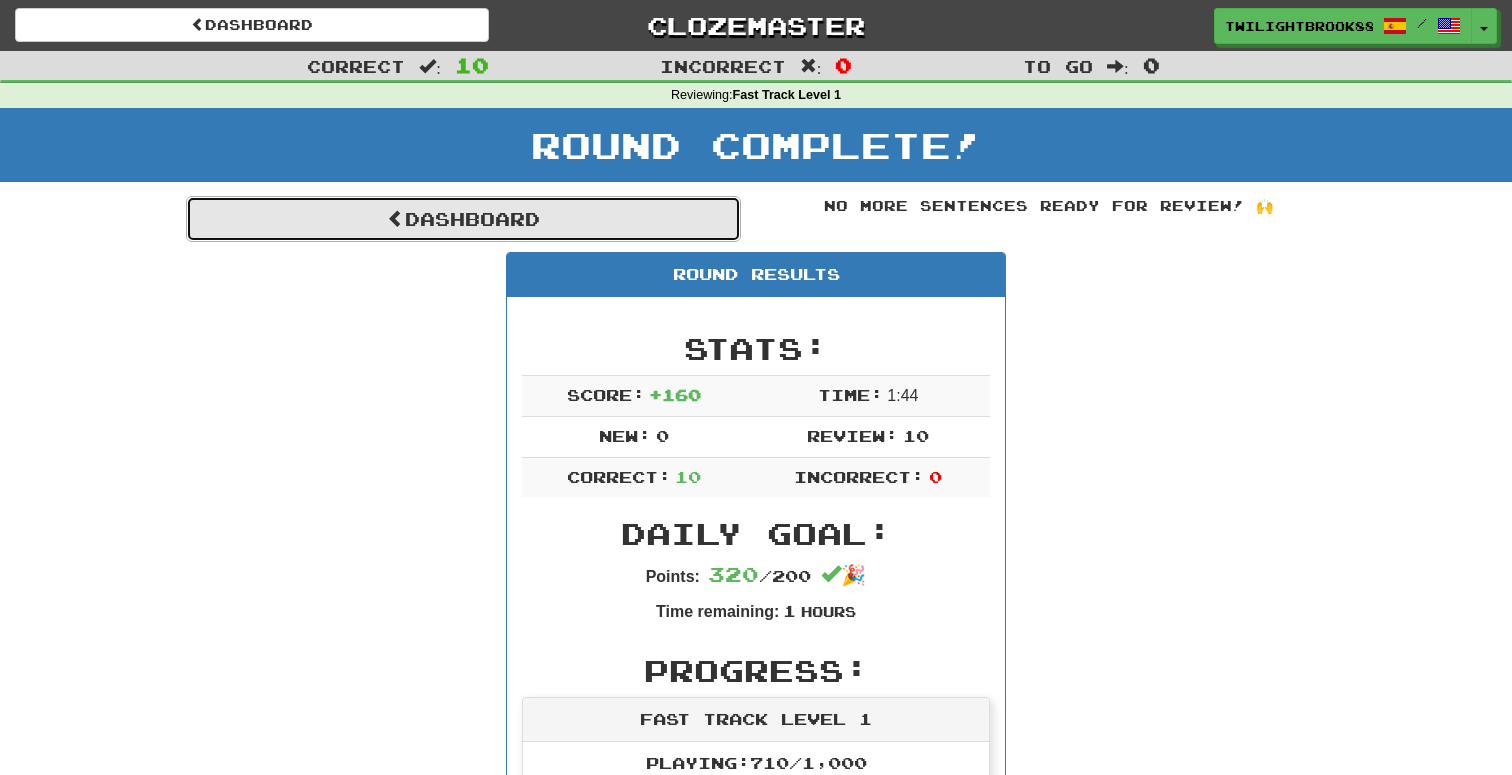 click on "Dashboard" at bounding box center [463, 219] 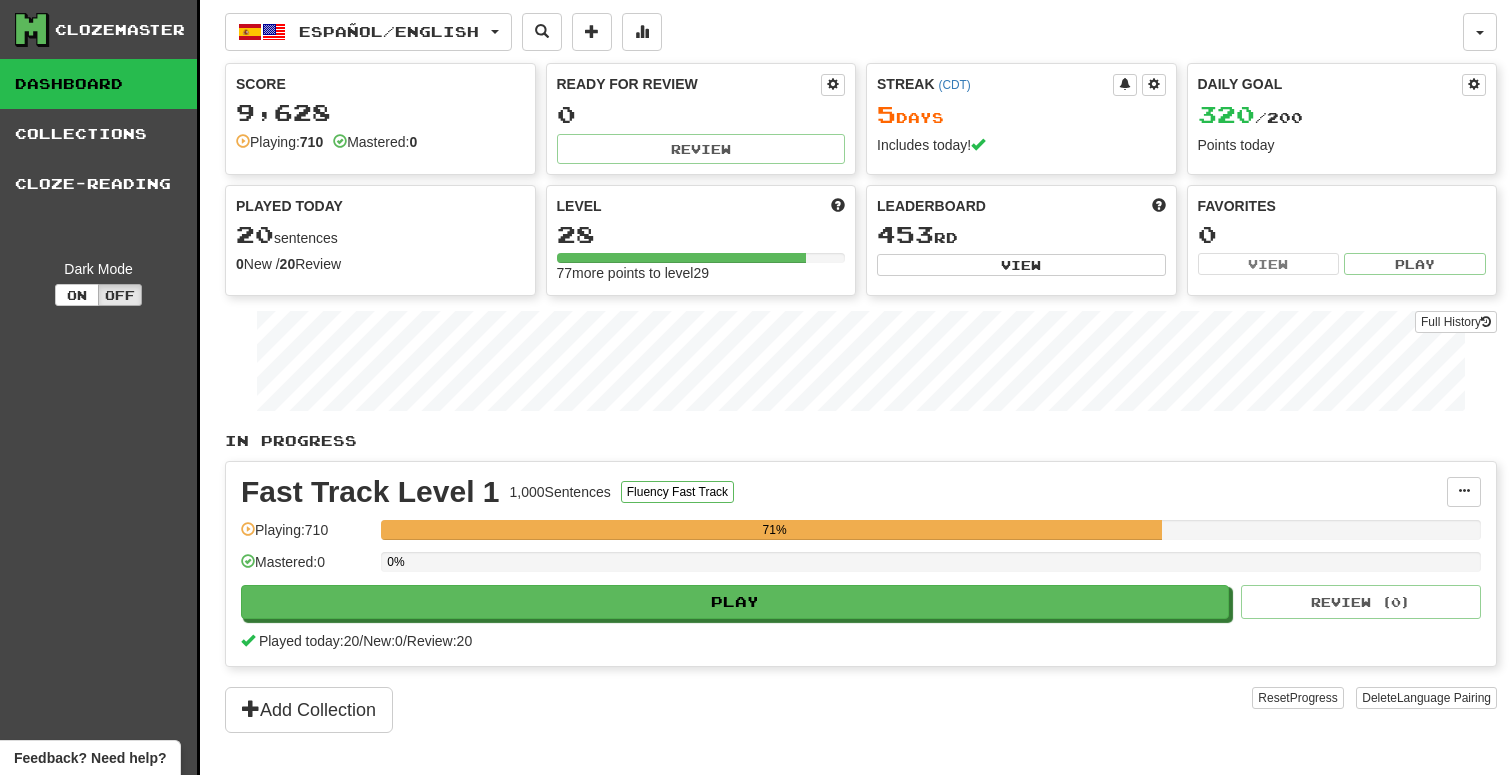 scroll, scrollTop: 0, scrollLeft: 0, axis: both 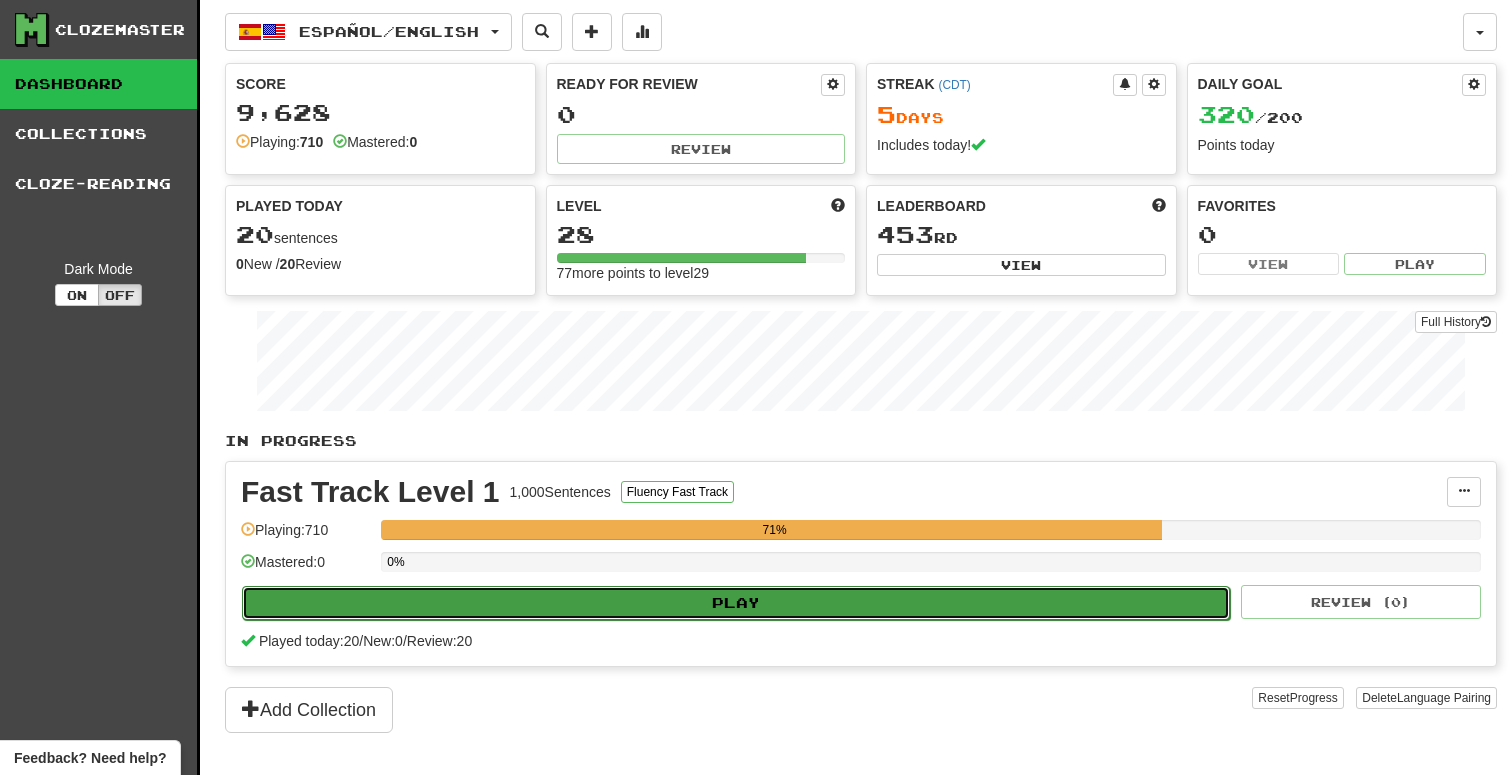 click on "Play" at bounding box center (736, 603) 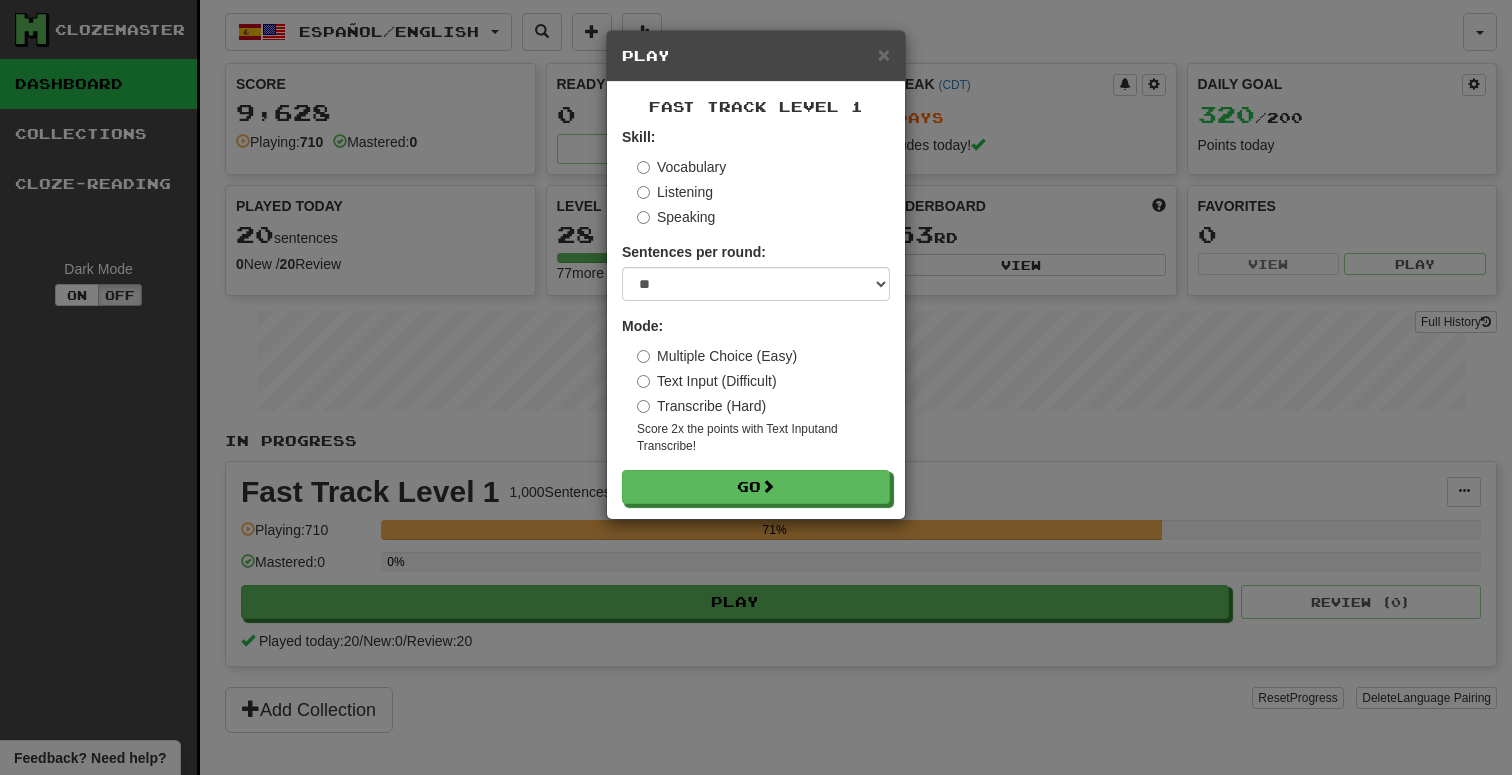 click on "Transcribe (Hard)" at bounding box center (701, 406) 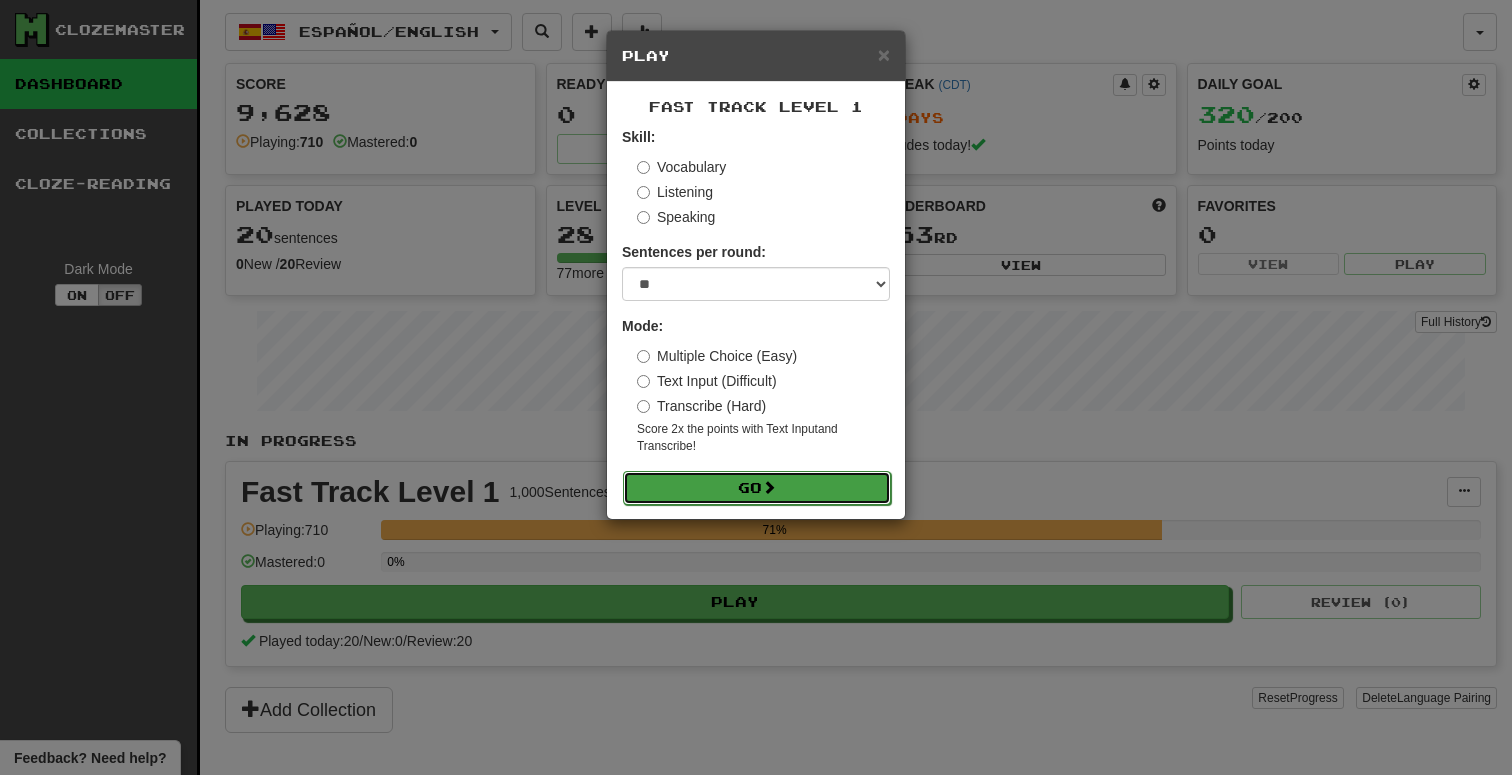click on "Go" at bounding box center [757, 488] 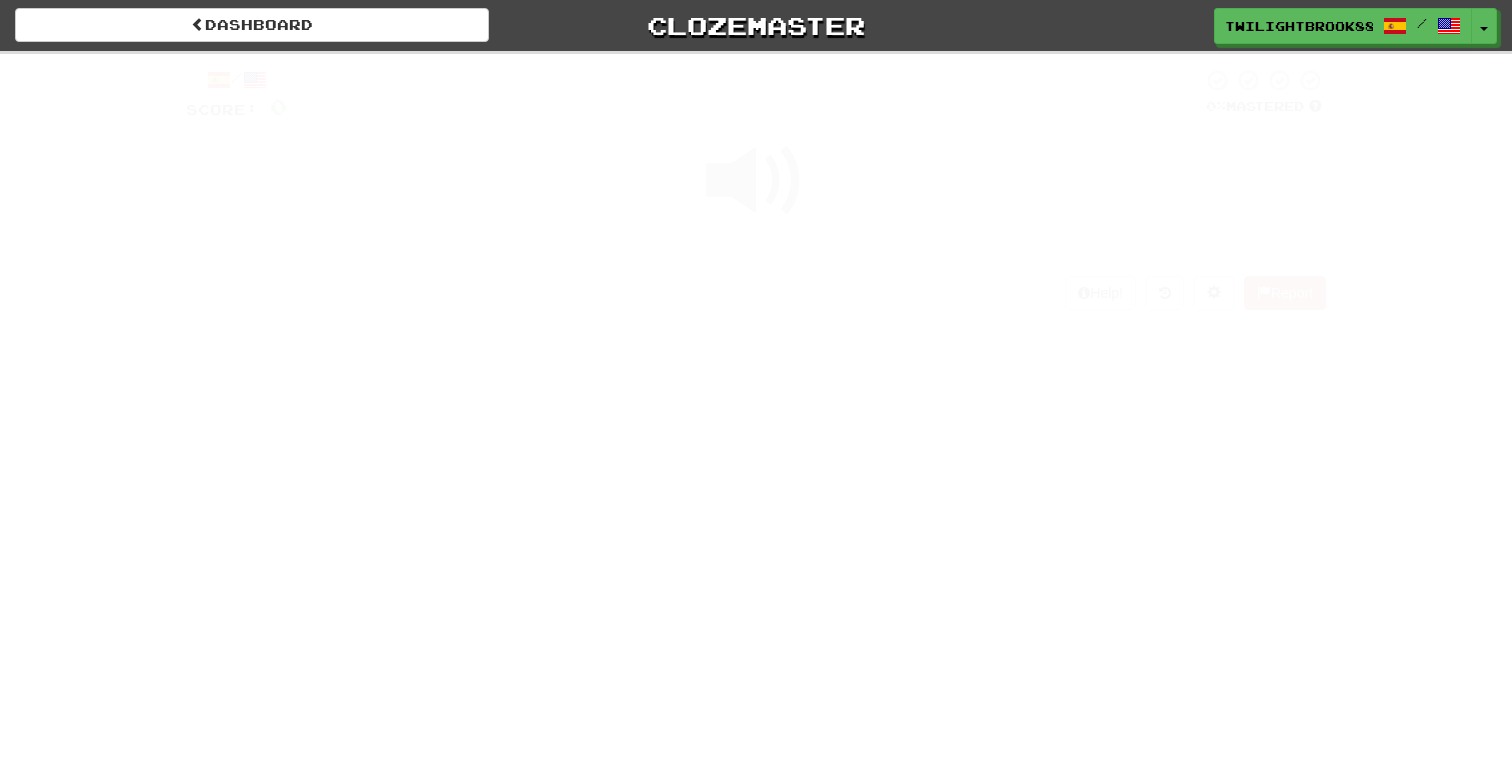 scroll, scrollTop: 0, scrollLeft: 0, axis: both 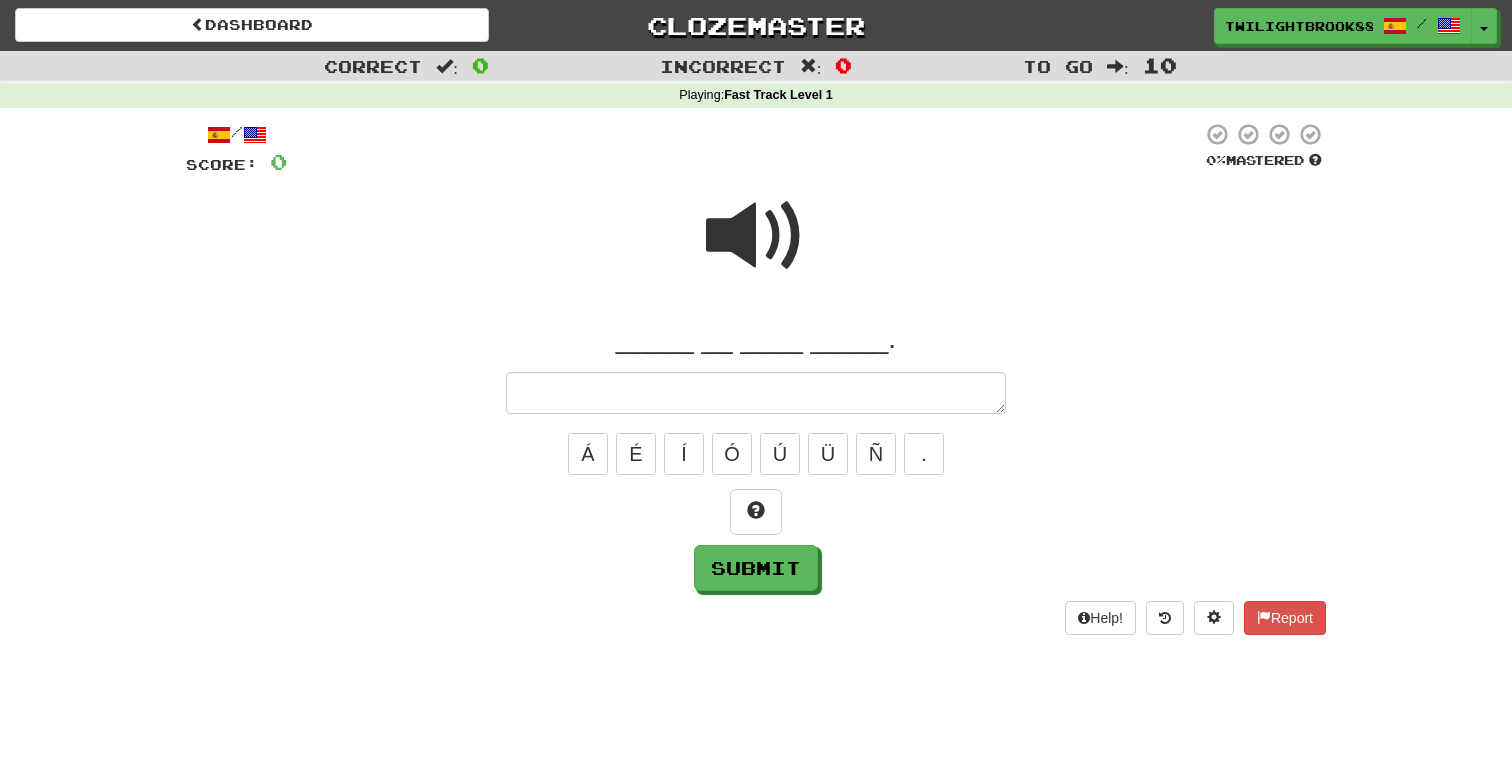 type on "*" 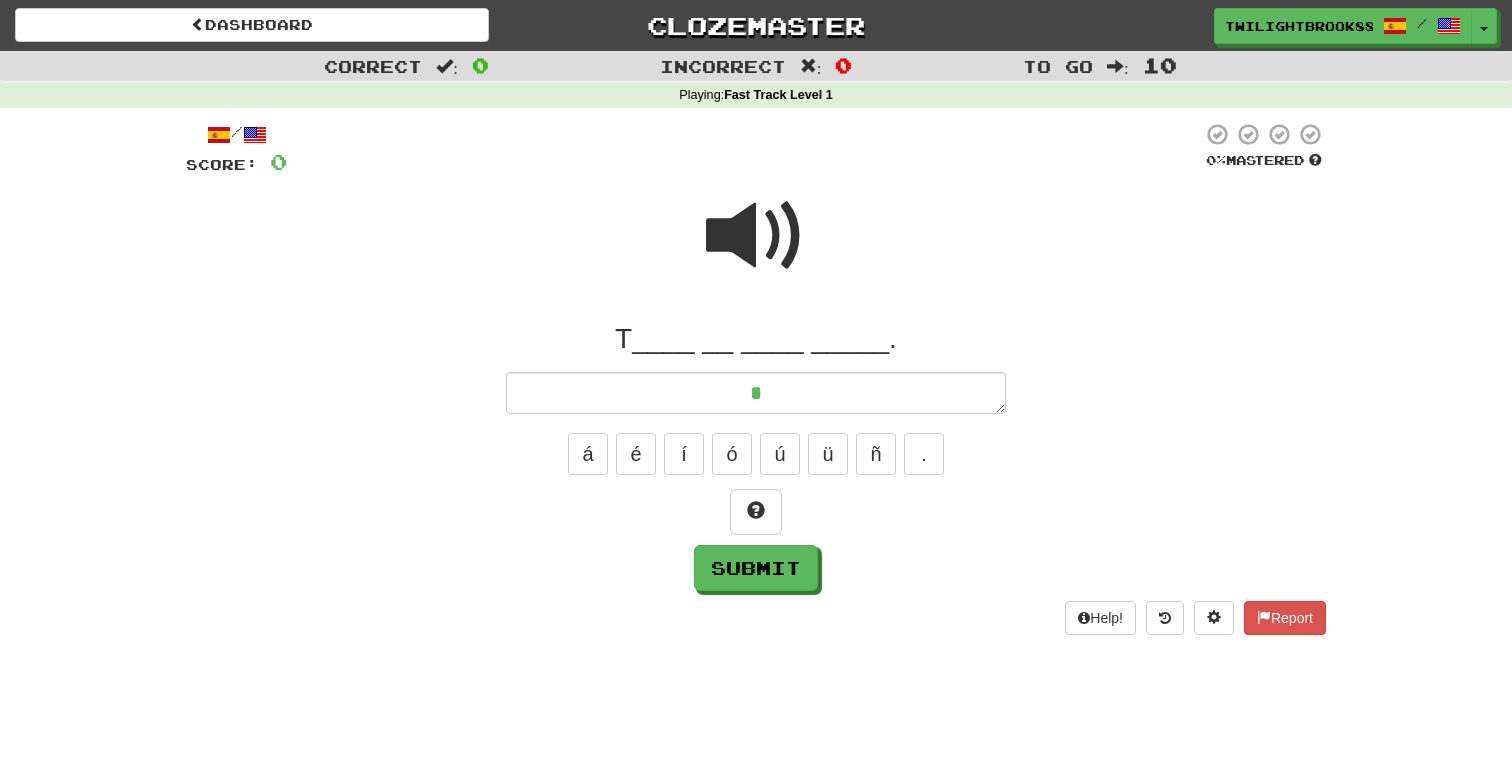 type on "*" 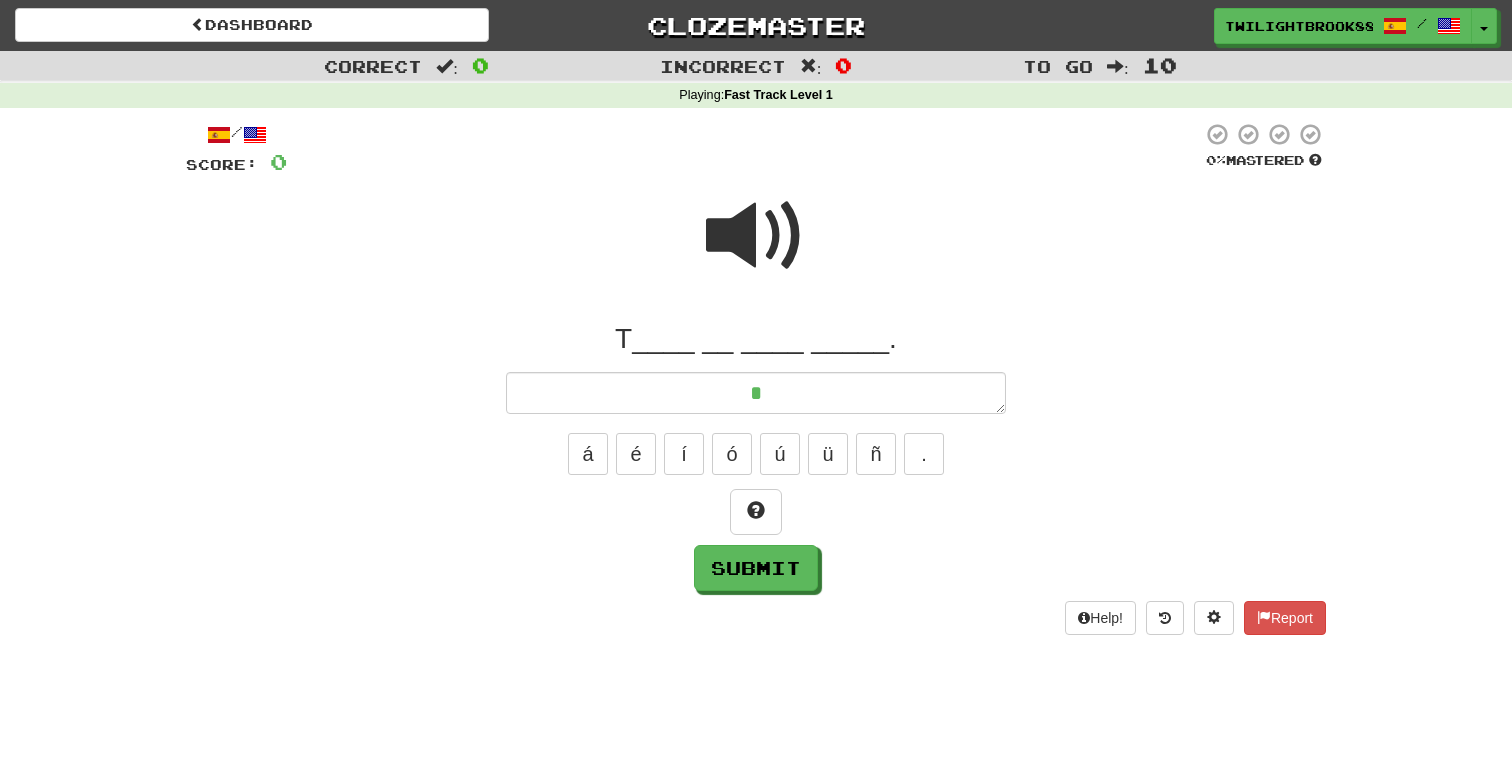 type on "**" 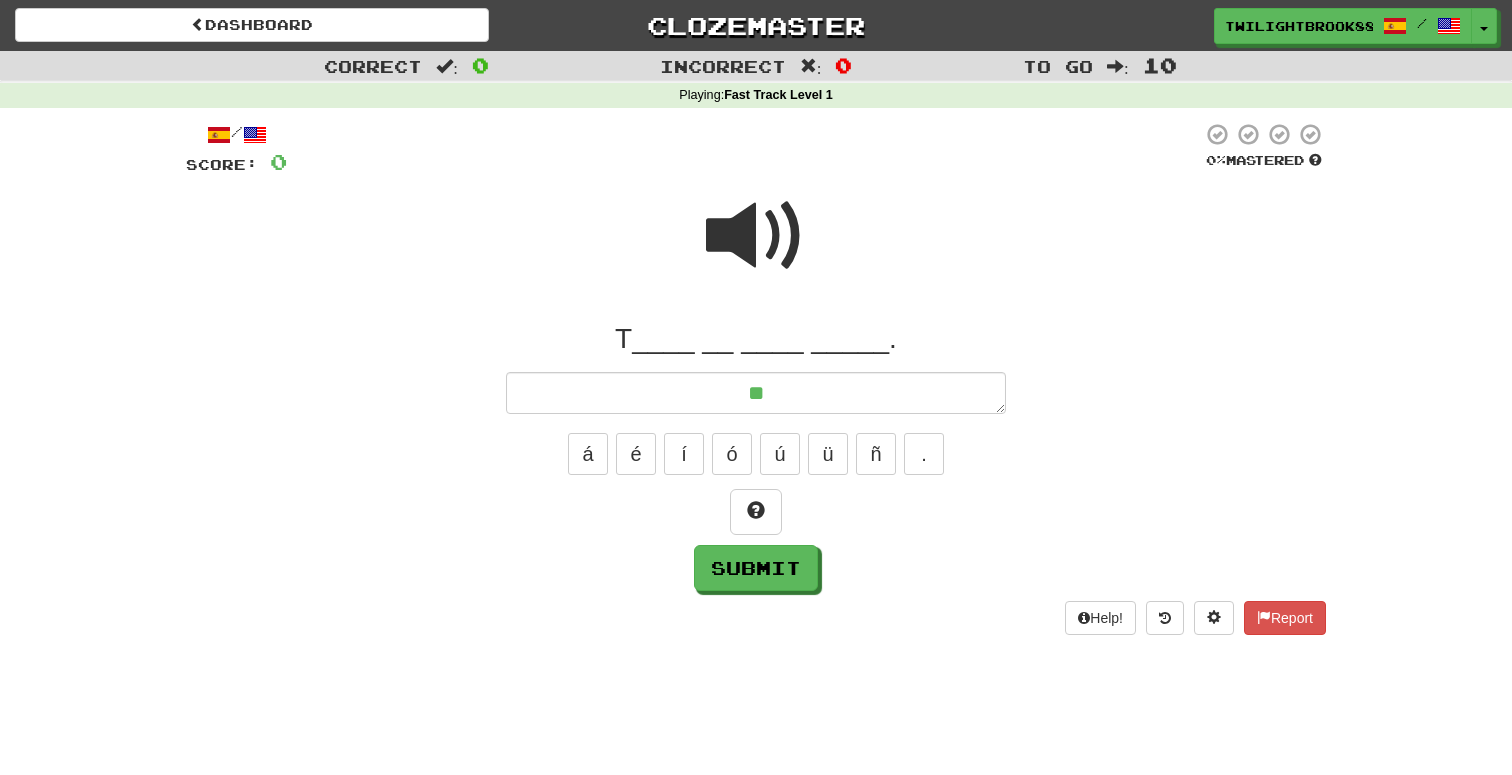 type on "*" 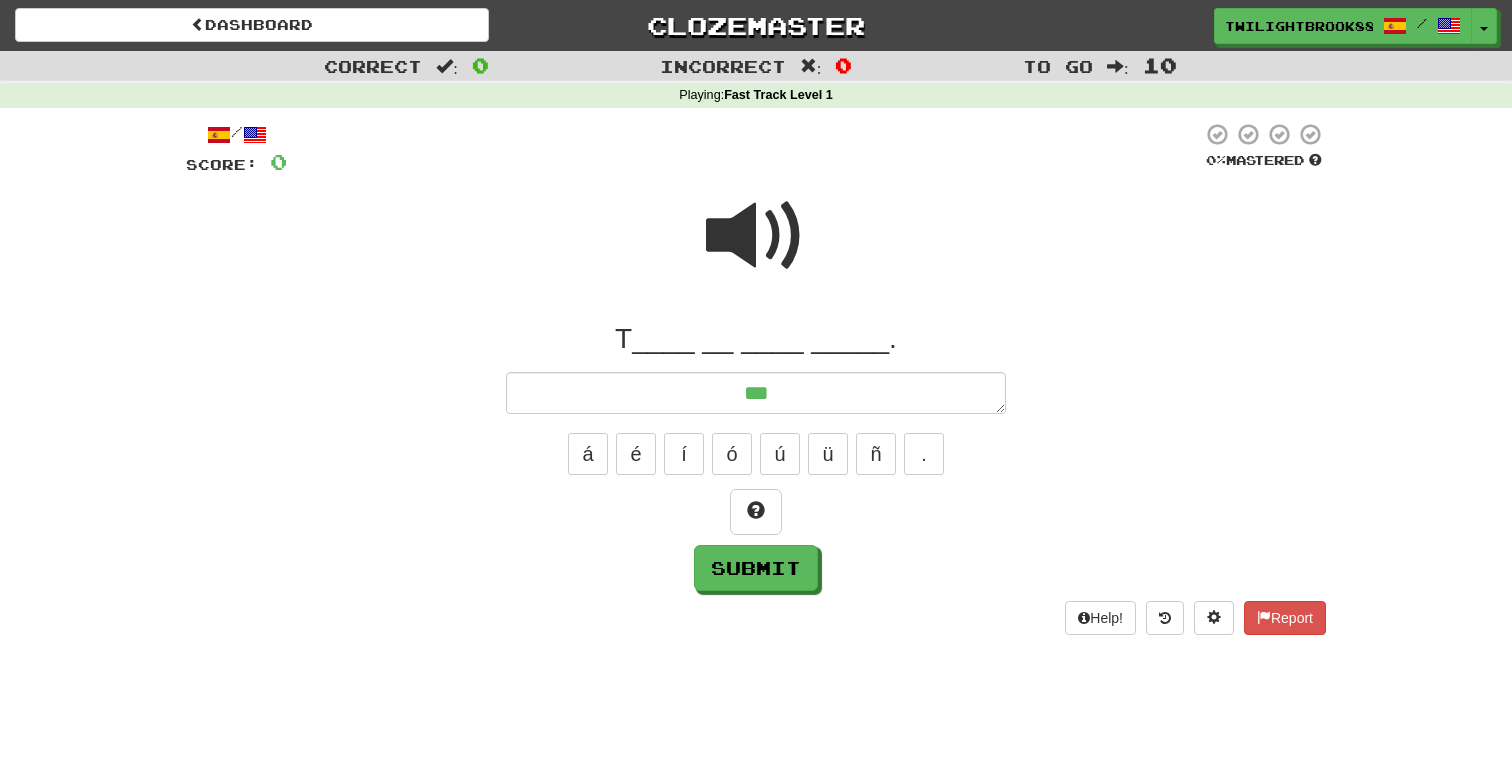 type on "*" 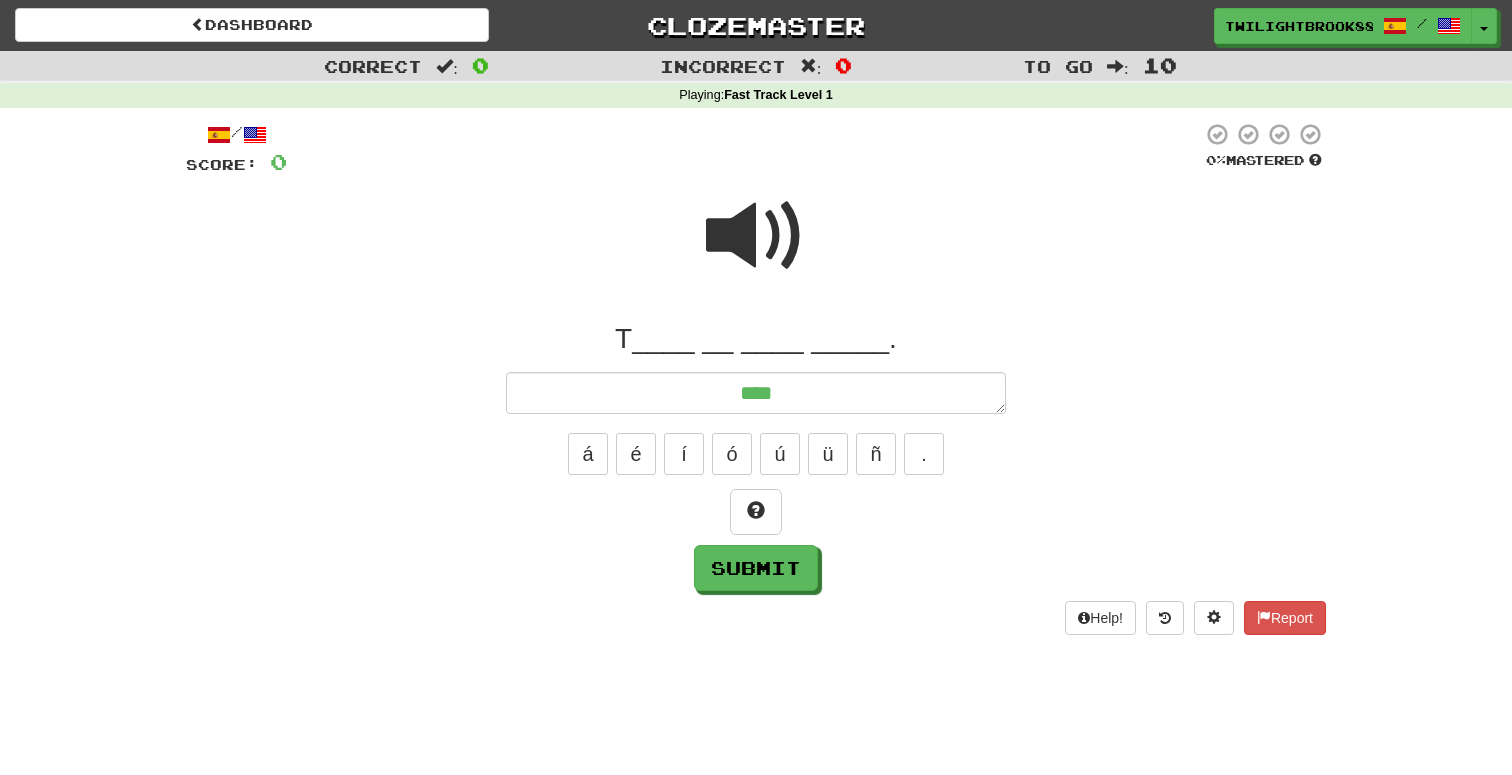 type on "*" 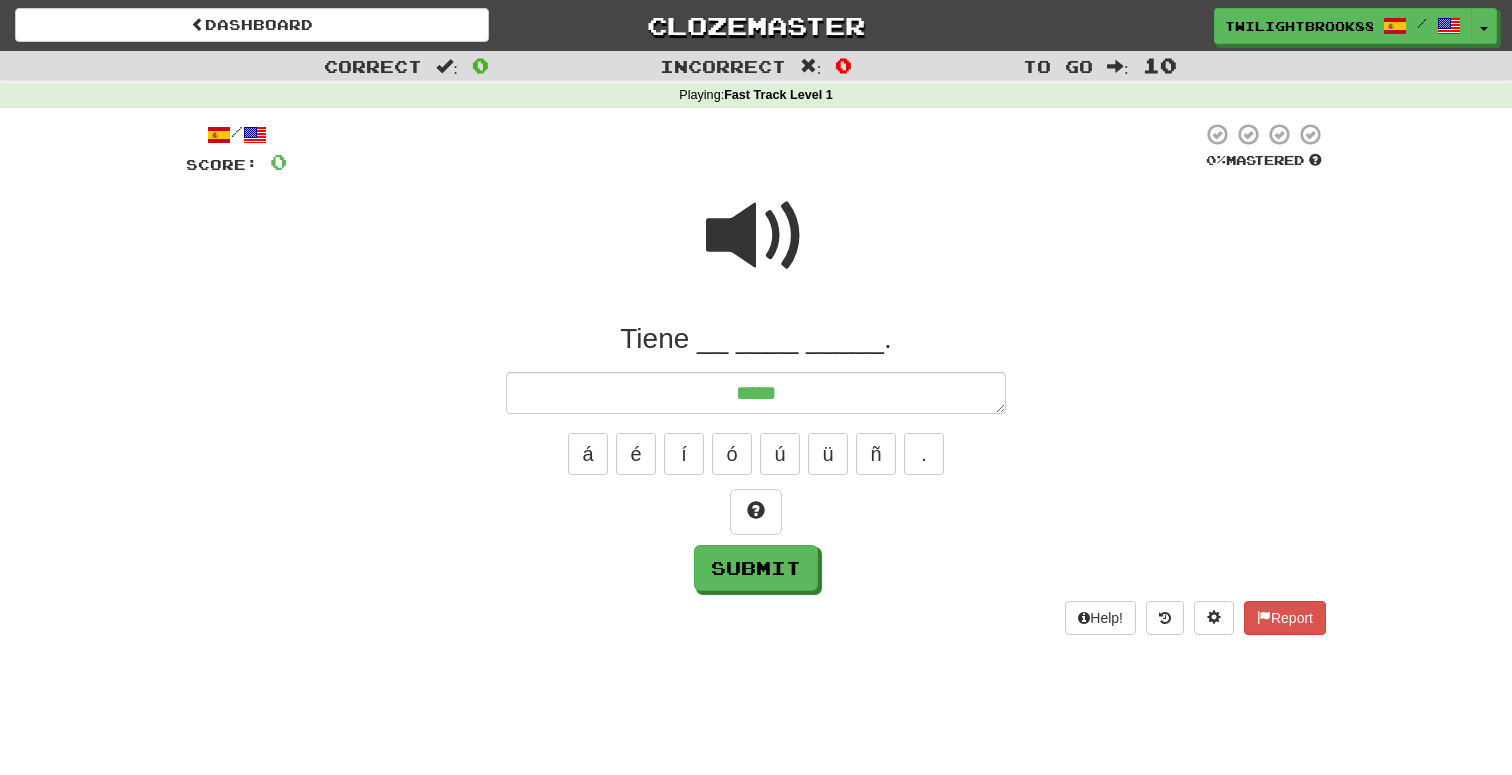 type on "*" 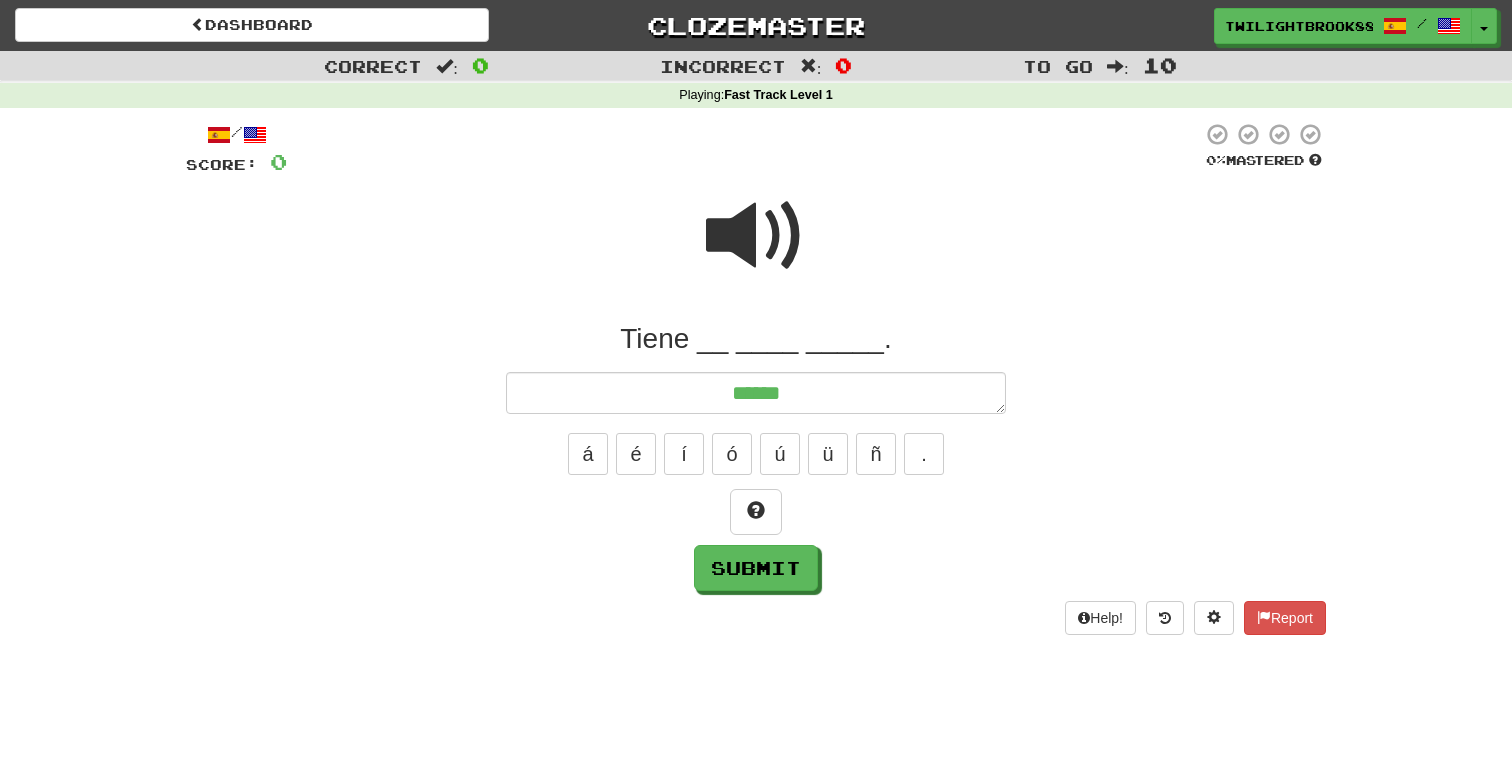 type on "*" 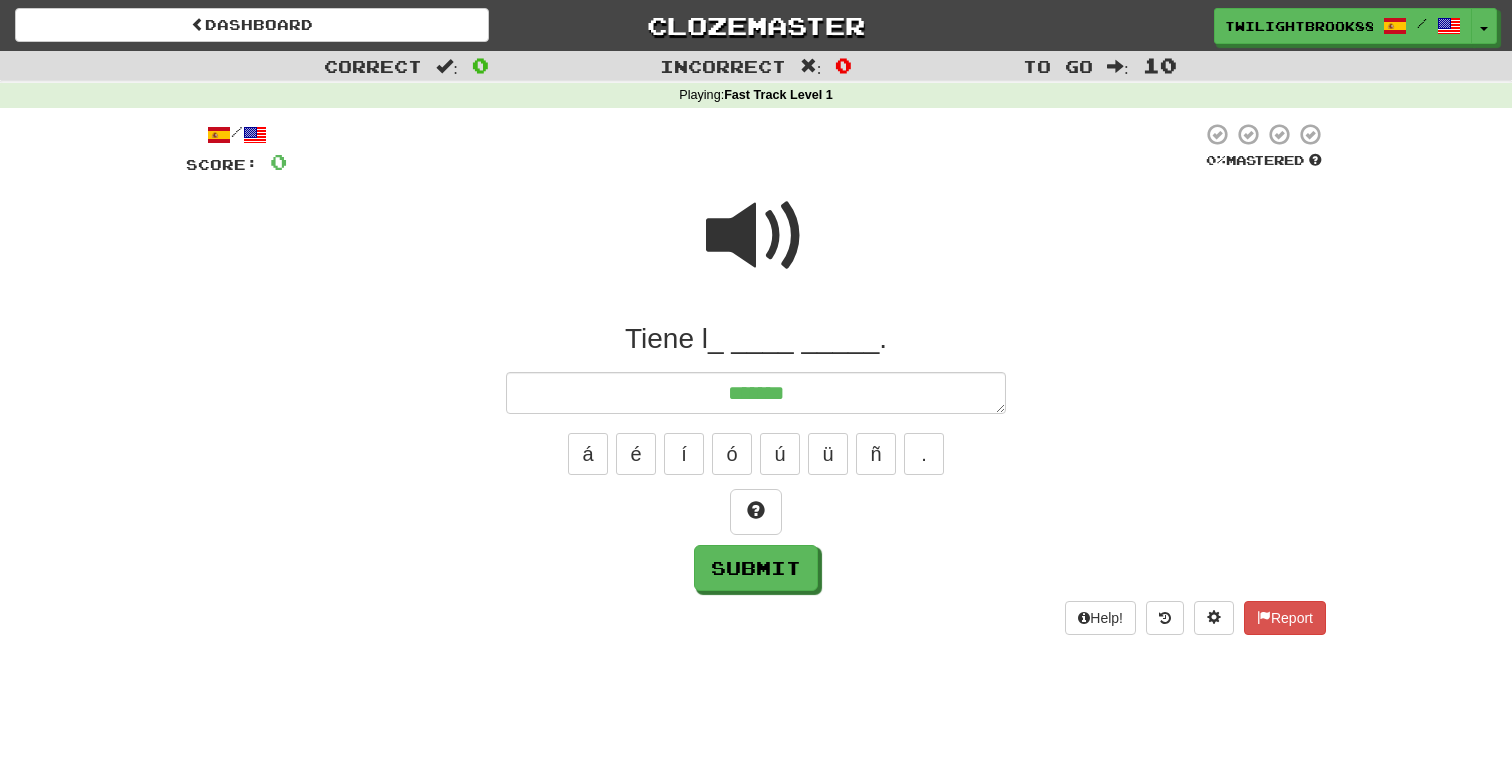 type on "*" 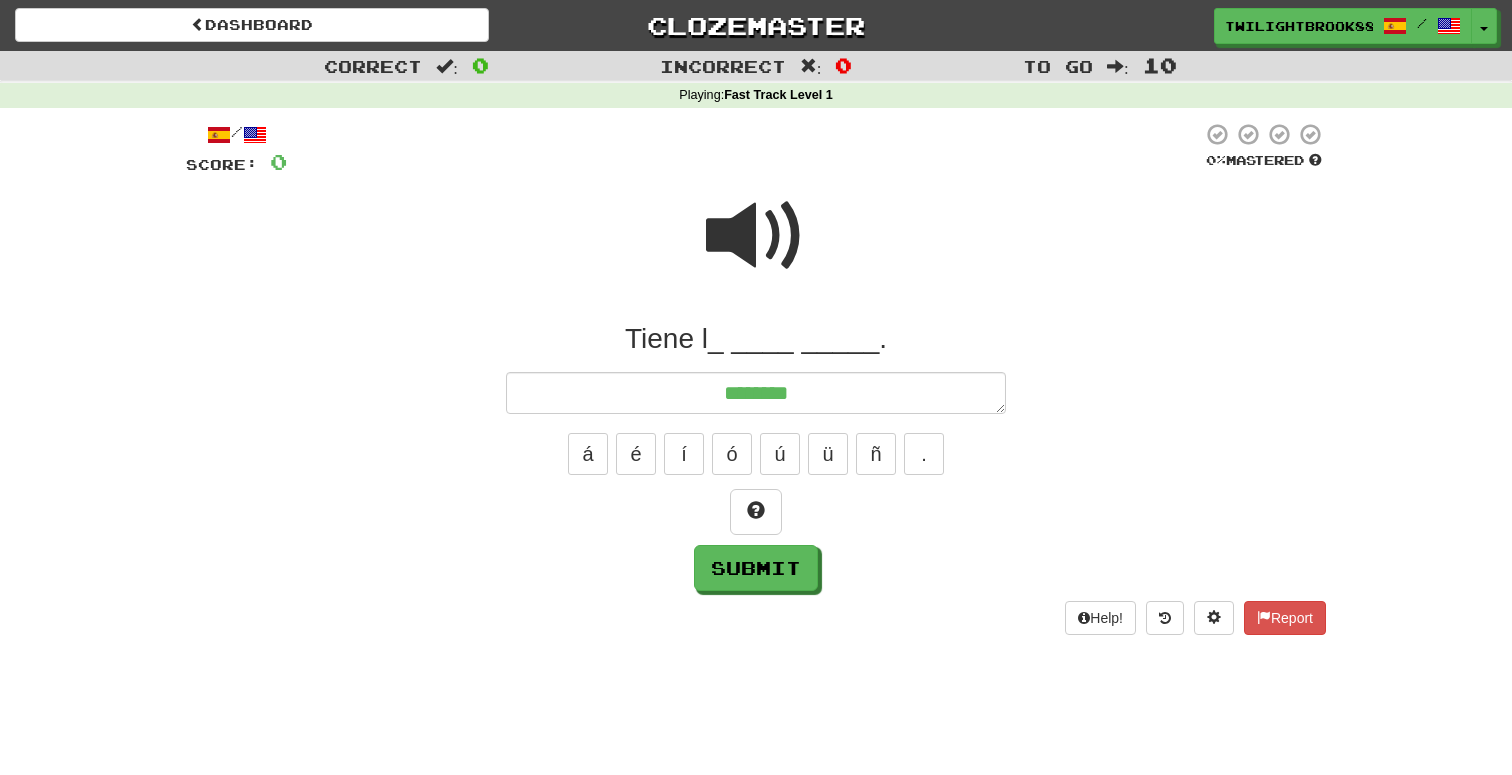 type on "*" 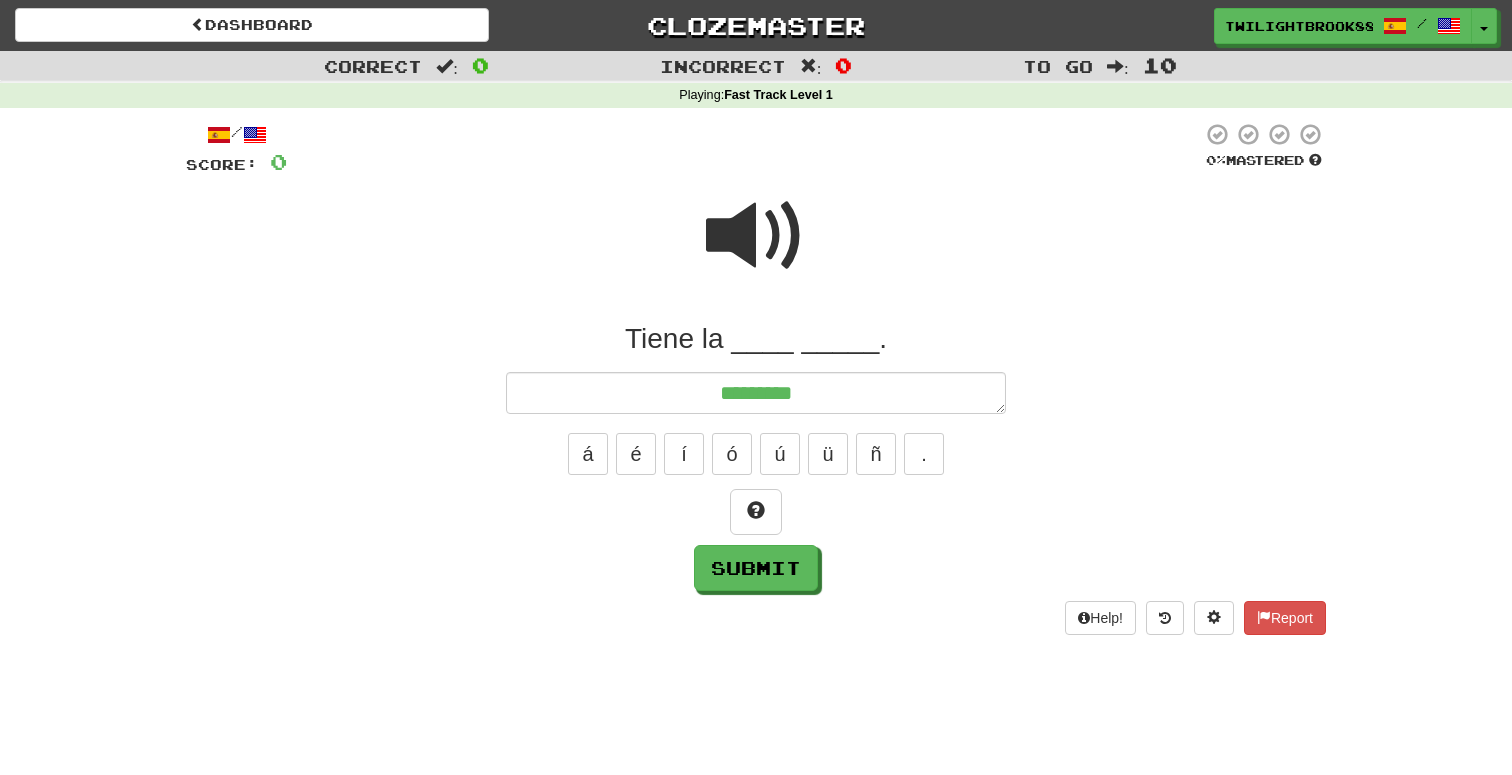 type on "*" 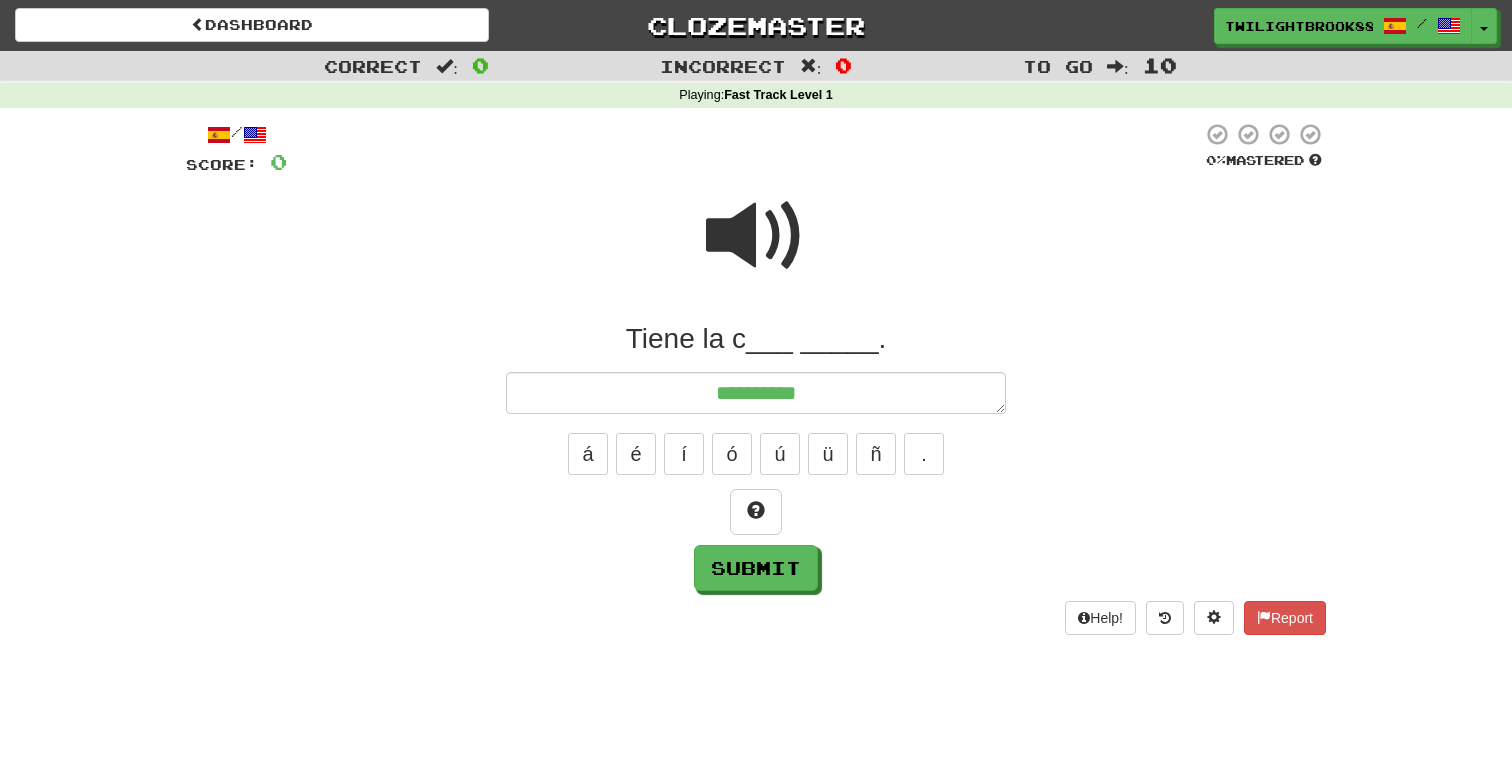 type on "**********" 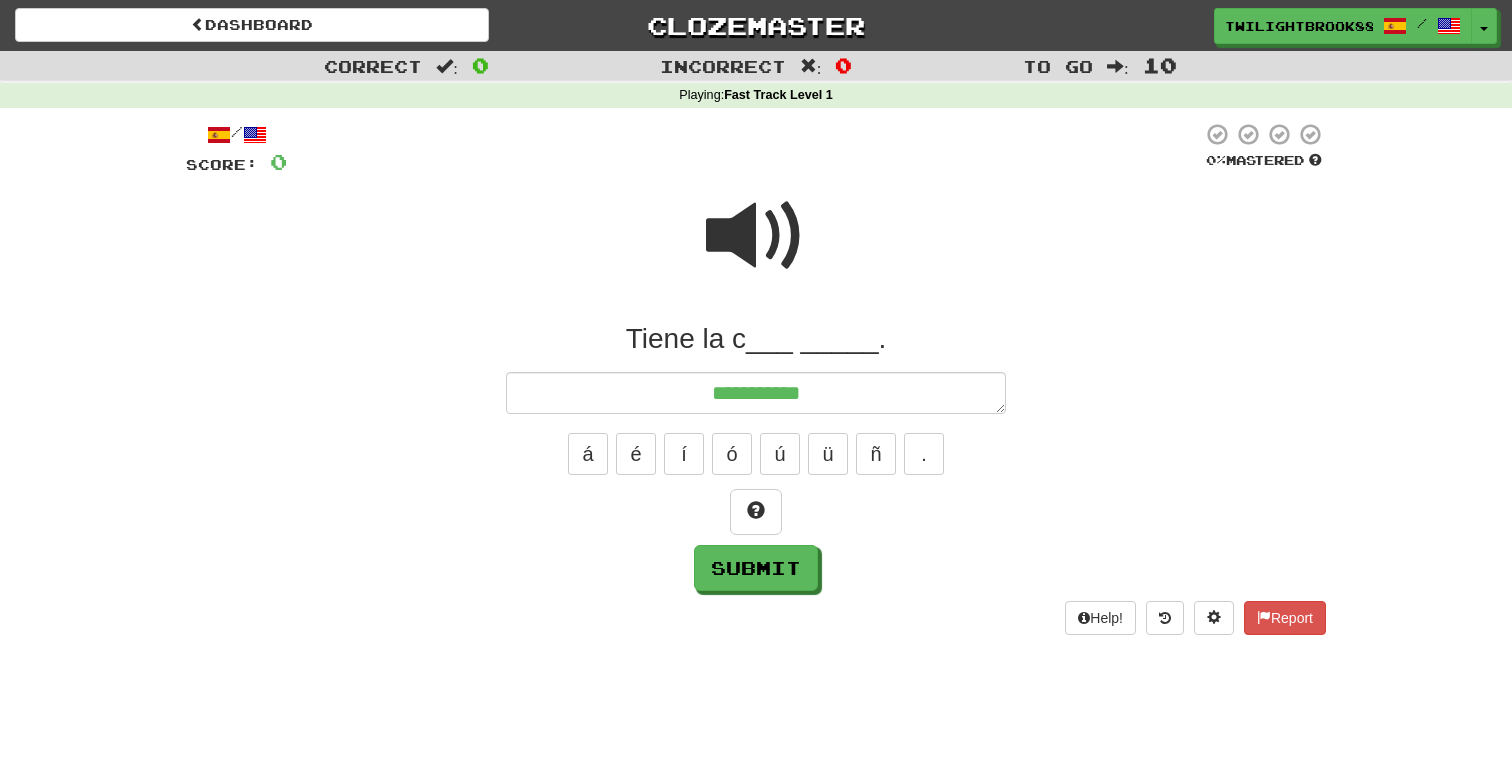type on "*" 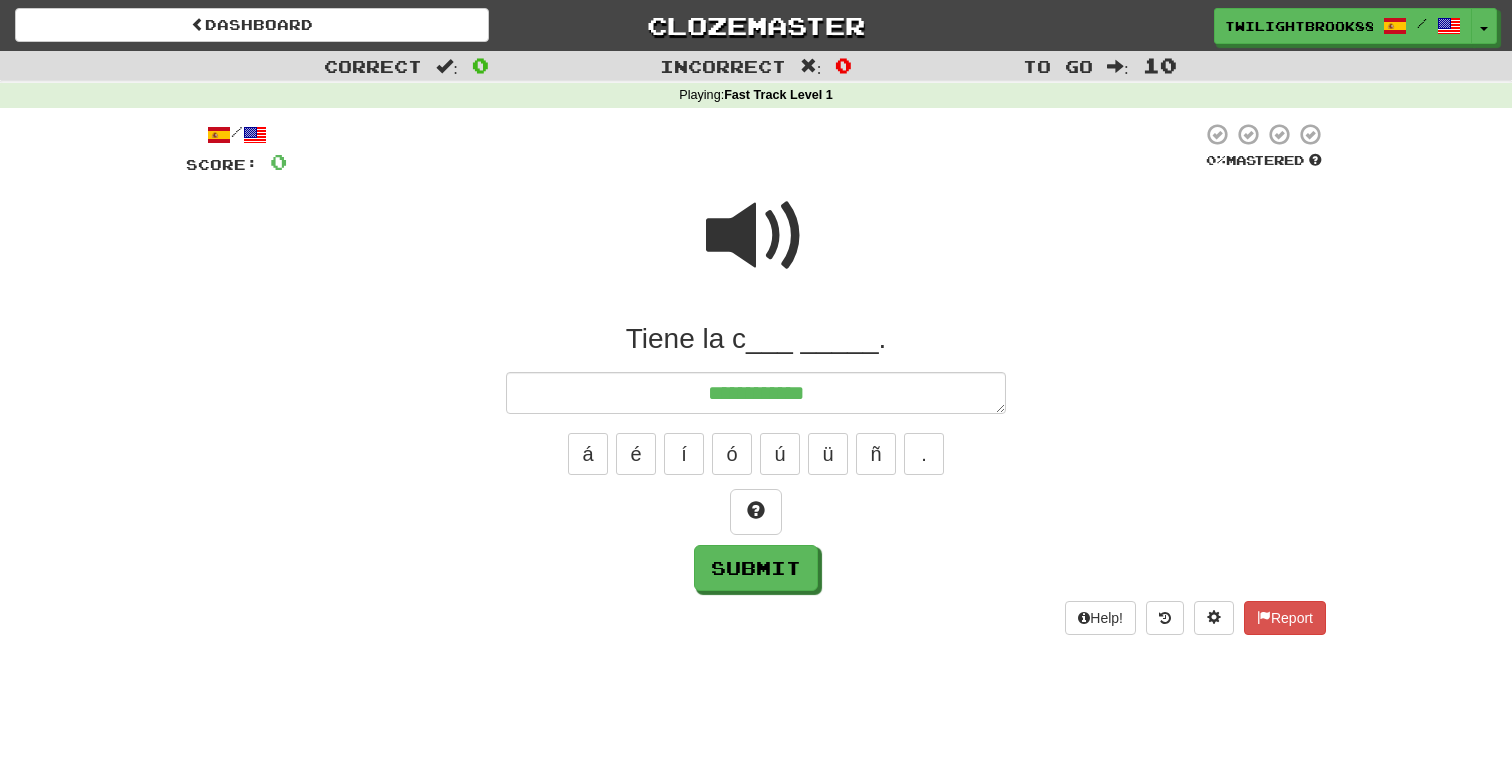 type on "*" 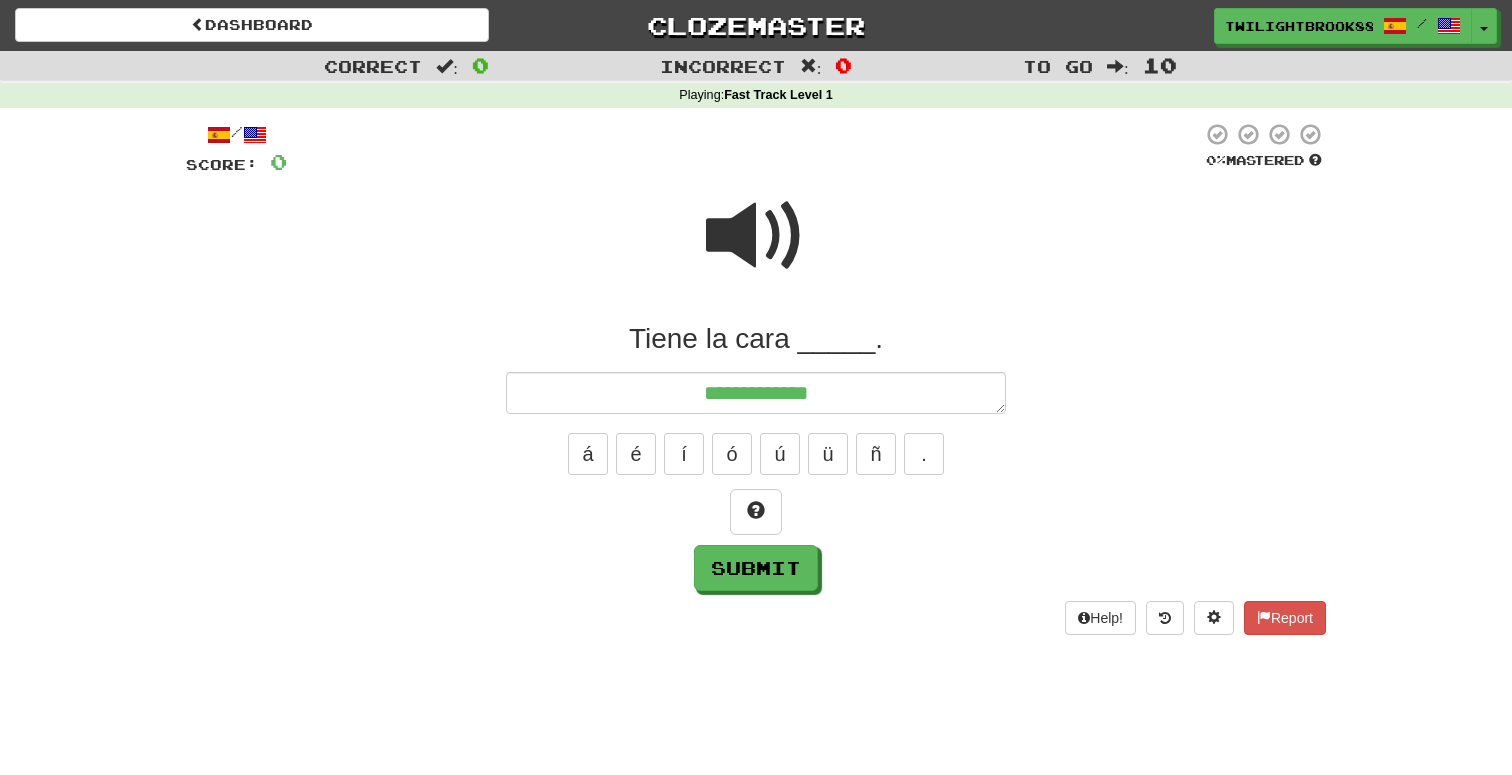 type on "*" 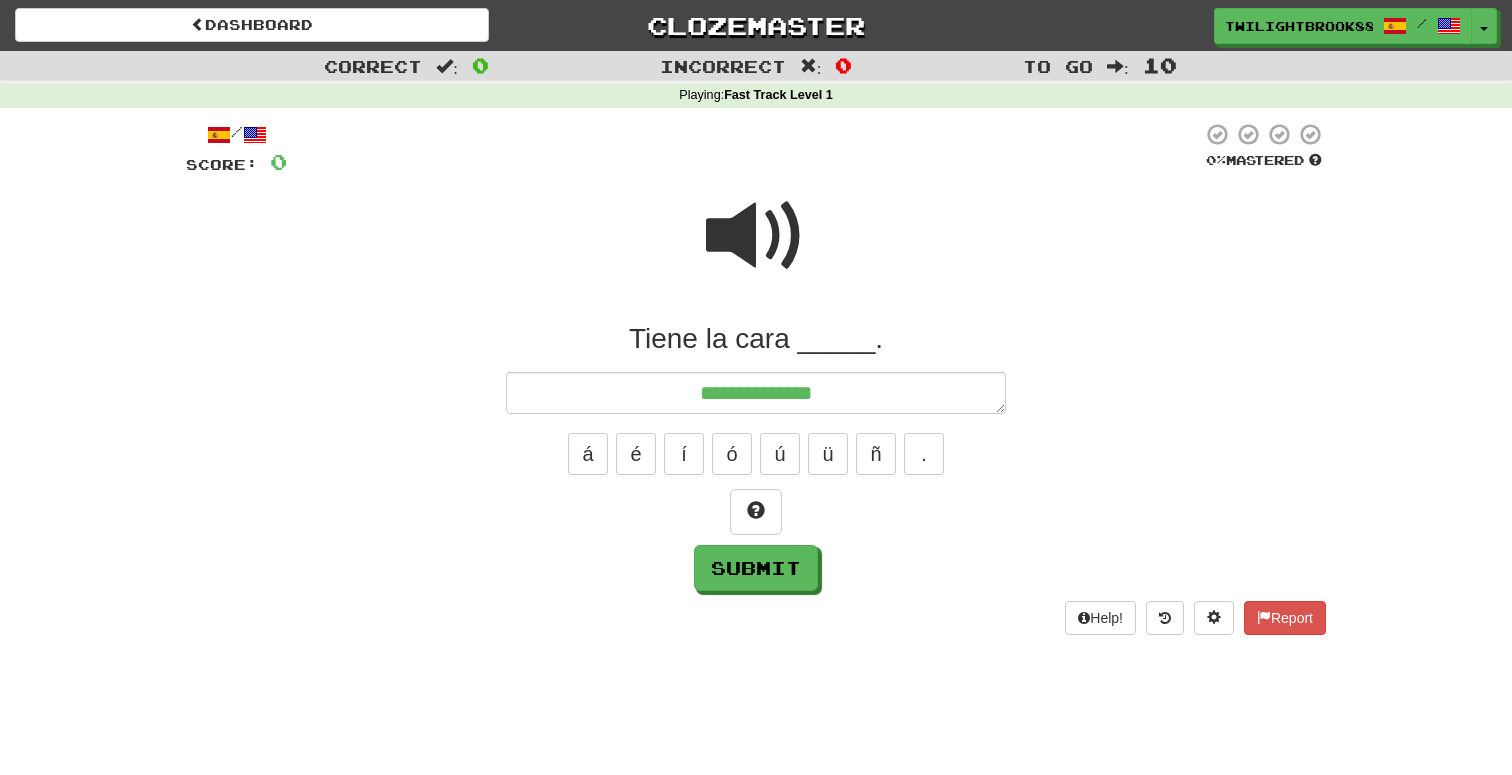type on "*" 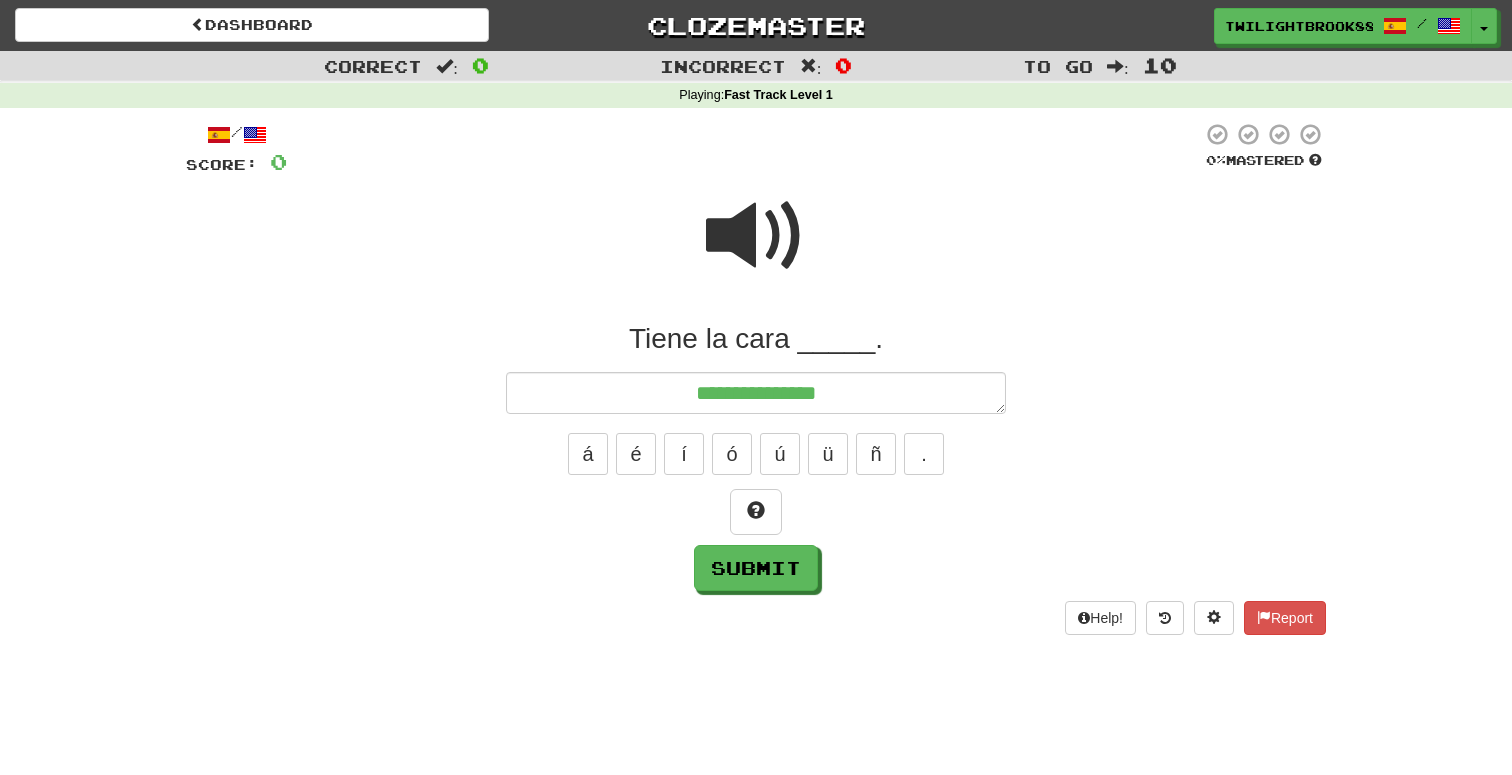 type on "*" 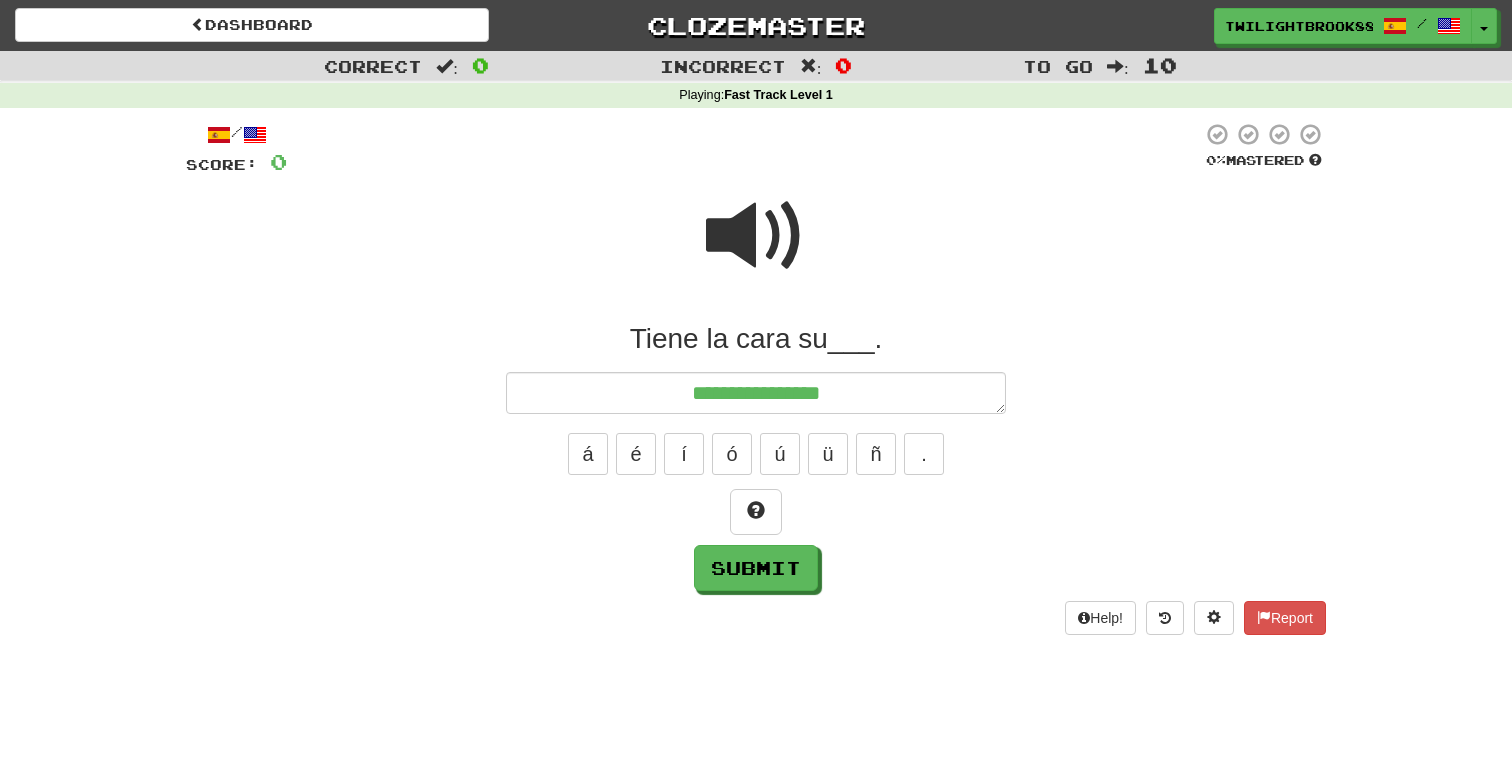 type on "*" 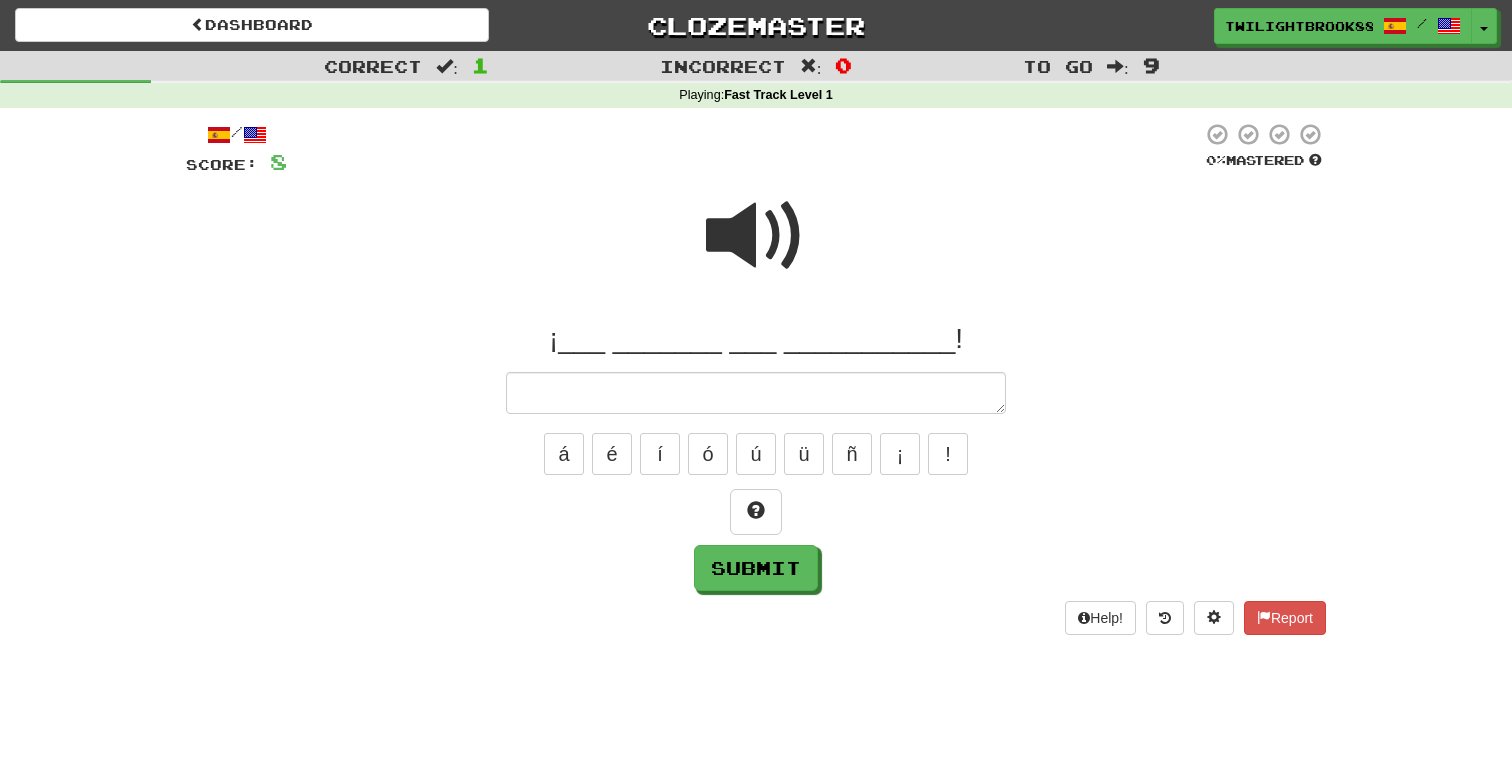 type on "*" 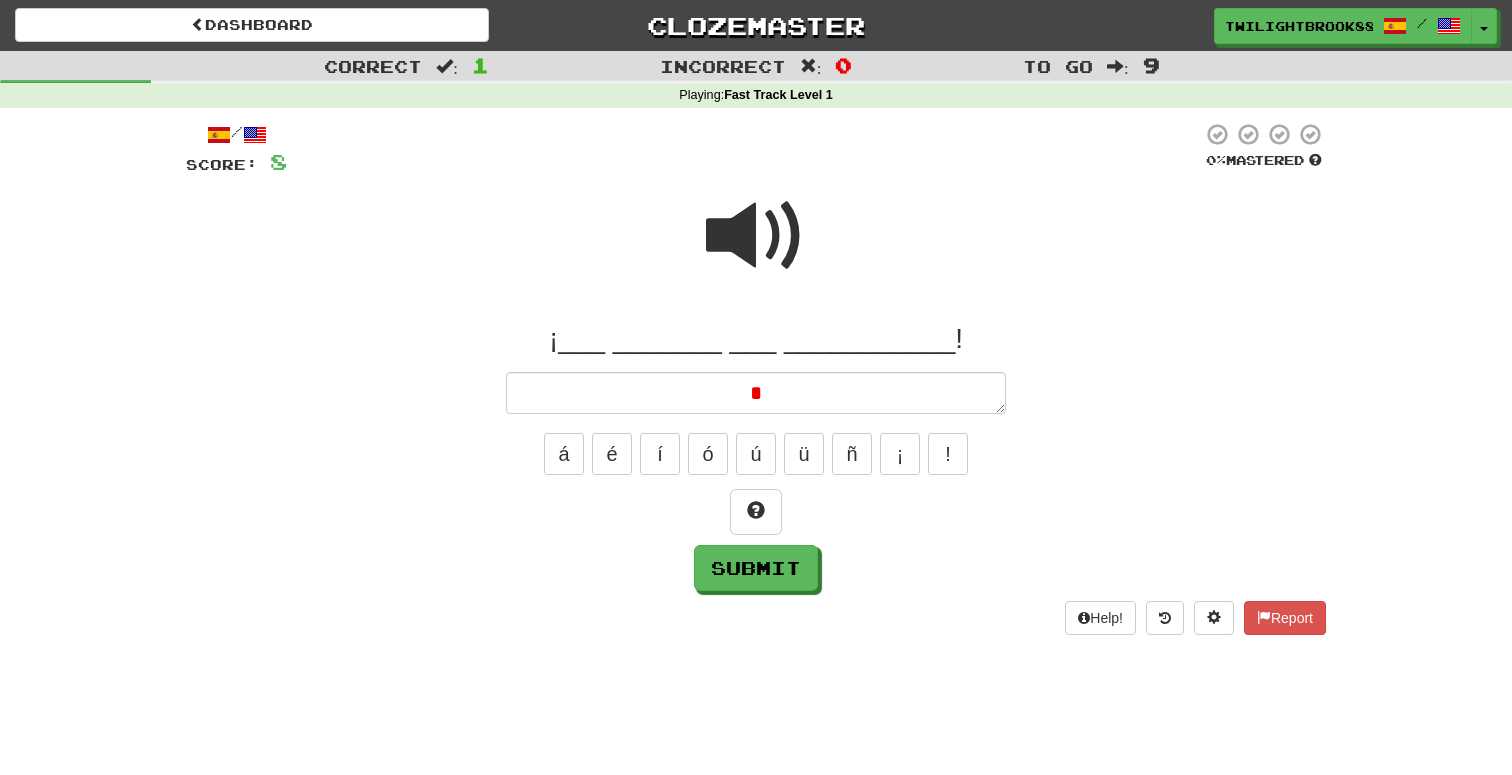 type 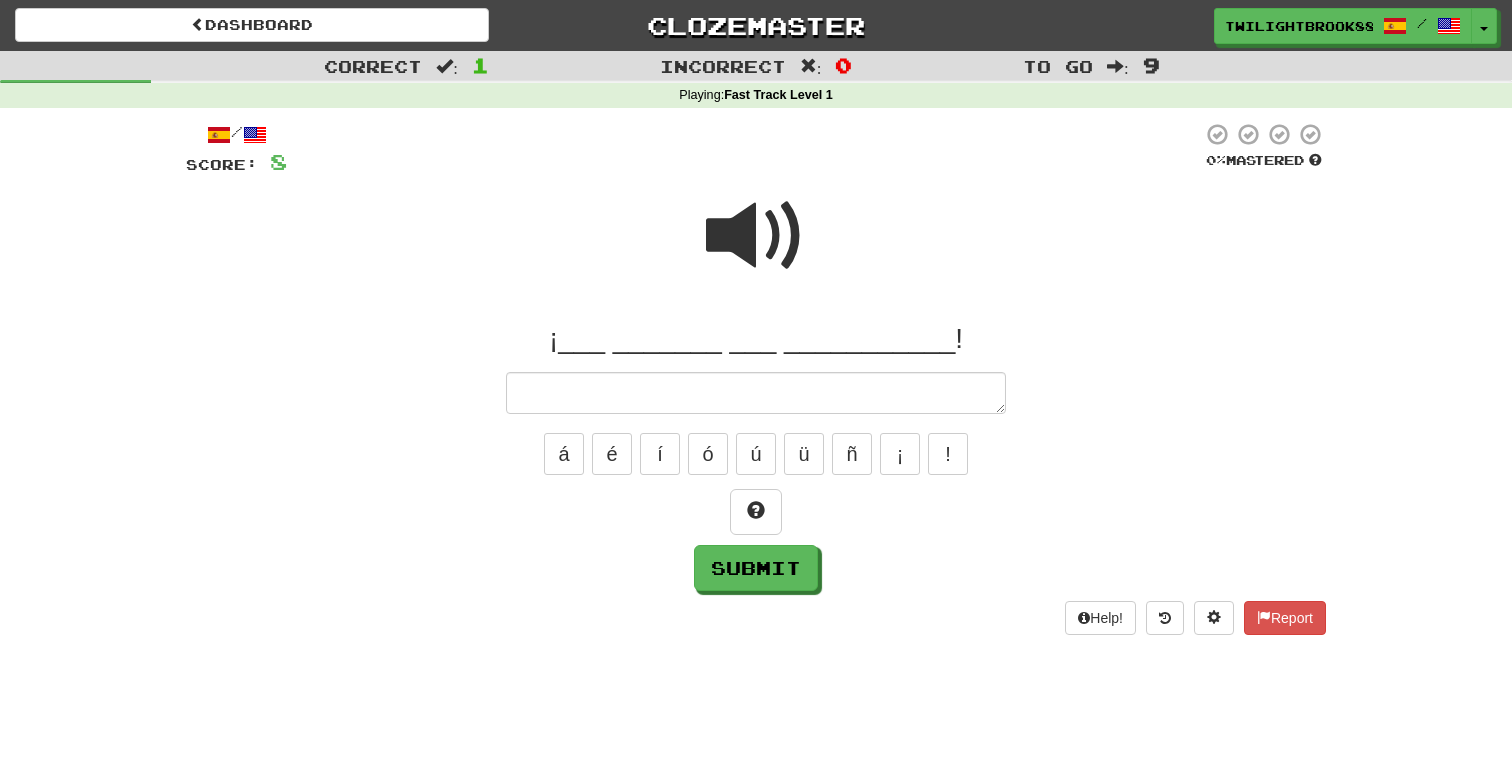 type on "*" 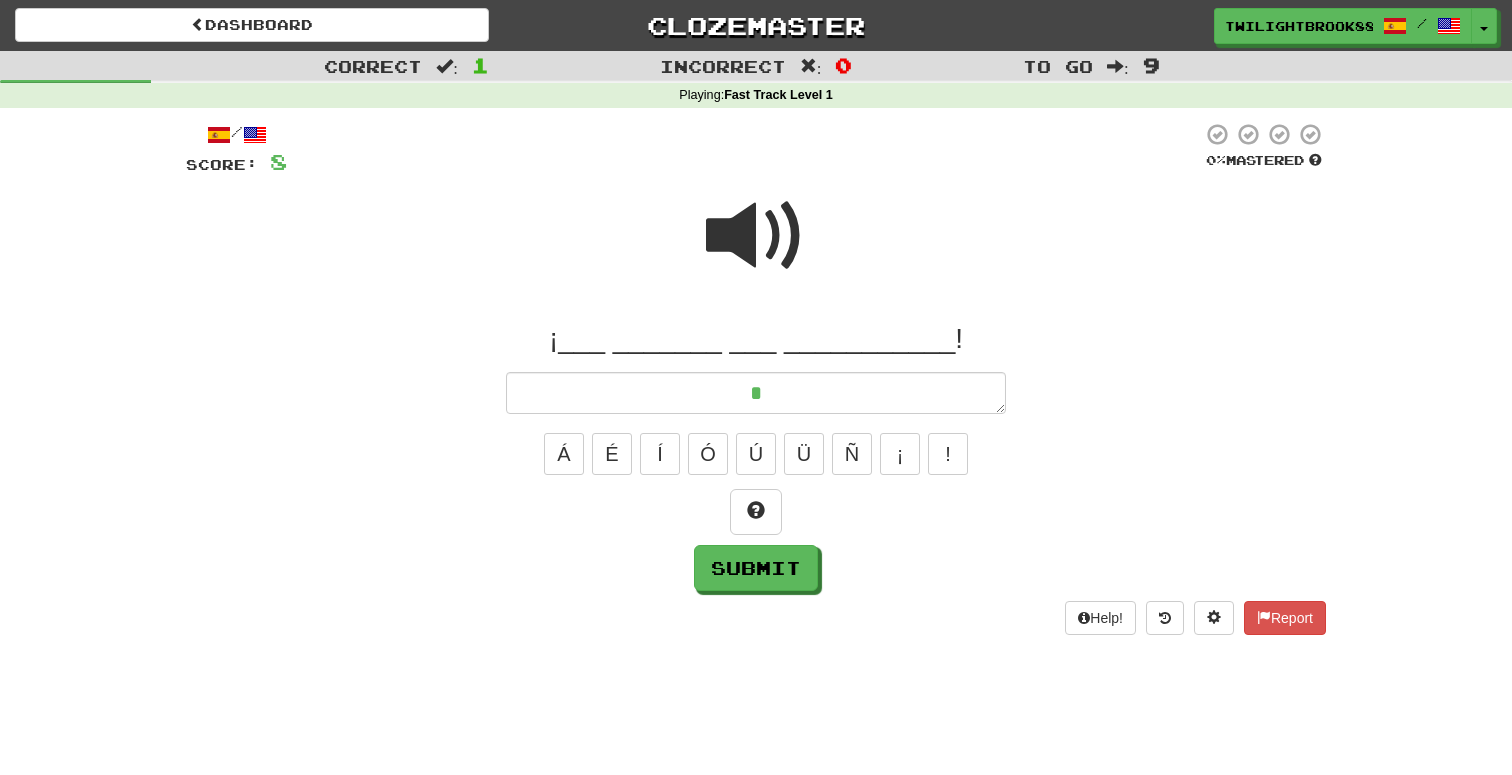 type on "*" 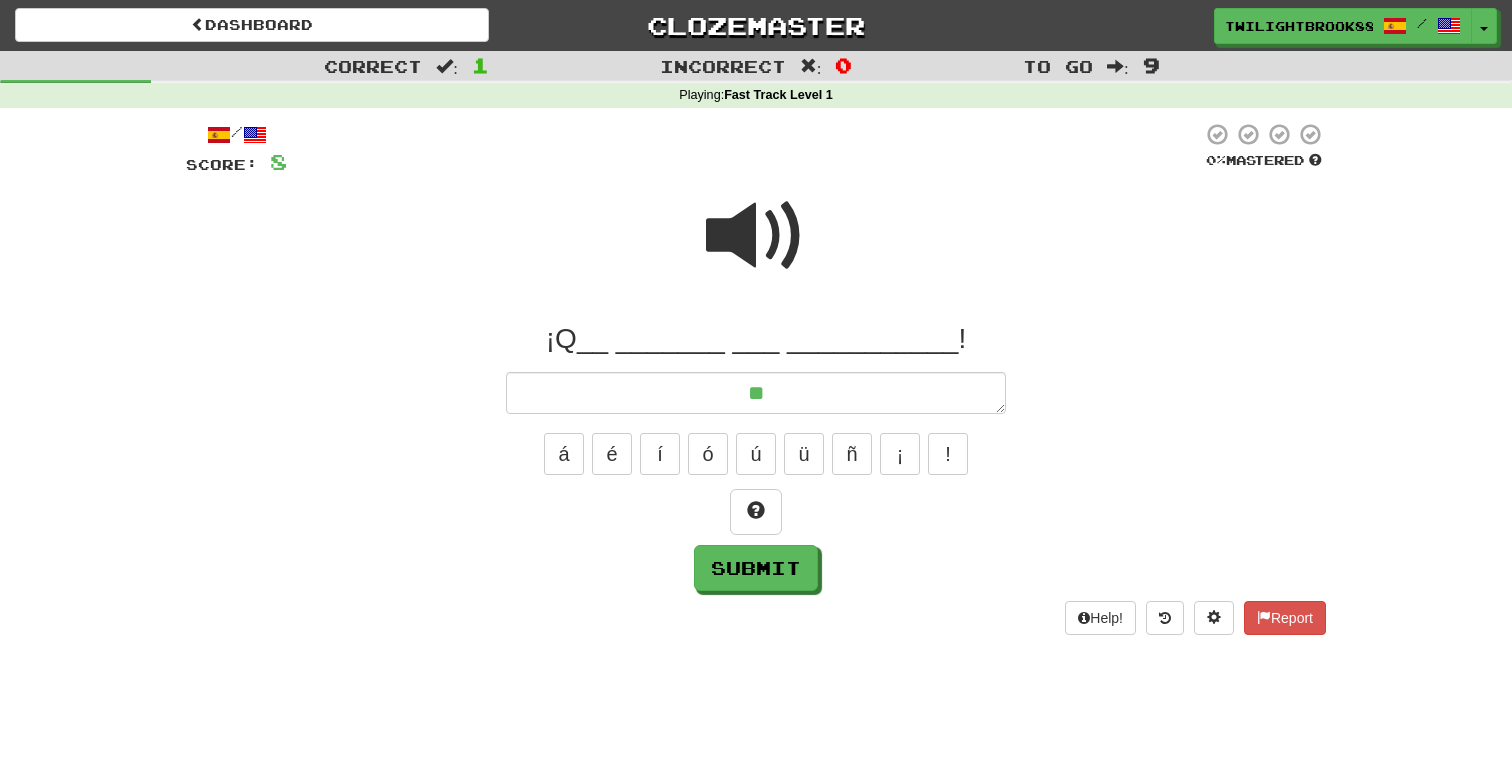 type on "*" 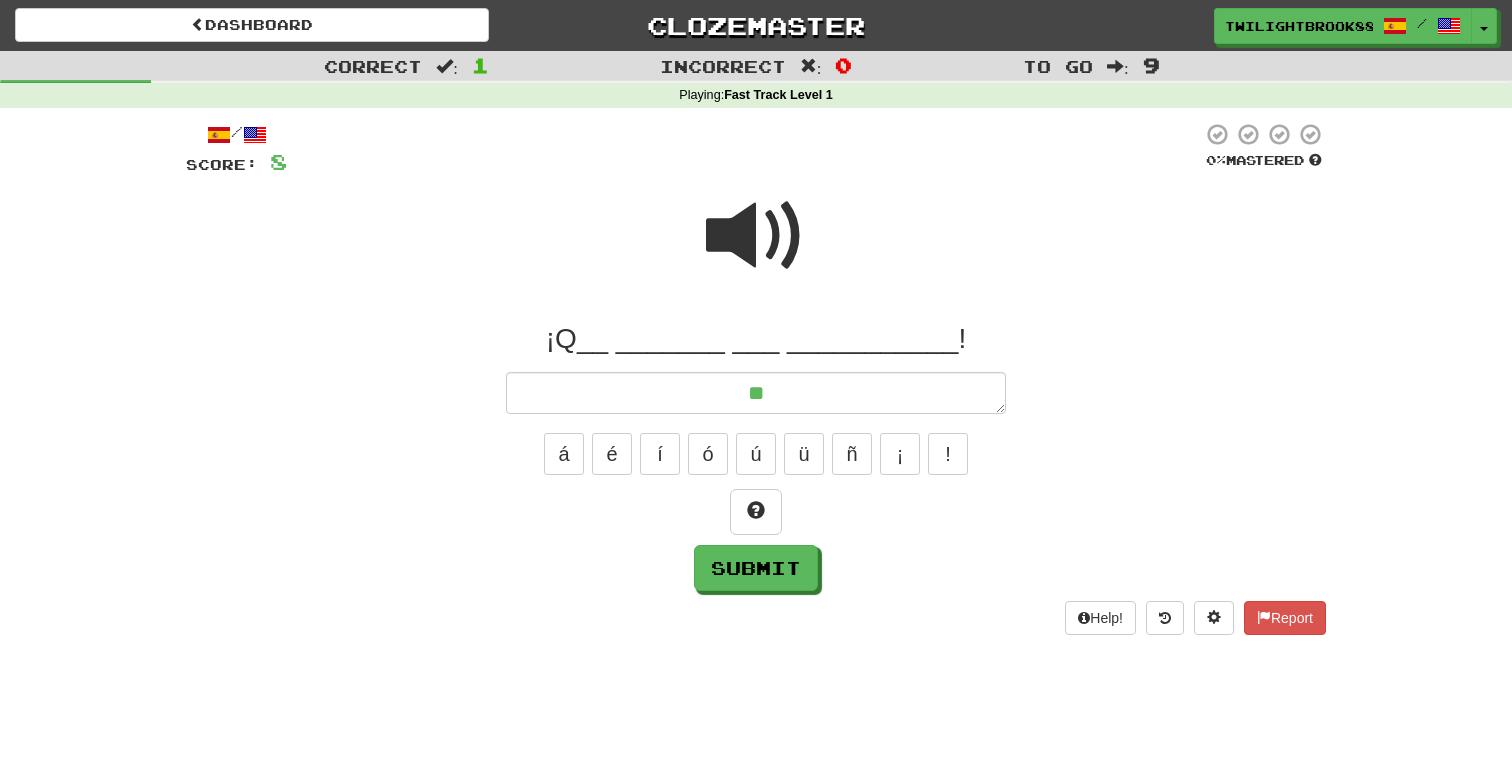 type on "***" 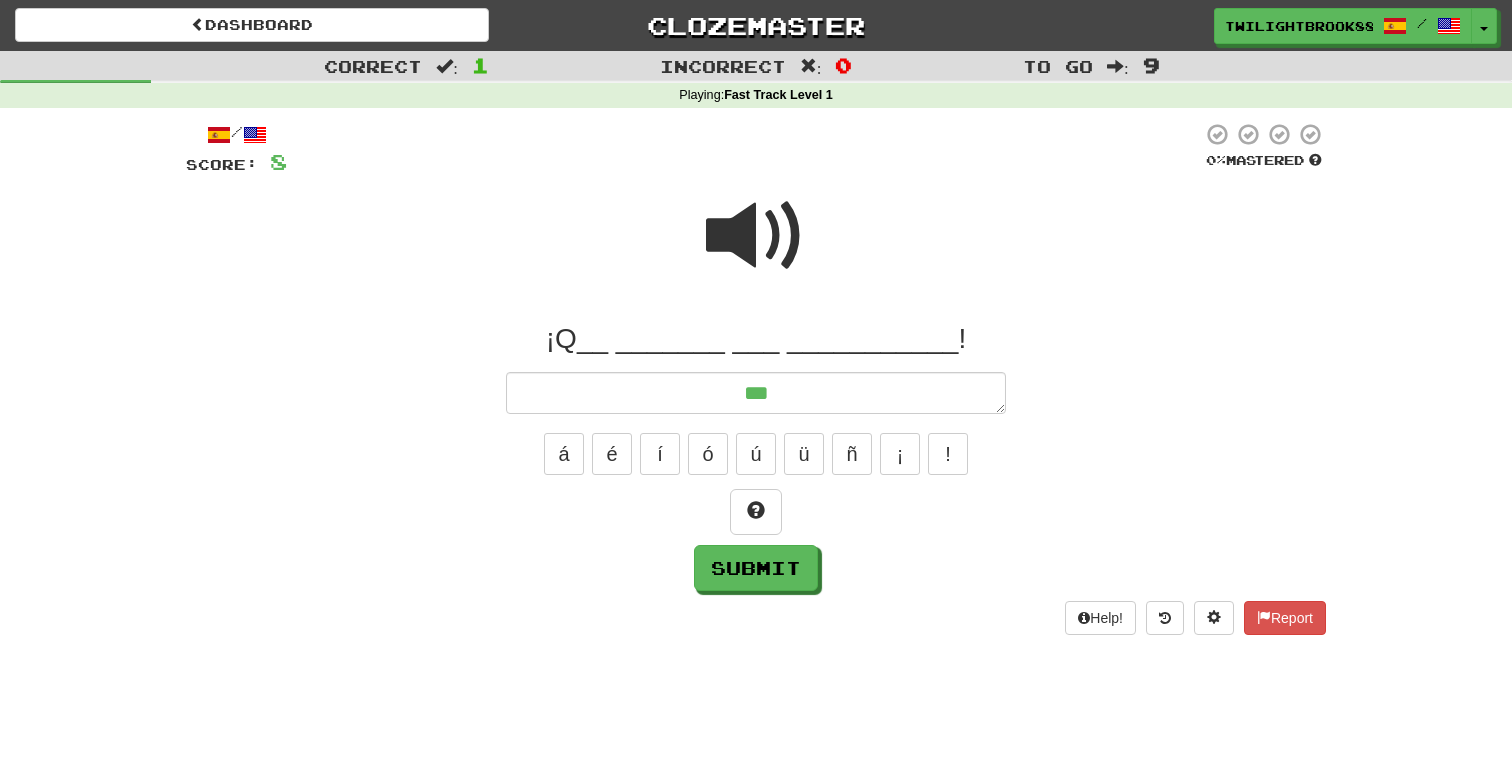 type on "*" 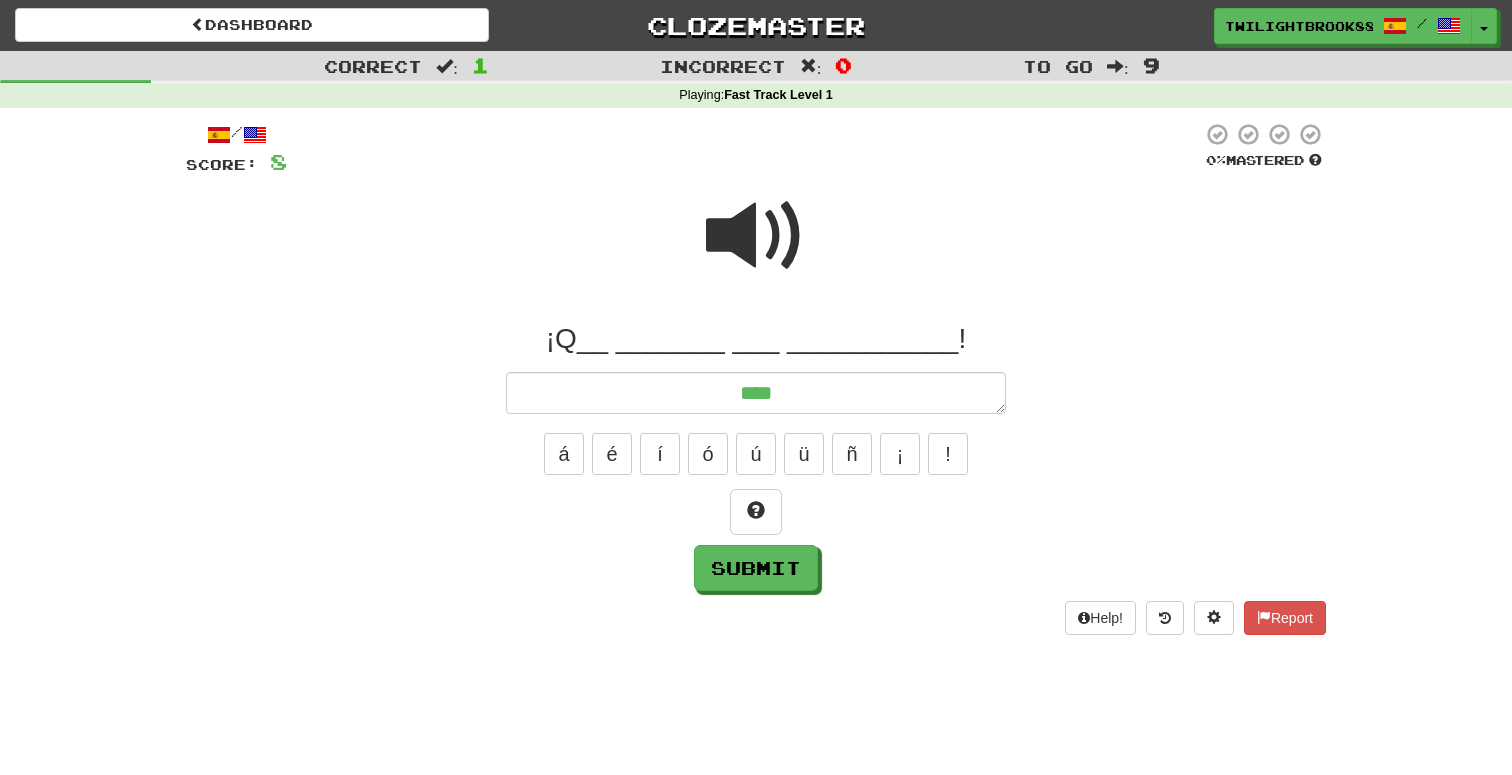 type on "*" 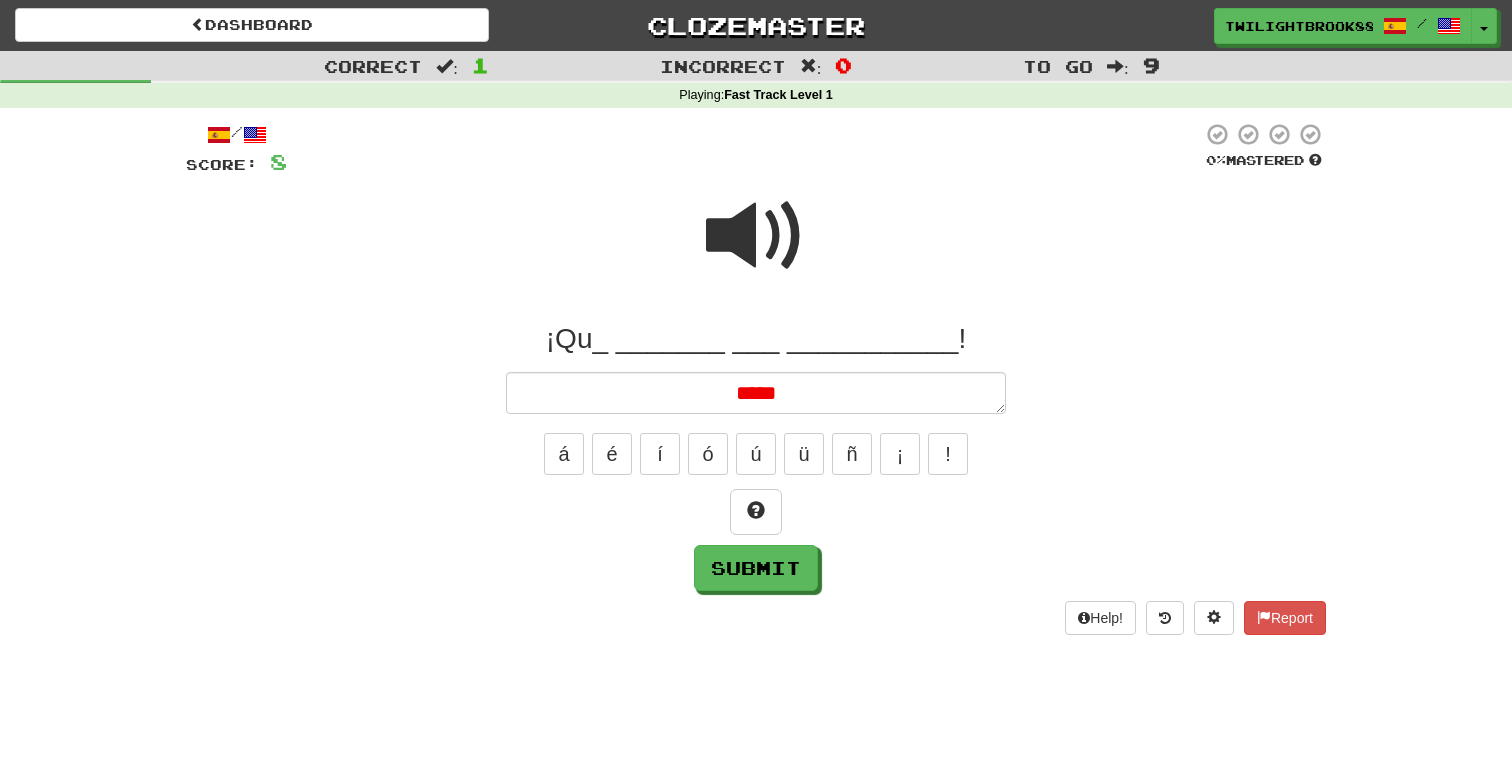 type on "*" 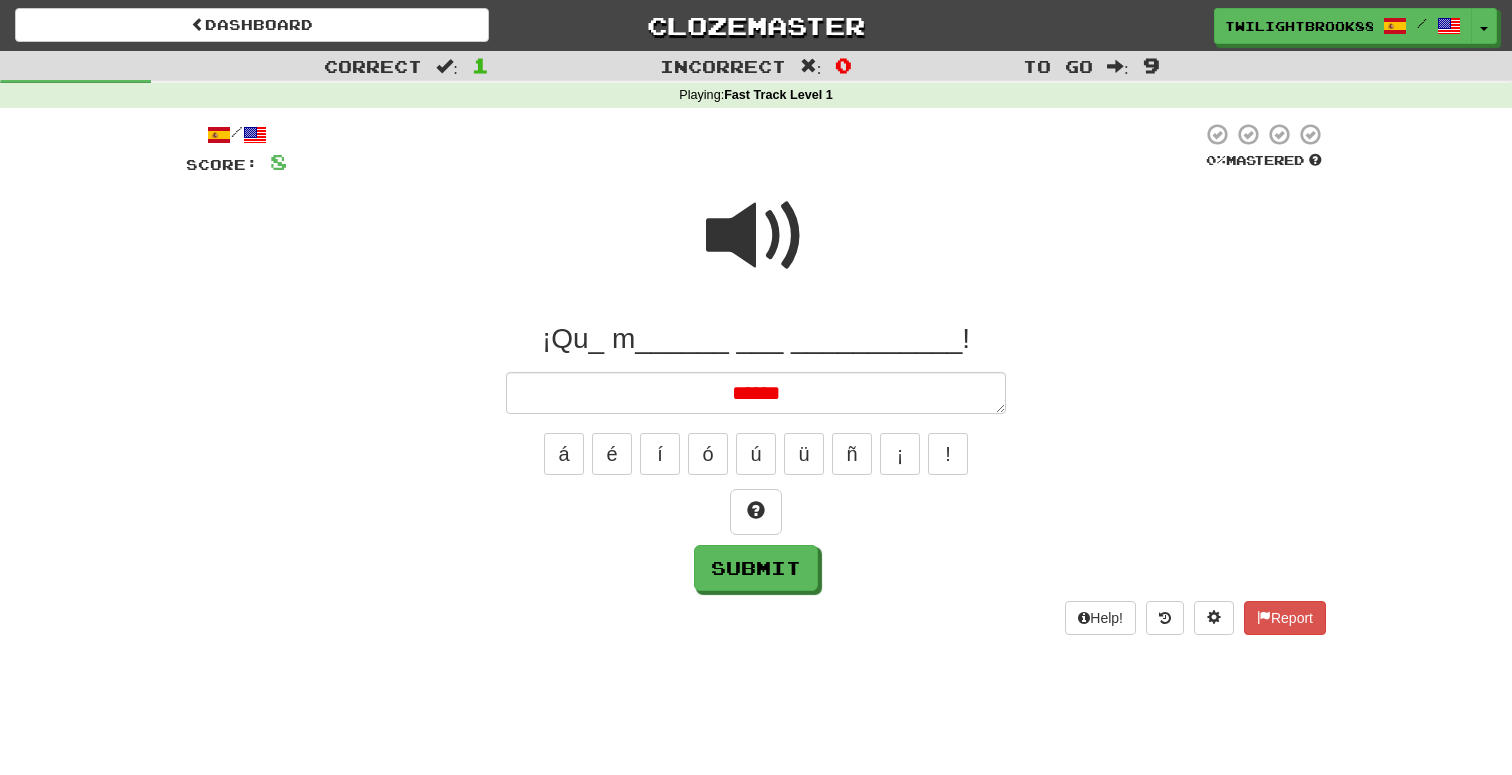 type on "*" 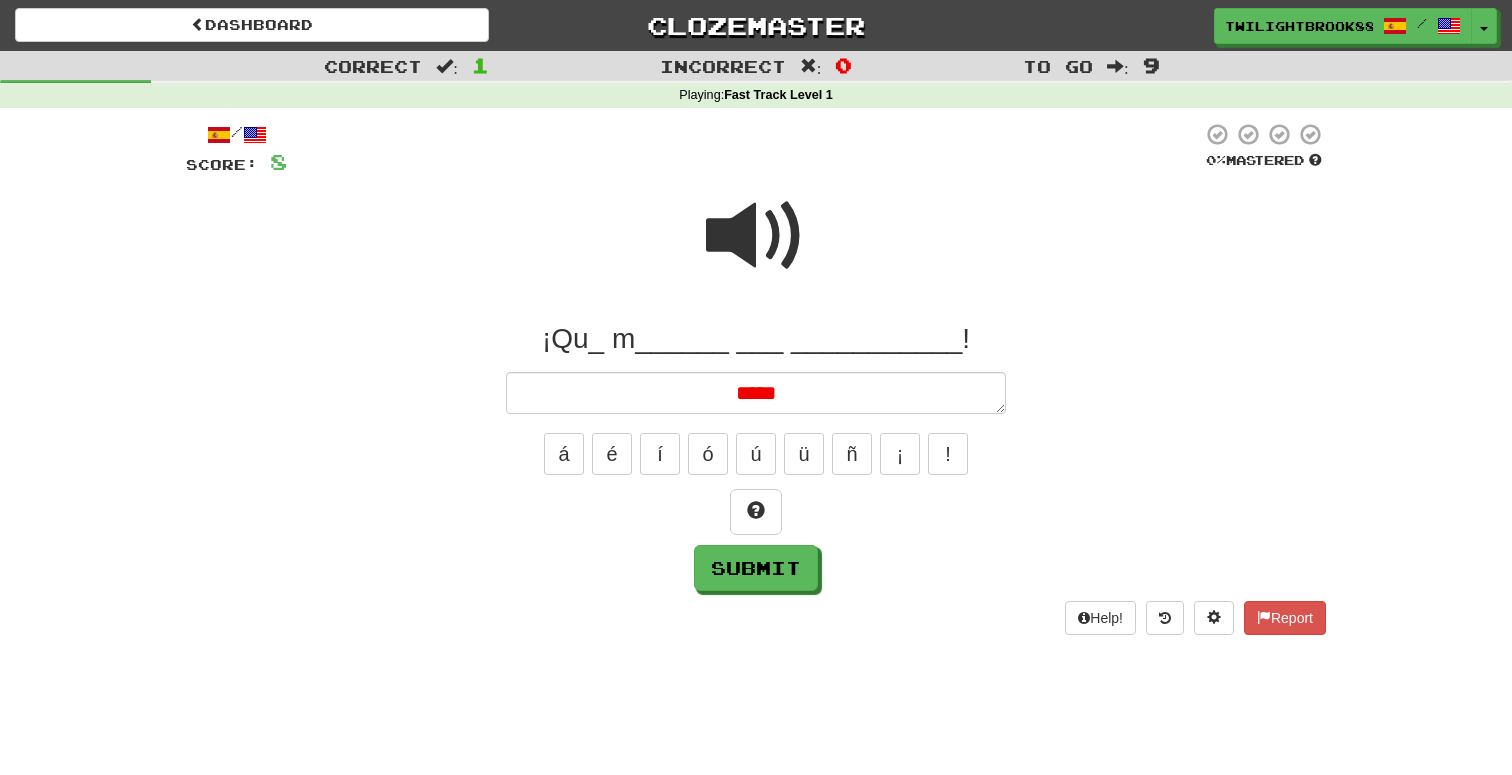 type on "*" 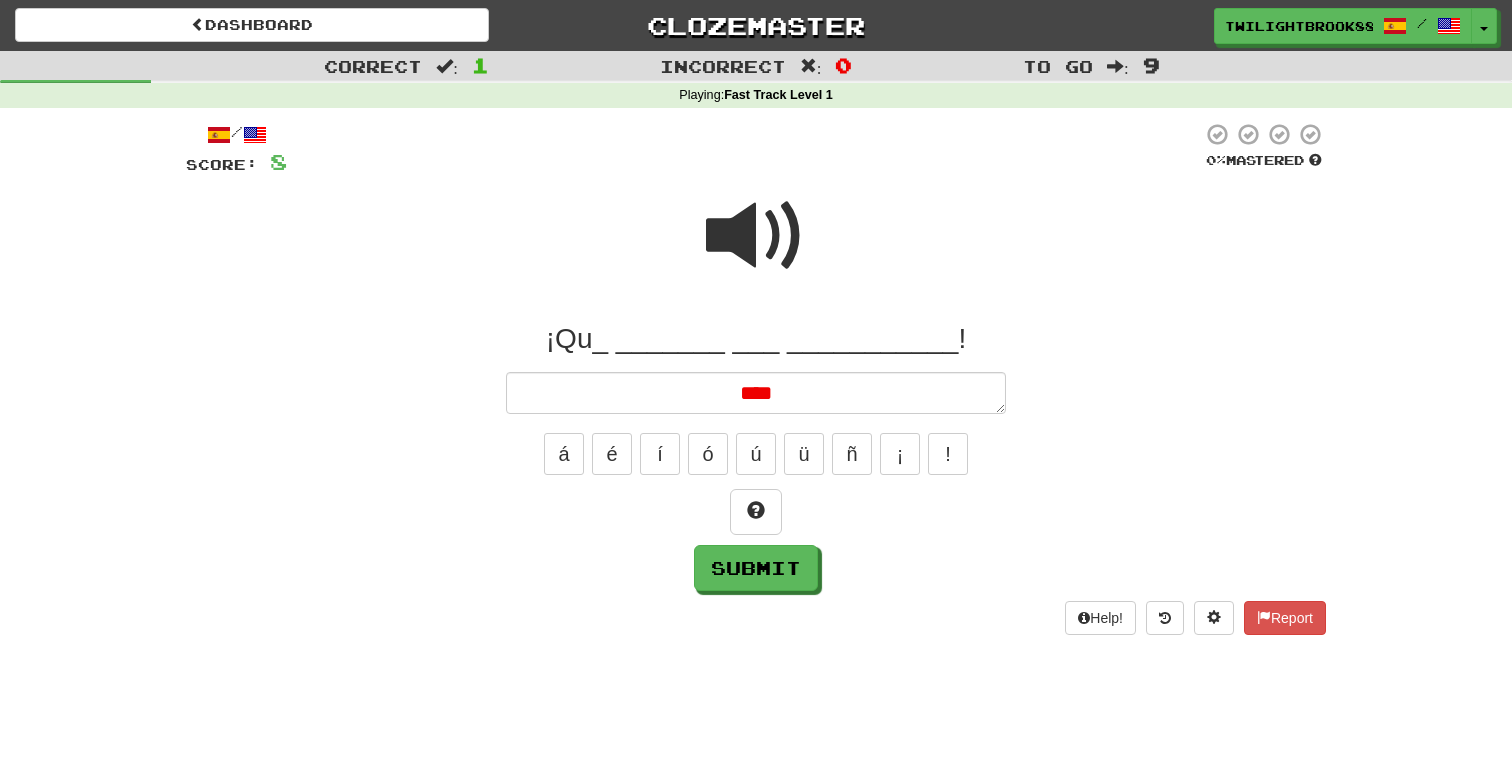 type on "*" 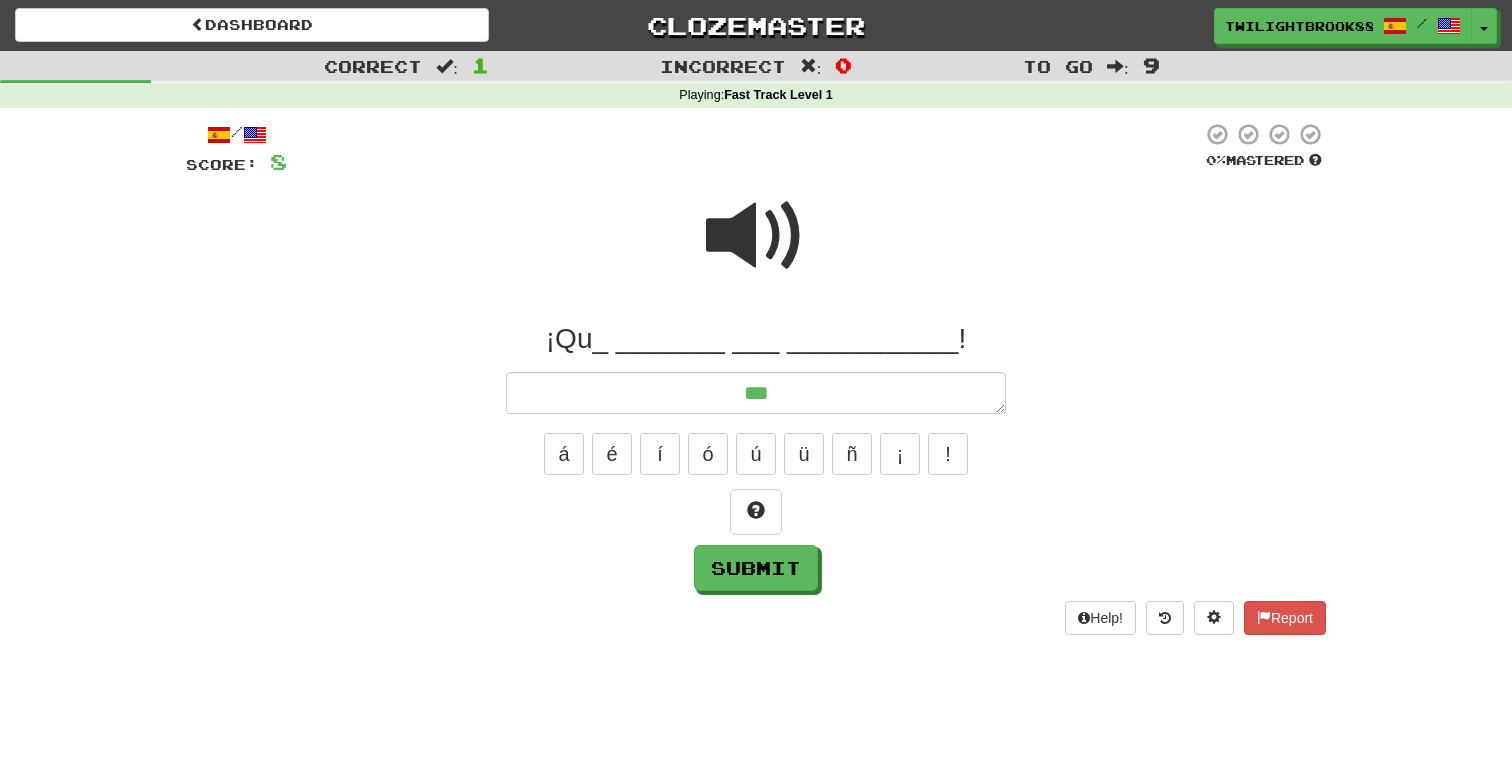 type on "*" 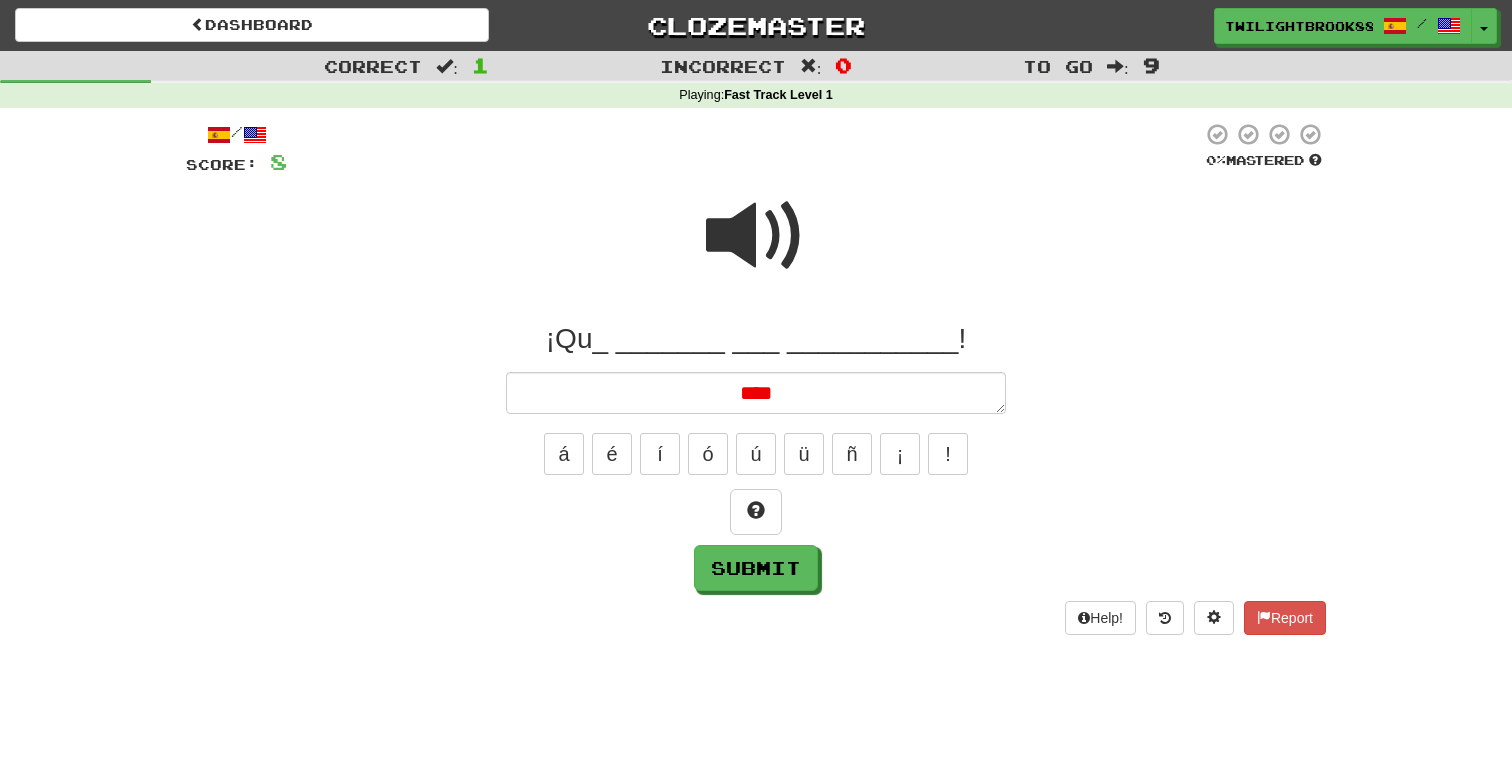 type on "*" 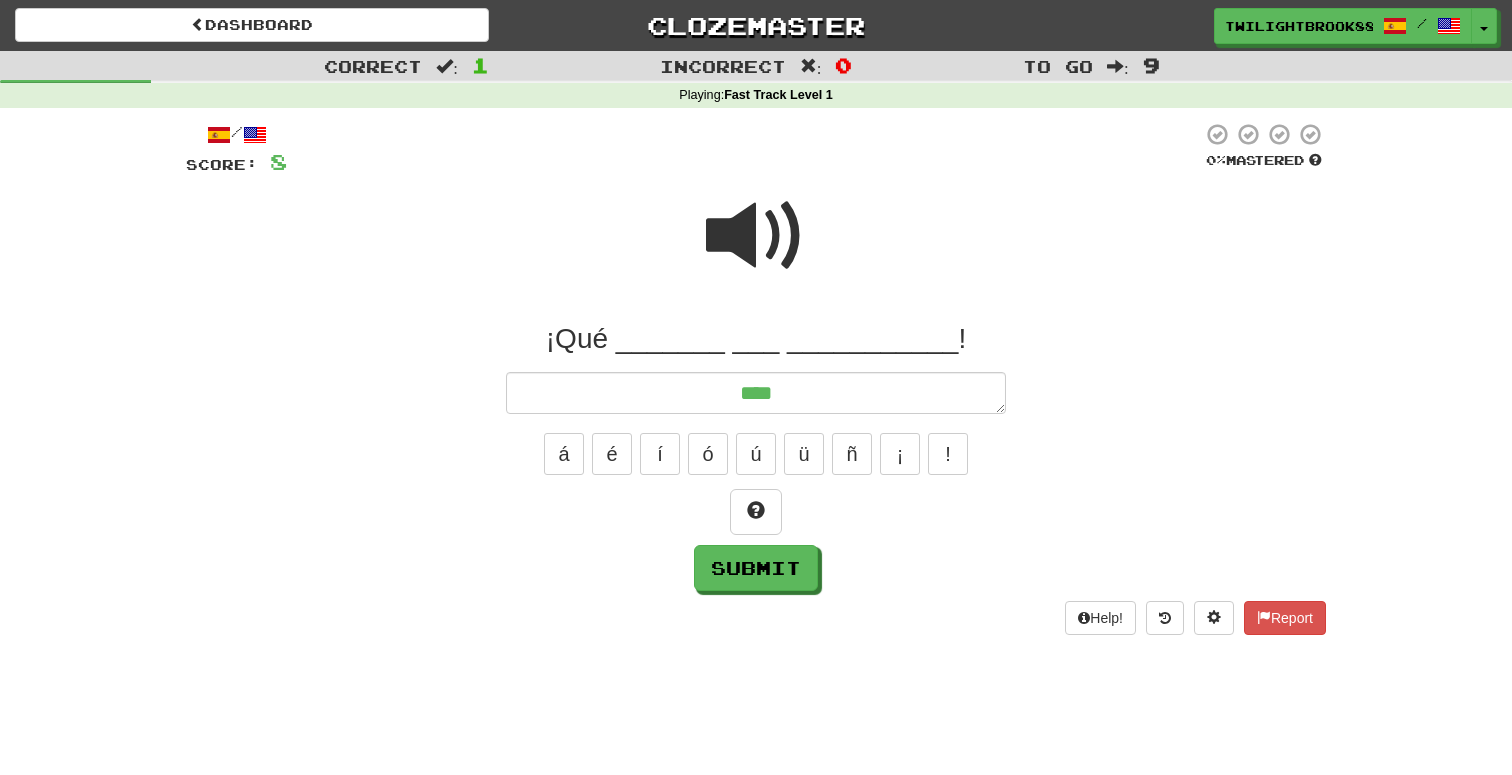 type on "*" 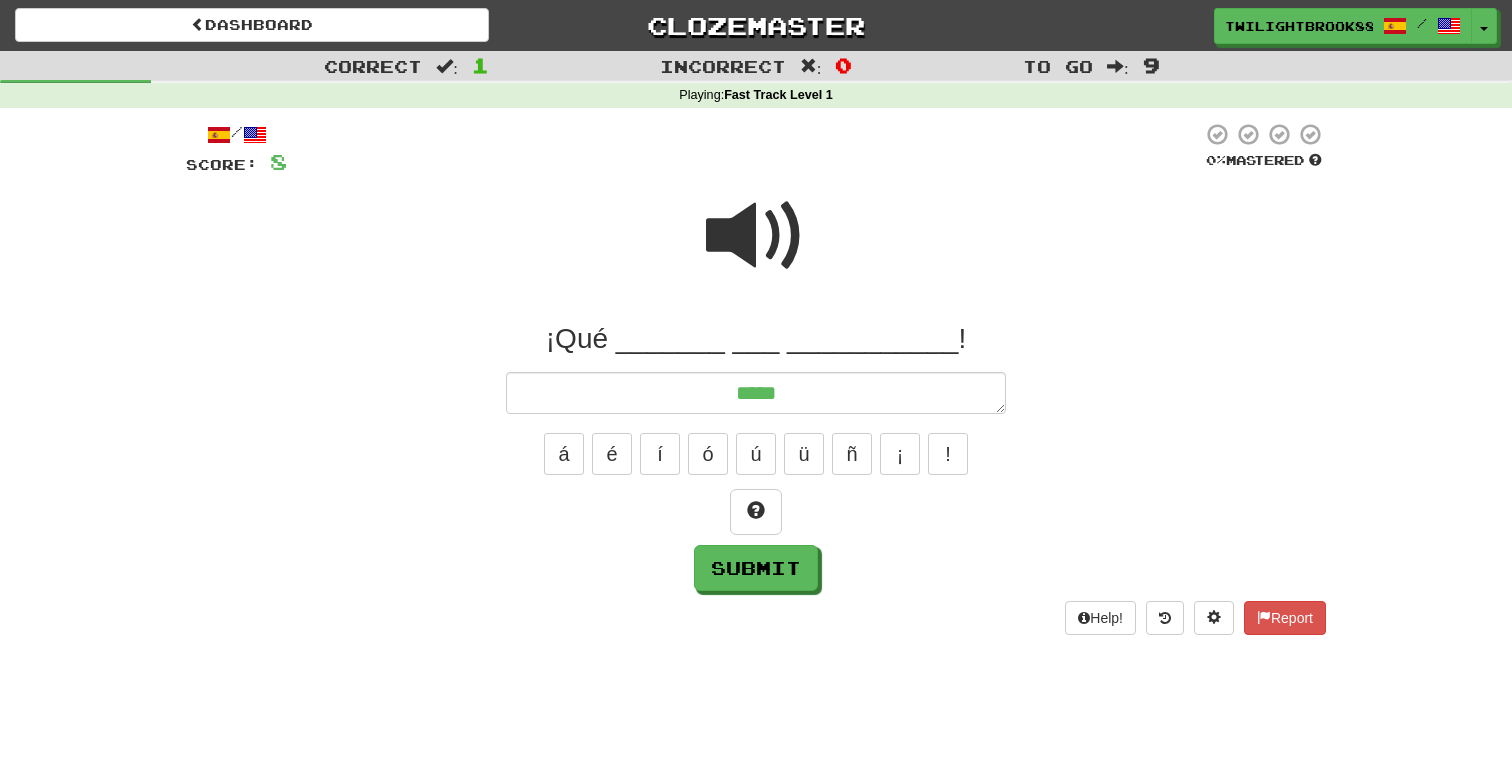 type on "*" 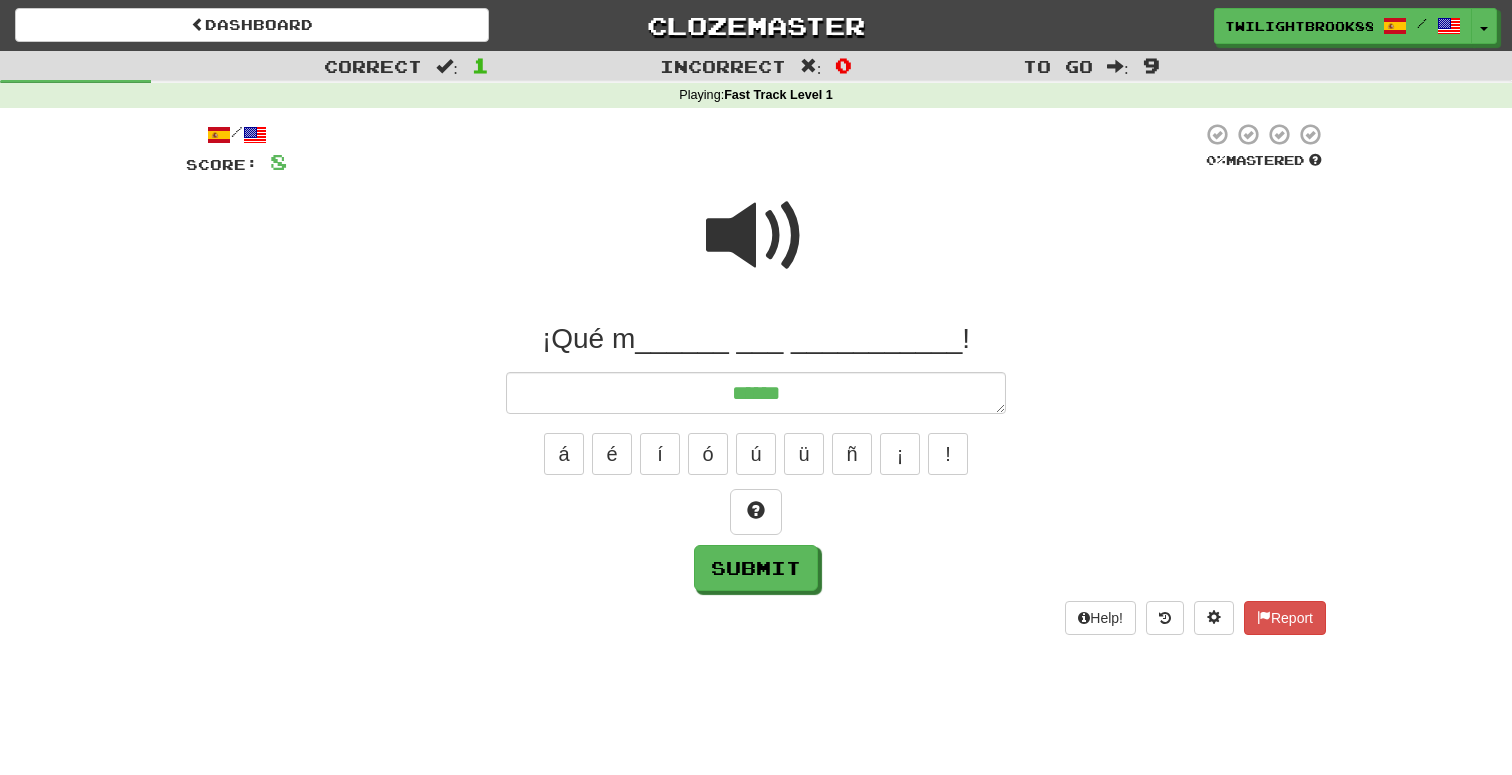 type on "*" 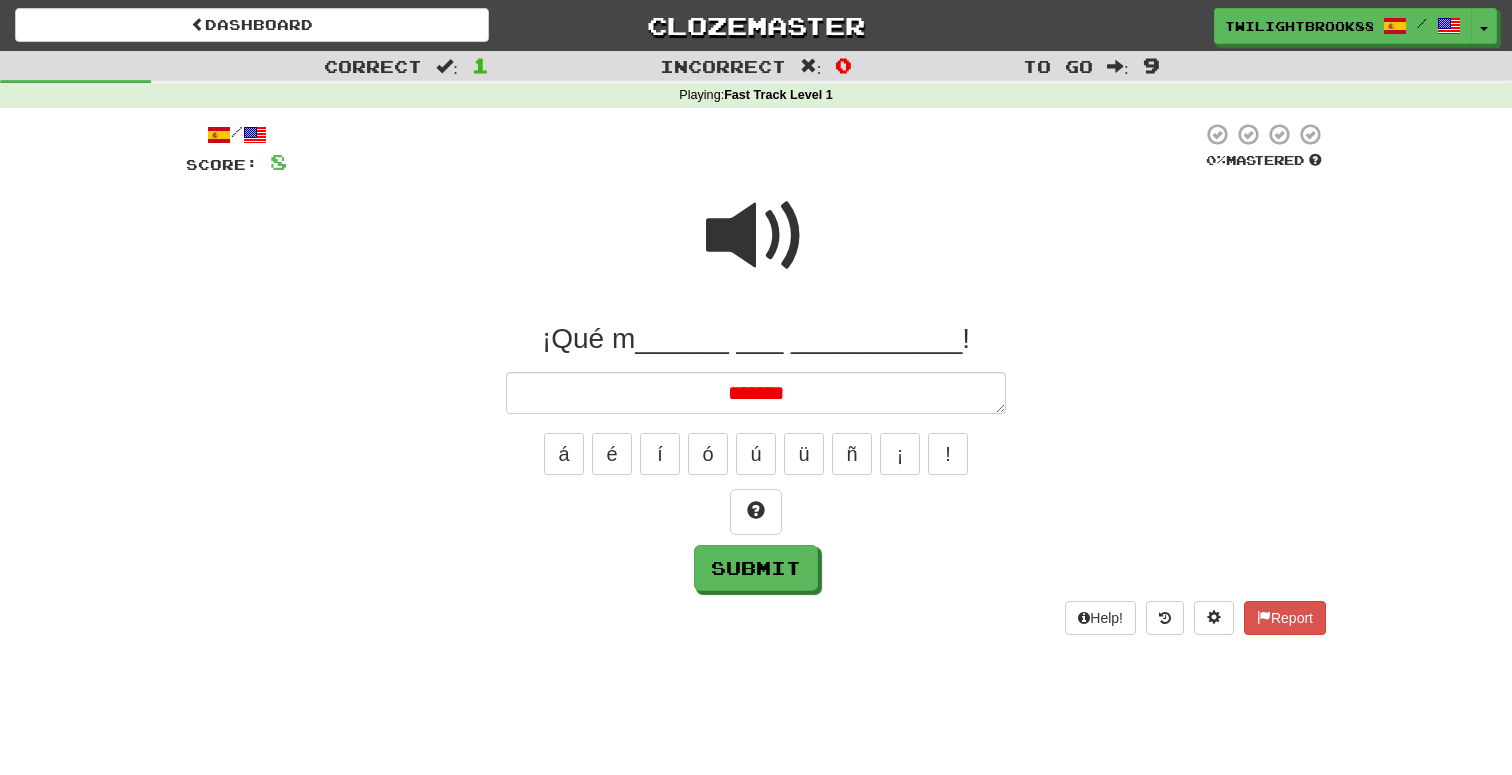 type on "*" 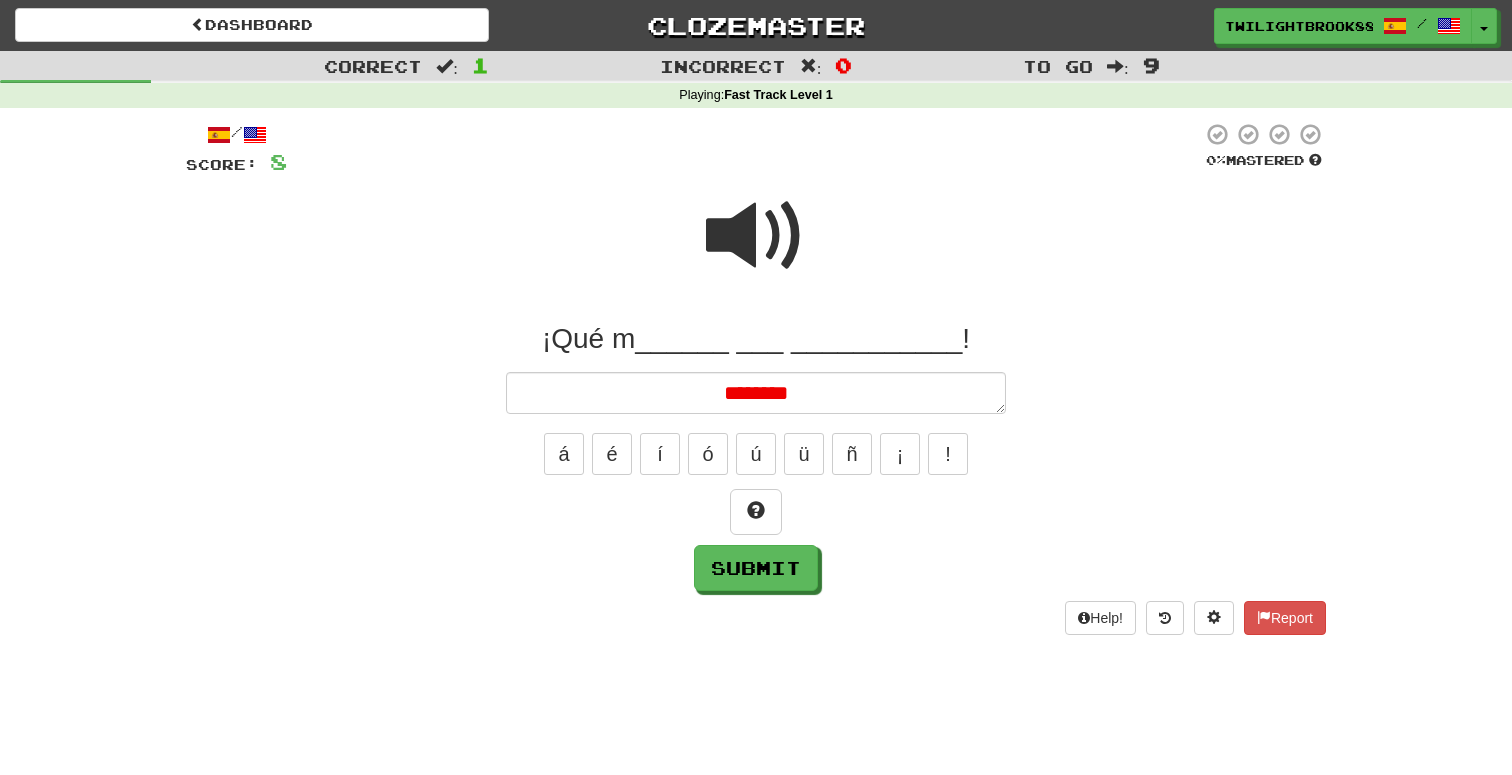type on "*" 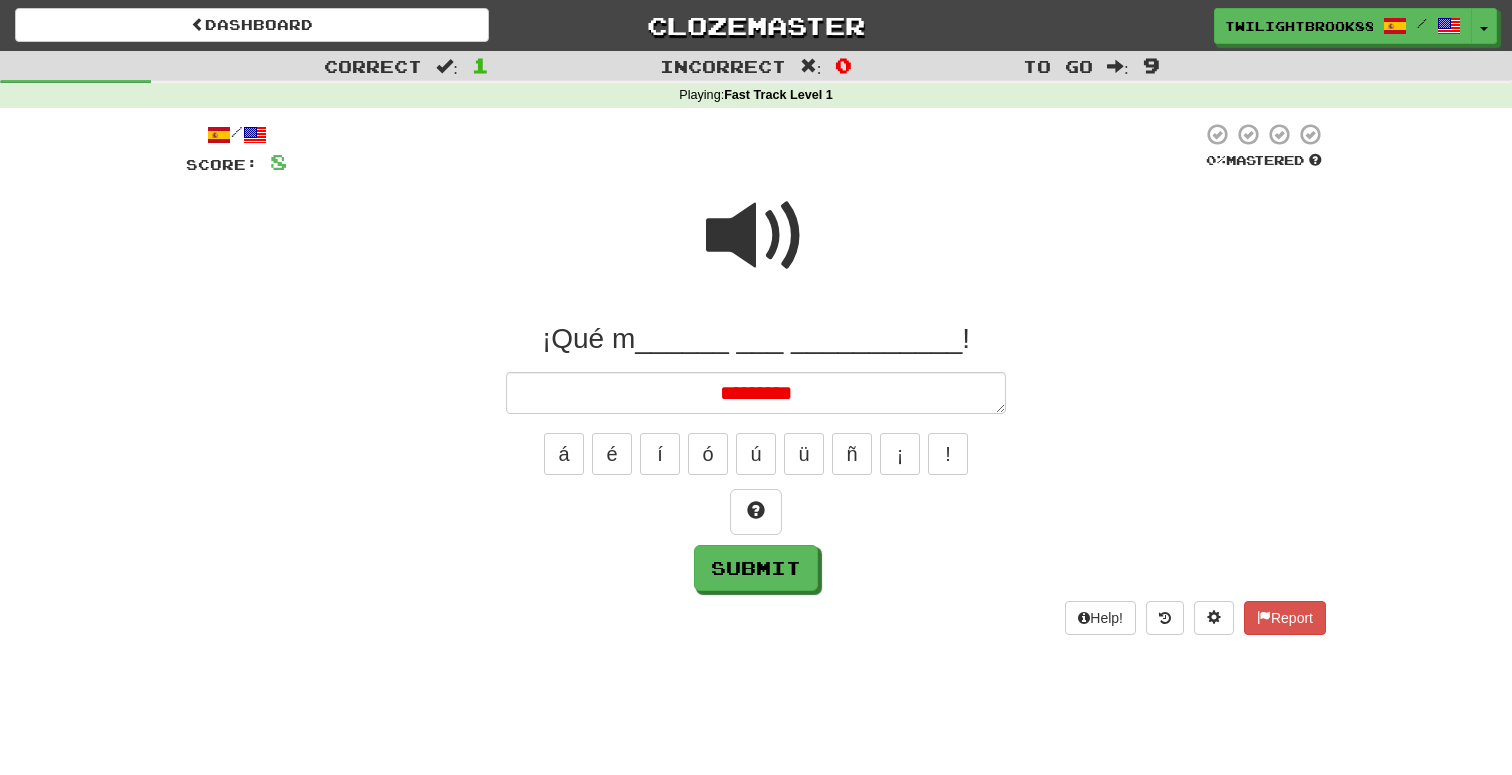 type on "*" 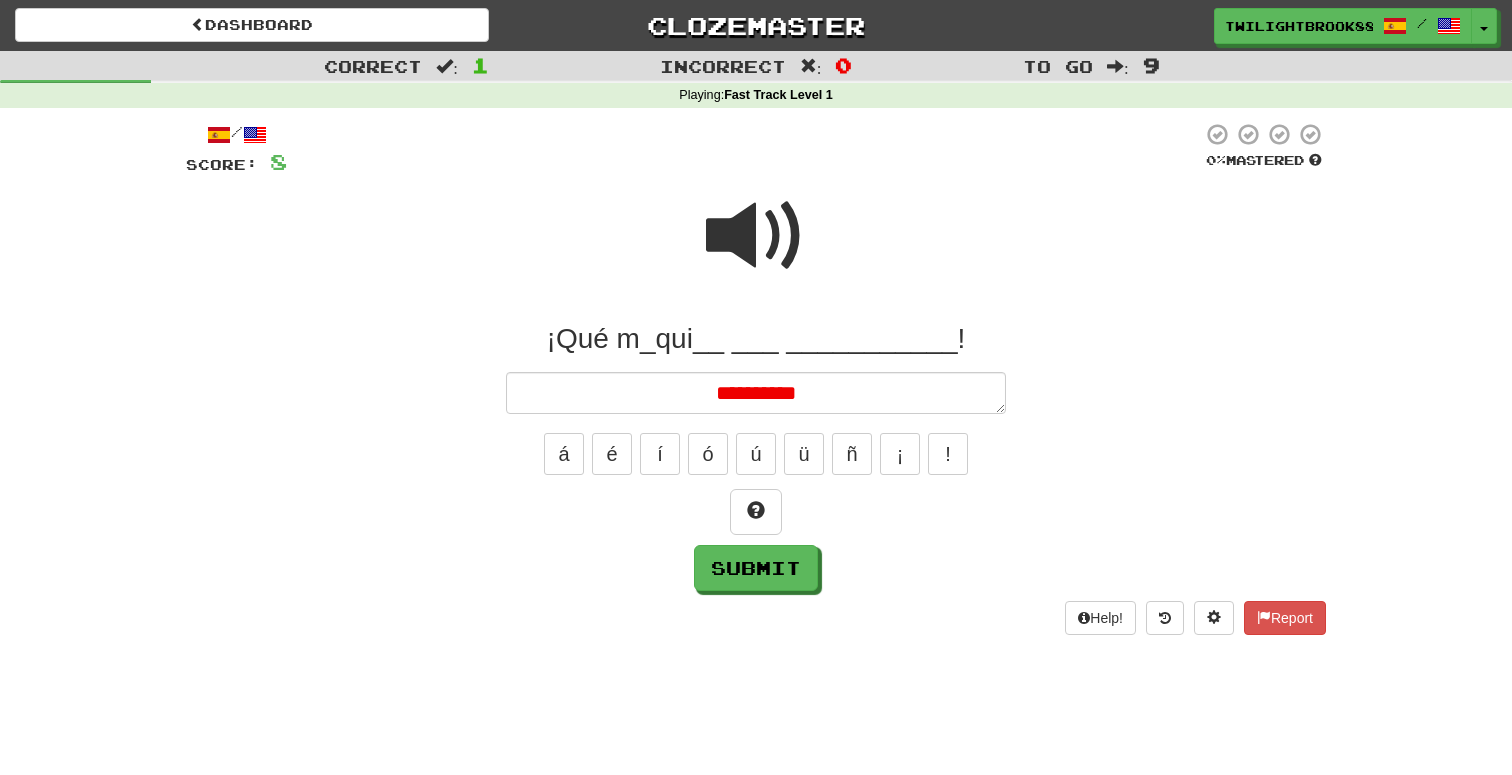 type on "*" 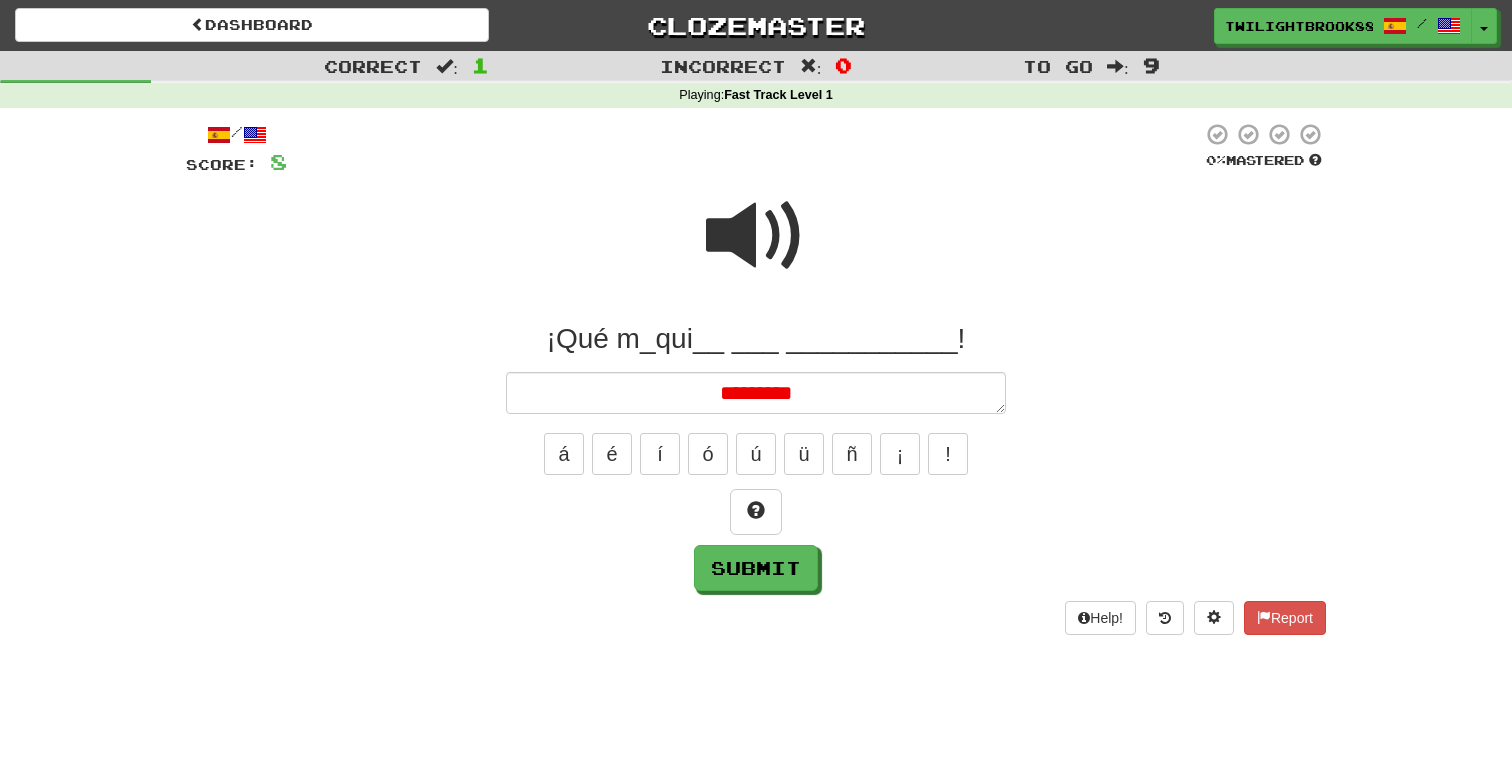 type on "*" 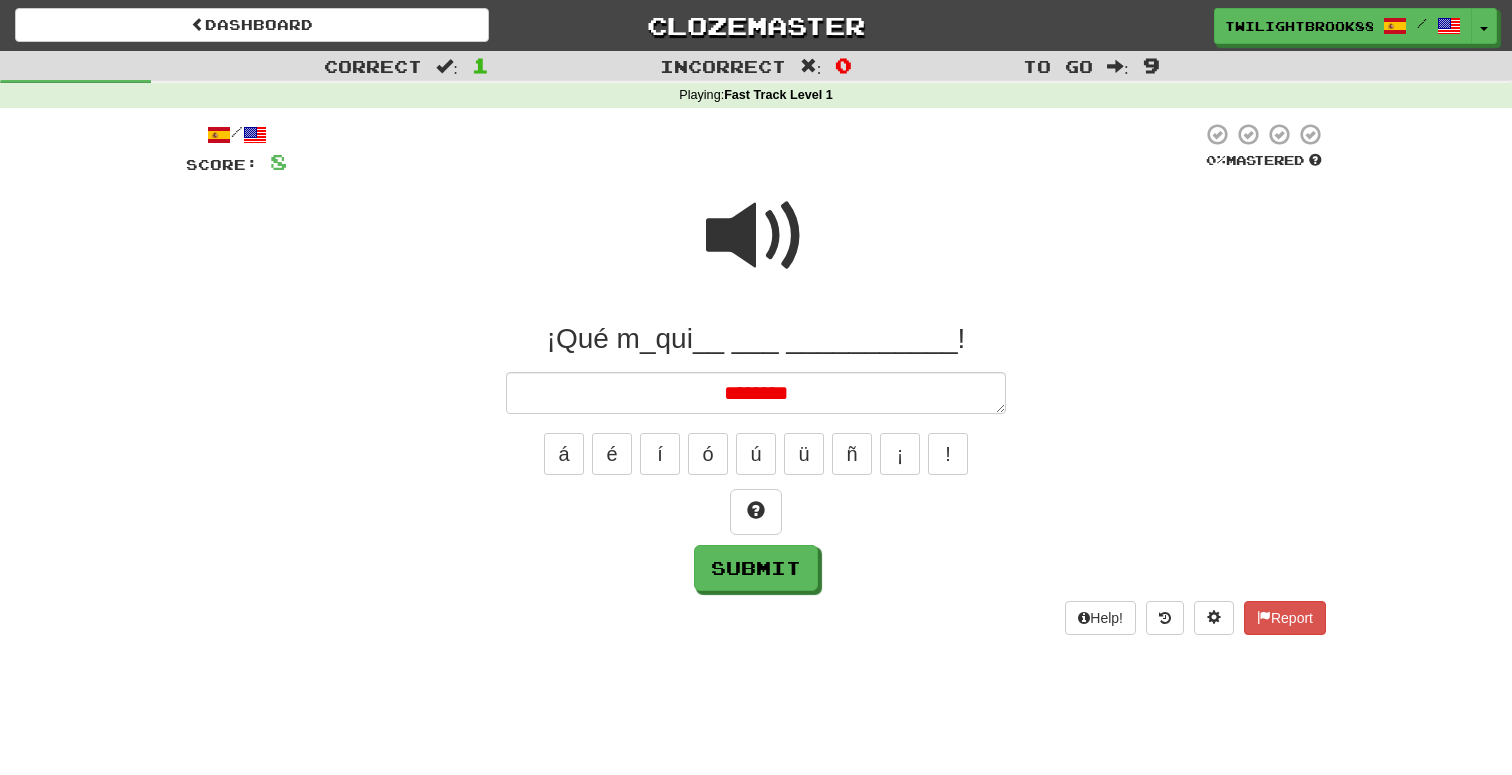 type on "*" 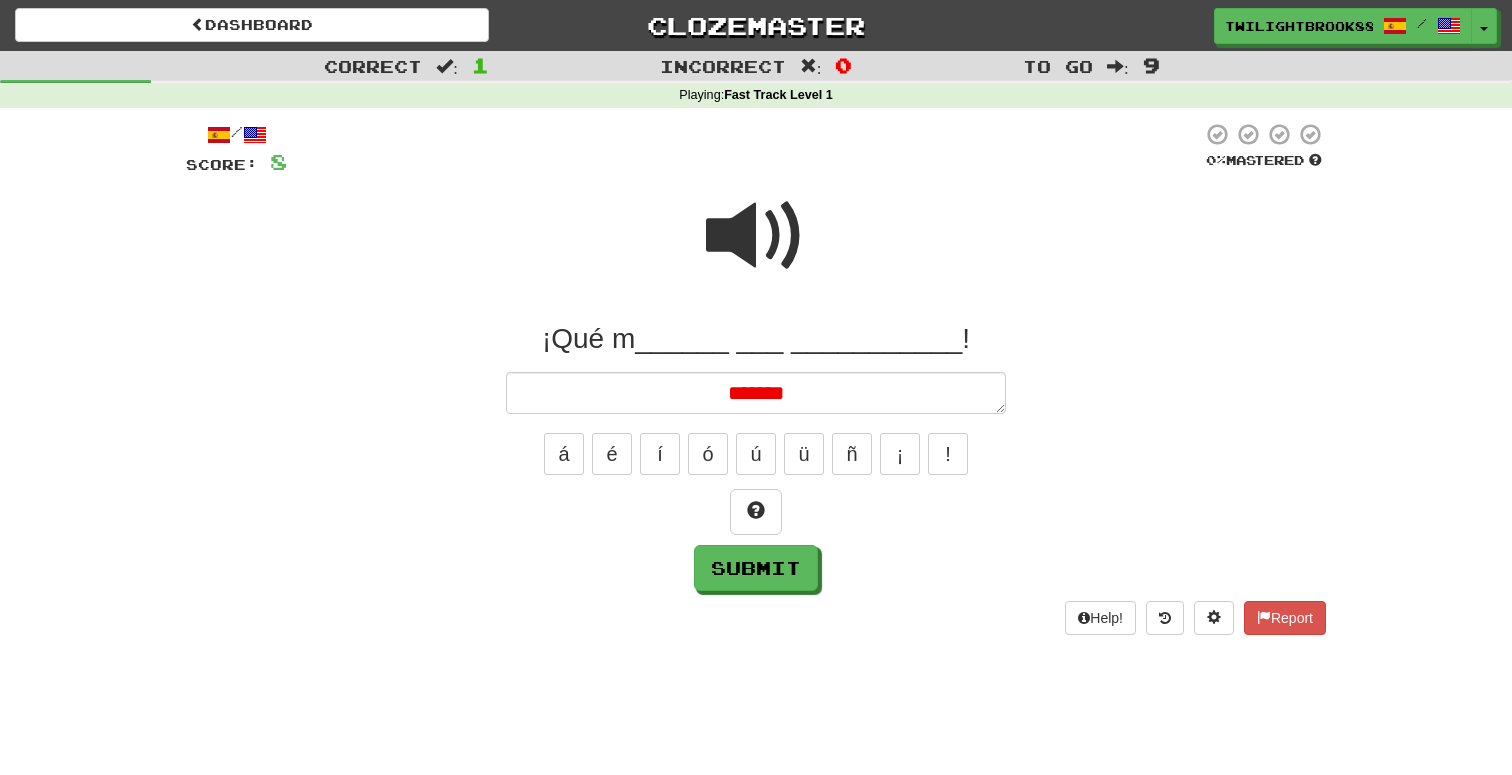 type on "*" 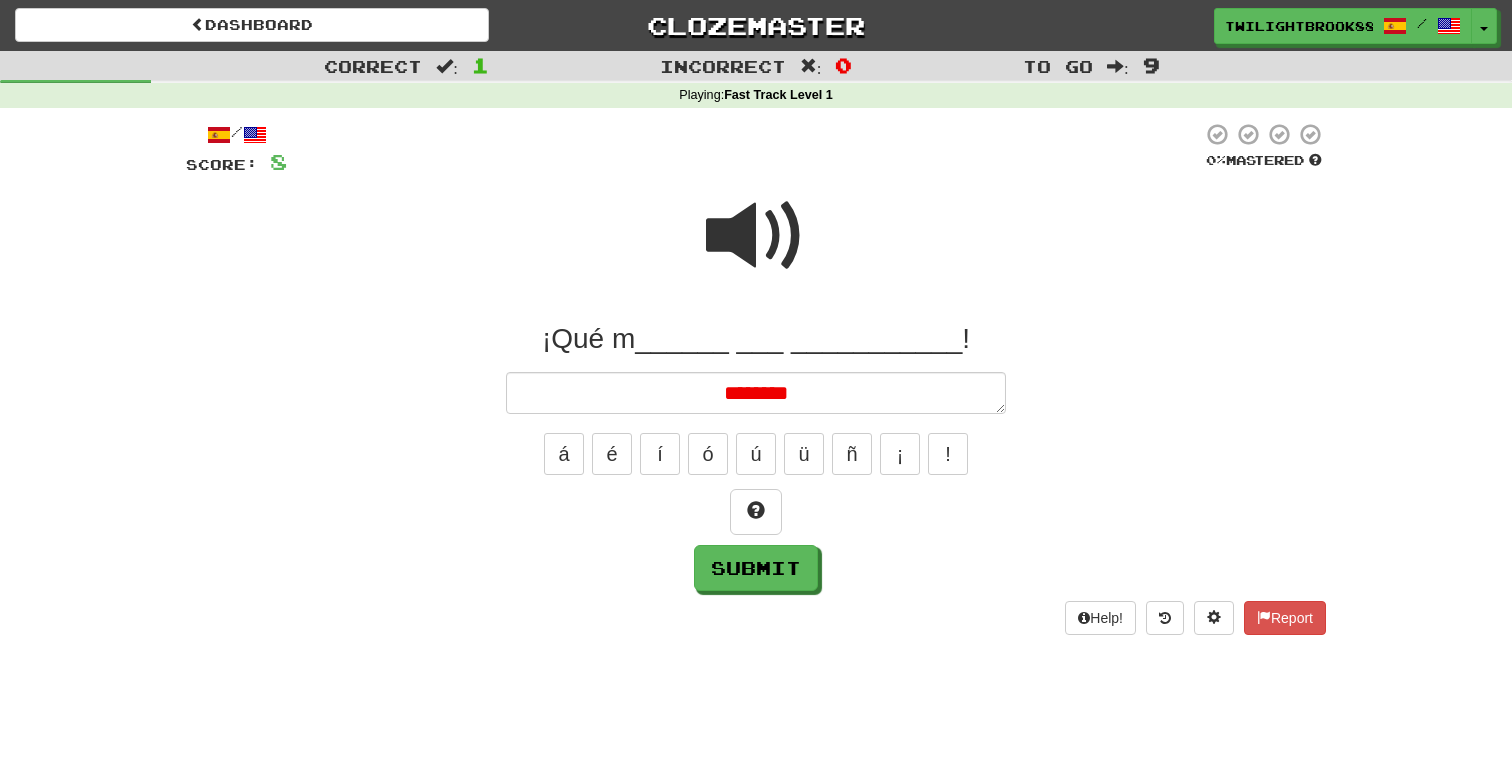 type on "*" 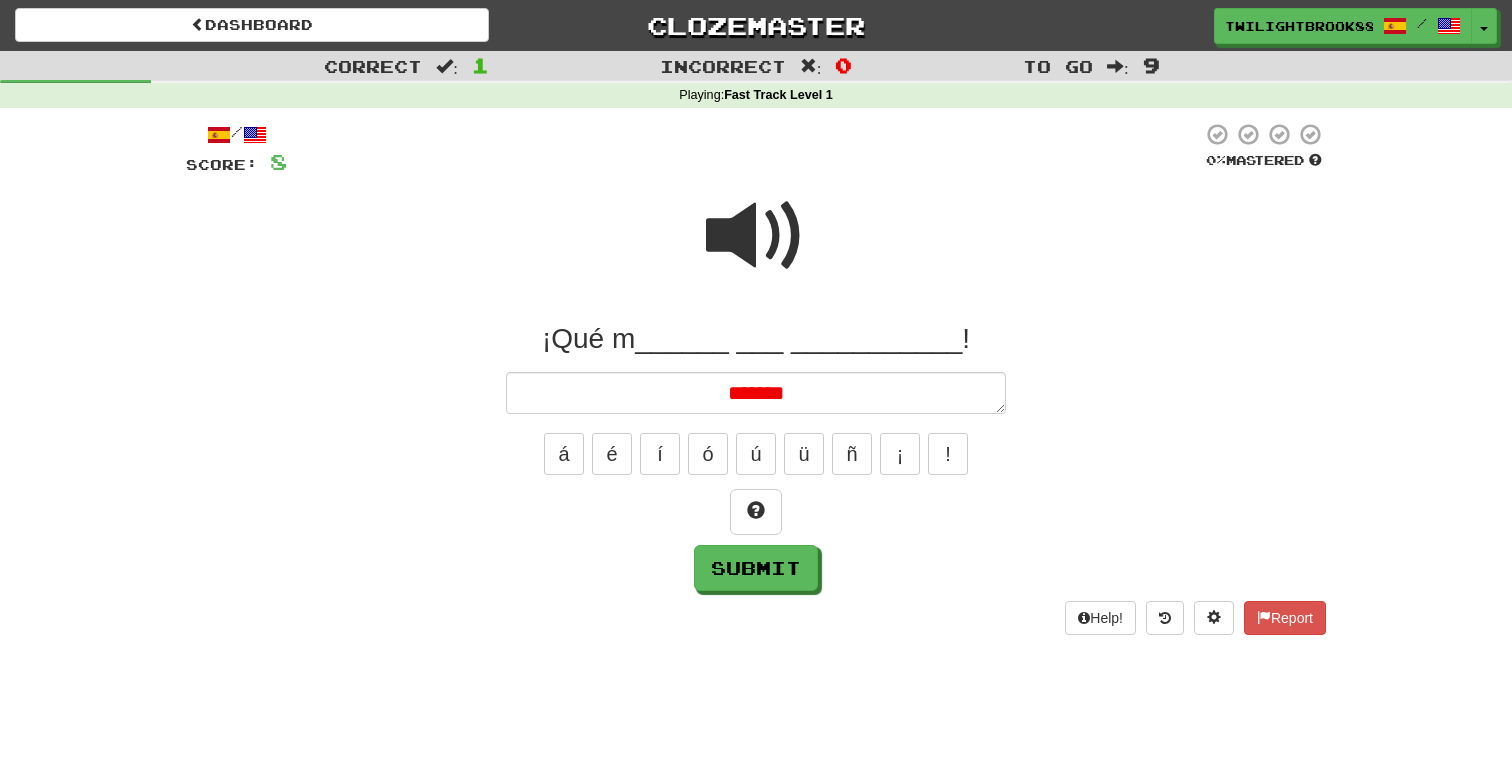 type on "*" 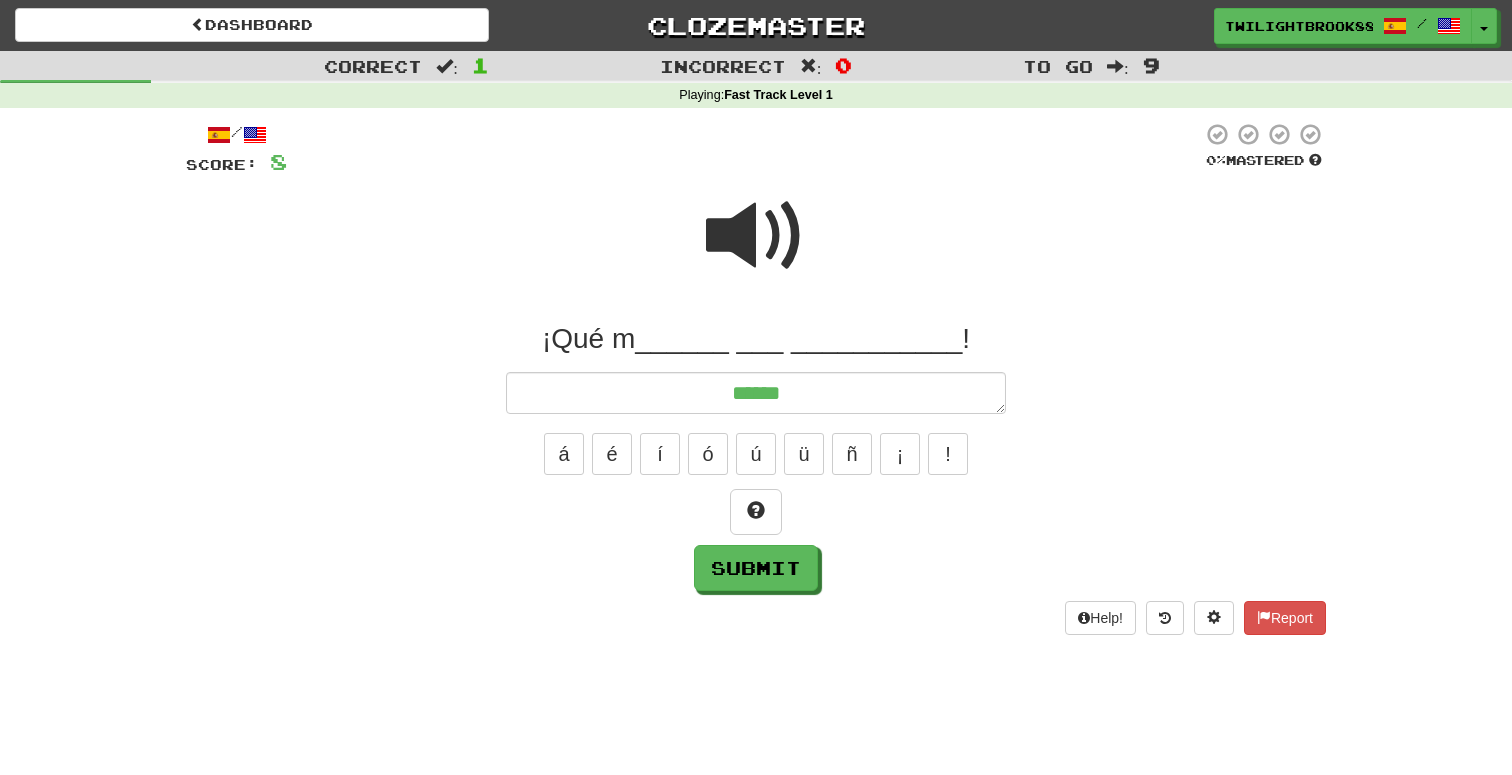 type on "*" 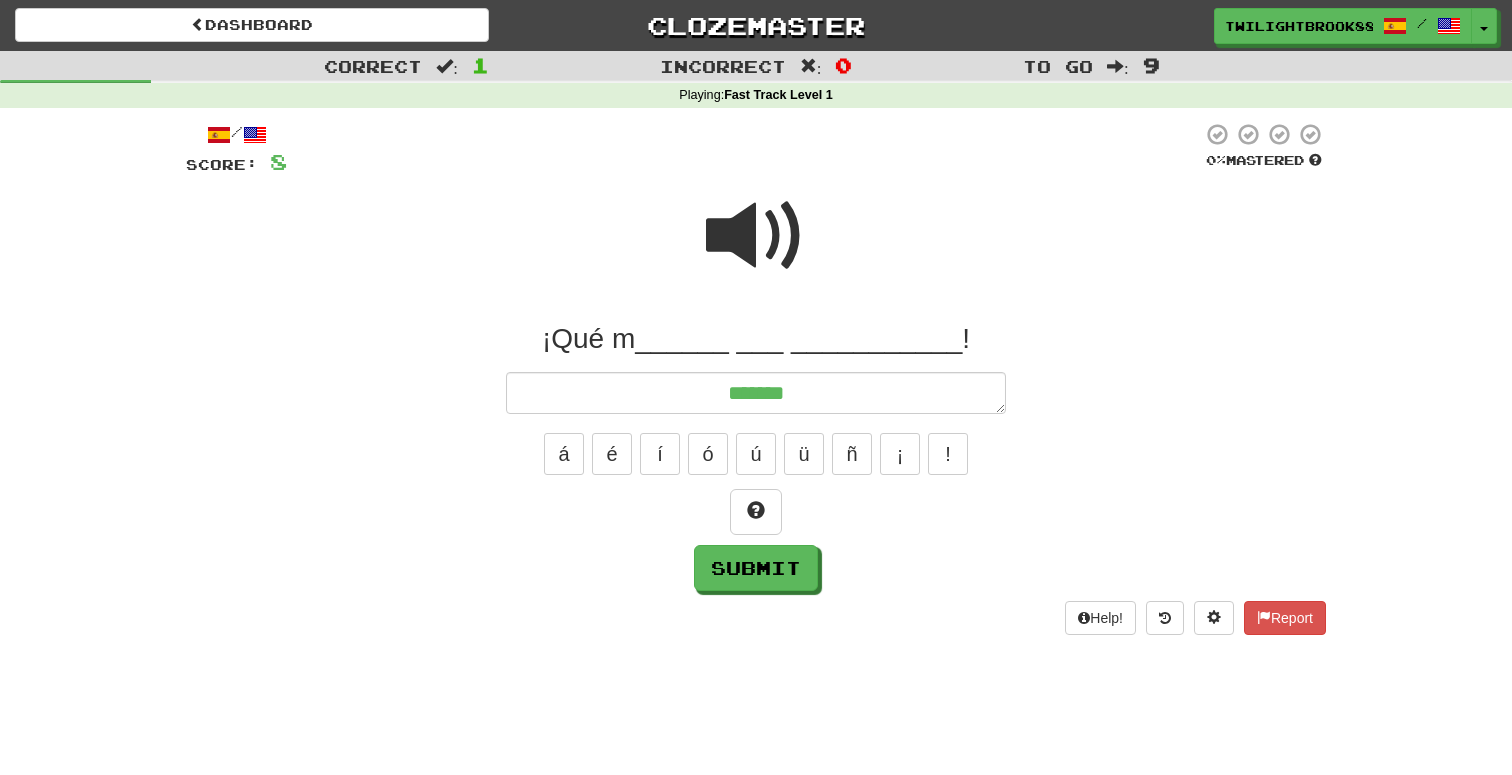 type on "*" 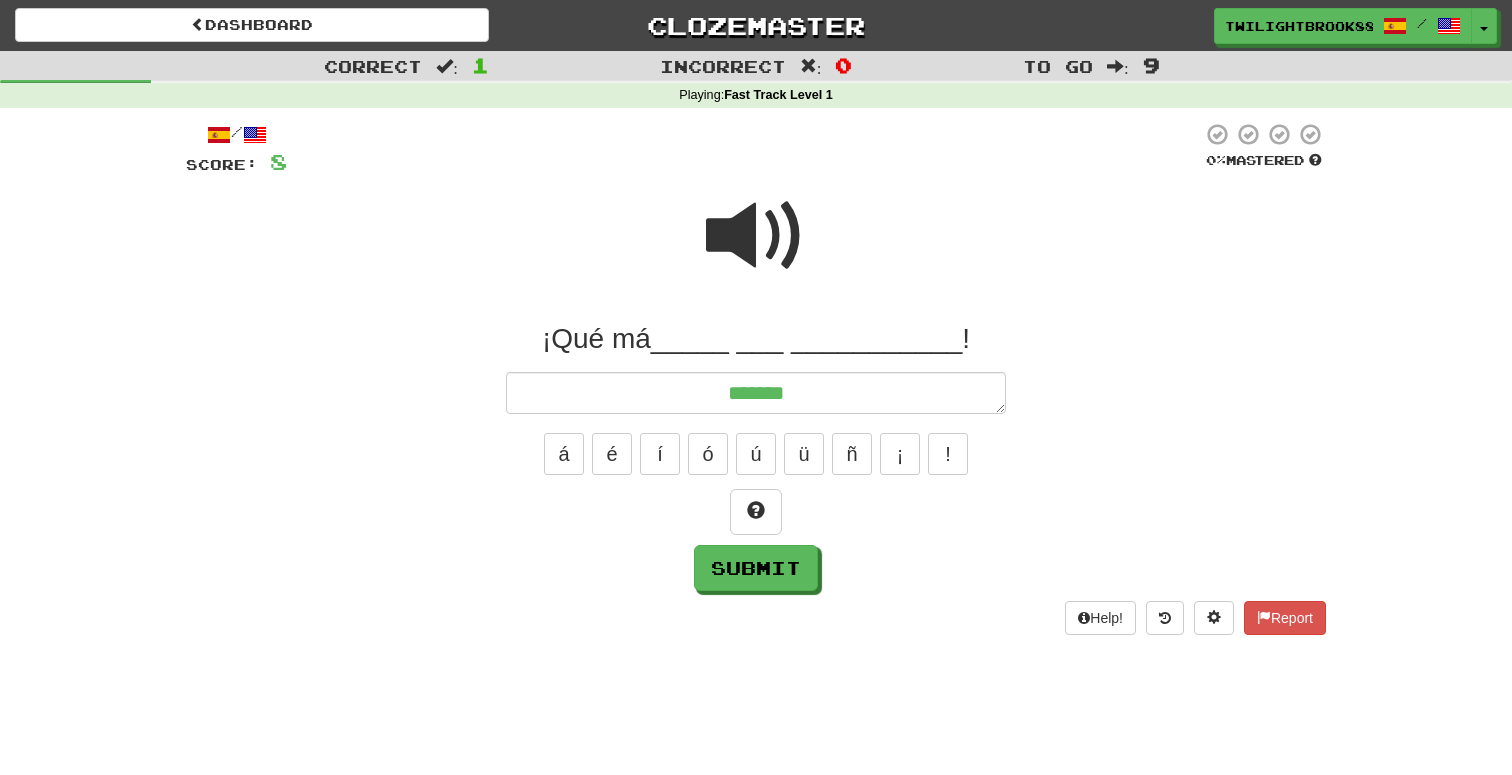 type on "*" 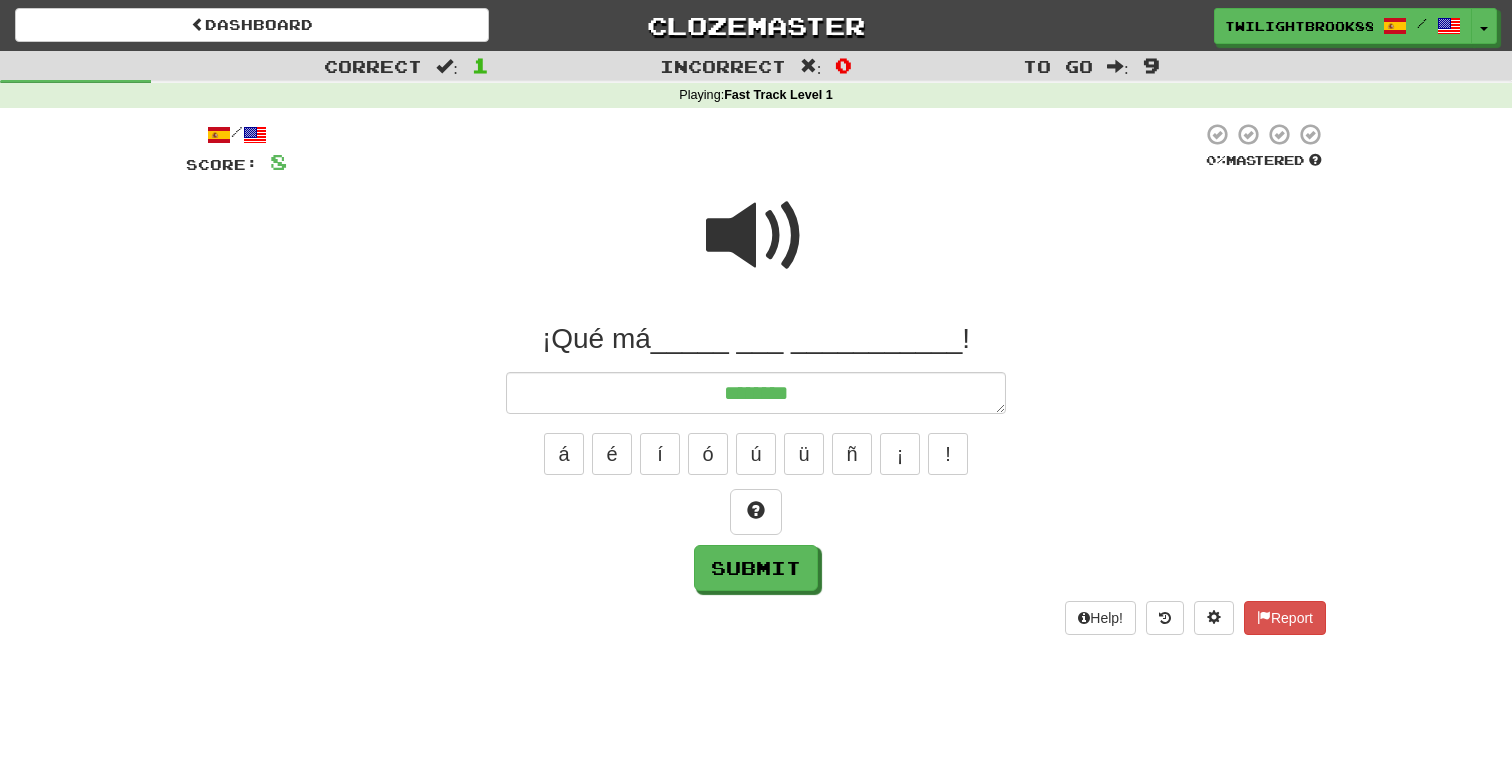 type on "*" 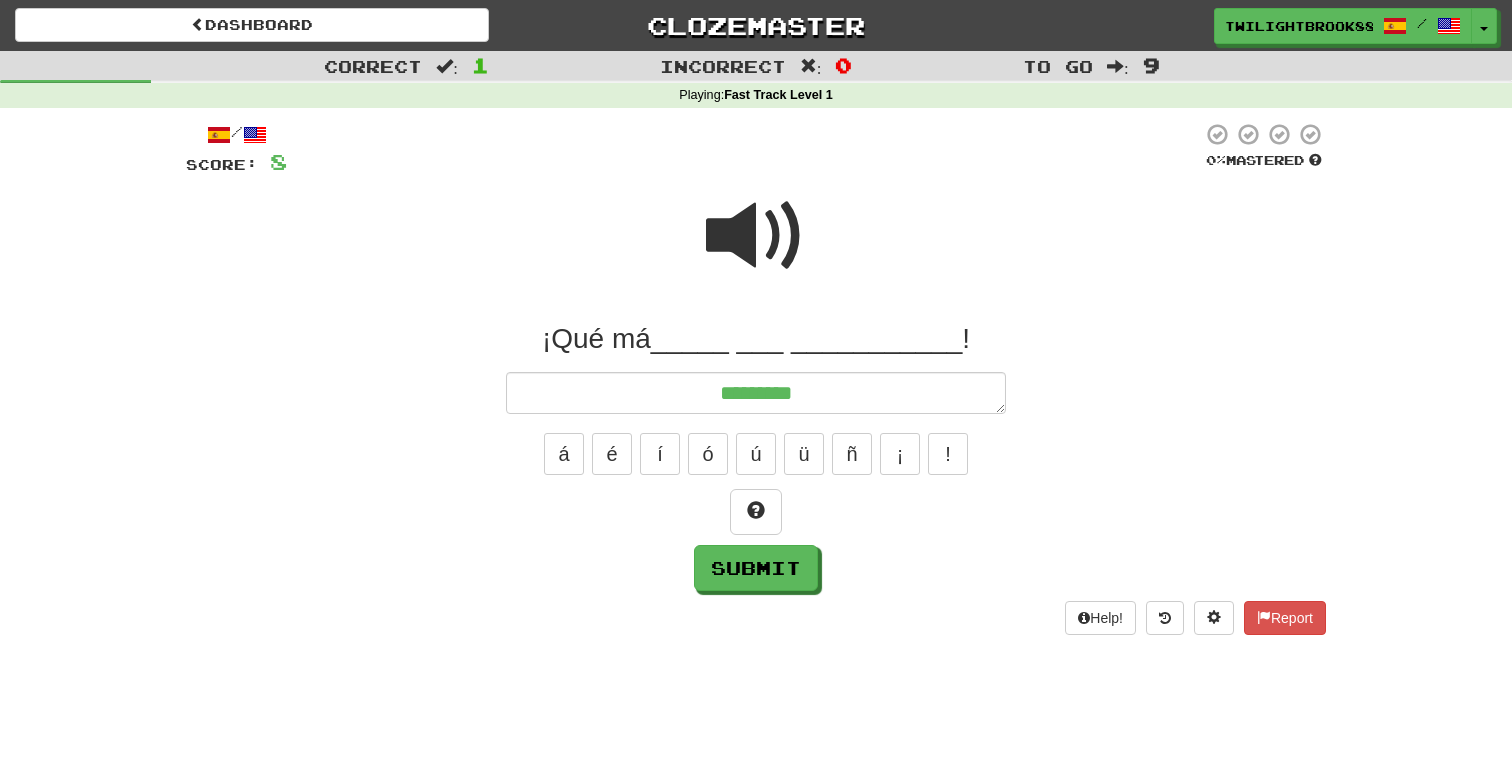 type on "*" 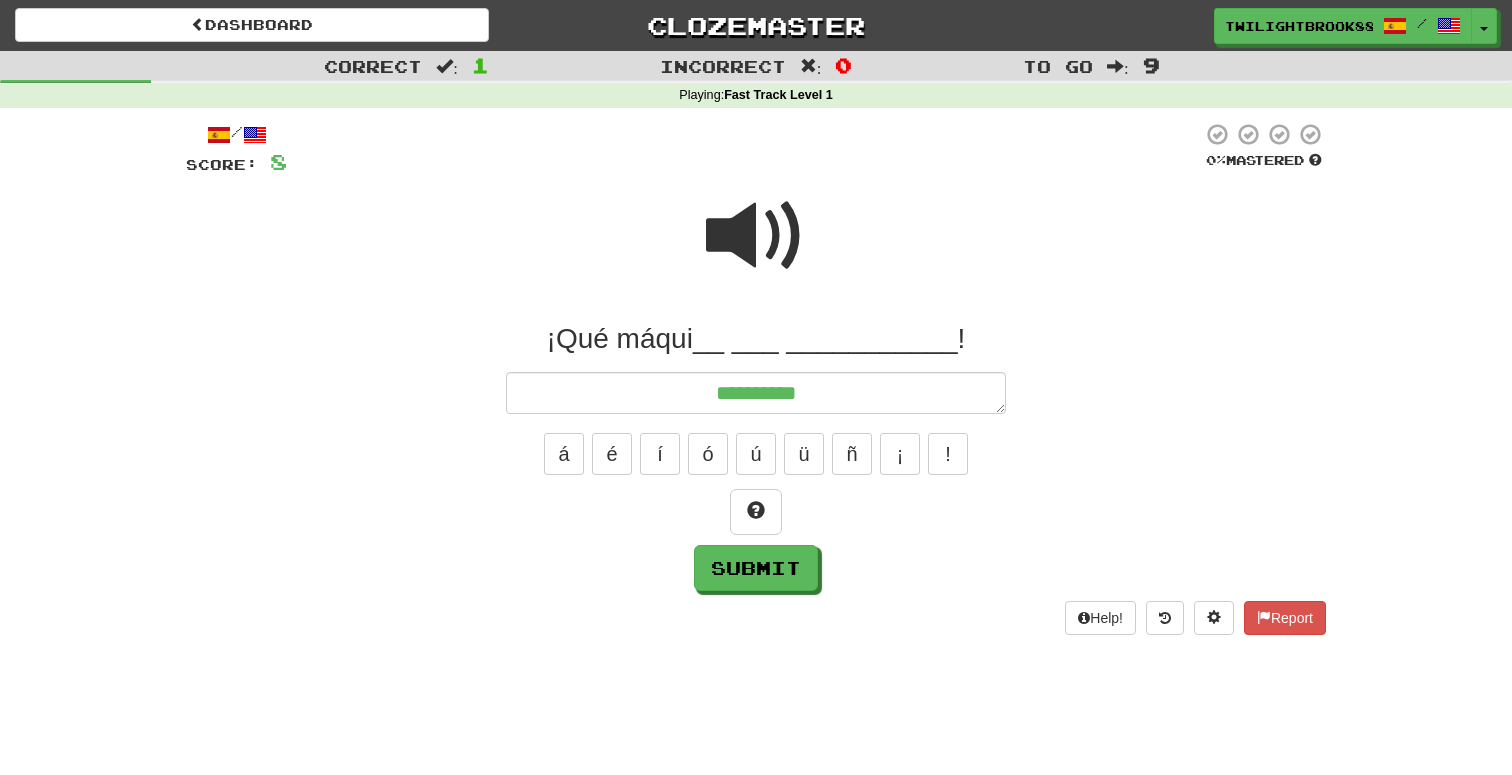 type on "*" 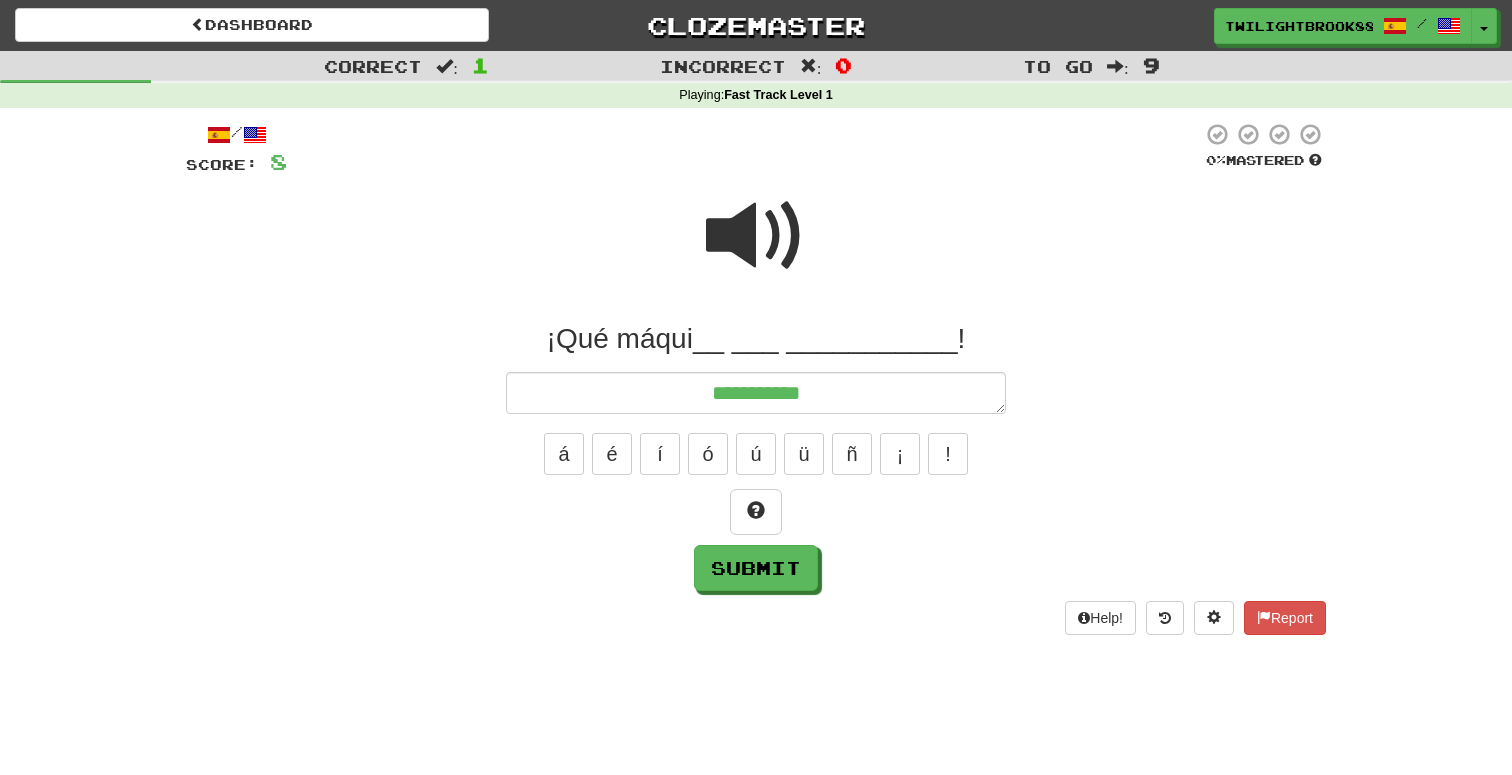 type on "*" 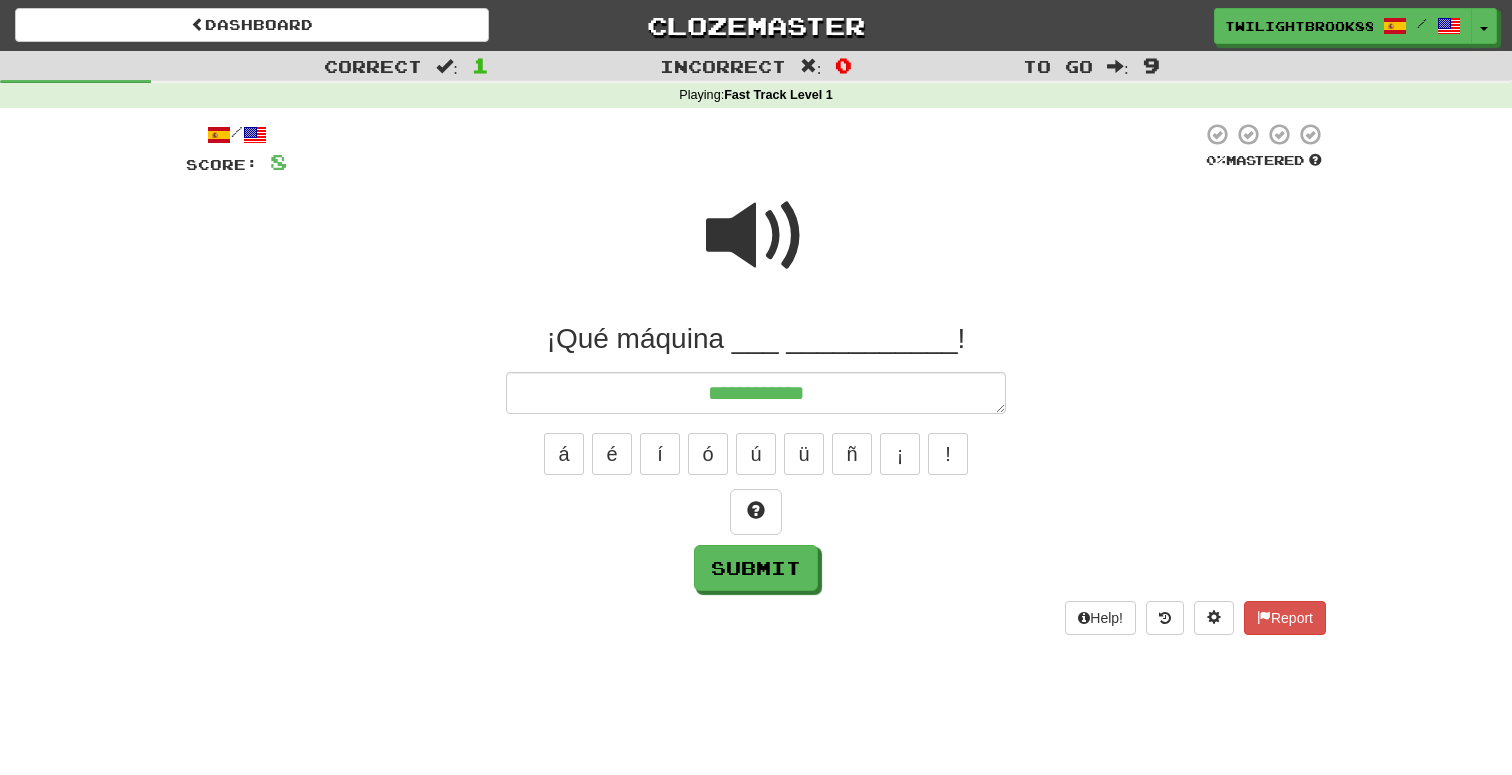 type on "*" 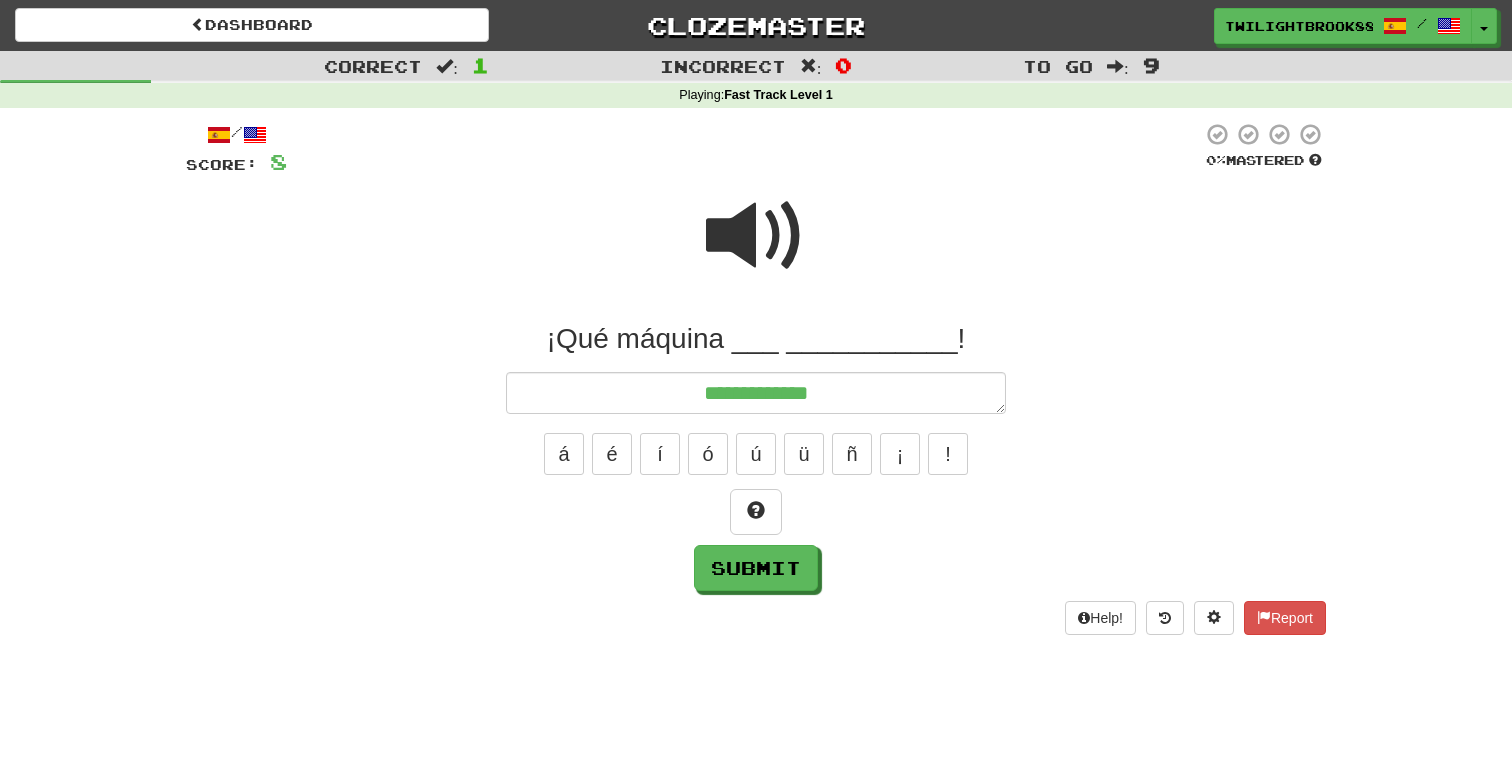 type on "*" 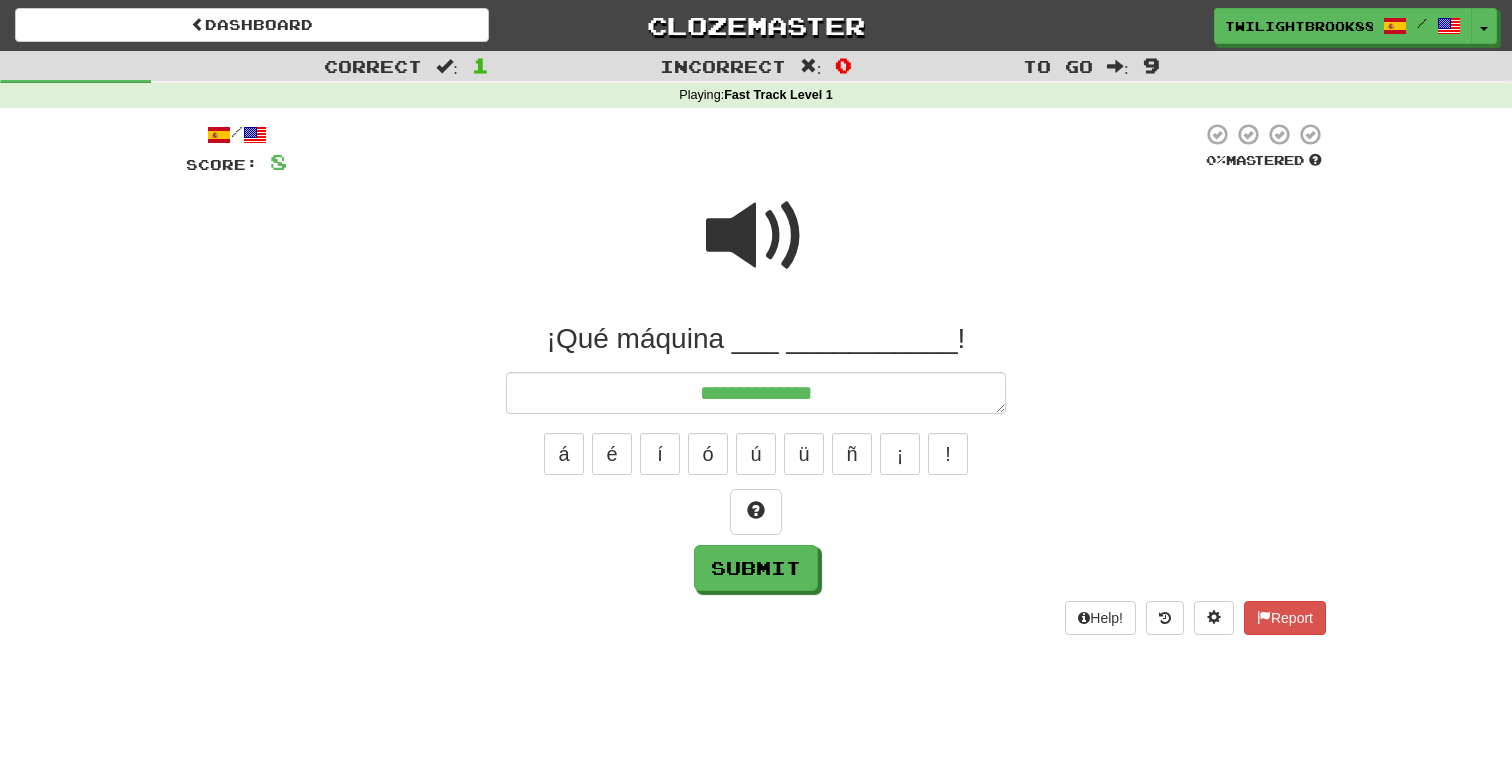 type on "**********" 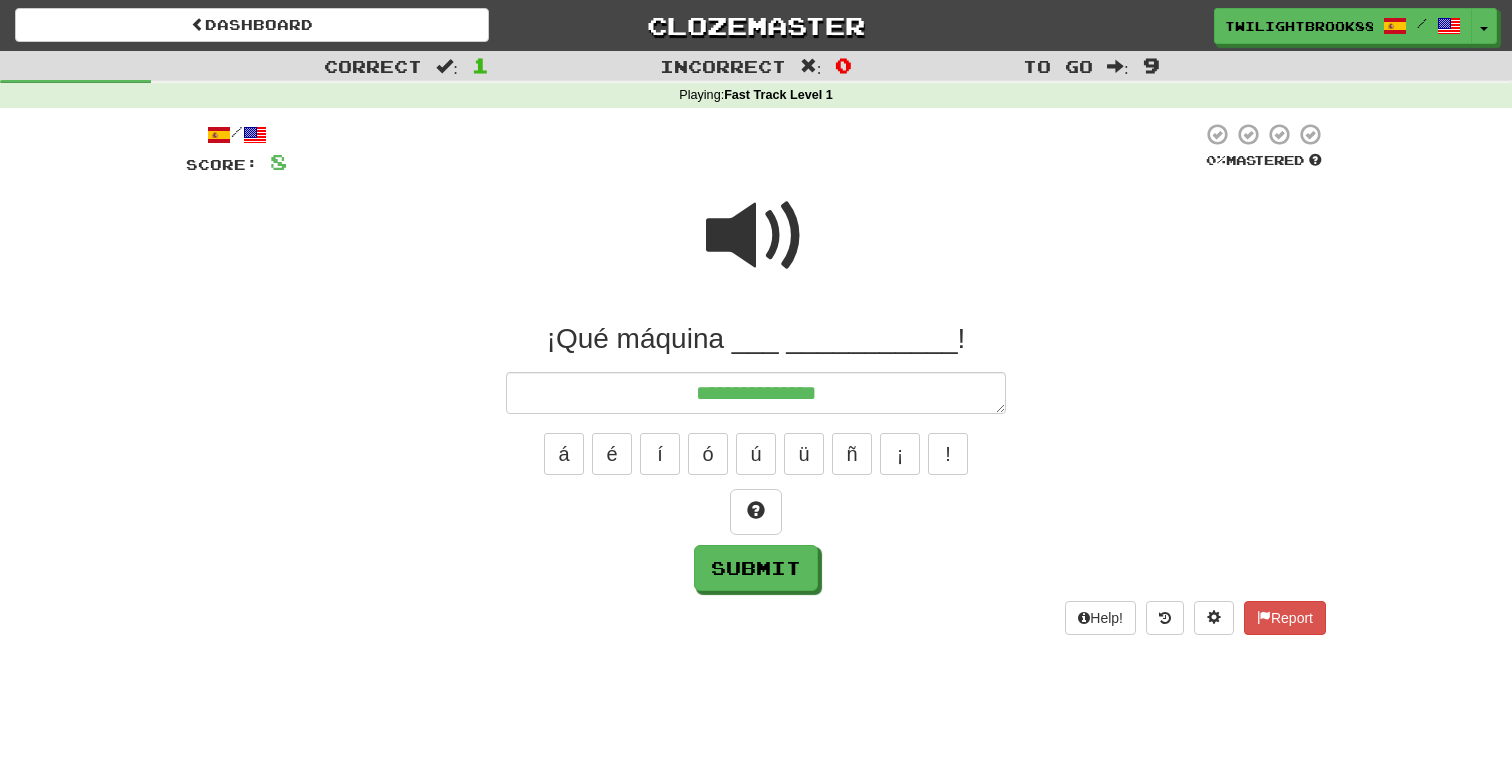 type on "*" 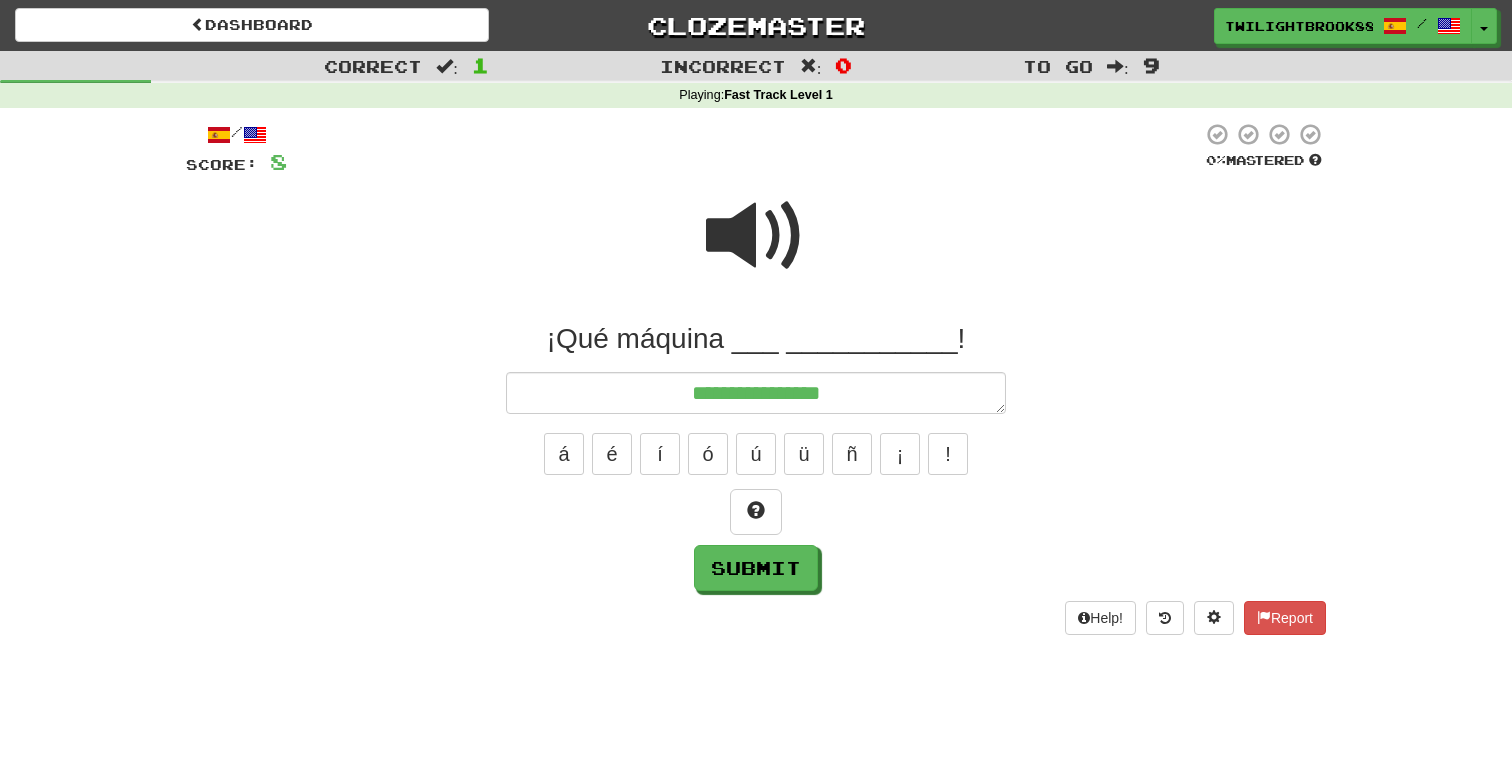 type on "*" 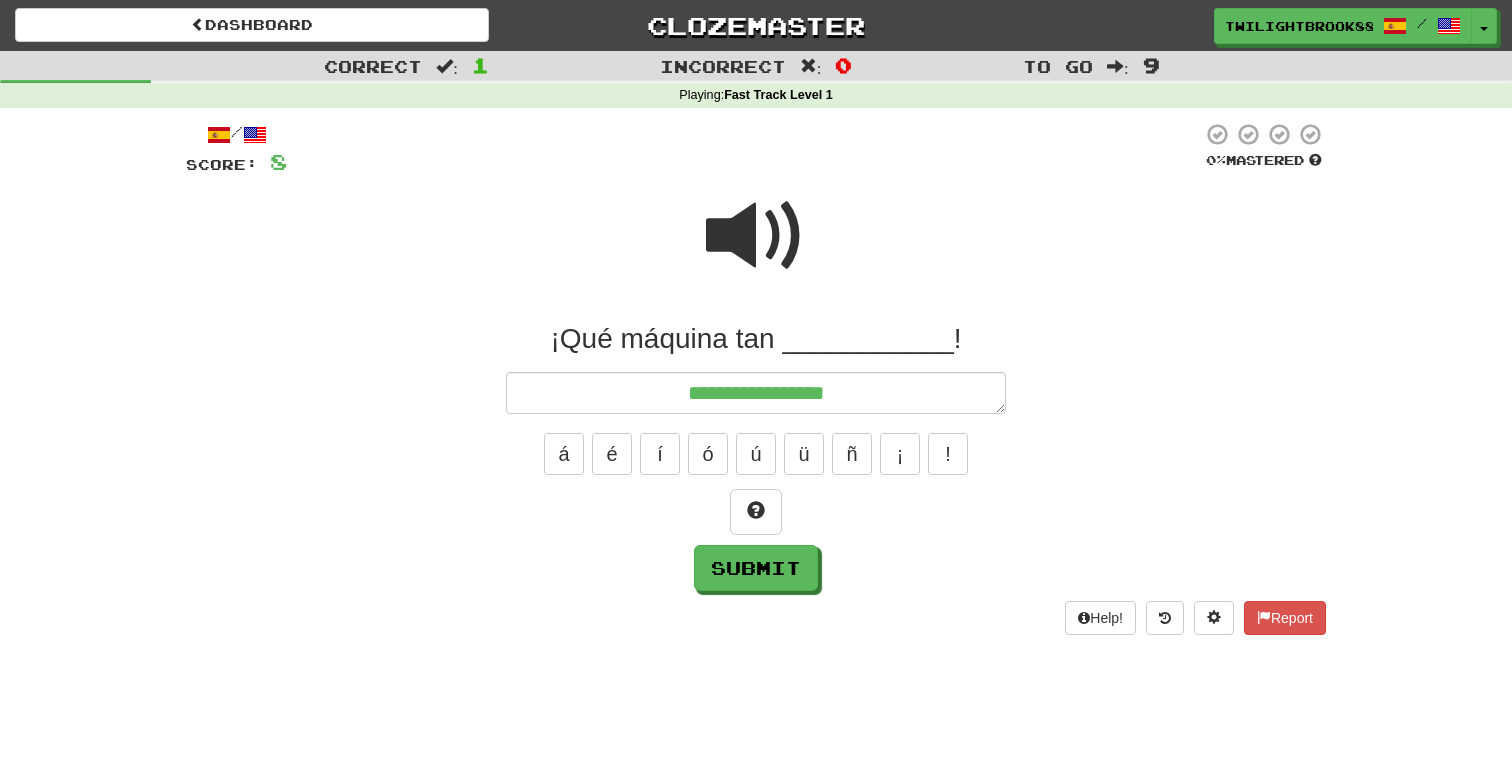 type on "*" 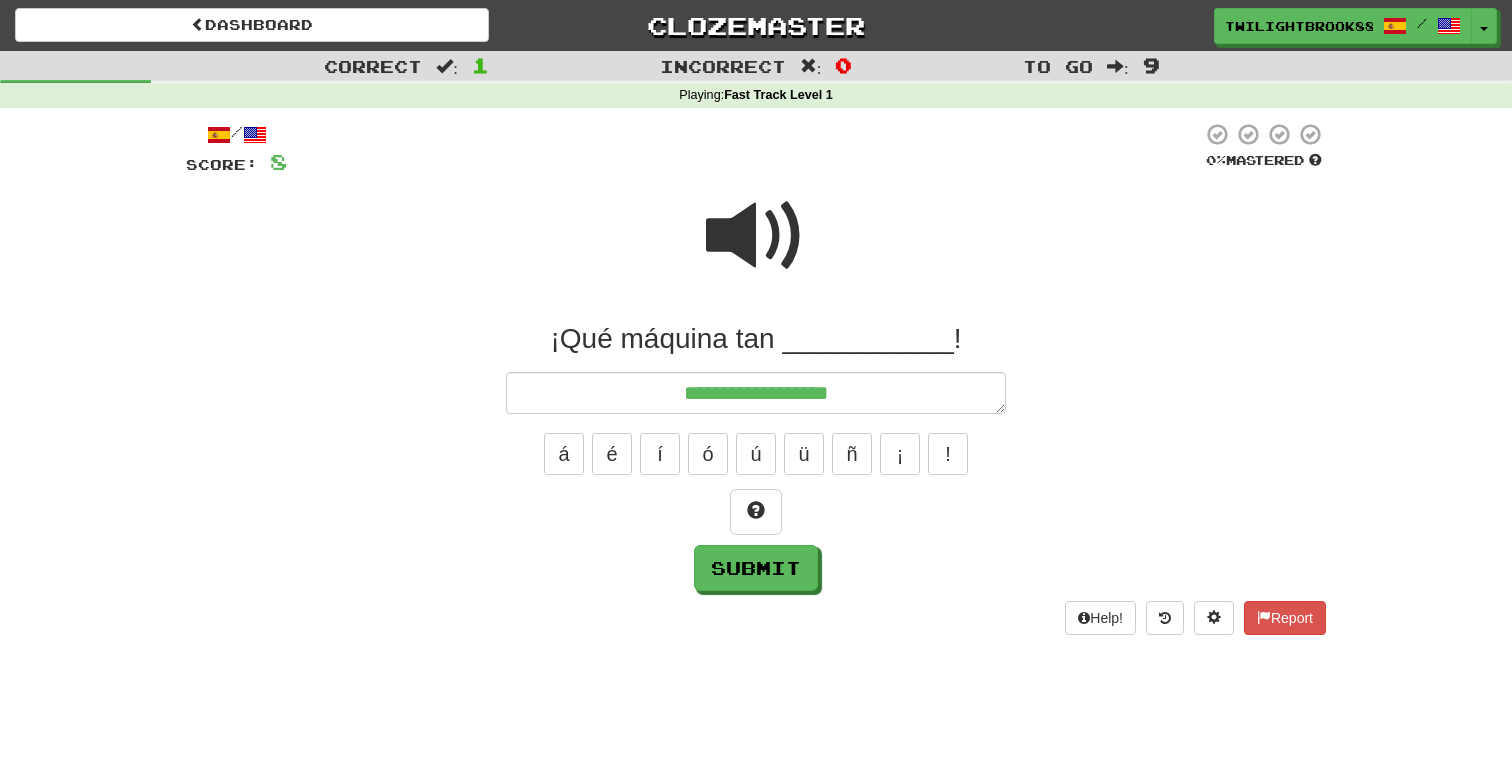 type on "*" 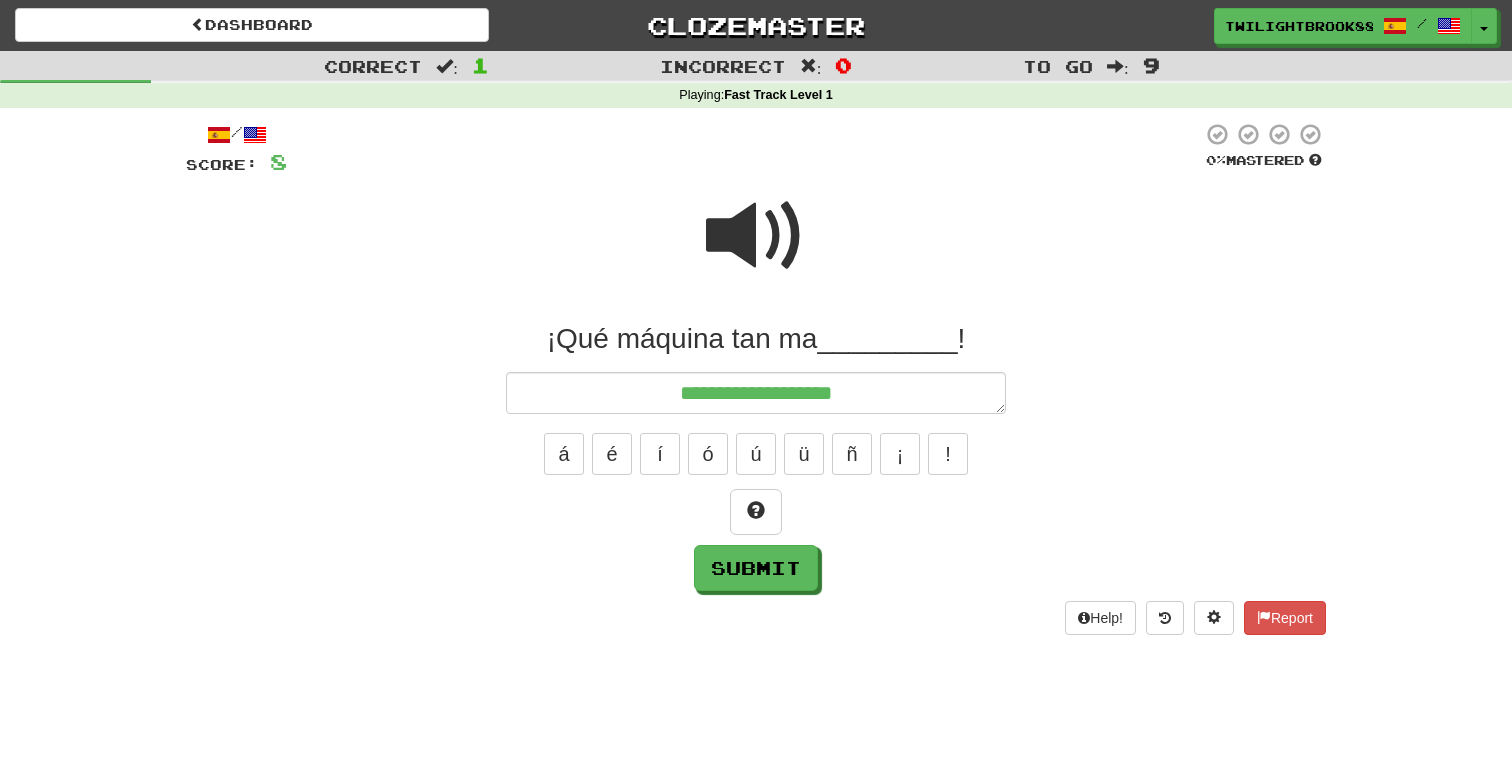 type on "*" 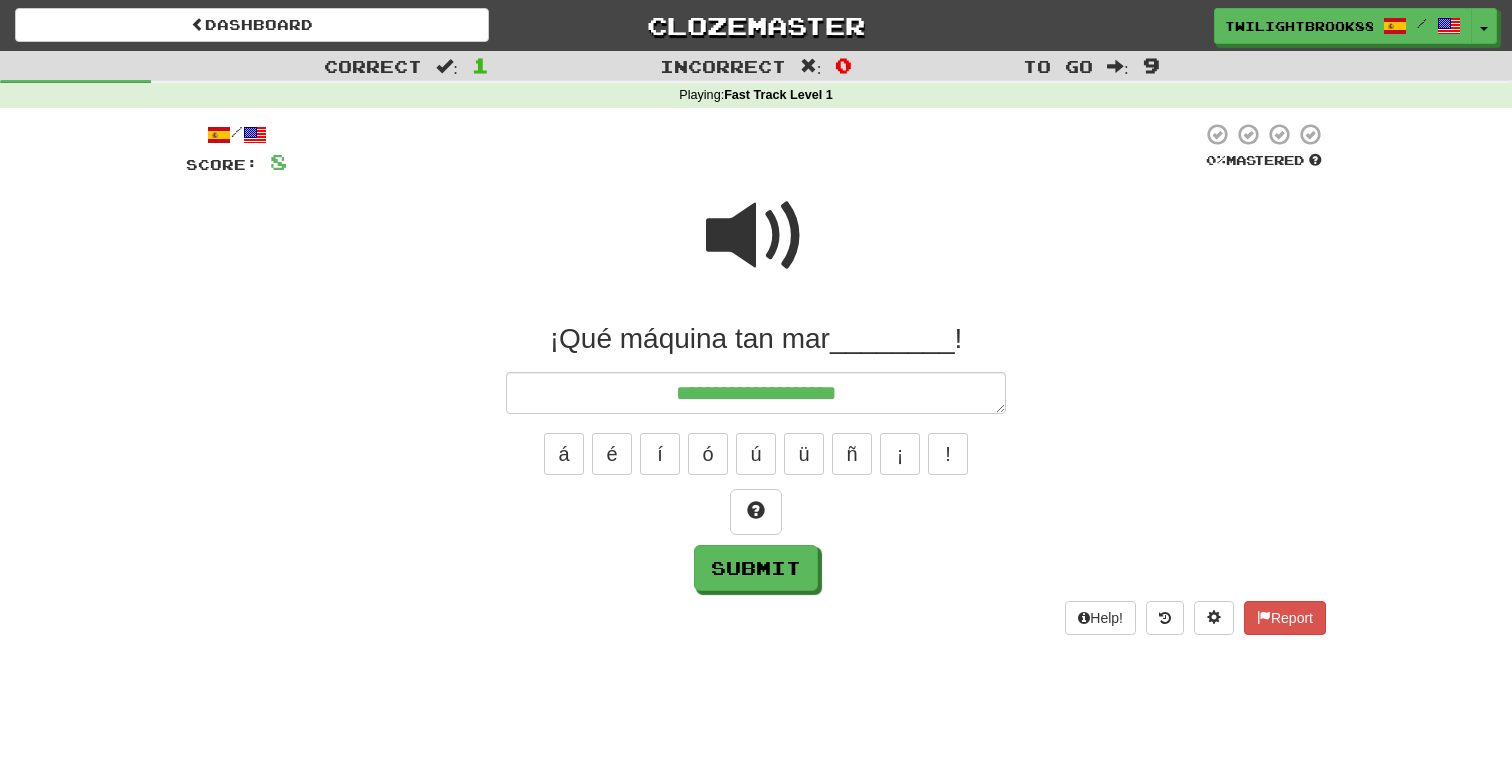 type on "*" 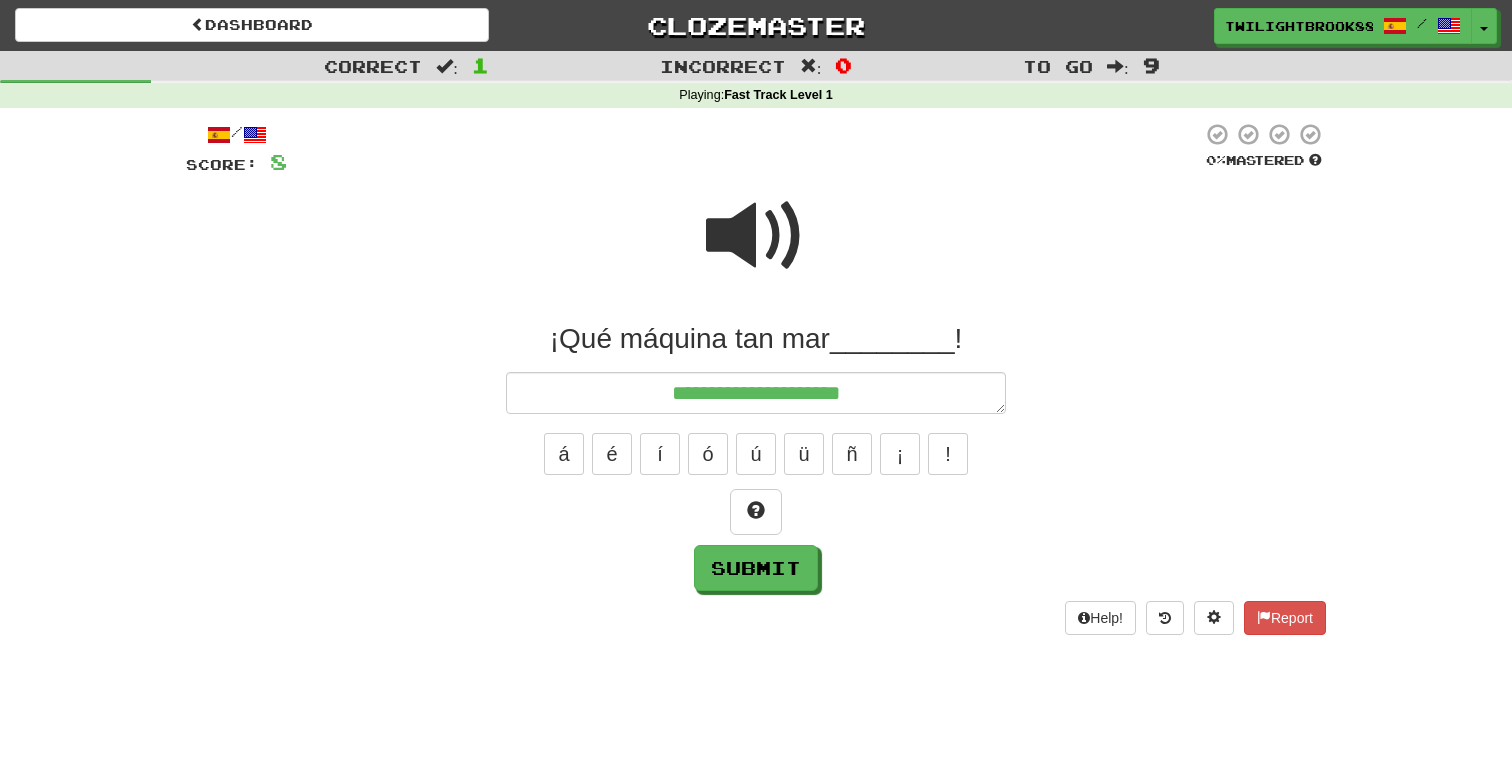 type on "*" 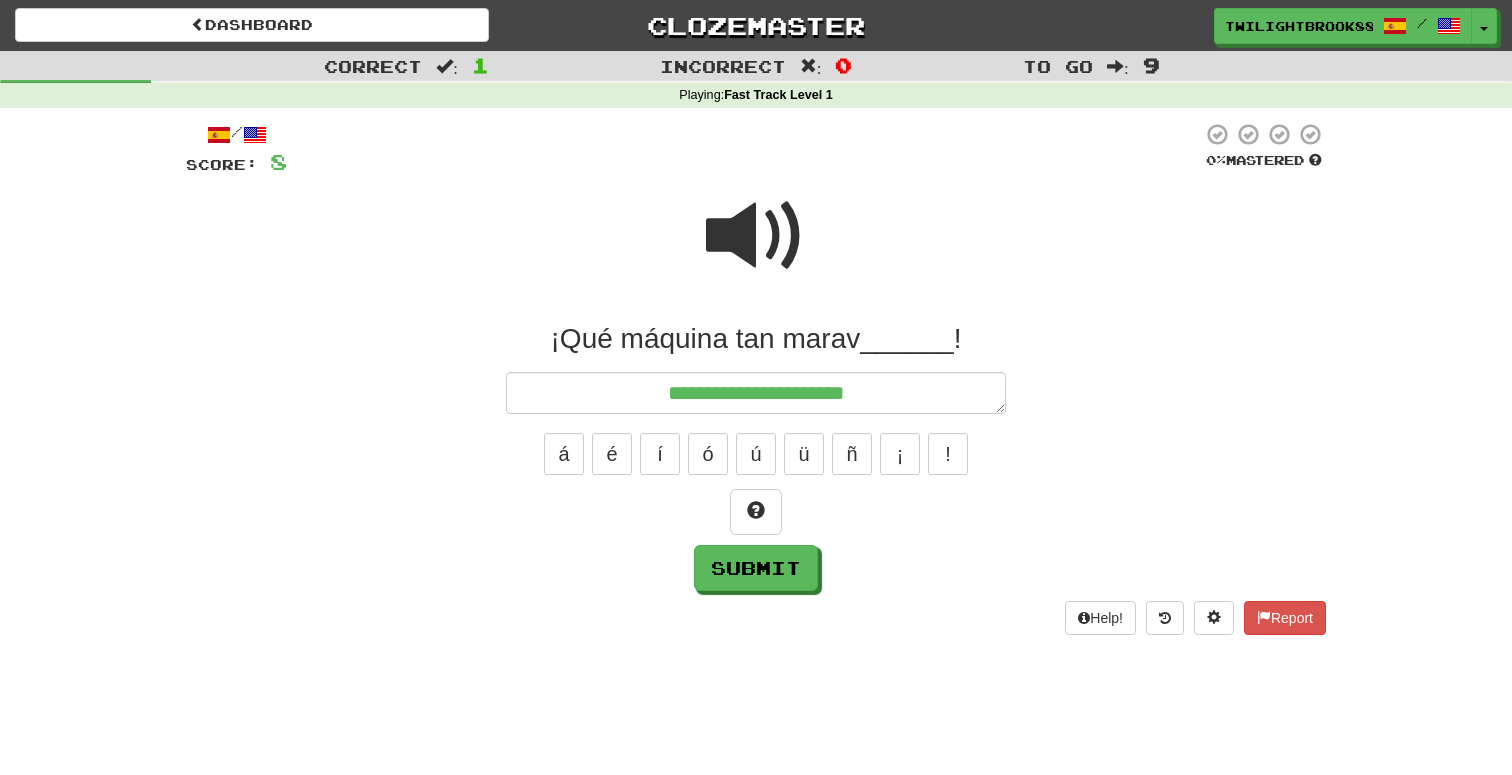 type on "*" 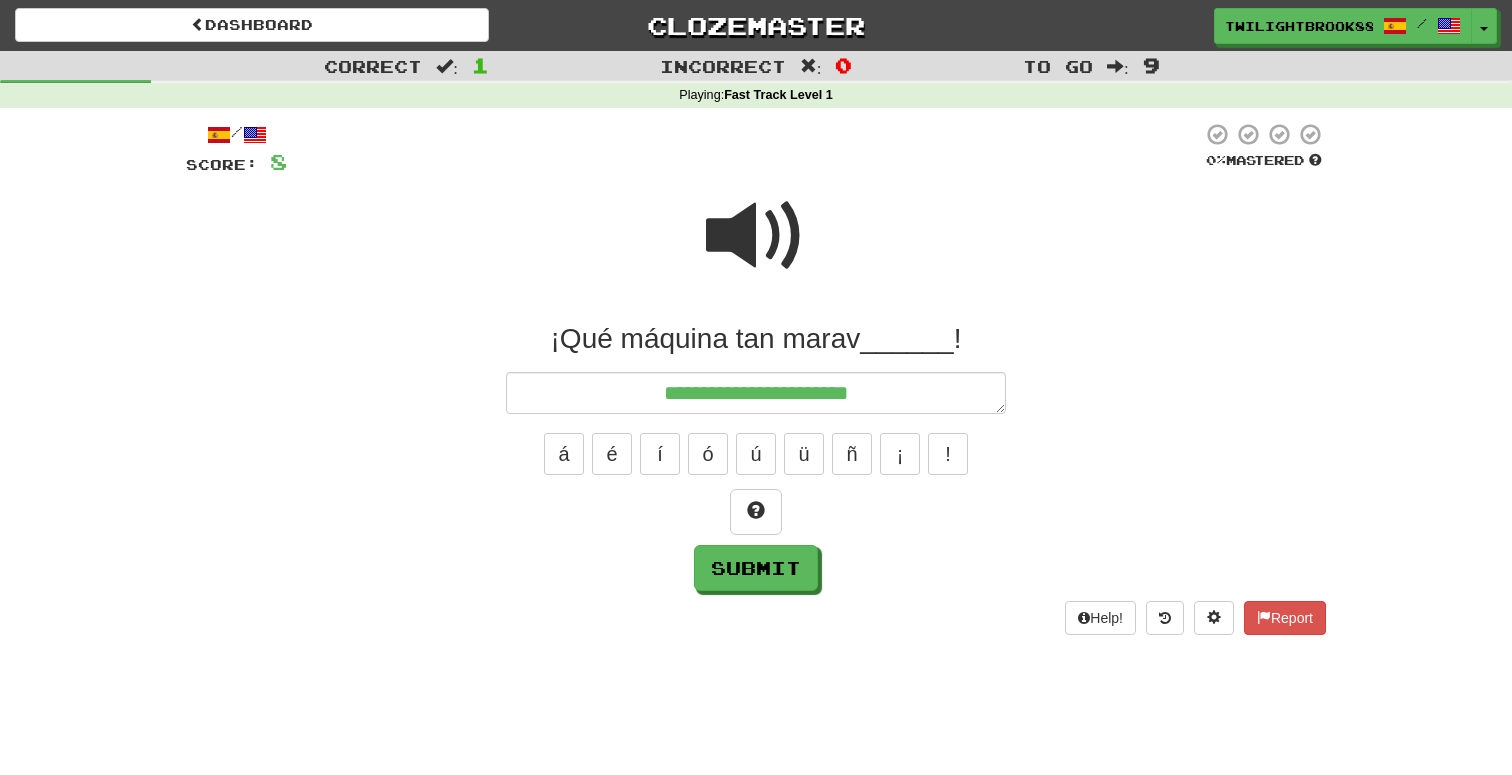 type on "*" 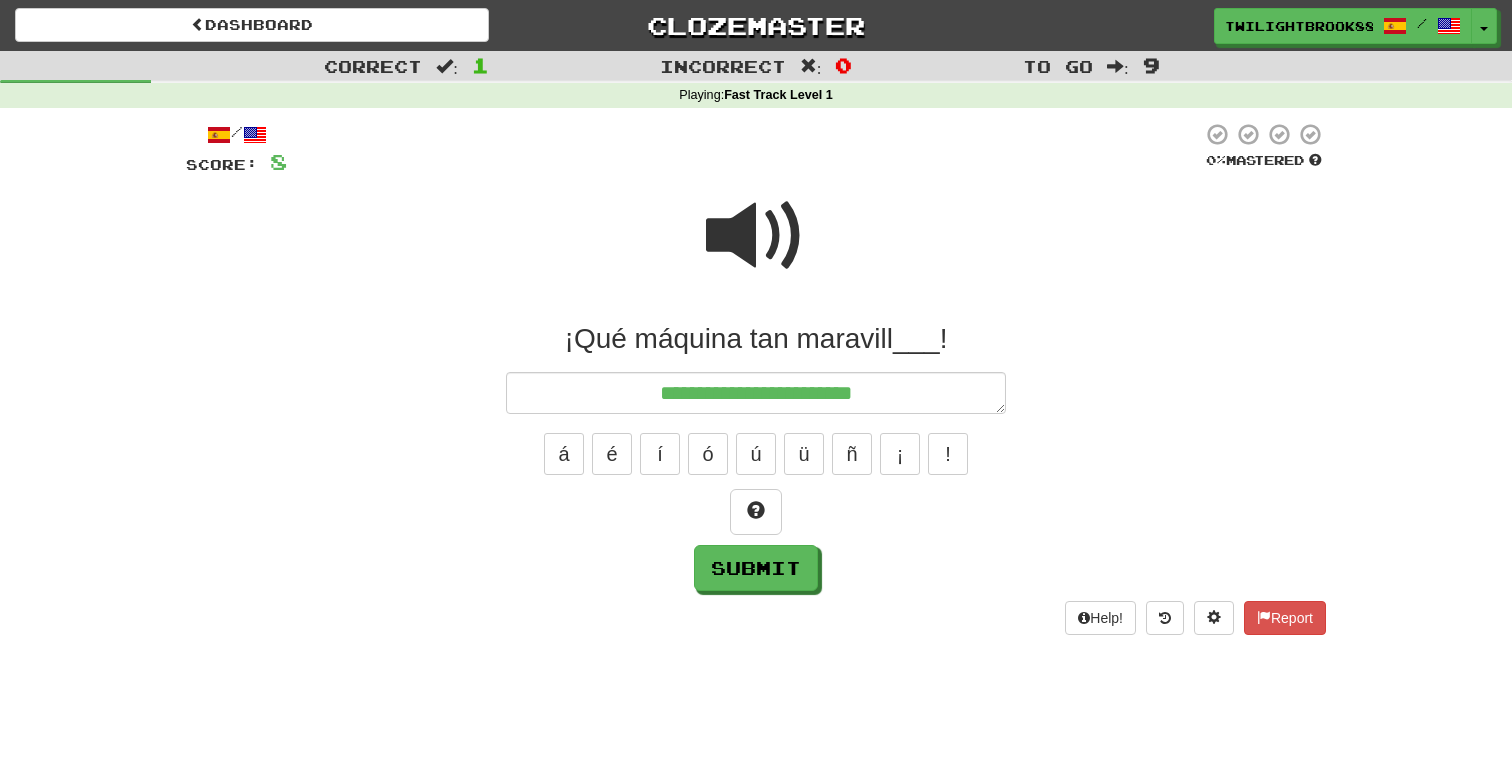 type on "*" 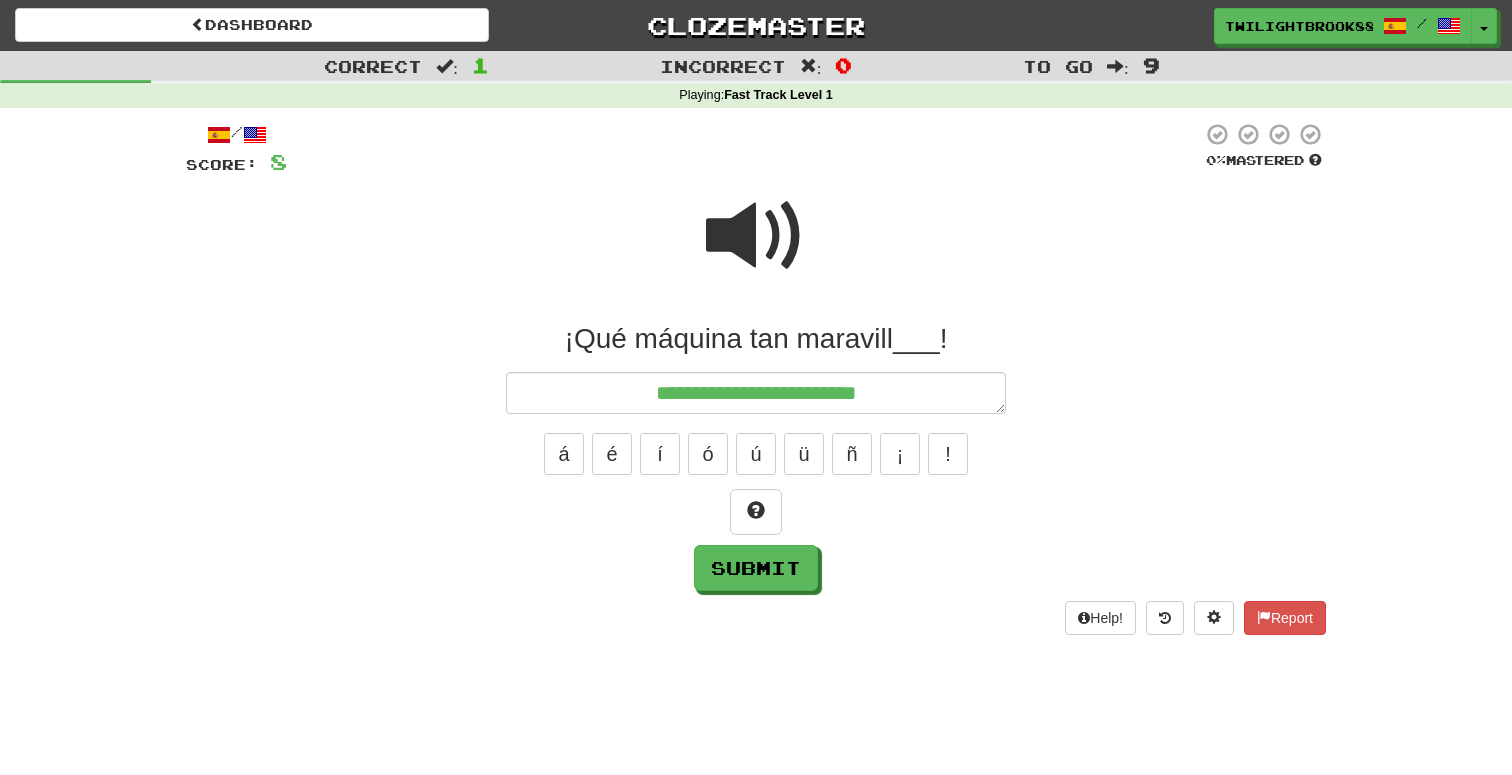 type on "*" 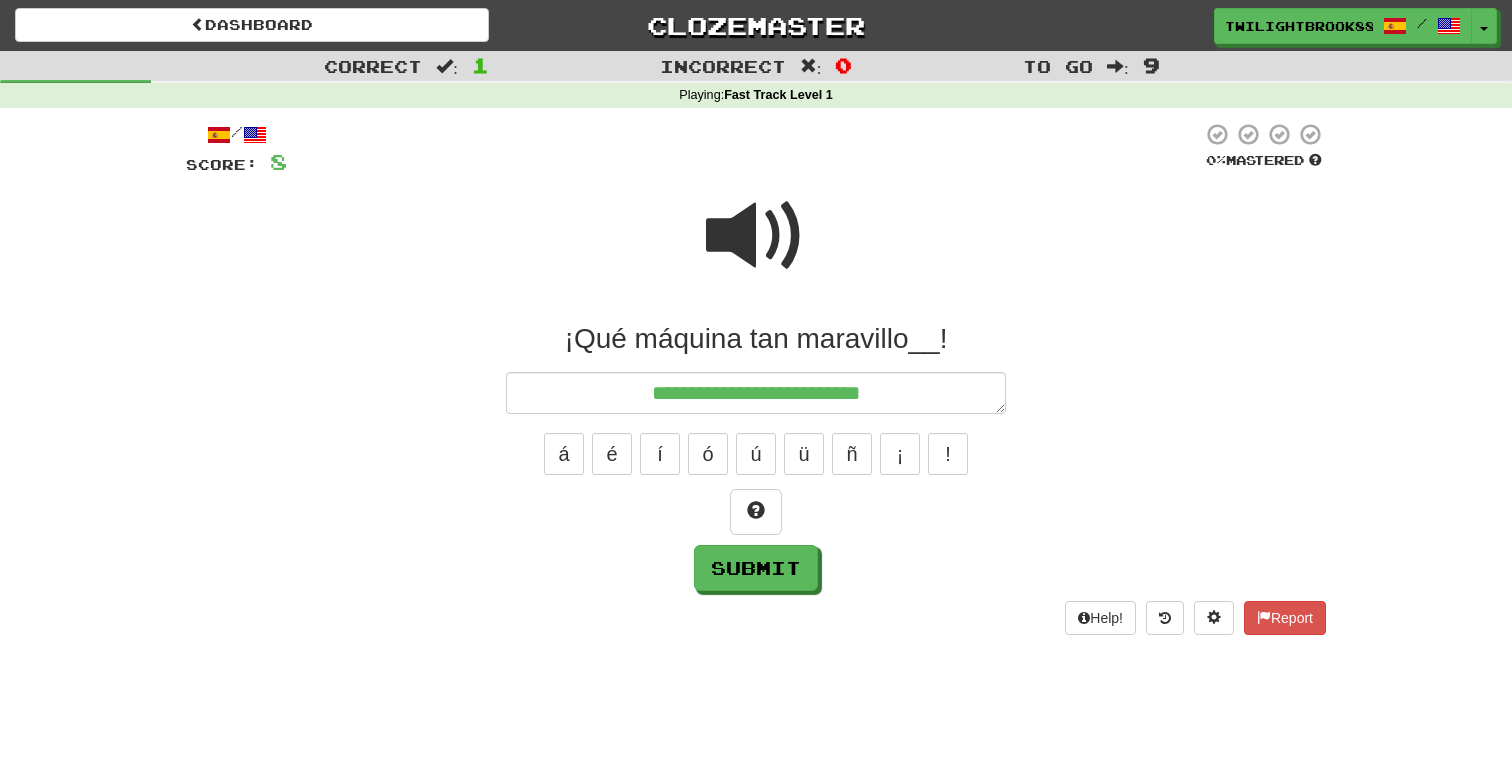 type on "*" 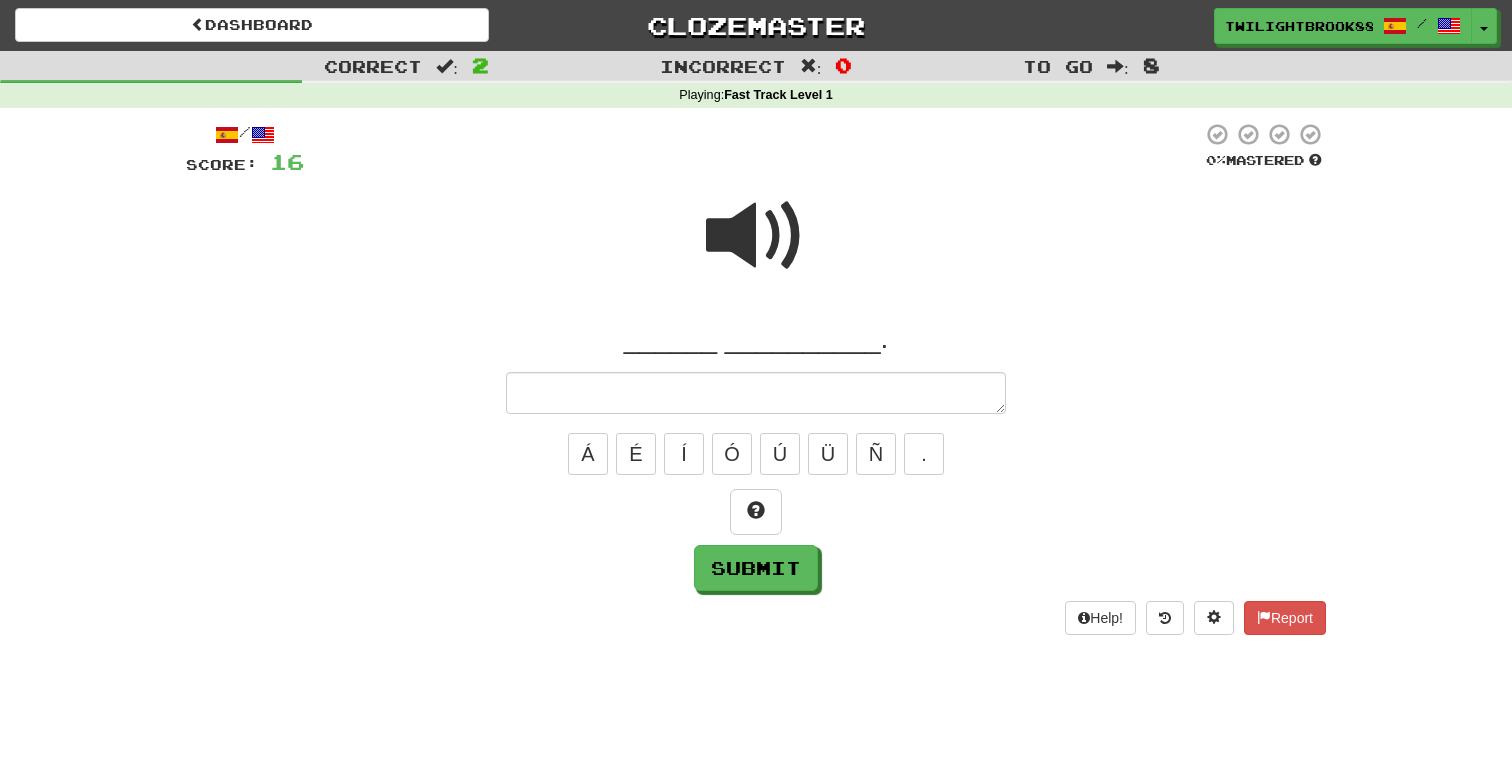 type on "*" 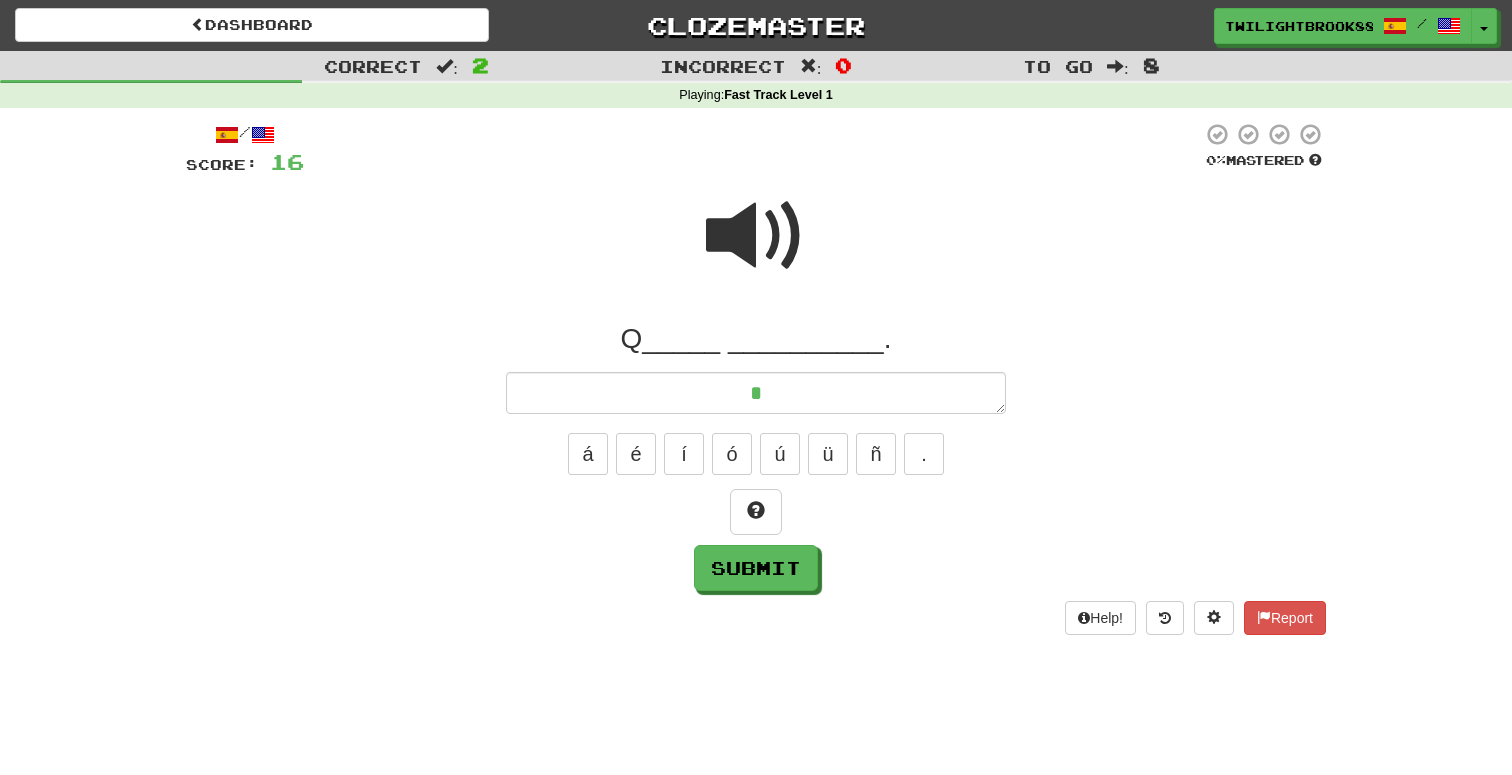 type on "*" 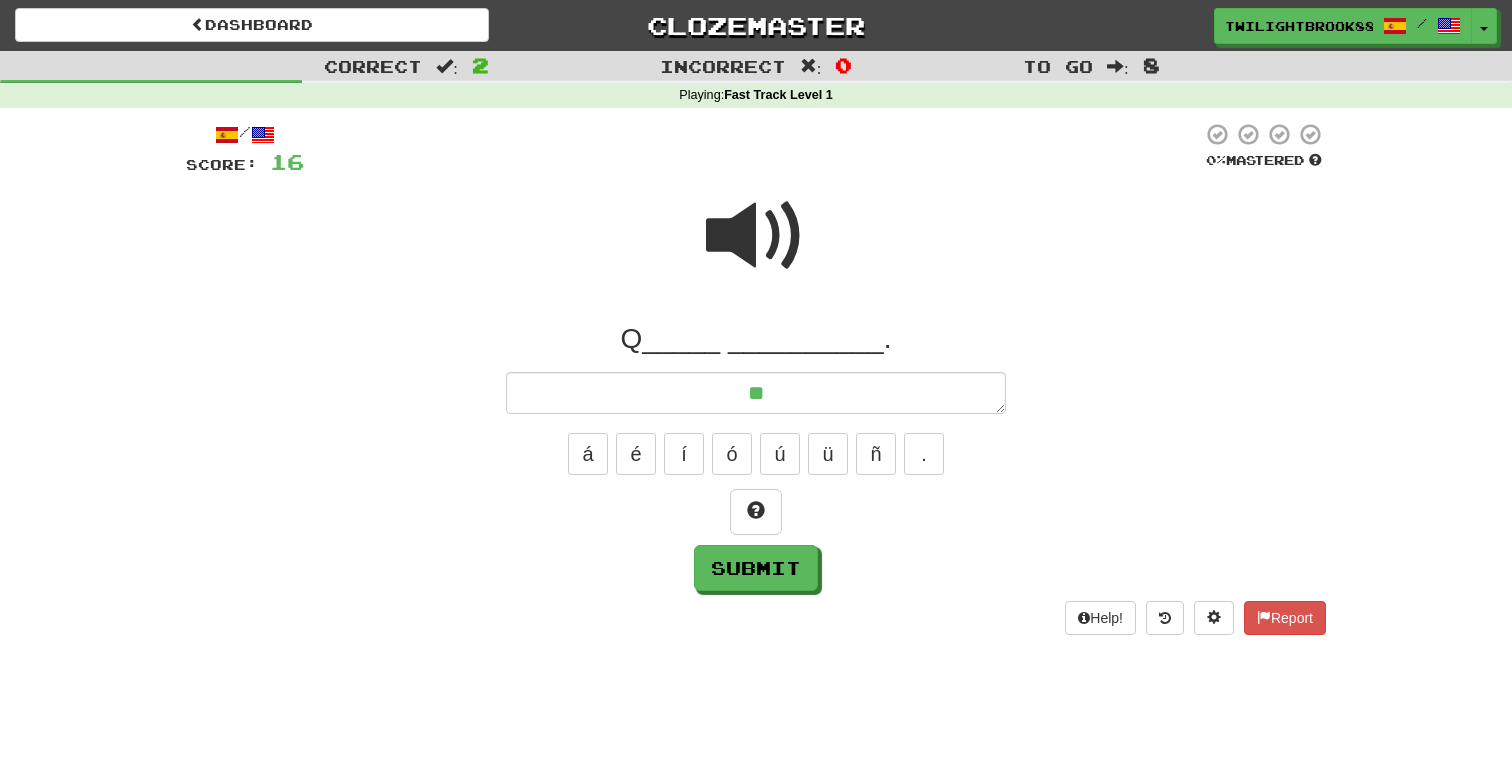 type on "*" 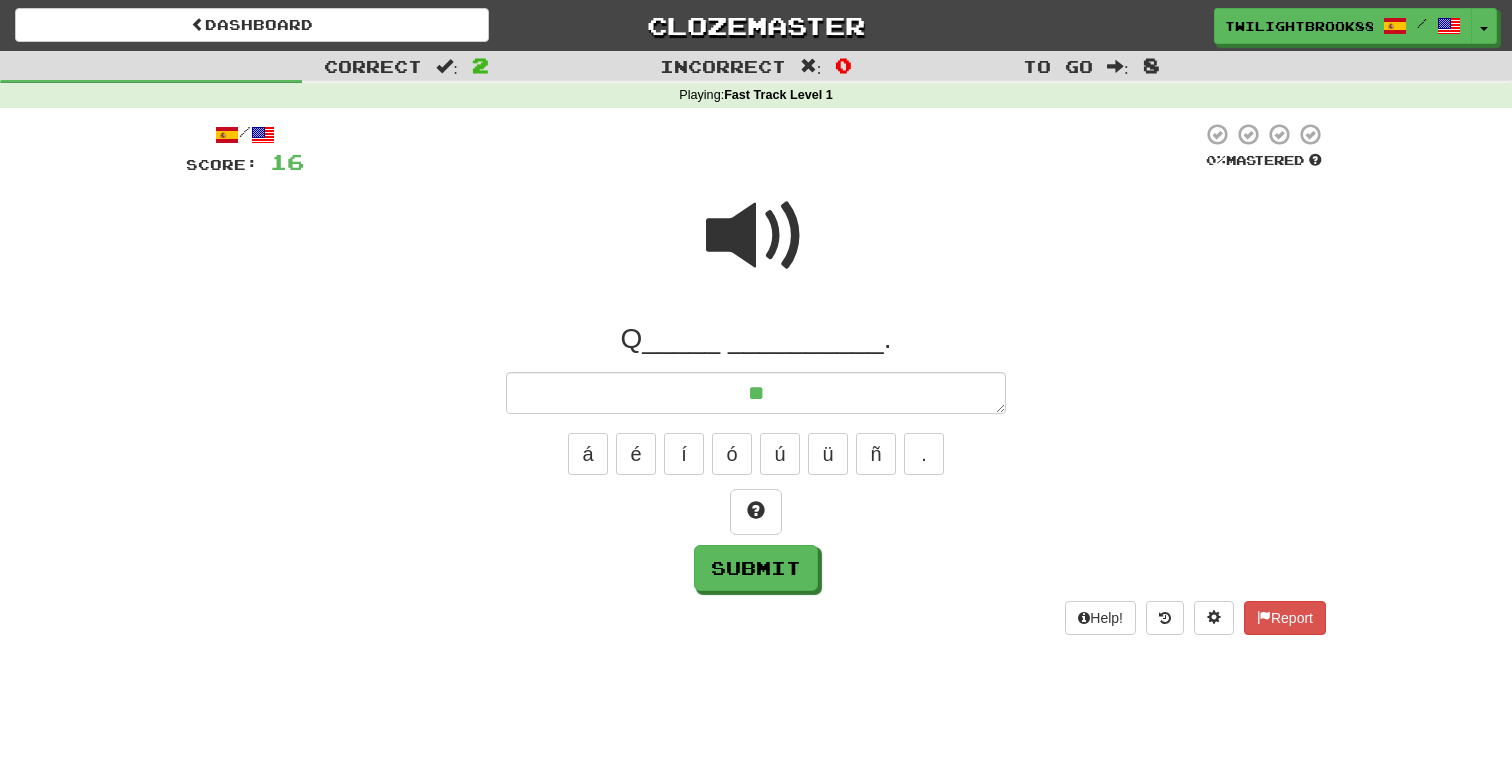 type on "***" 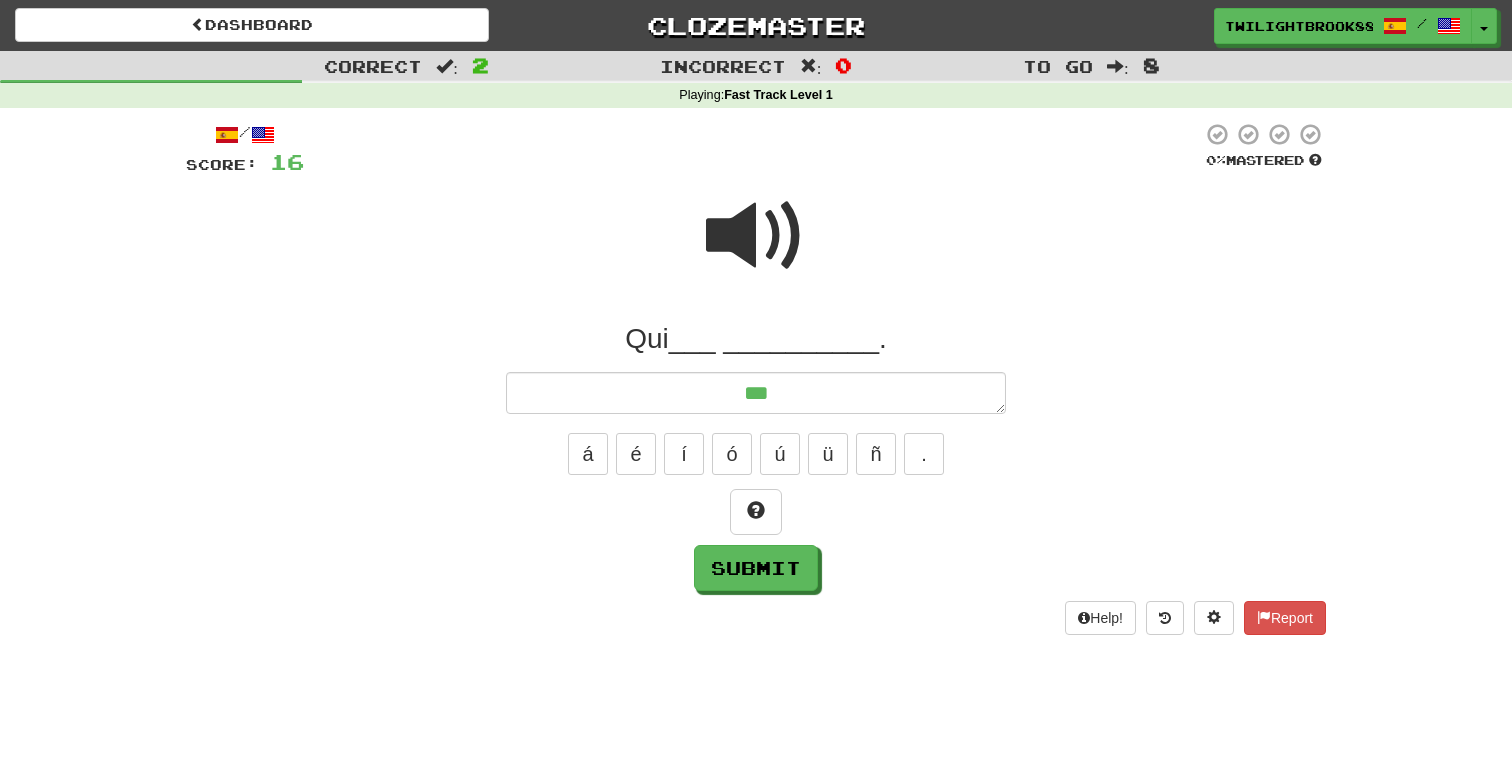 type on "*" 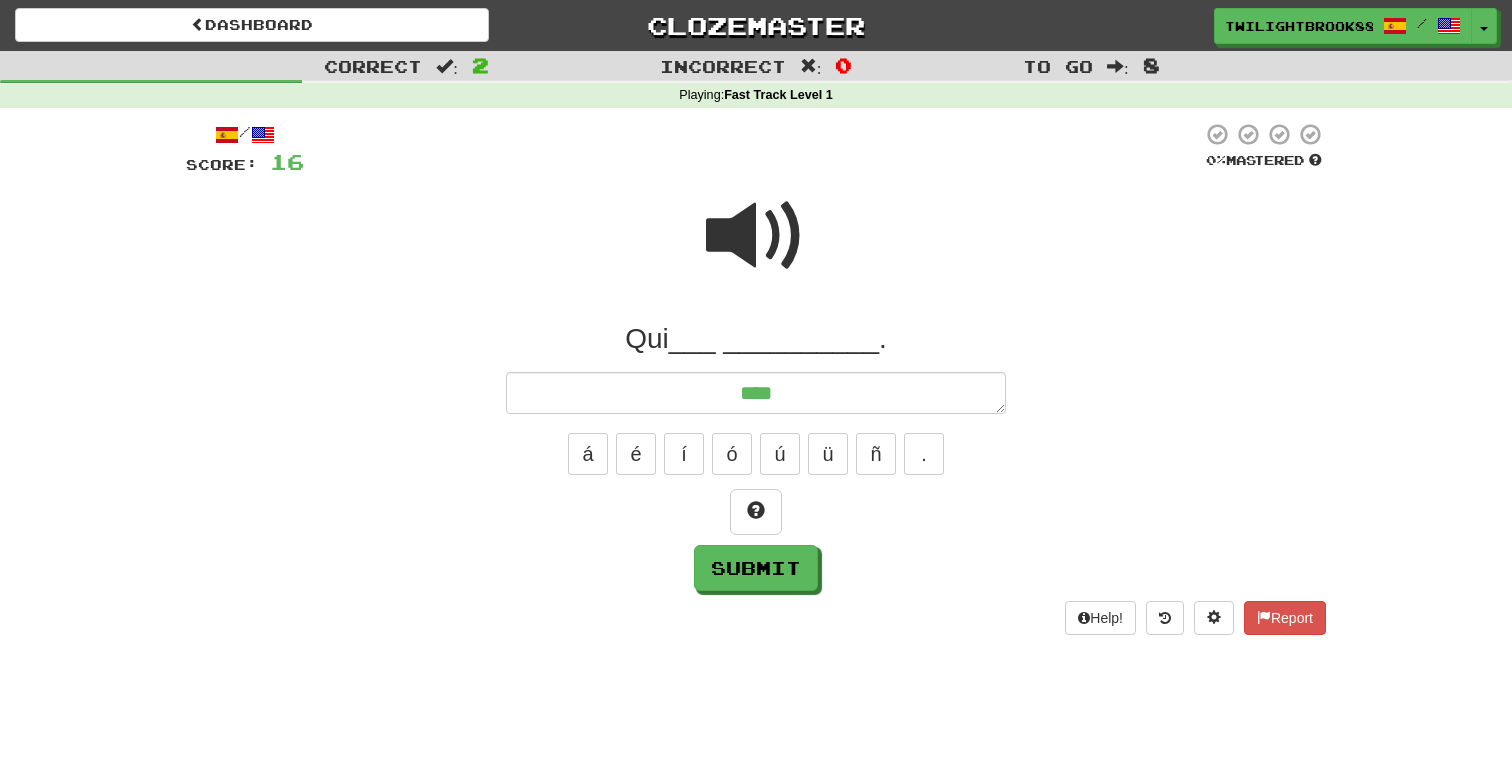 type on "*" 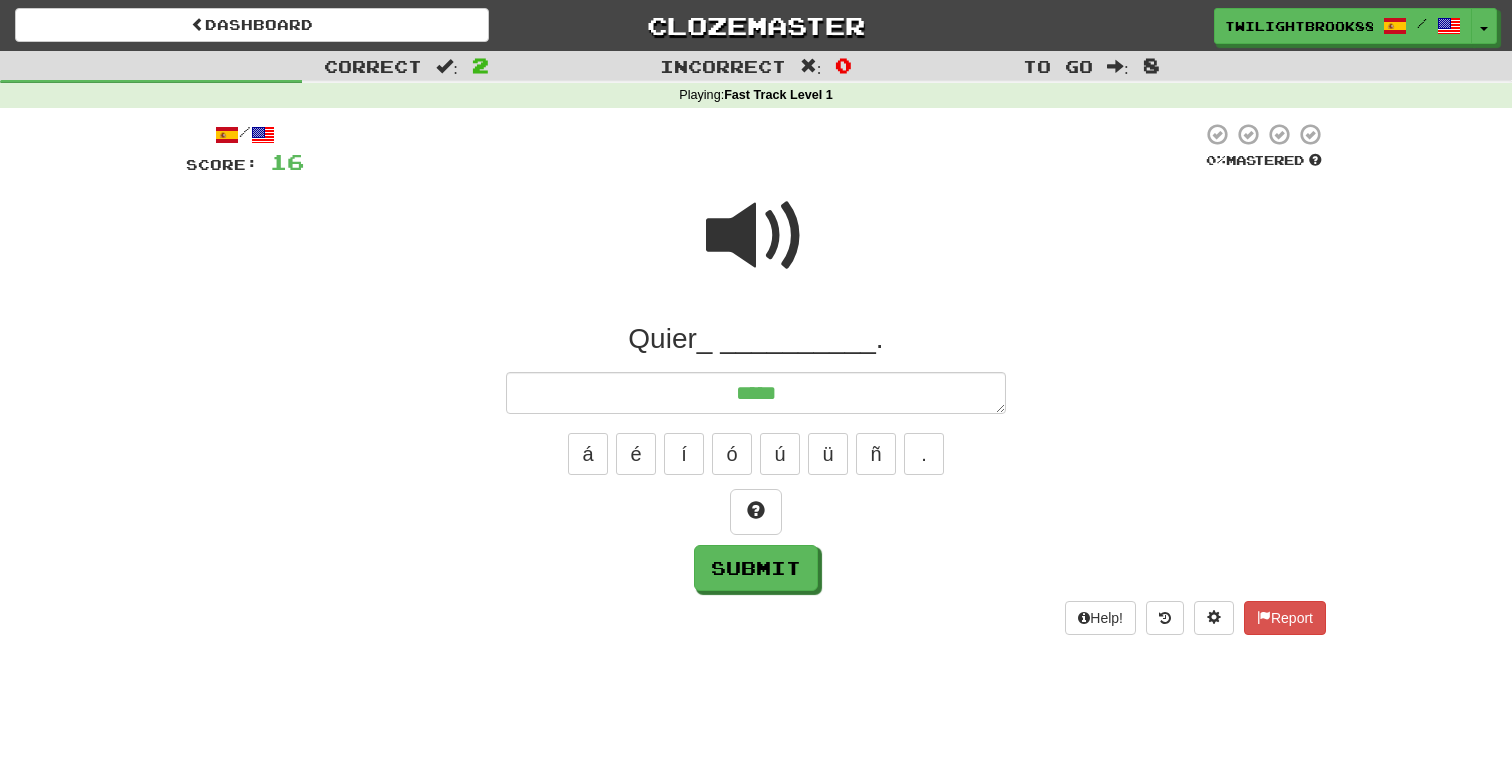 type on "******" 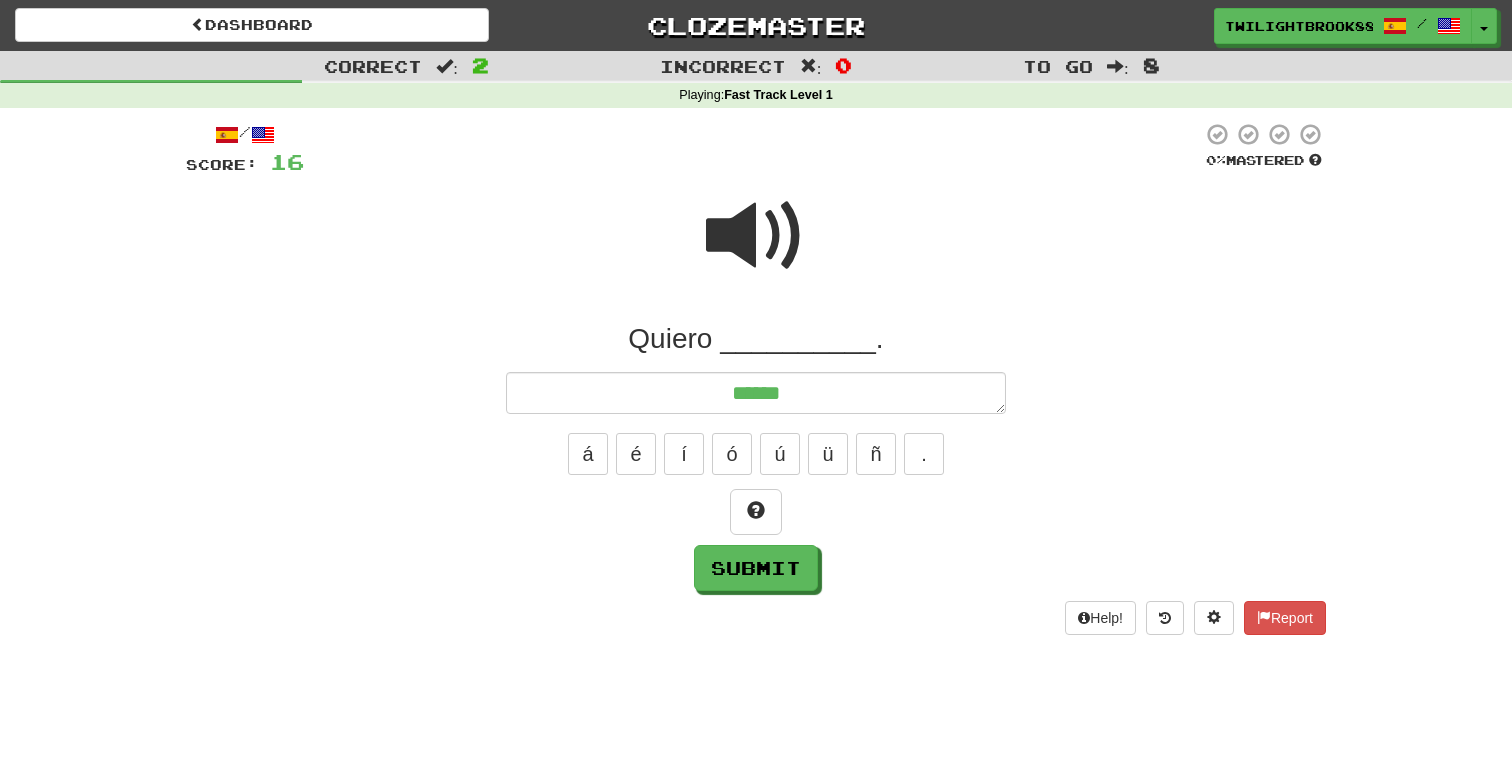 type on "*" 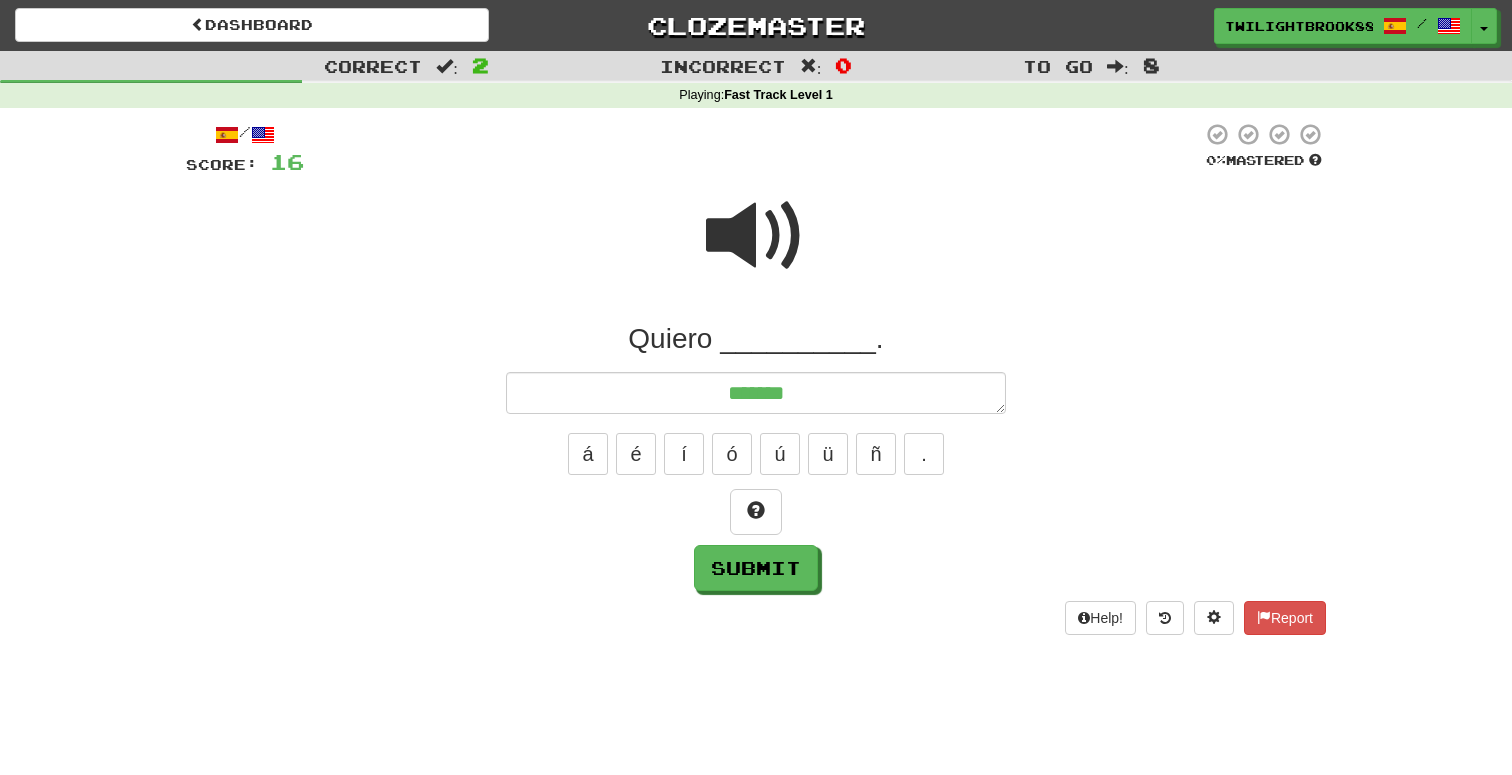 type on "*" 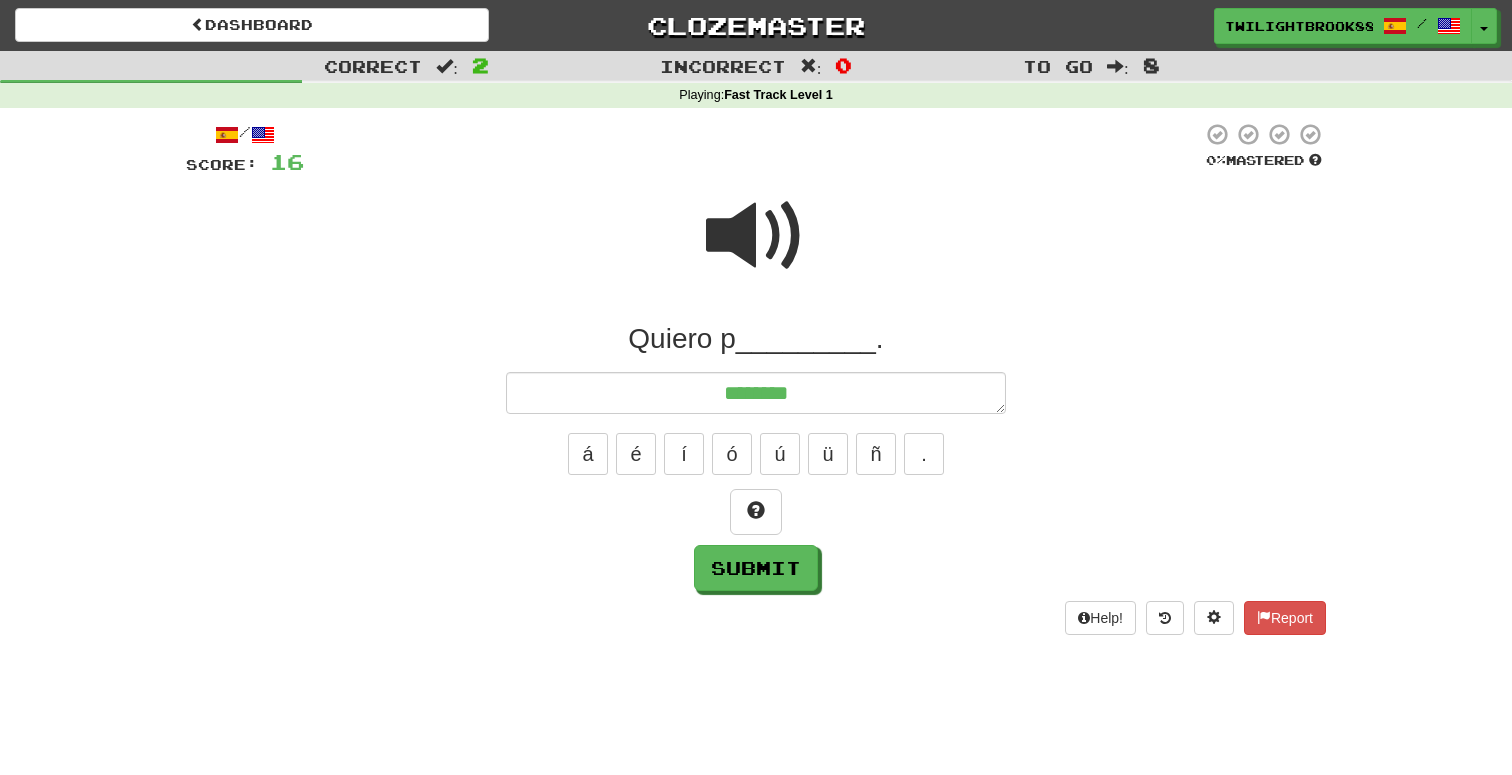 type on "*" 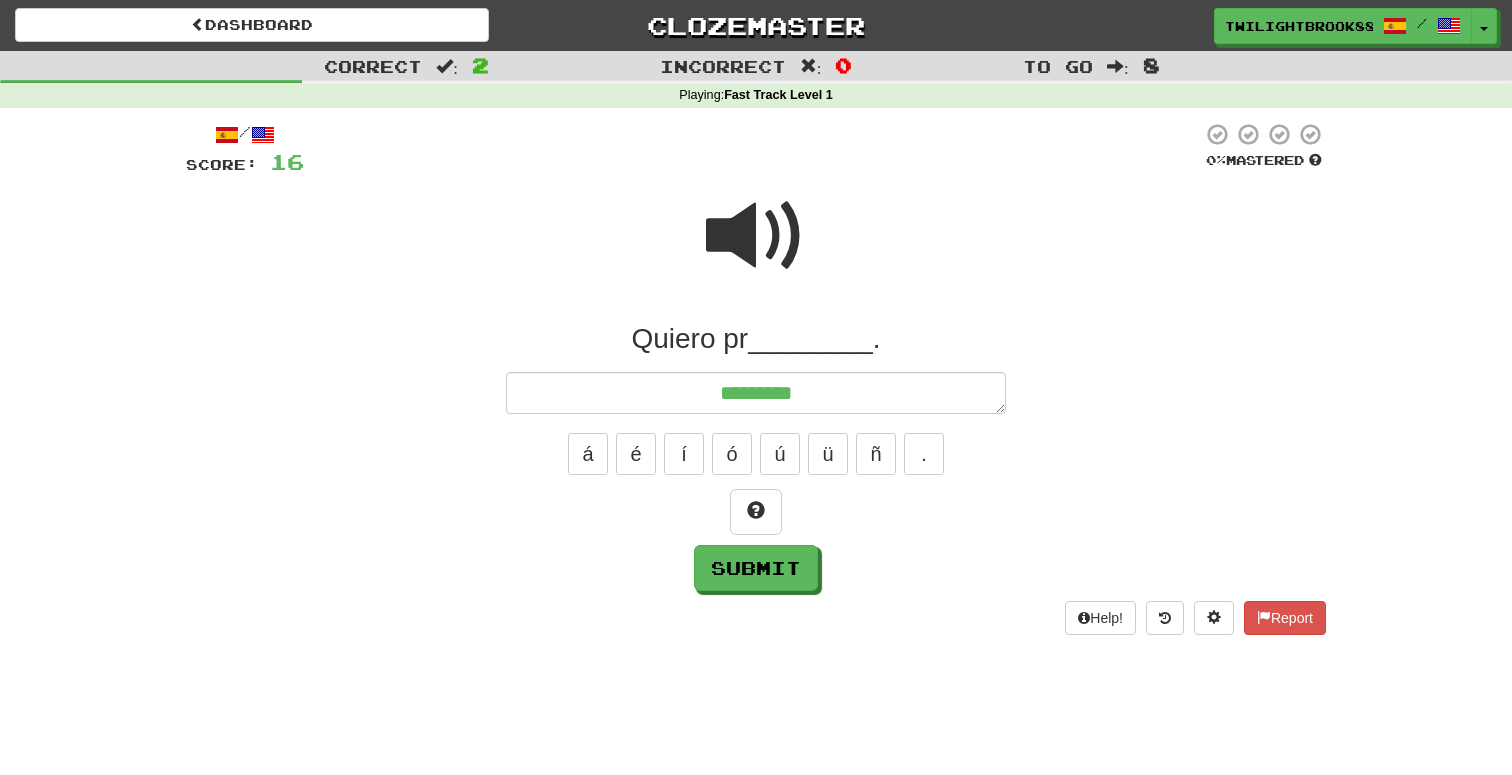 type on "*" 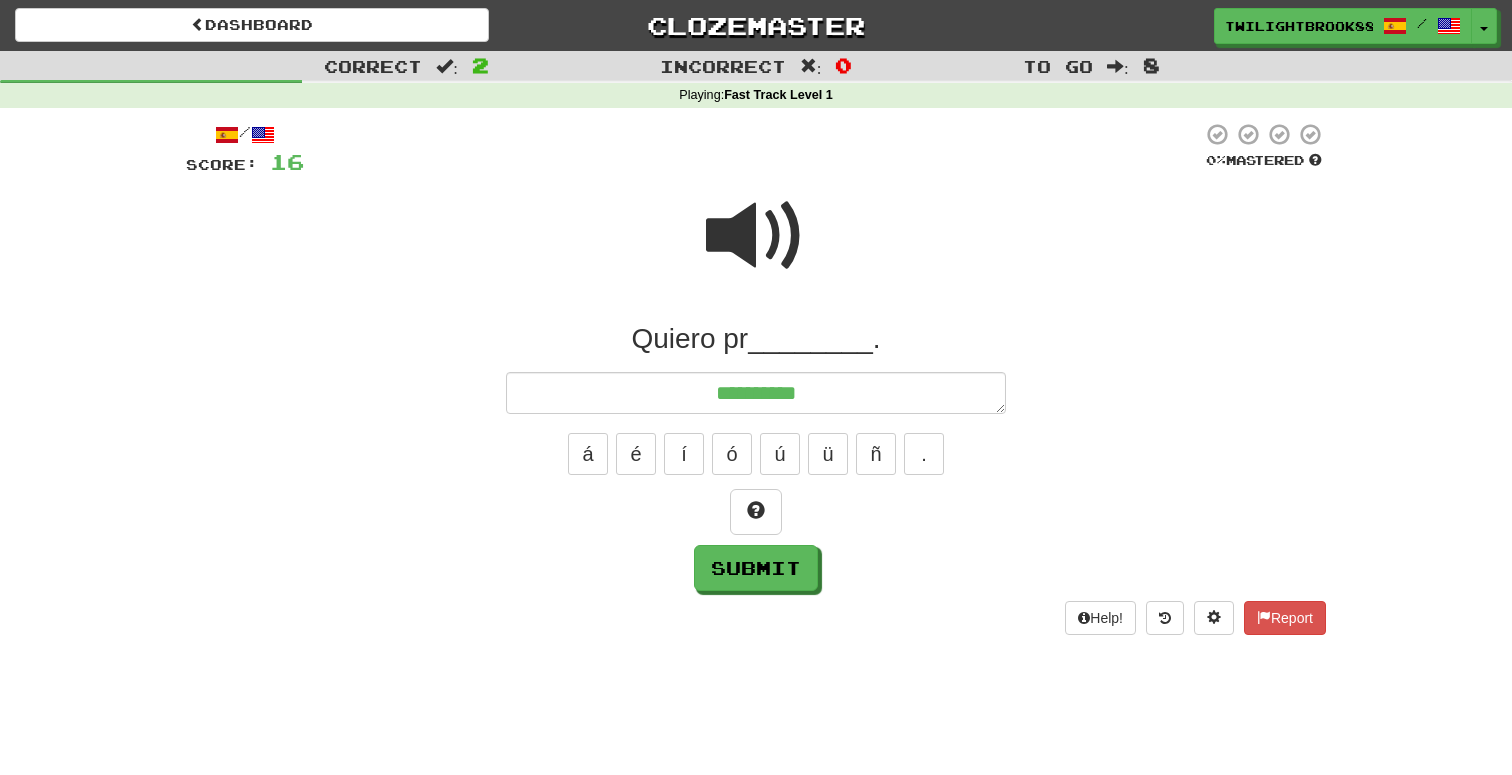 type on "*" 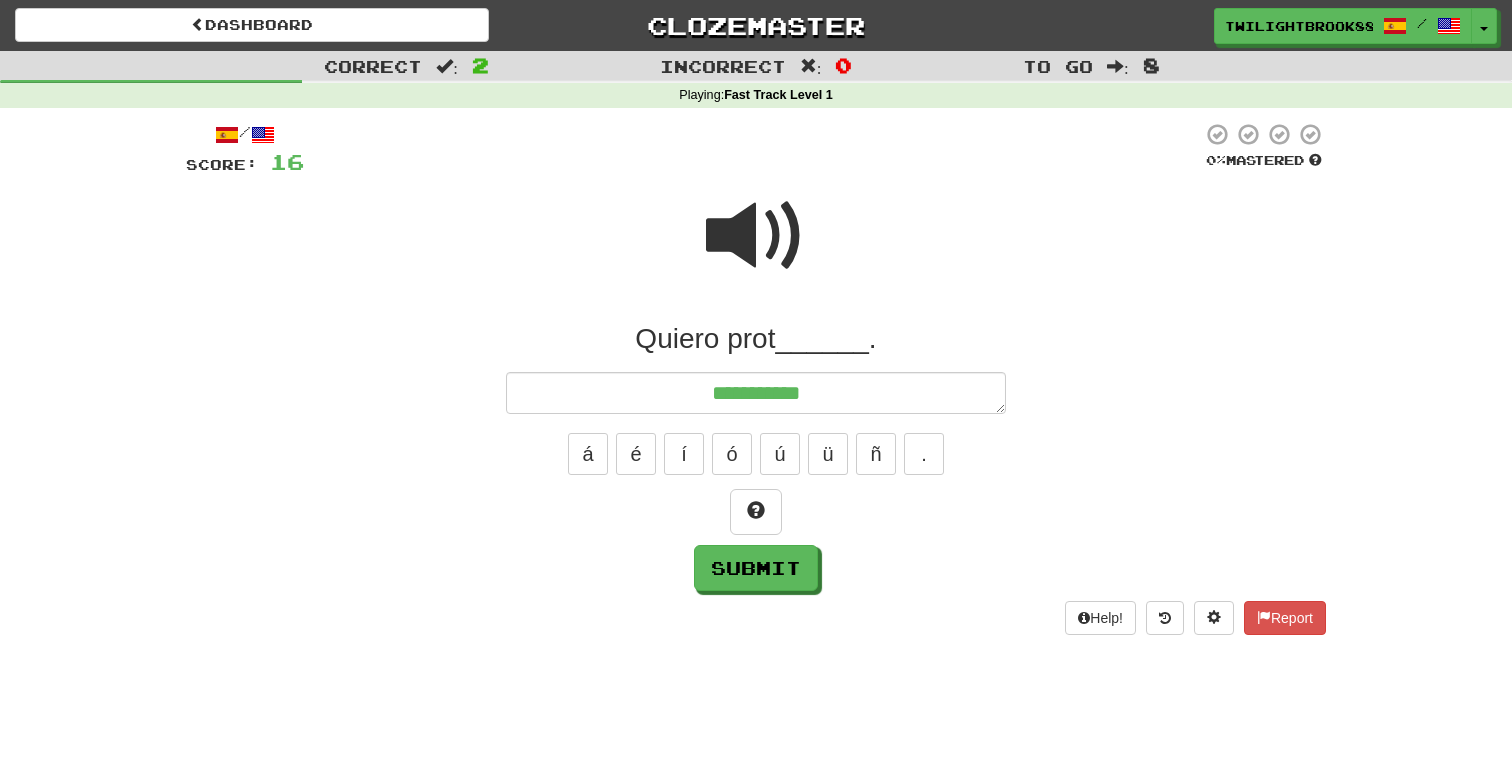 type on "**********" 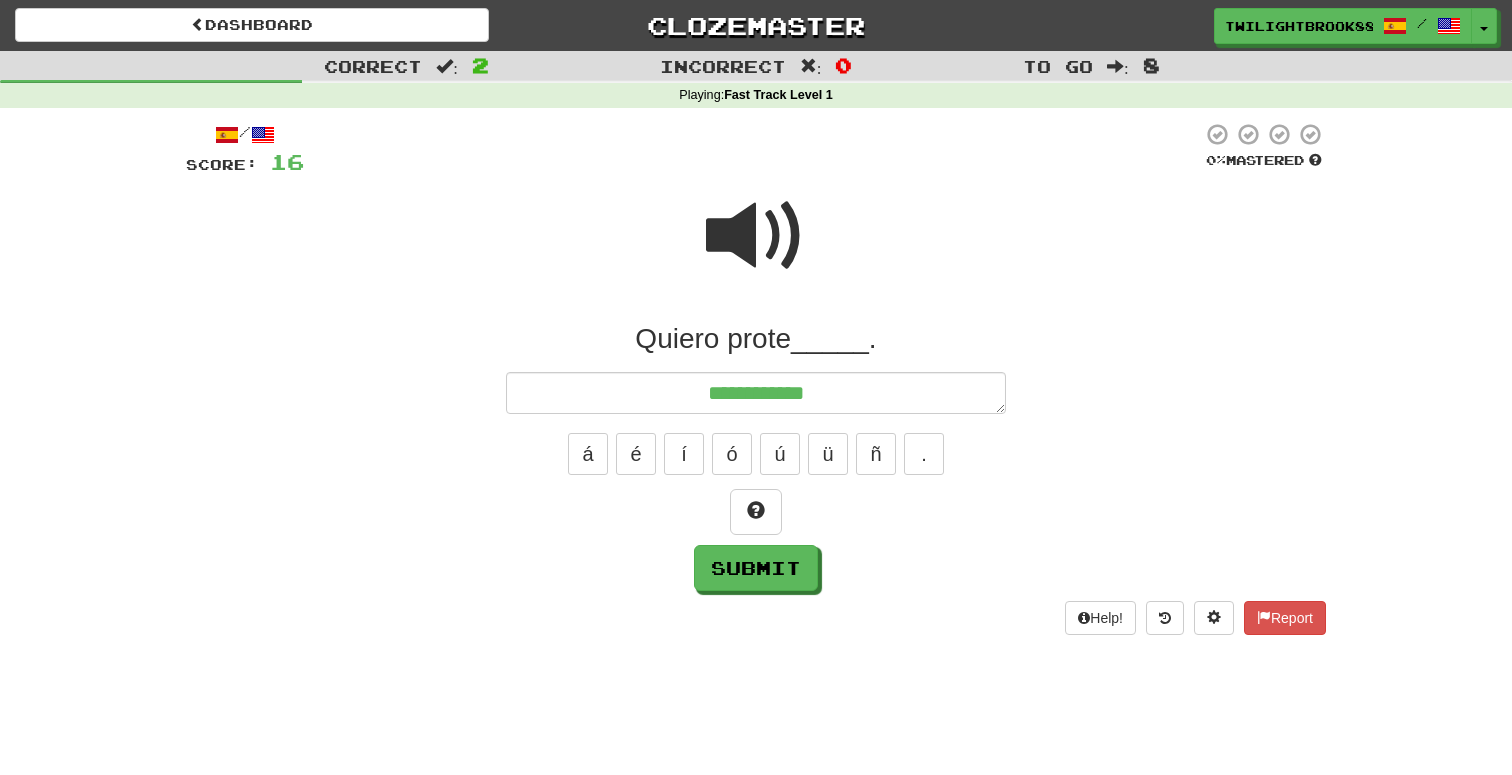 type on "*" 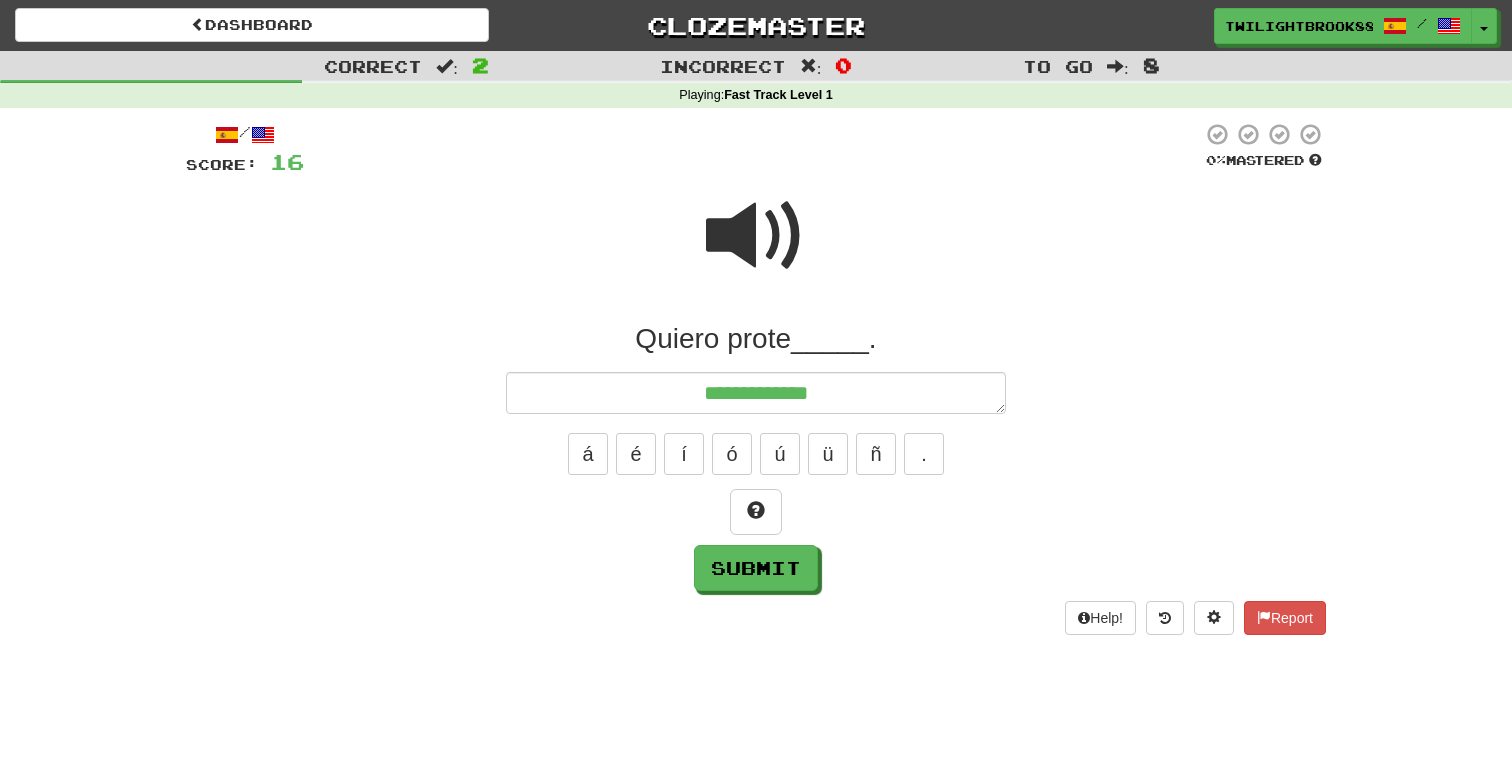type on "*" 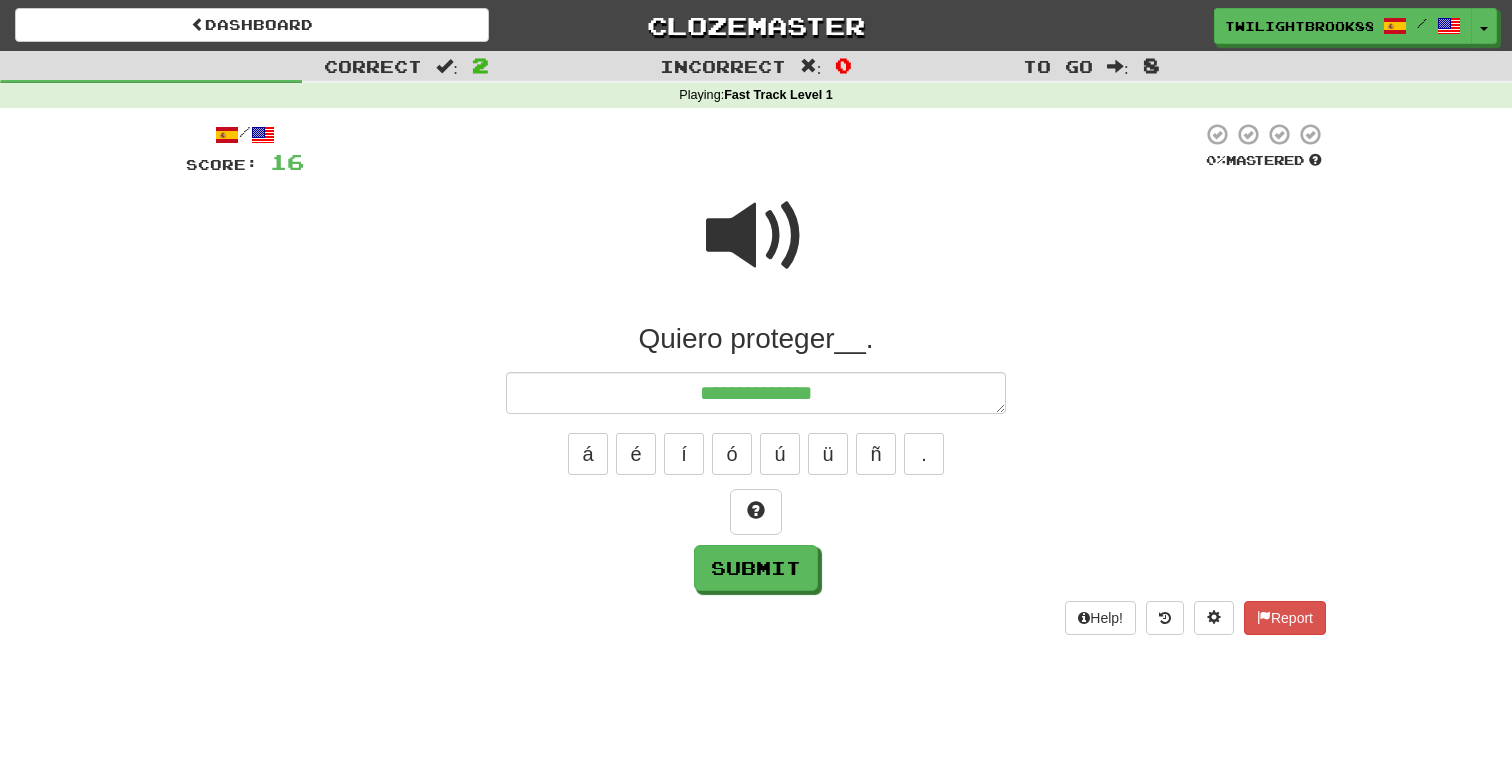 type on "*" 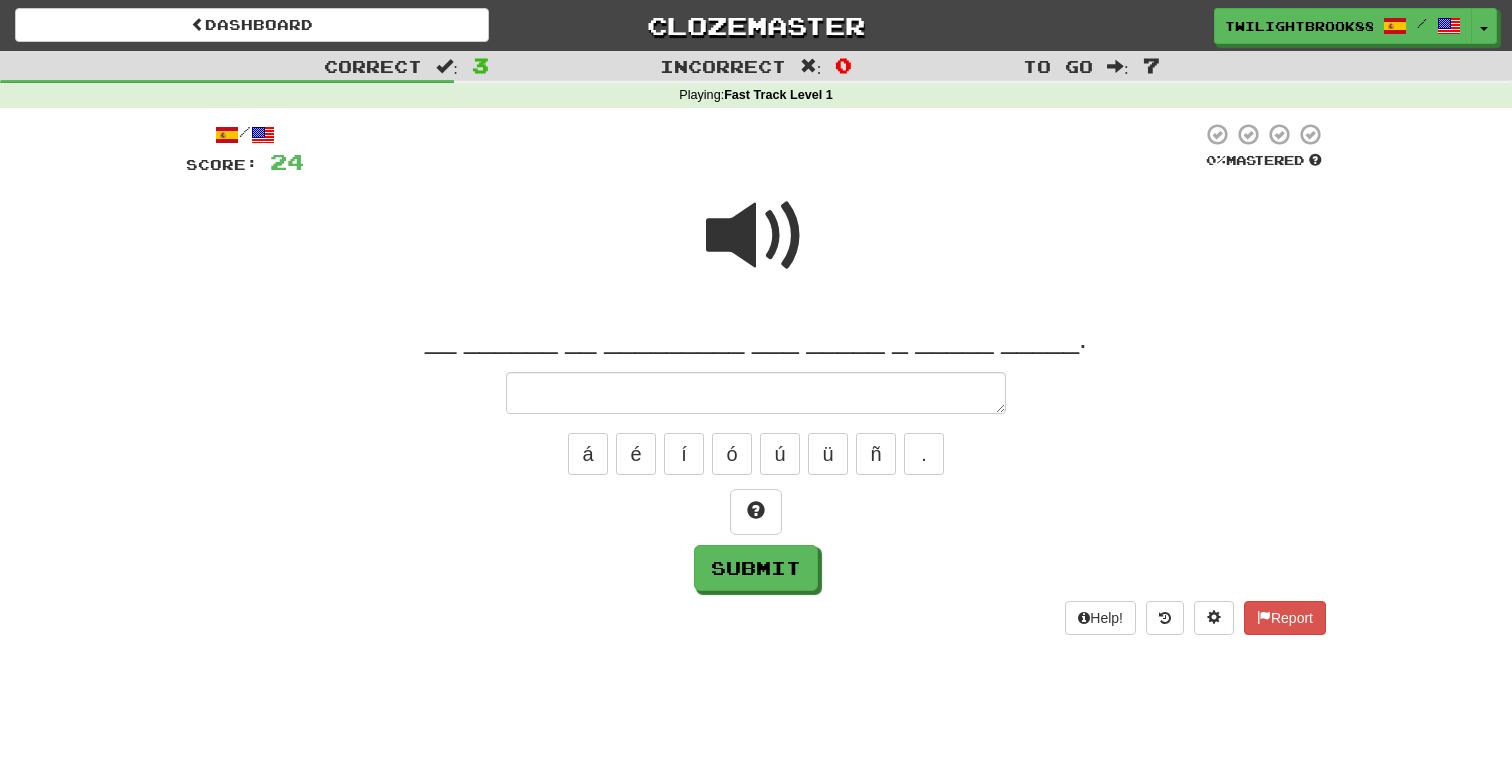 type on "*" 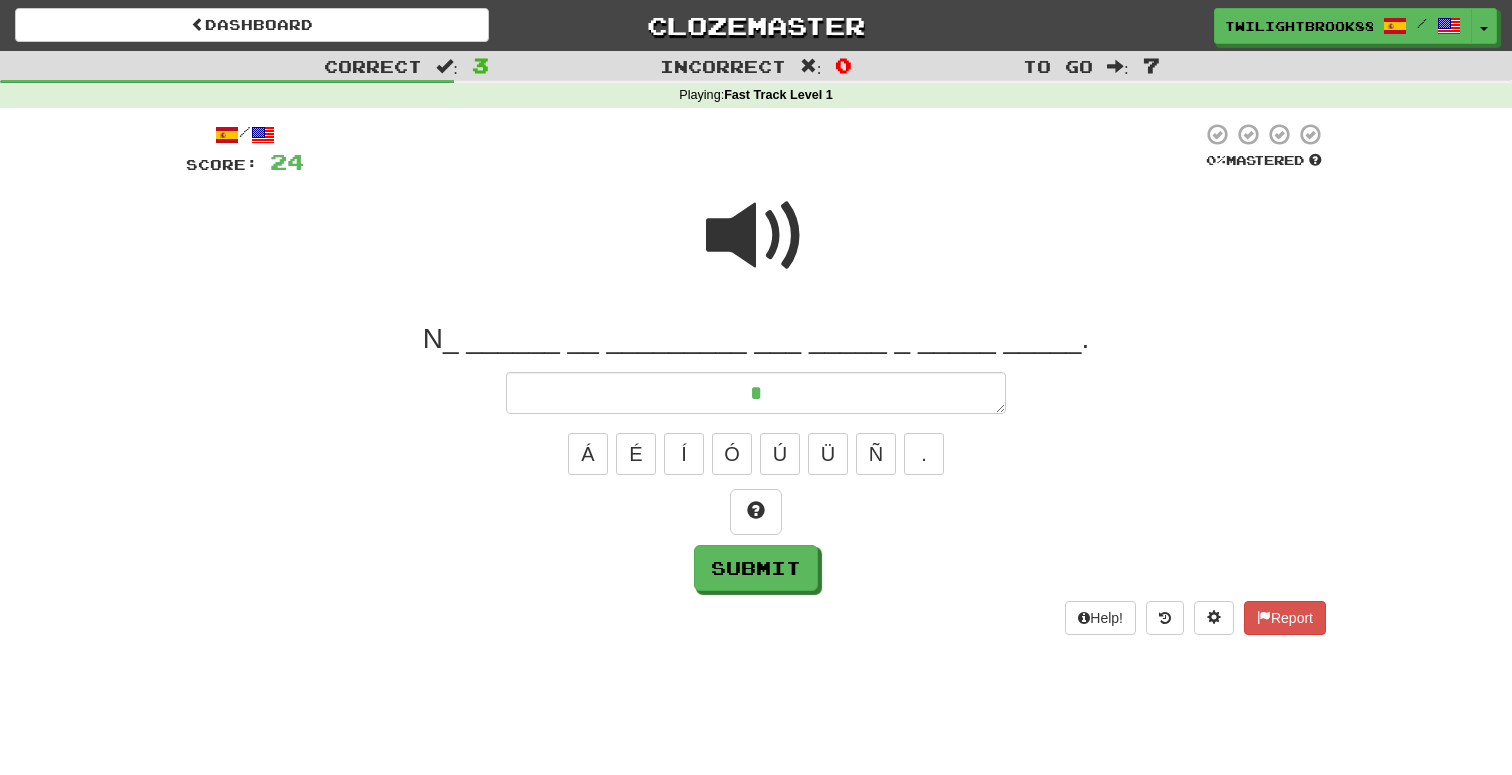 type on "*" 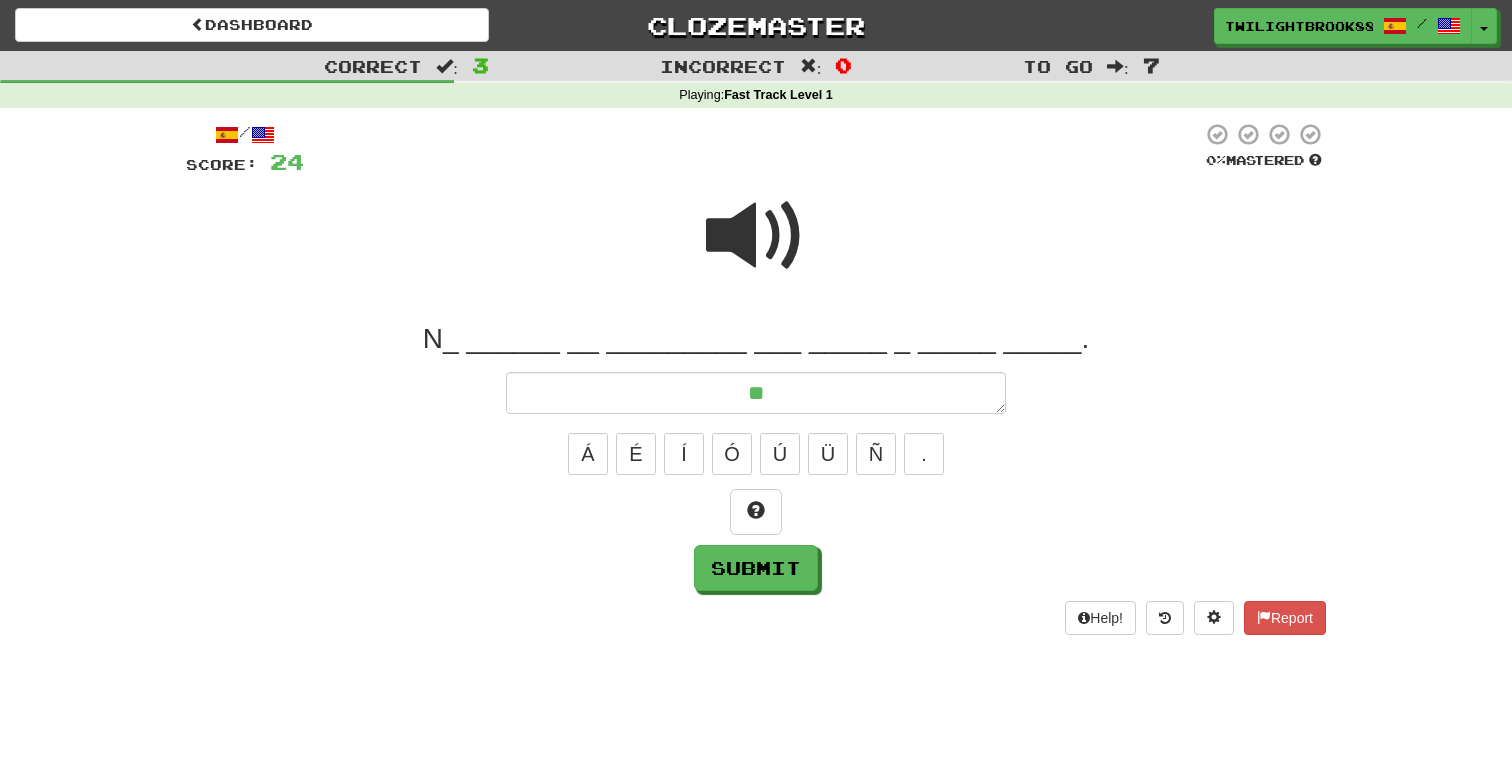 type on "*" 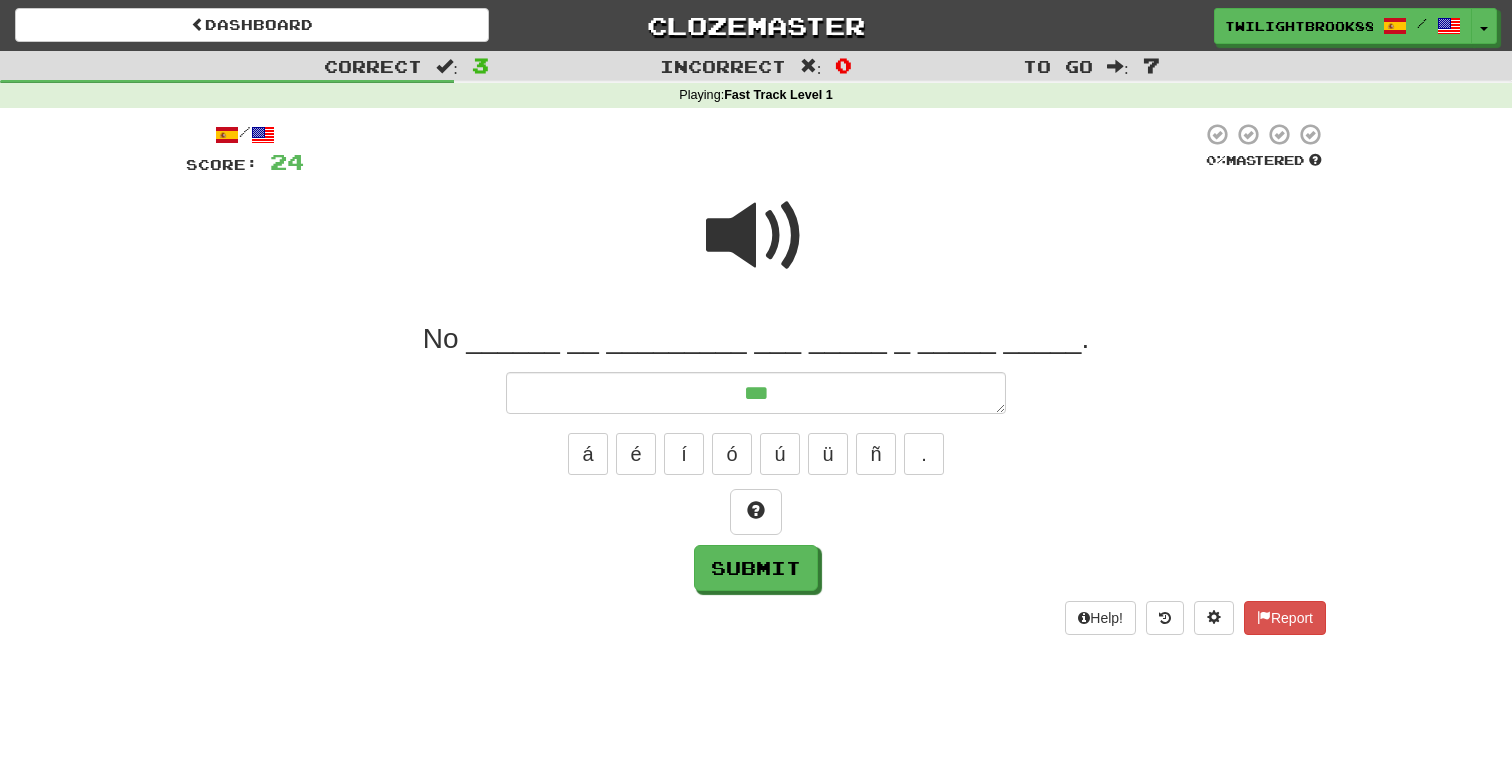 type on "*" 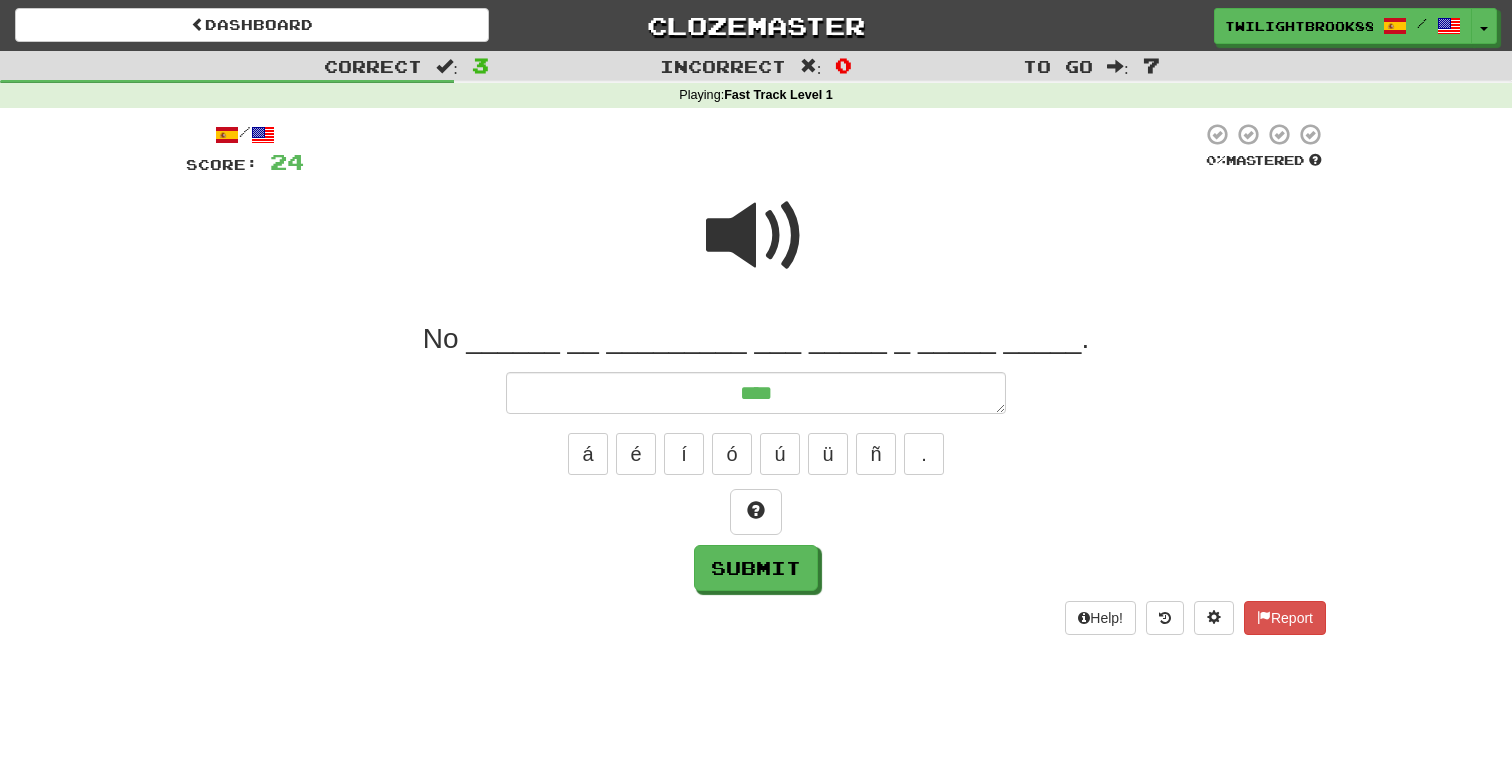 type on "*" 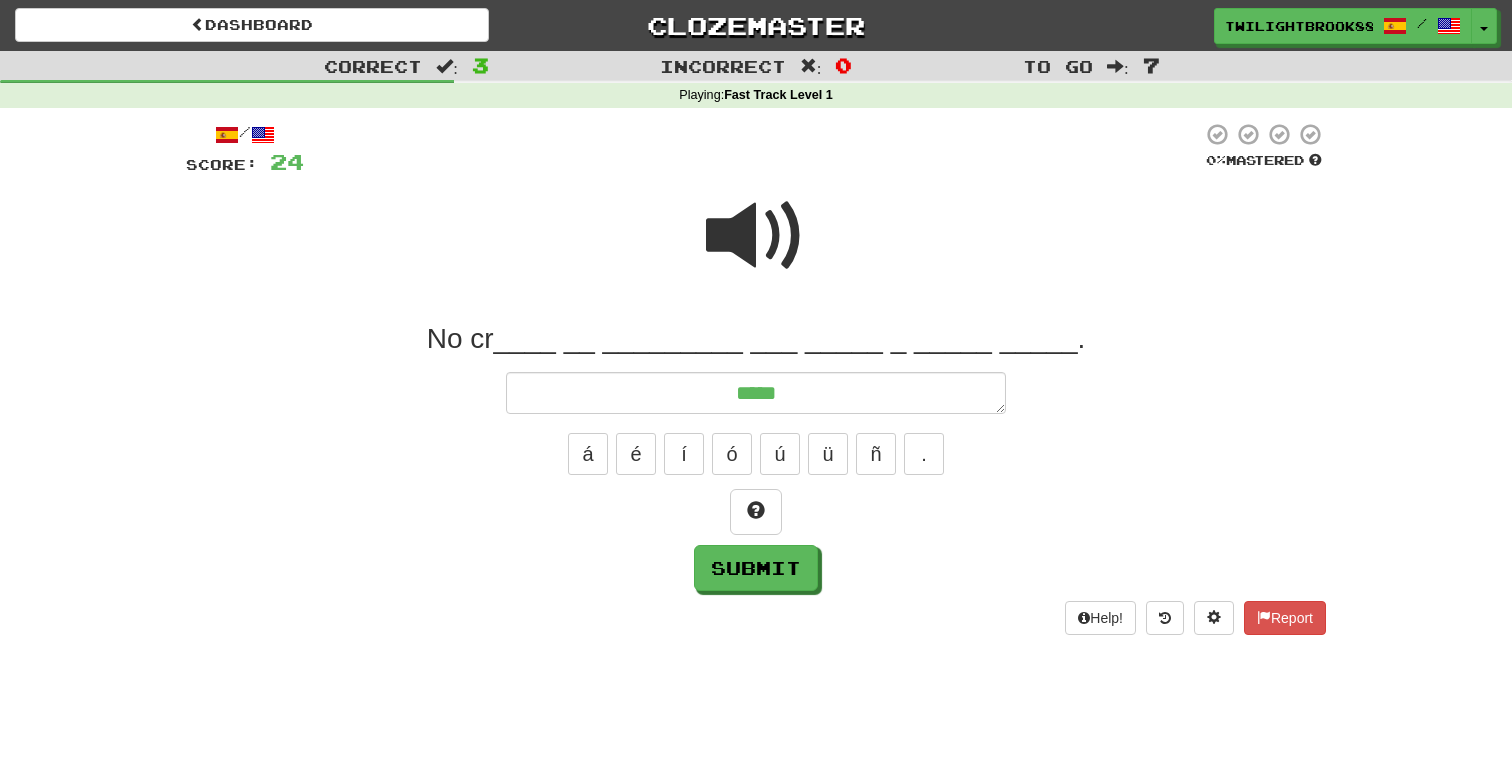 type on "*" 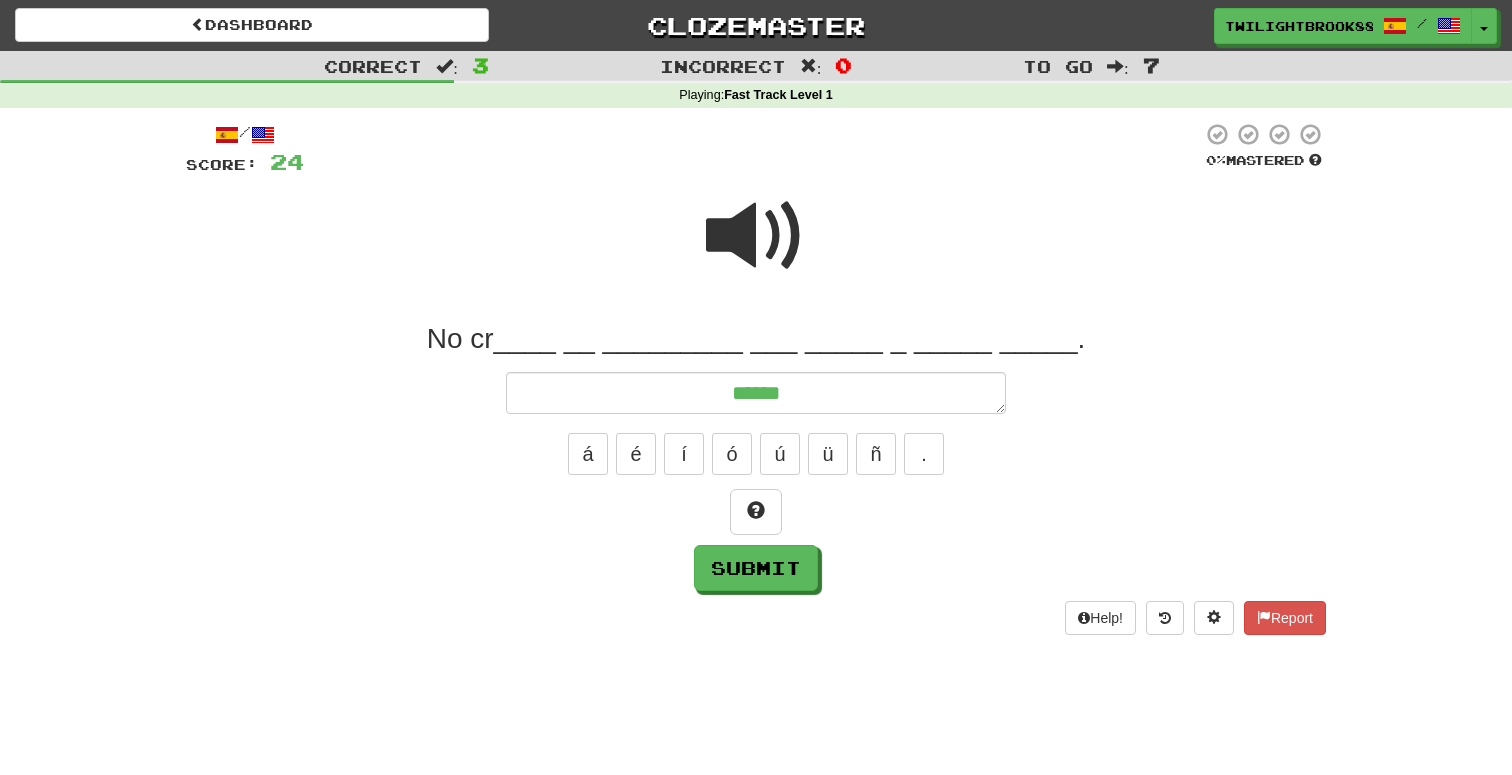 type on "*" 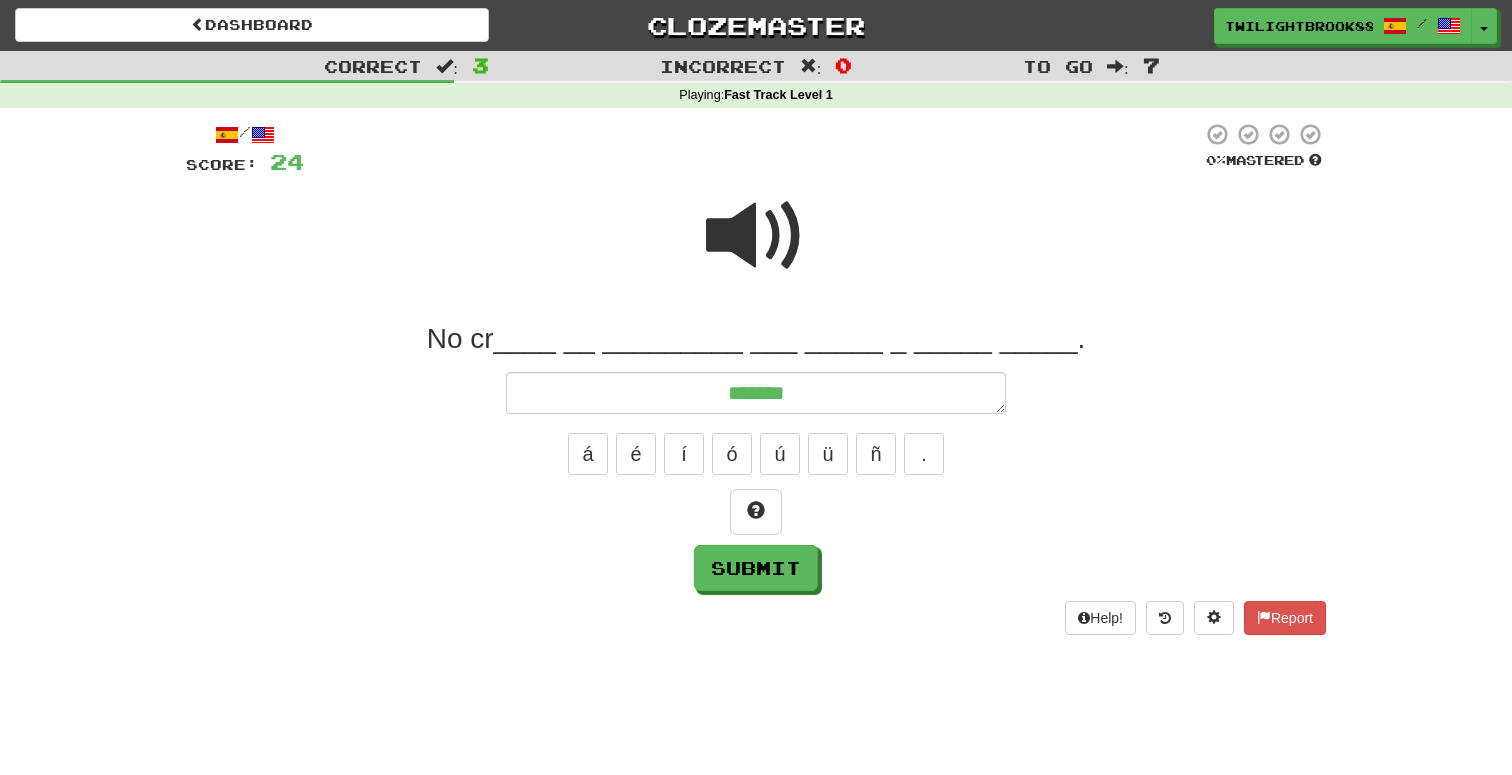 type on "********" 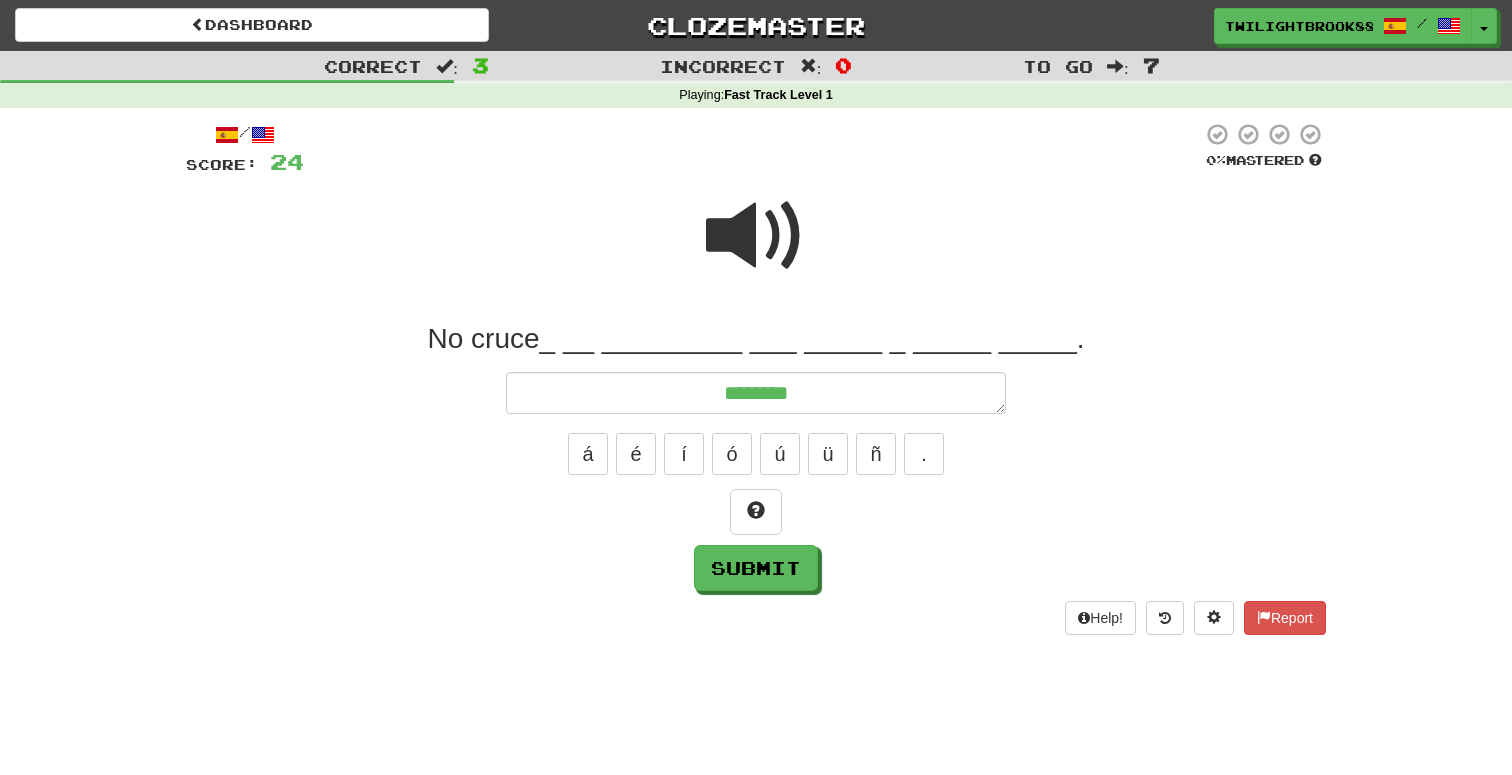 type on "*" 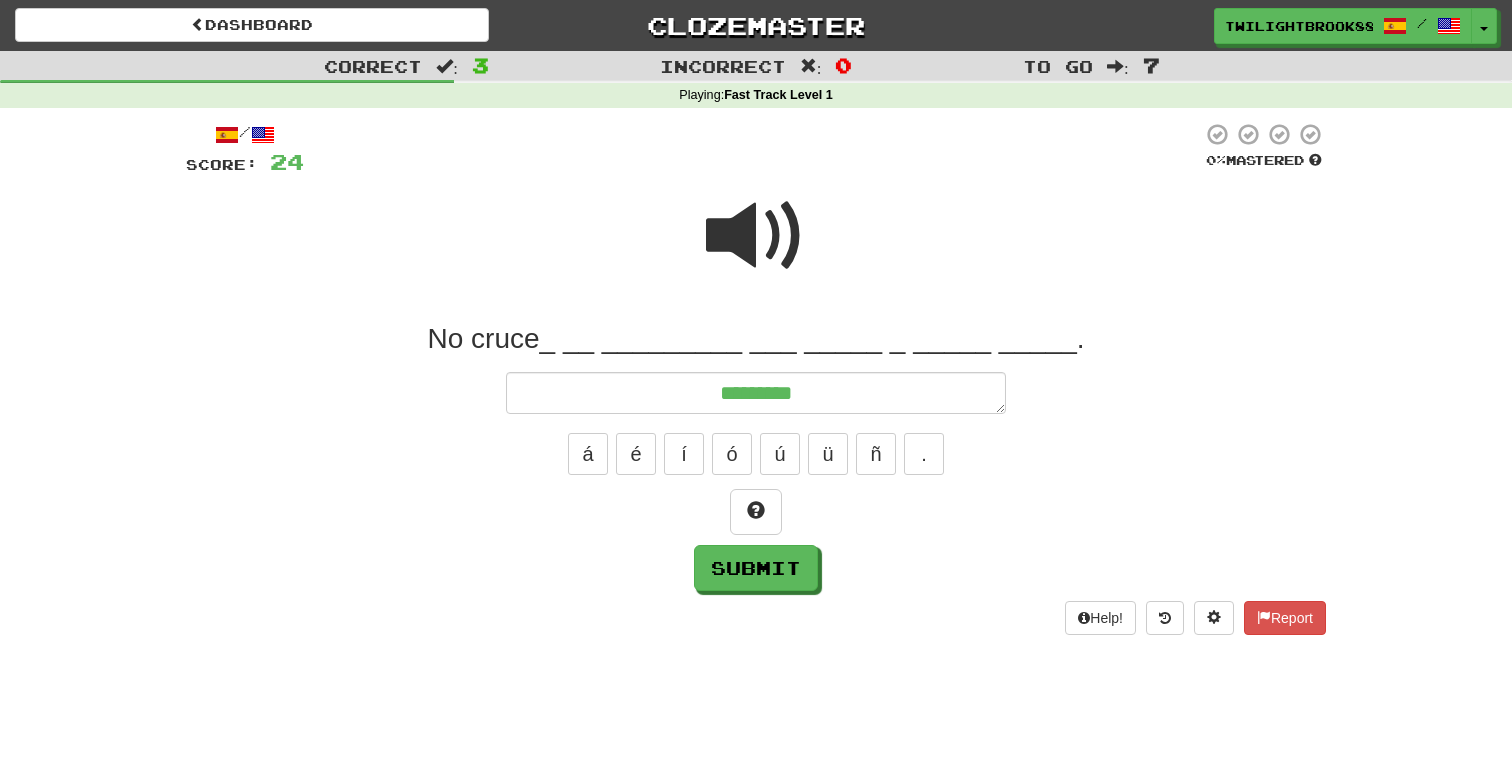 type on "*" 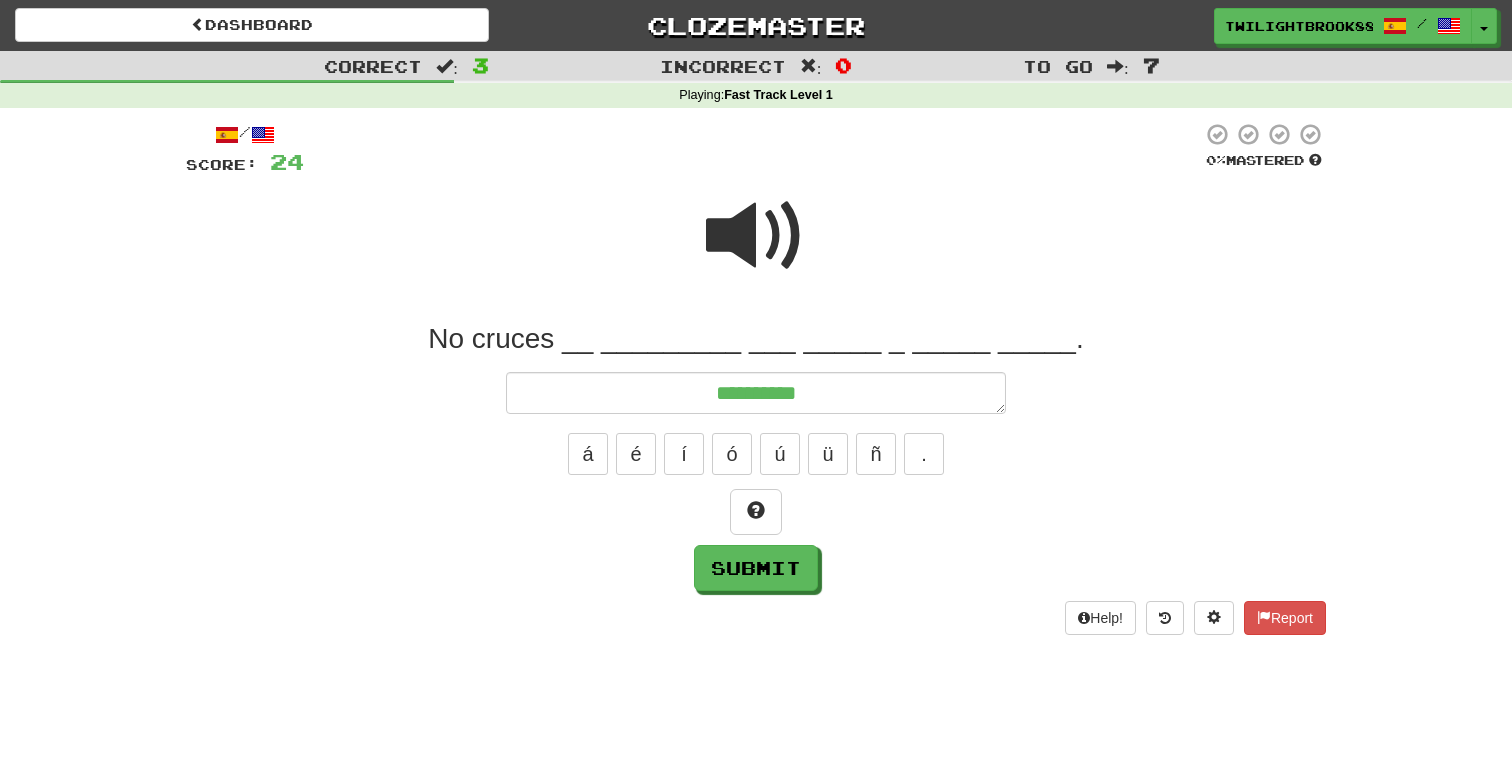 type on "*" 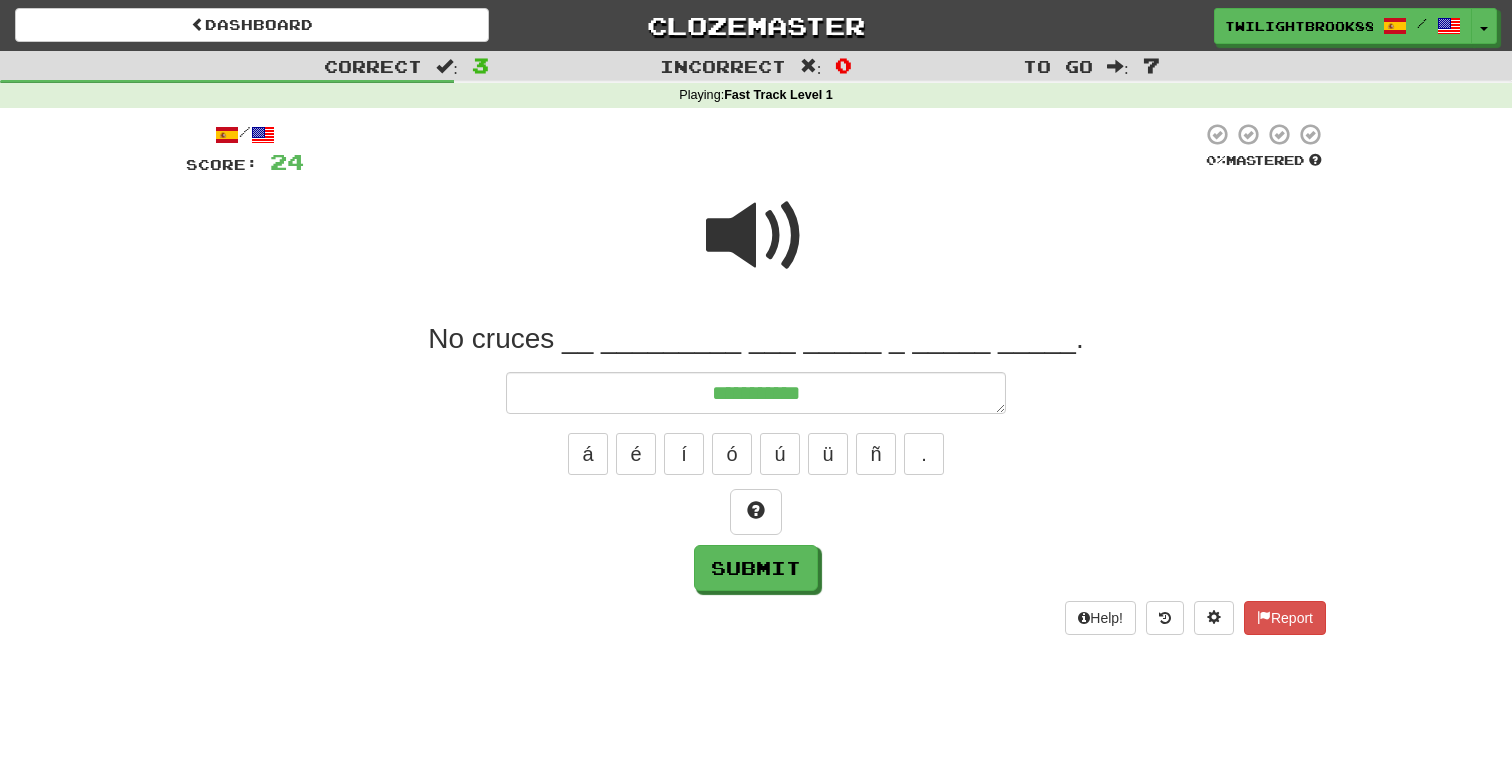type on "**********" 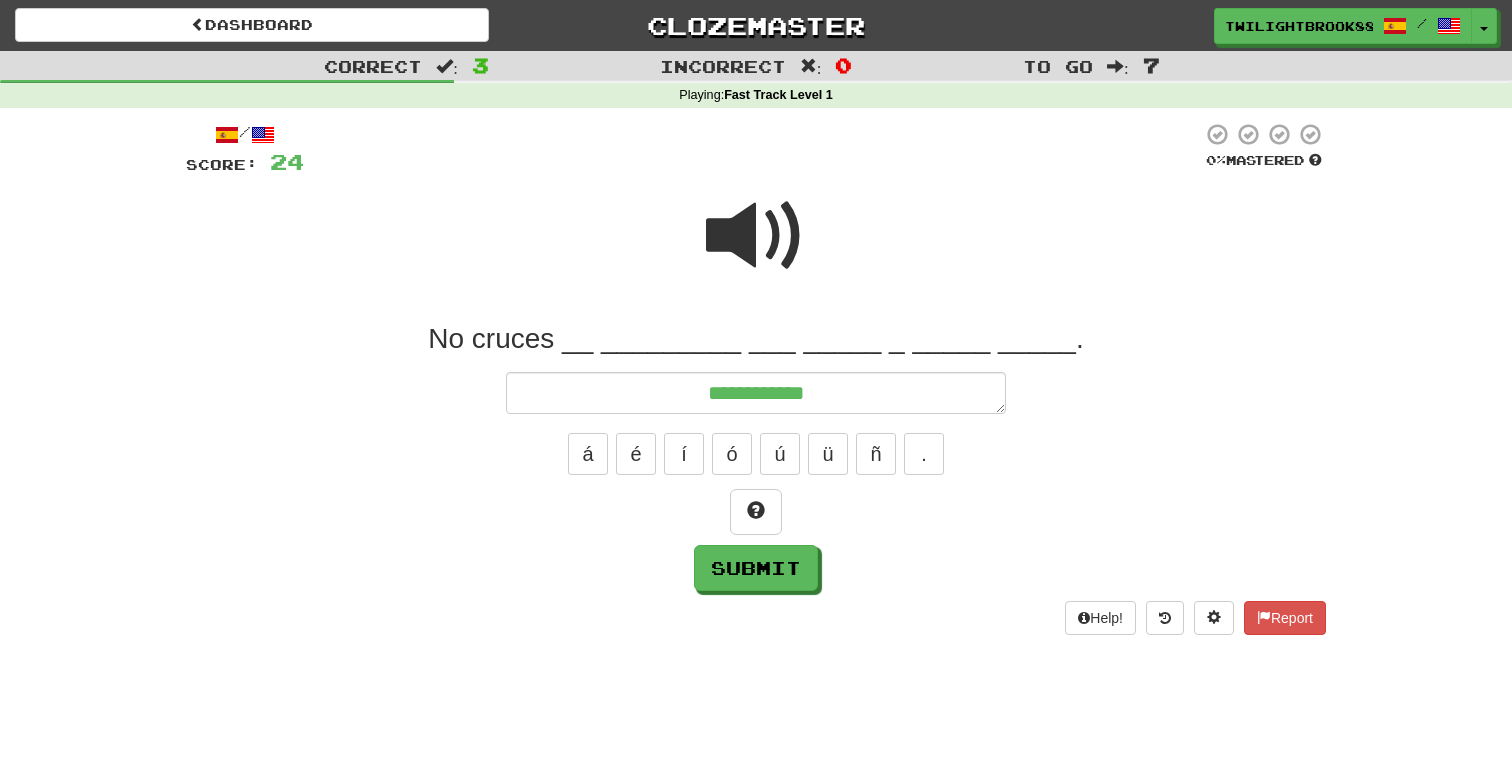 type on "*" 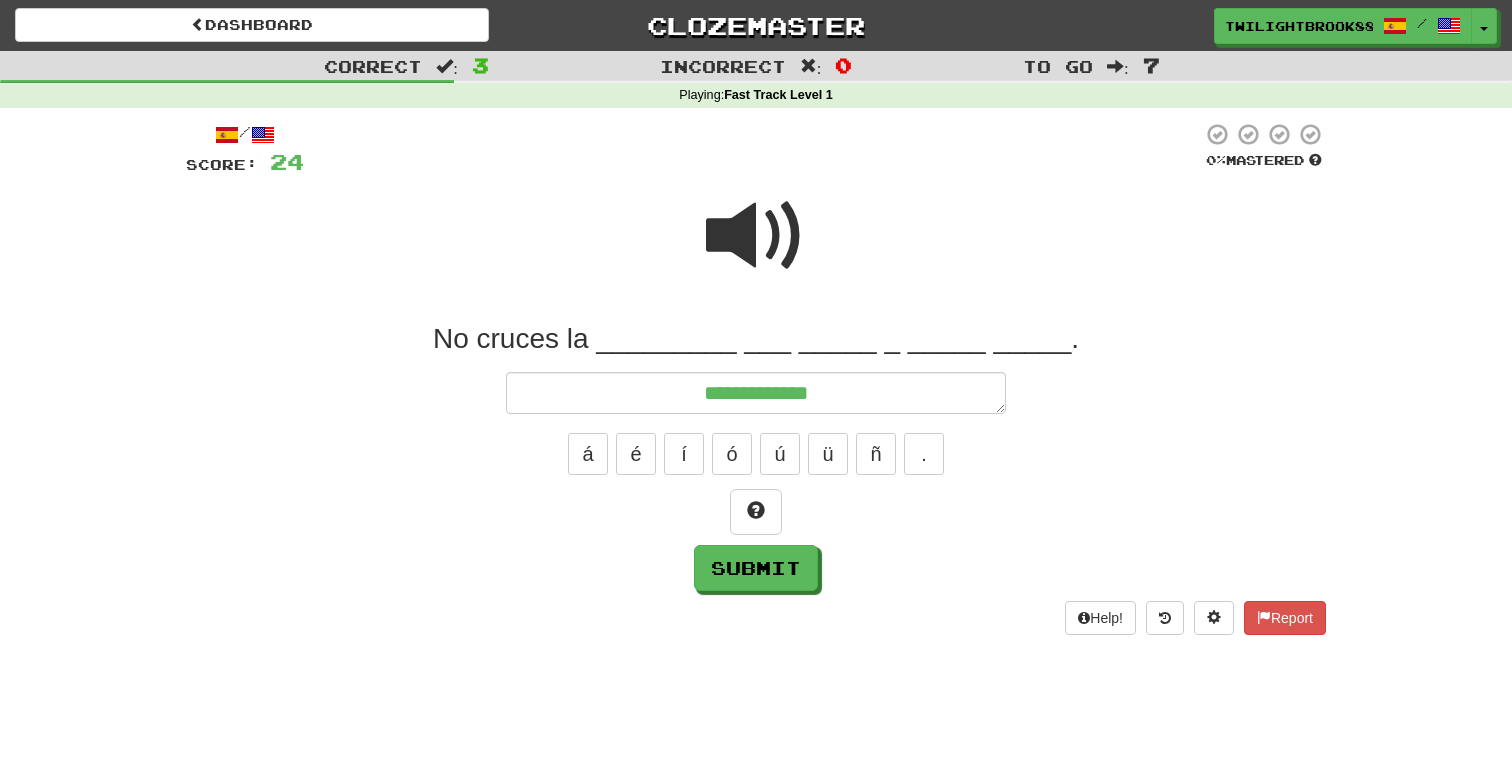 type on "*" 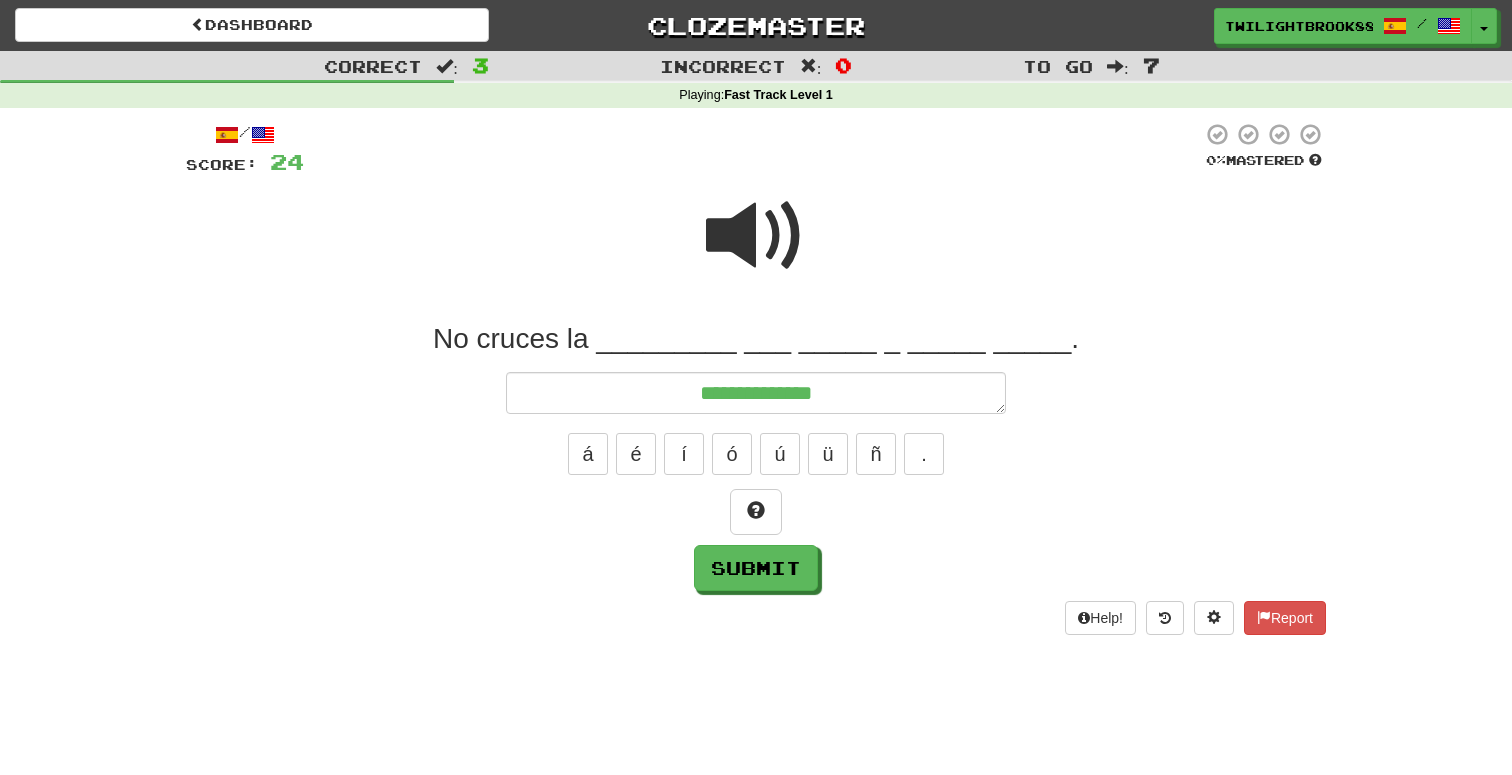 type on "*" 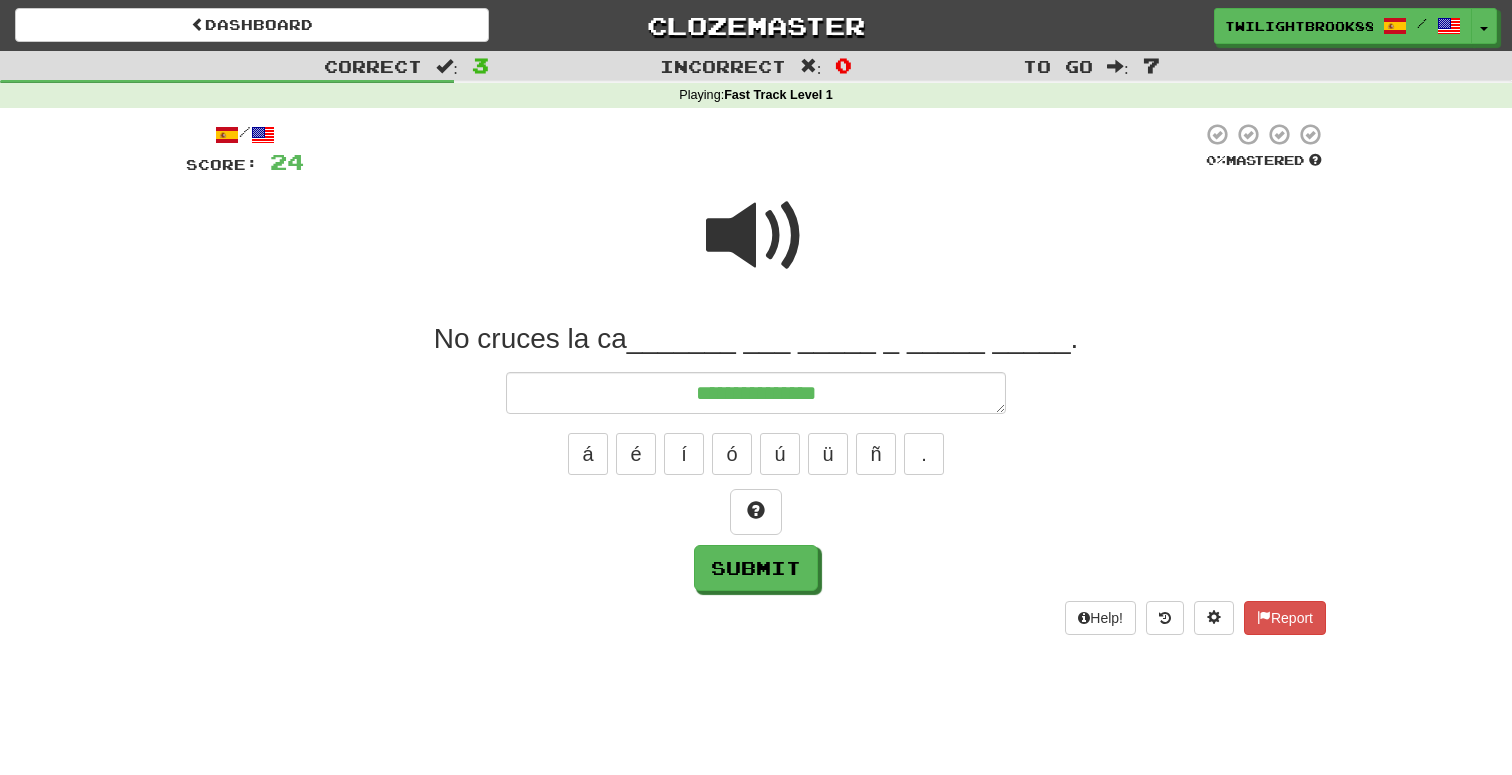 type on "*" 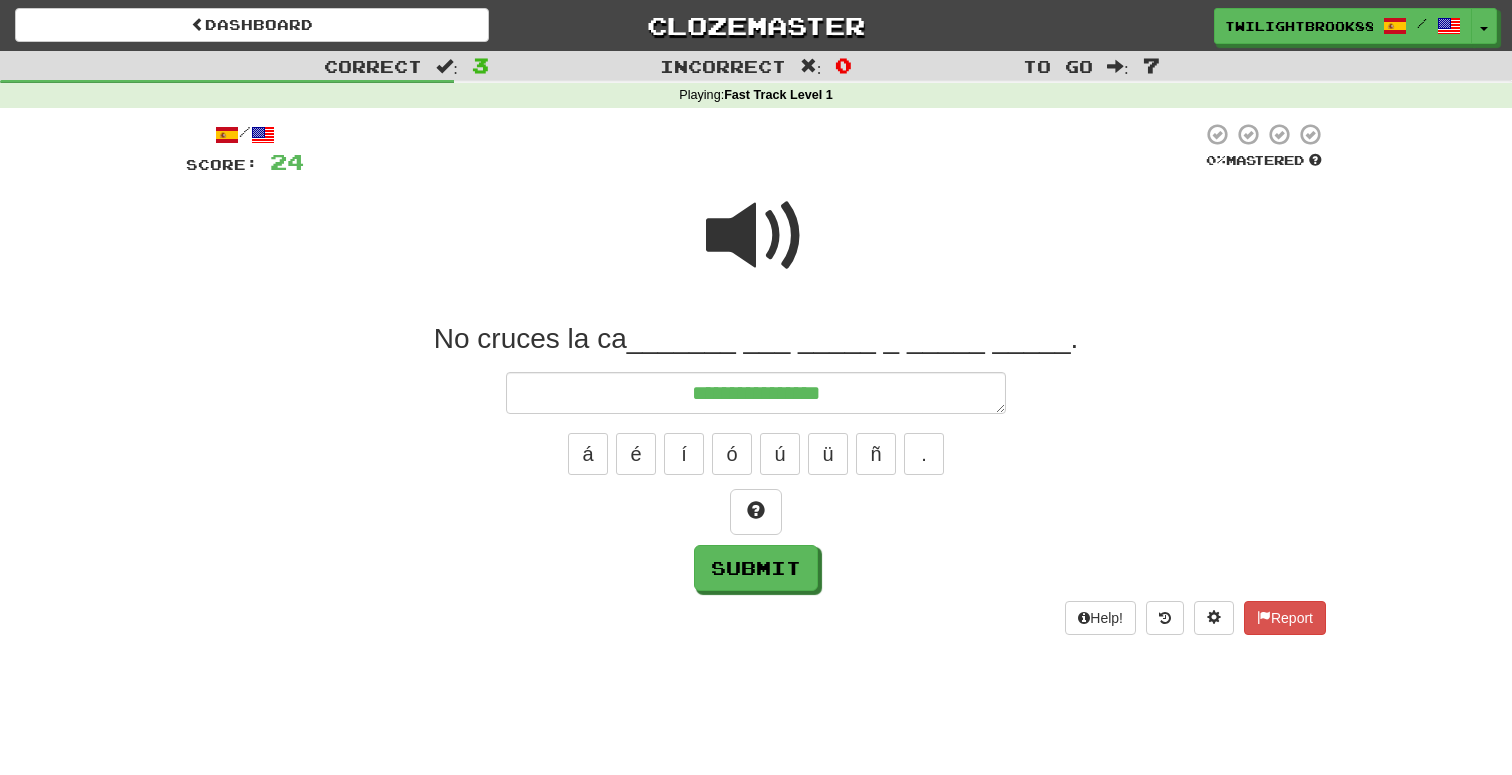type on "*" 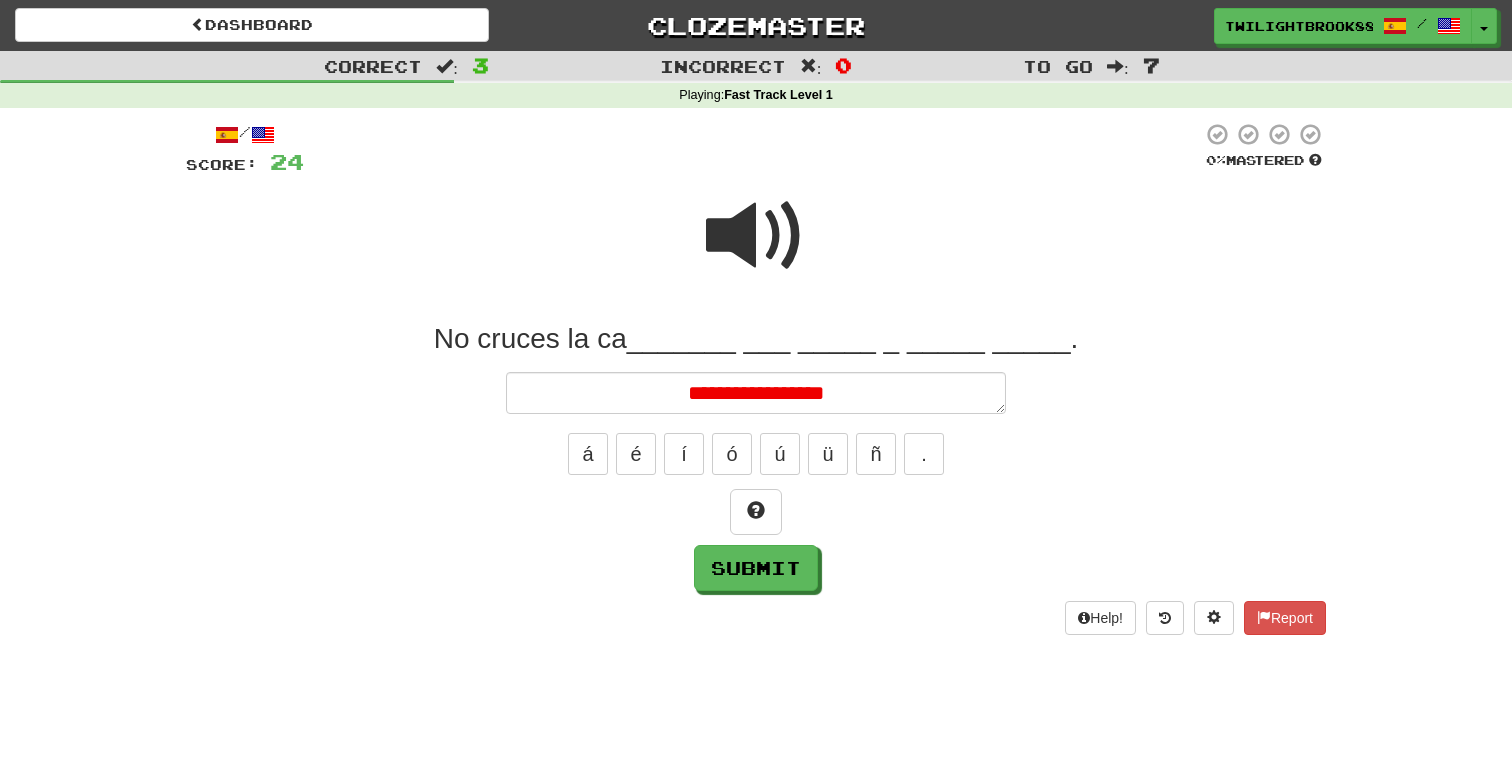 type on "*" 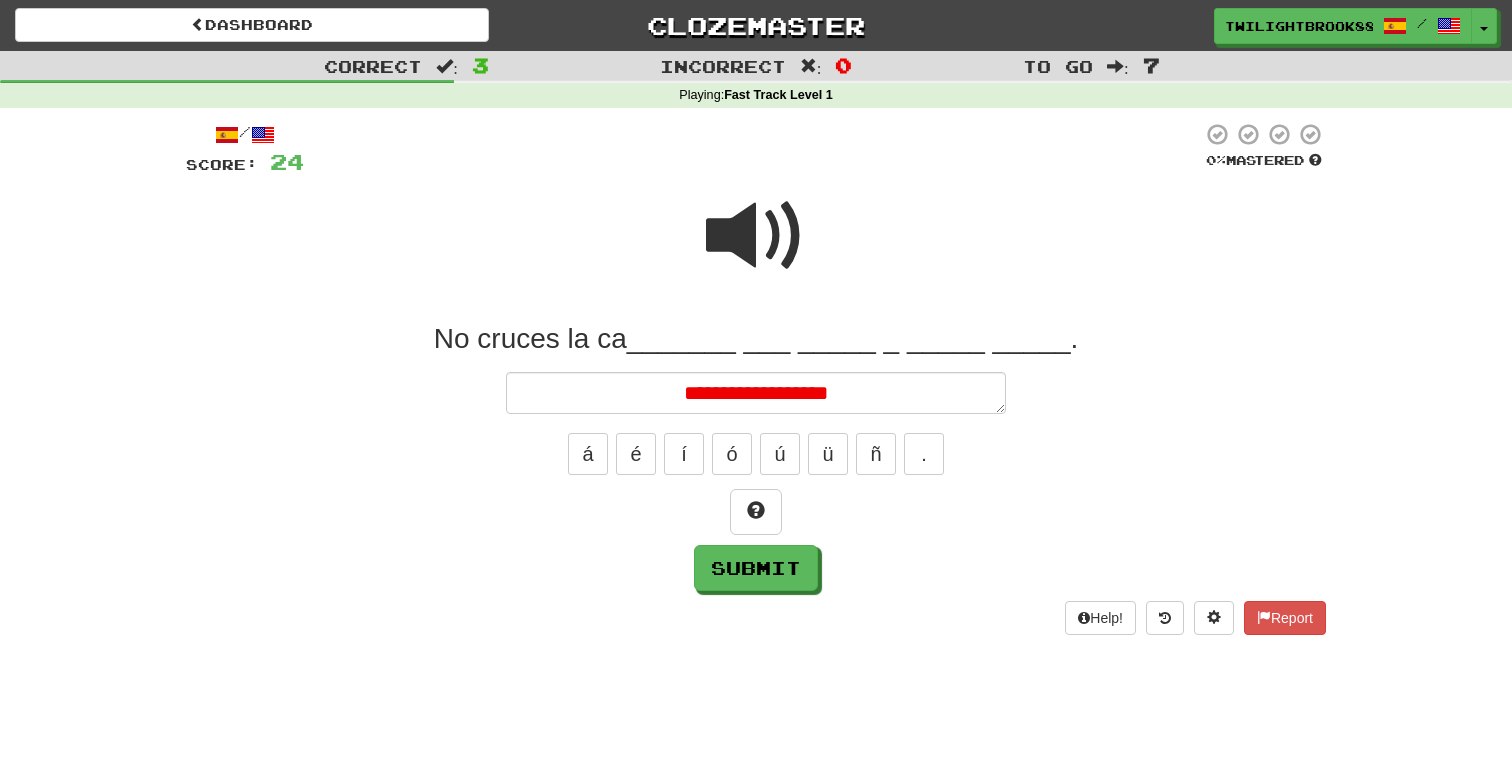 type on "**********" 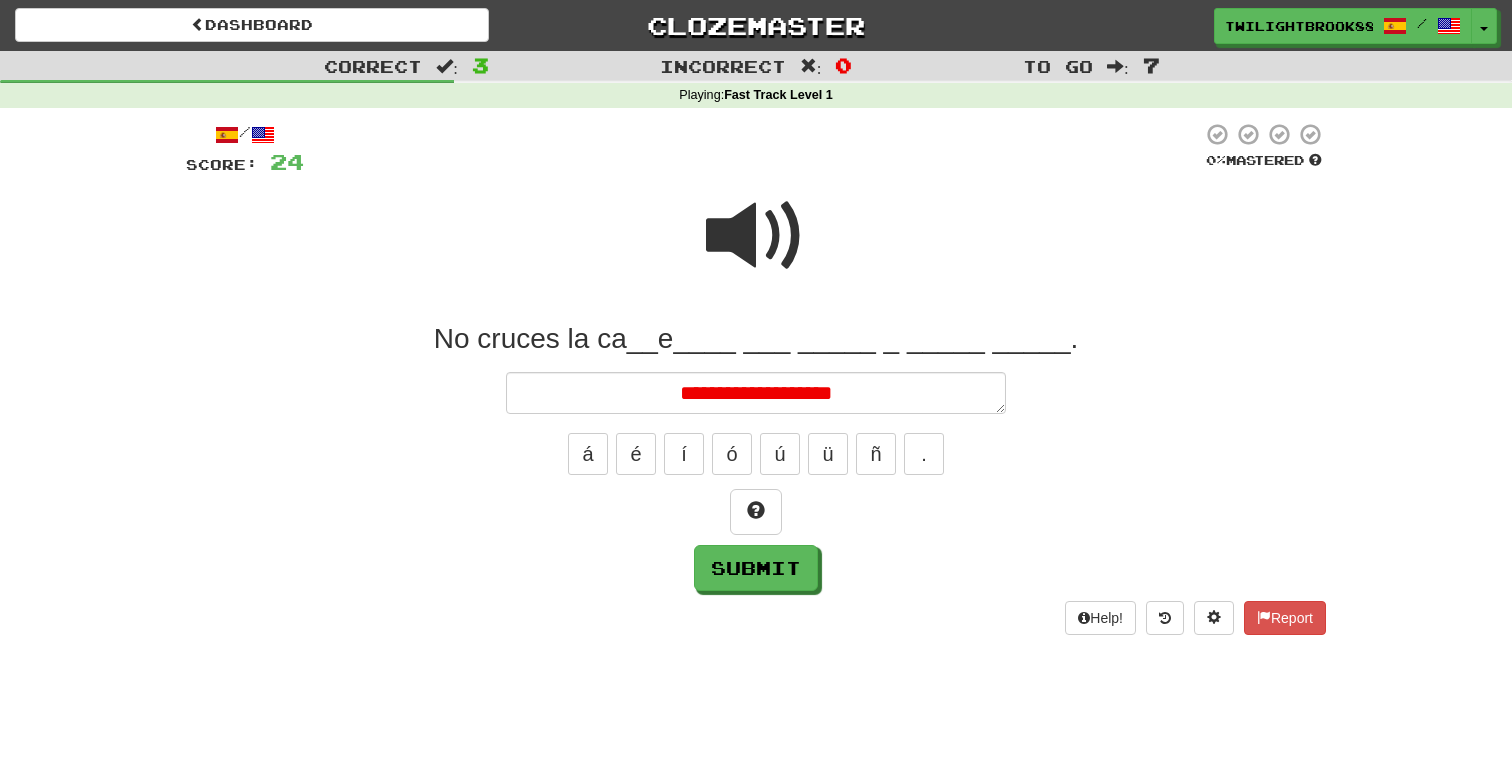 type on "*" 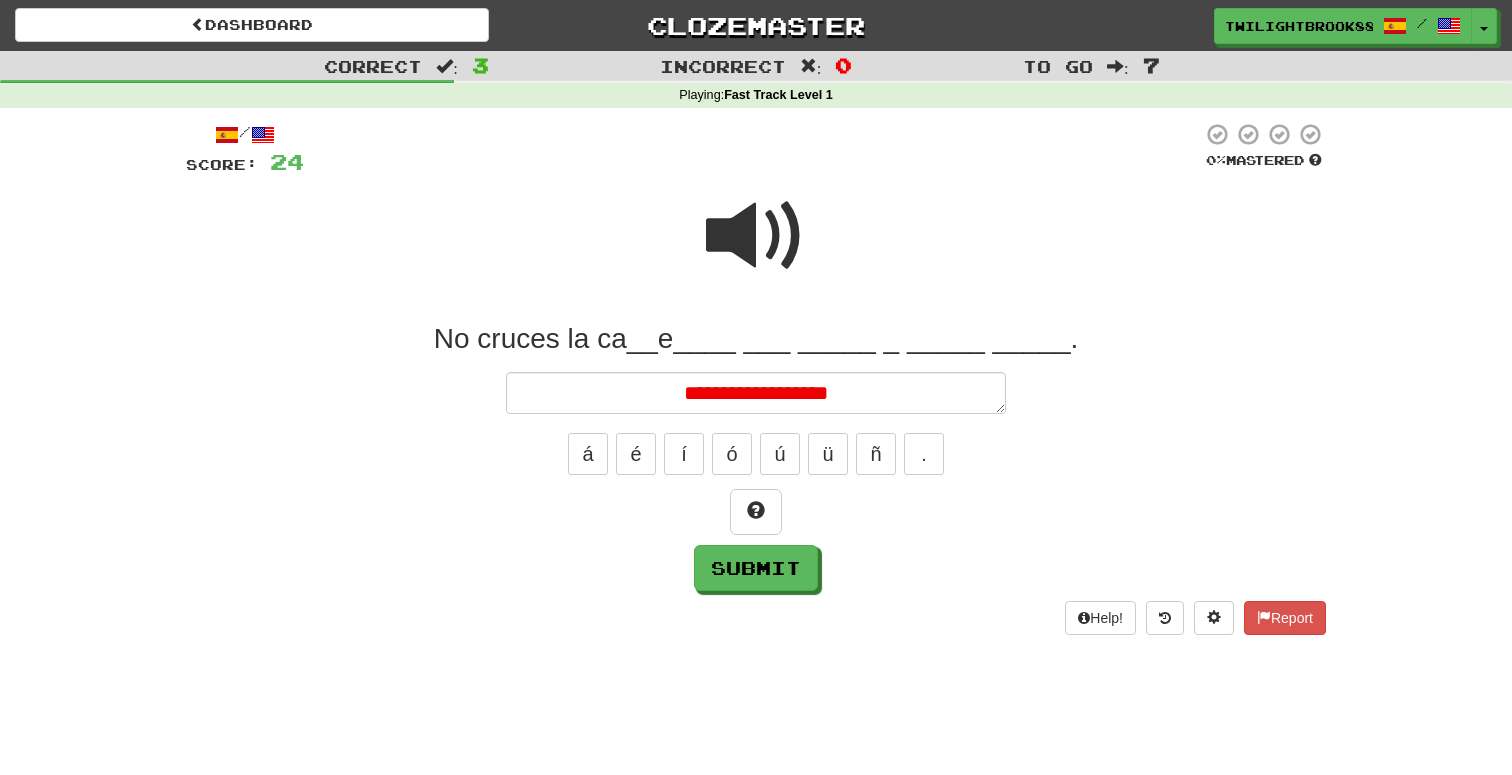 type on "*" 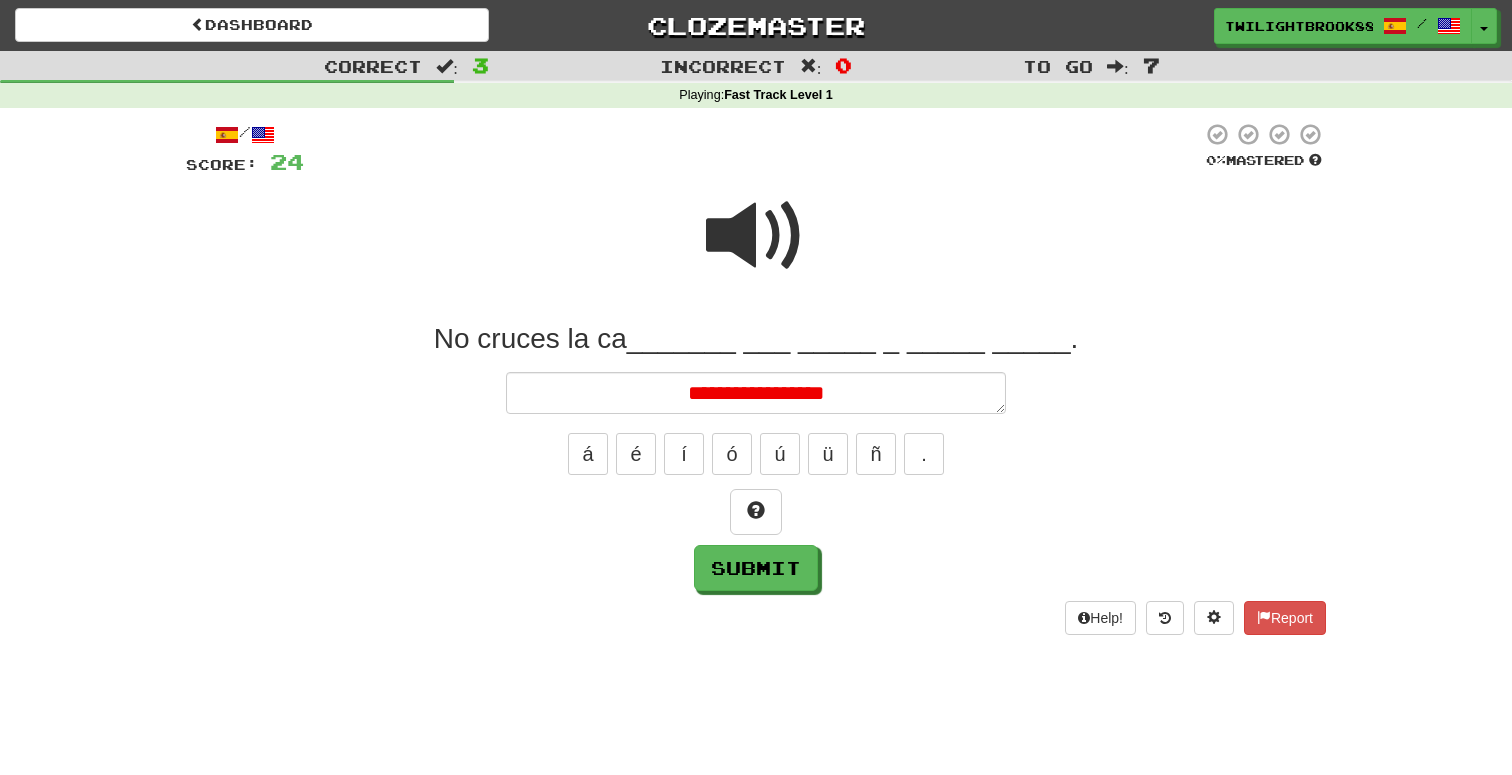 type on "*" 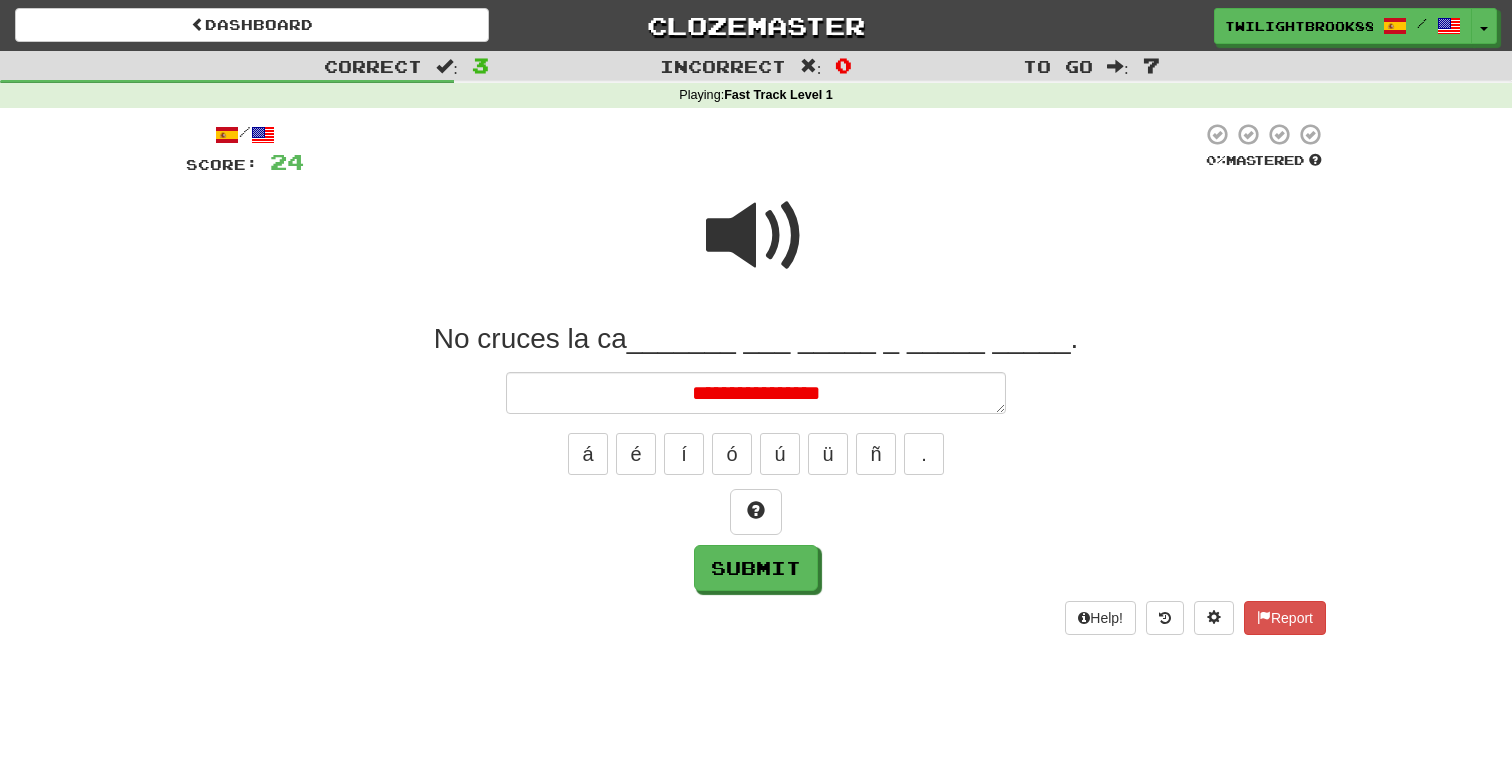 type on "*" 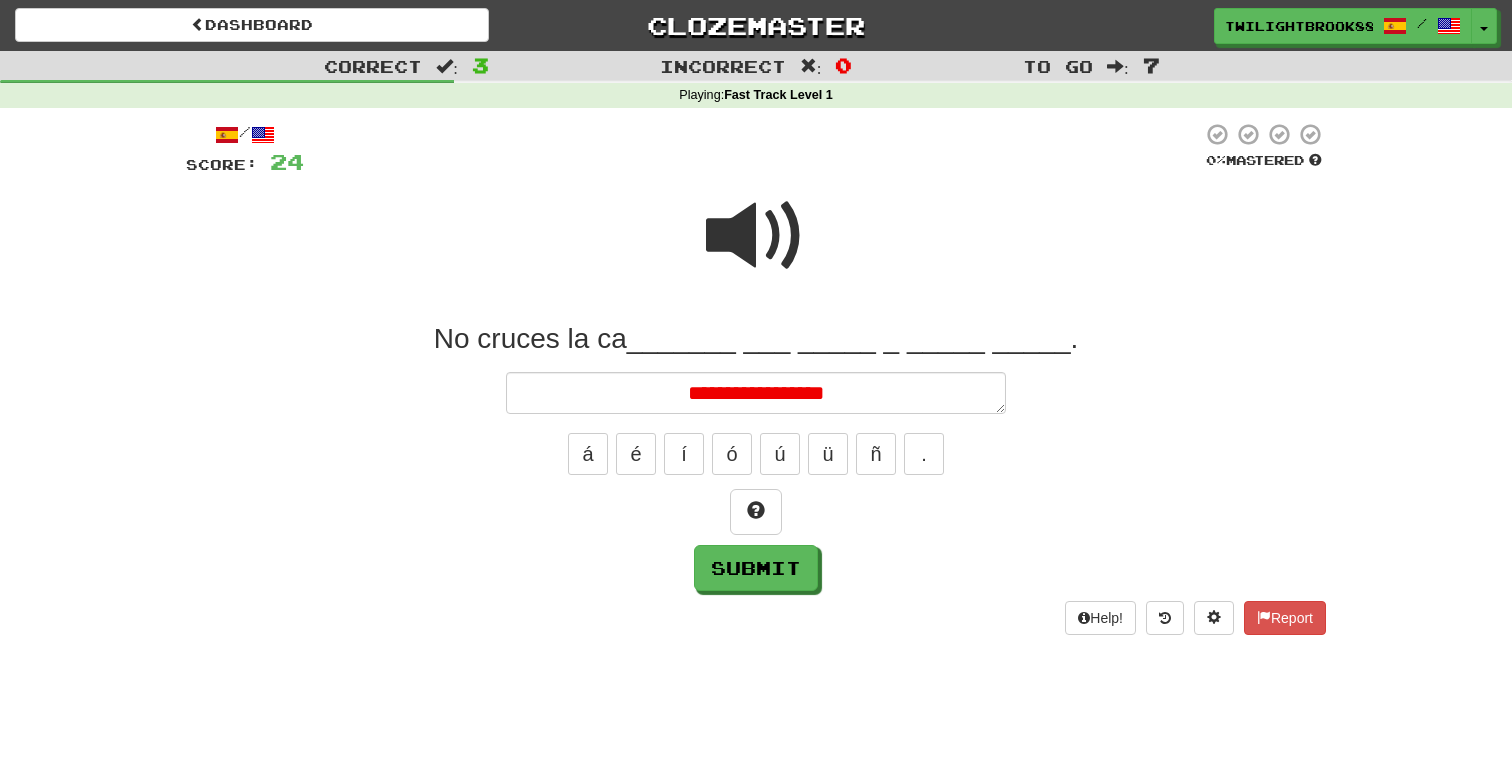 type on "*" 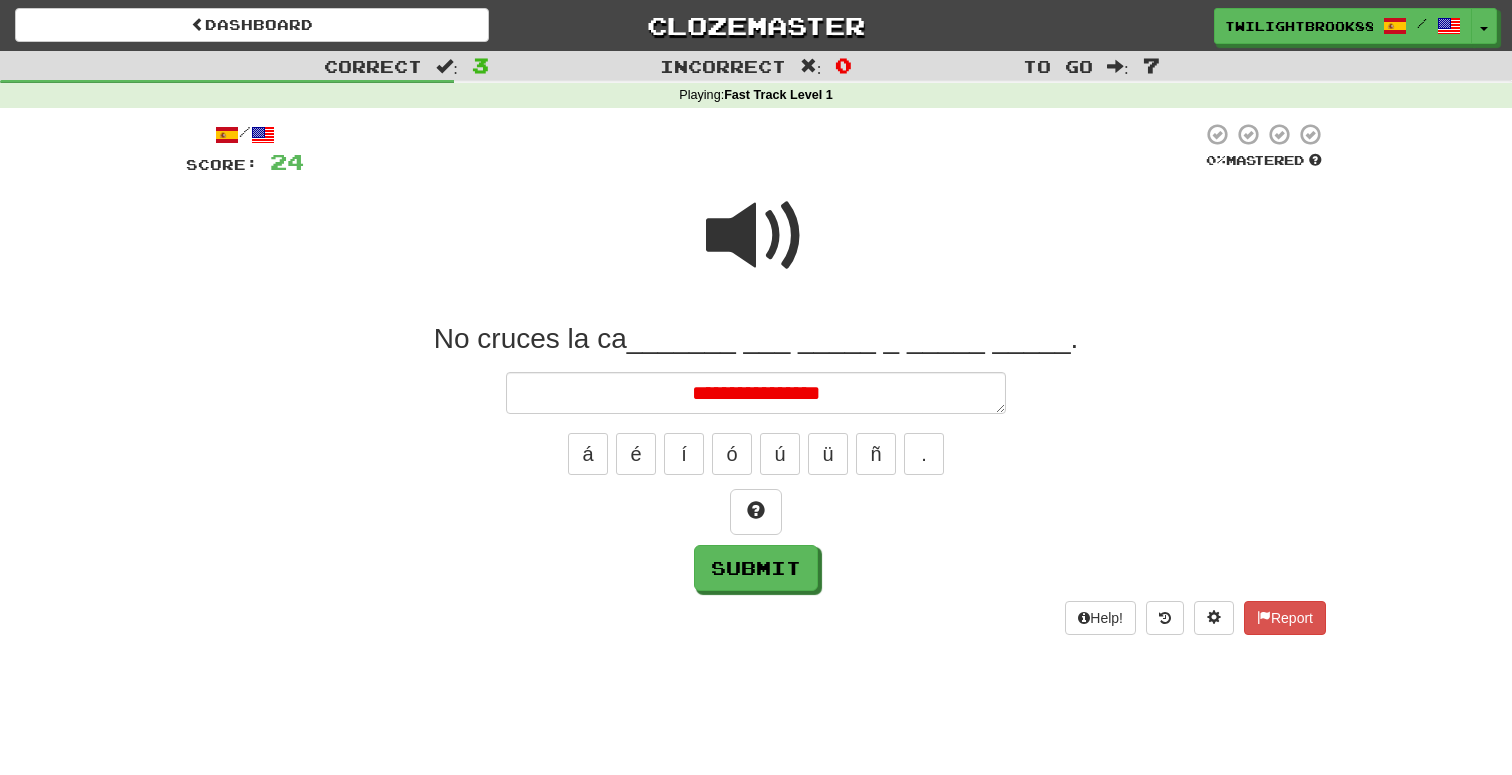type on "**********" 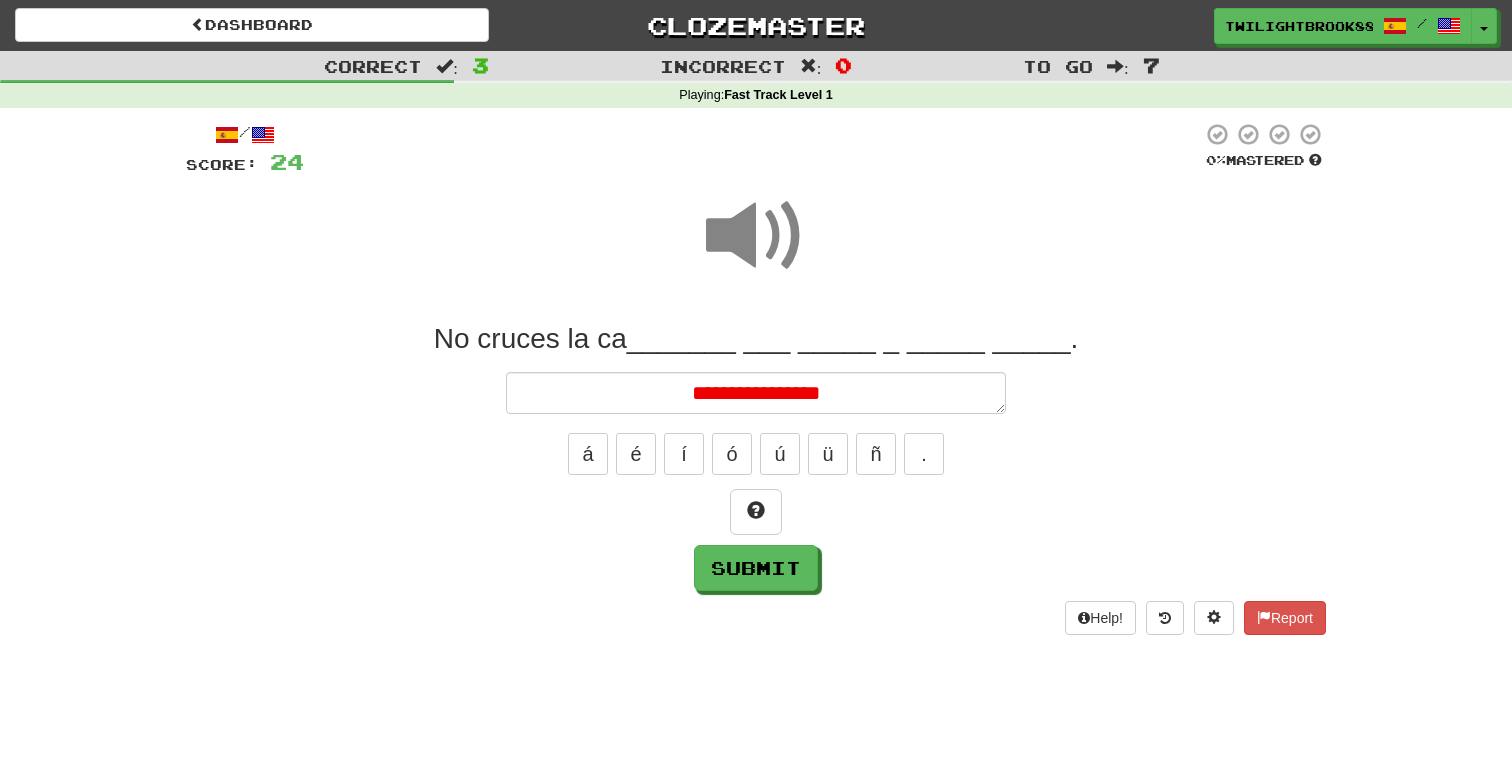click on "**********" at bounding box center (756, 456) 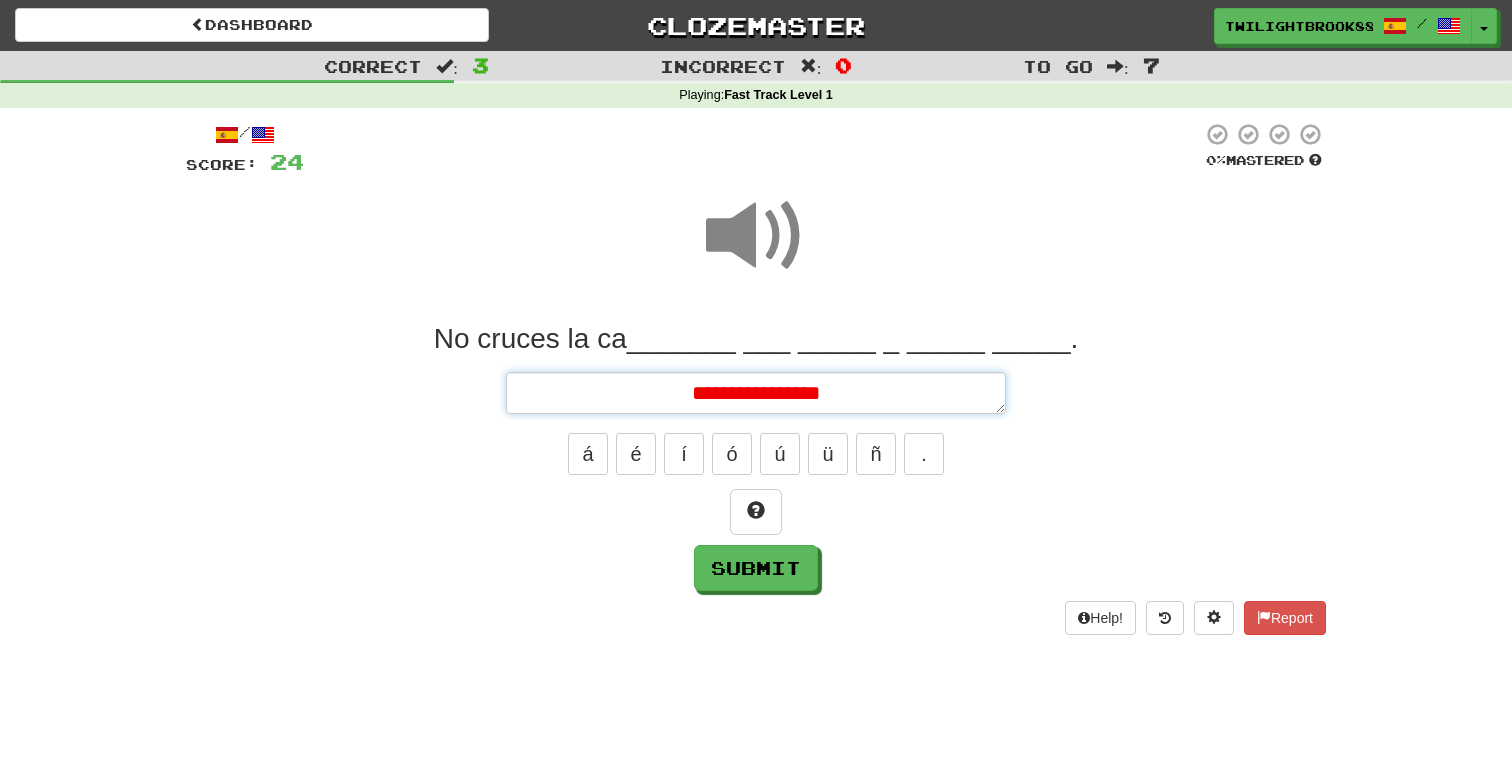 click on "**********" at bounding box center (756, 393) 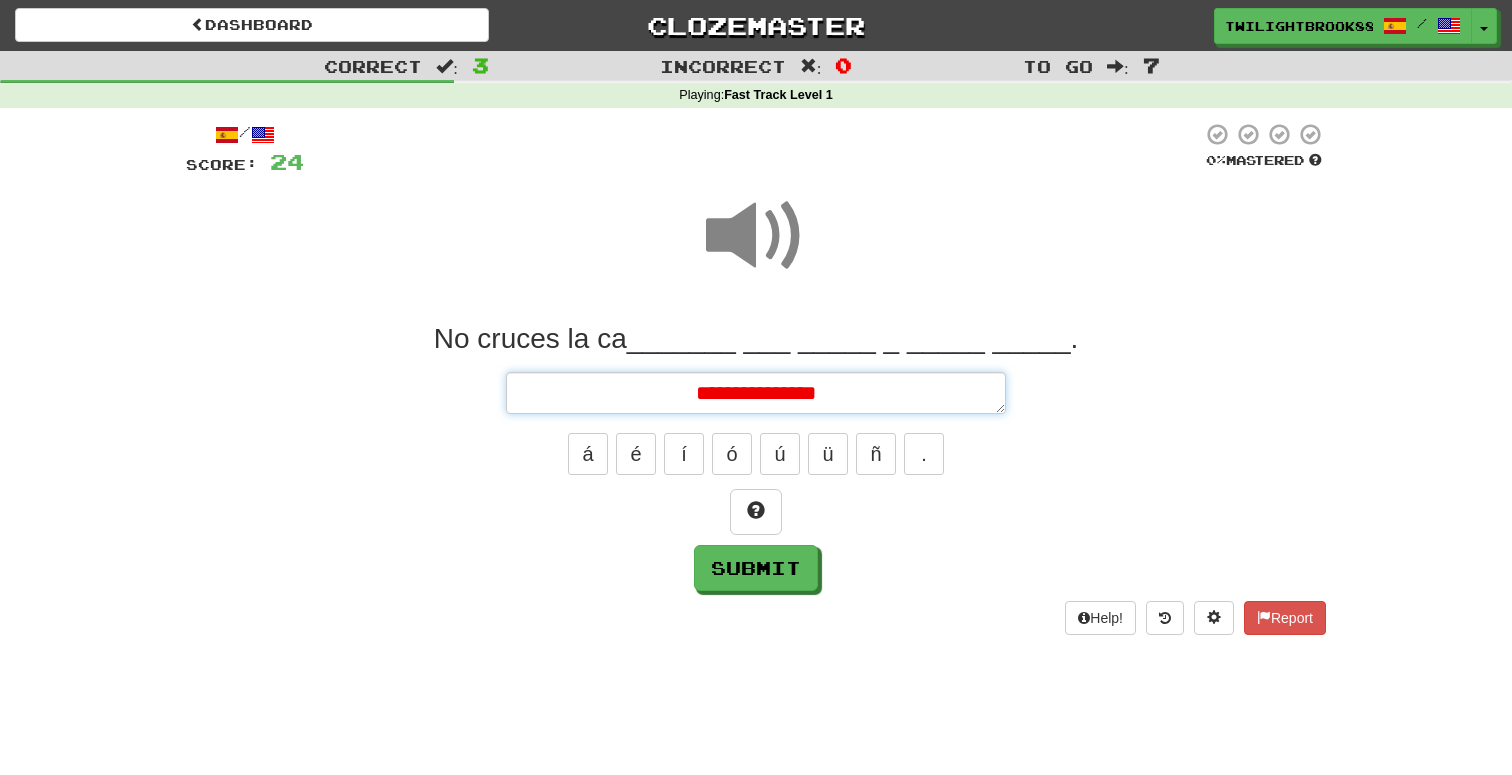 type on "*" 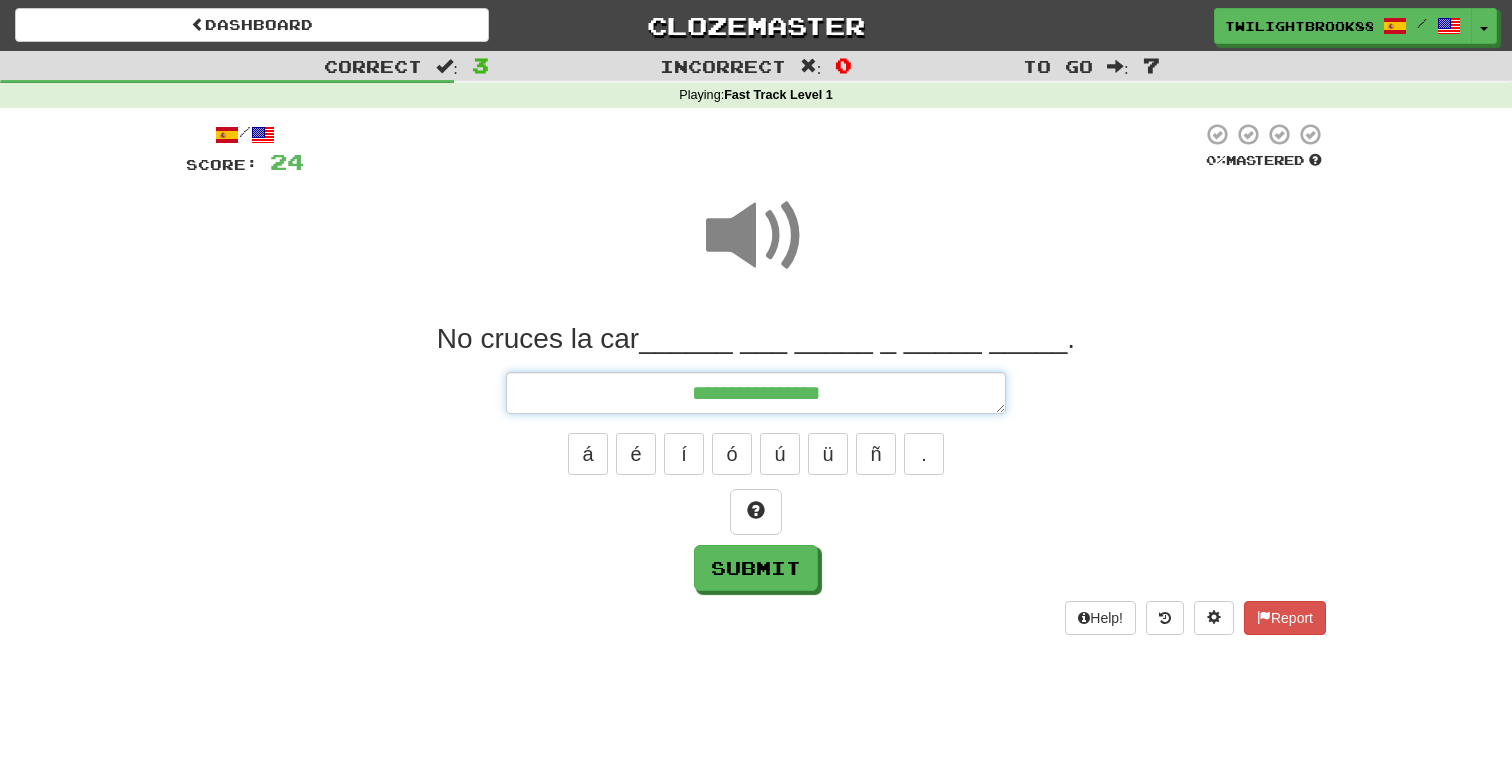 type on "*" 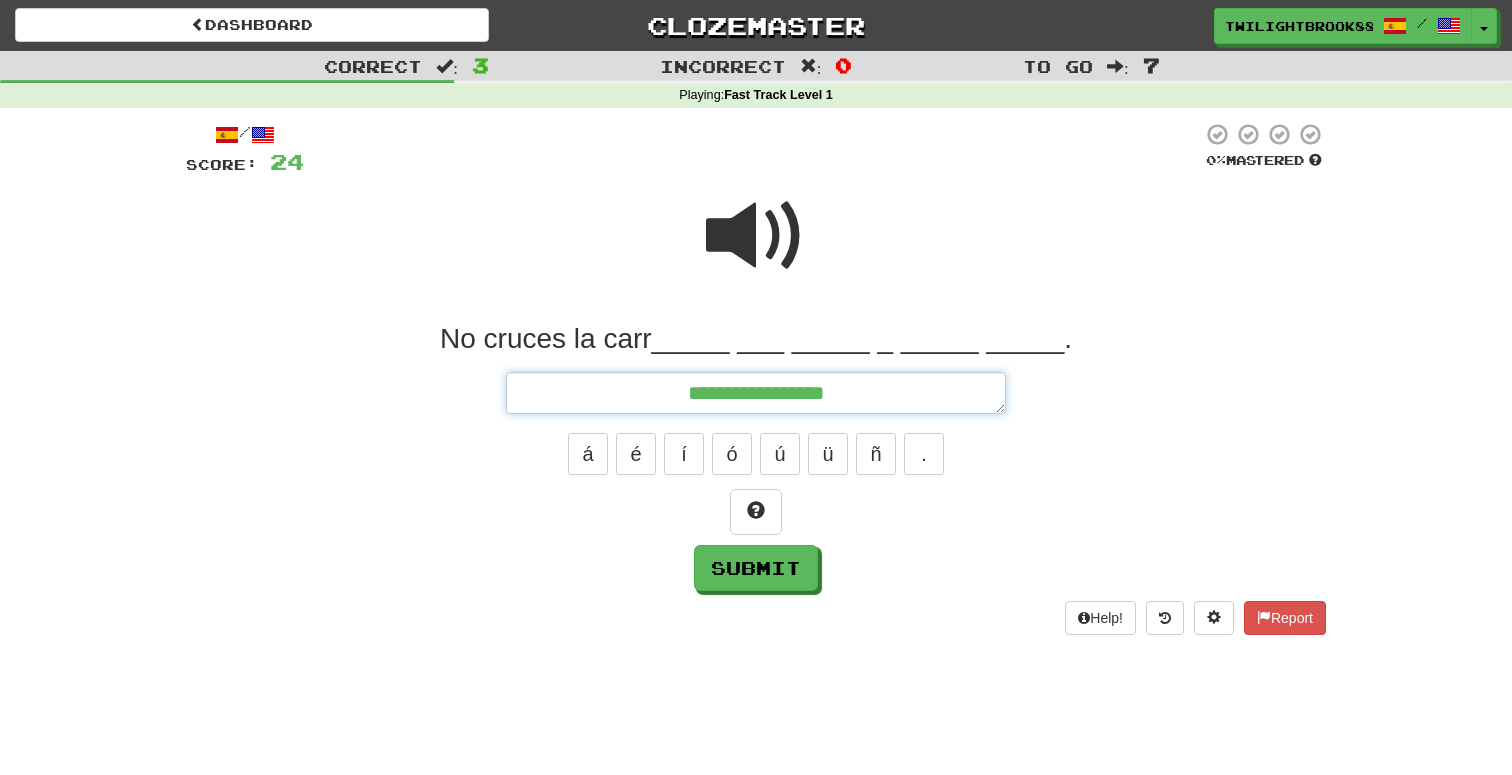 type on "*" 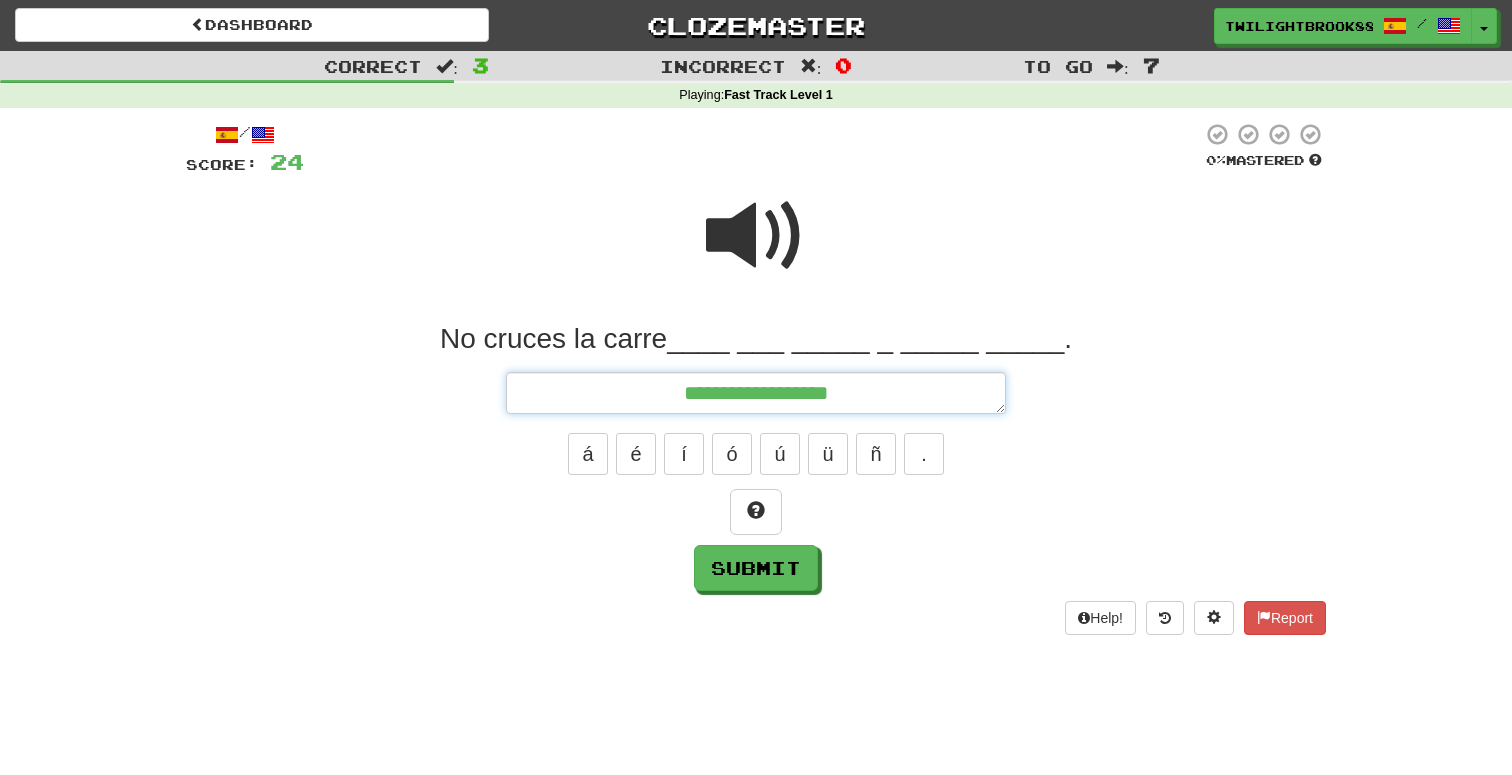 type on "*" 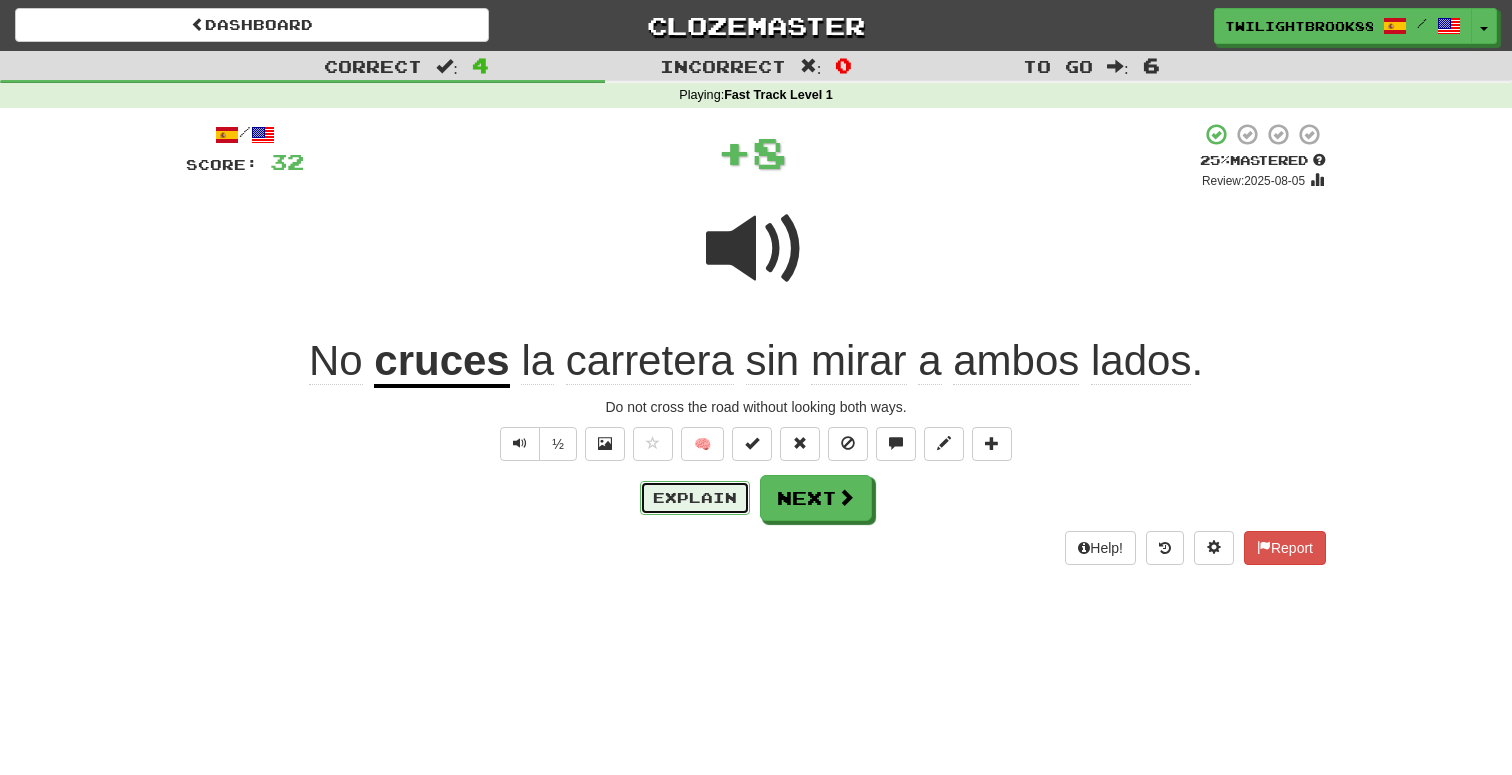 click on "Explain" at bounding box center (695, 498) 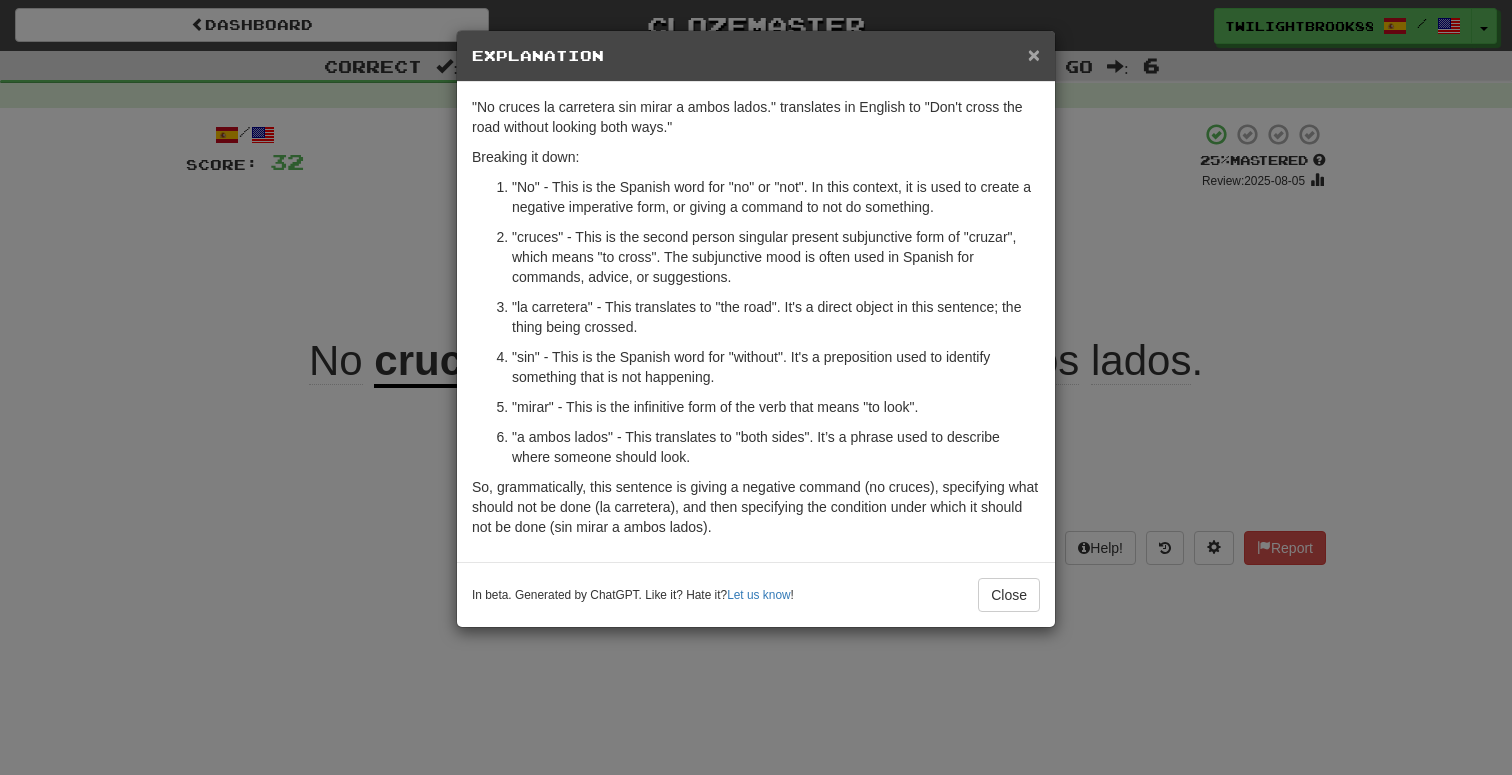 click on "×" at bounding box center (1034, 54) 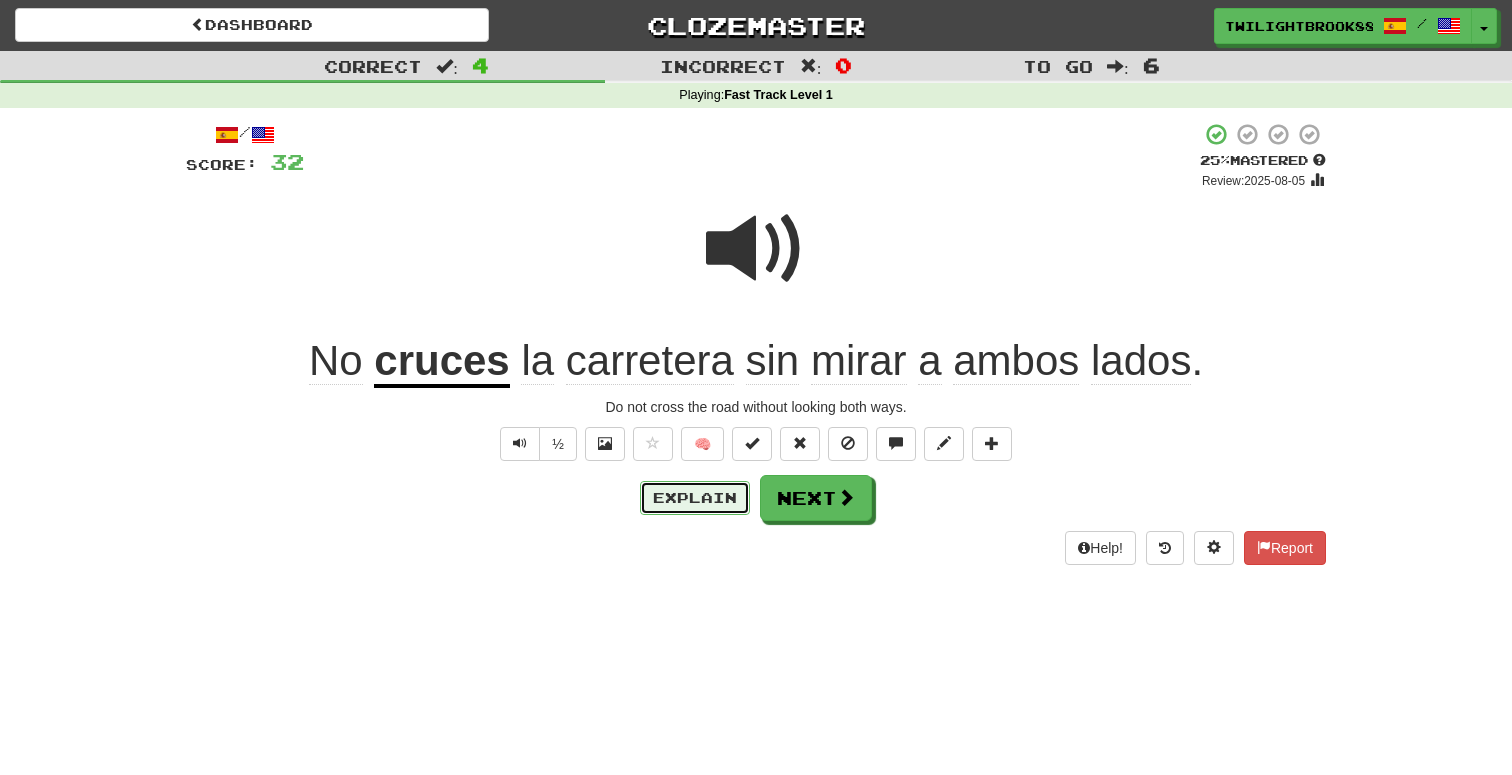 click on "Explain" at bounding box center [695, 498] 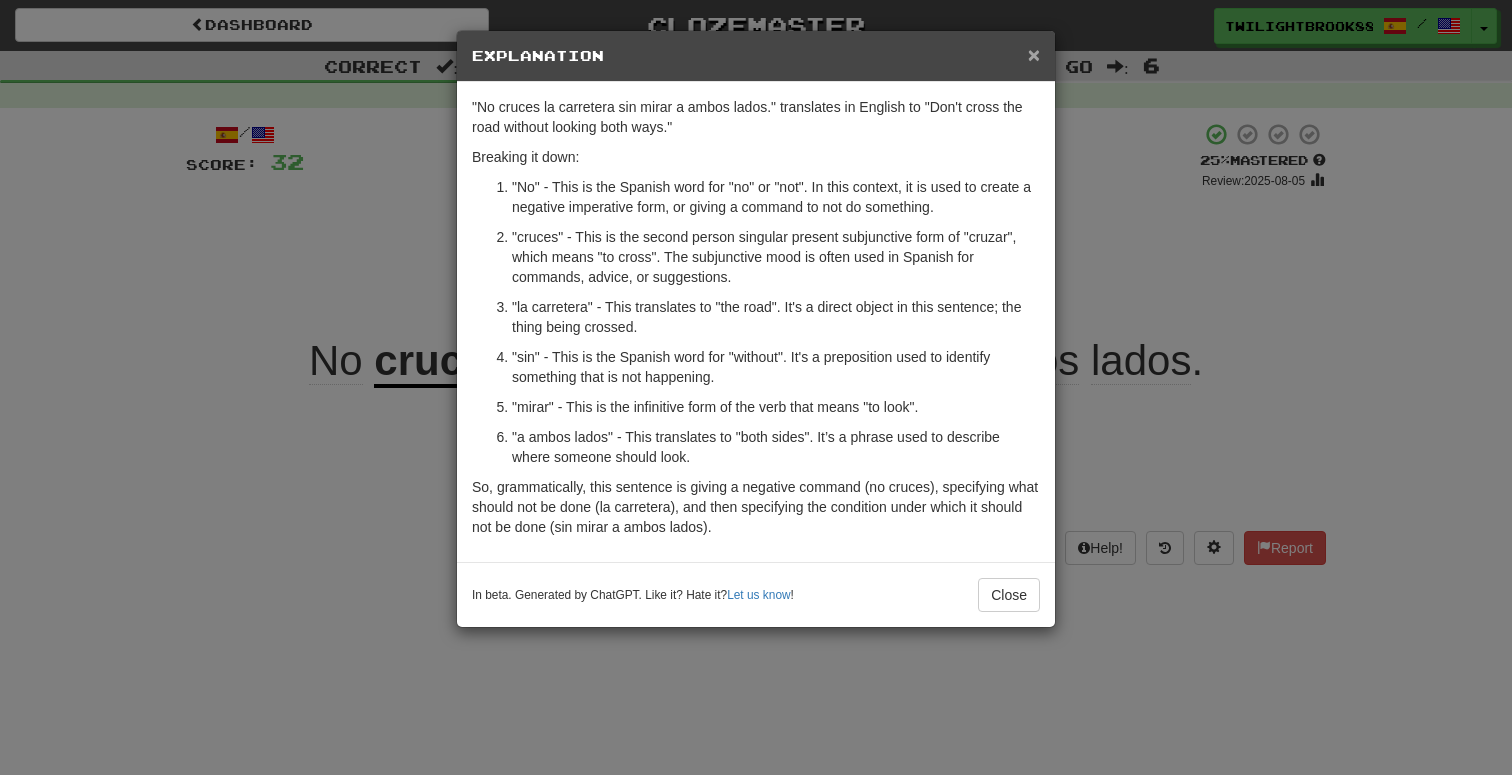 click on "×" at bounding box center [1034, 54] 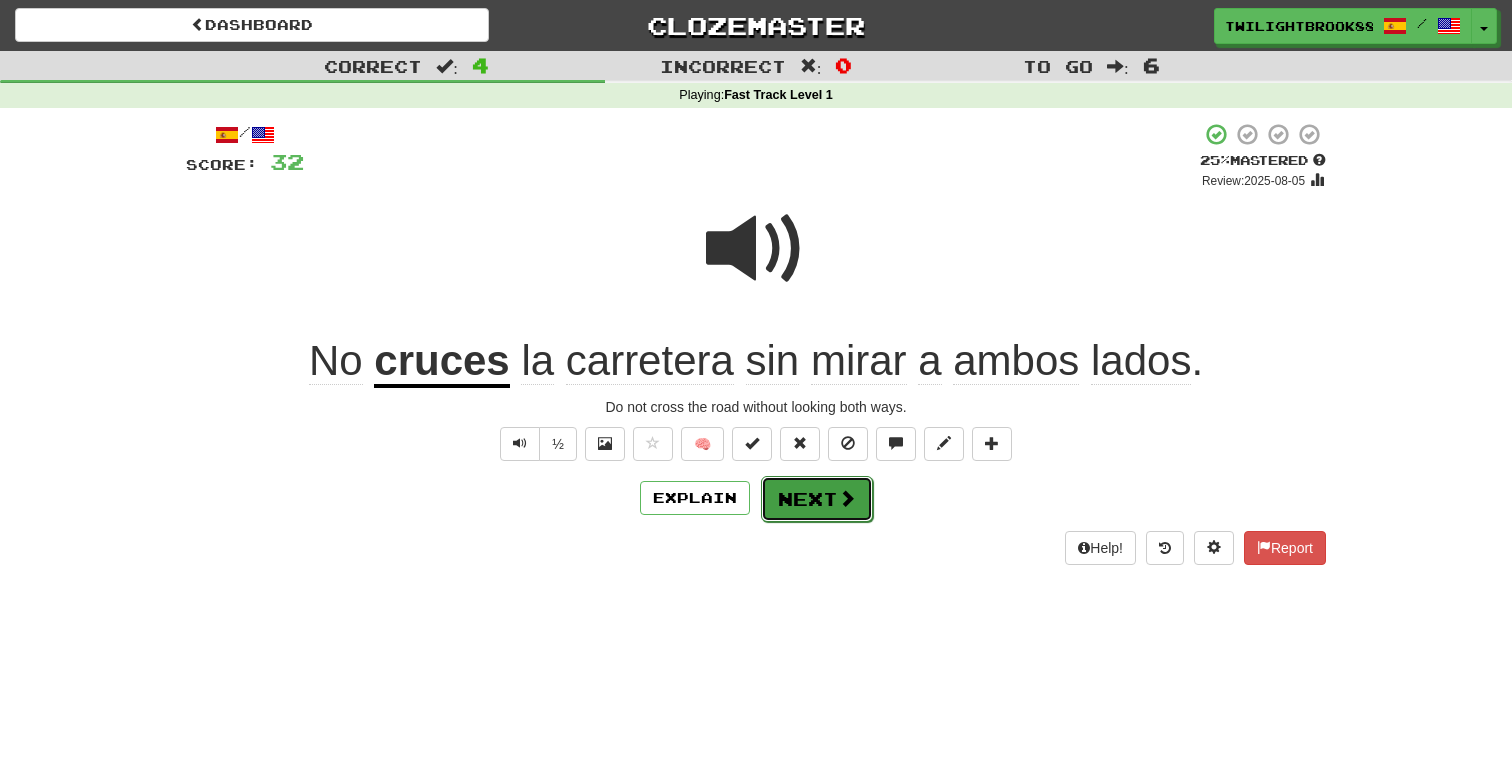 click at bounding box center [847, 498] 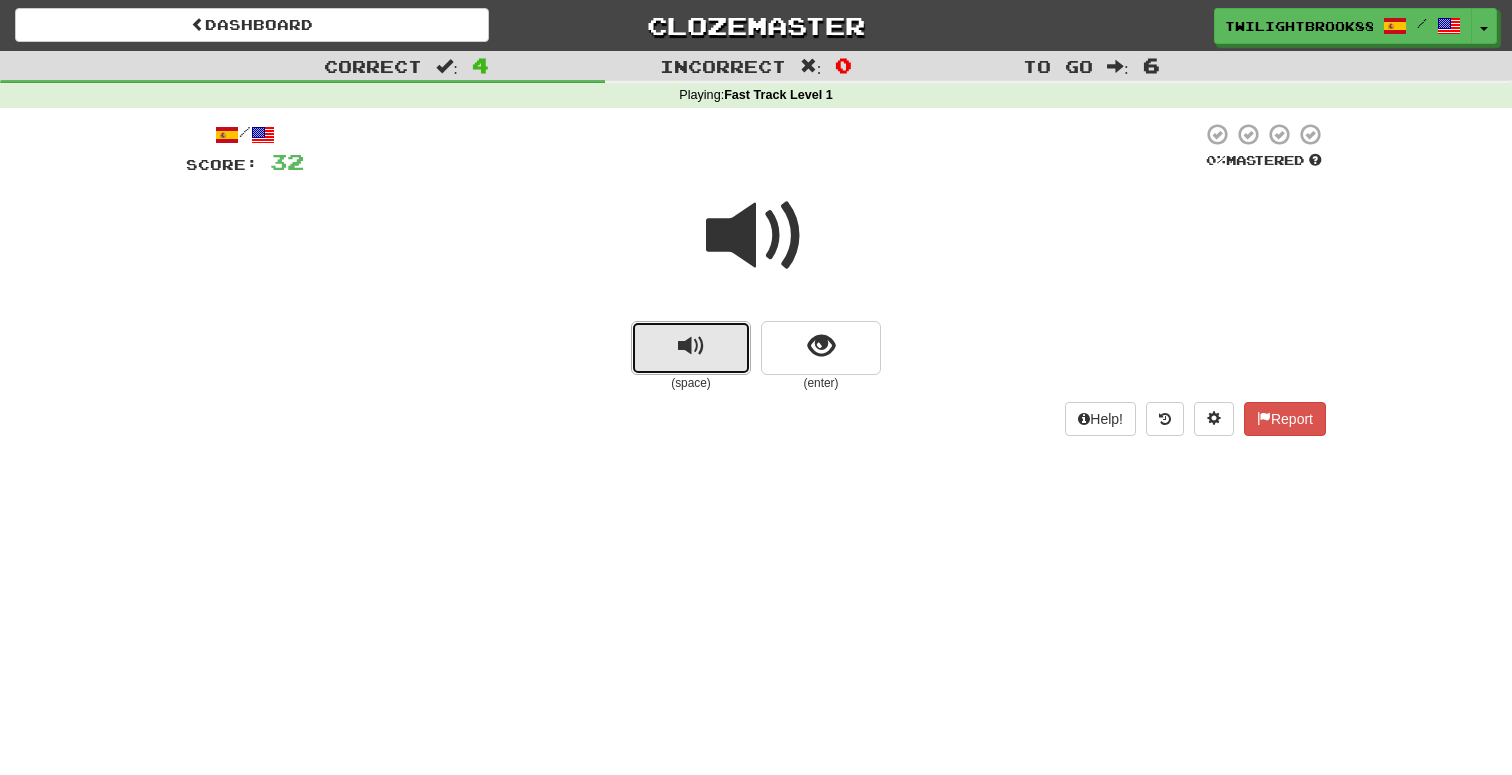 click at bounding box center (691, 348) 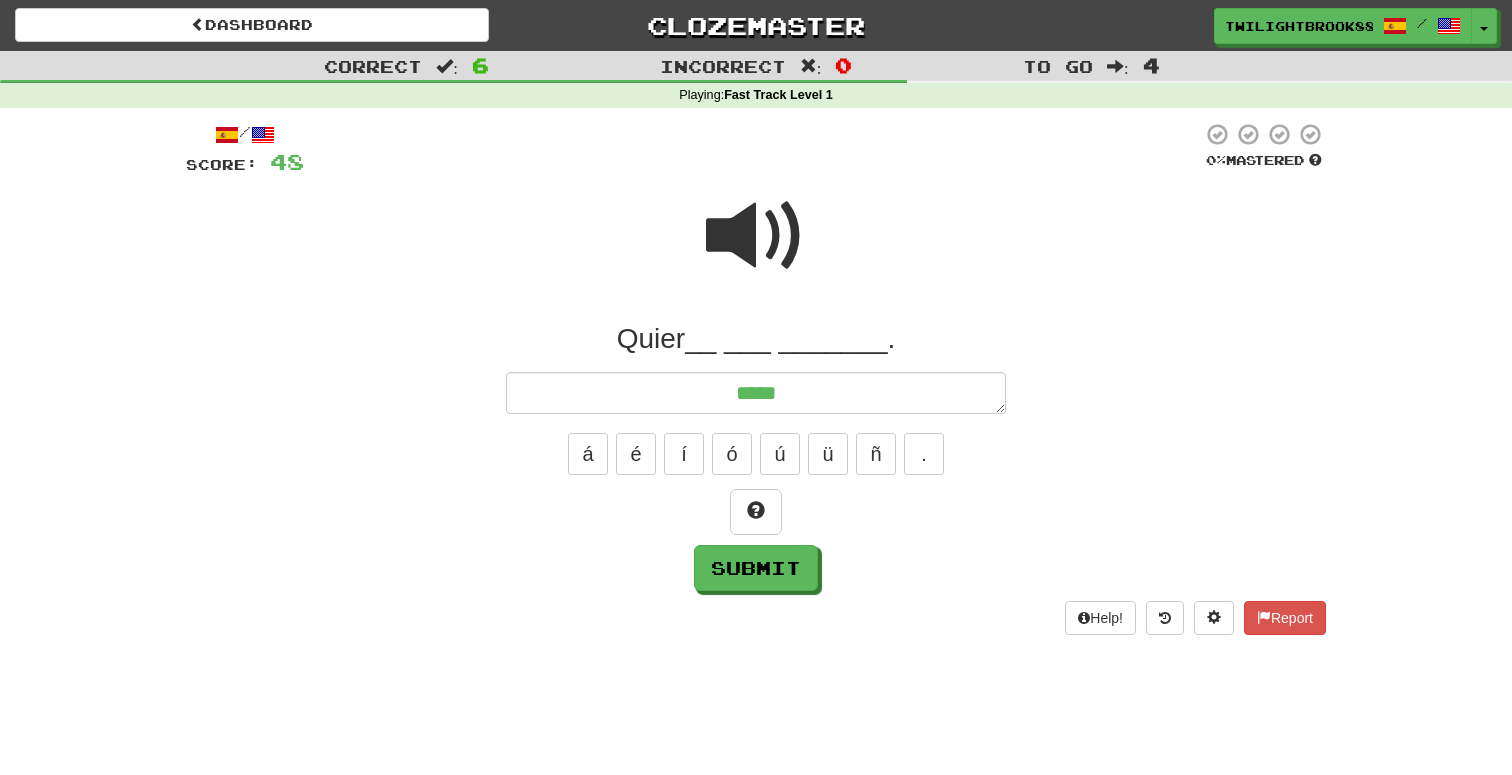 click at bounding box center [756, 249] 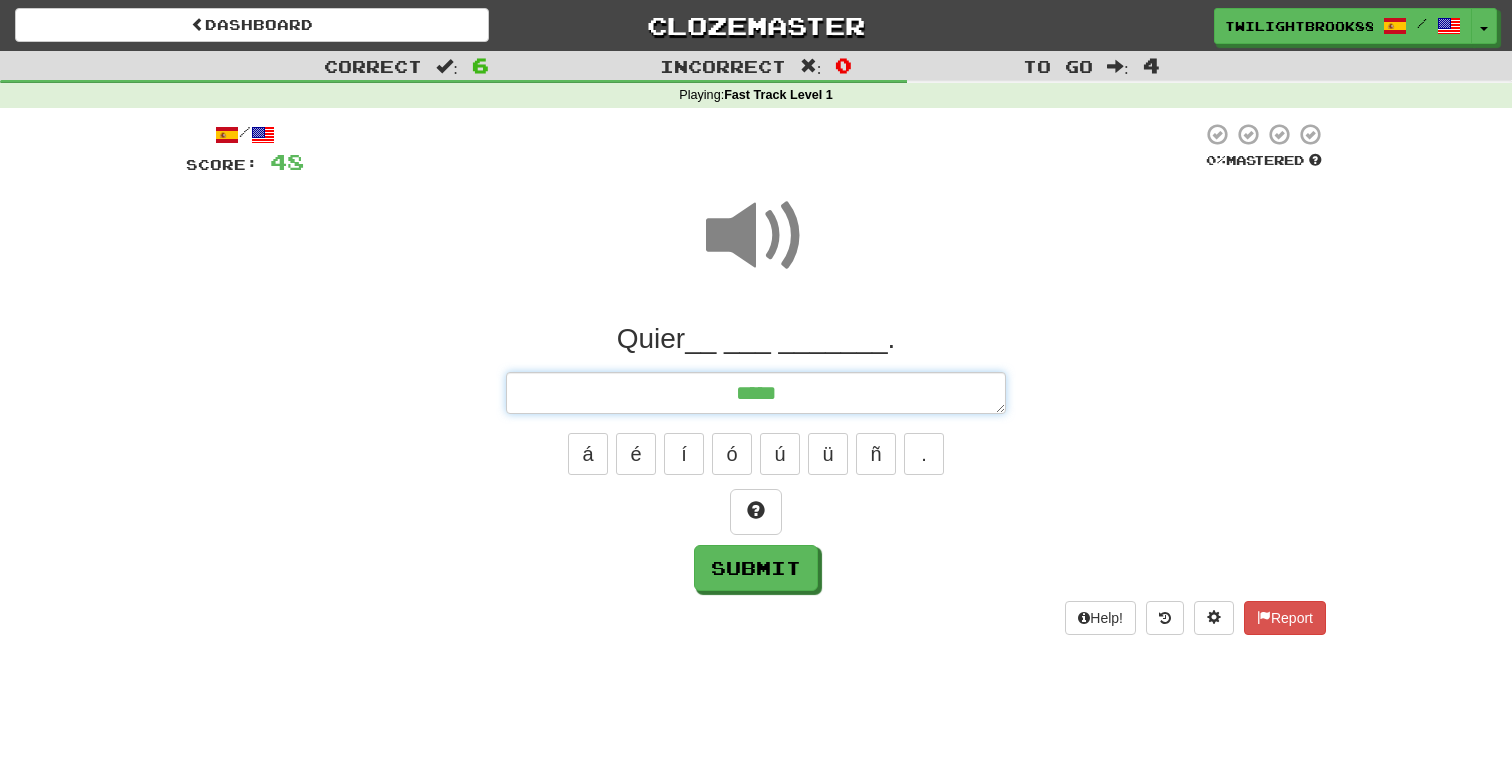 click on "*****" at bounding box center (756, 393) 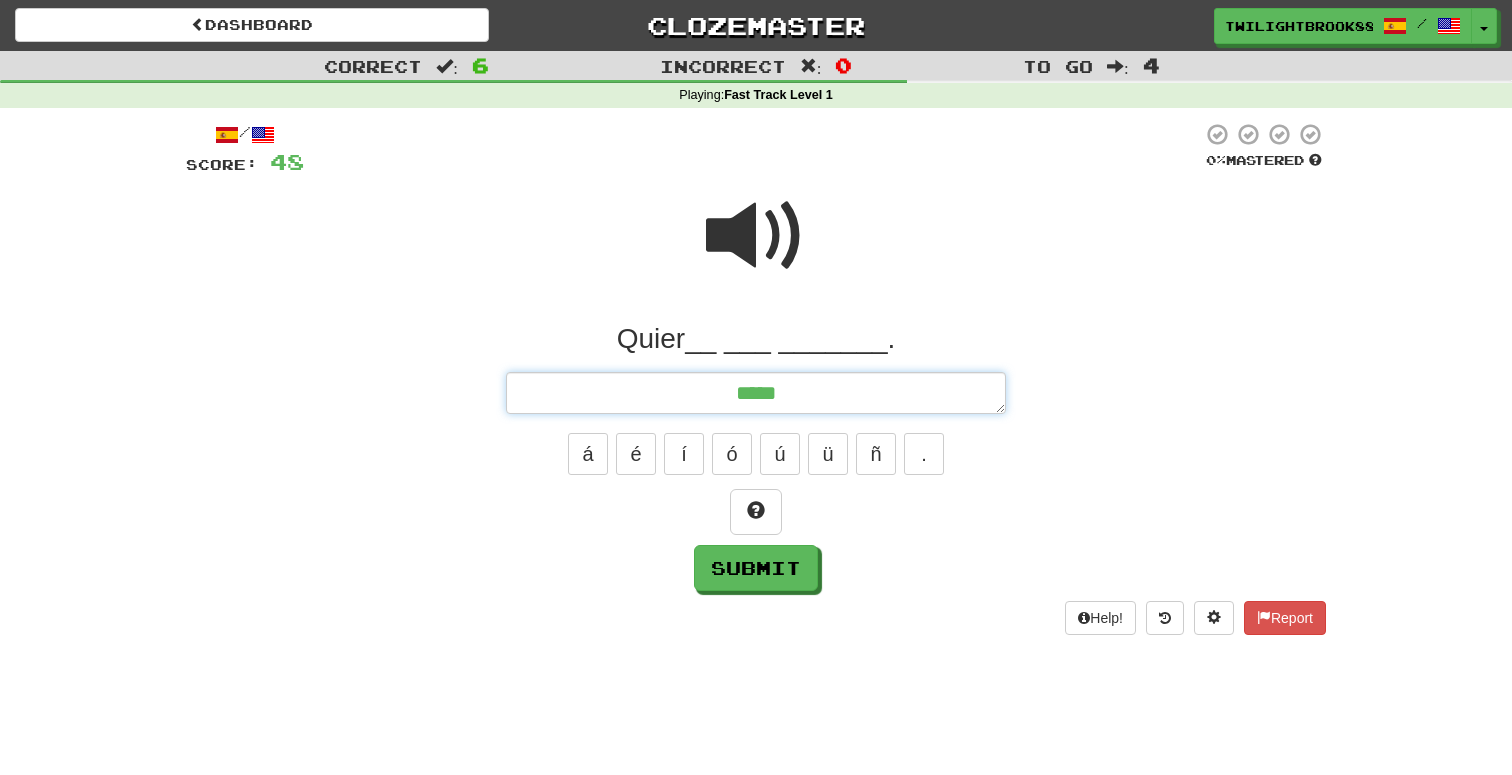 click on "*****" at bounding box center (756, 393) 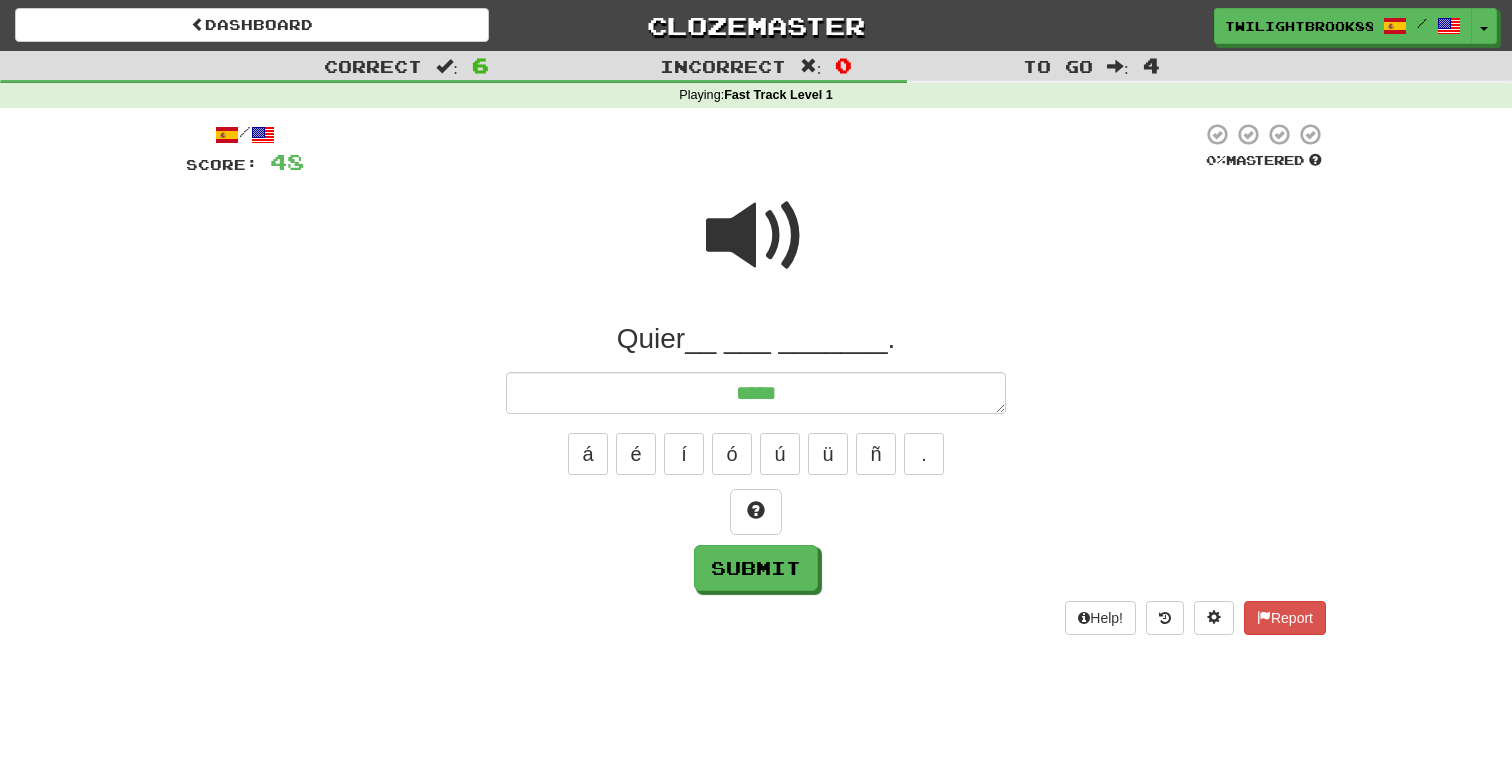 click at bounding box center [756, 236] 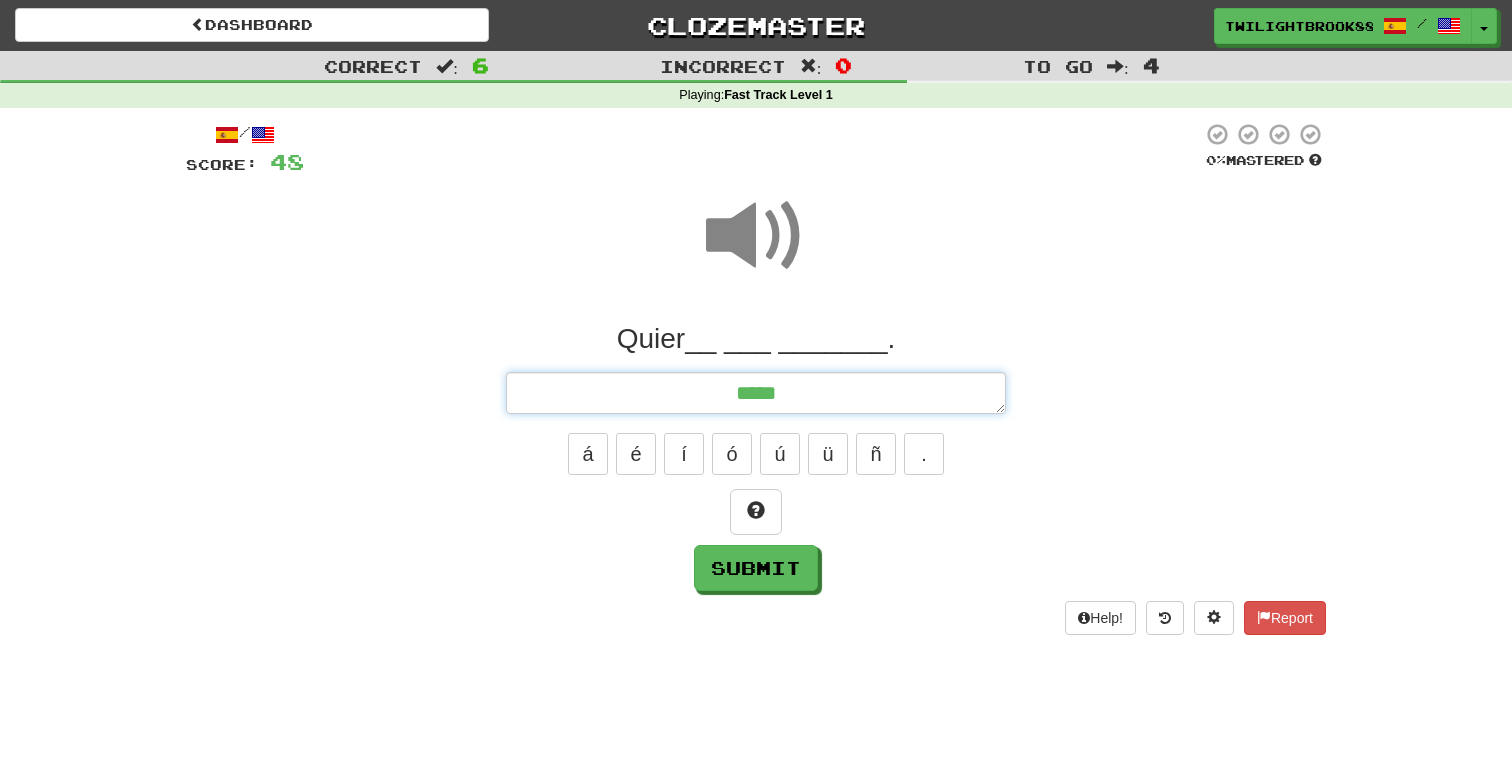 click on "*****" at bounding box center [756, 393] 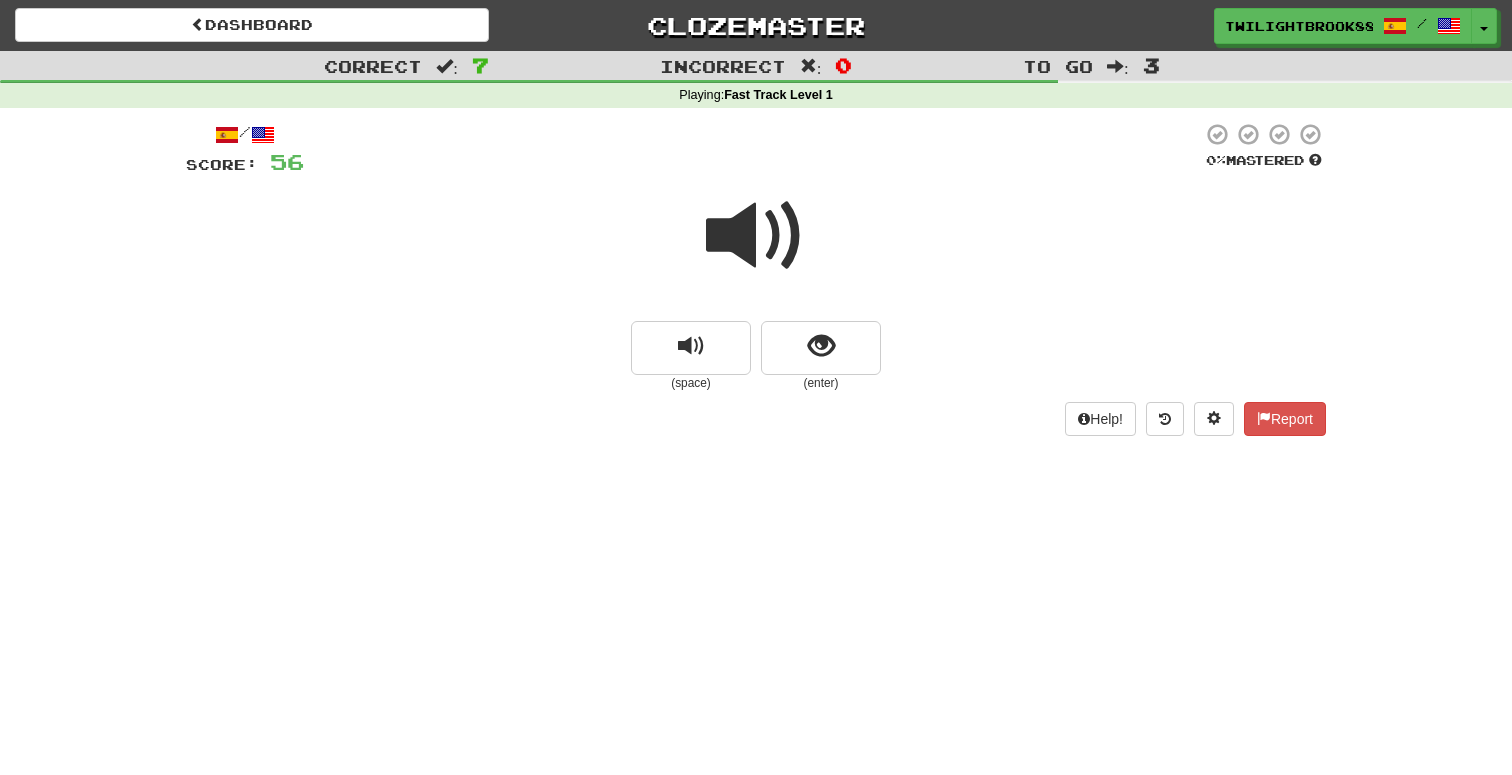 click at bounding box center [756, 236] 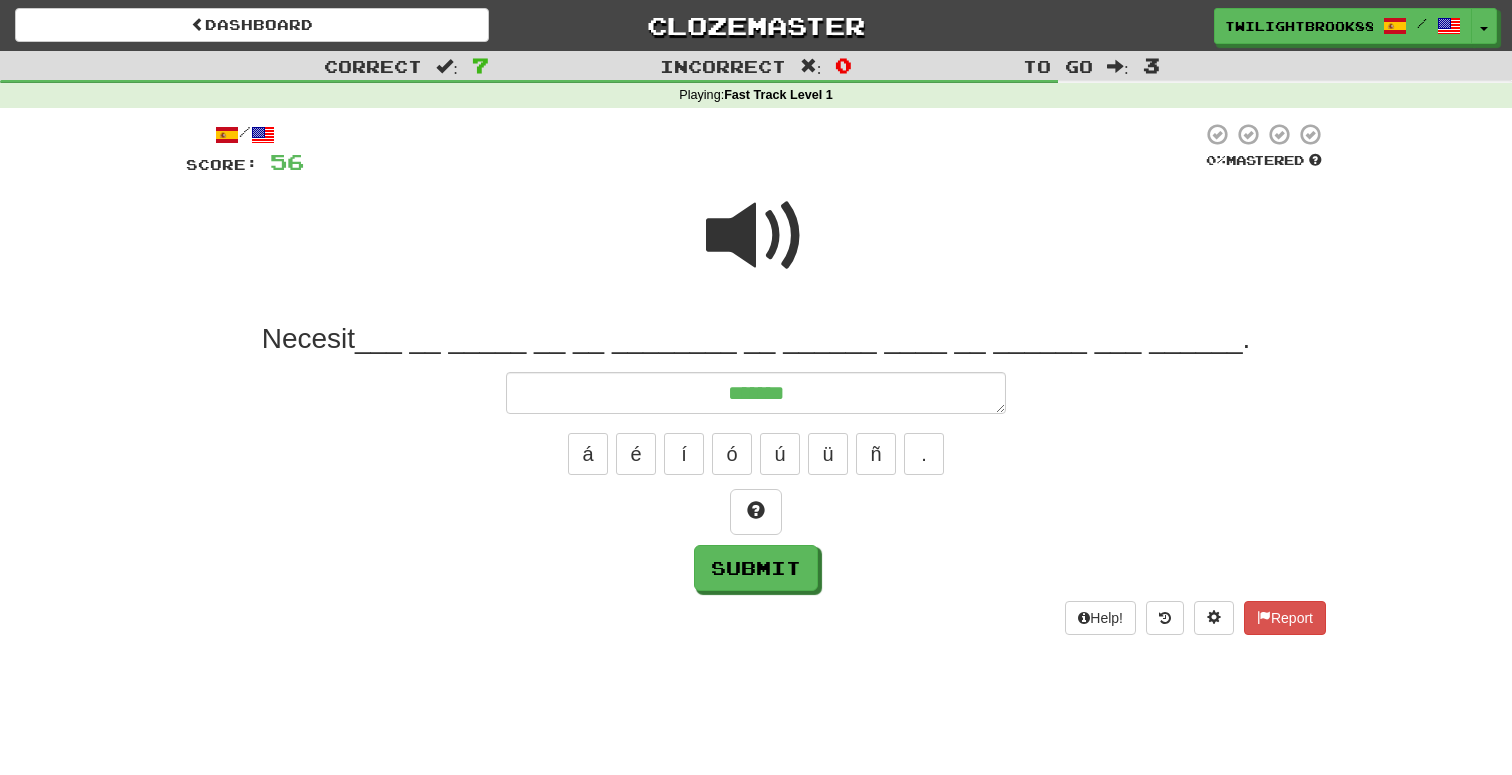 click at bounding box center [756, 249] 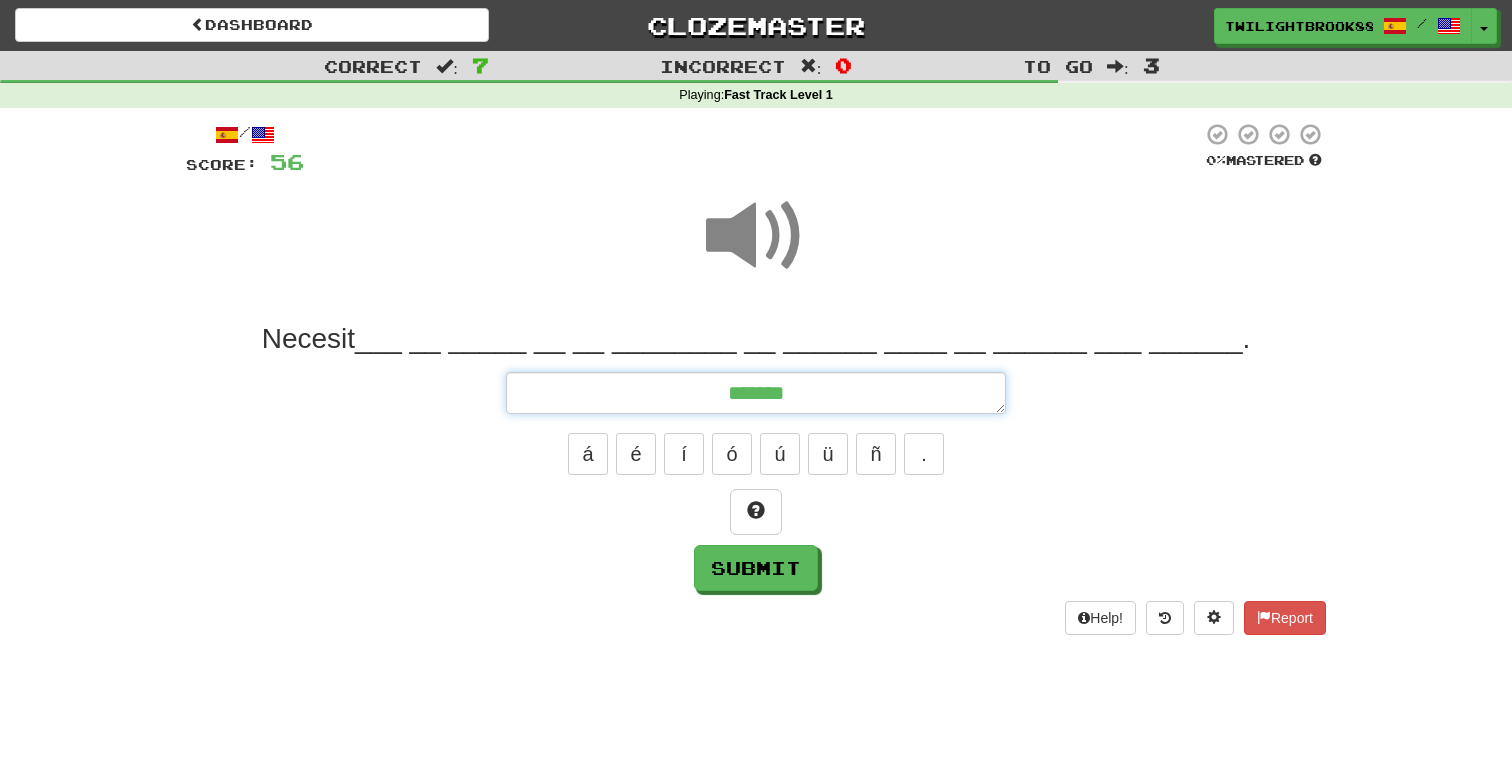click on "*******" at bounding box center (756, 393) 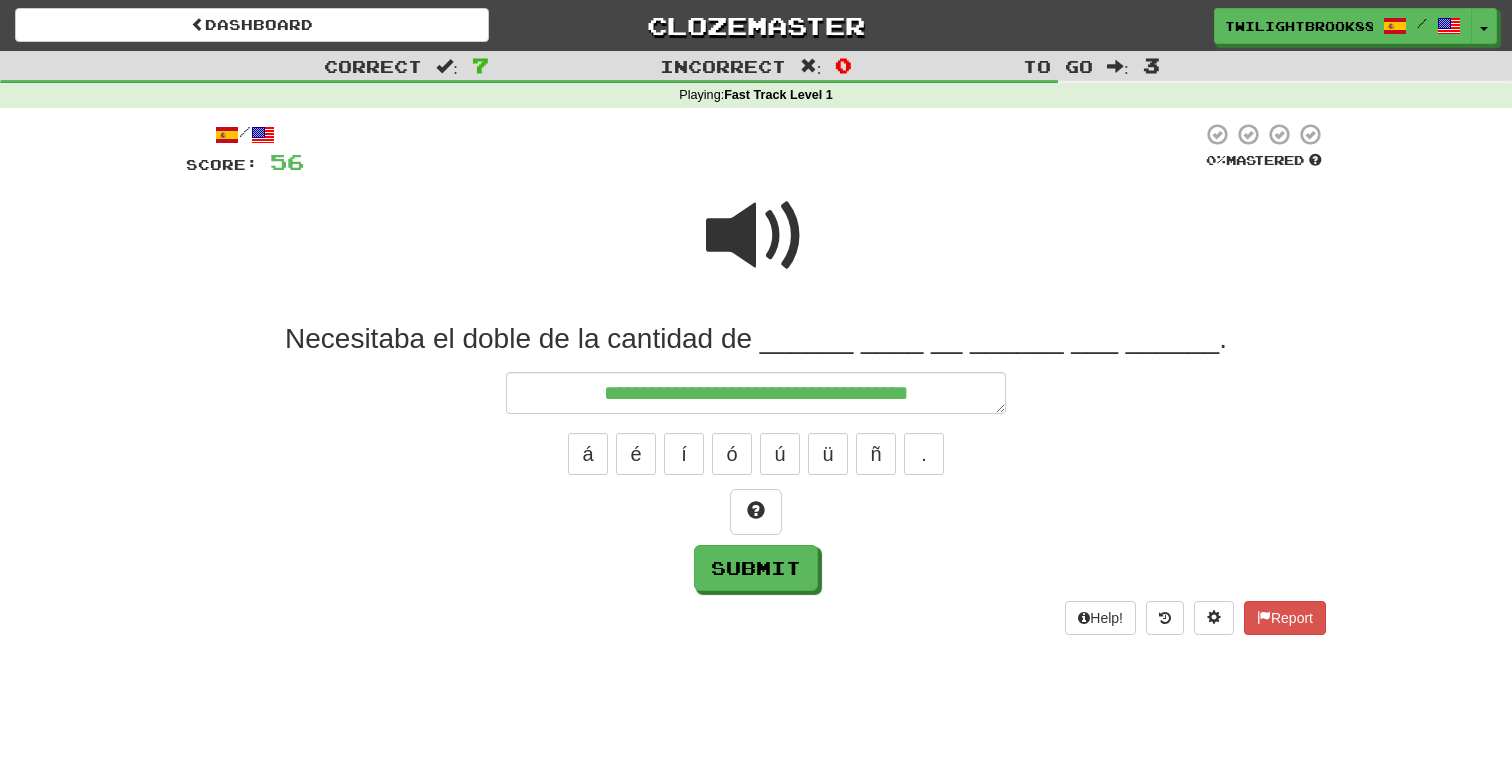 click at bounding box center (756, 236) 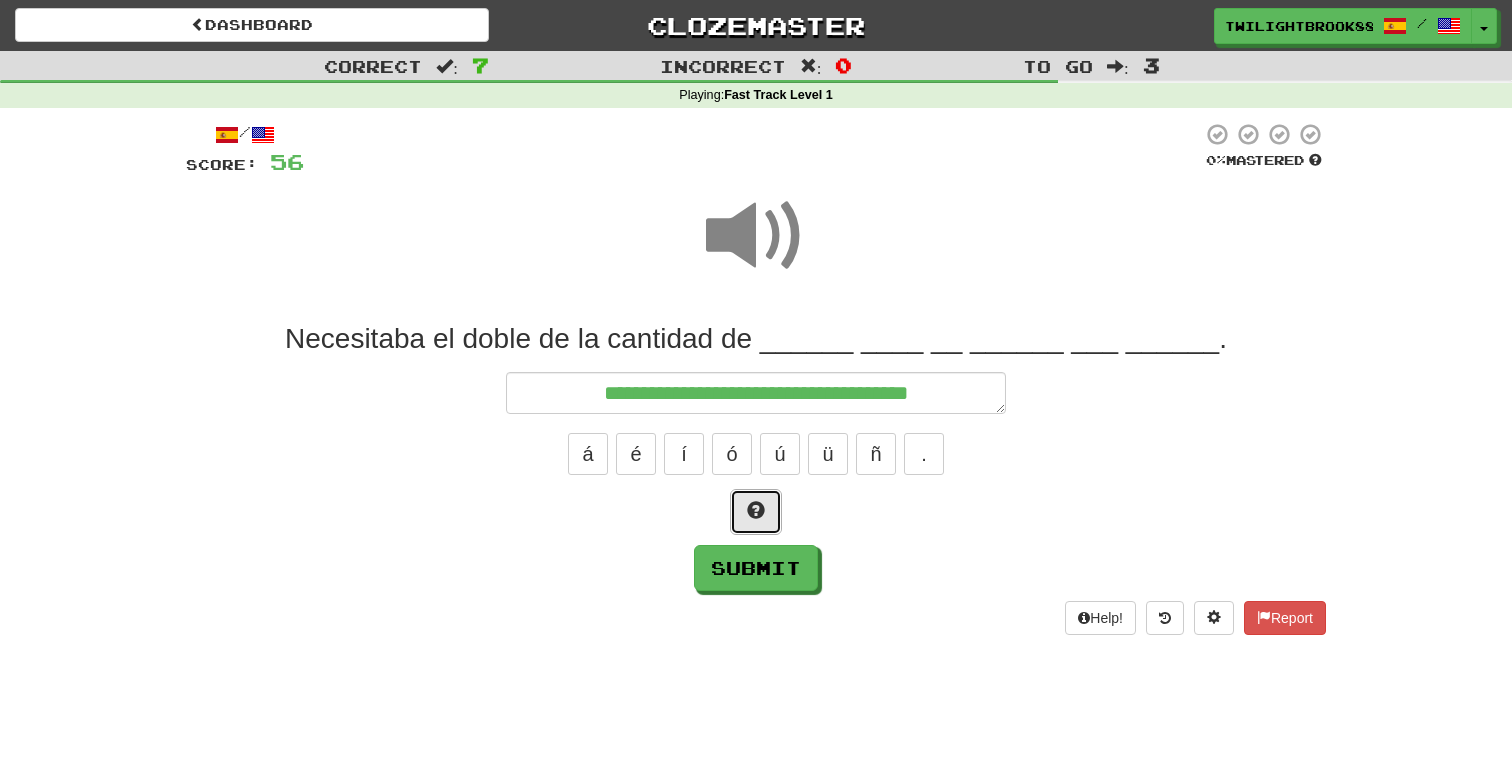 click at bounding box center [756, 510] 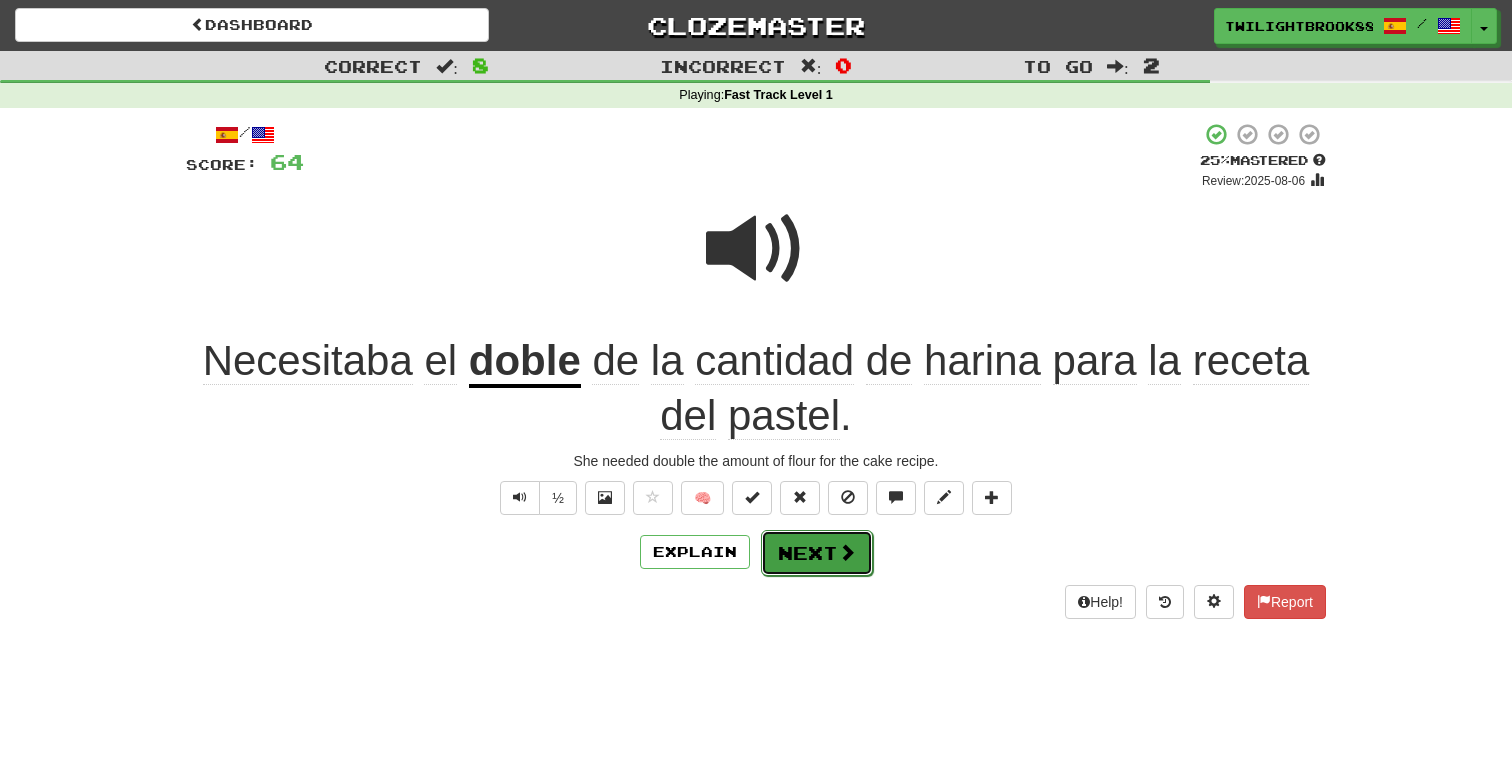 click on "Next" at bounding box center [817, 553] 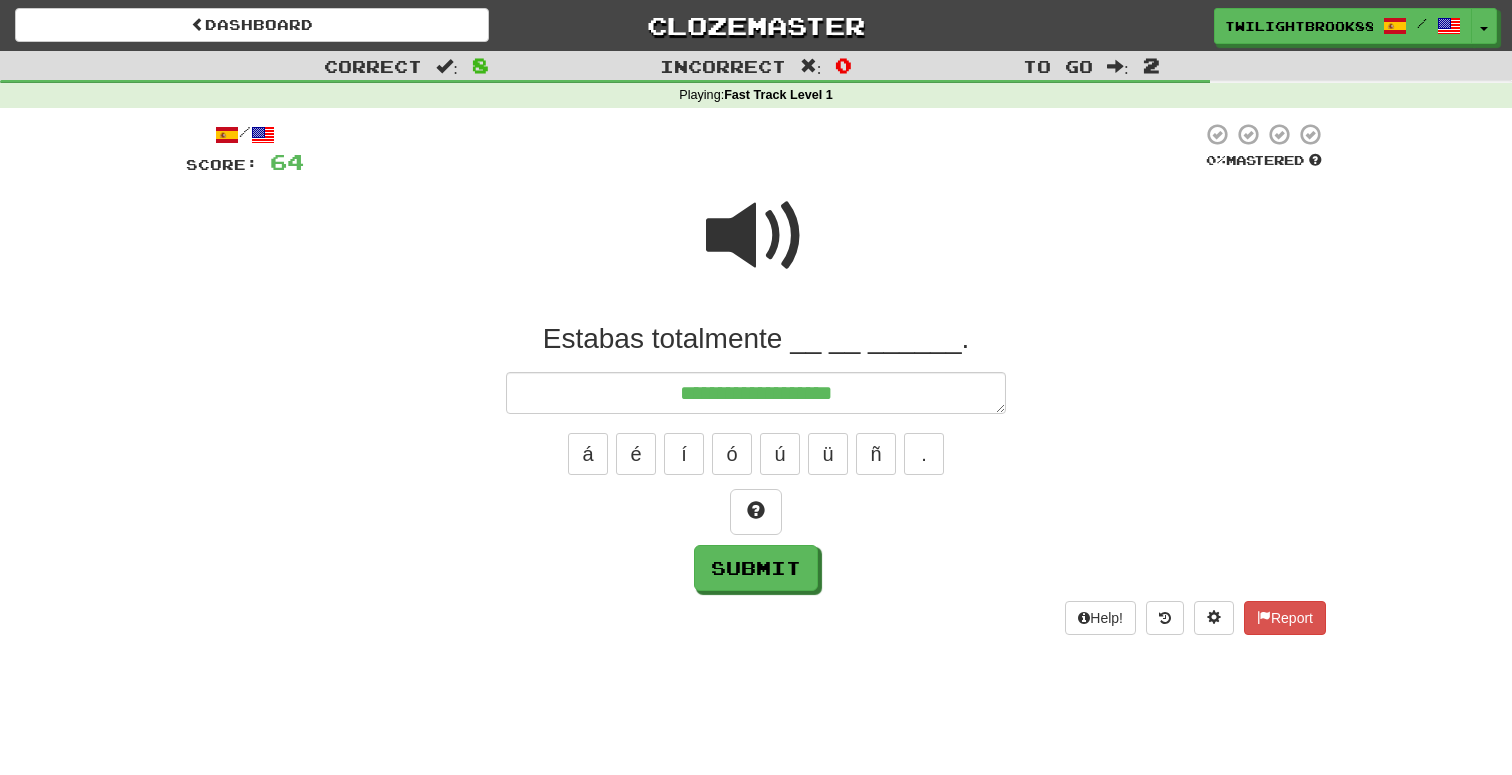 click at bounding box center [756, 236] 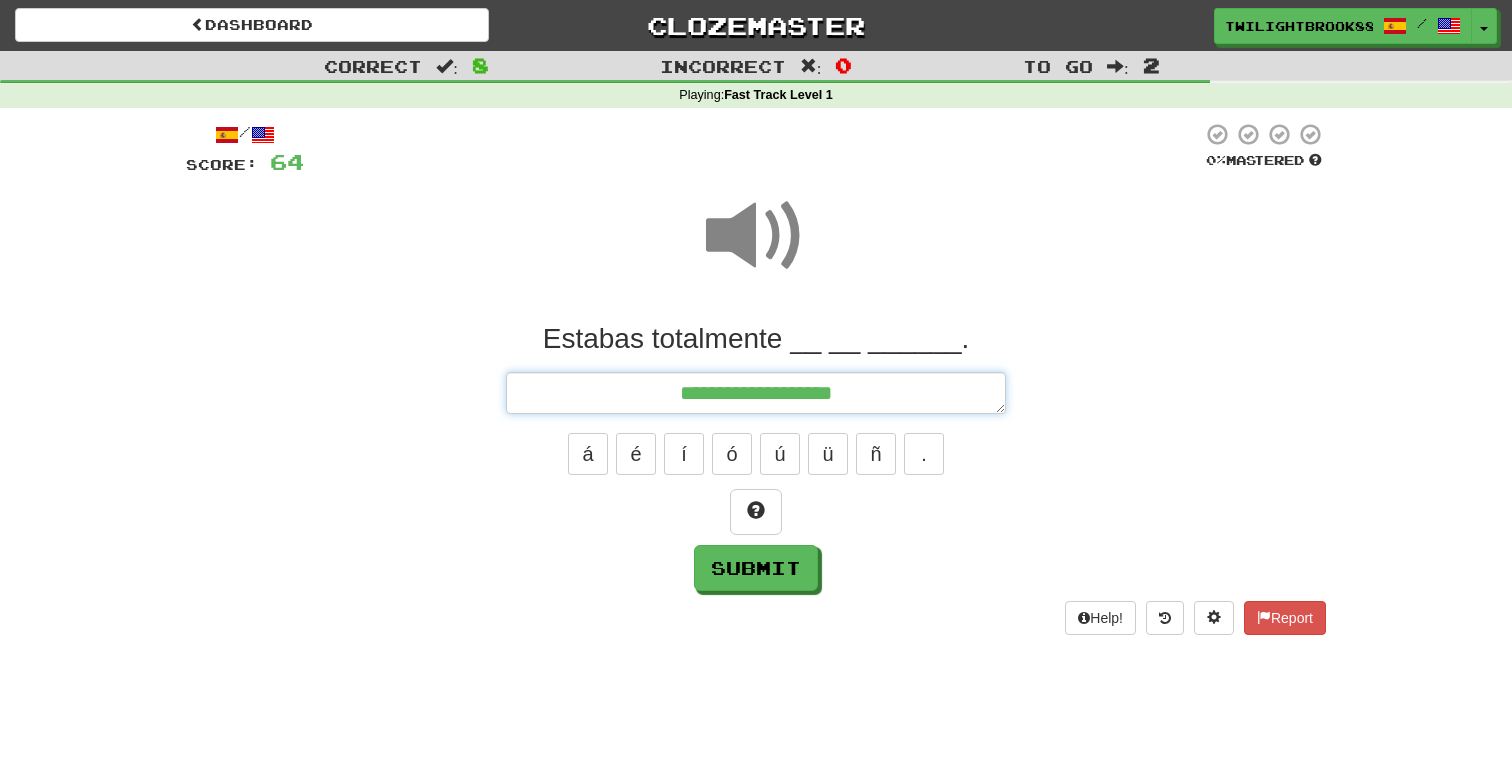 click on "**********" at bounding box center [756, 393] 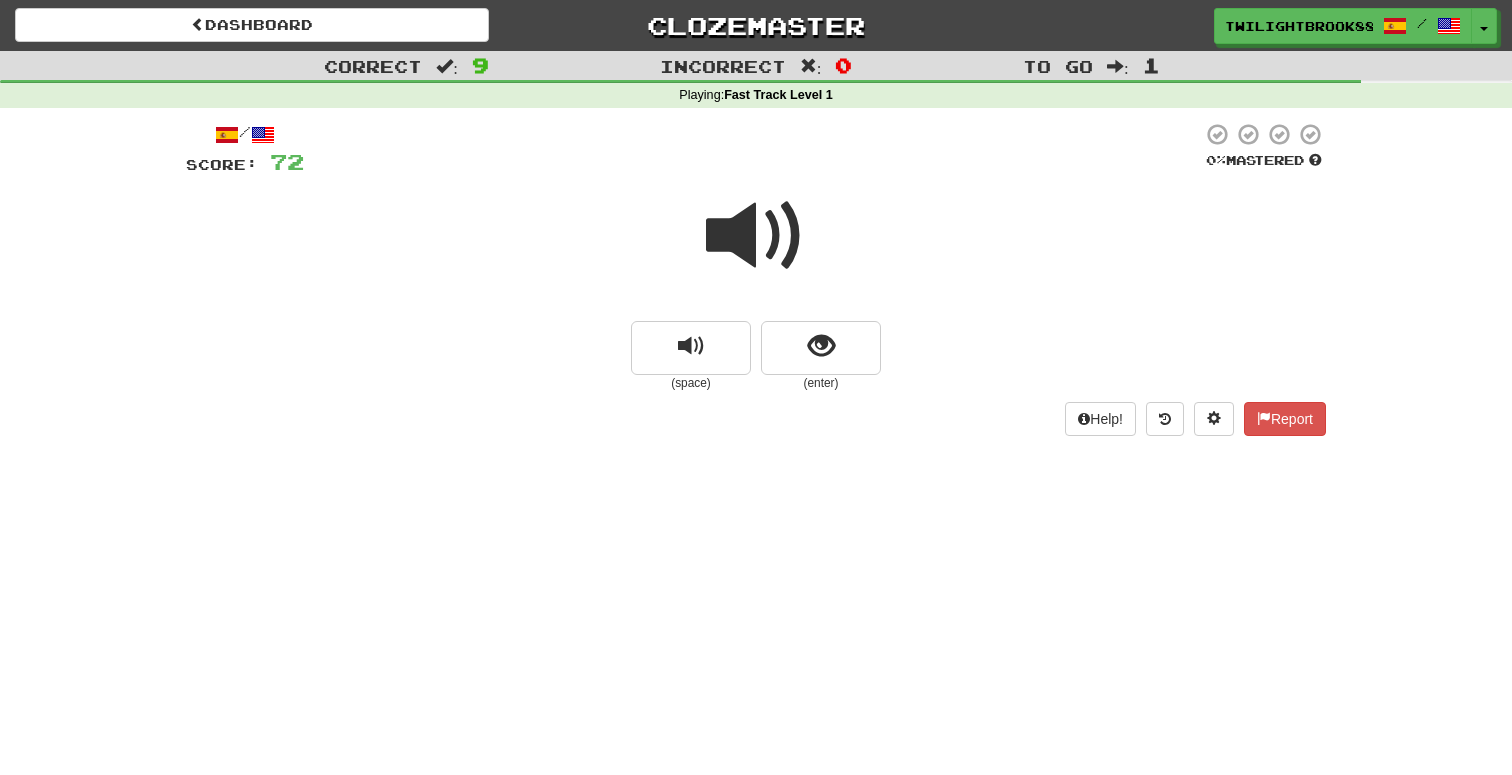 click at bounding box center [756, 236] 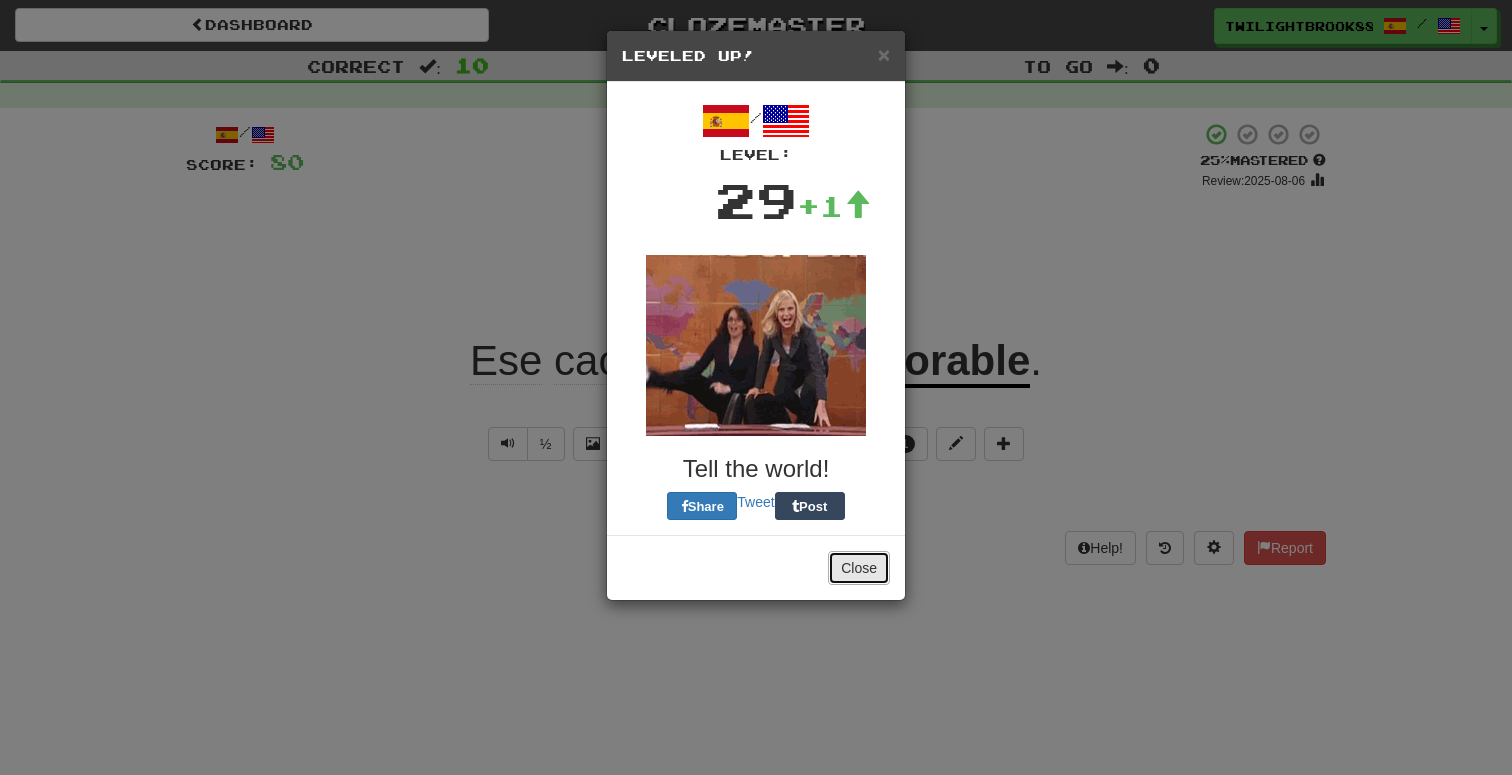 click on "Close" at bounding box center (859, 568) 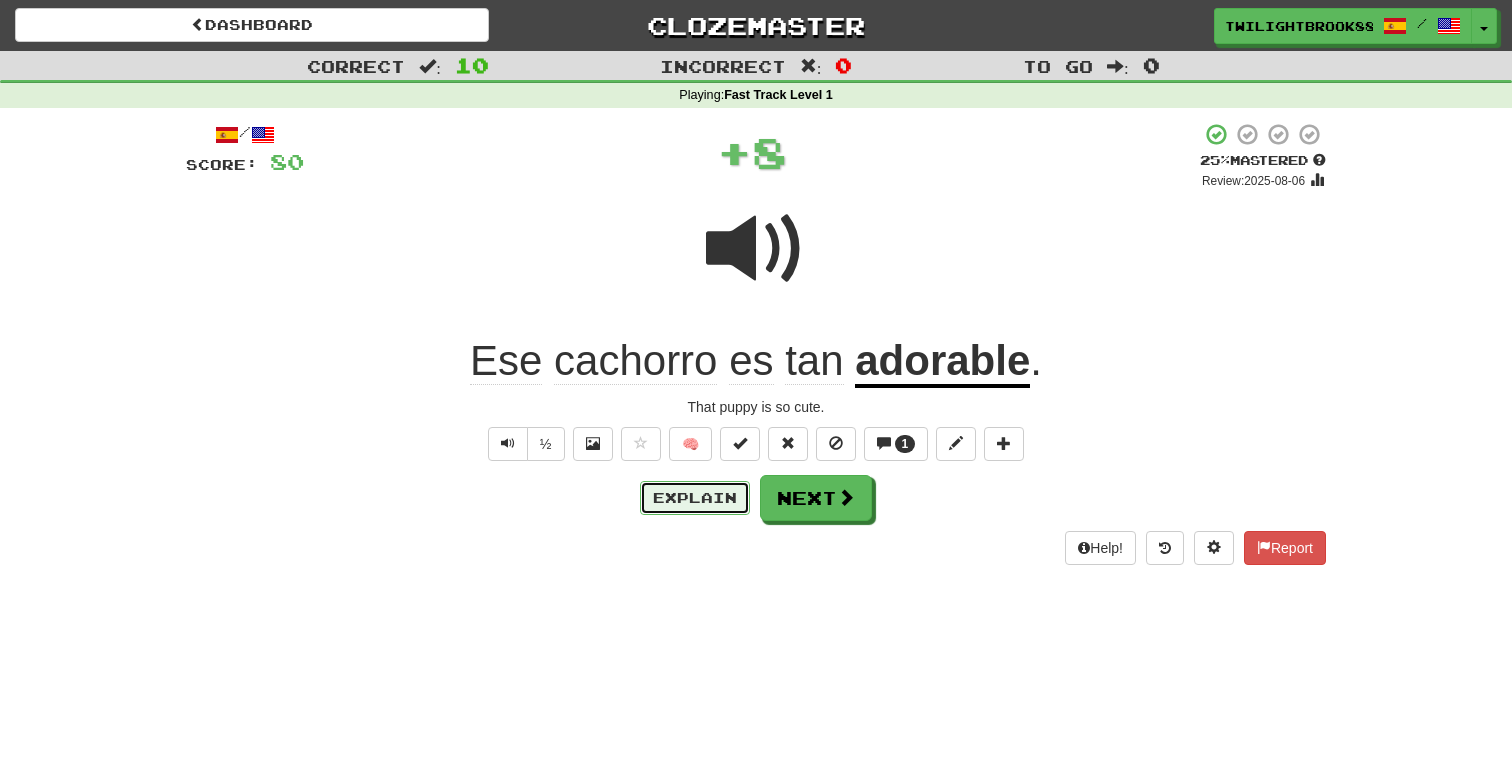 click on "Explain" at bounding box center [695, 498] 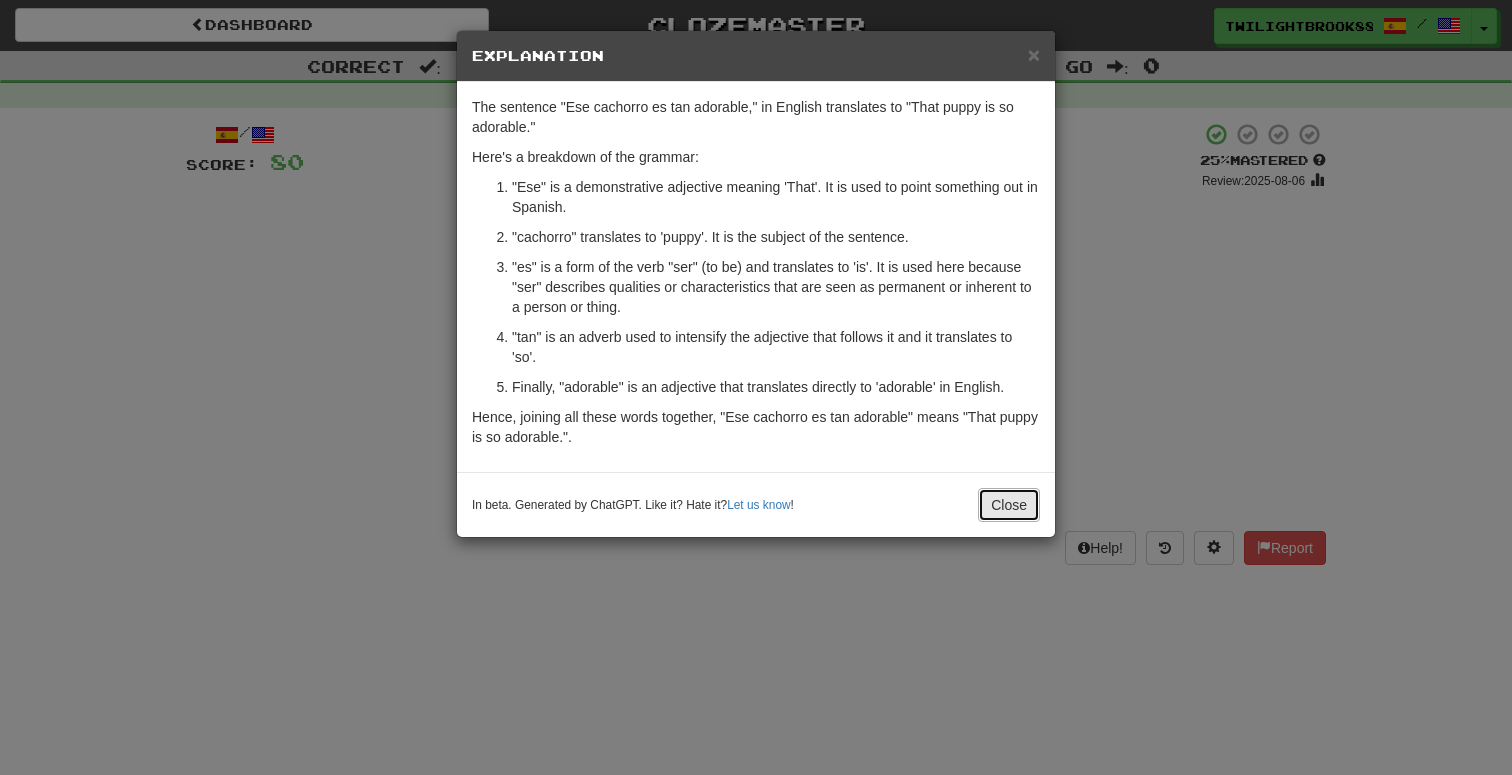 click on "Close" at bounding box center [1009, 505] 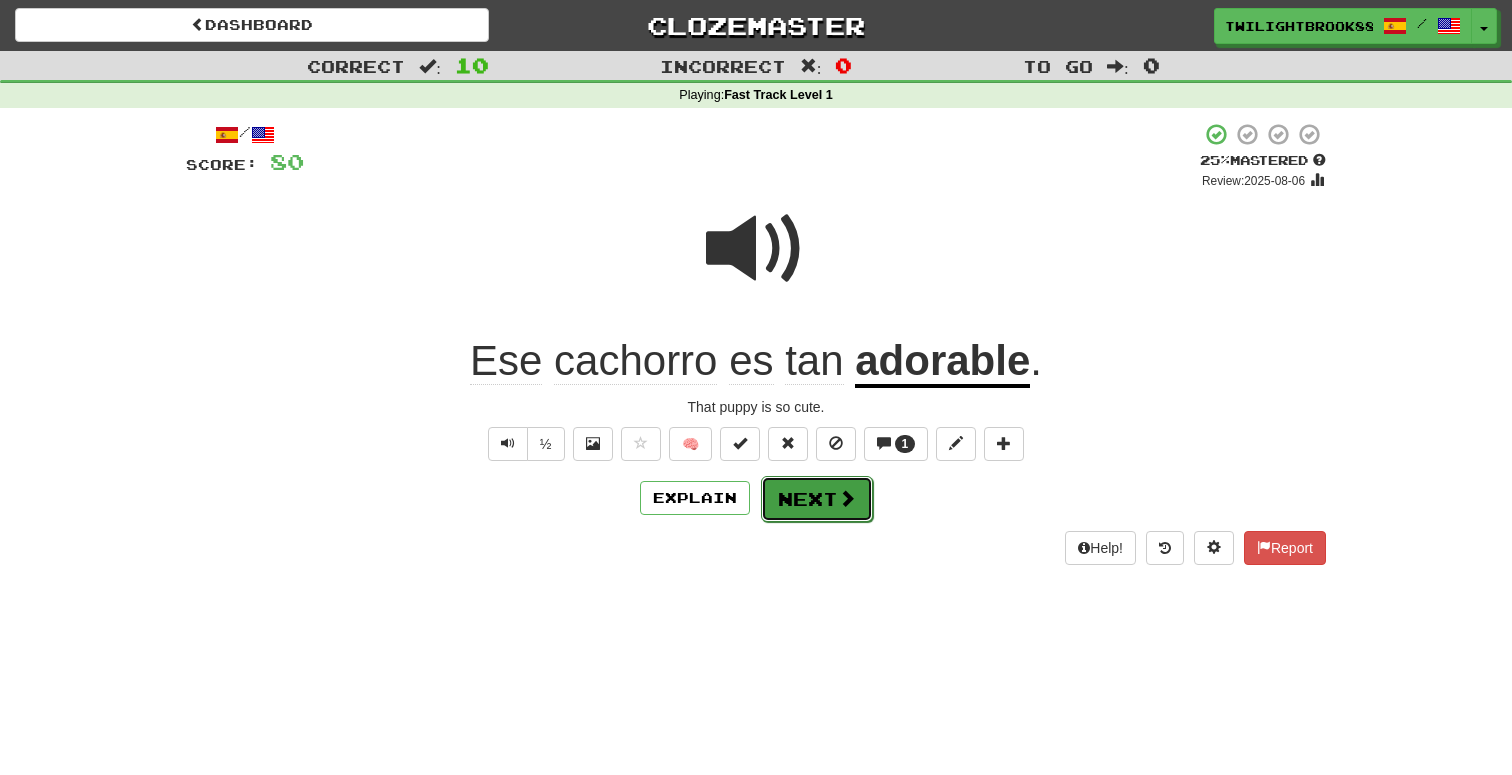 click on "Next" at bounding box center [817, 499] 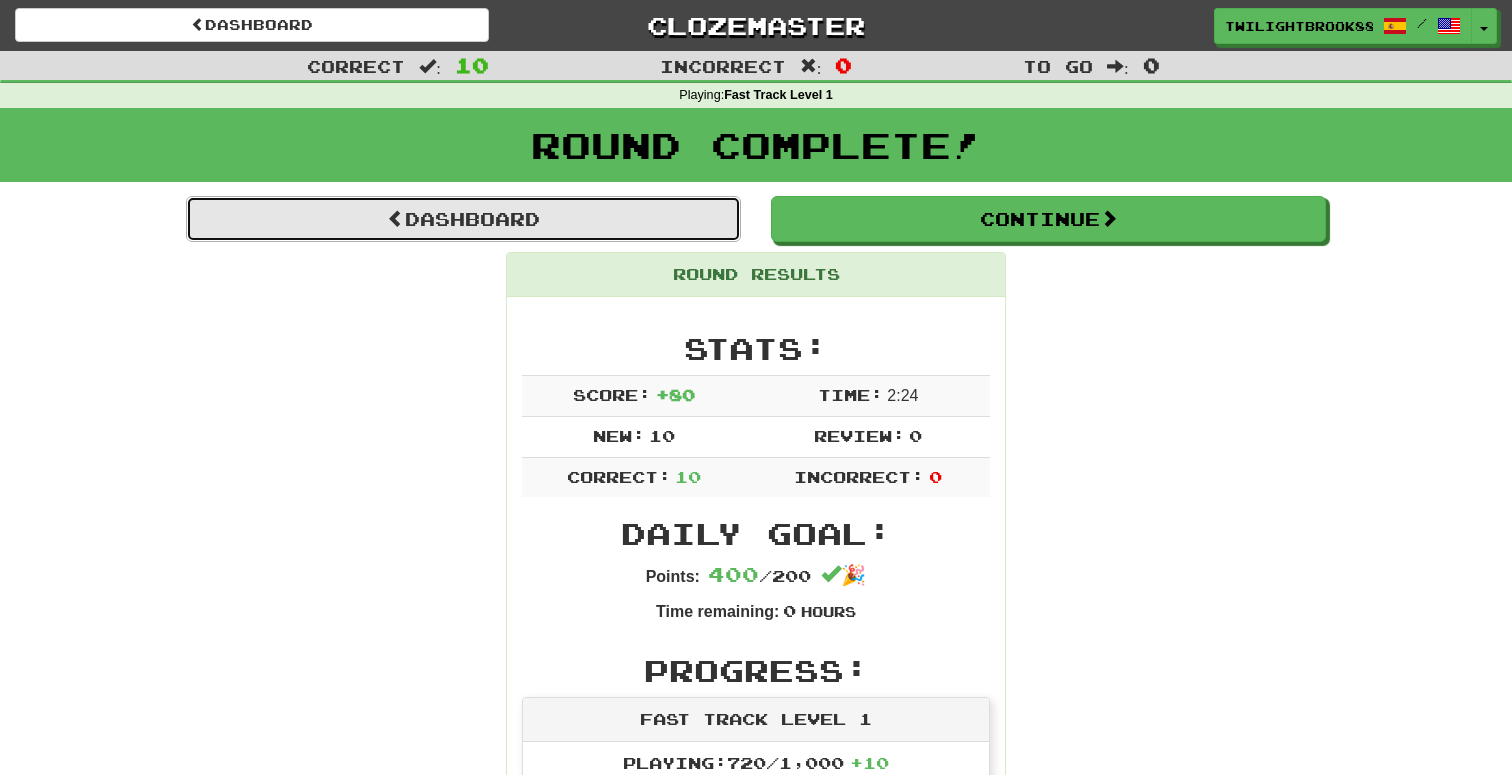 click on "Dashboard" at bounding box center [463, 219] 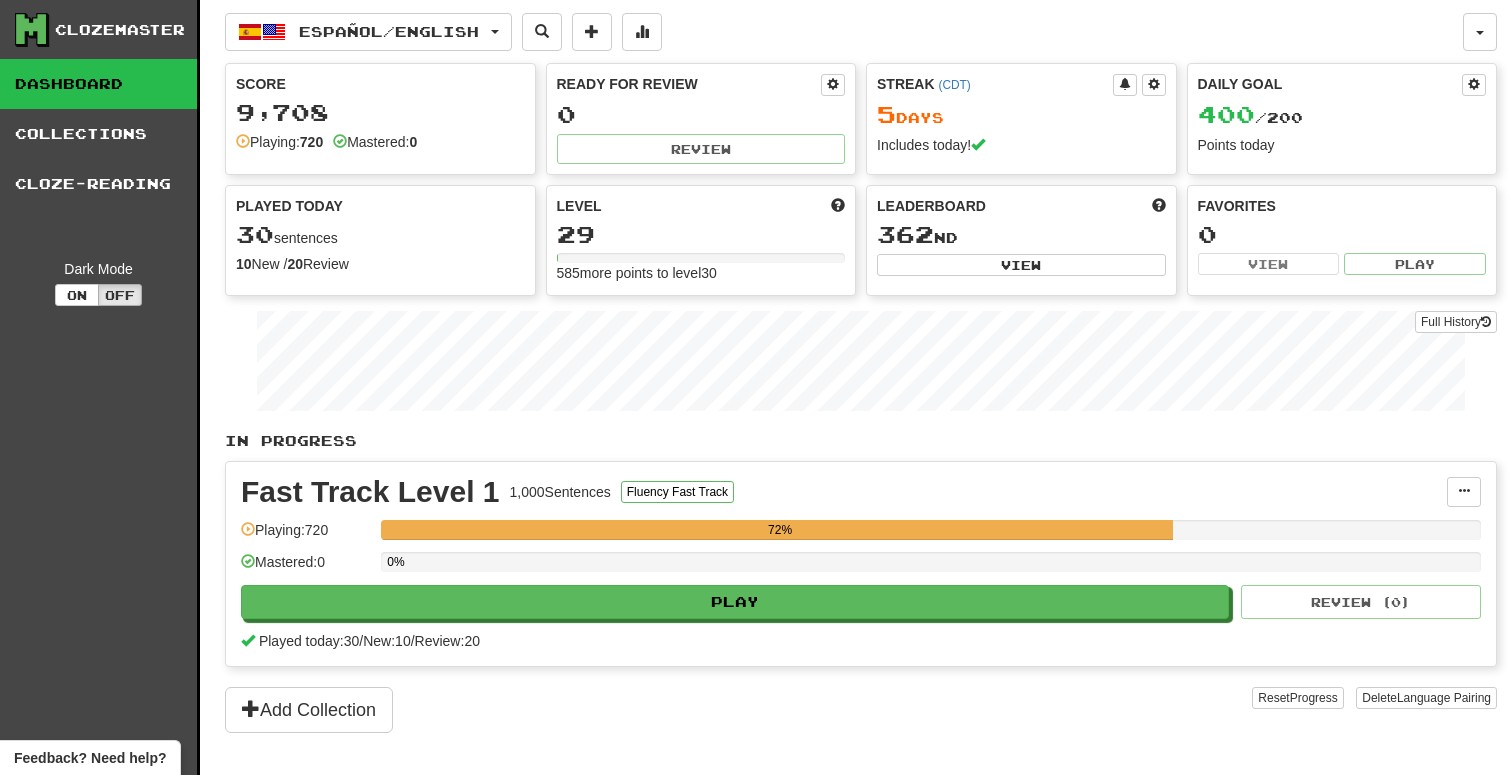 scroll, scrollTop: 0, scrollLeft: 0, axis: both 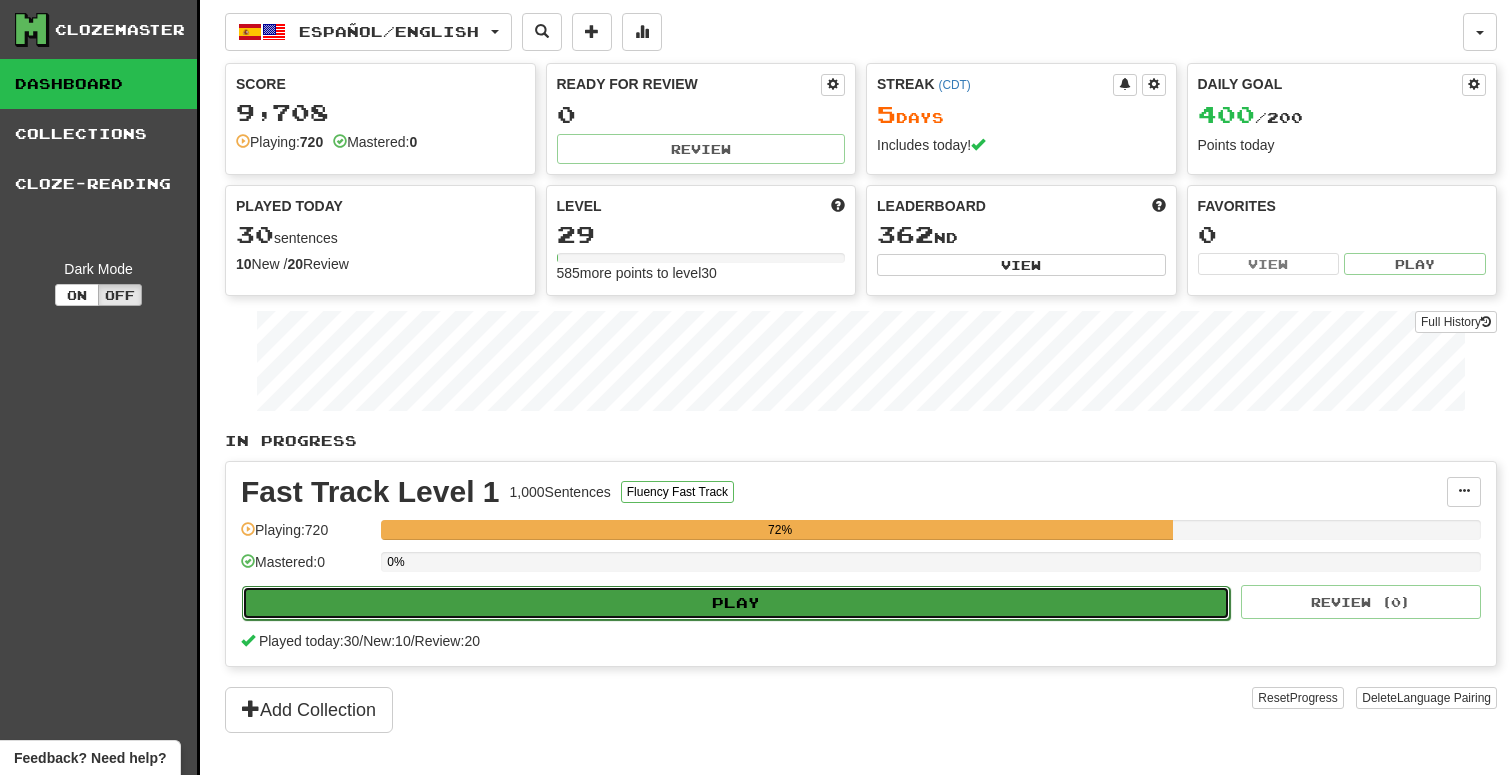 click on "Play" at bounding box center (736, 603) 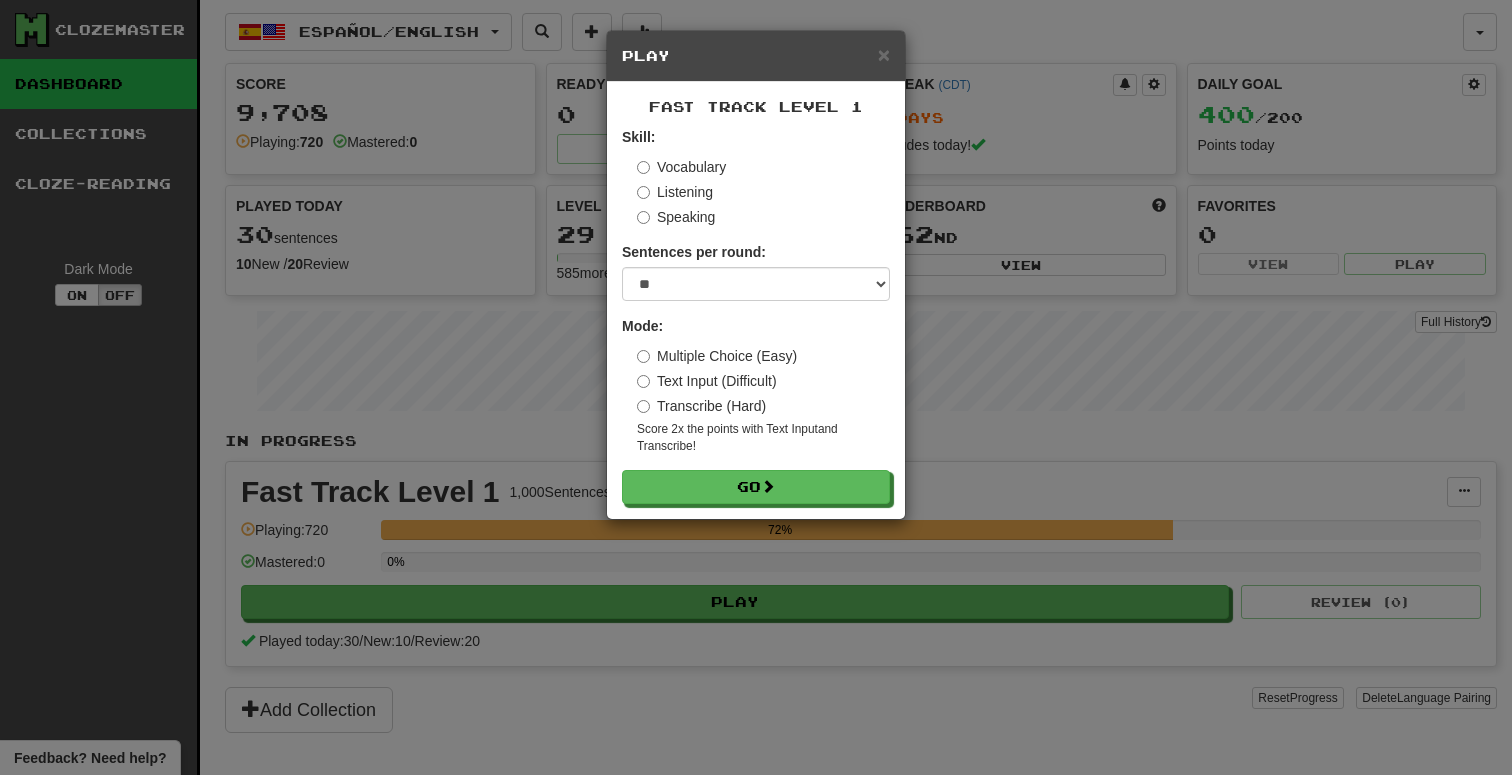 click on "Transcribe (Hard)" at bounding box center [701, 406] 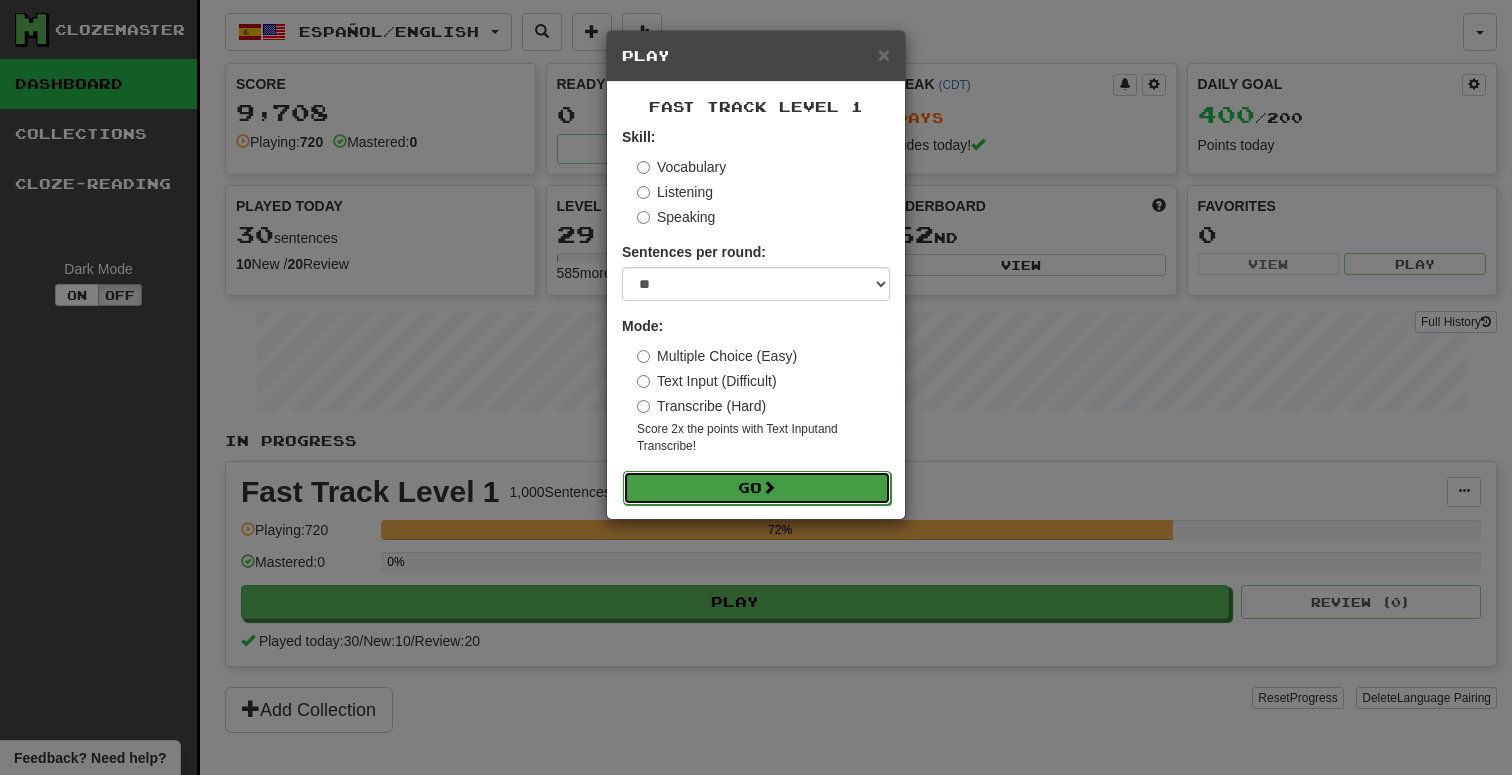click on "Go" at bounding box center (757, 488) 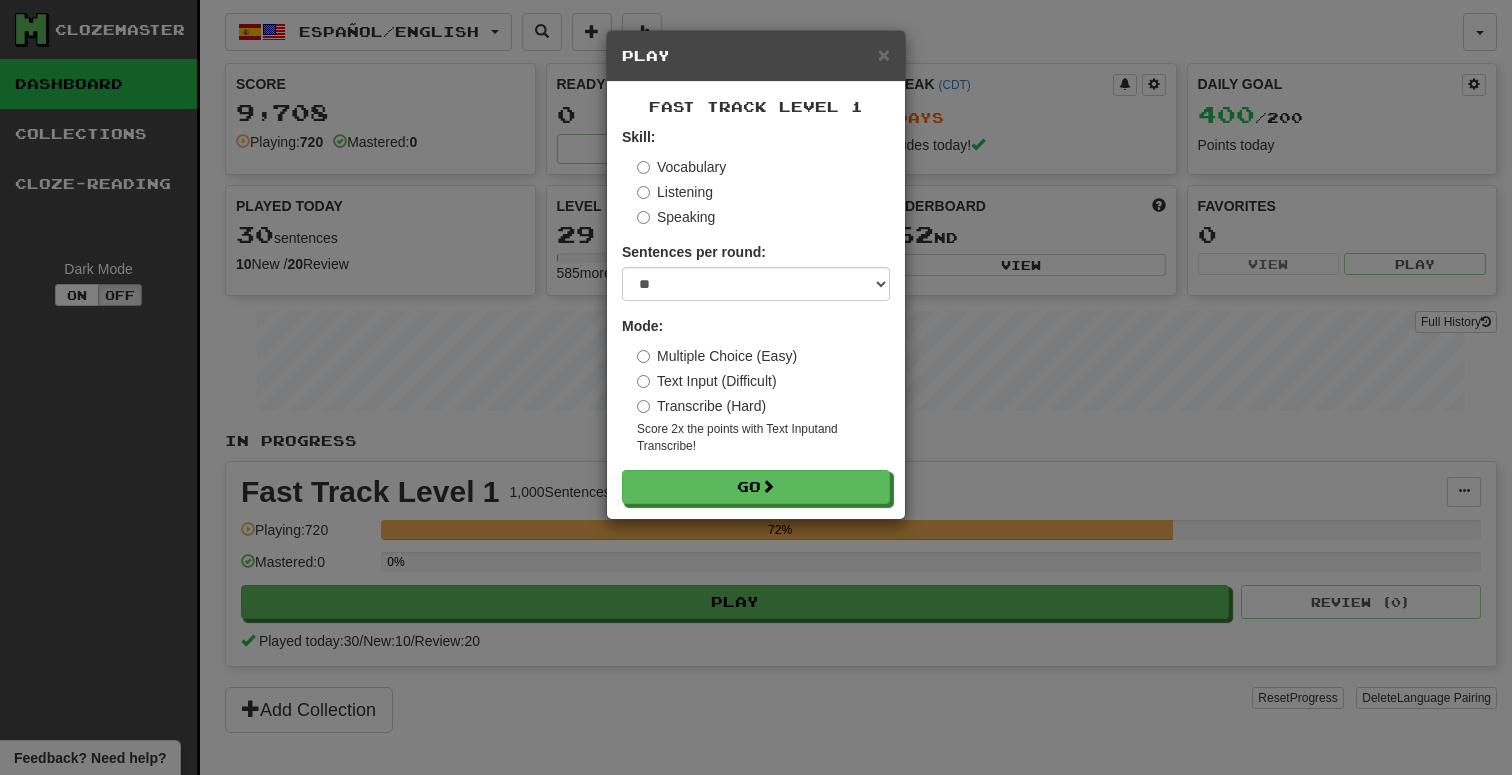 click on "Text Input (Difficult)" at bounding box center (707, 381) 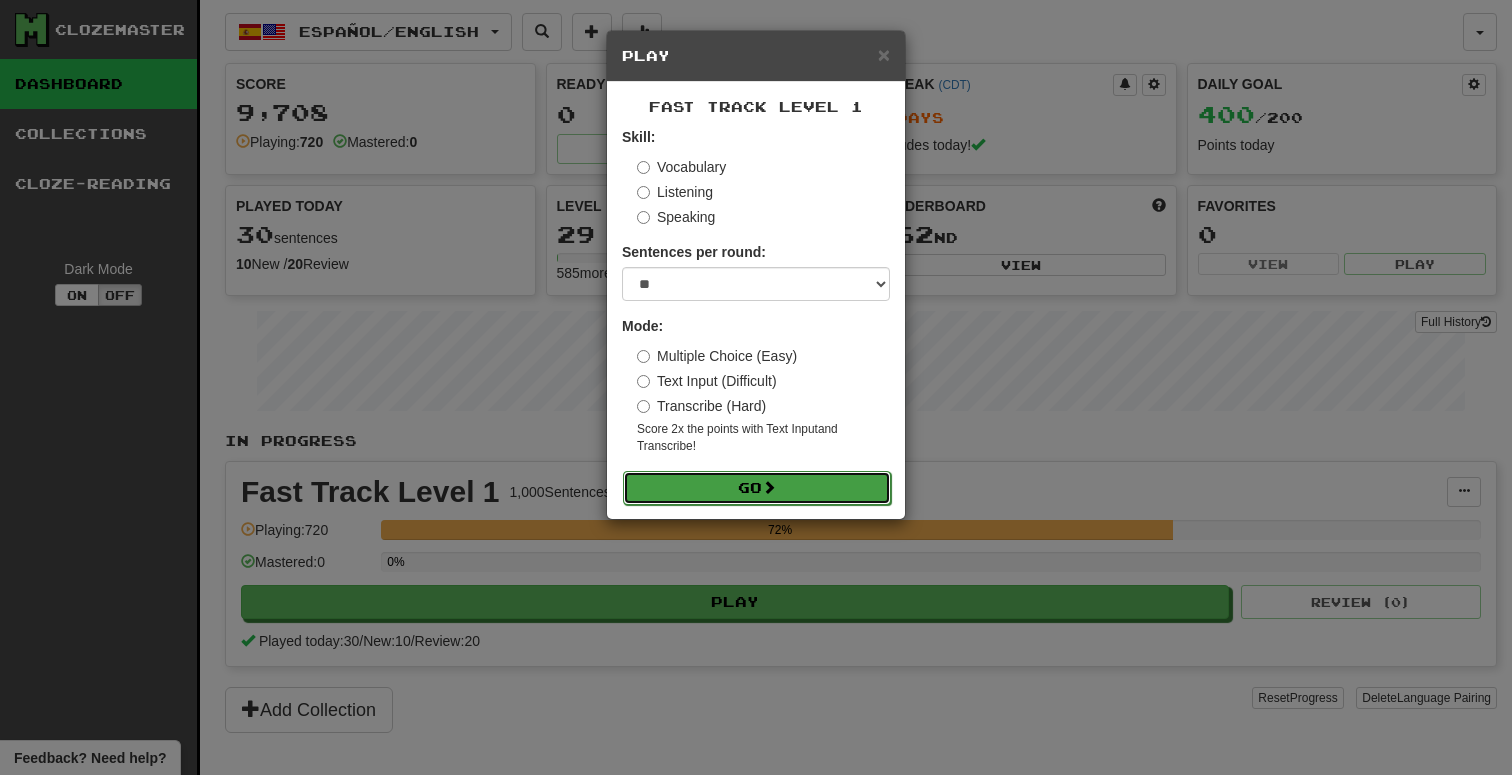 click on "Go" at bounding box center (757, 488) 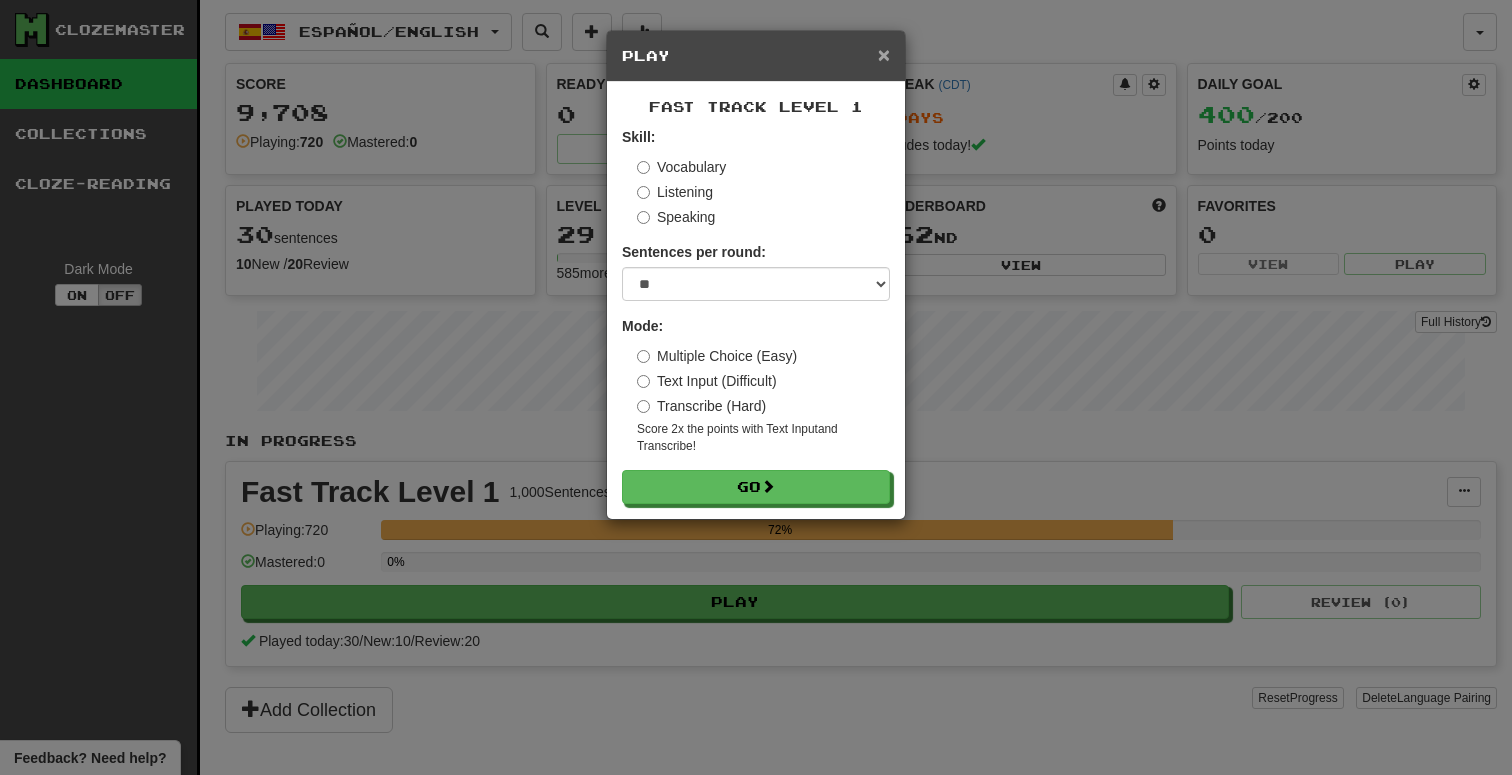 click on "×" at bounding box center (884, 54) 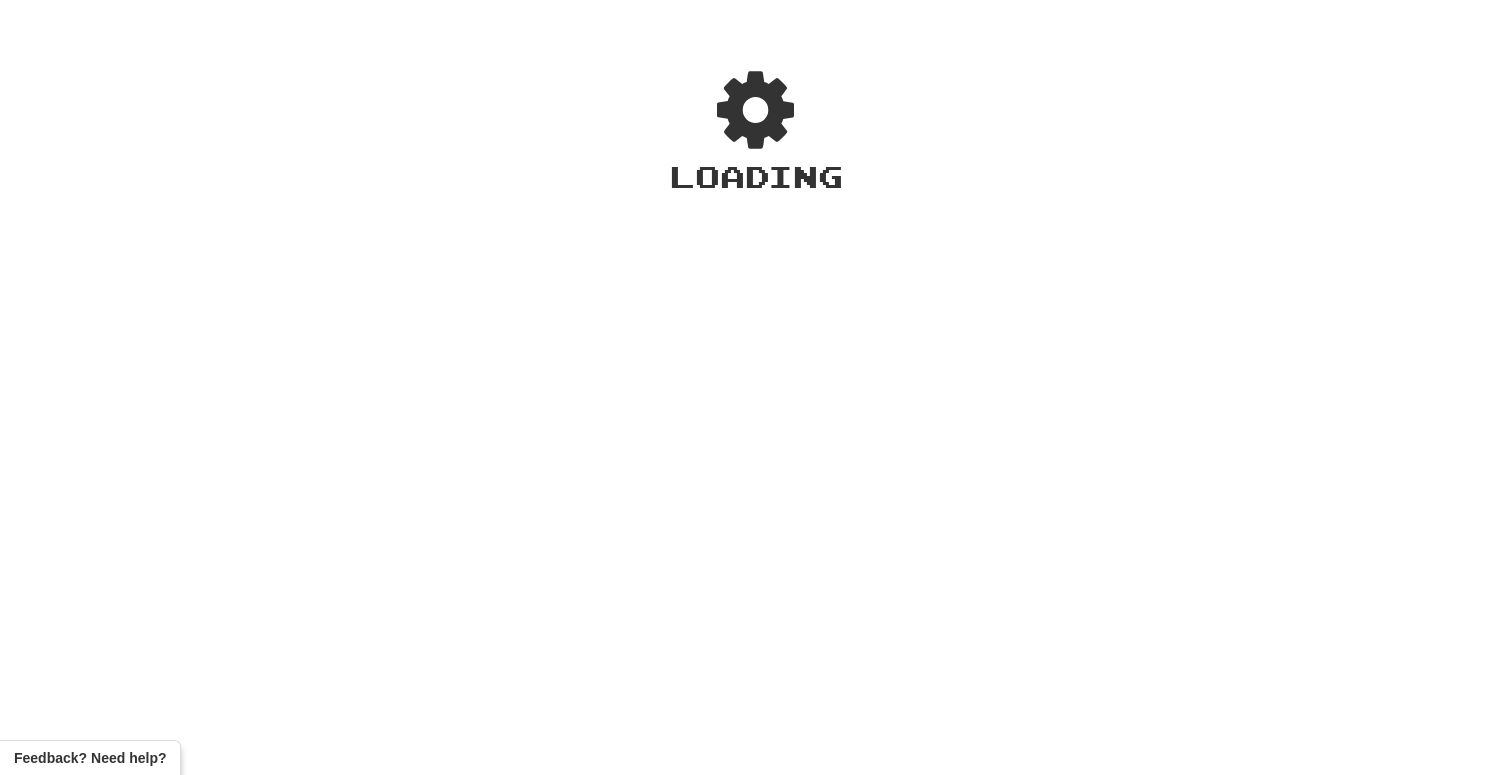scroll, scrollTop: 0, scrollLeft: 0, axis: both 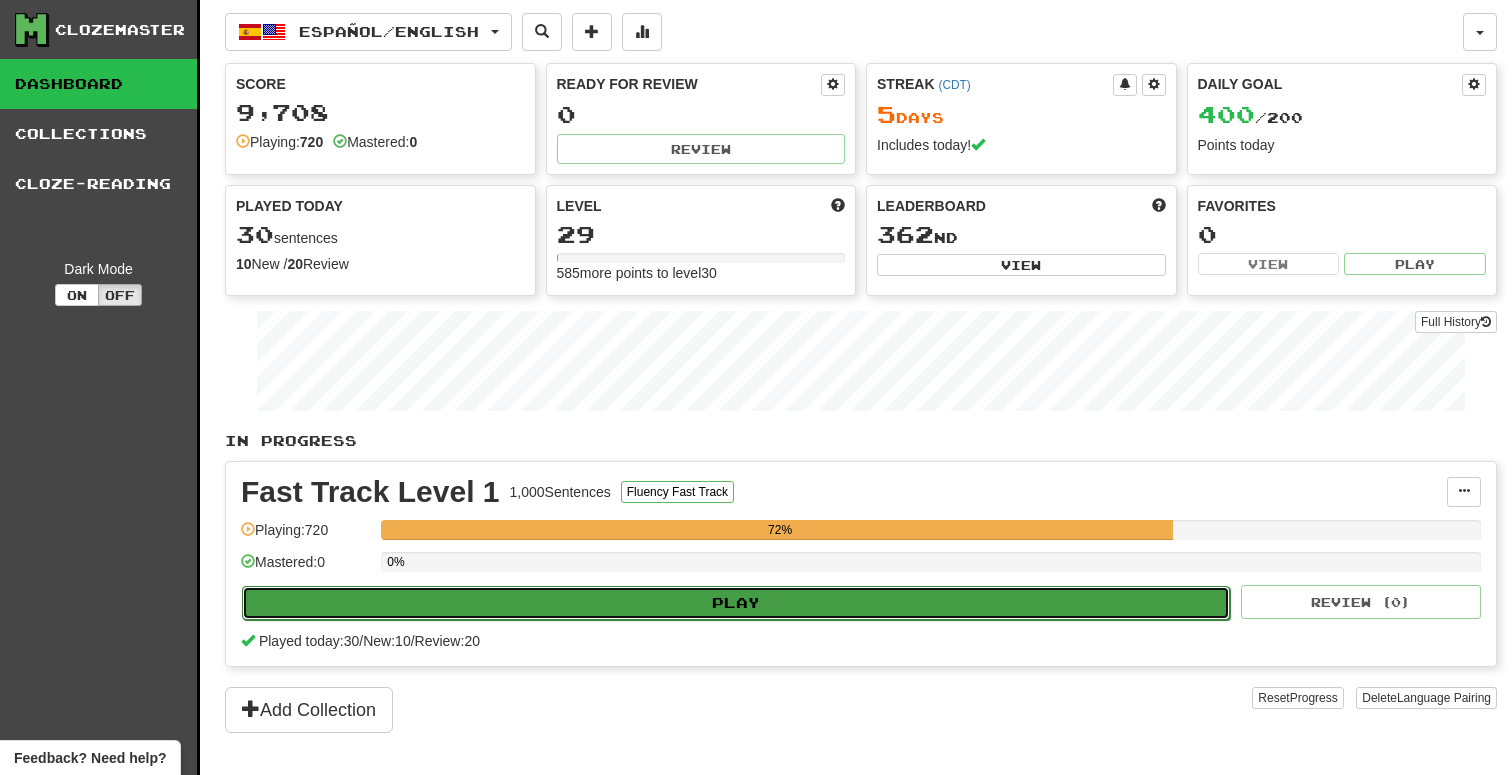 click on "Play" at bounding box center (736, 603) 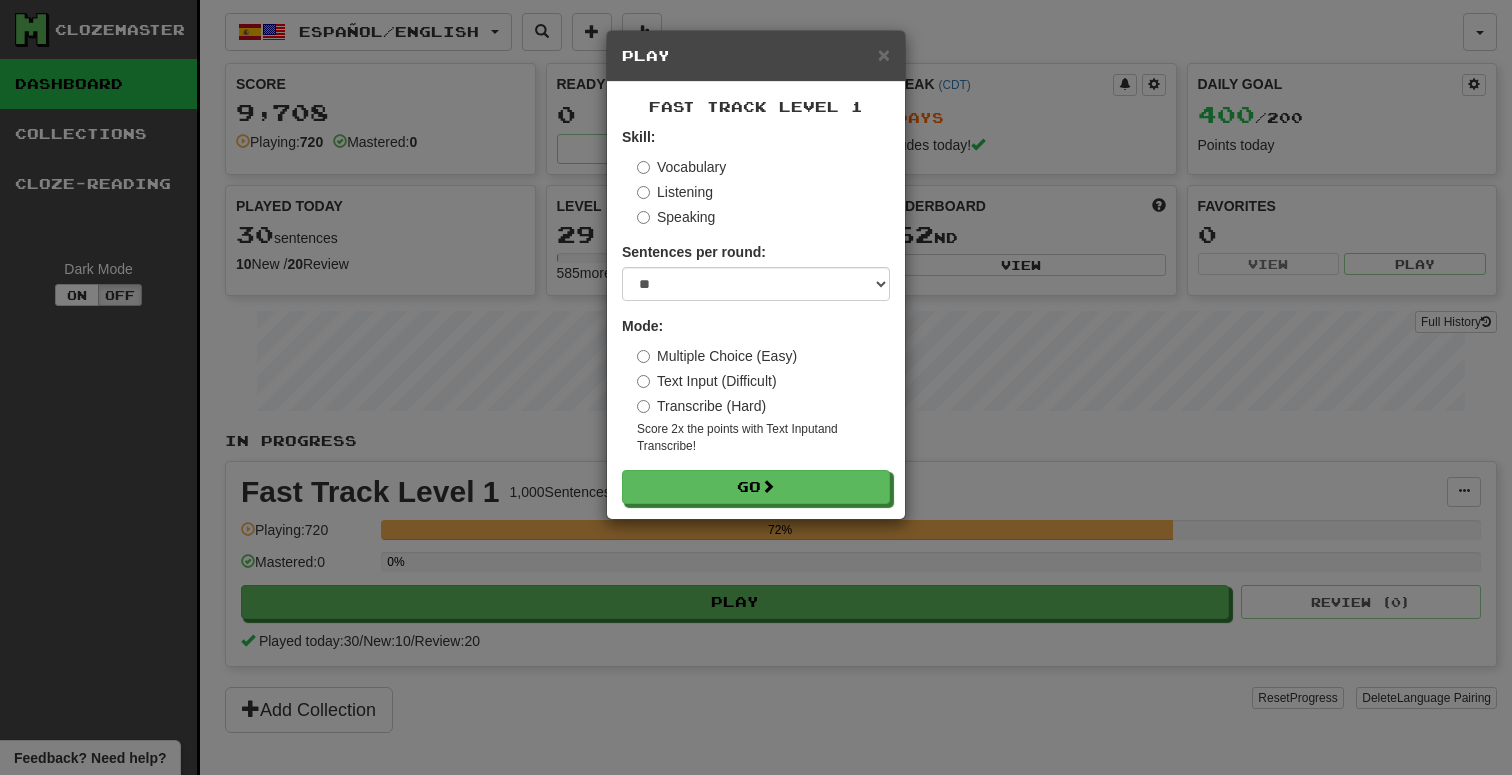click on "Transcribe (Hard)" at bounding box center (701, 406) 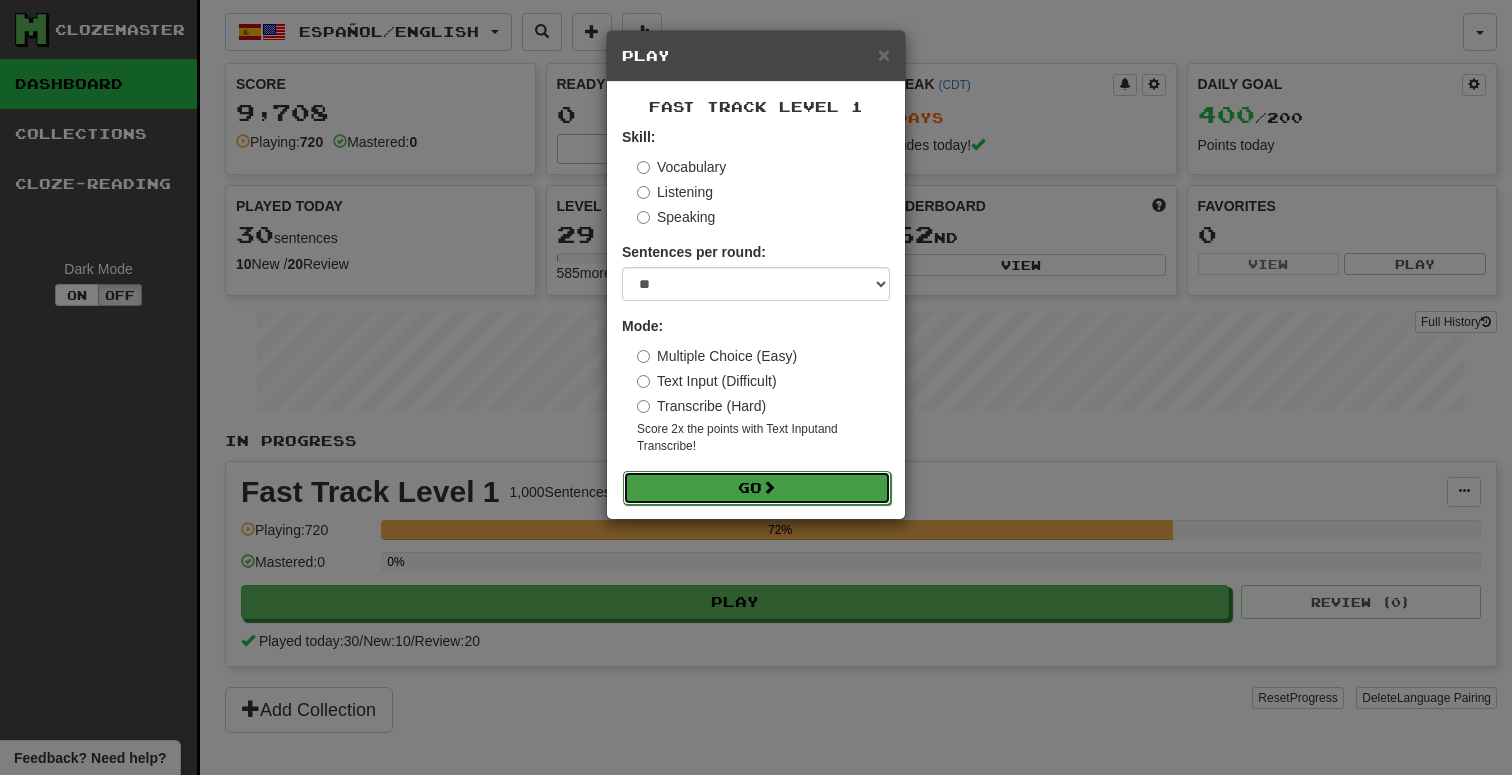 click on "Go" at bounding box center [757, 488] 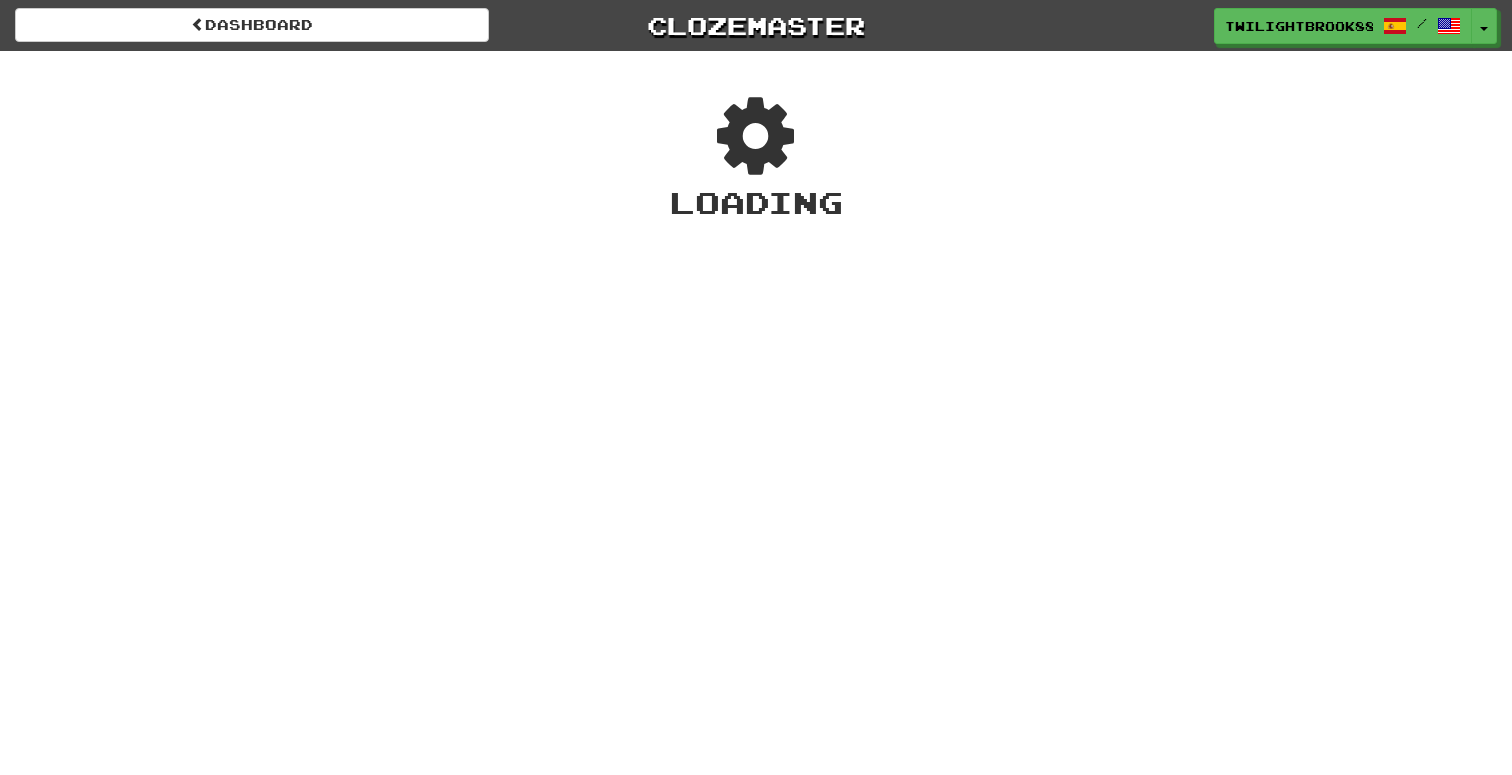 scroll, scrollTop: 0, scrollLeft: 0, axis: both 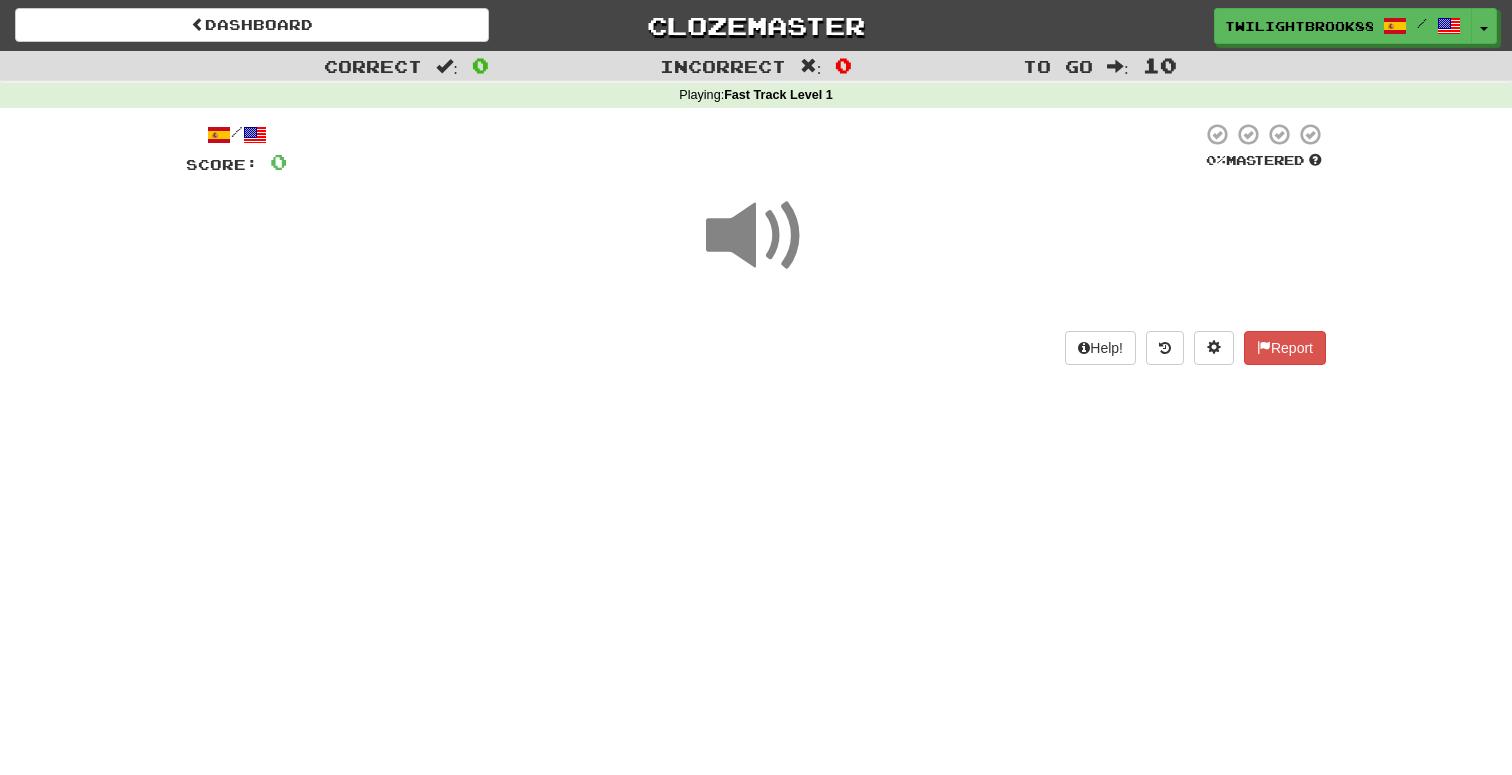 click at bounding box center (756, 236) 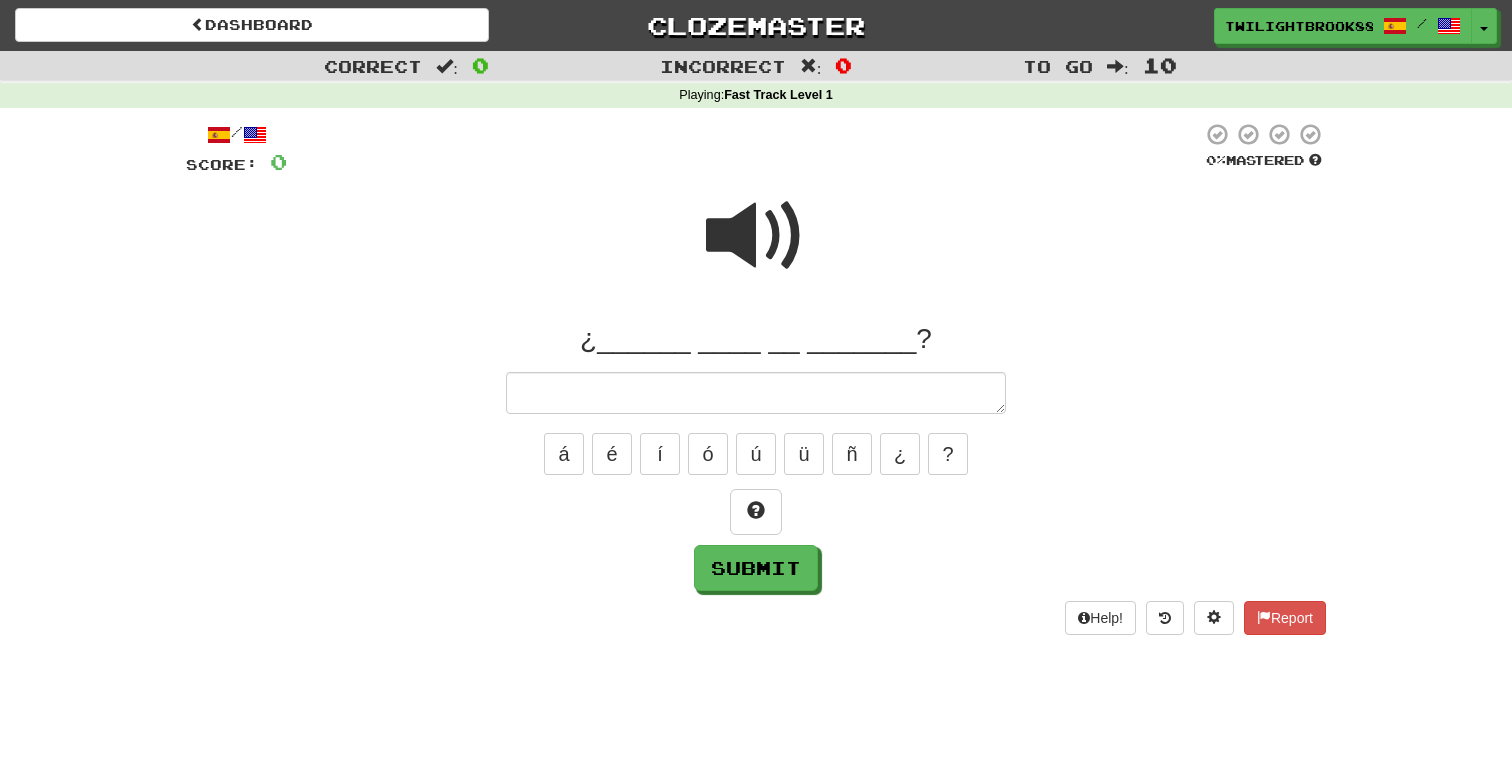 type on "*" 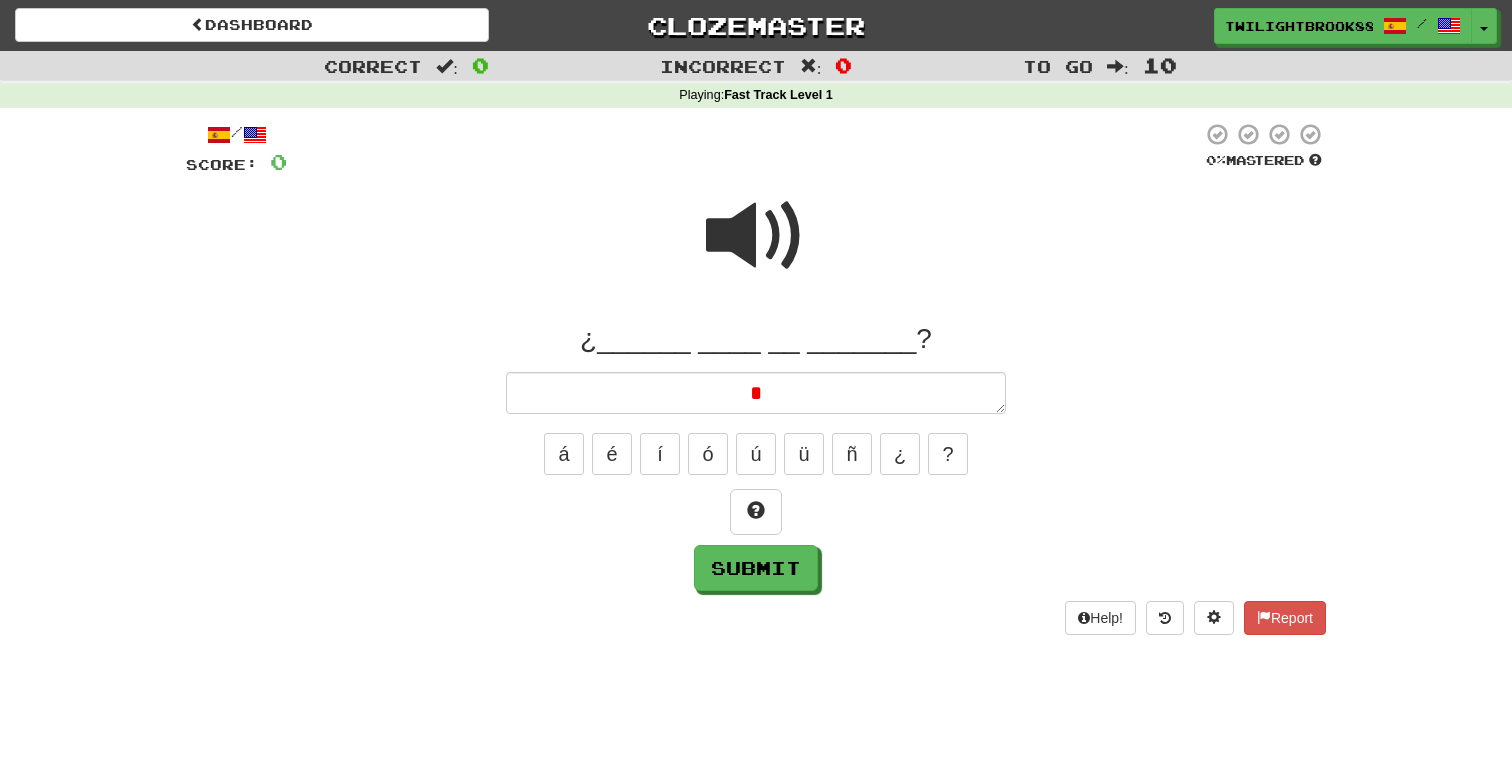 type on "*" 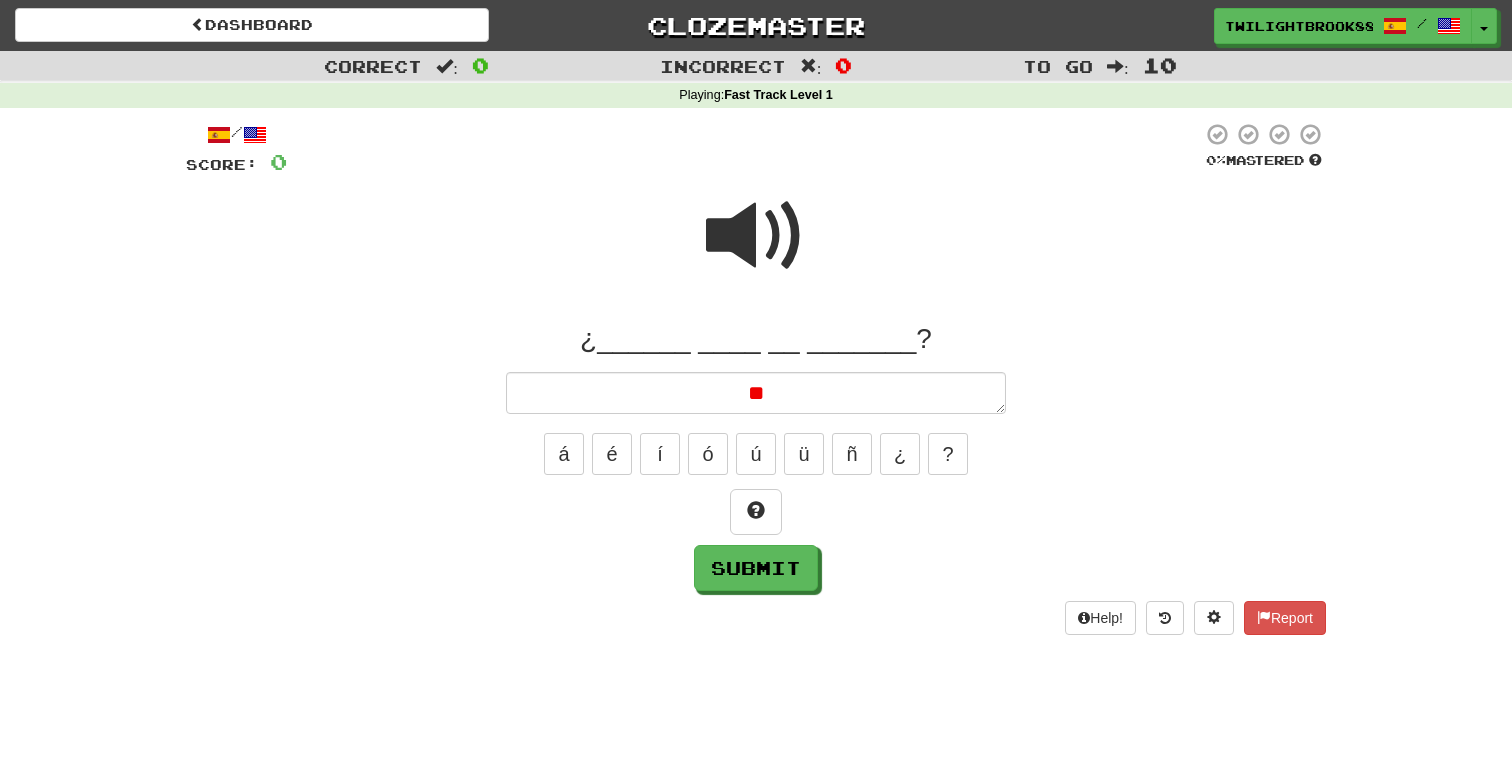 type on "*" 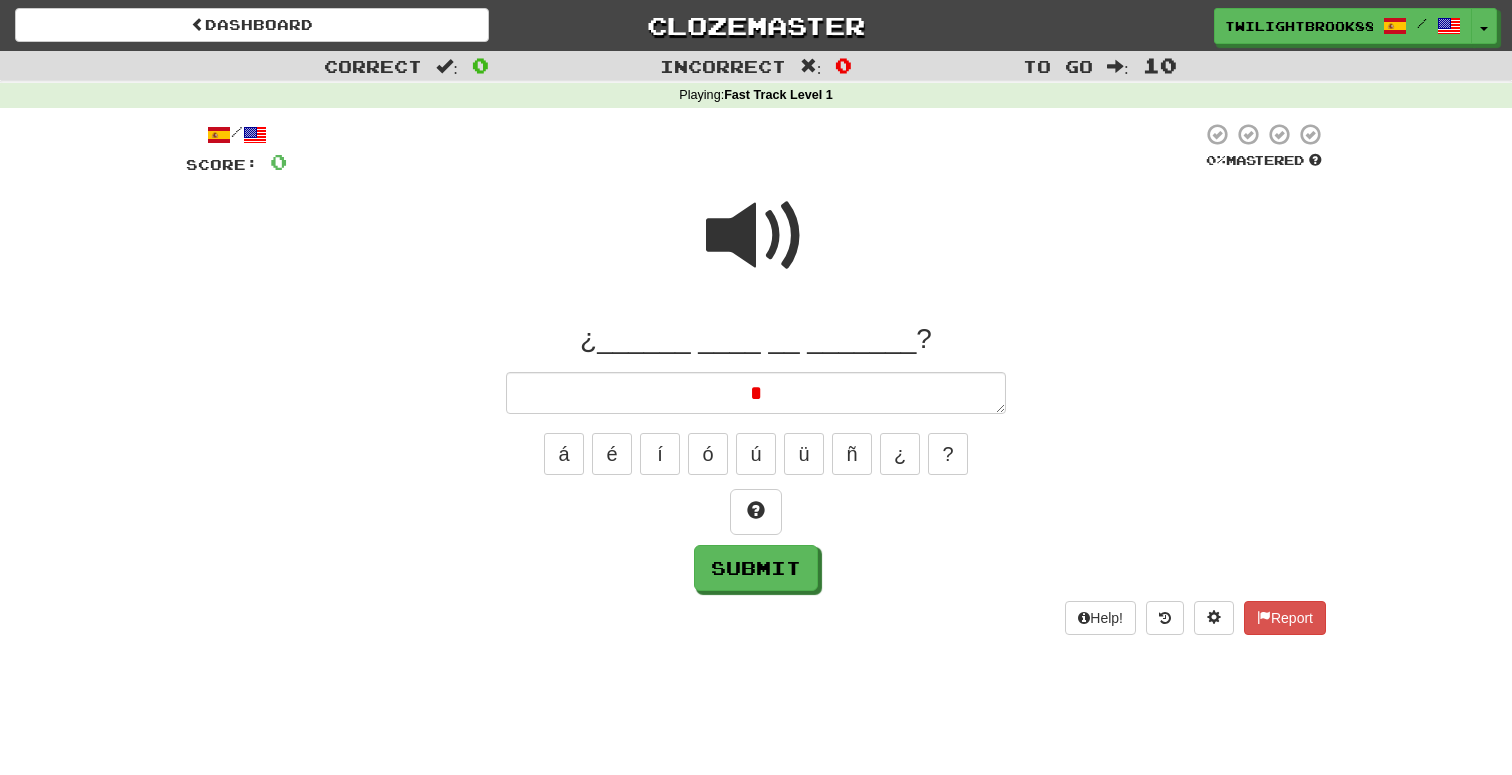 type 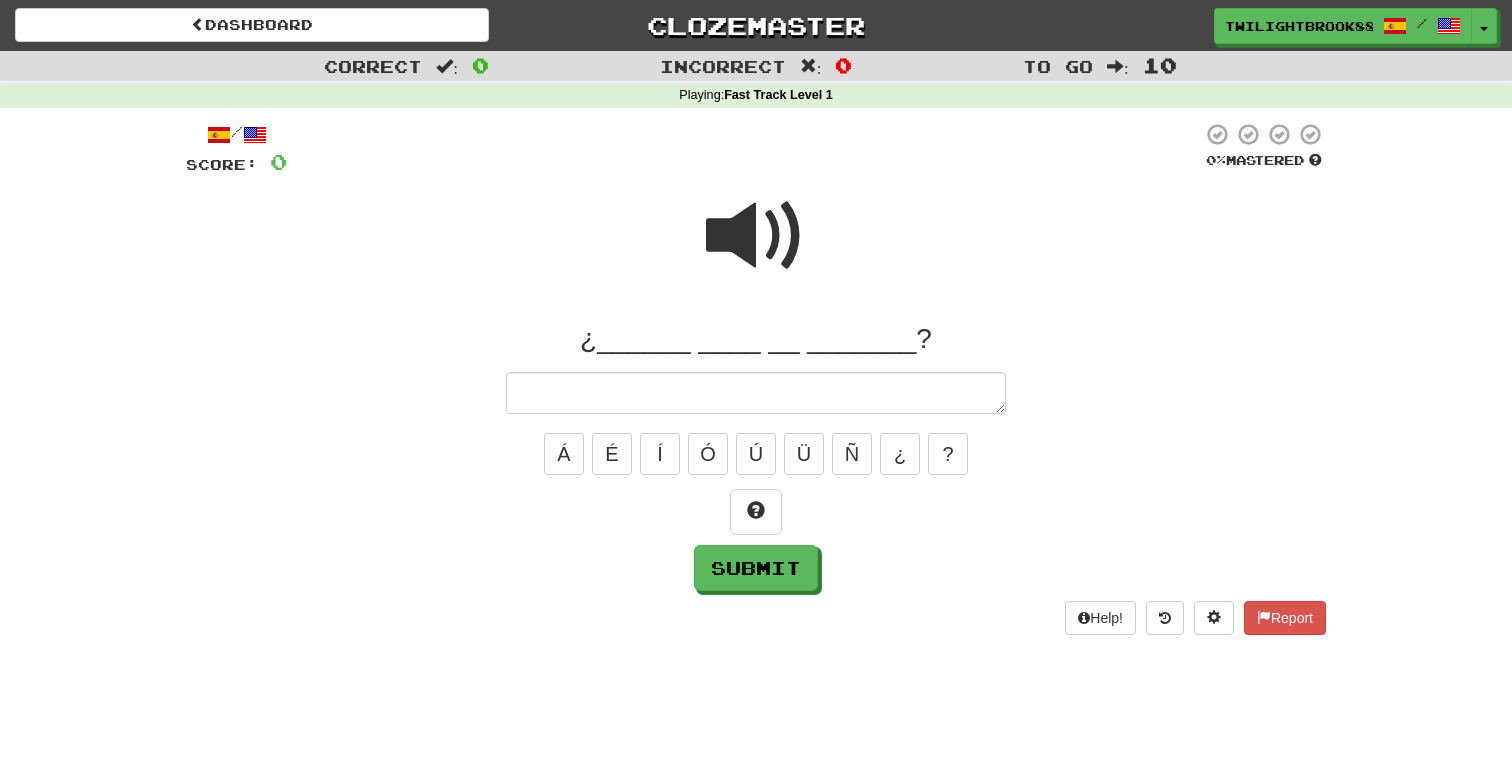 type on "*" 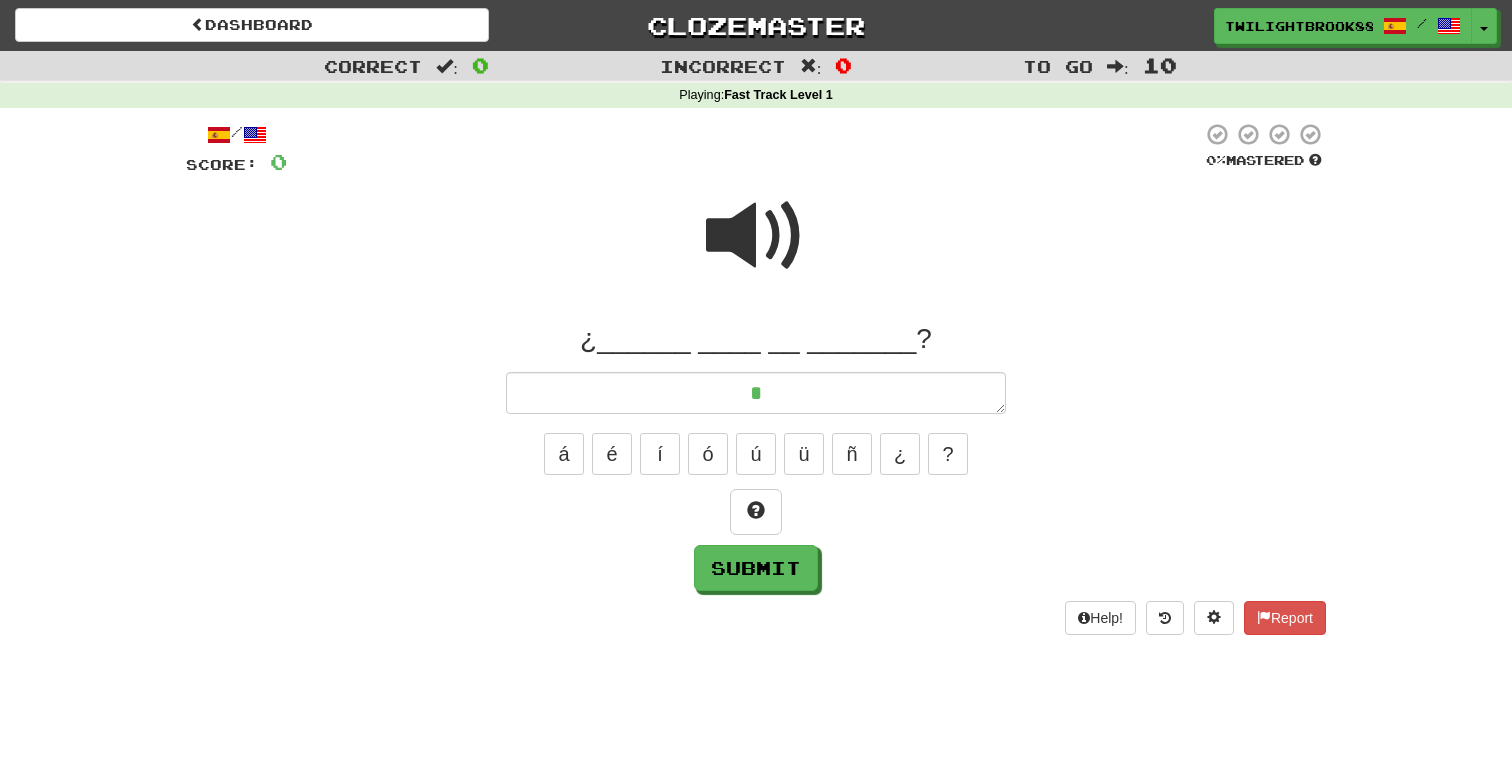 type on "*" 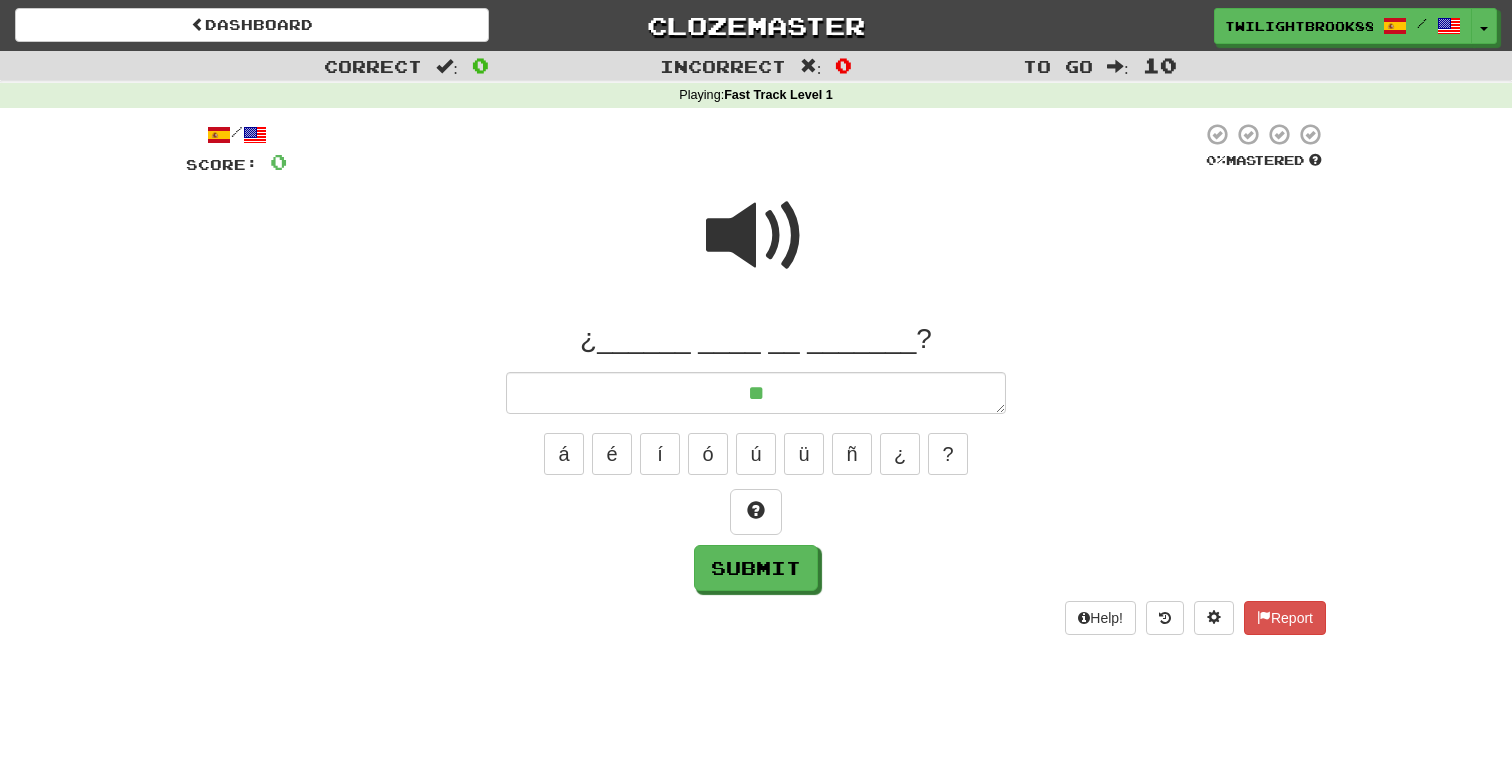 type on "*" 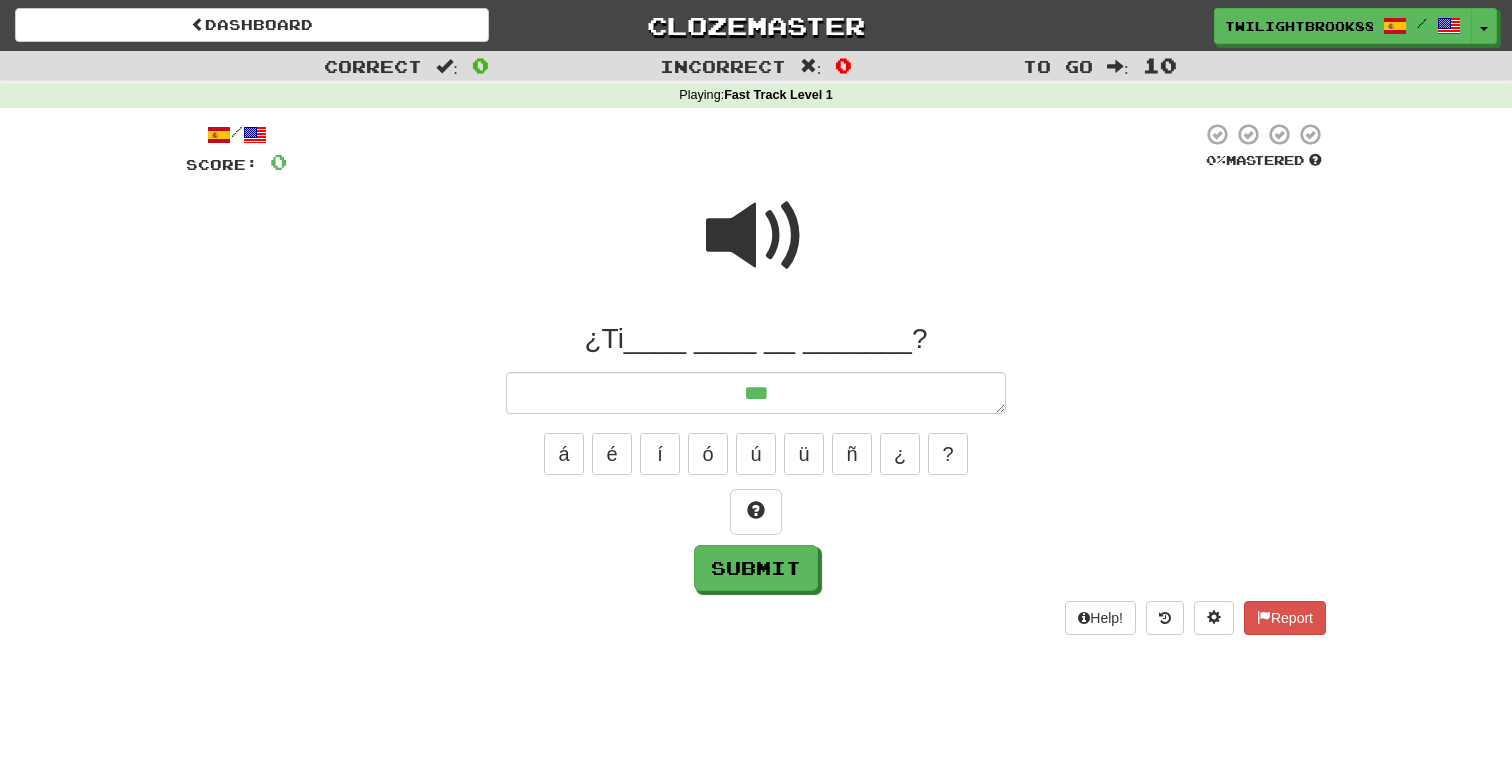 type on "*" 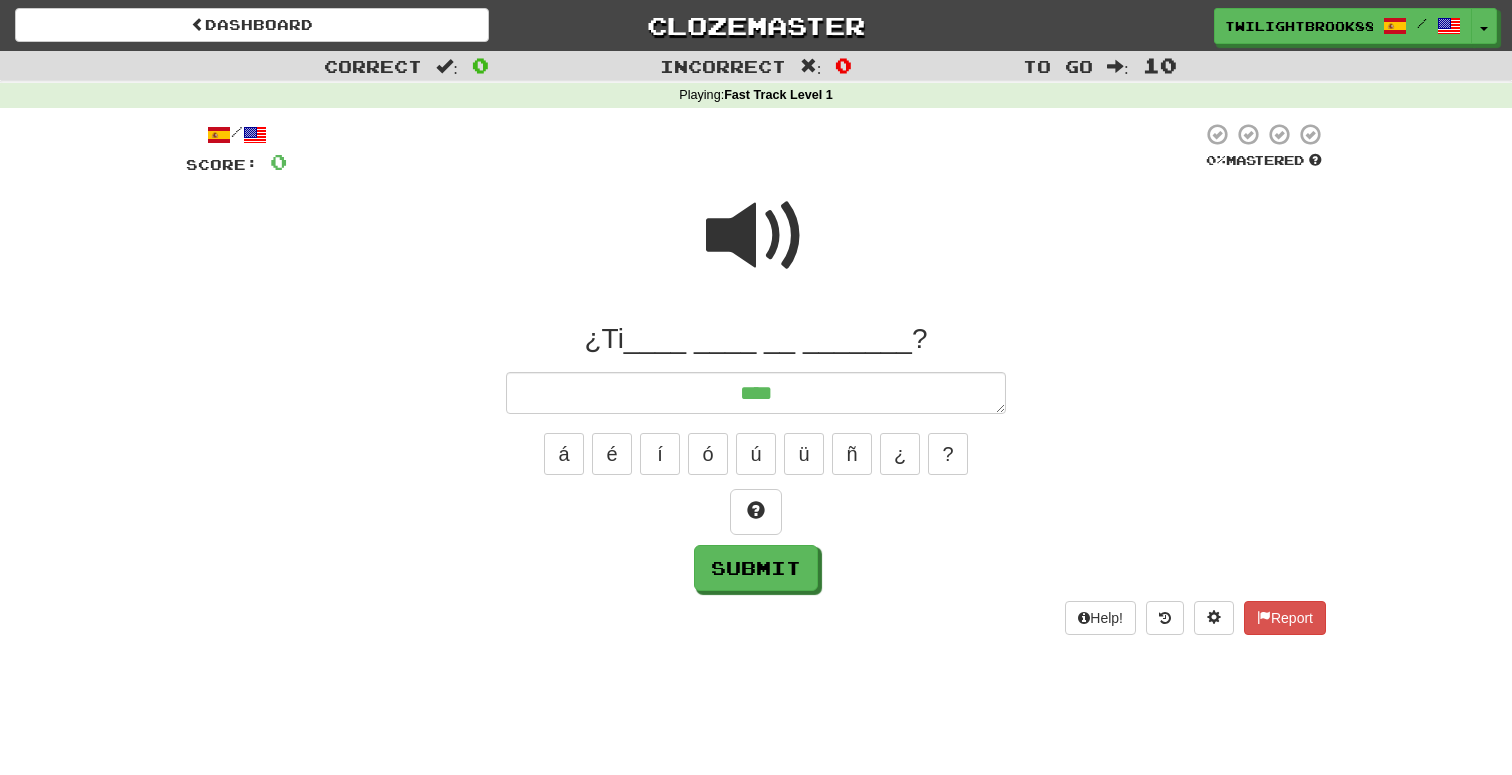type on "*" 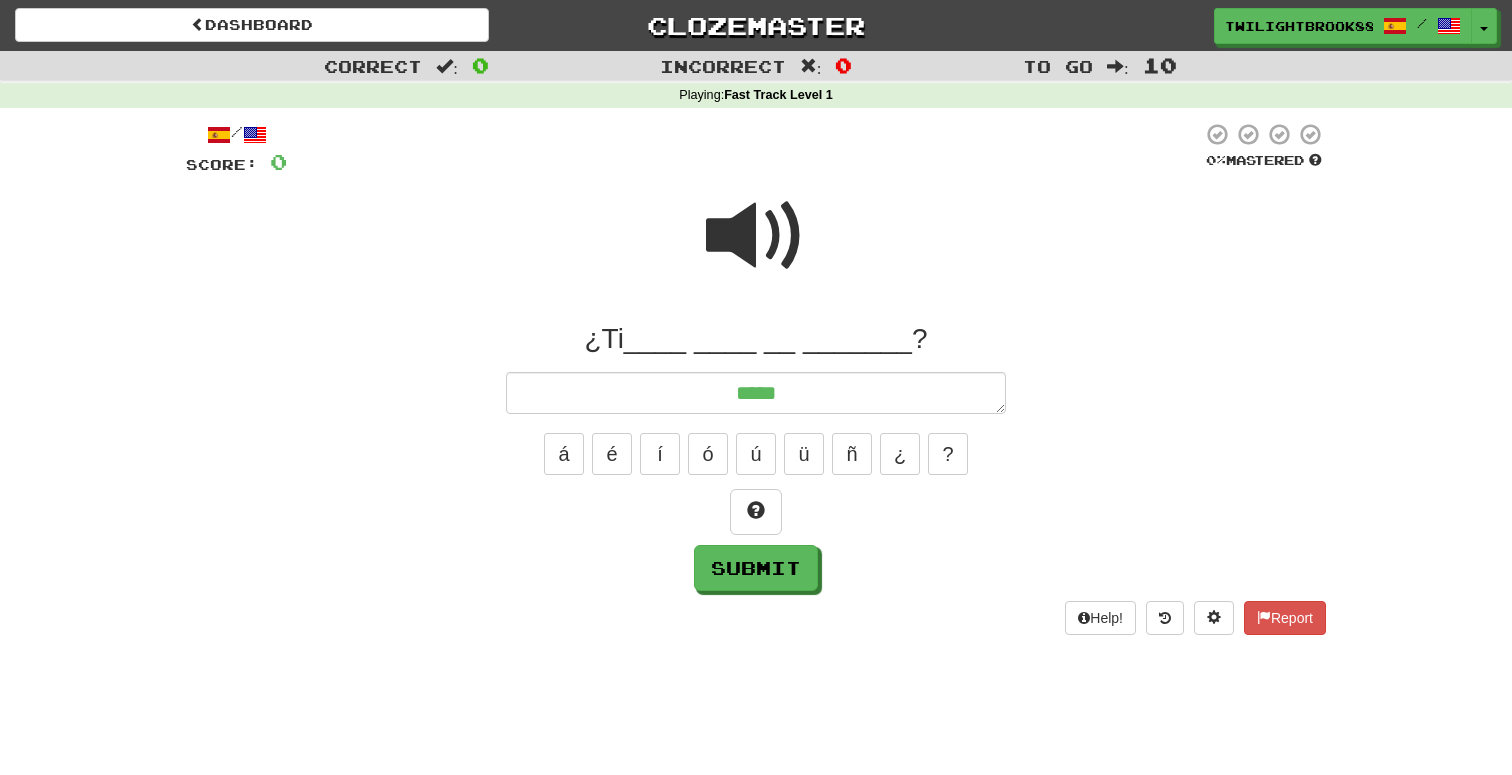 type on "*" 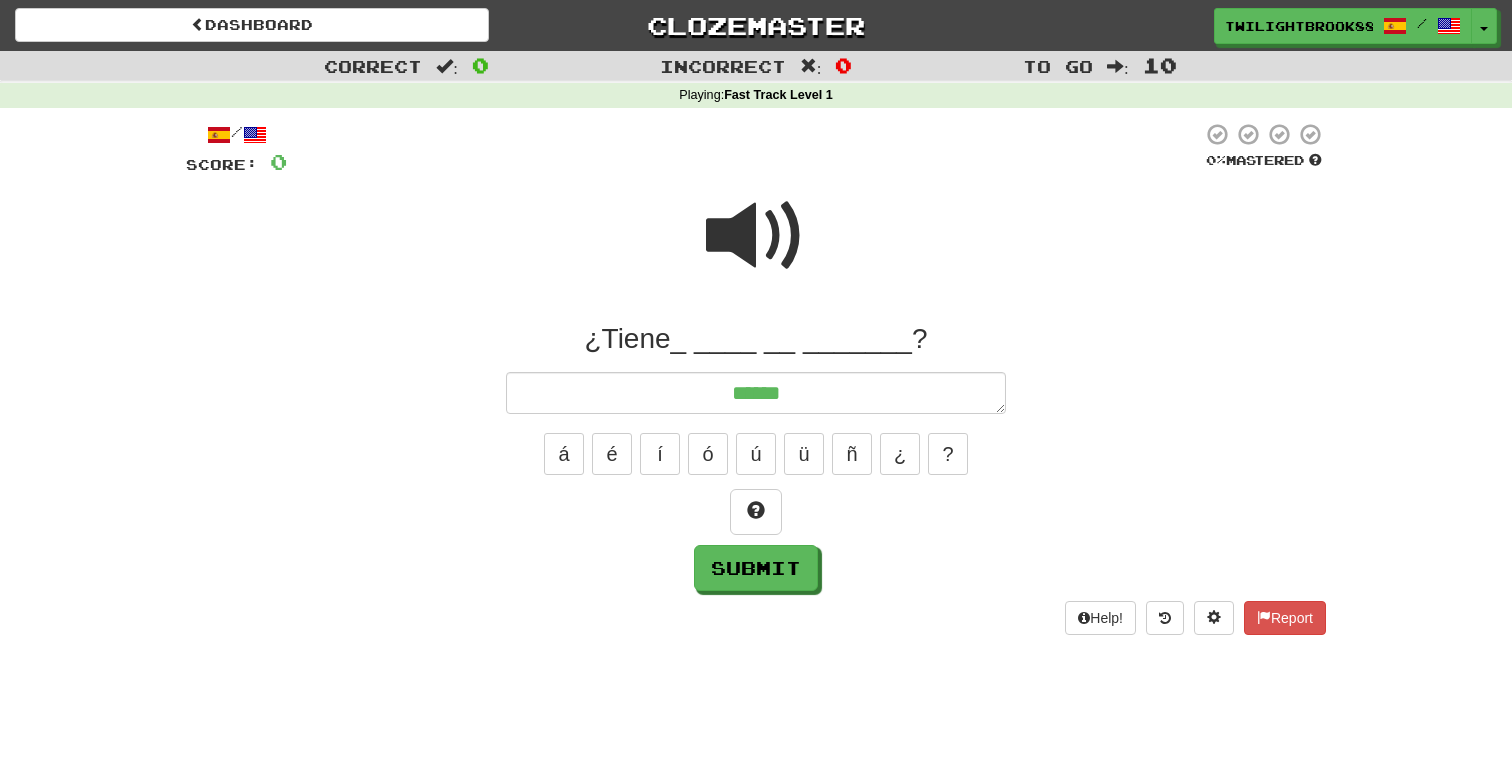 type on "*" 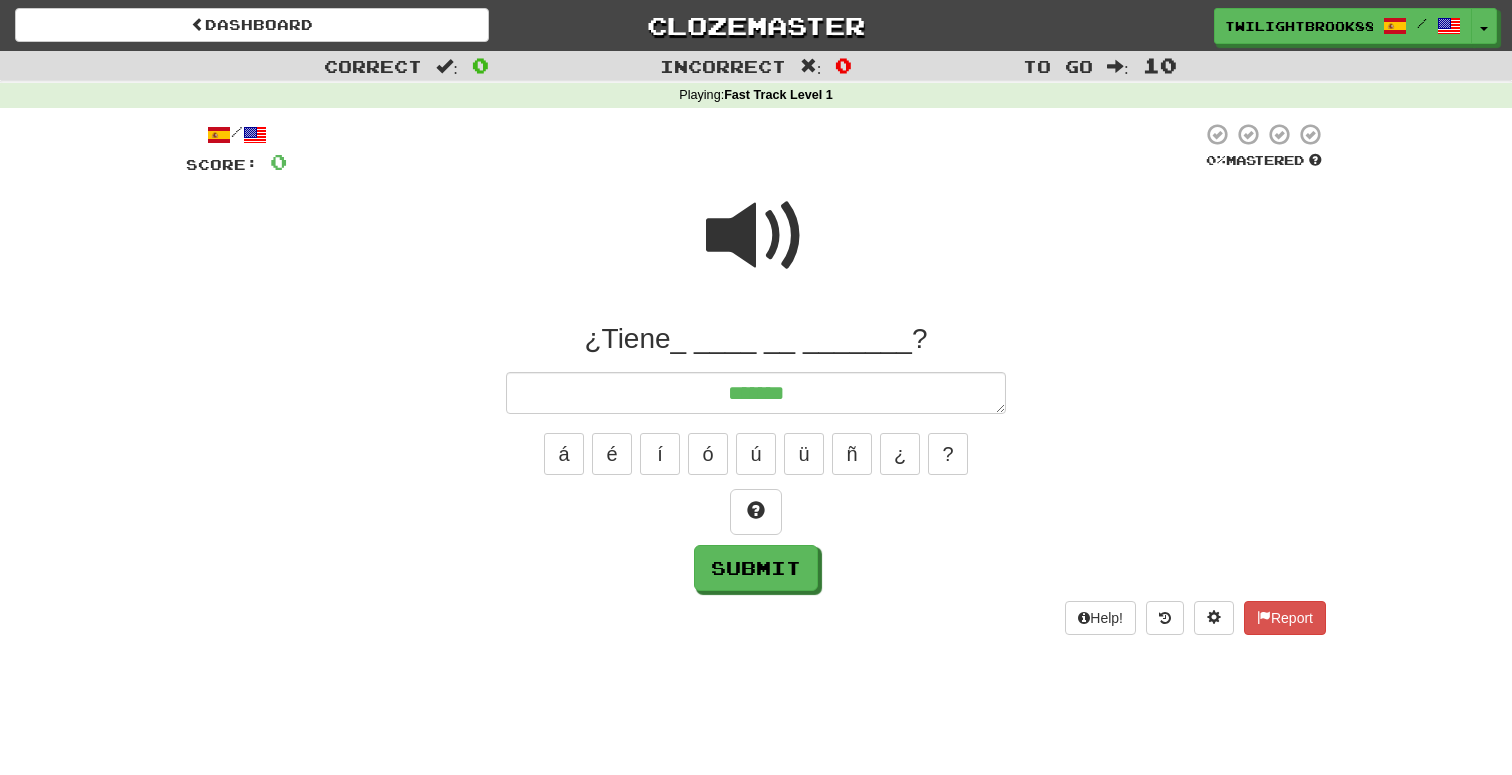 type on "*" 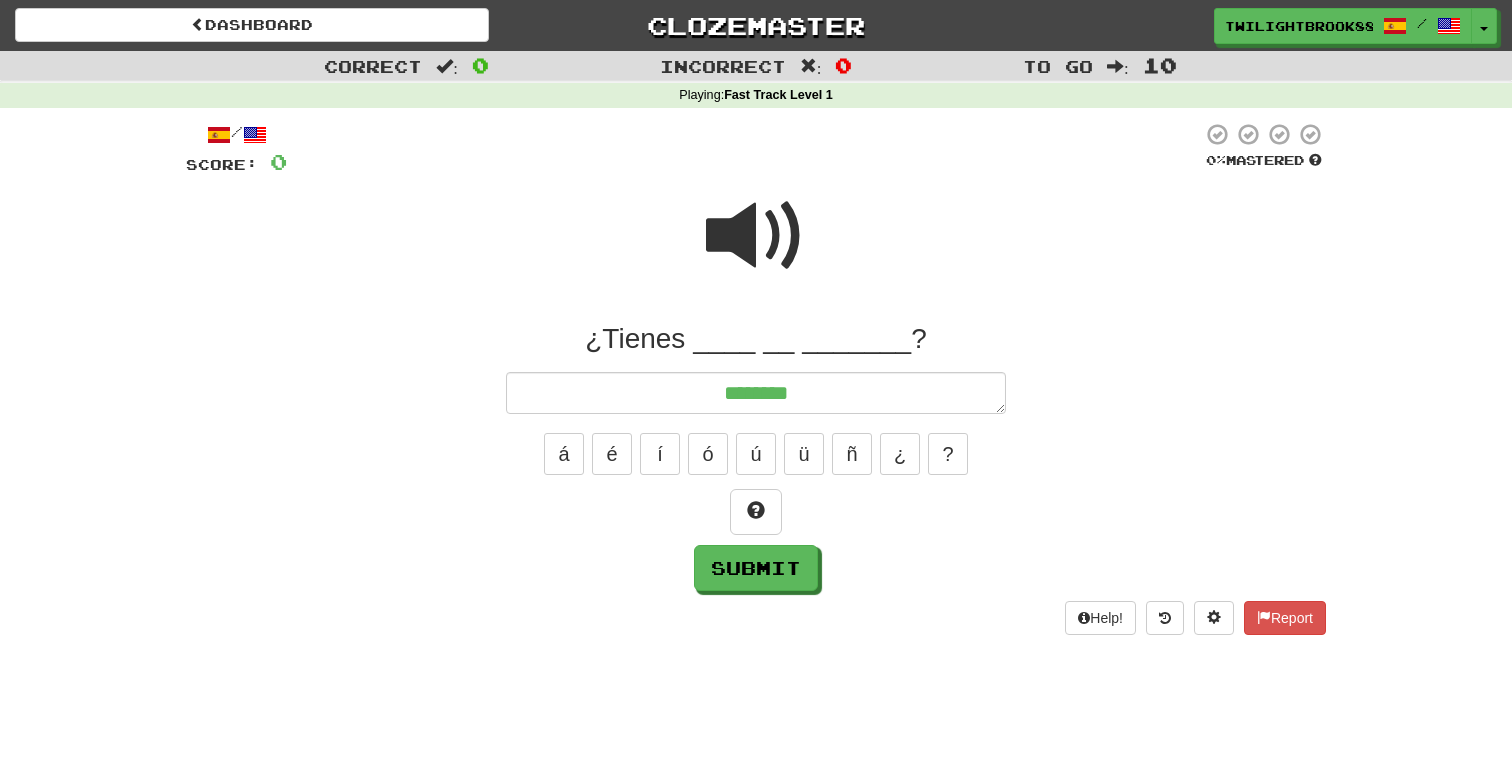 type on "*" 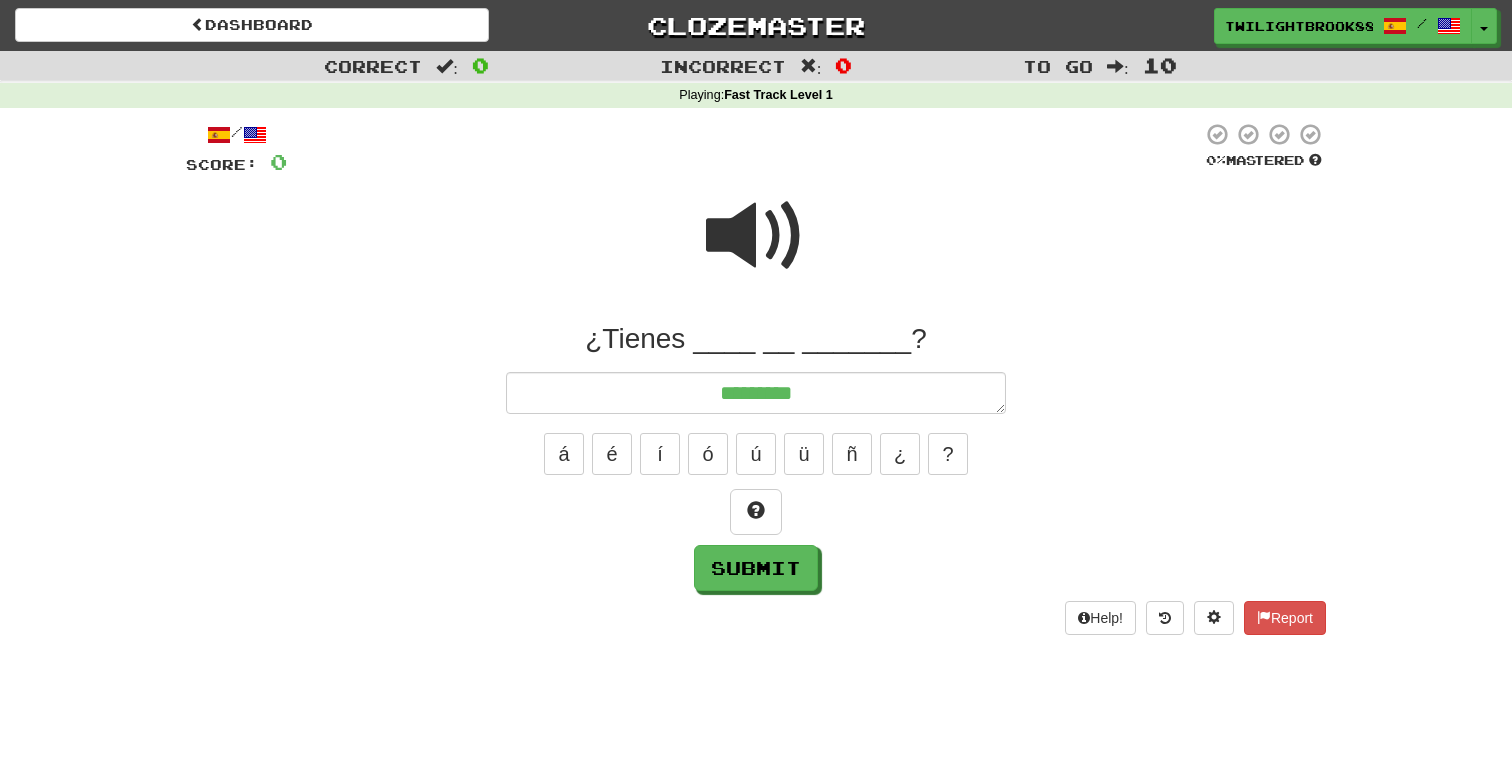 type on "*" 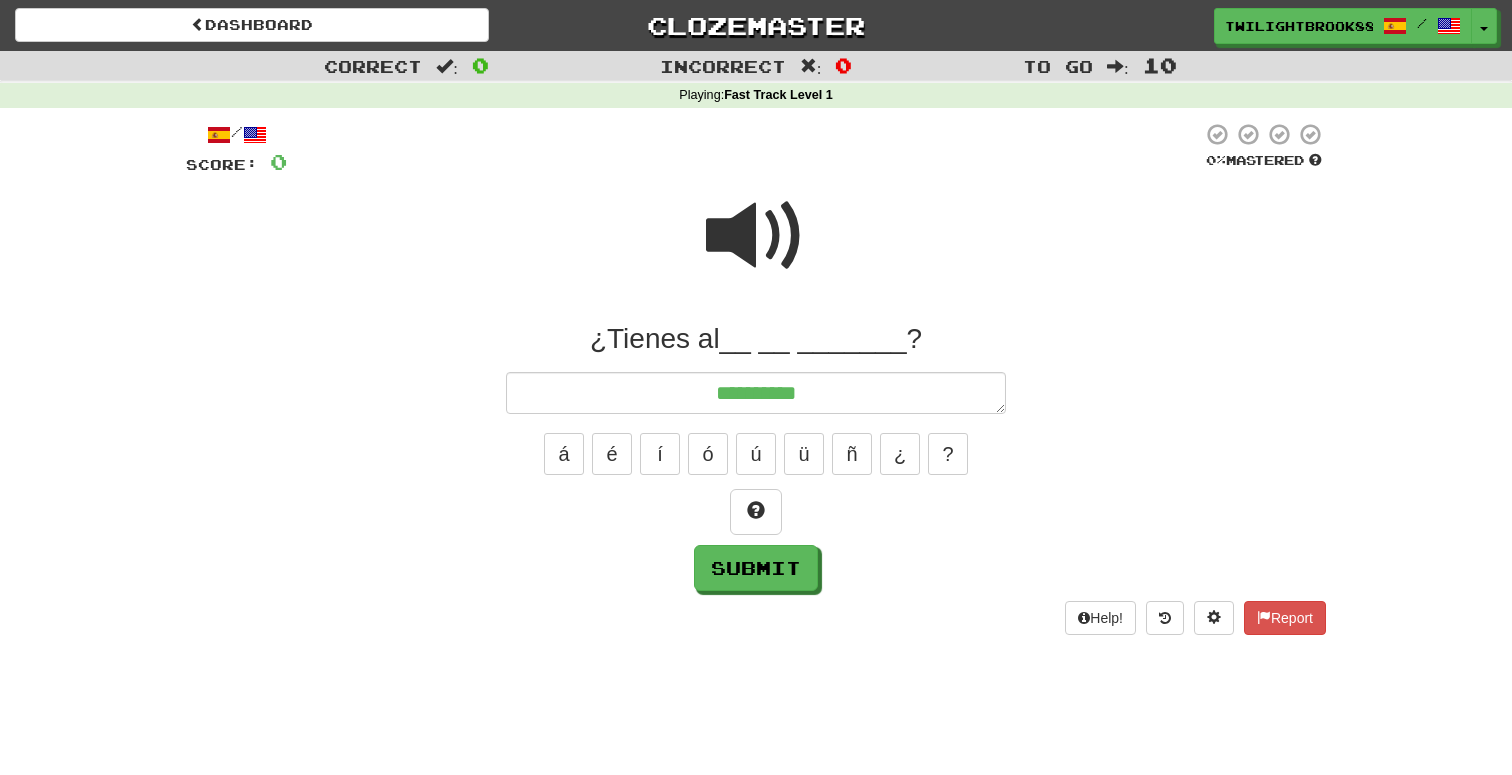 type on "*" 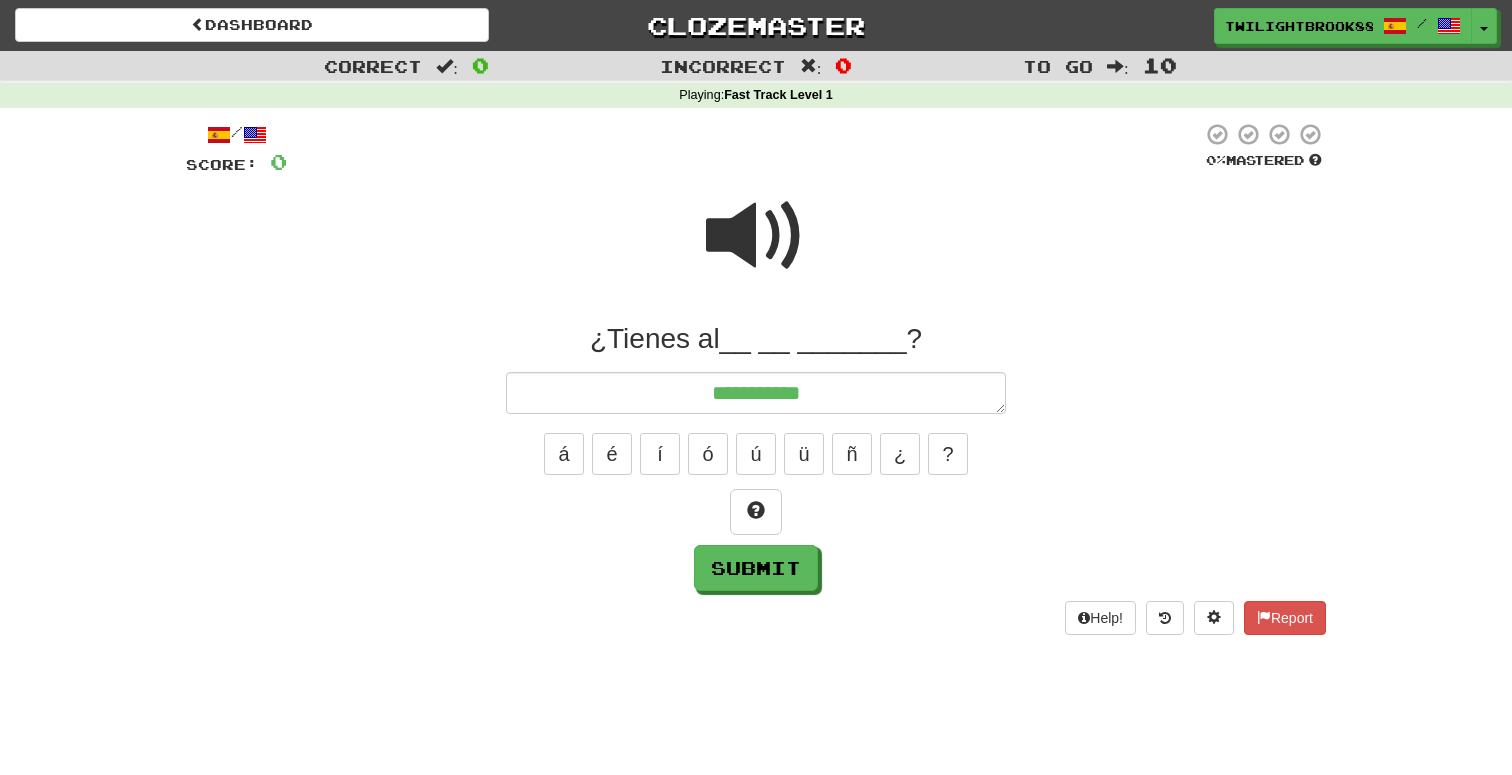 type on "*" 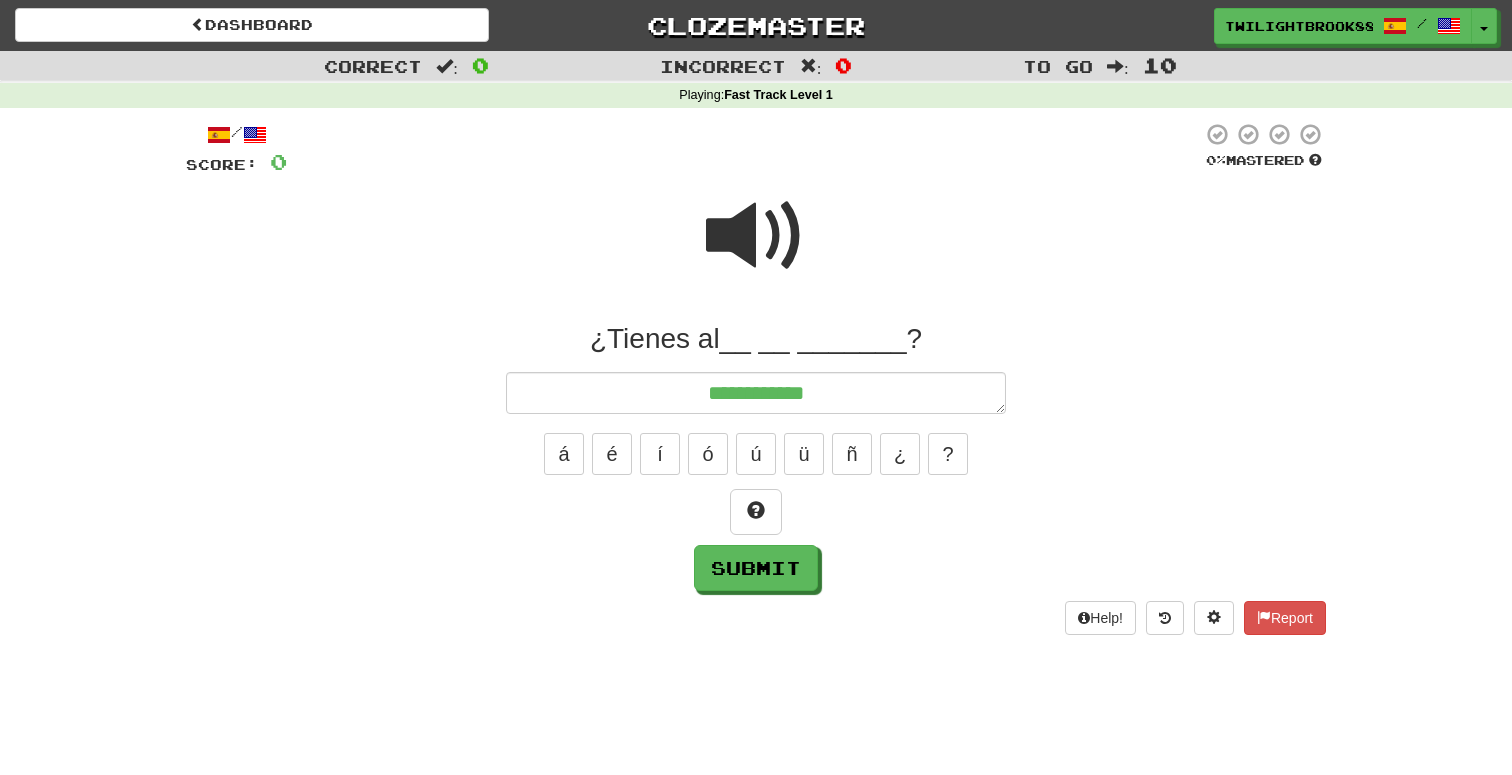 type on "*" 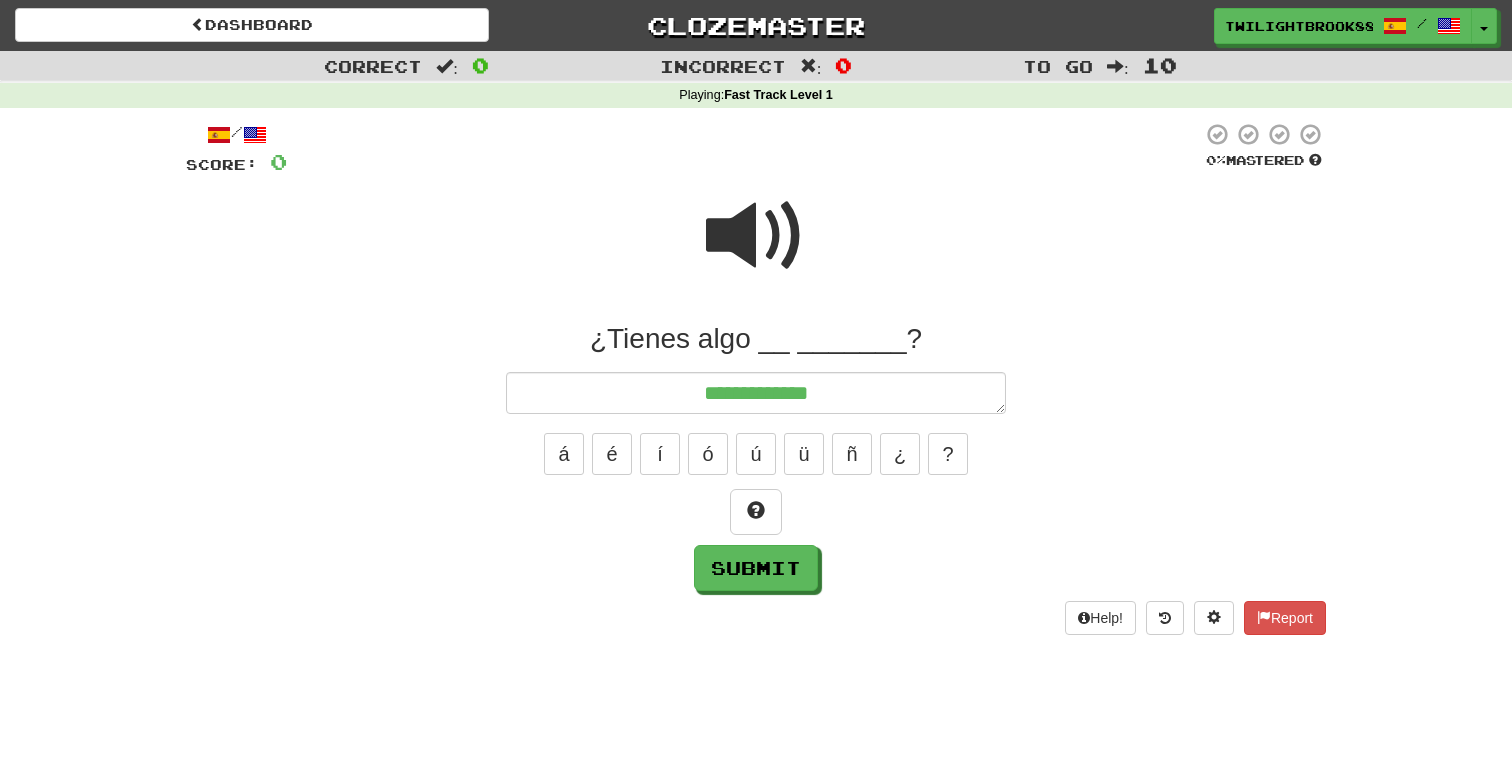 type on "*" 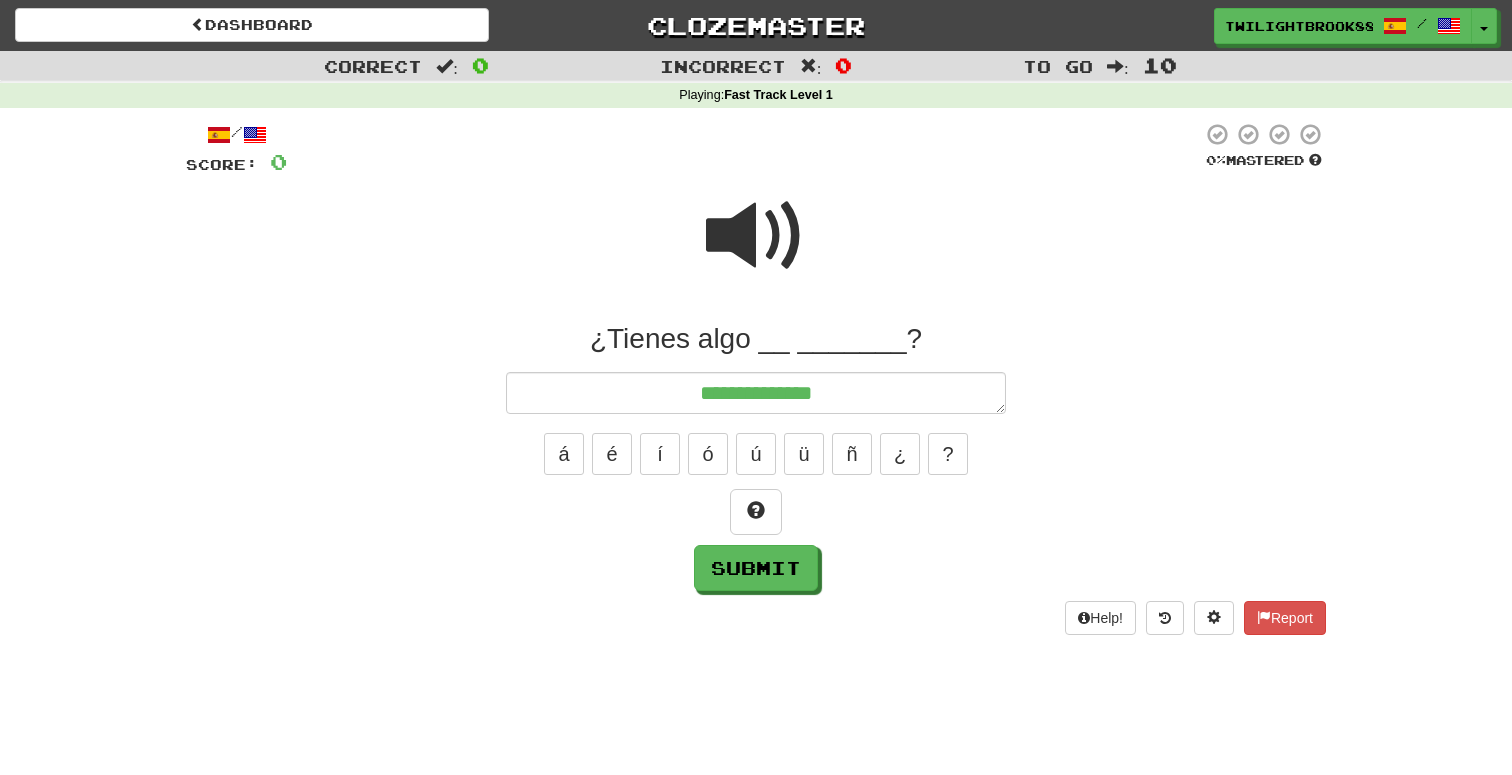 type on "*" 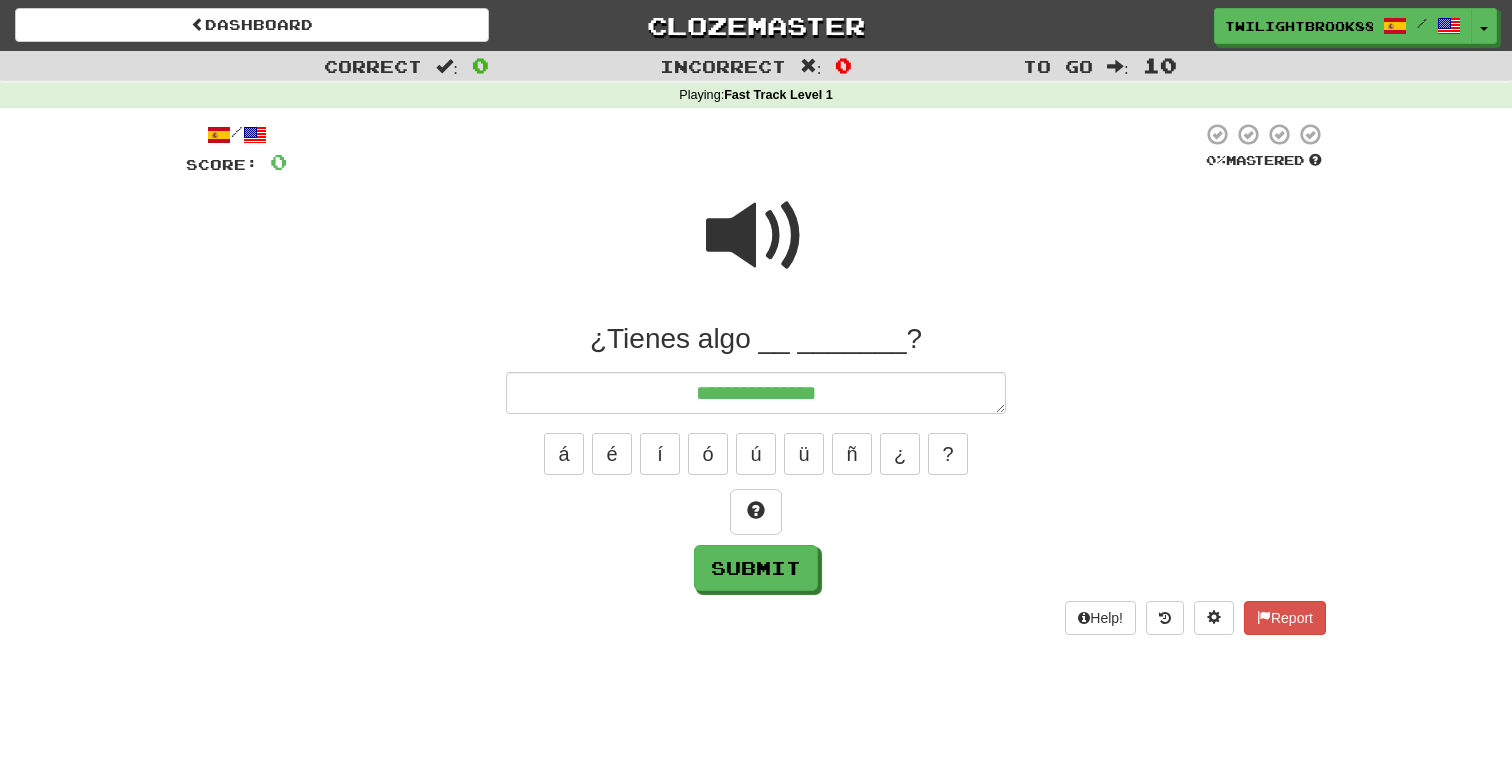 type on "*" 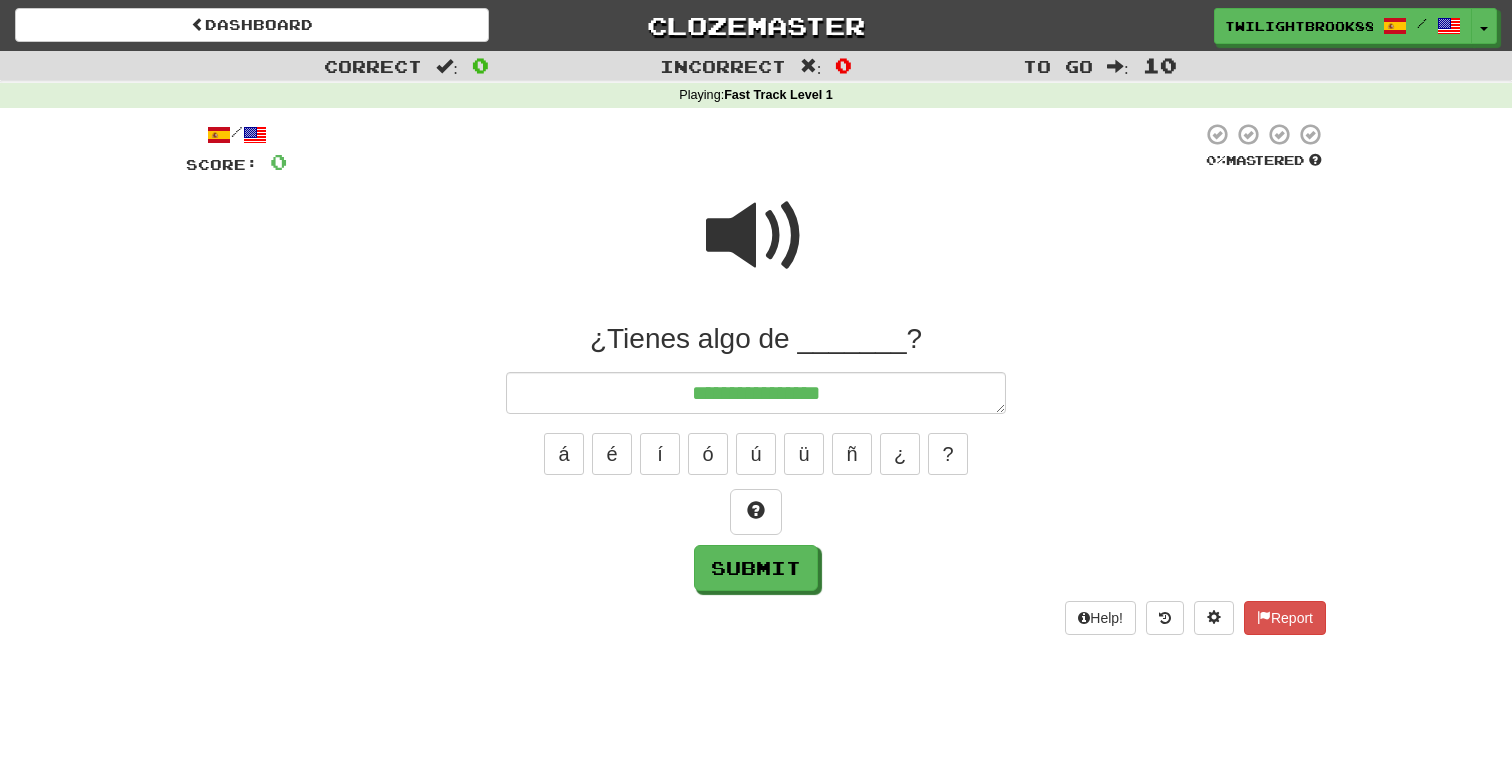 type on "*" 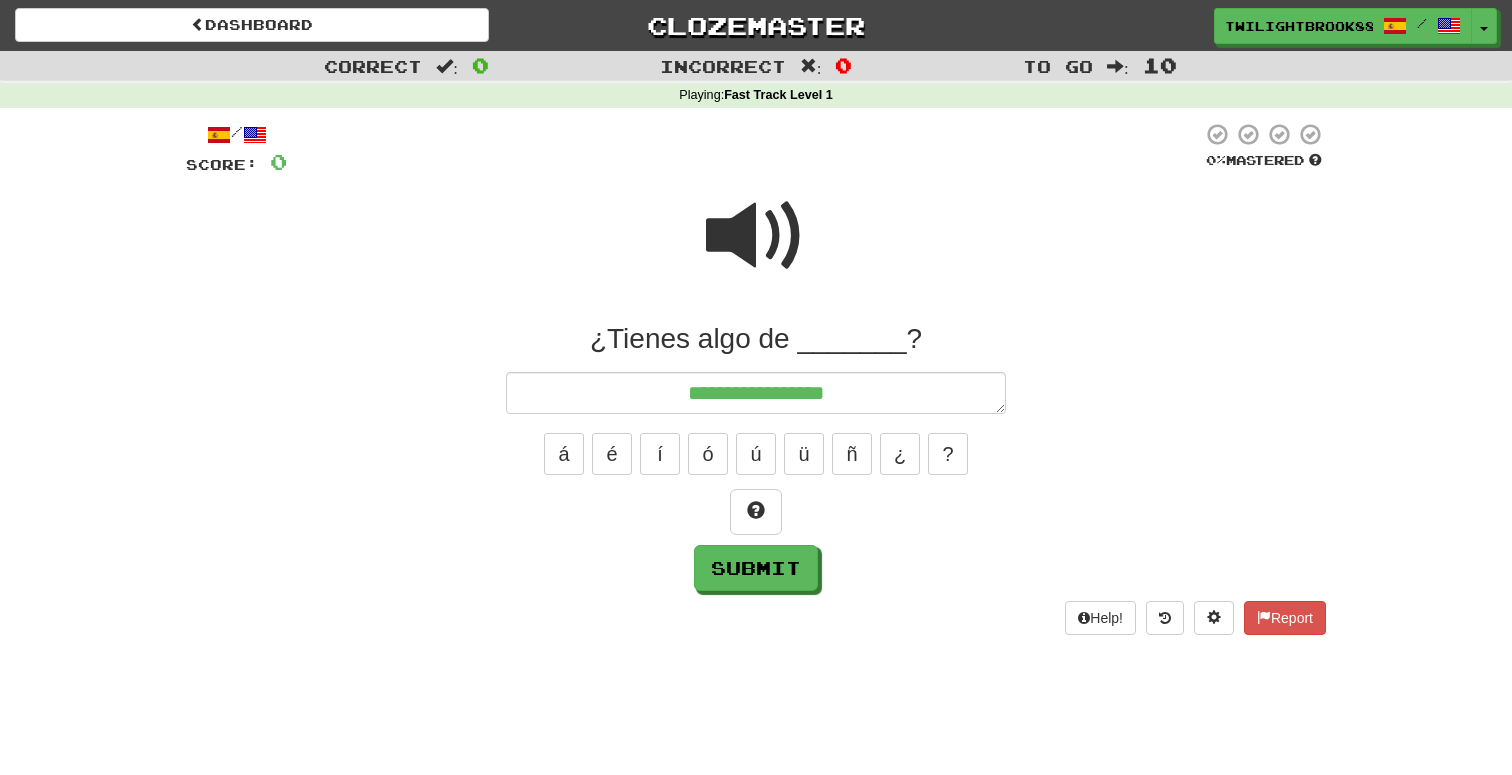 type on "*" 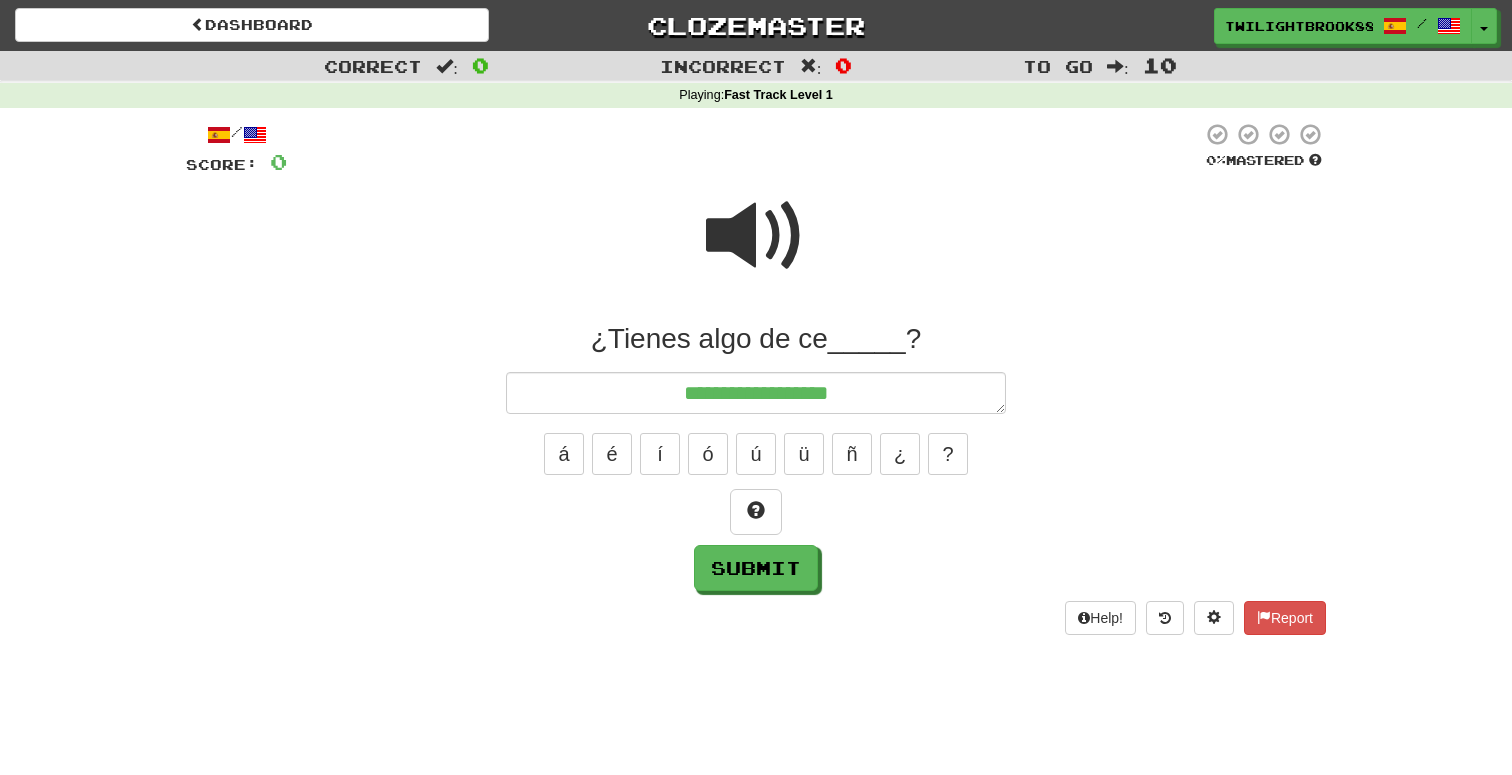 type on "**********" 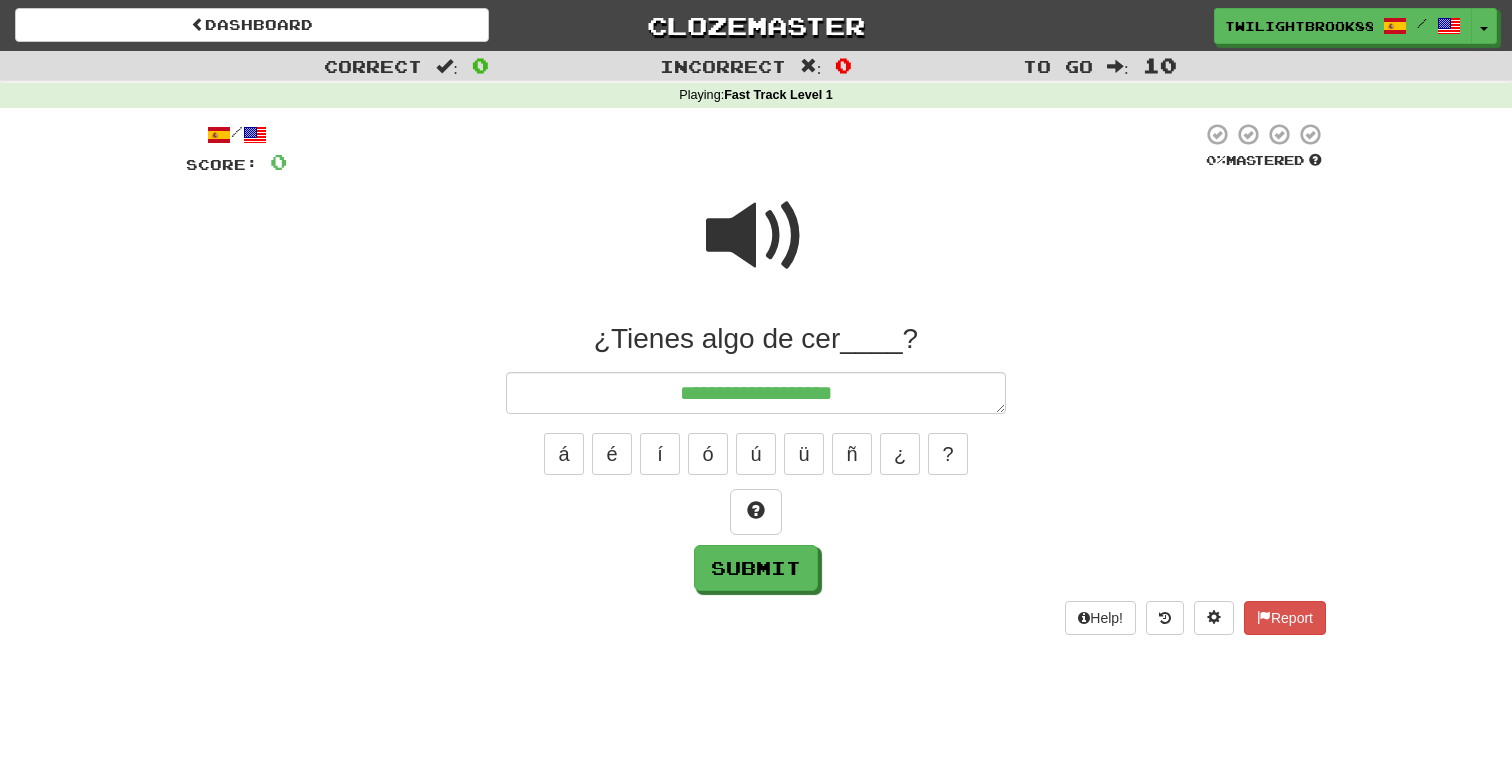 type on "*" 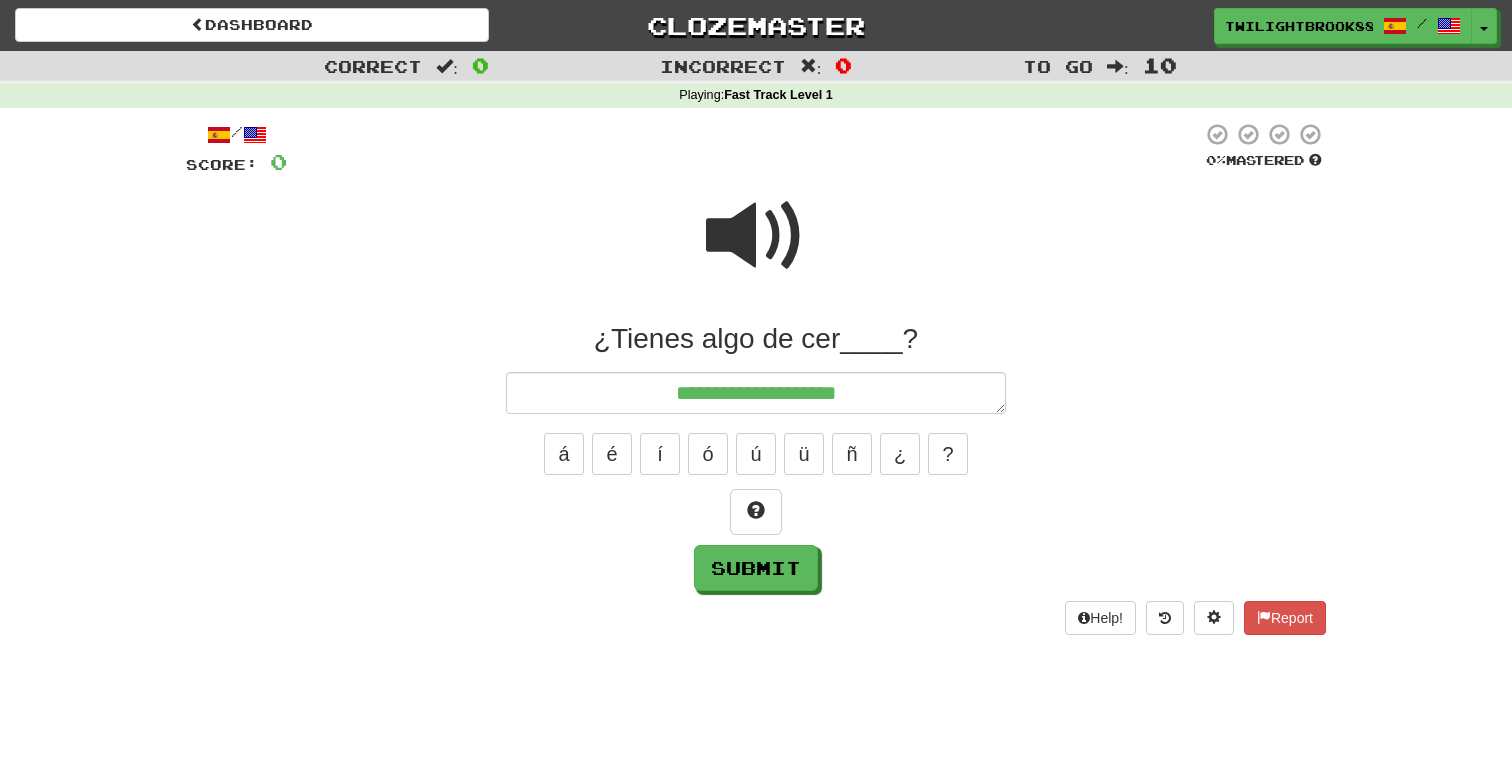 type on "*" 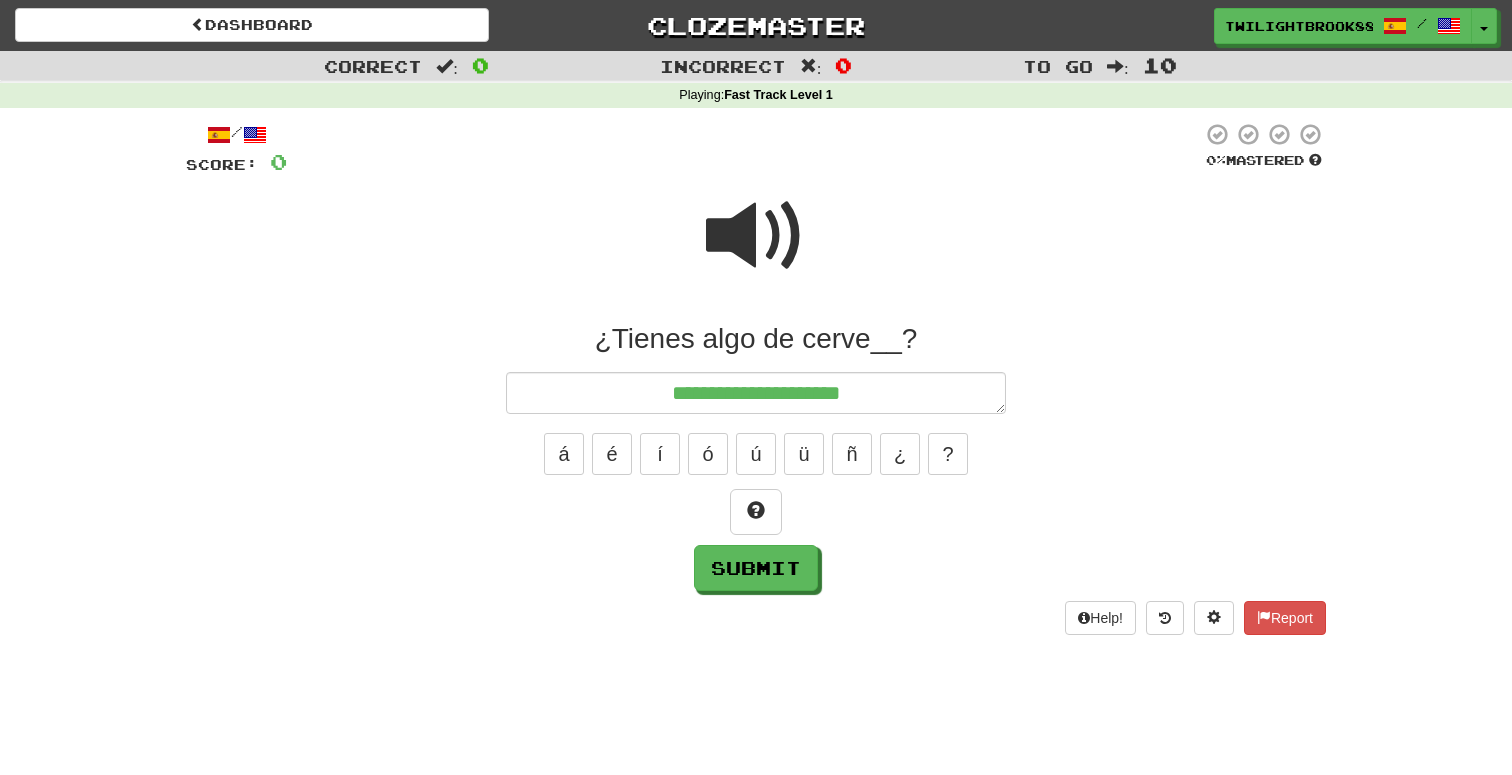 type on "*" 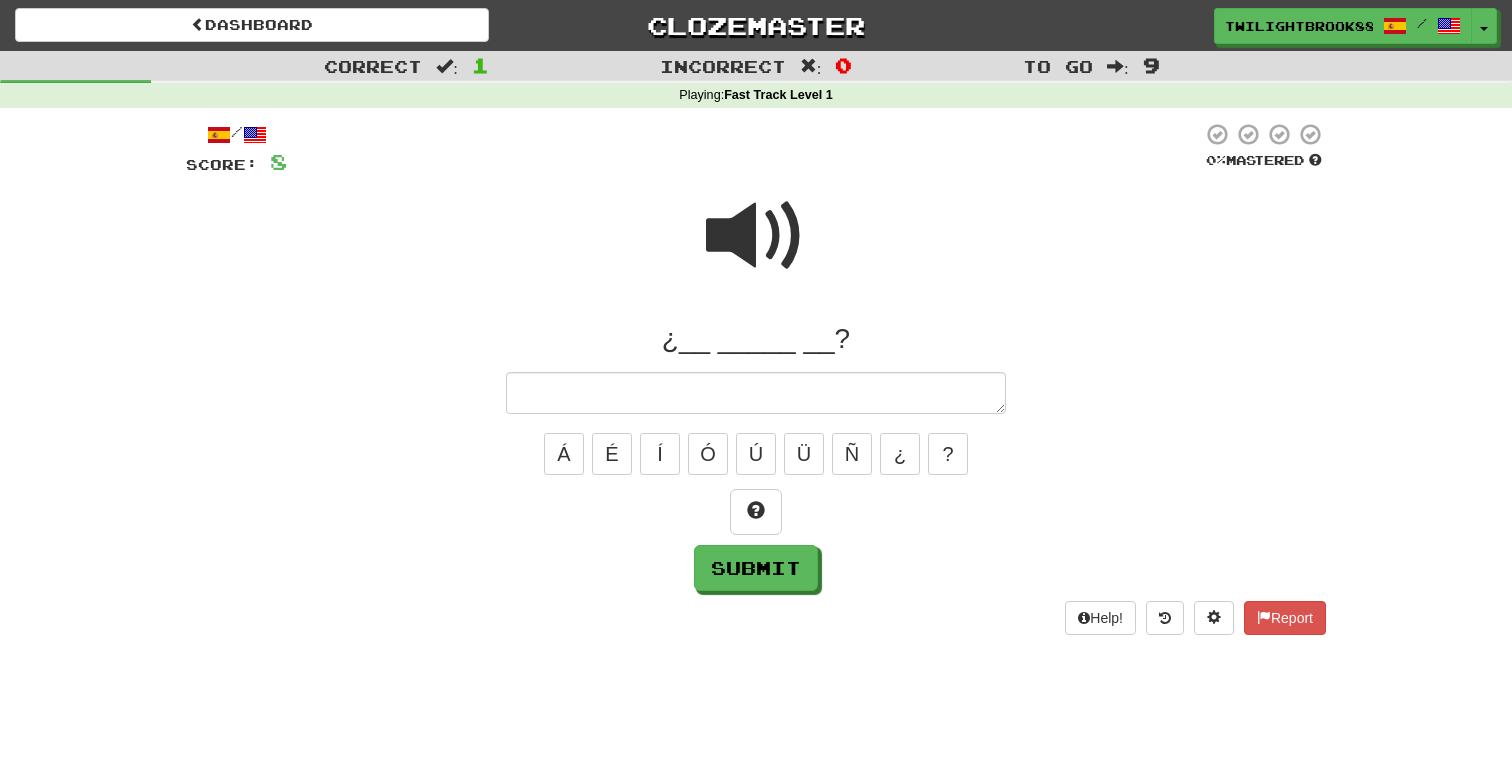 type on "*" 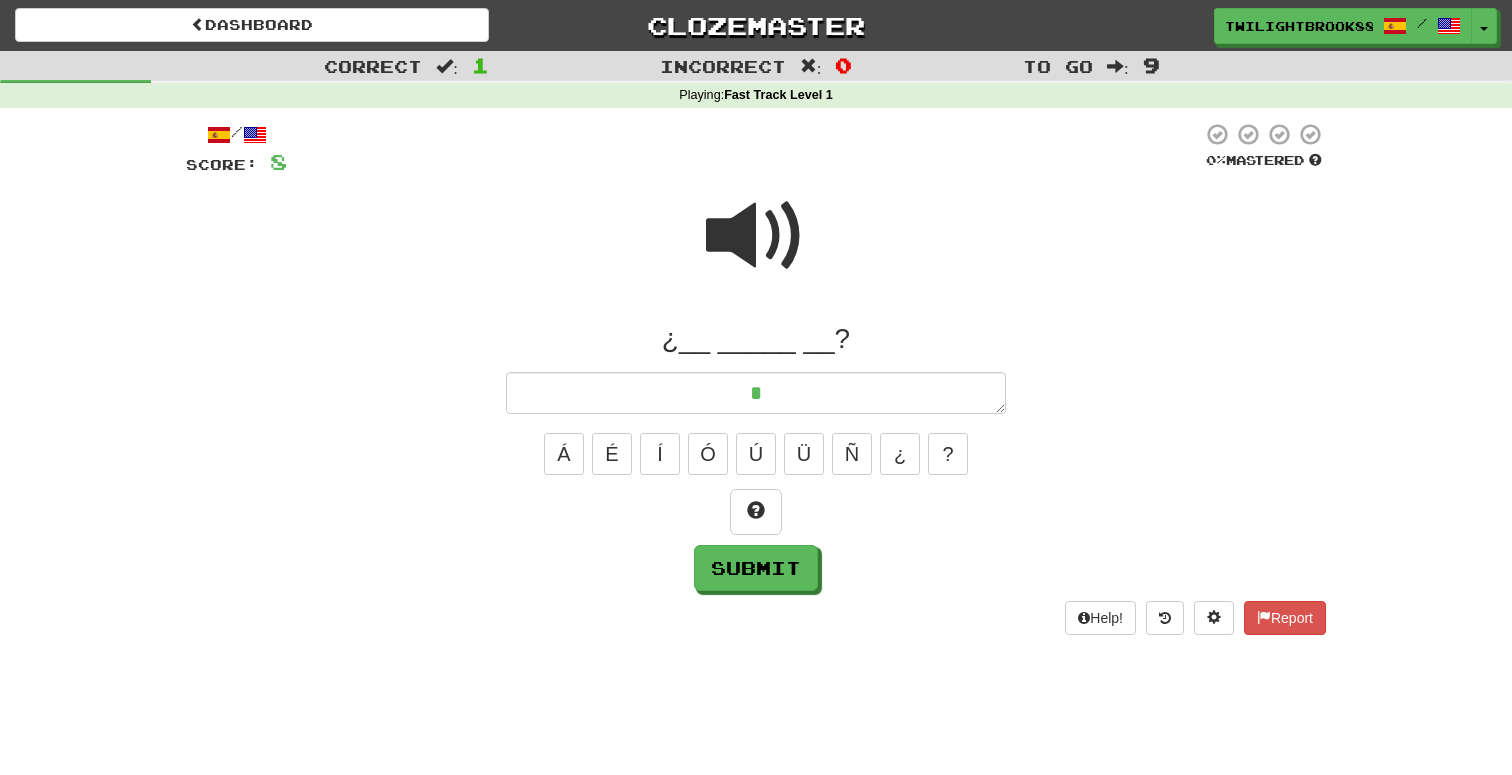 type on "*" 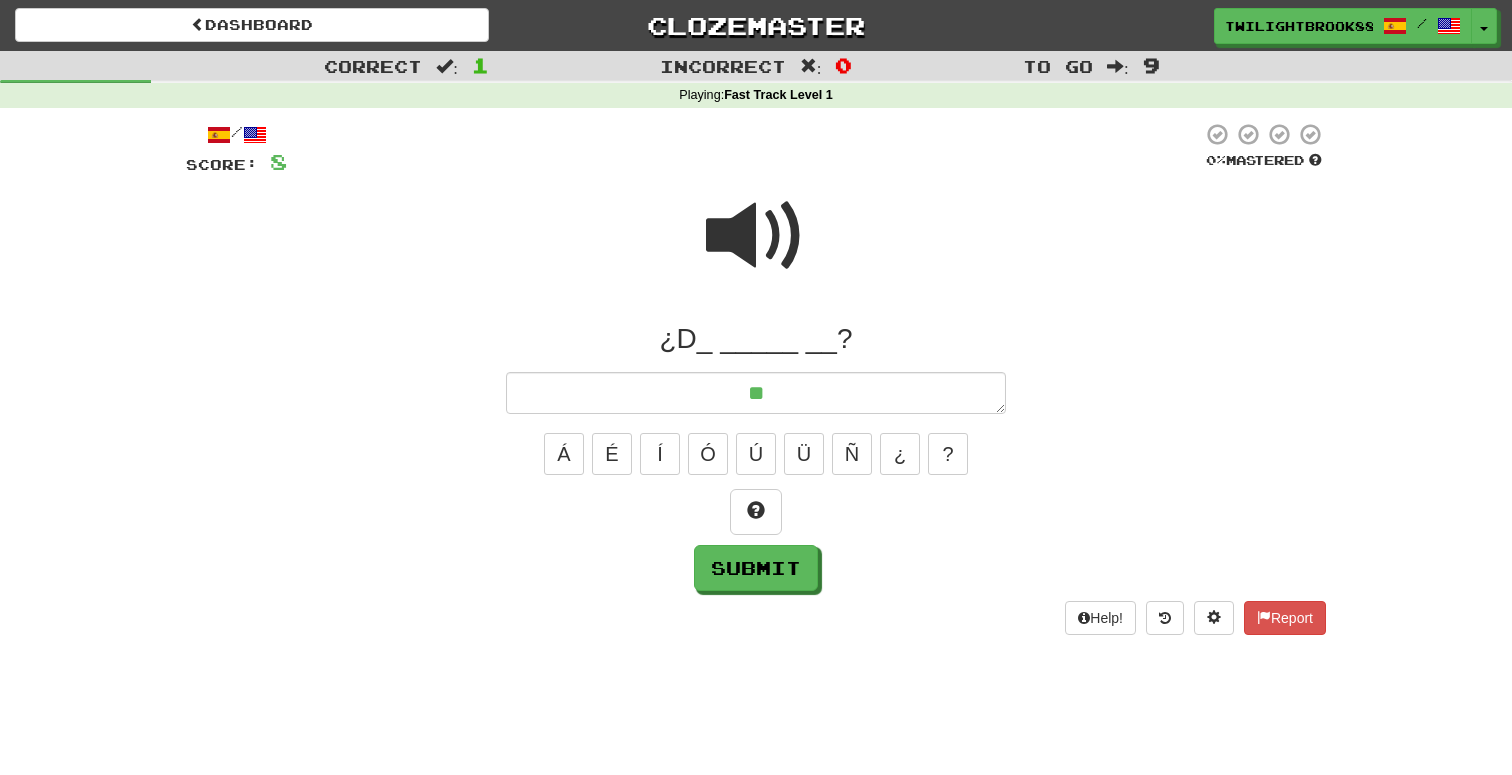 type on "*" 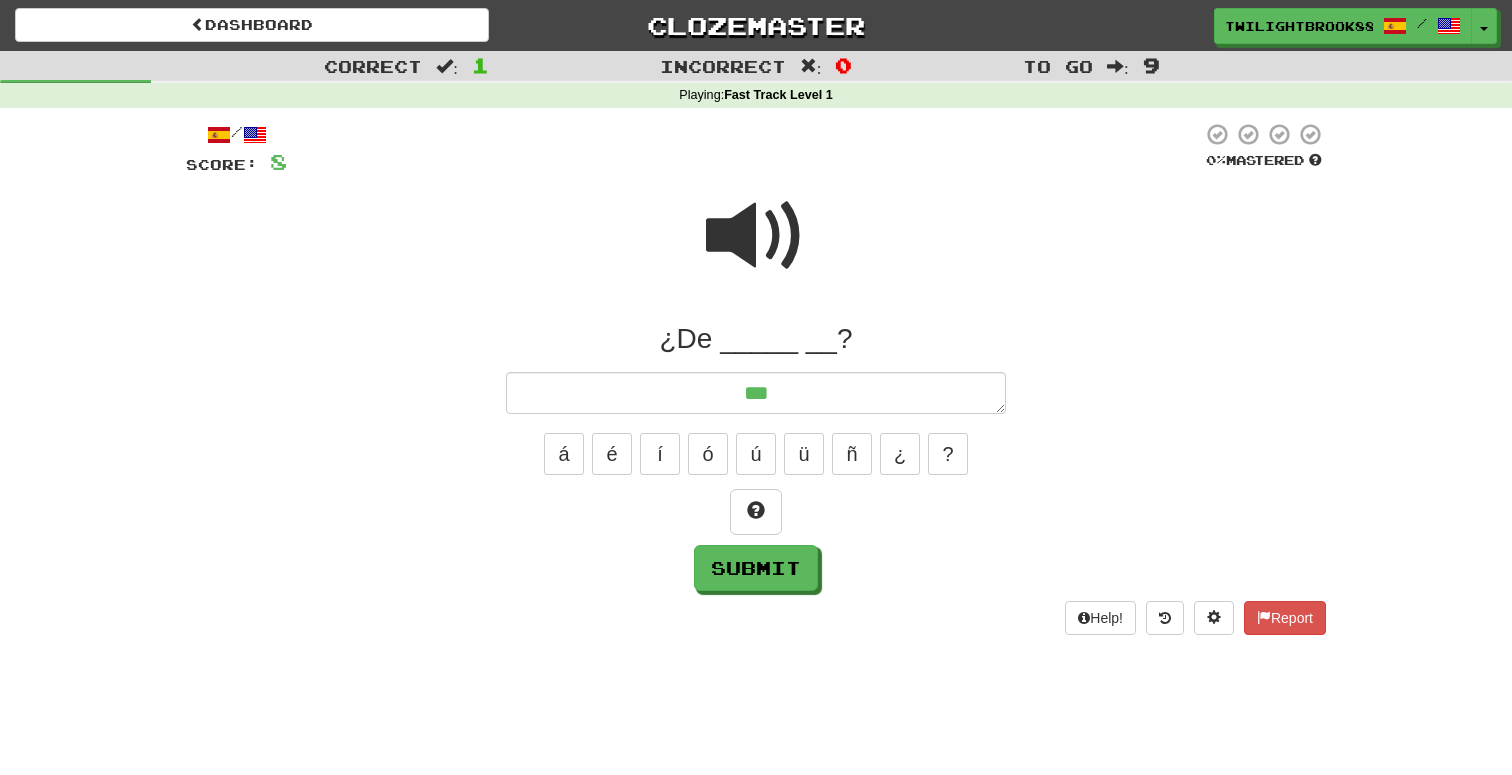type on "*" 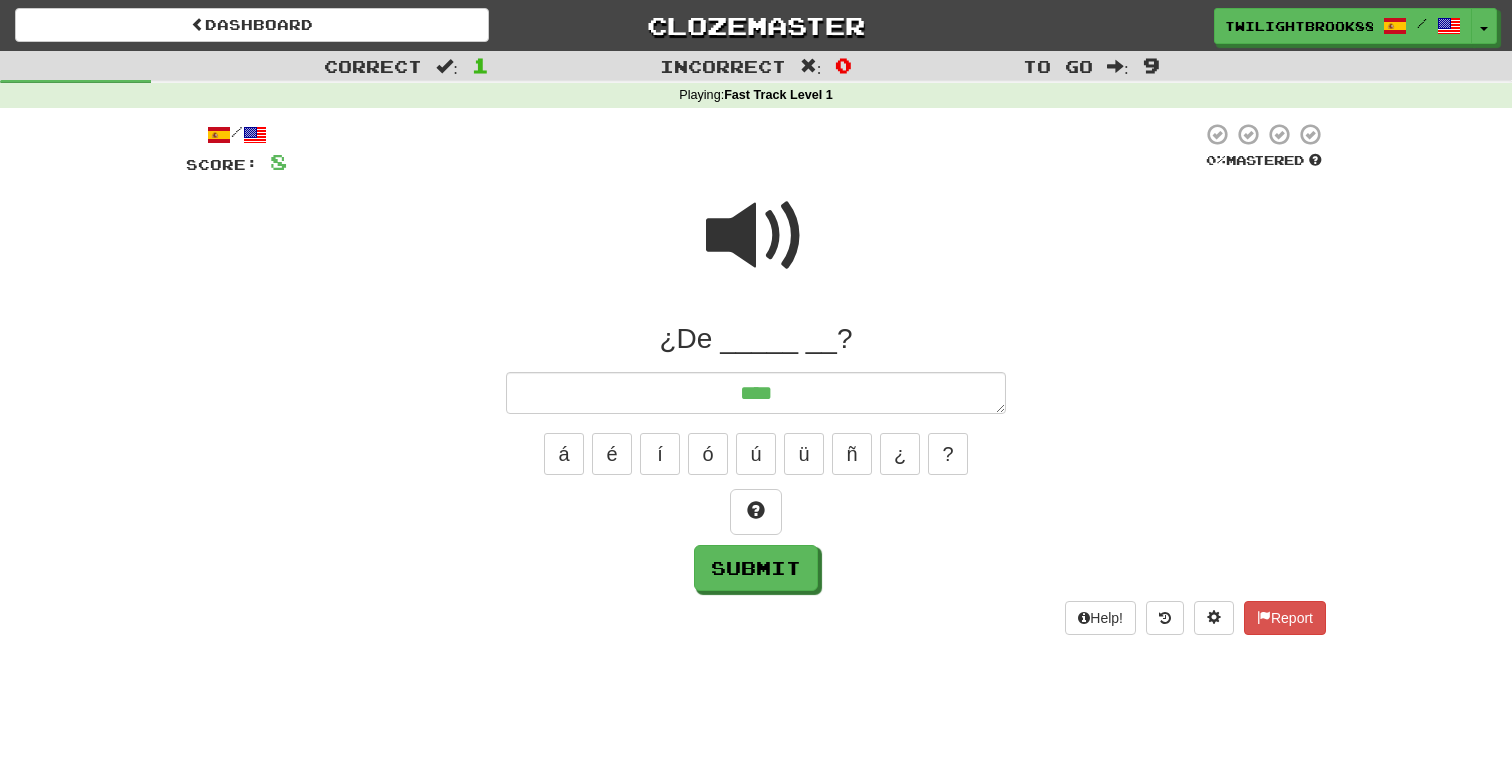 type on "*" 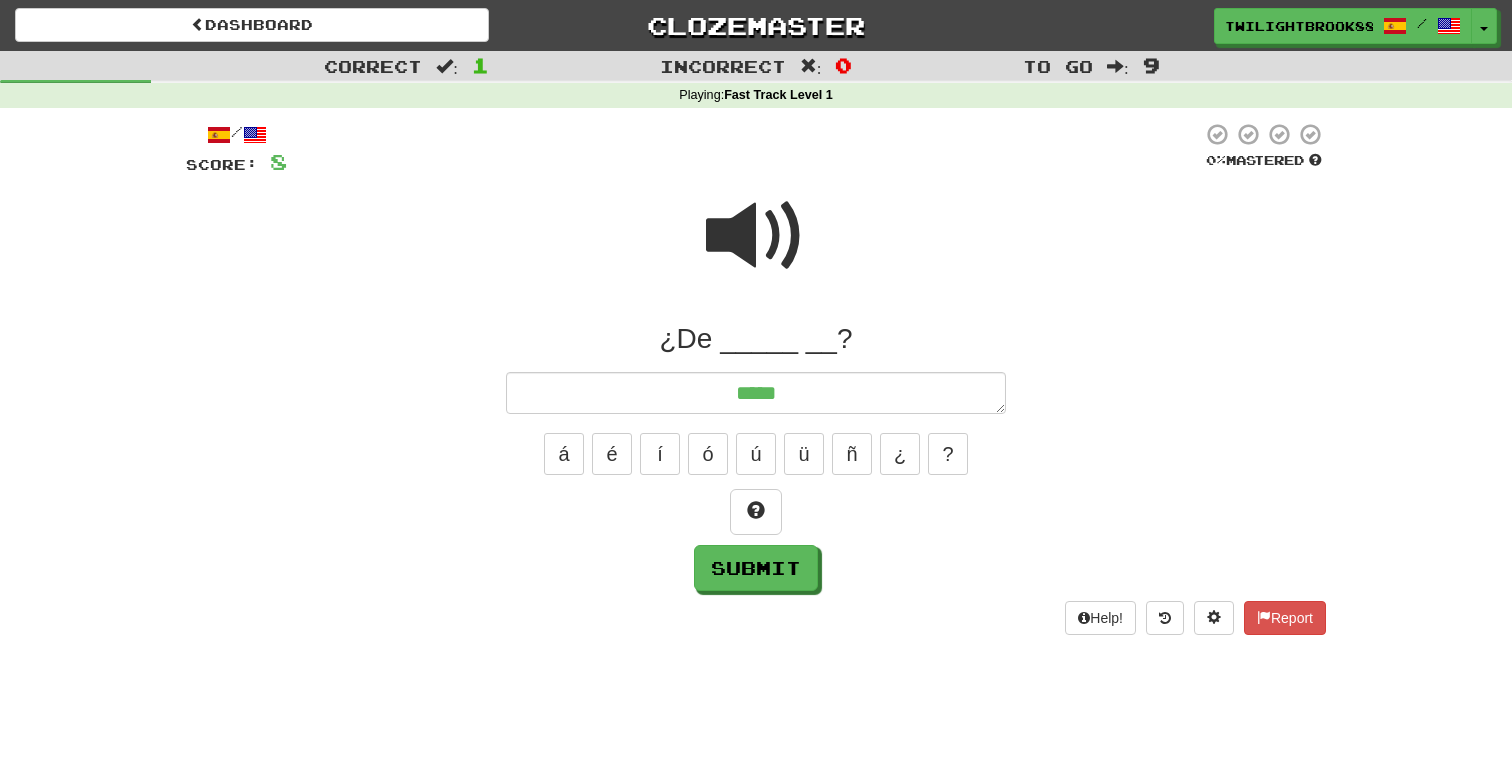 type on "*" 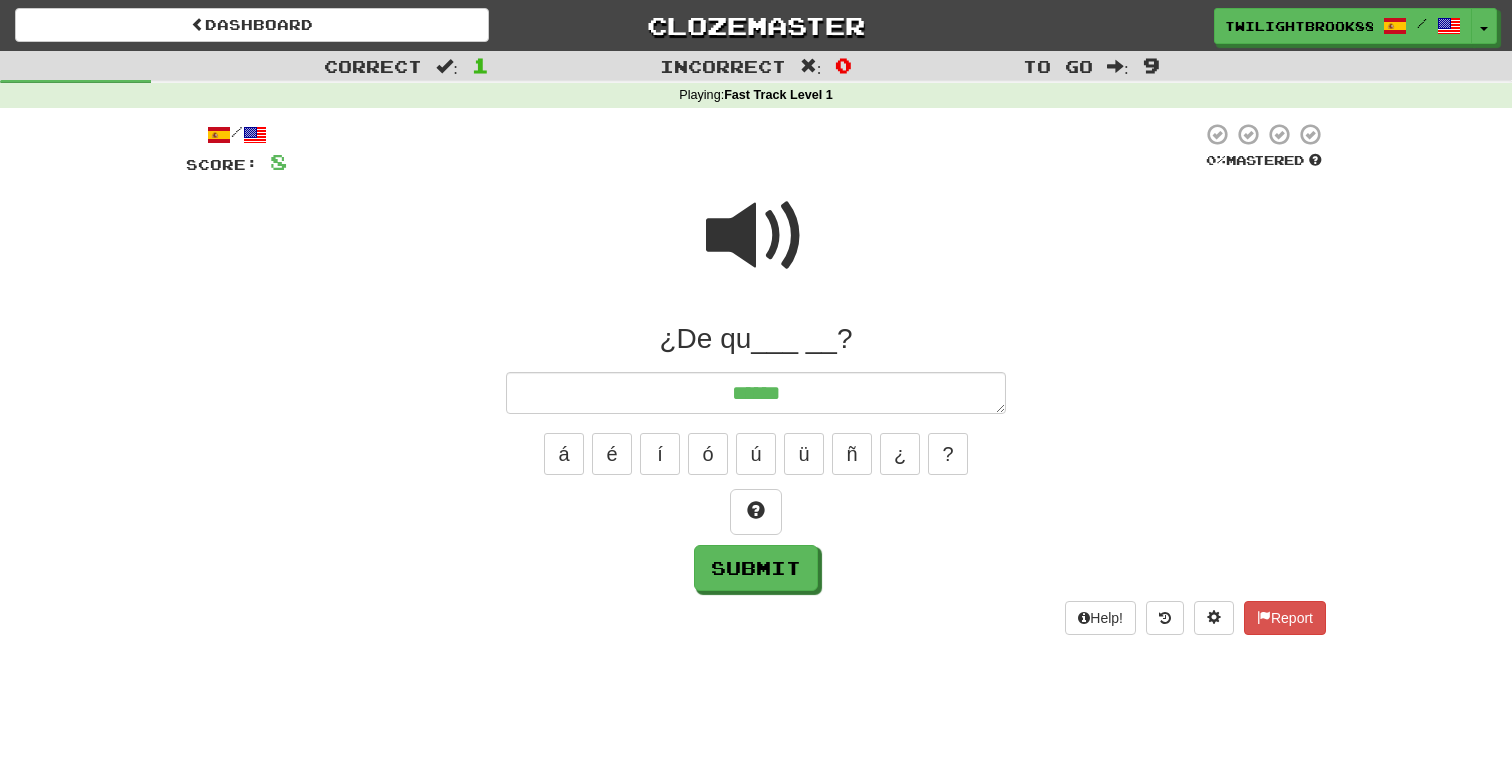 type on "*" 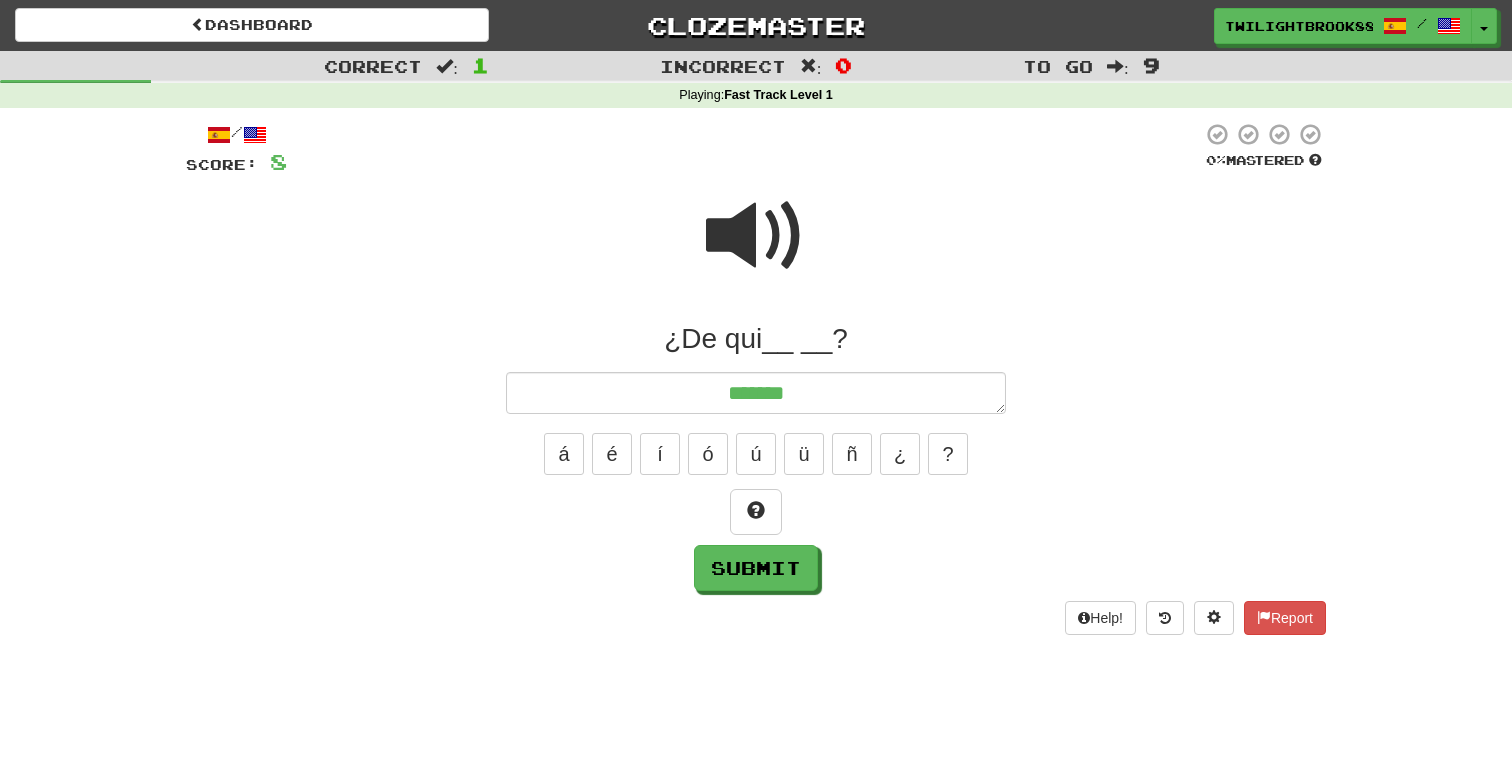 type on "*" 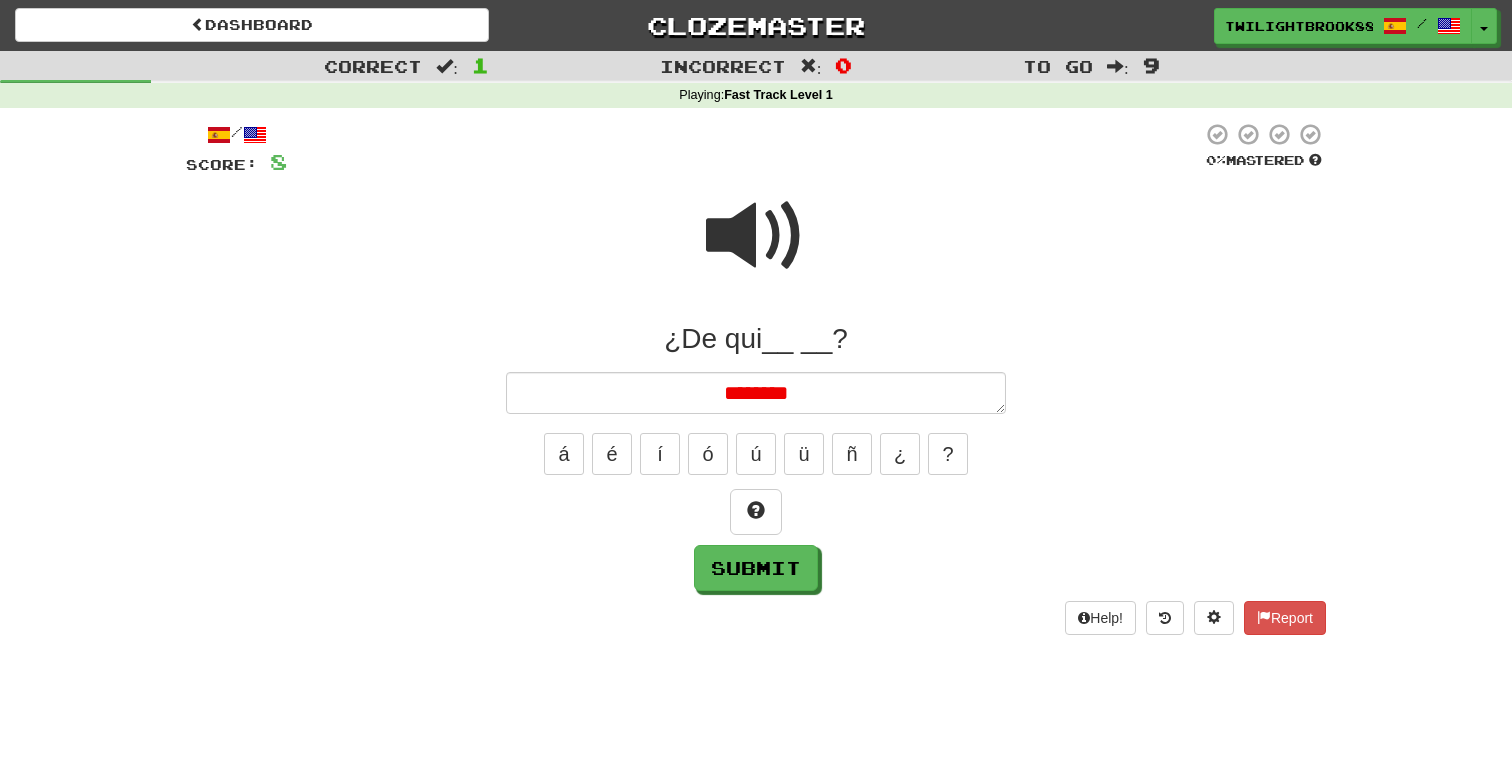 type on "*" 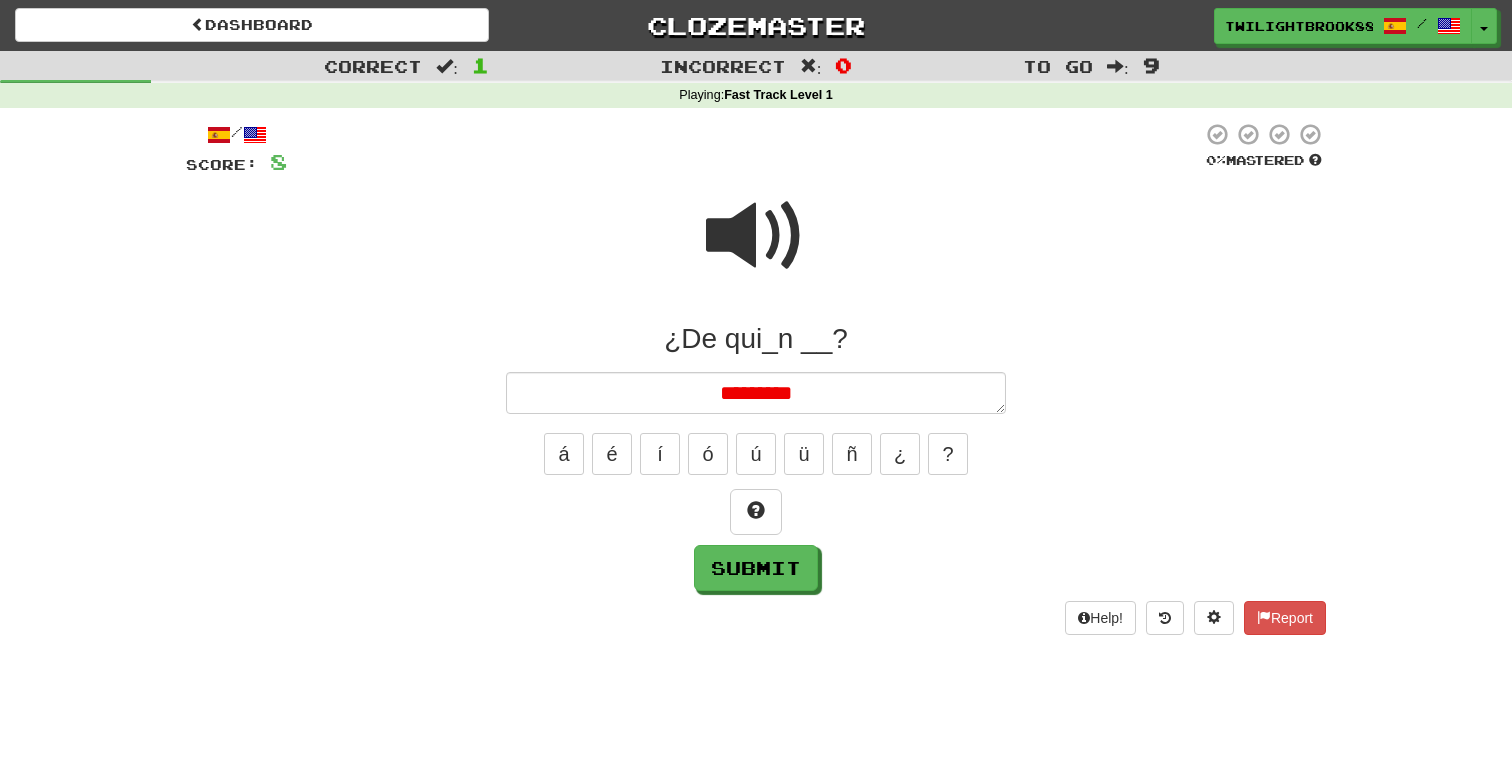 type on "*" 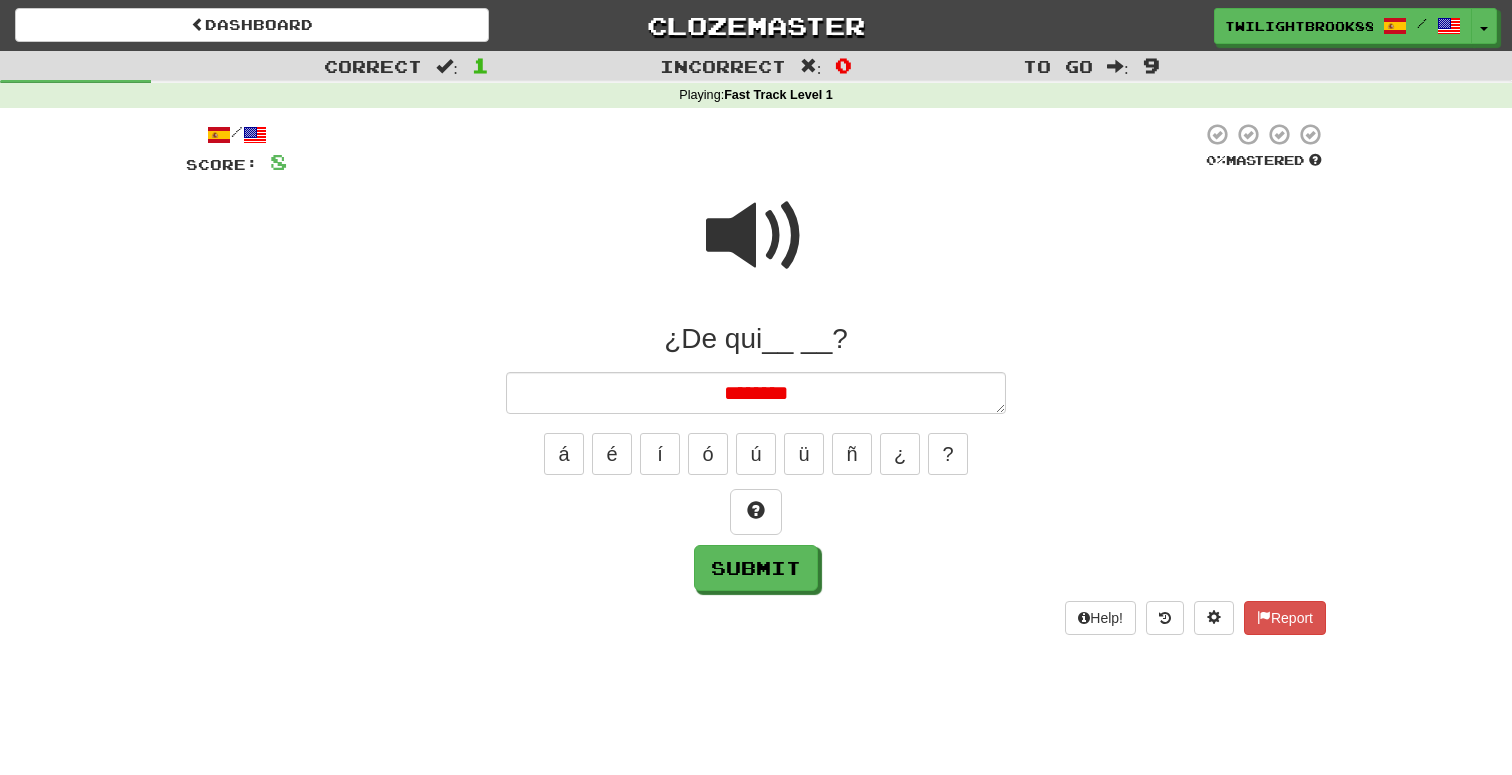 type on "*" 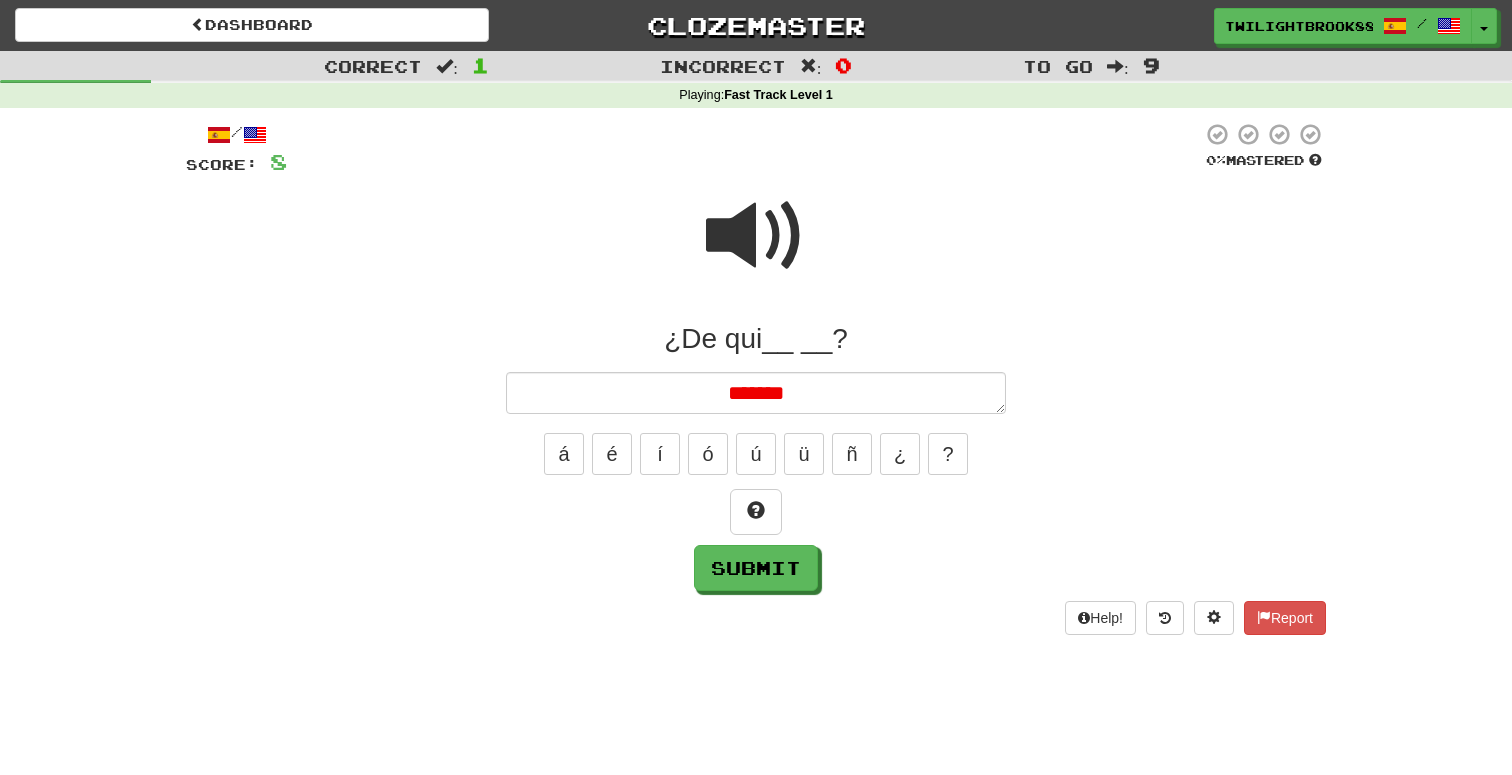 type on "*" 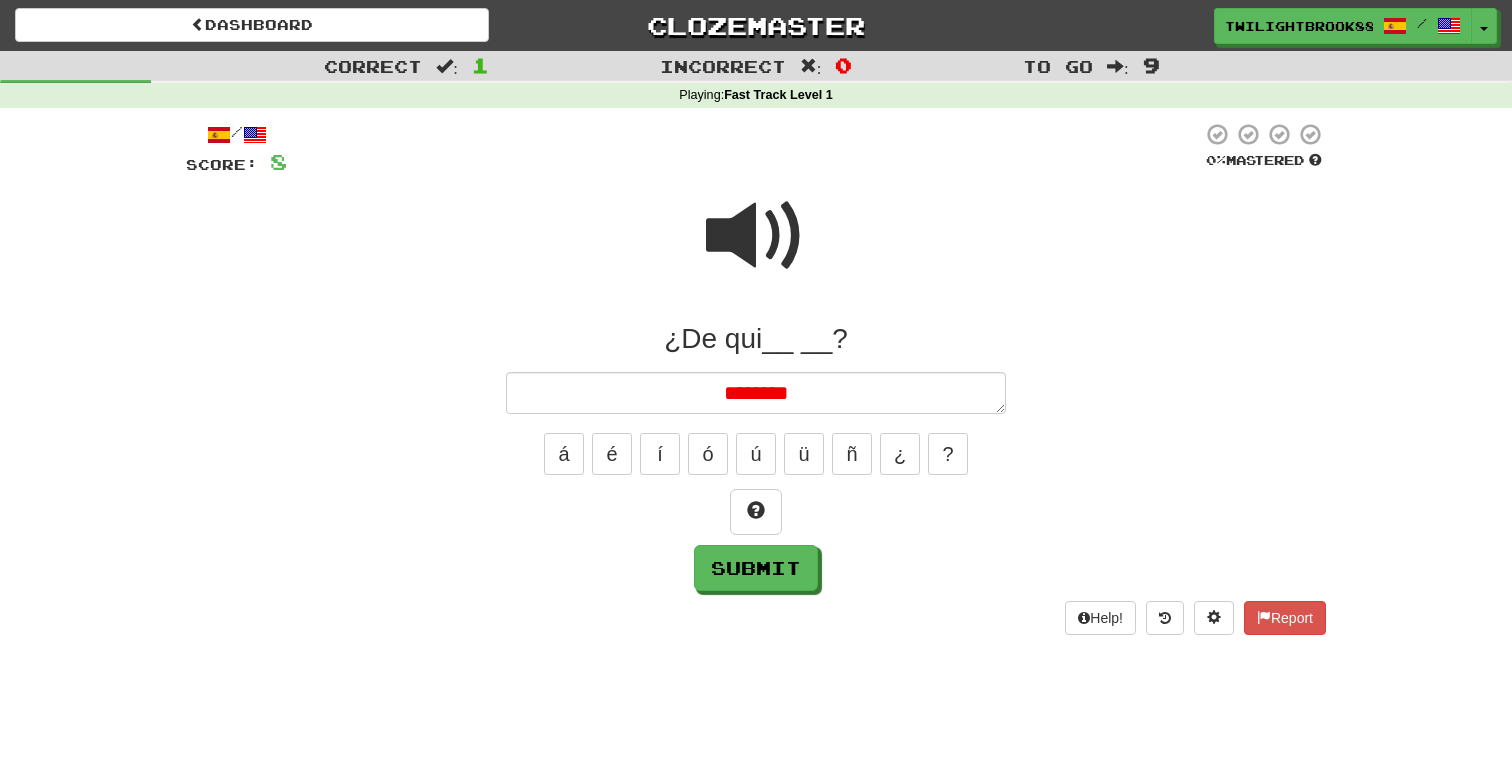 type on "*" 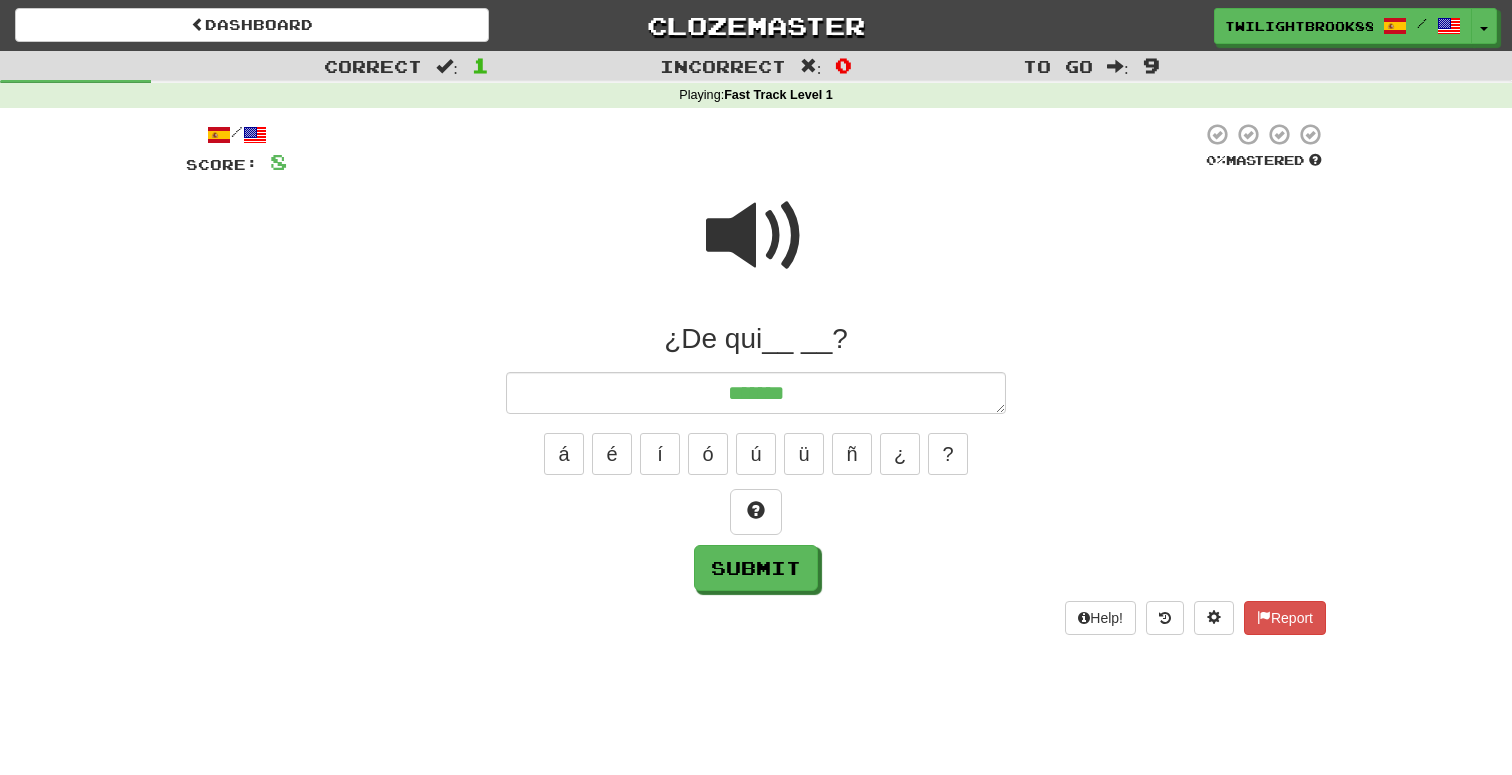 type on "*" 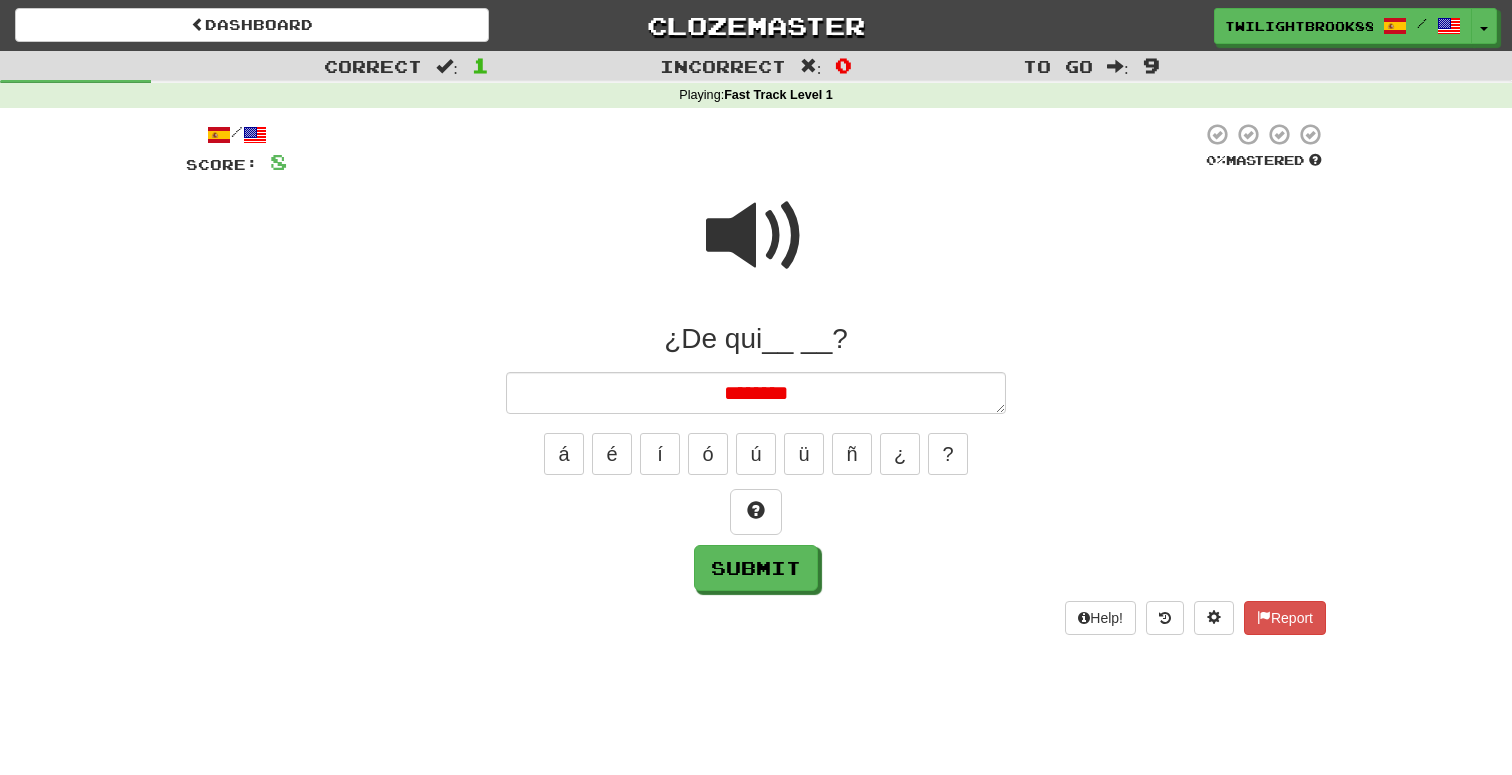 type on "*" 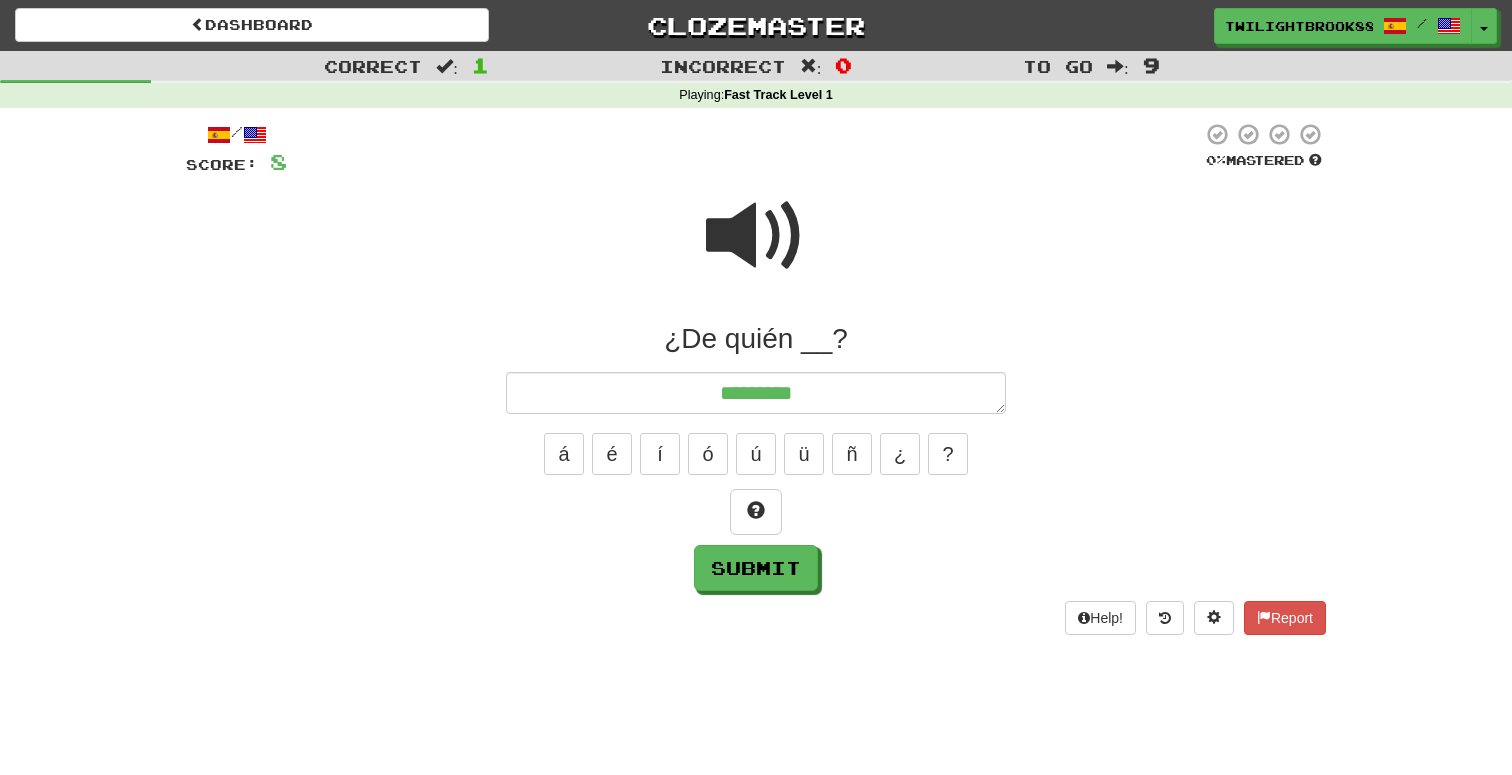 type on "*" 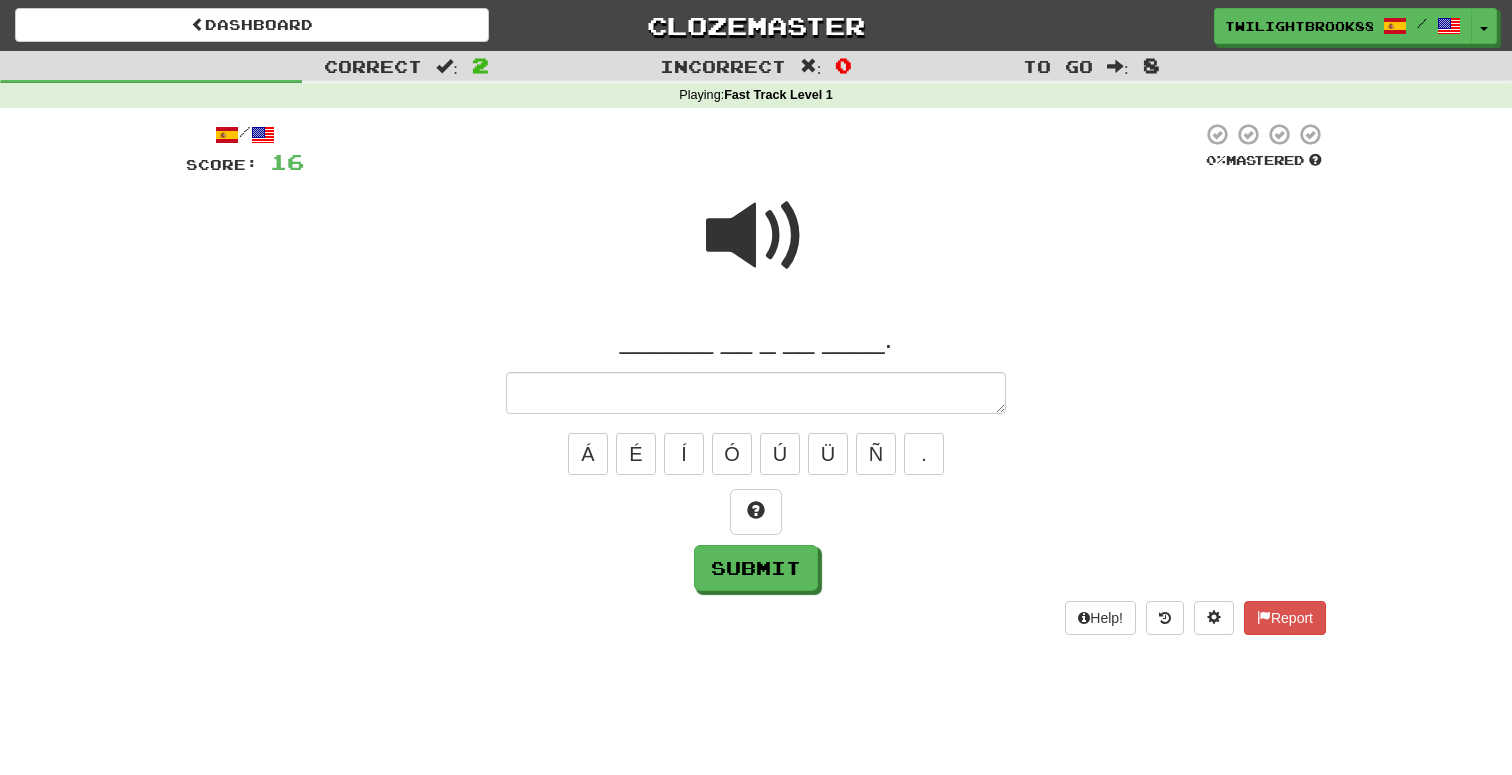 type on "*" 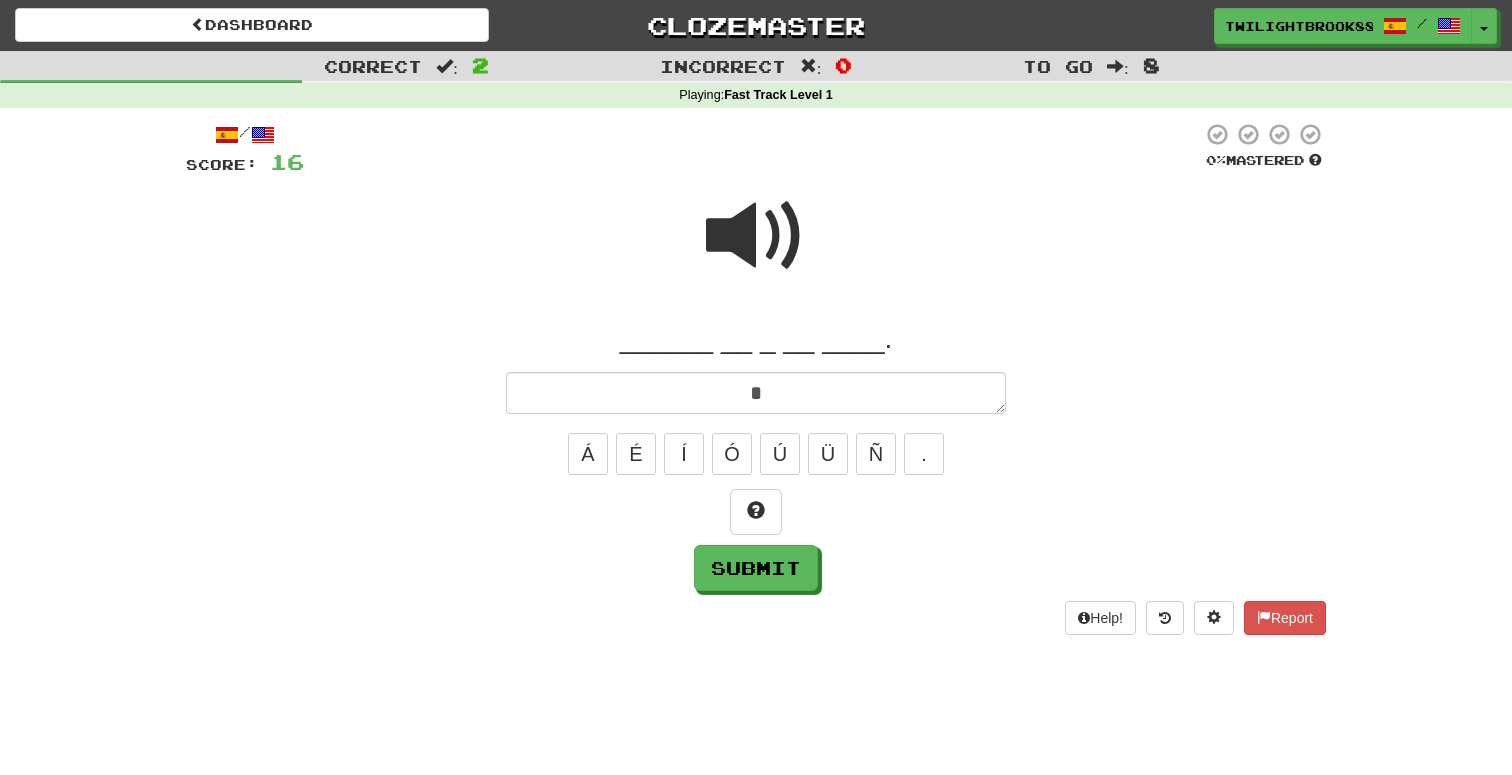 type on "*" 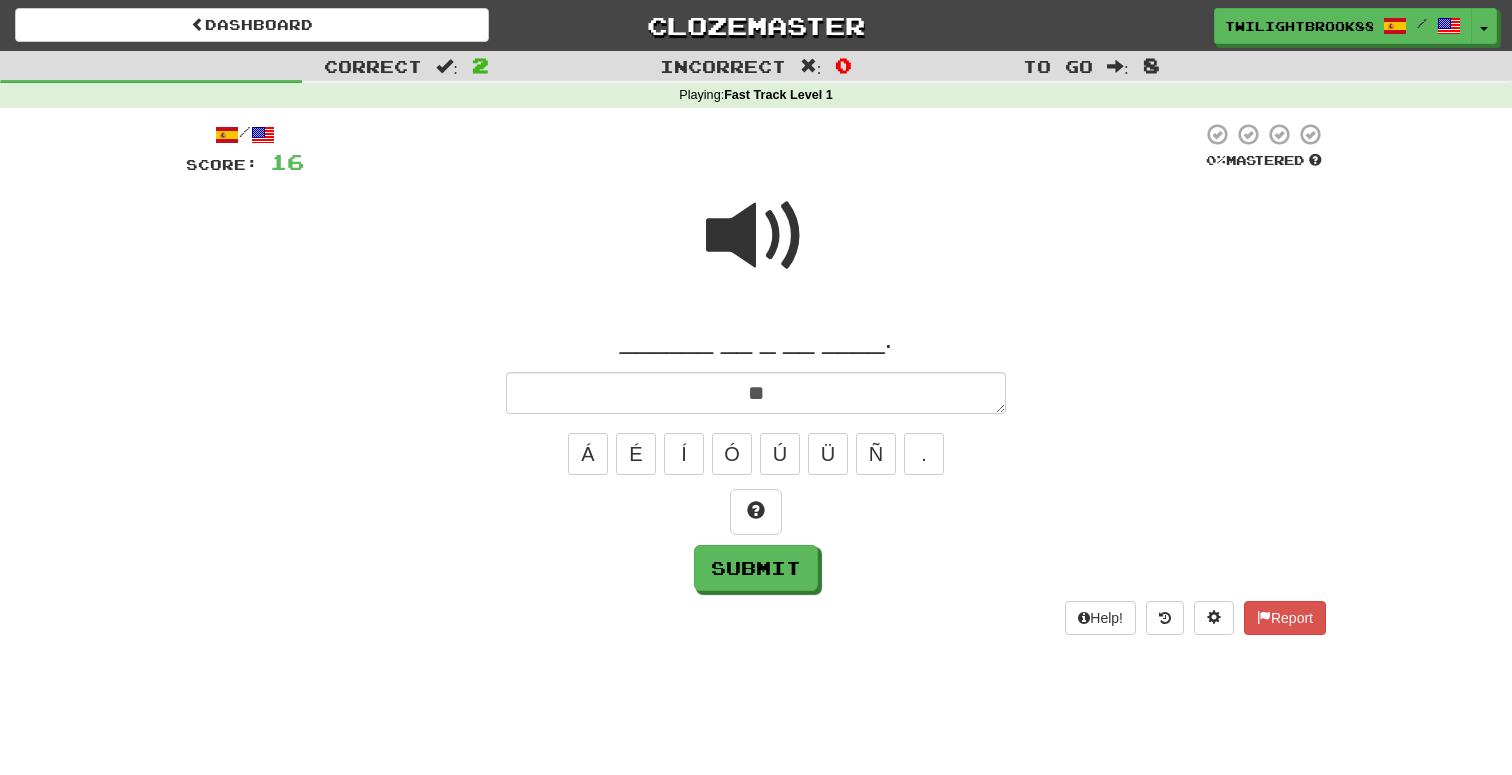 type on "*" 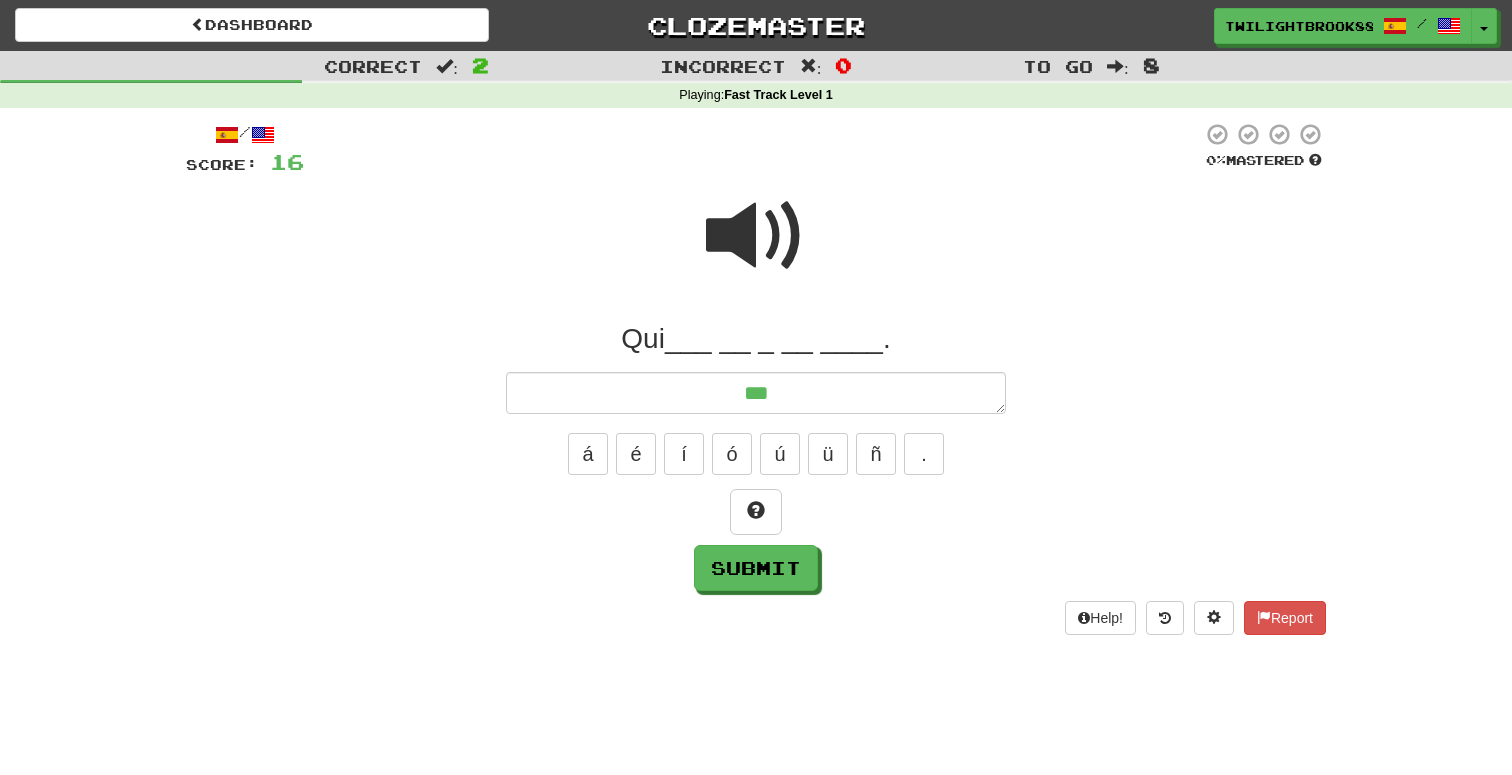 type on "****" 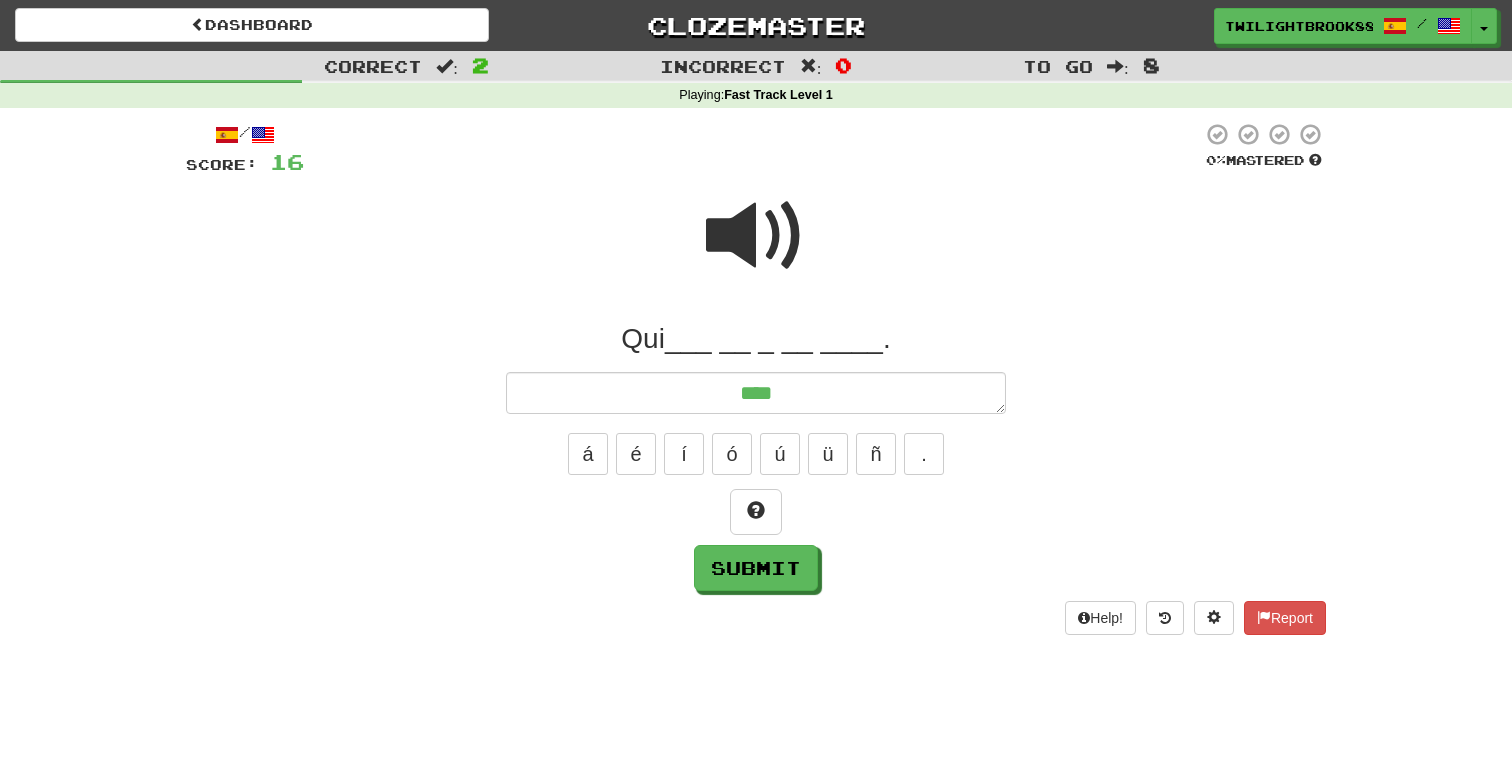 type on "*" 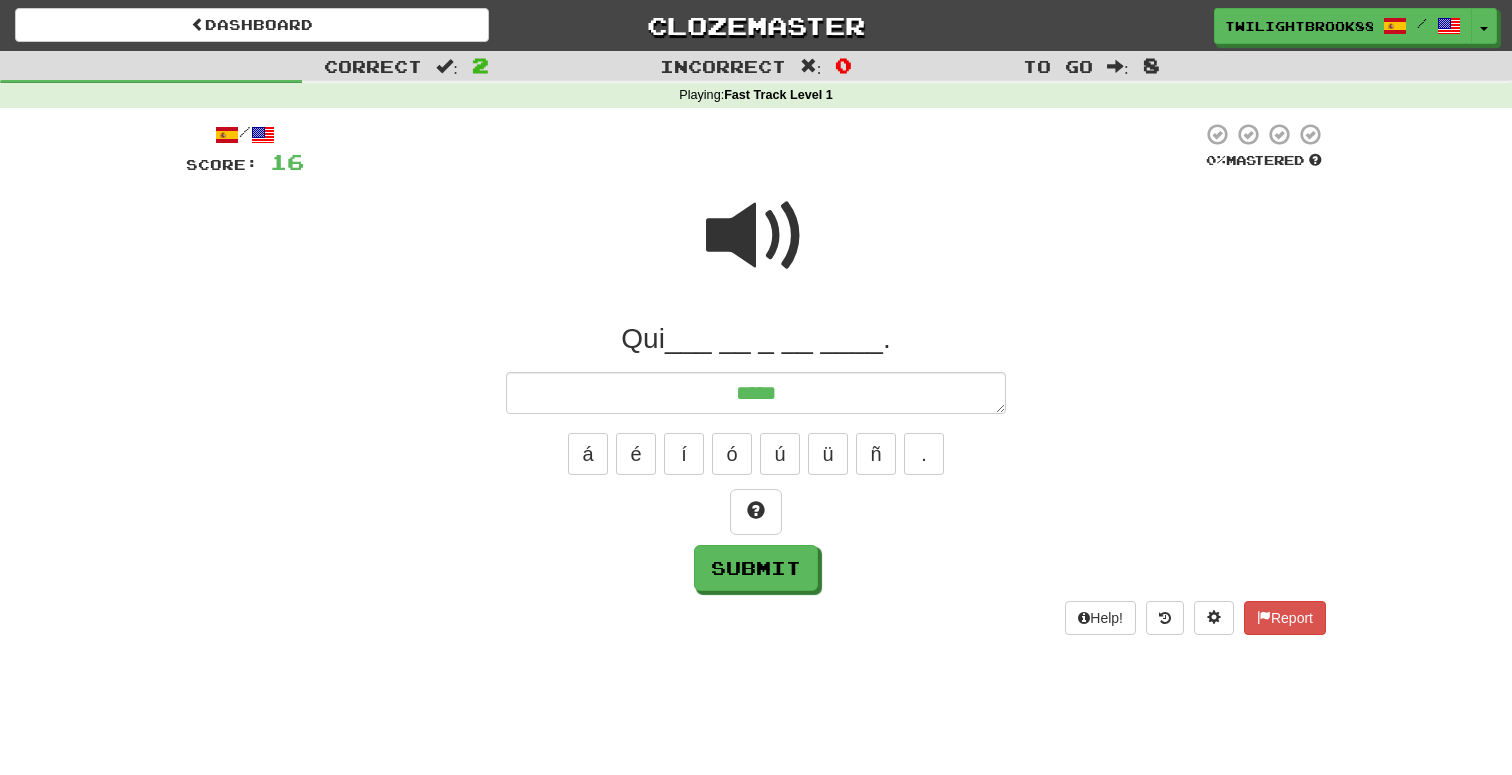 type on "*" 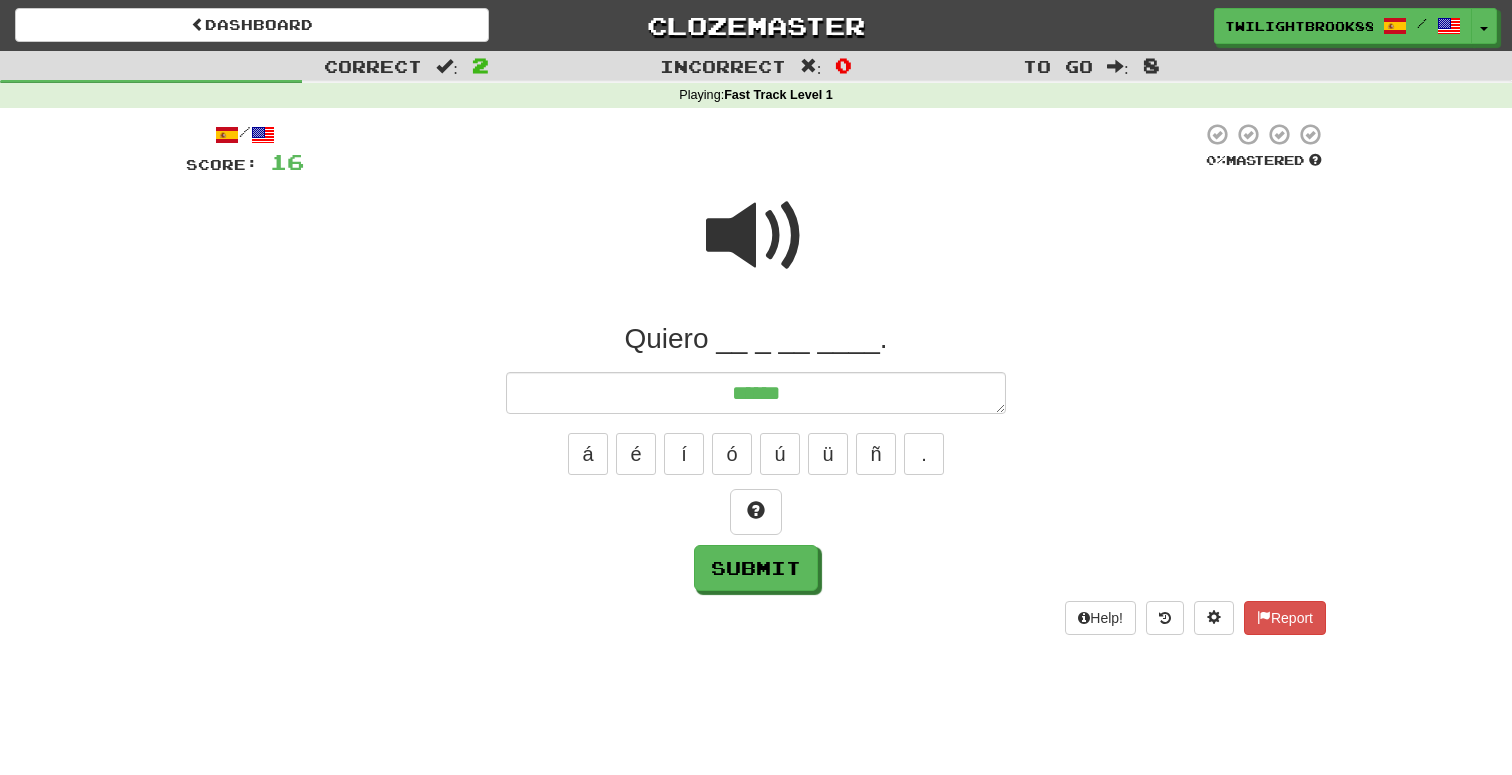 type on "*" 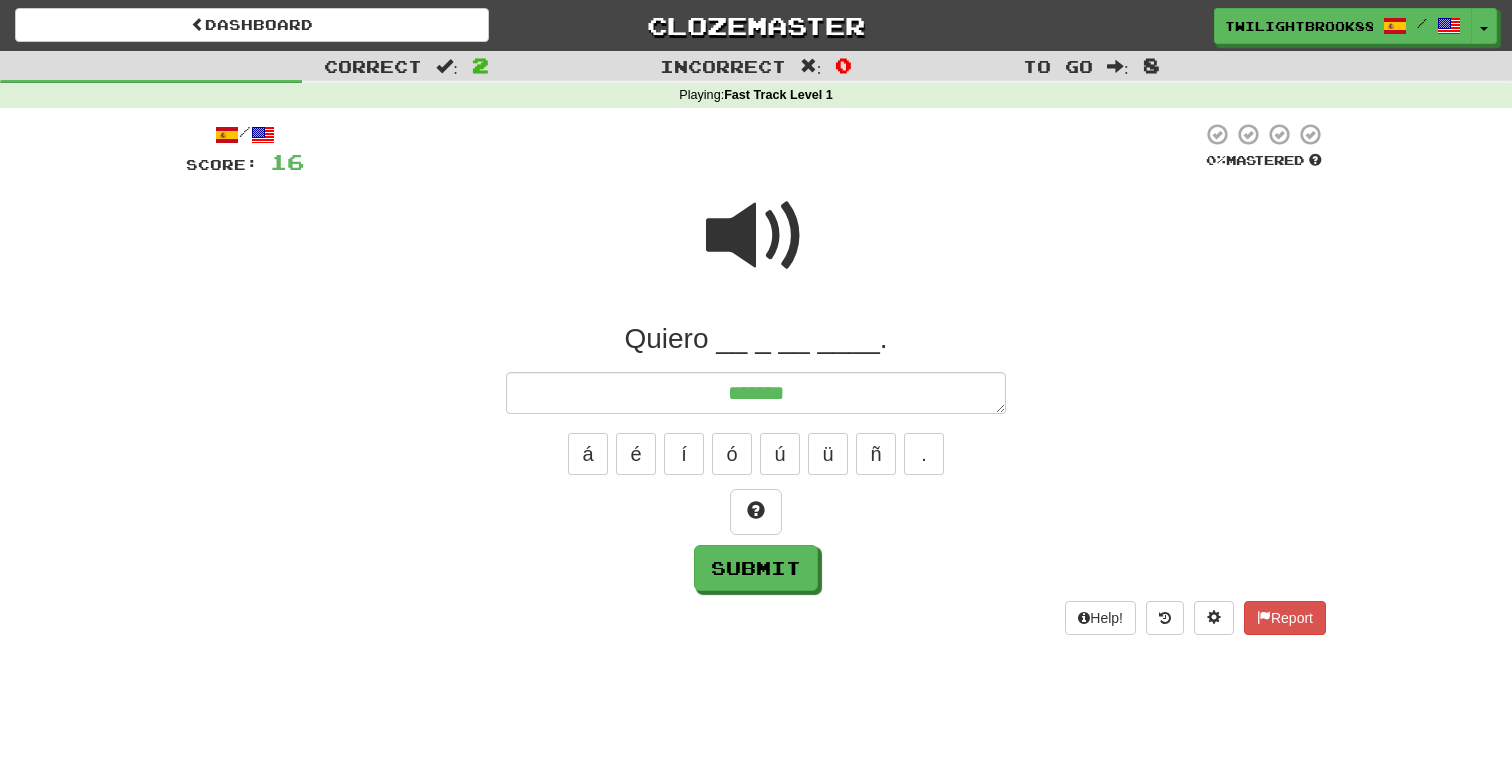 type on "*" 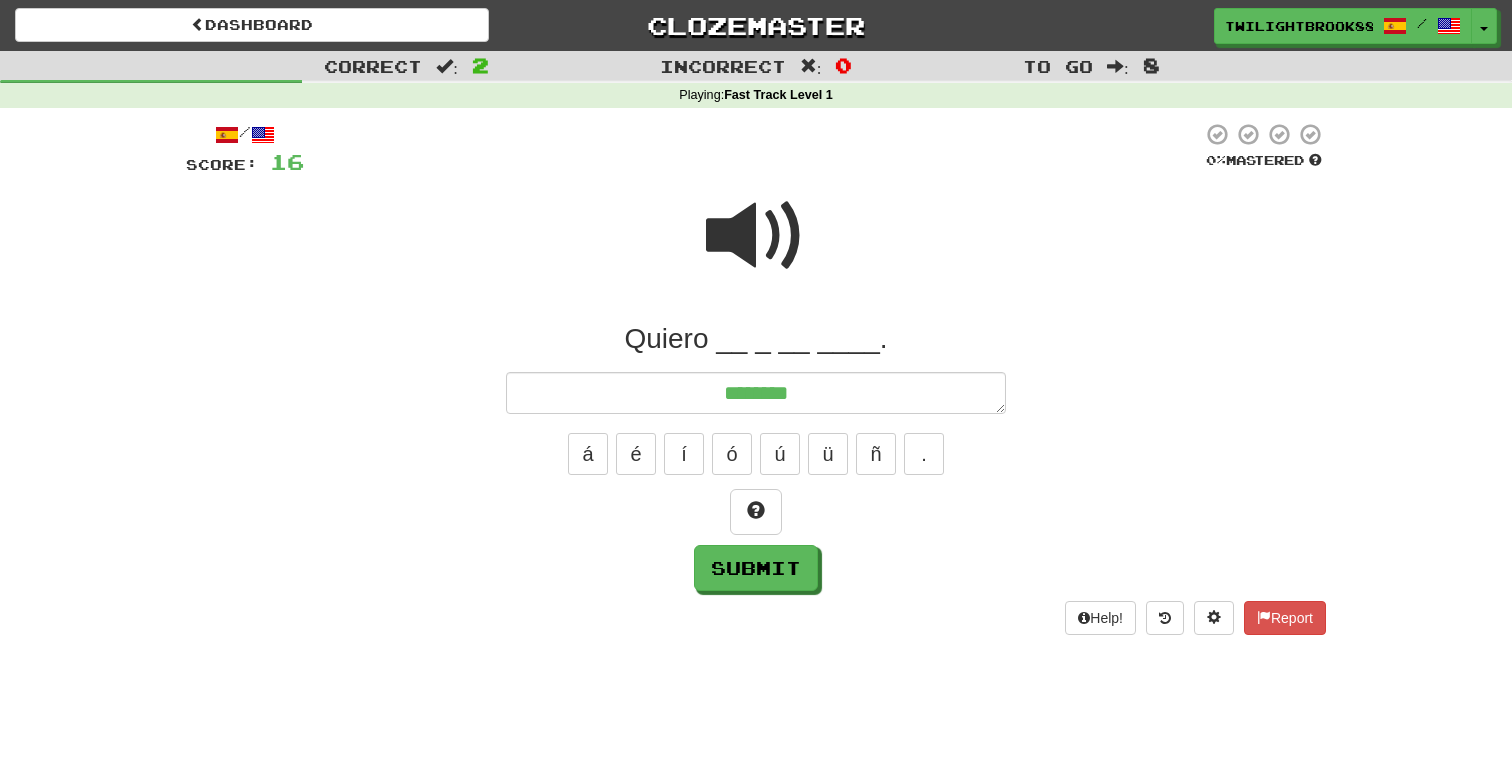 type on "*" 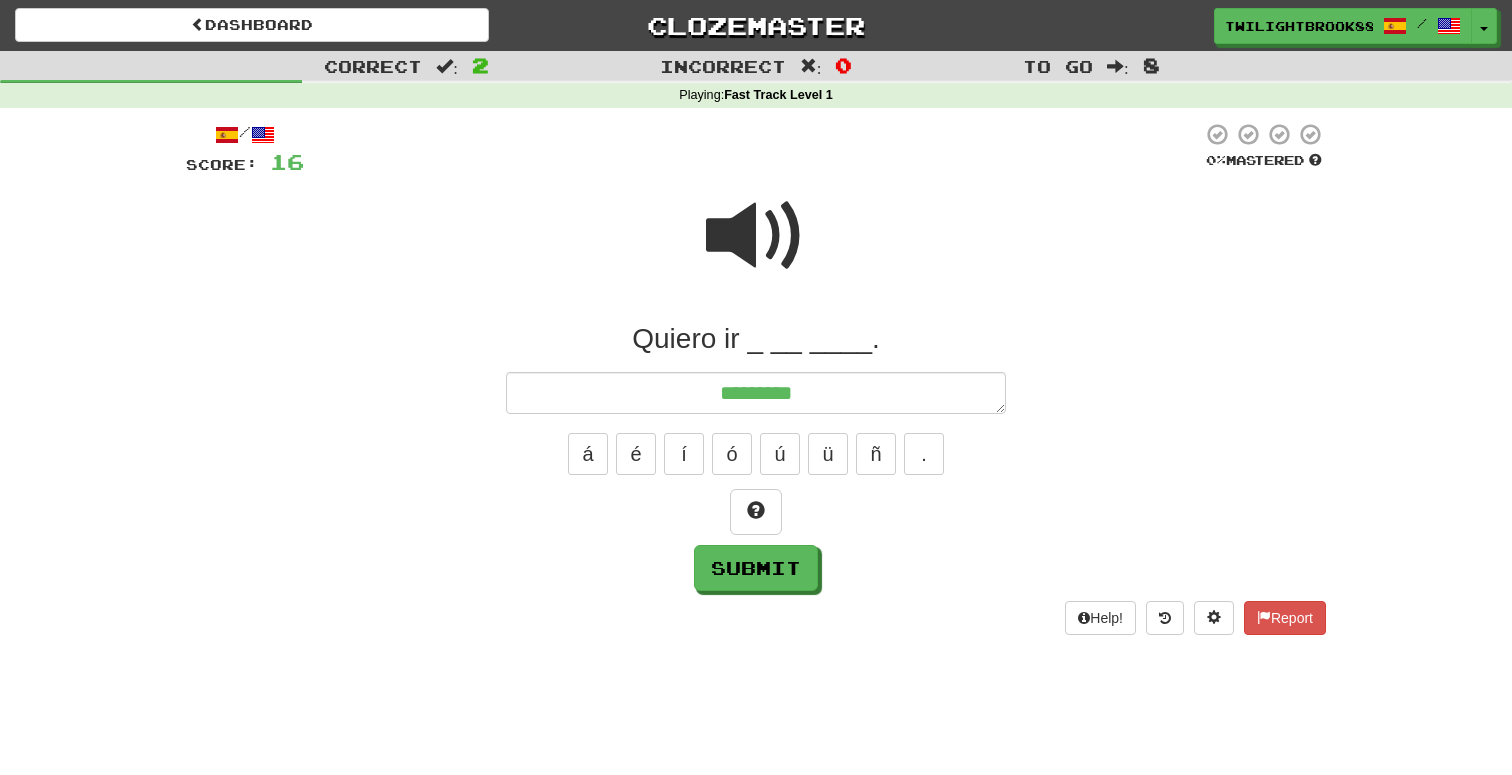 type on "*" 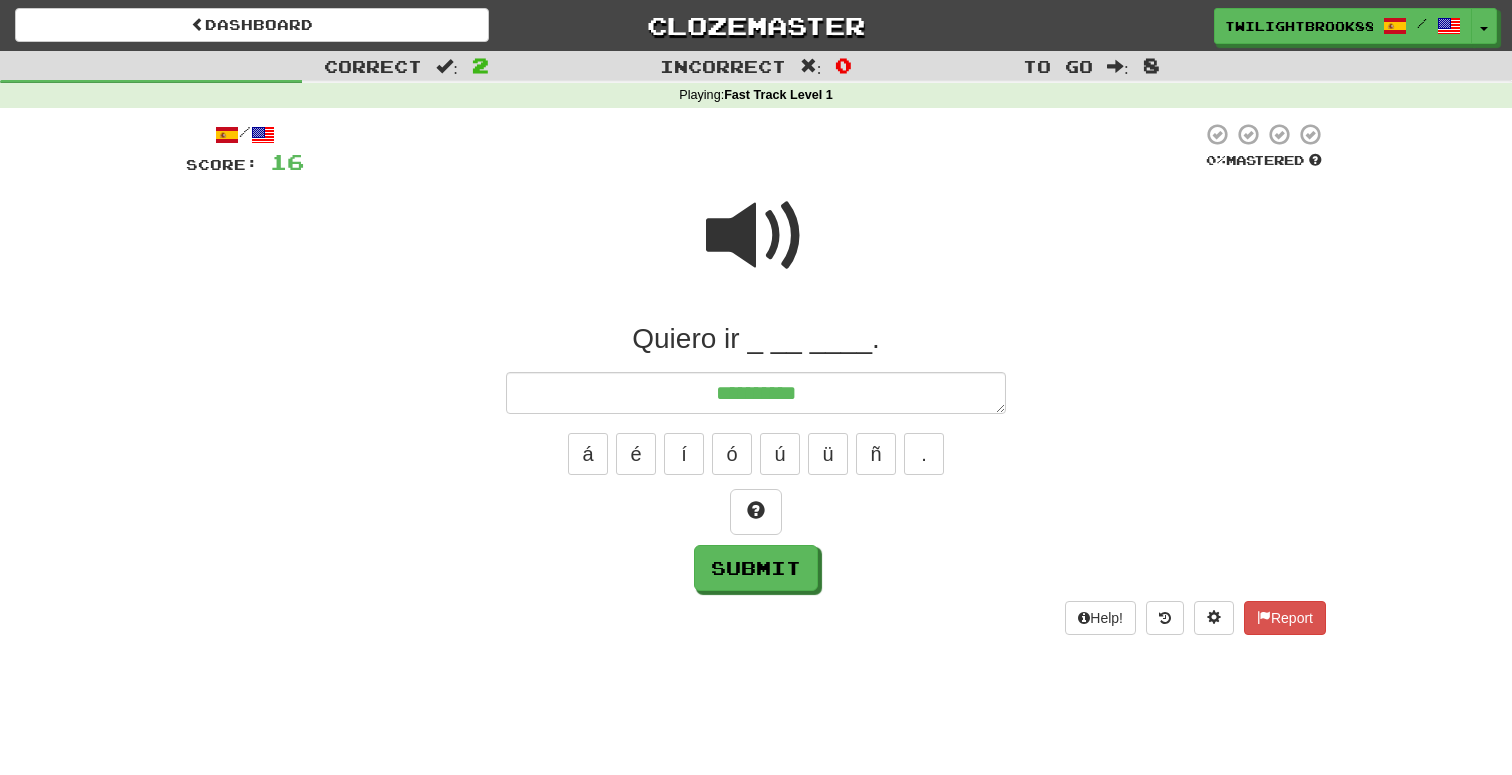 type on "*" 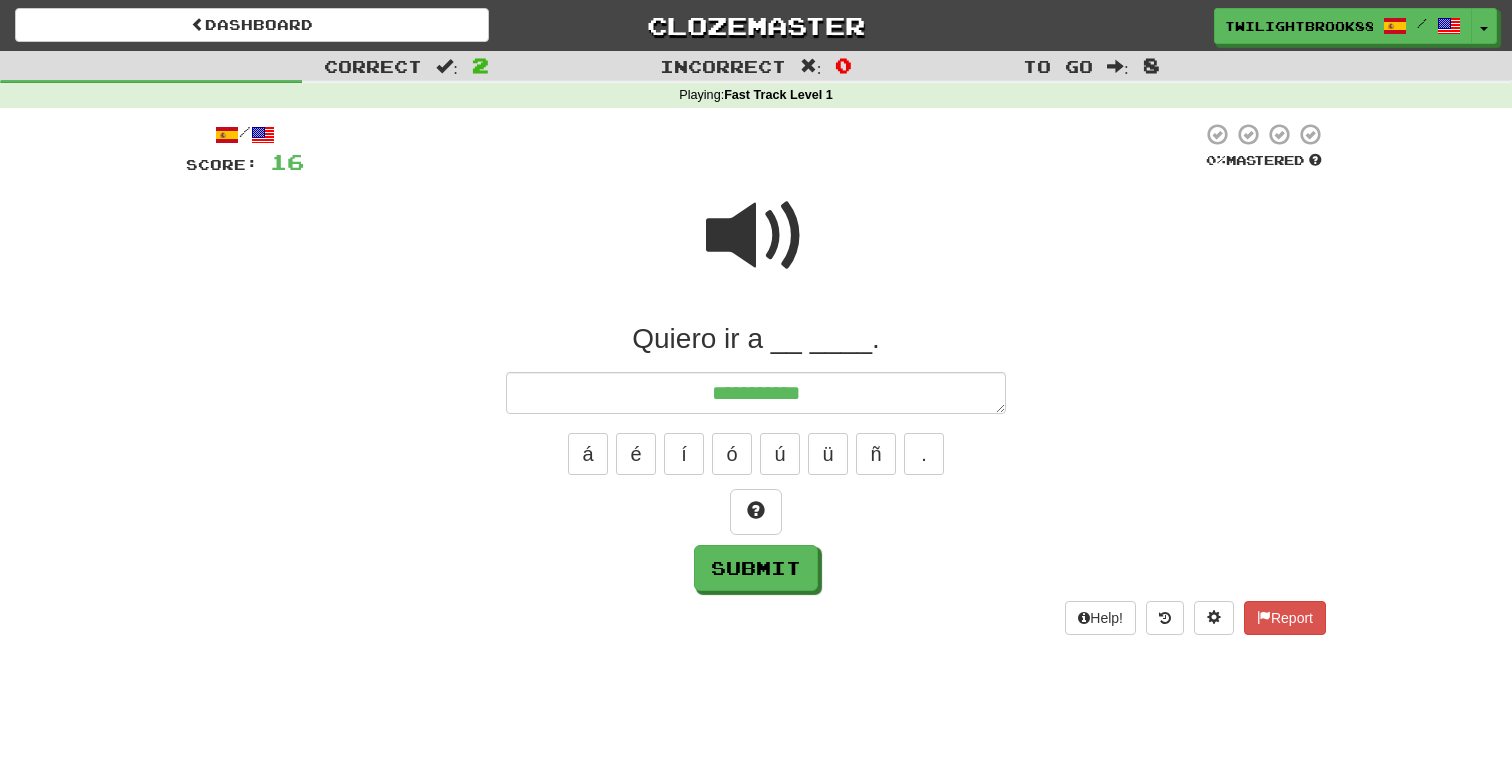 type on "**********" 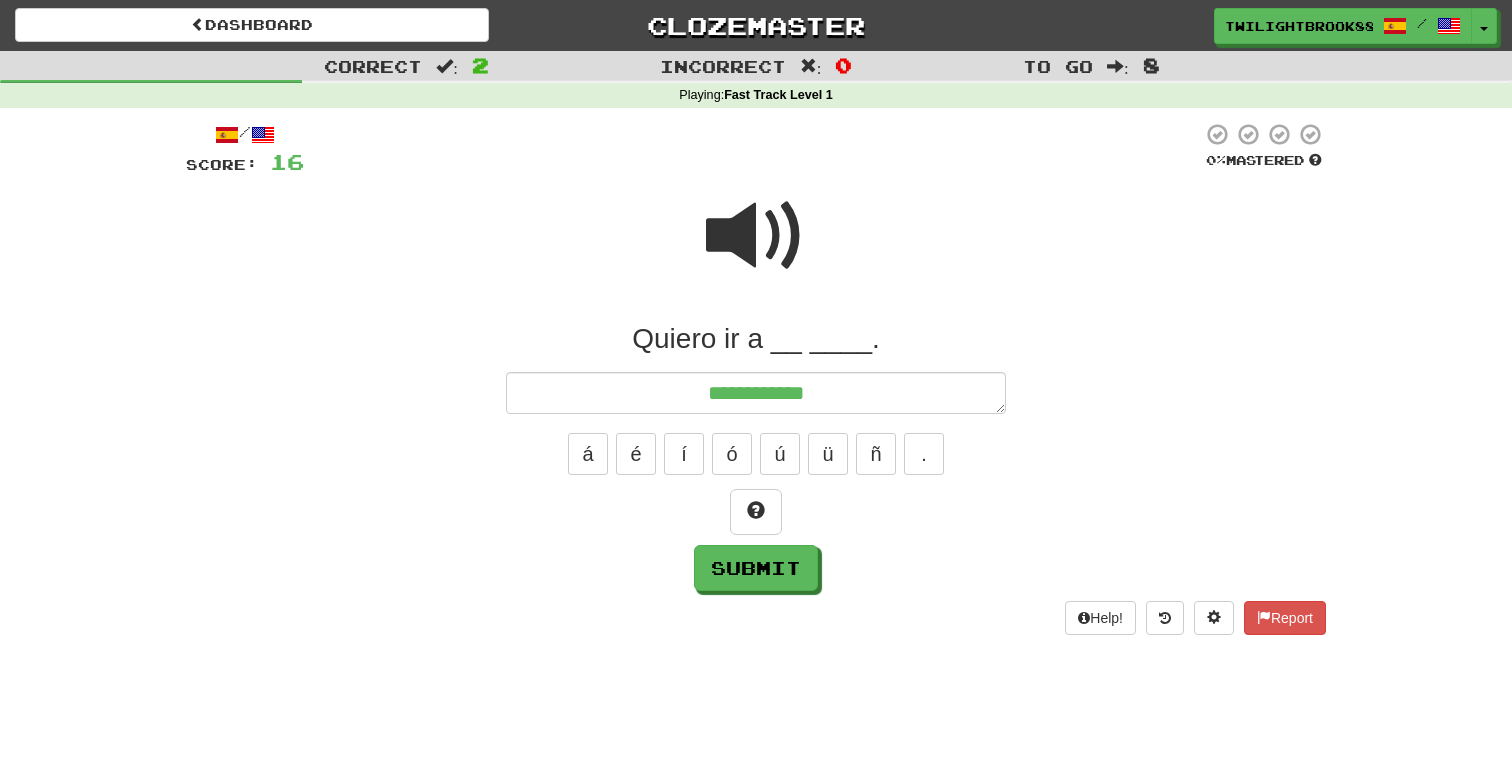 type on "*" 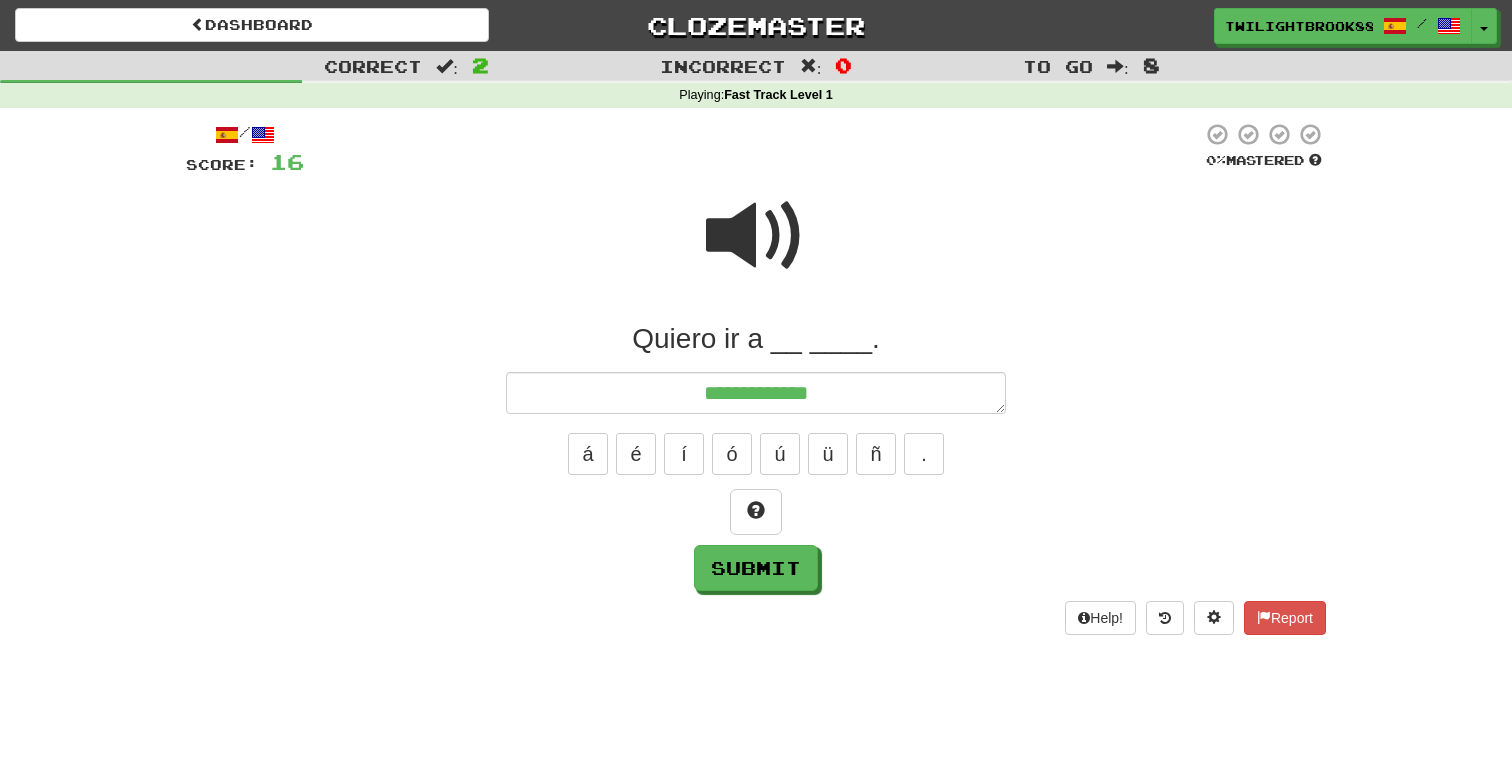 type on "*" 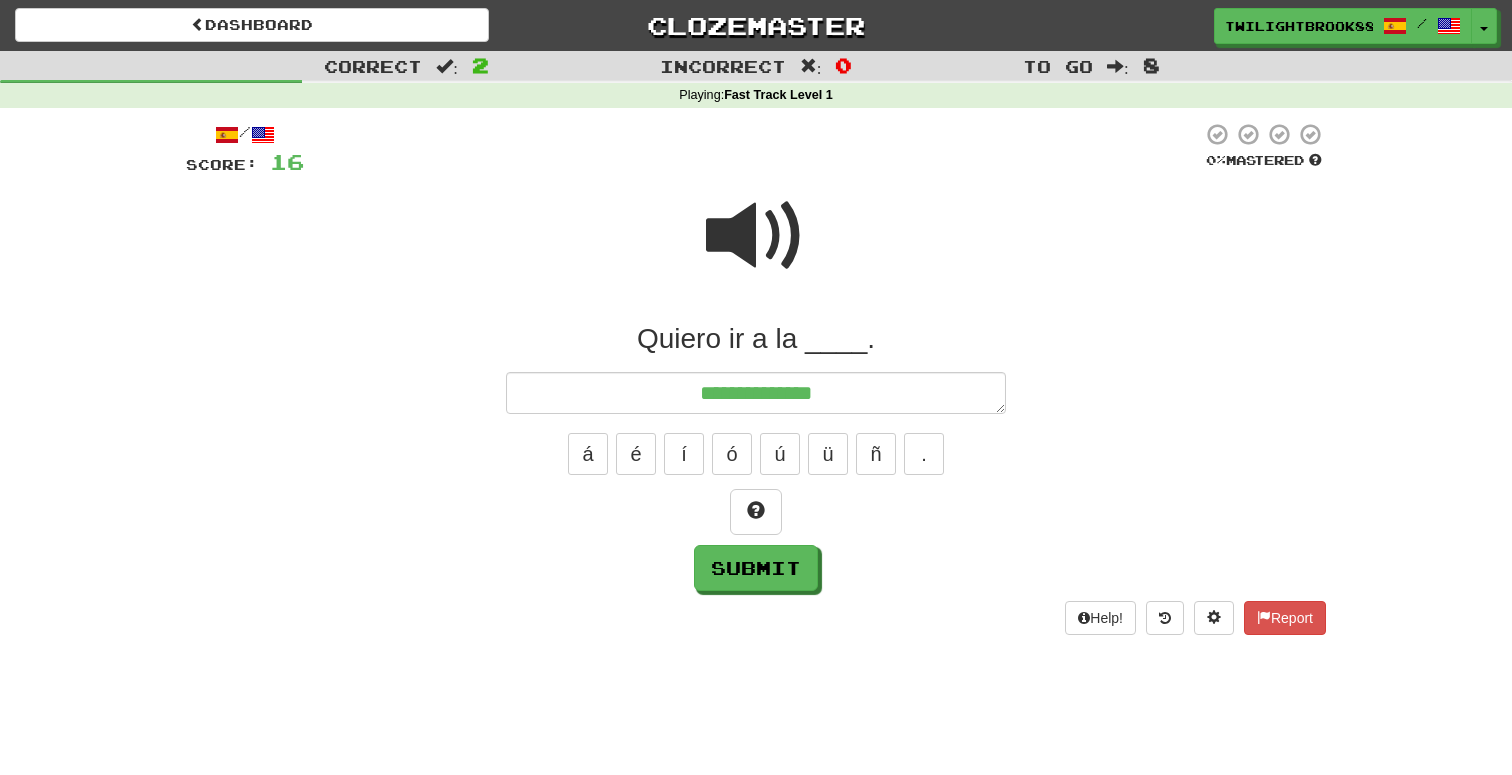 type on "*" 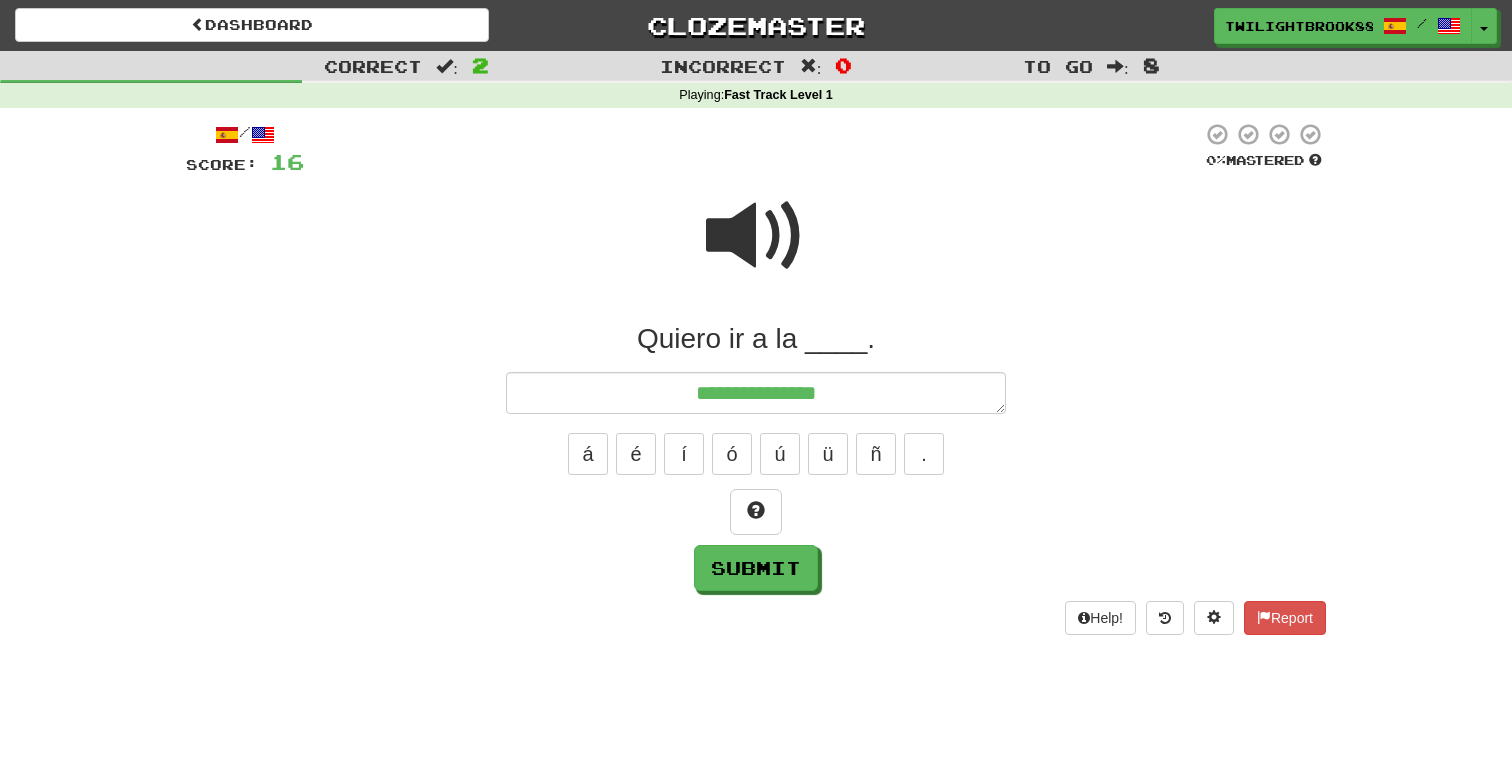 type on "**********" 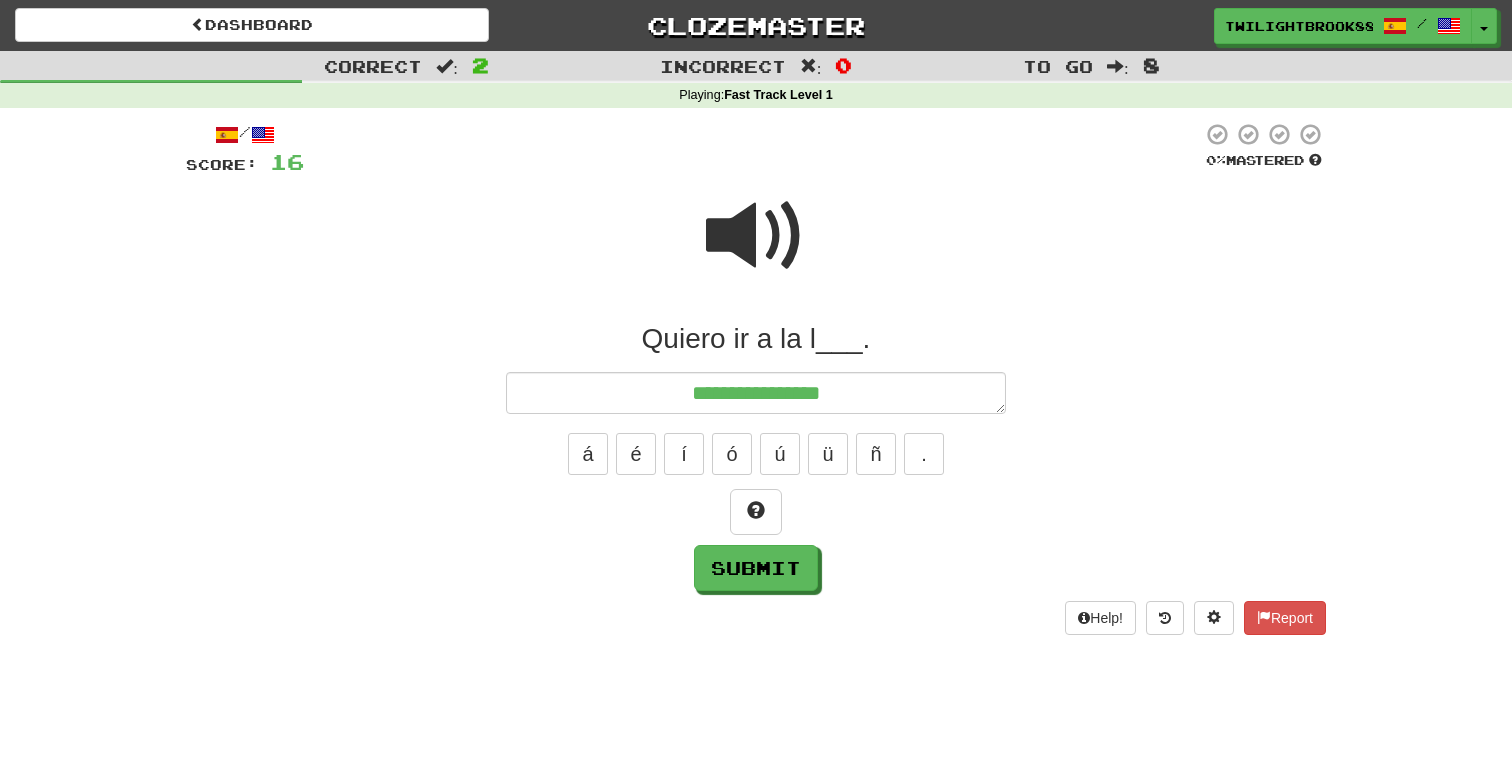type on "*" 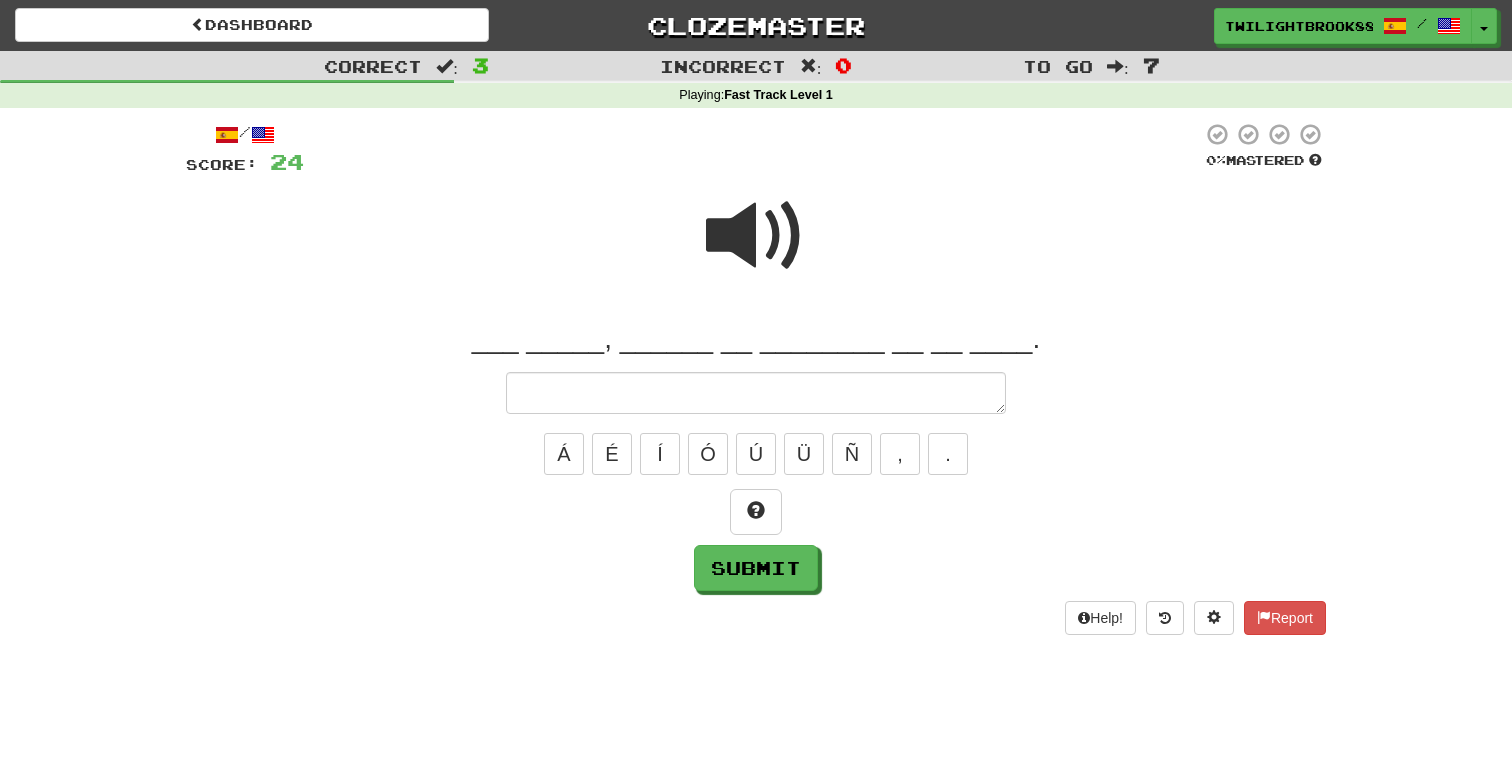 type on "*" 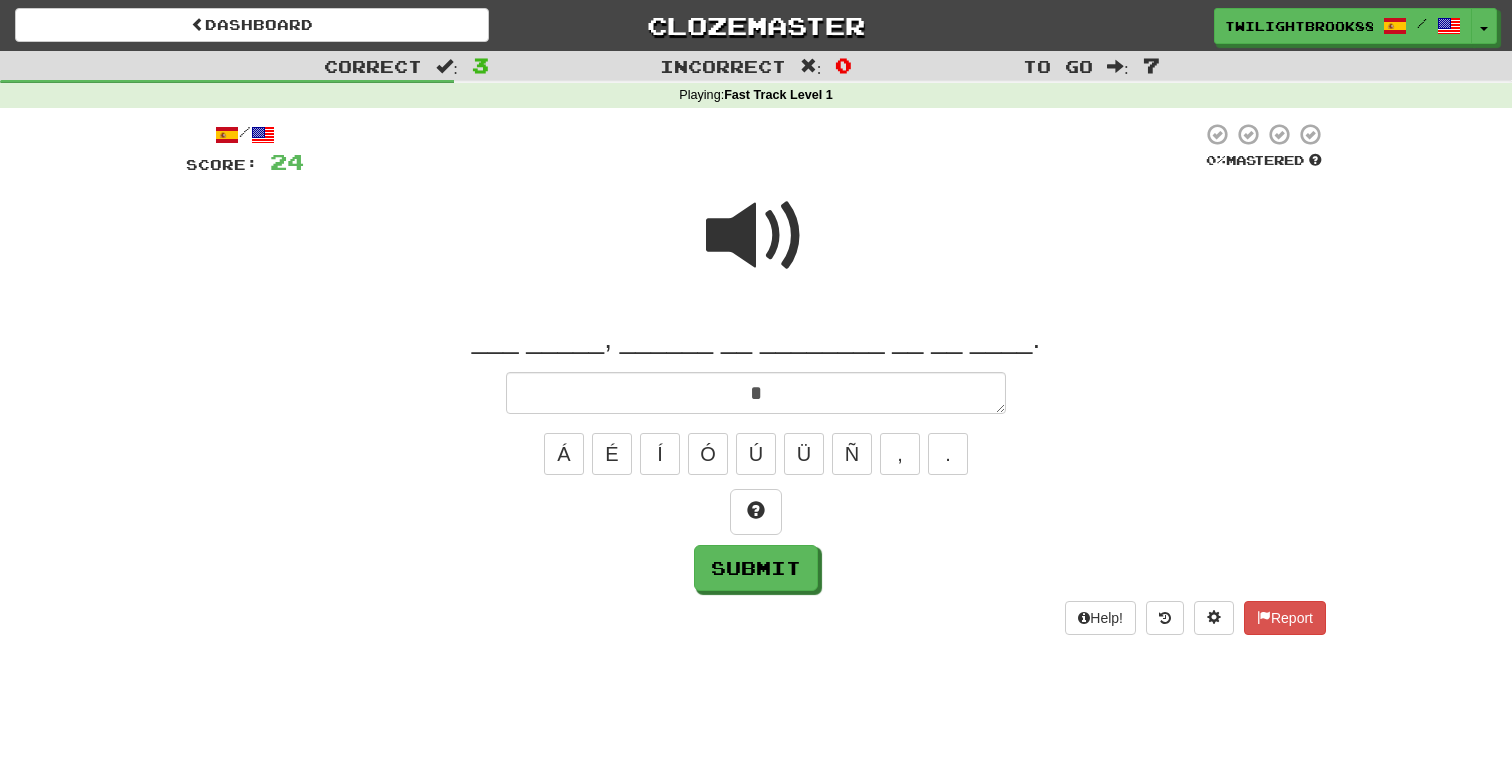 type on "*" 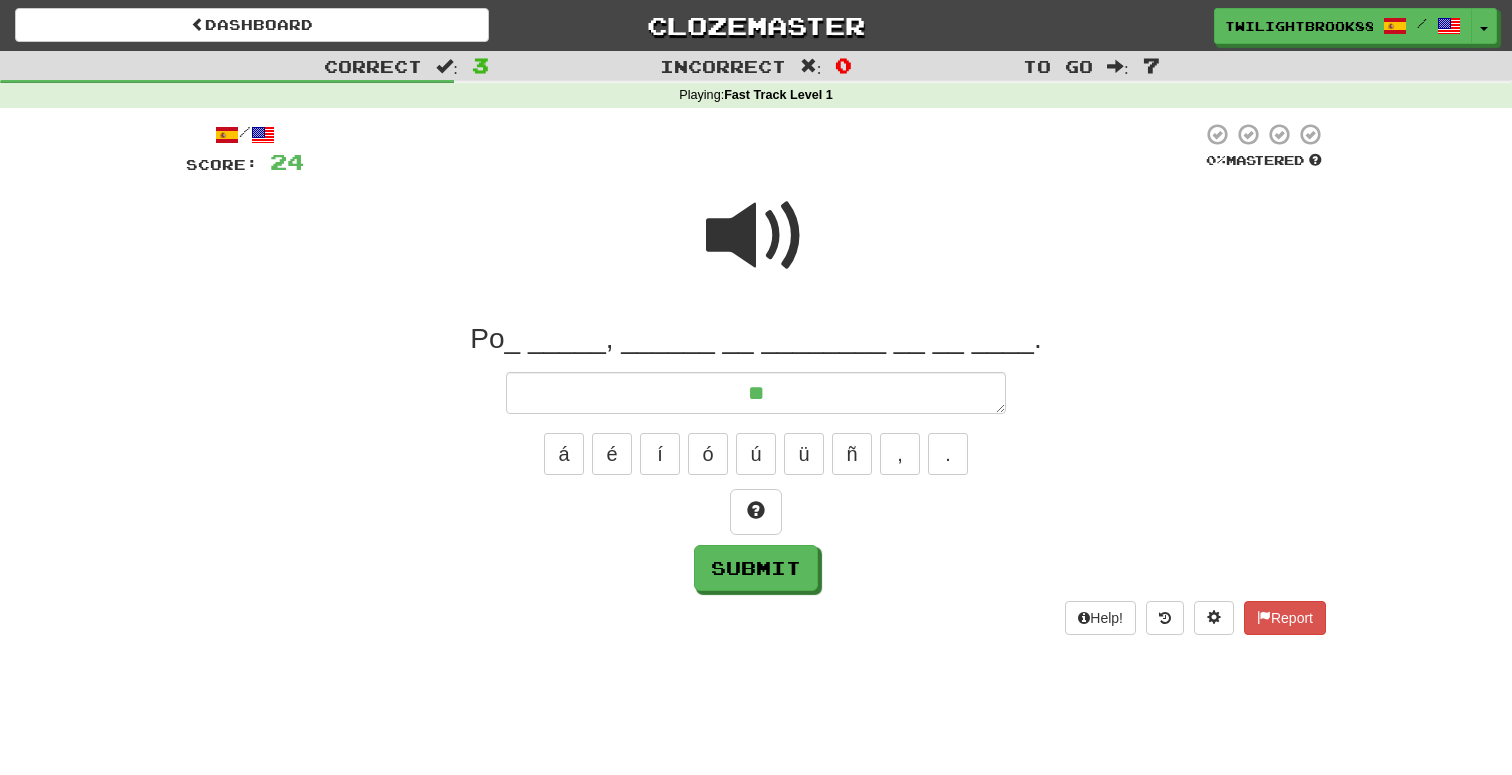 type on "*" 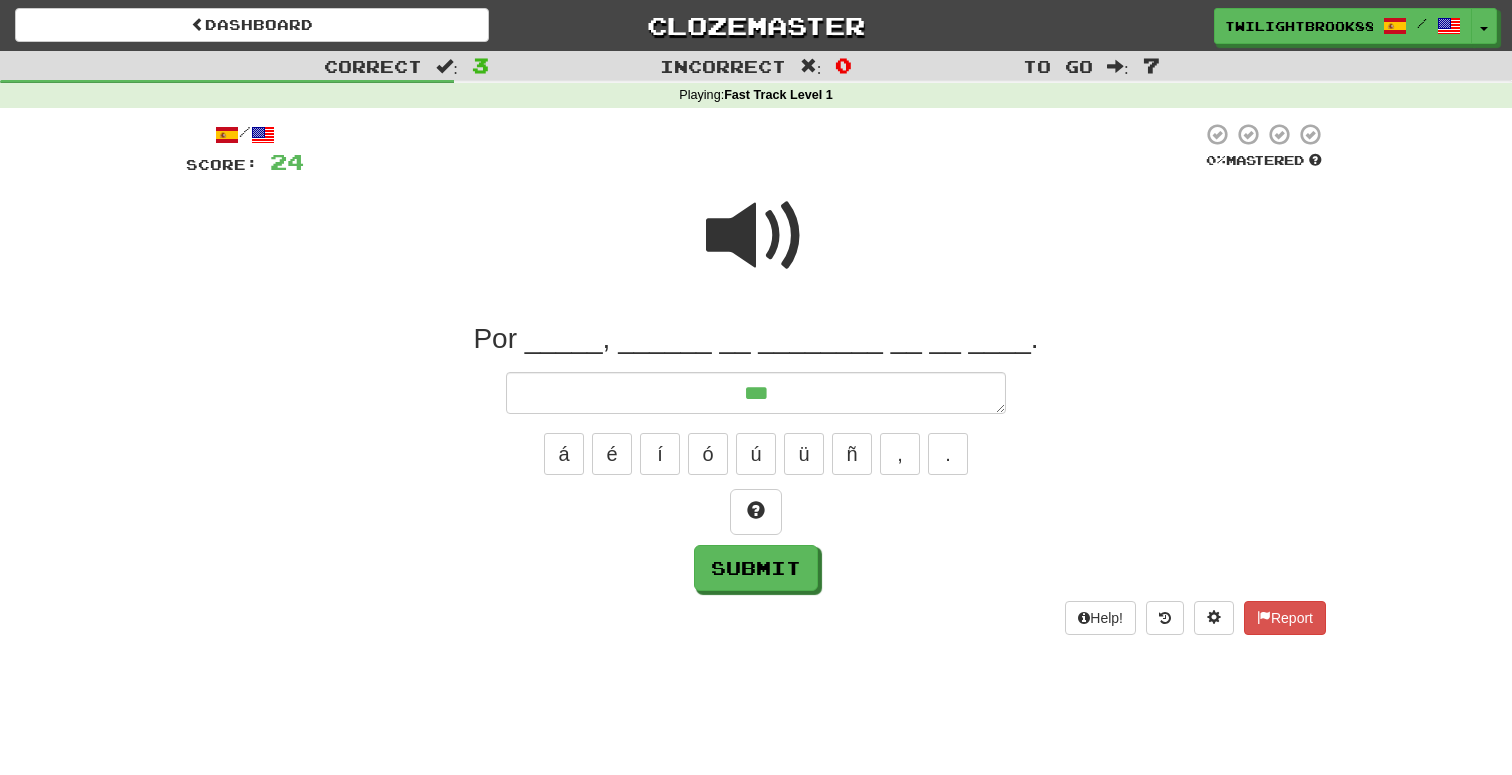 type on "*" 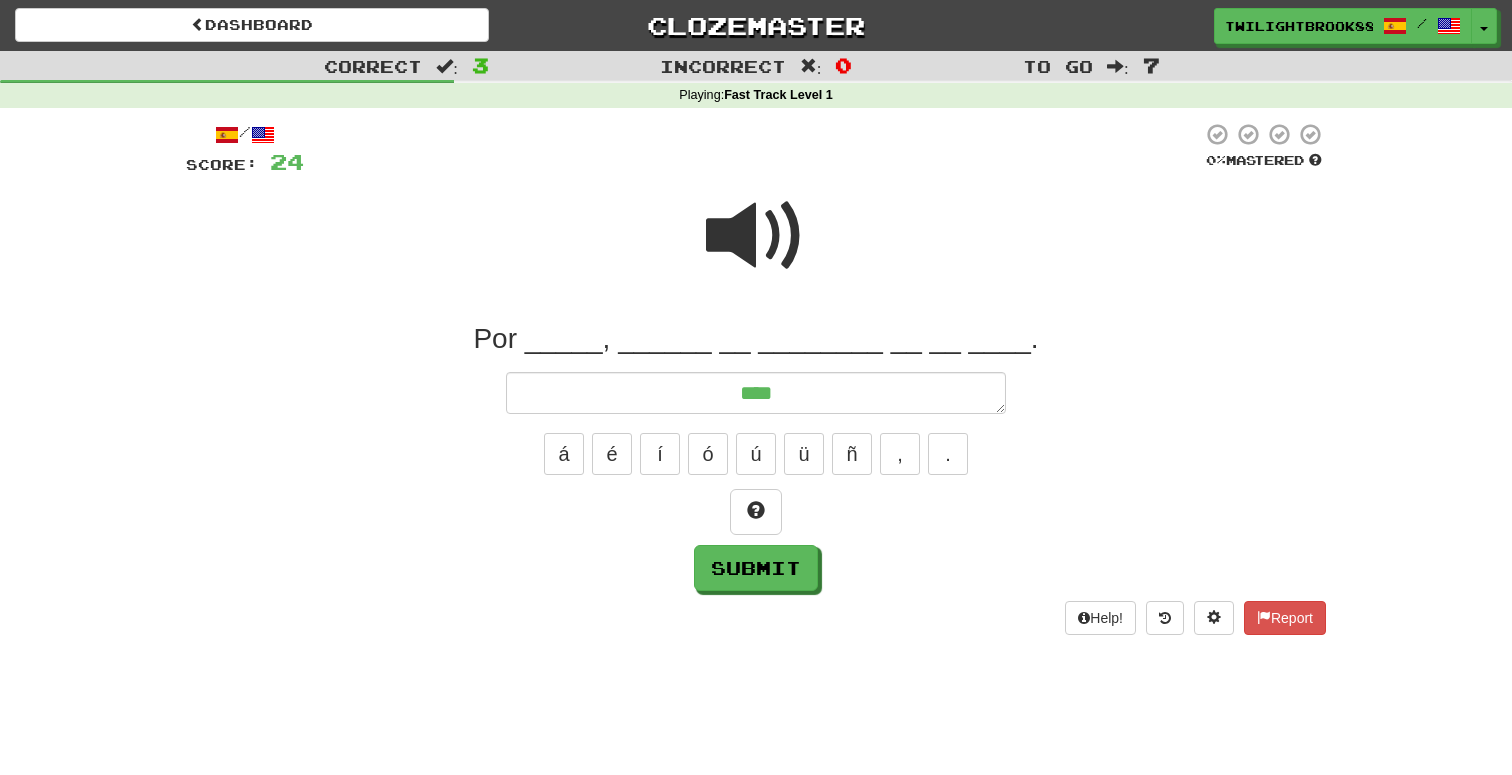 type on "*" 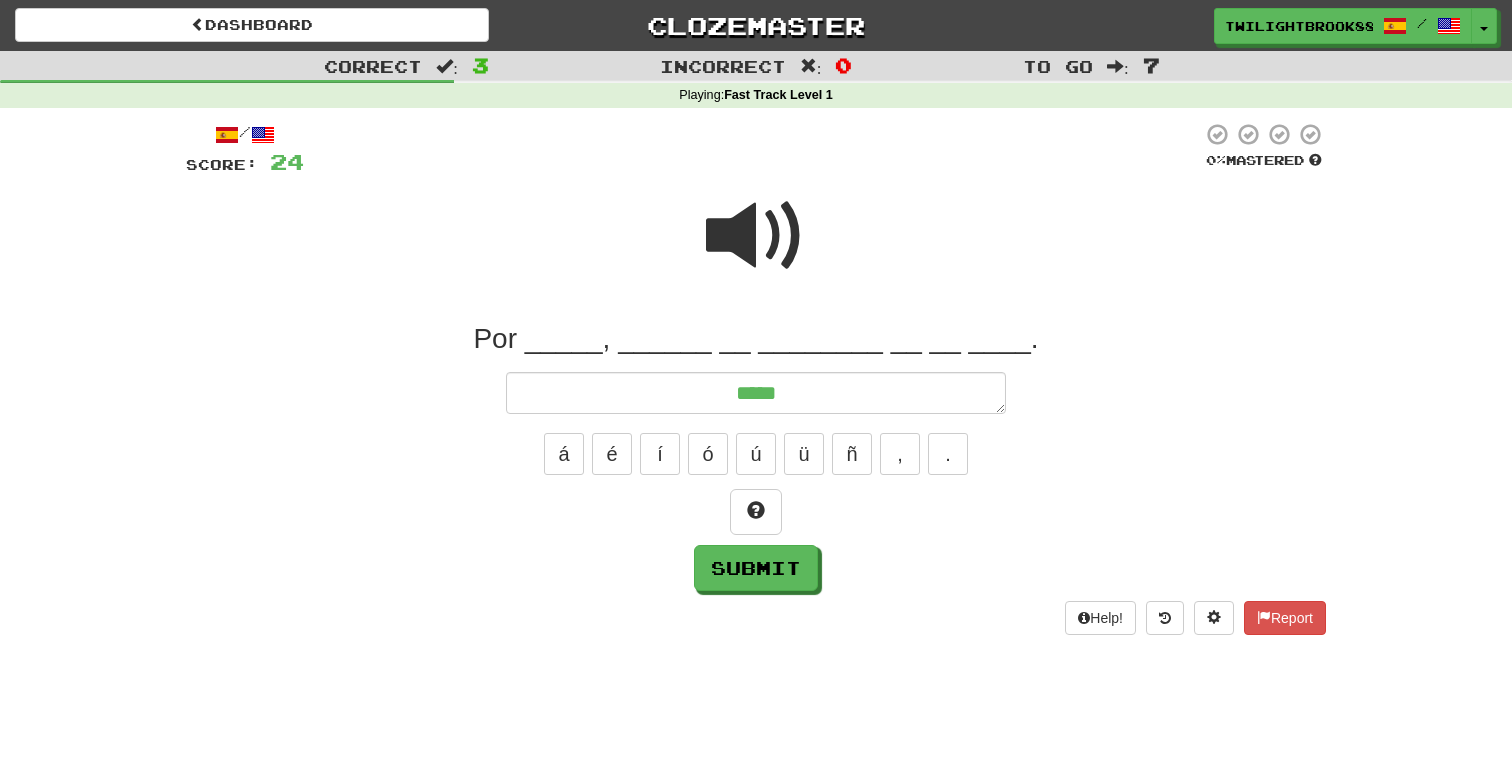 type on "******" 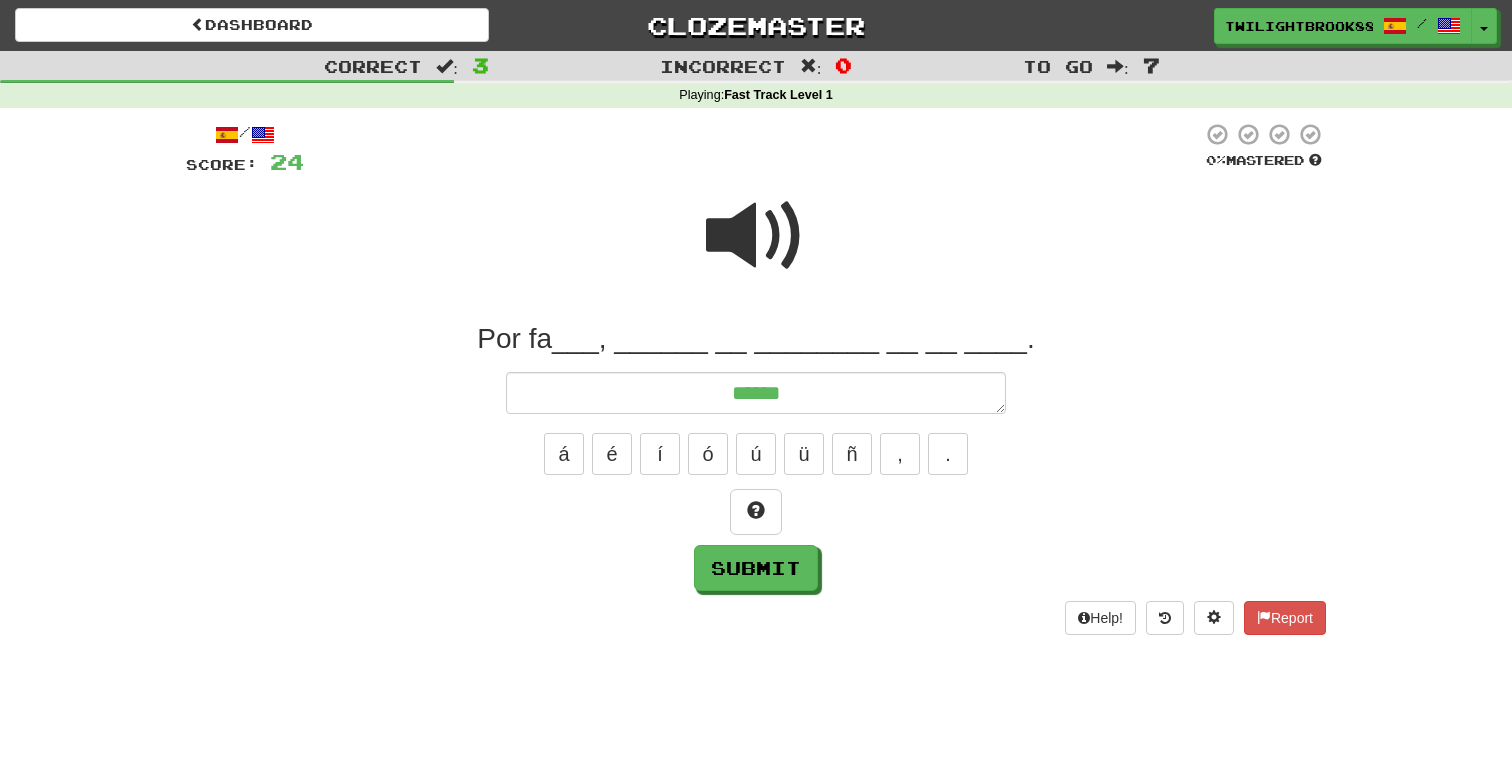 type on "*" 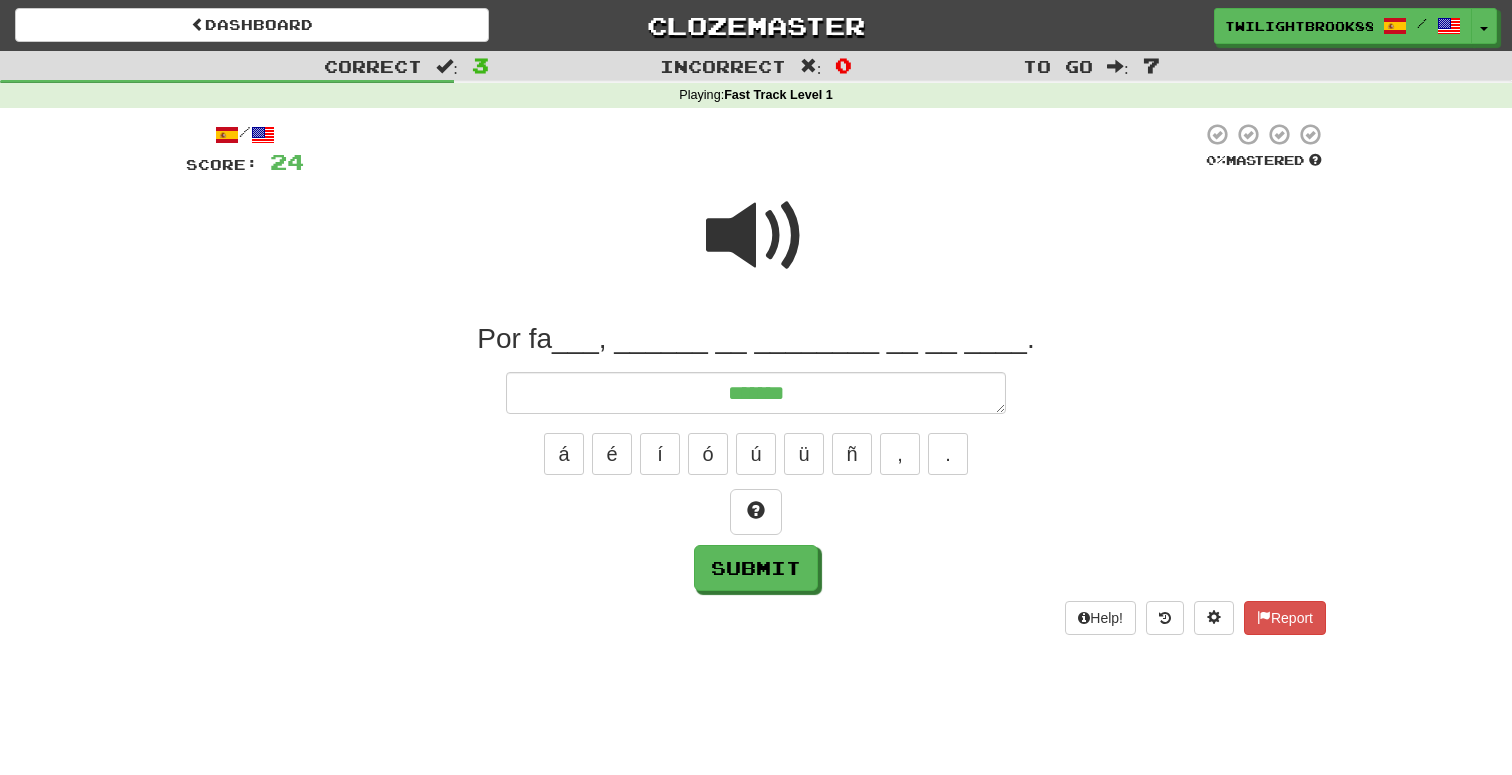 type on "*" 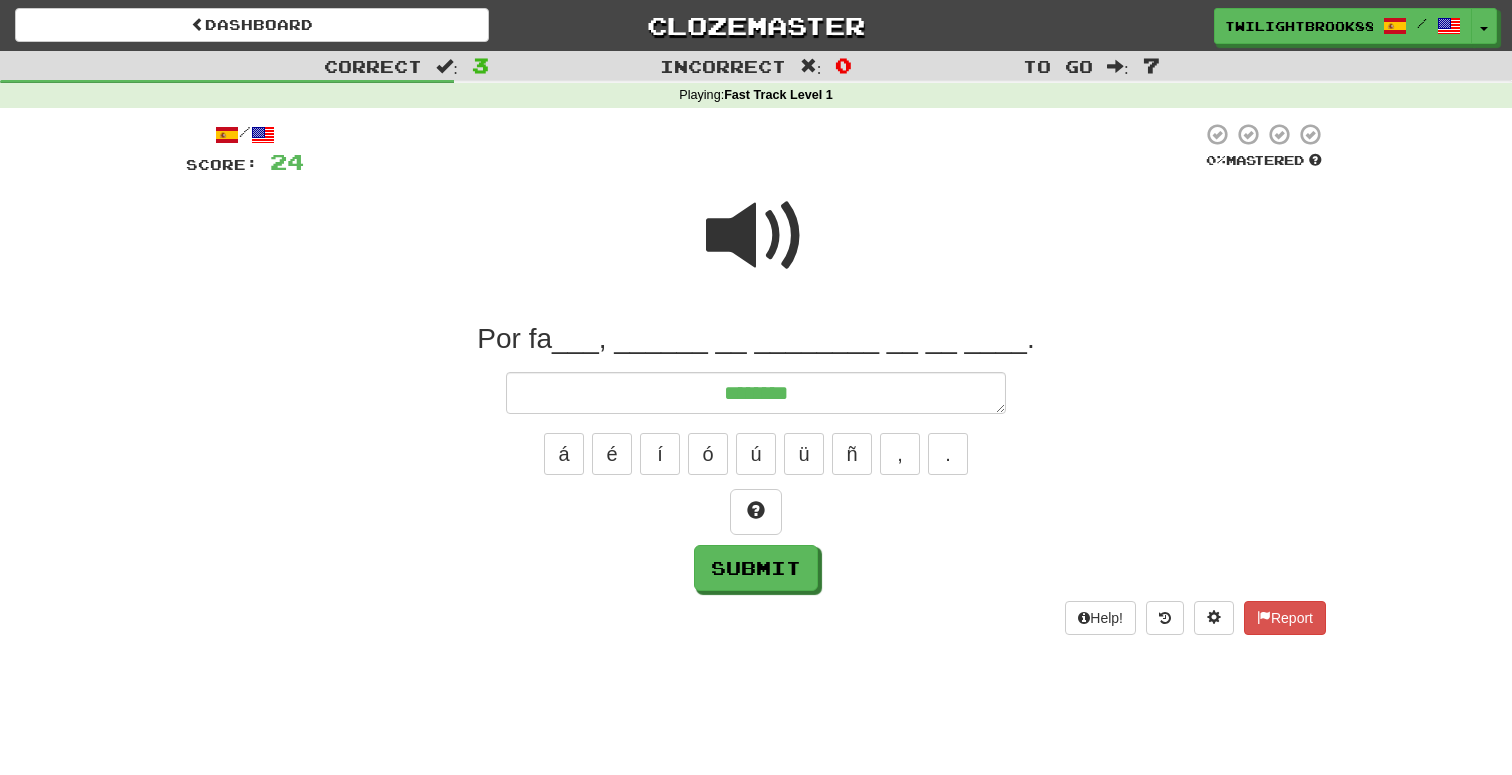 type on "*********" 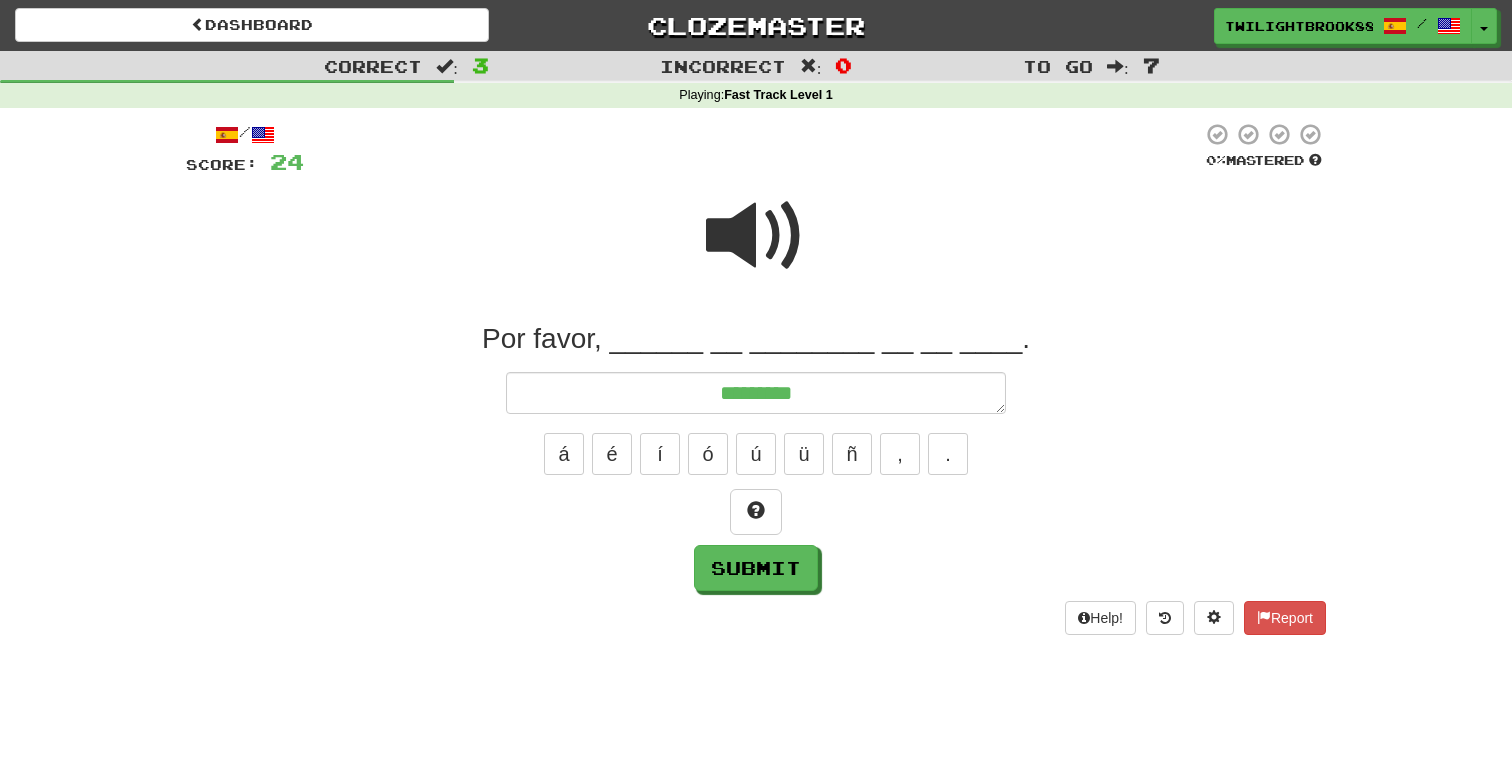 type on "*" 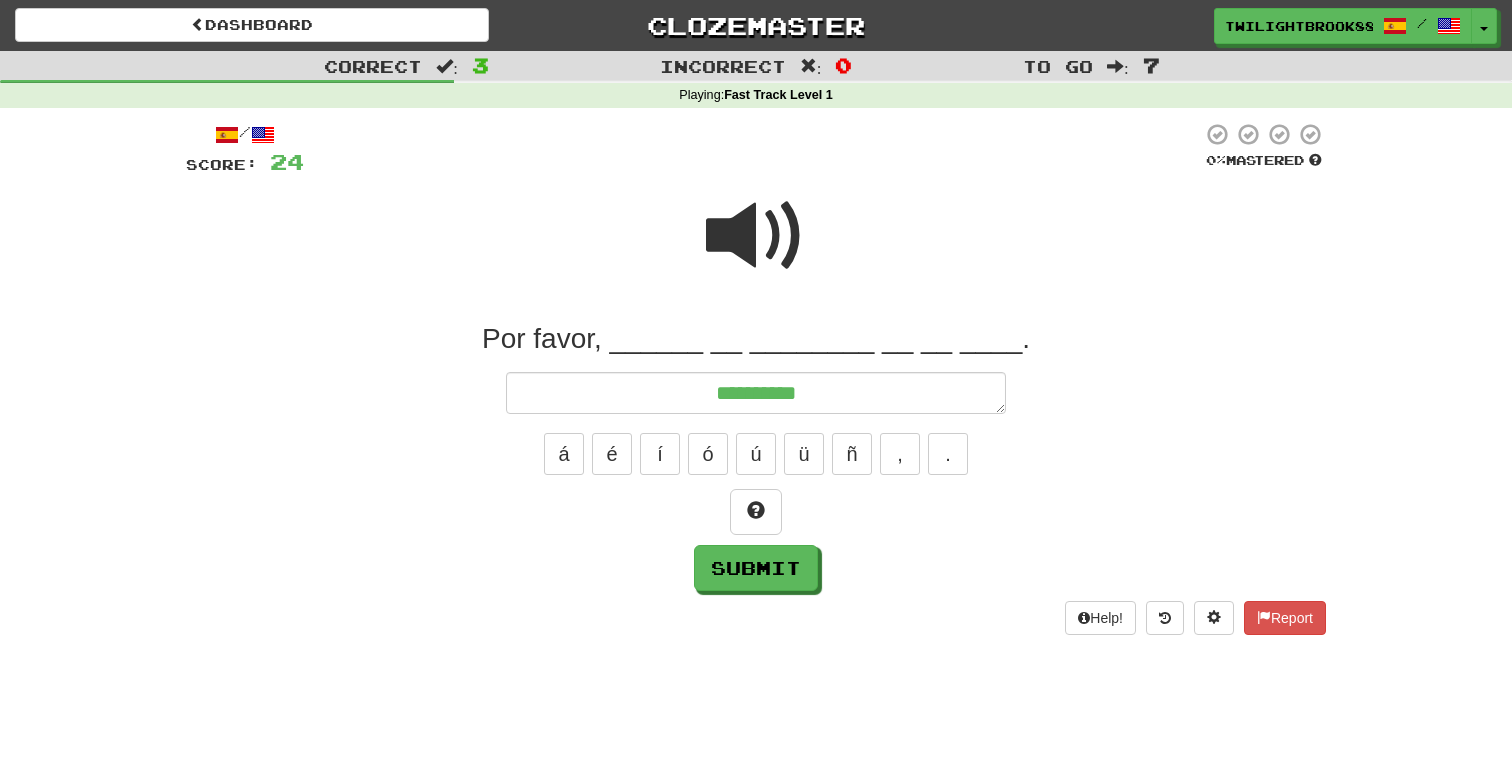 type on "*" 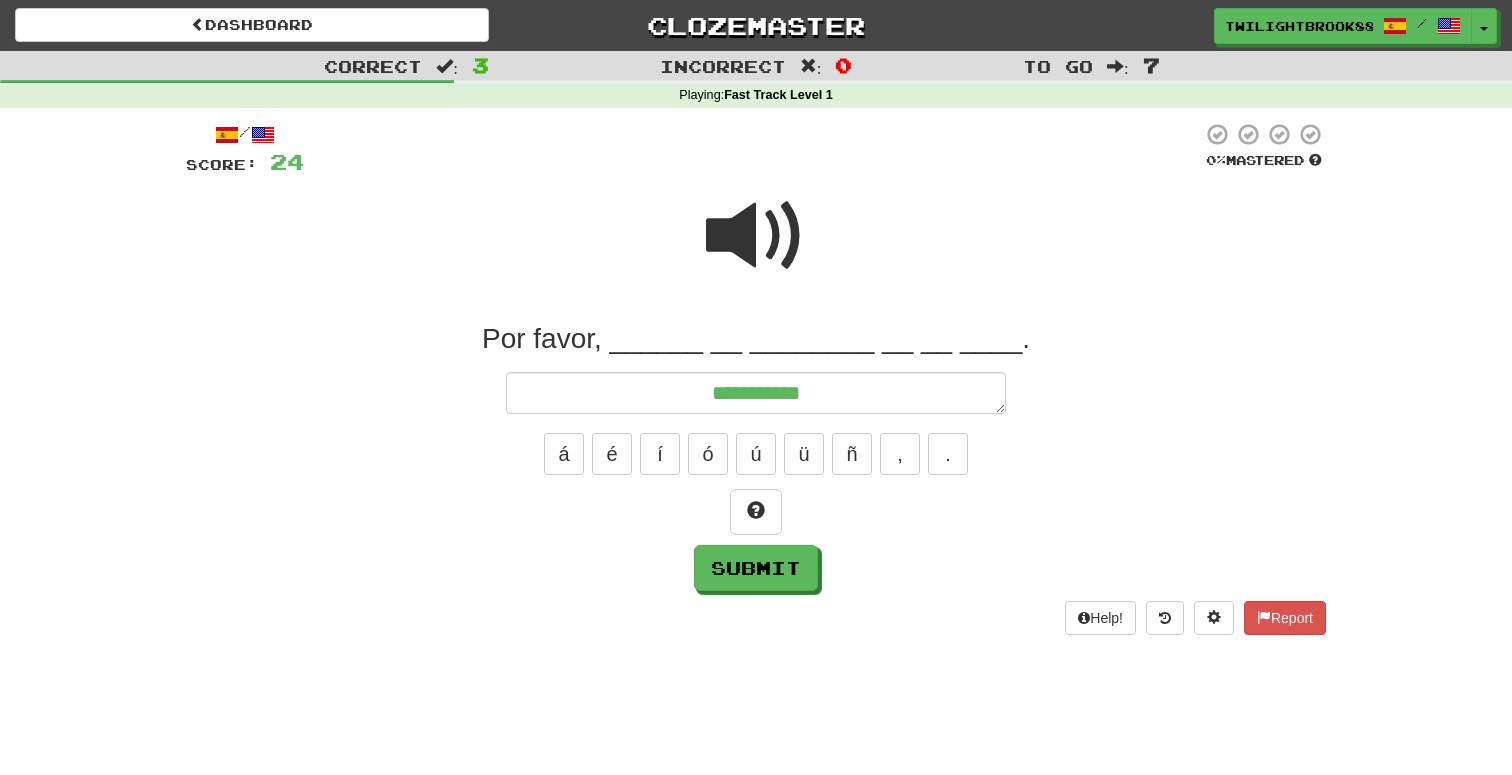 type on "*" 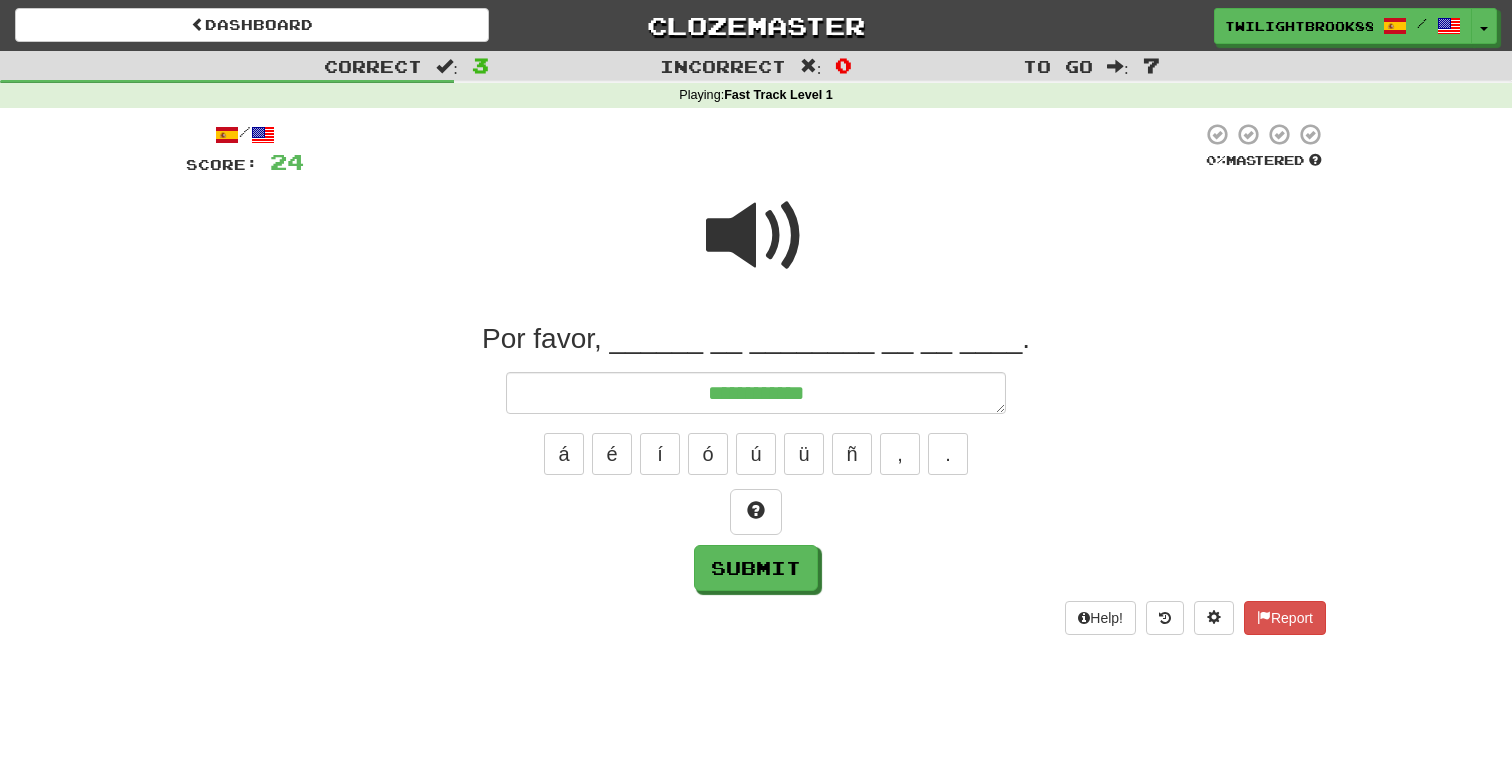 type on "*" 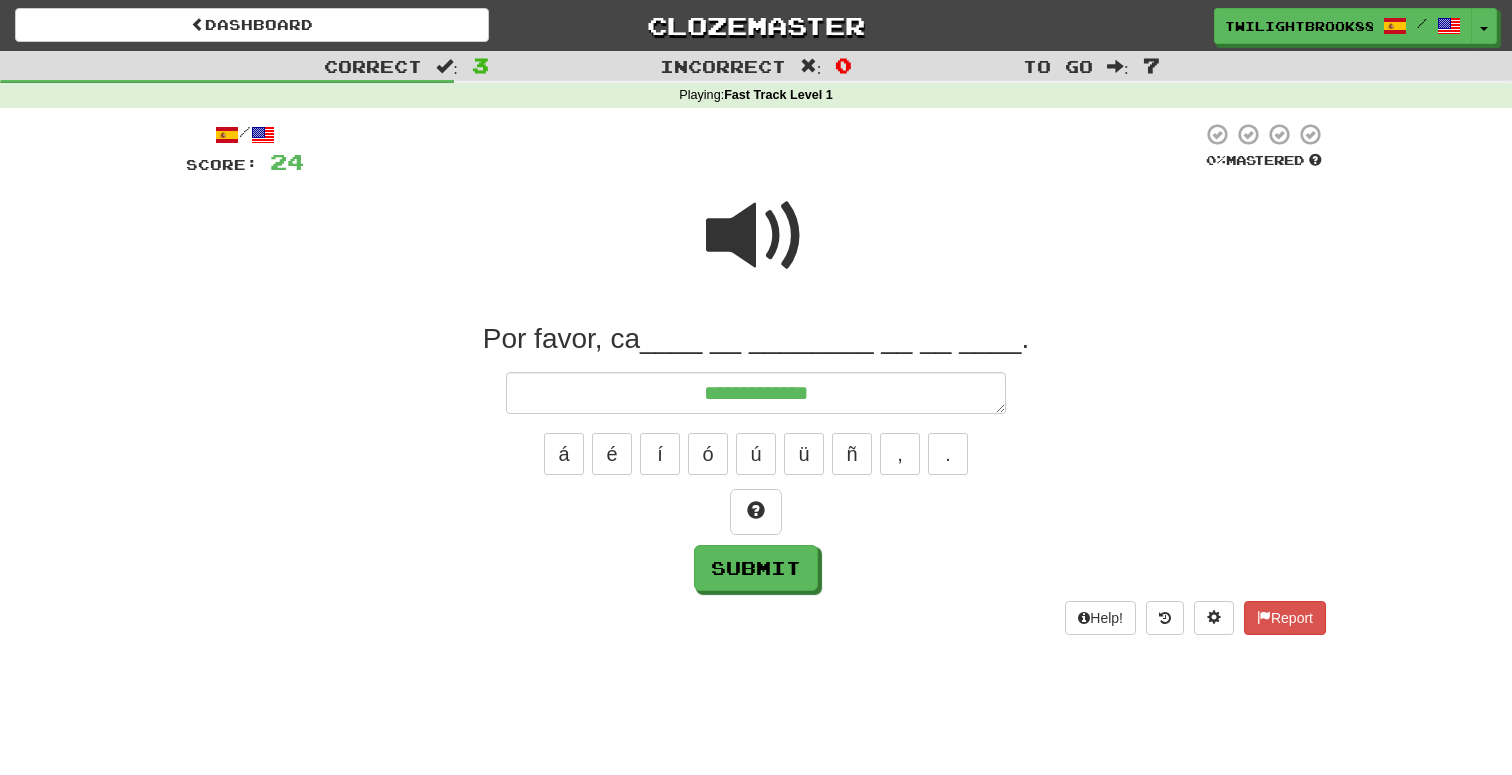 type on "**********" 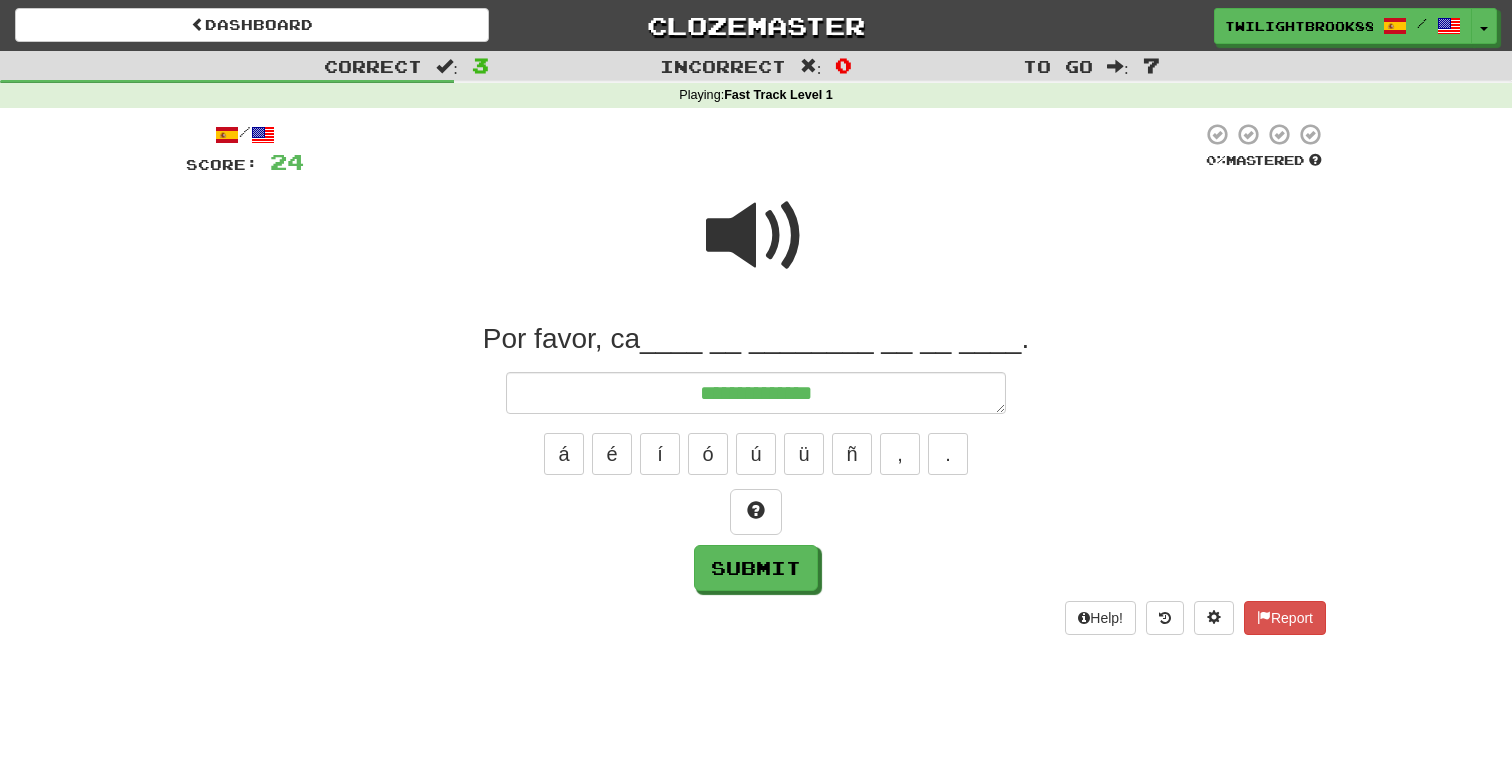 type on "*" 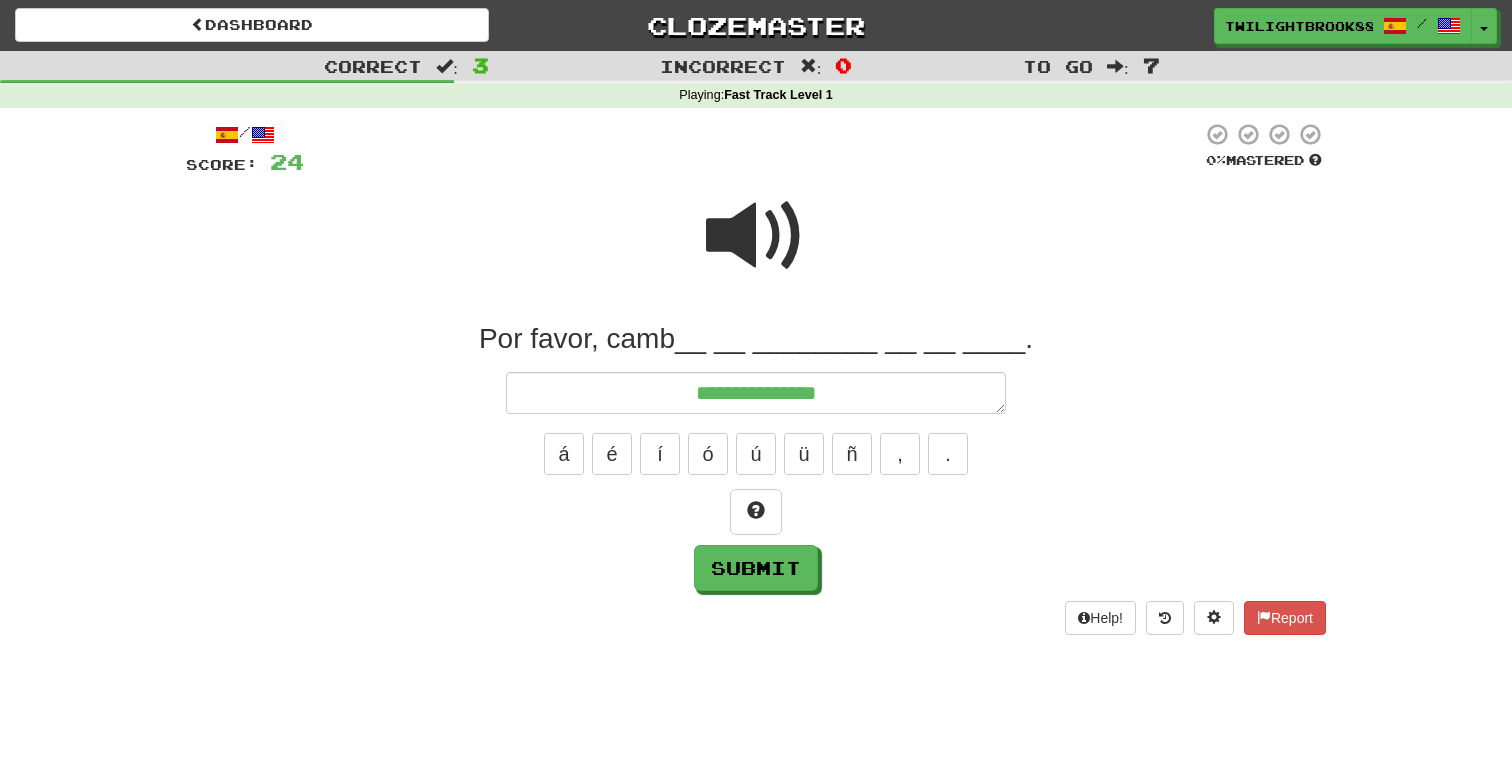 type on "*" 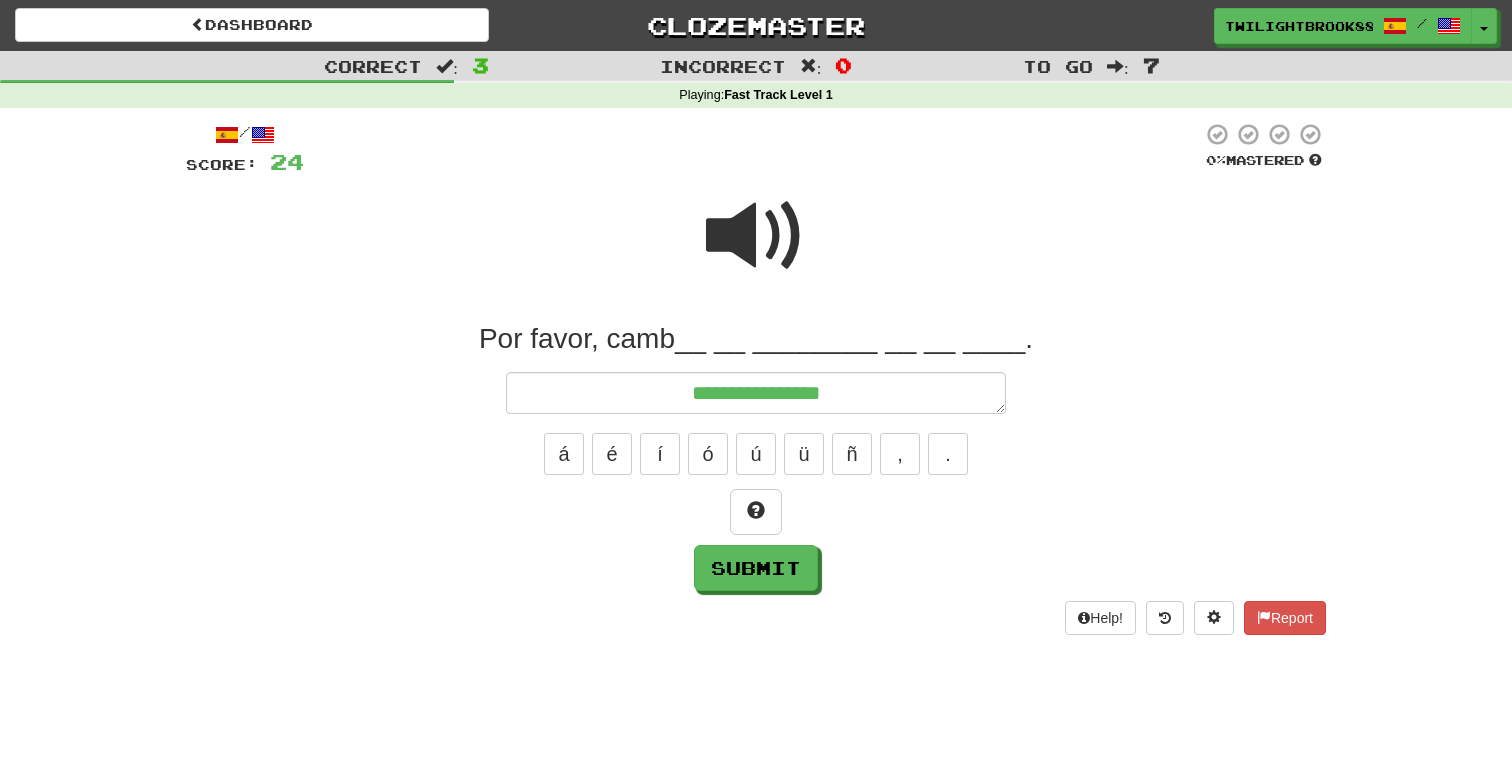 type on "**********" 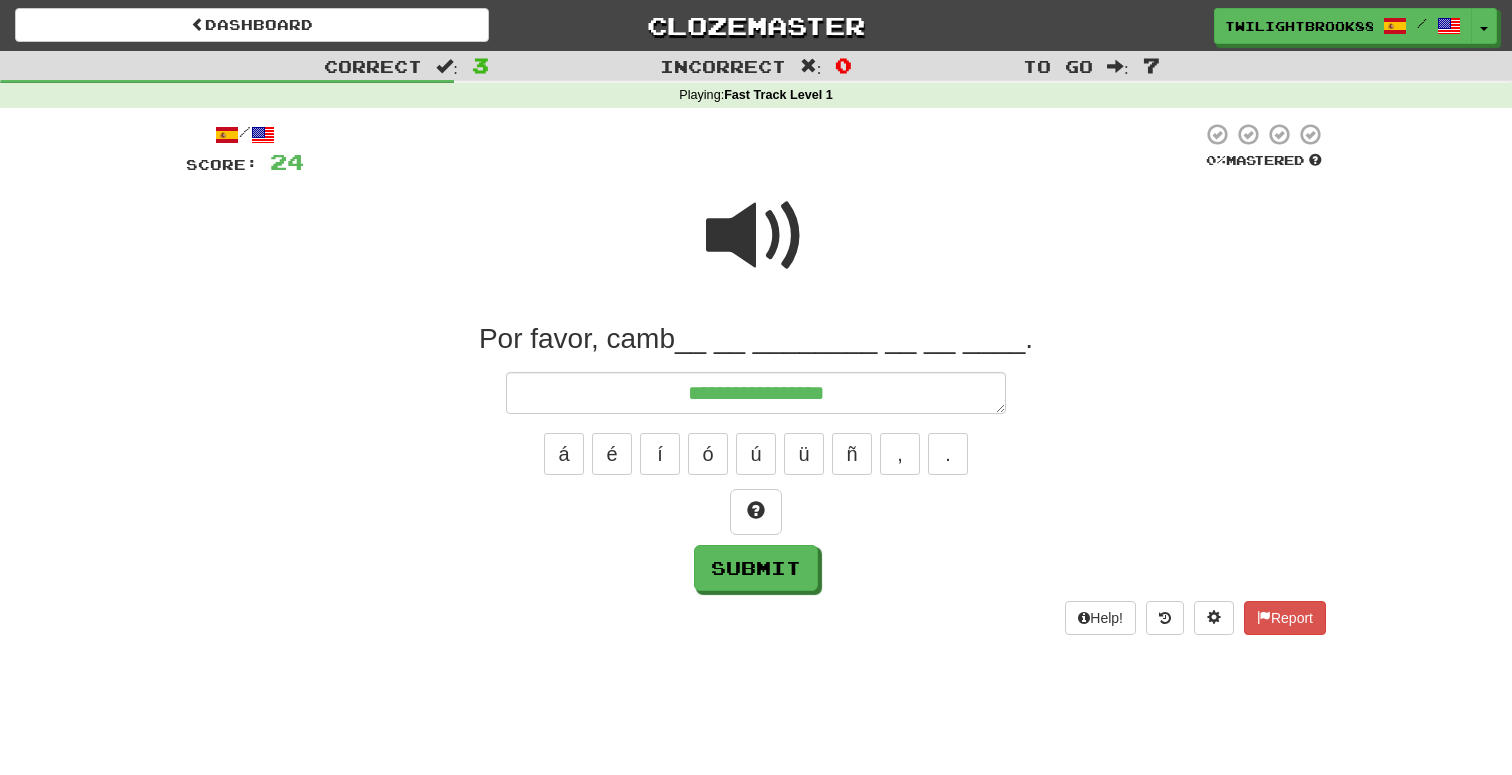 type on "*" 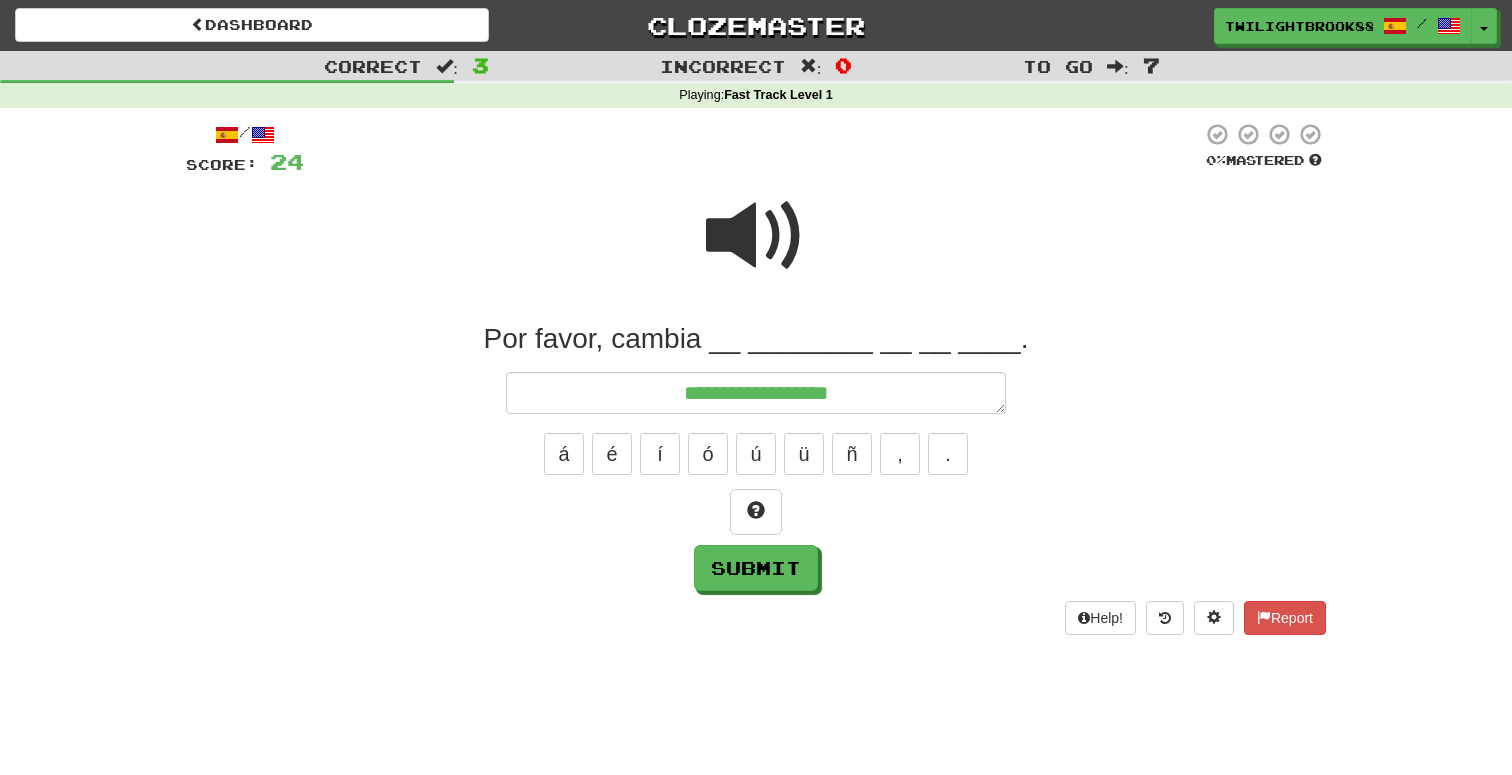 type on "*" 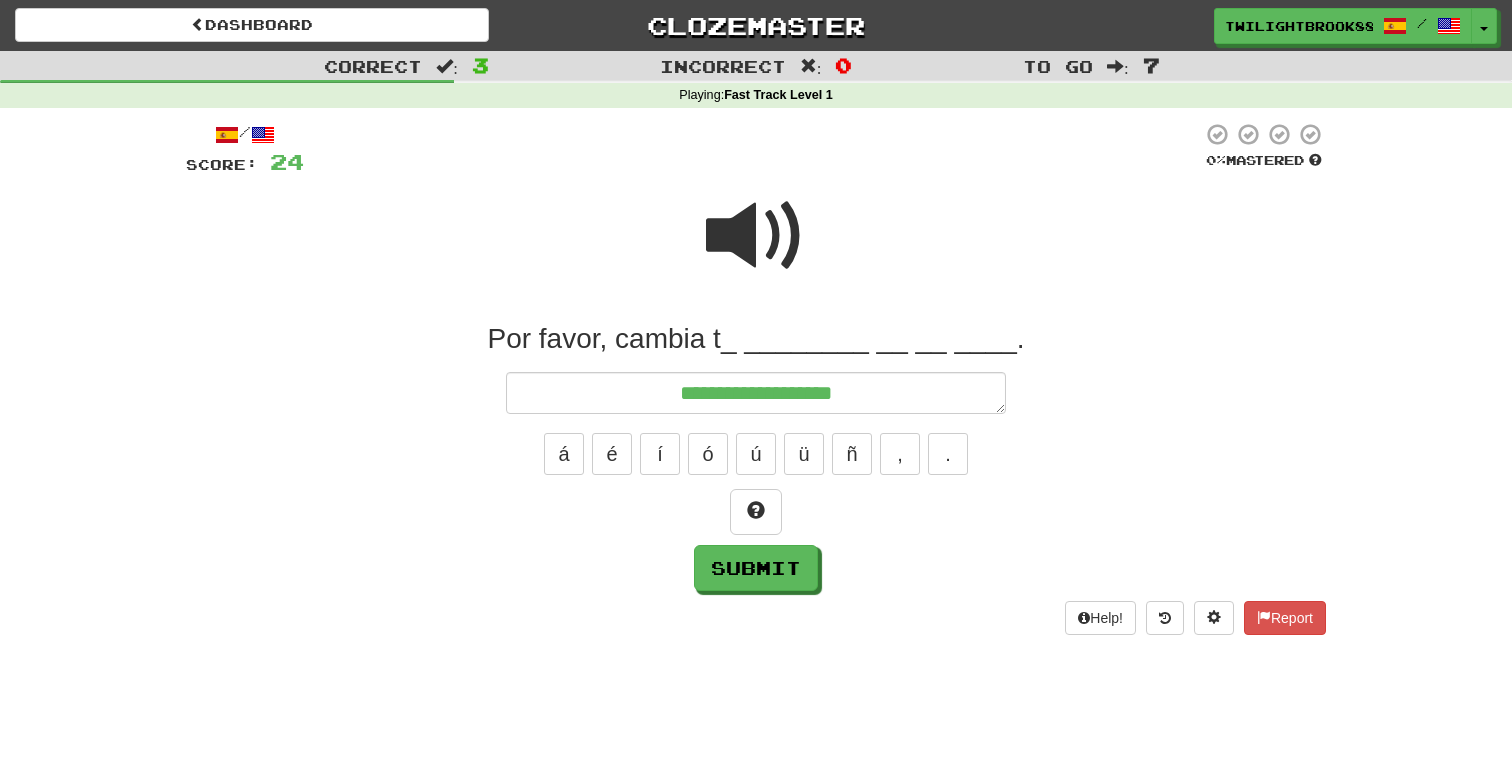 type on "*" 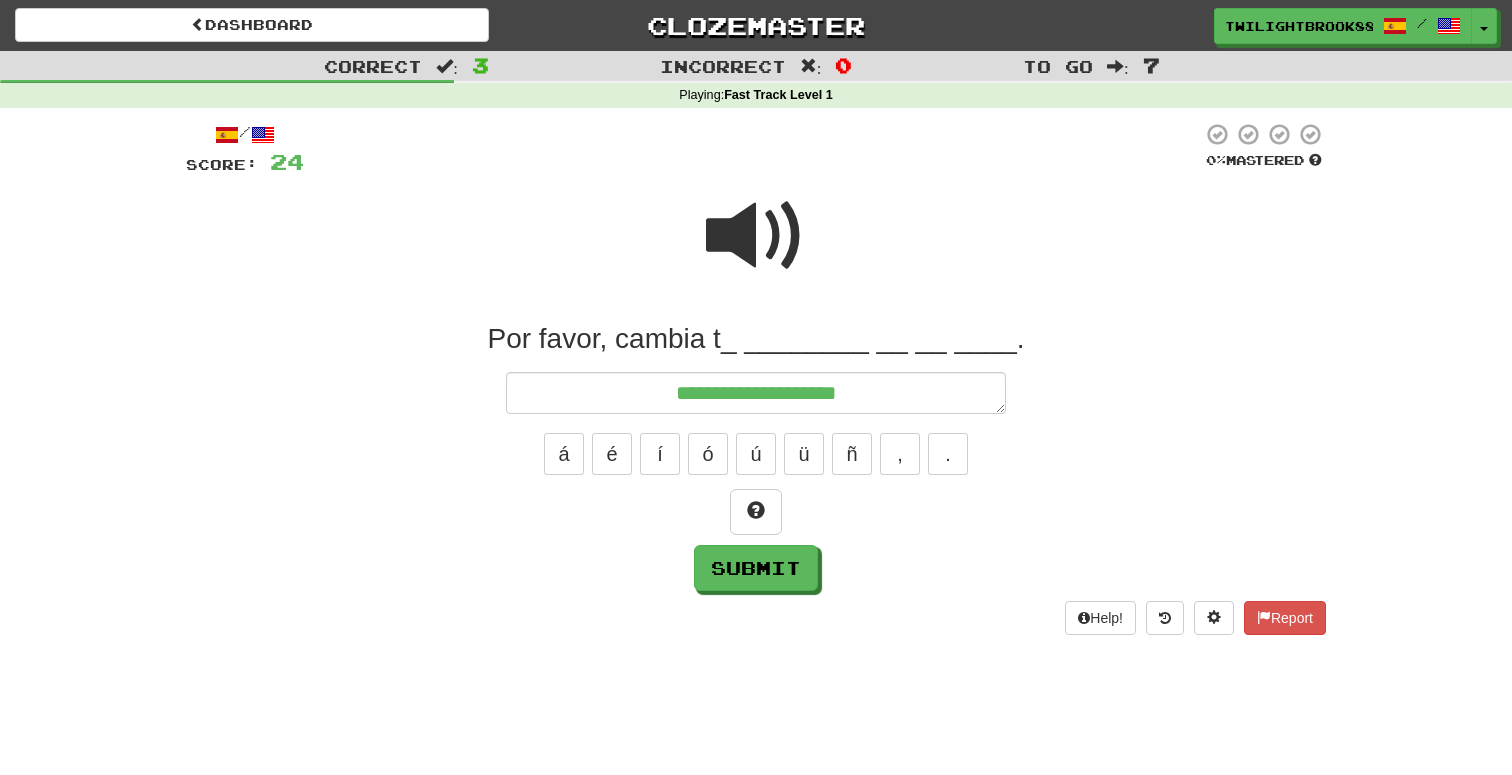 type on "*" 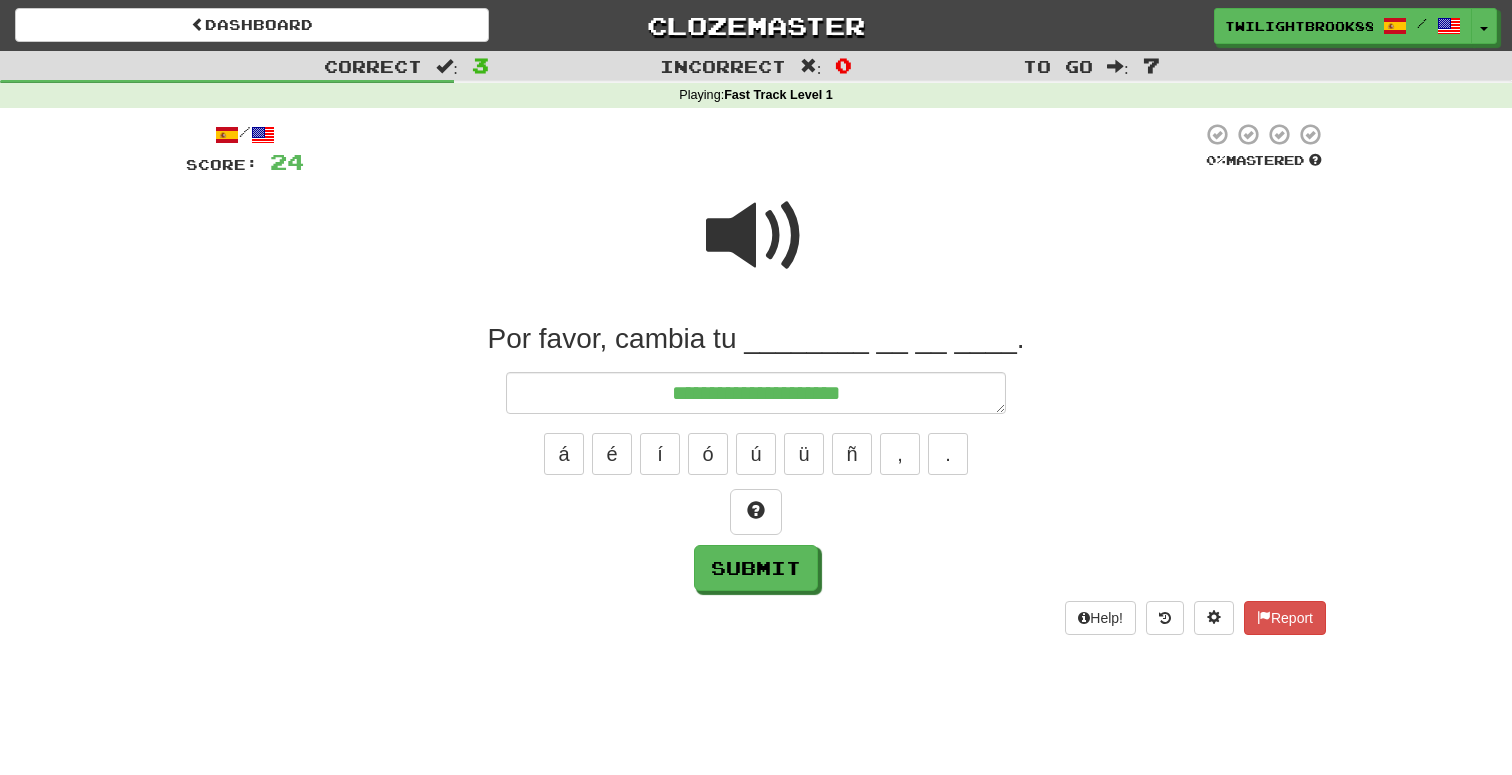 type on "*" 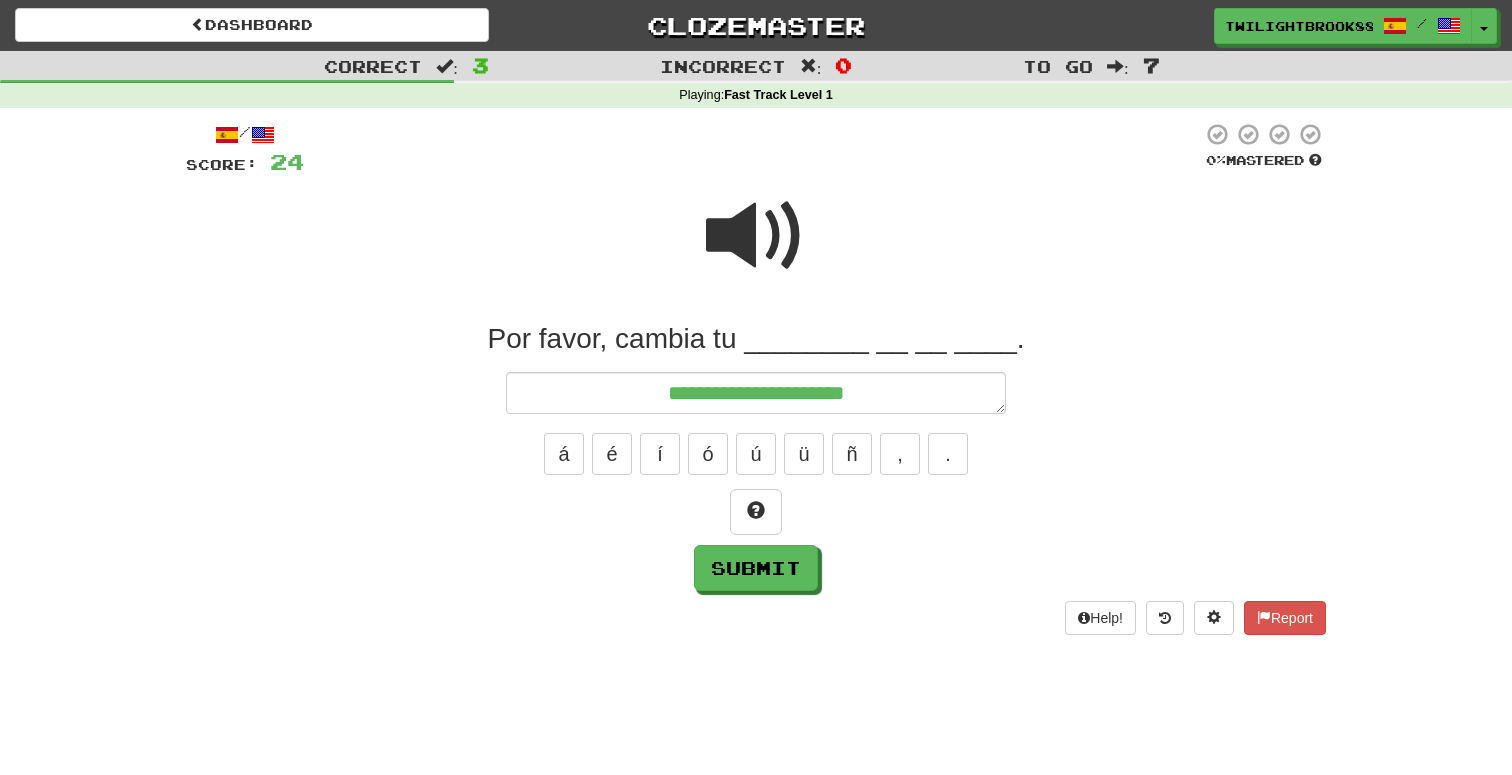 type on "*" 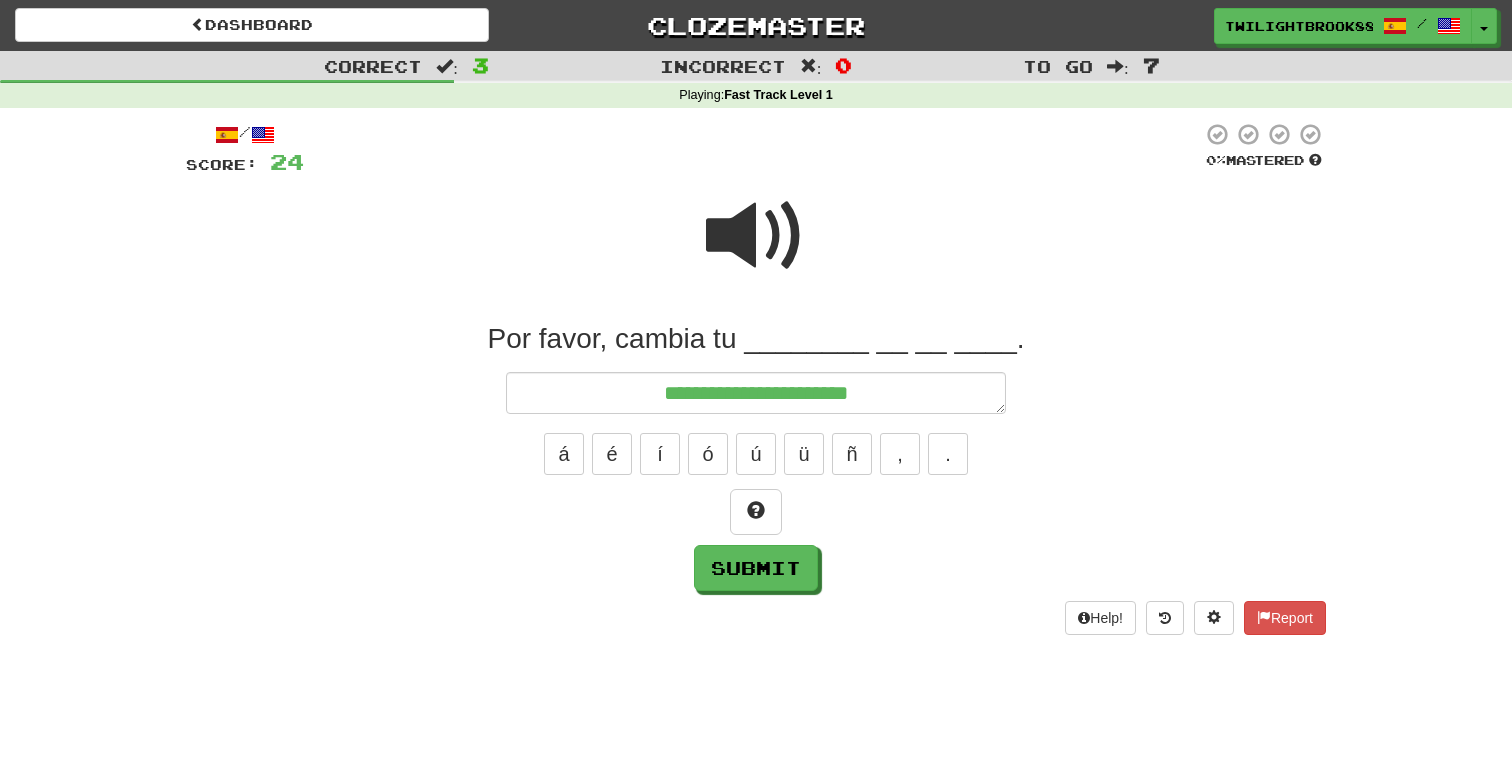 type on "*" 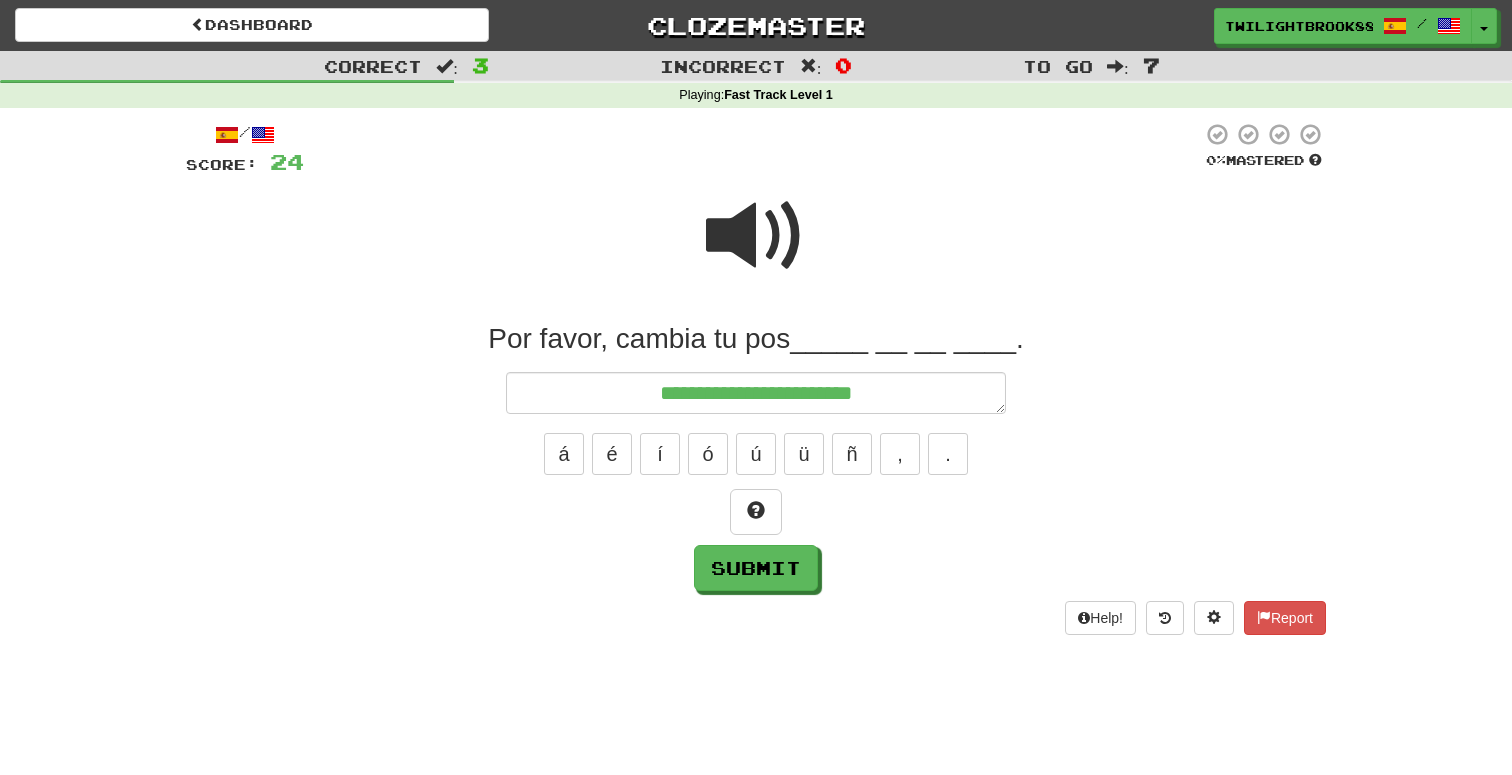 type on "**********" 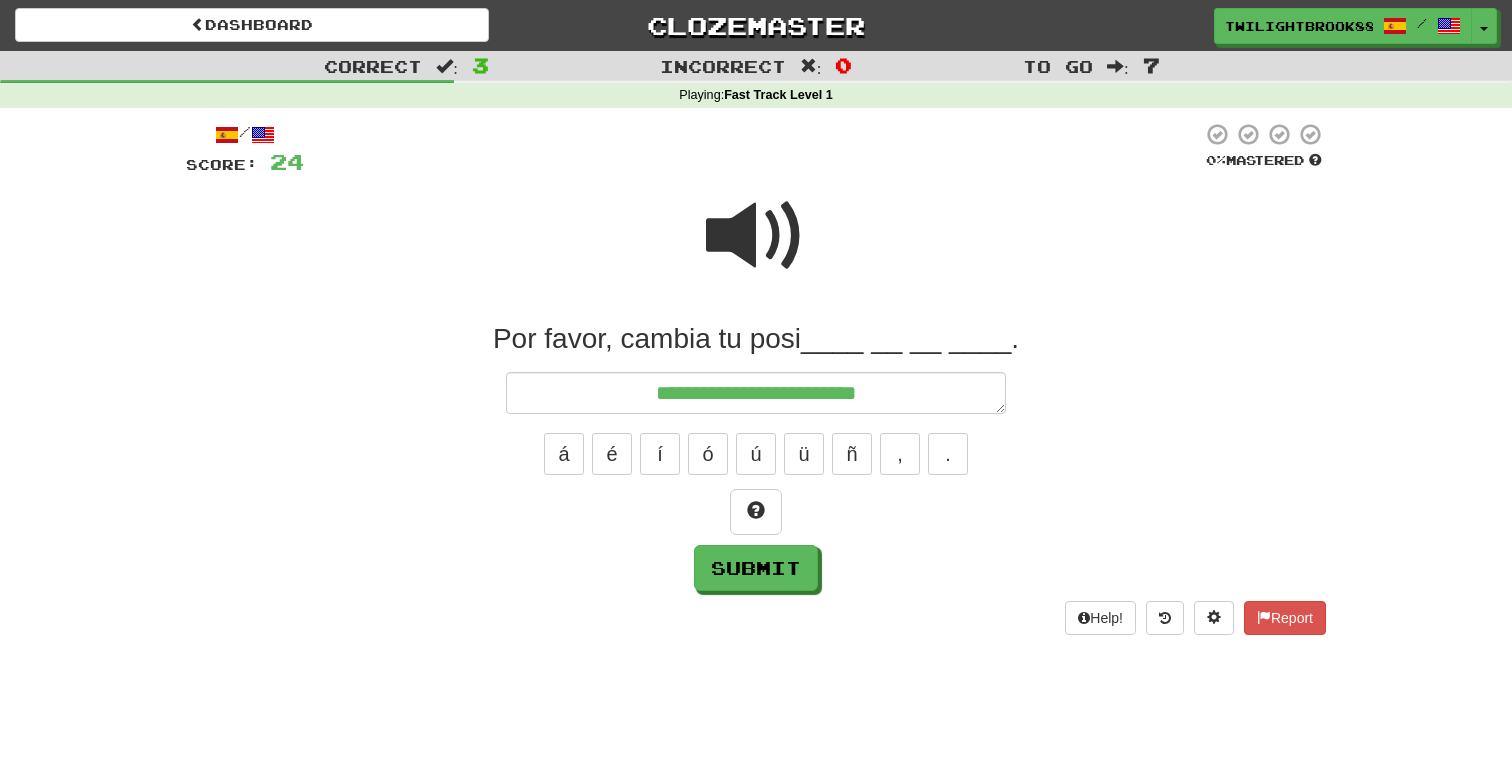 type on "*" 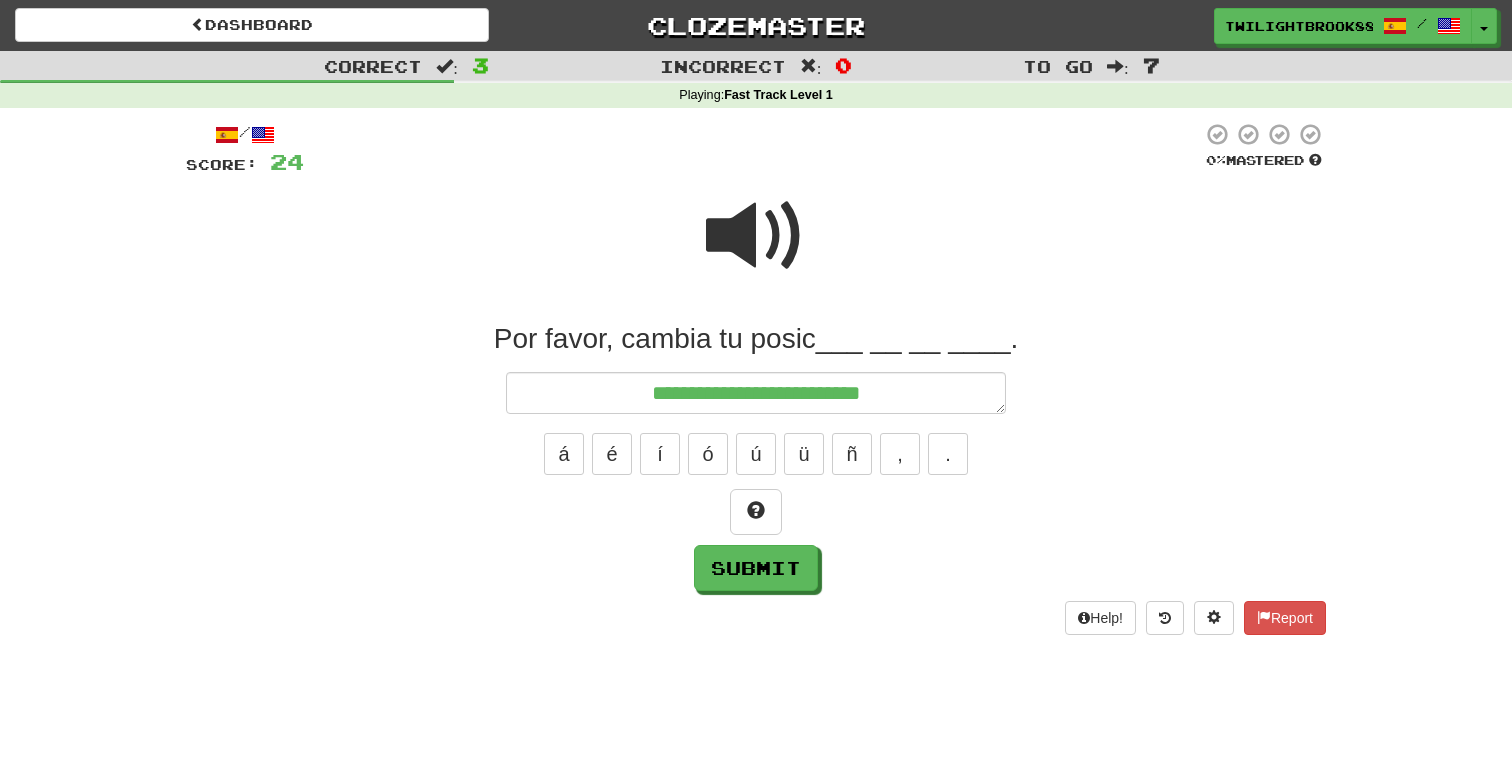 type on "*" 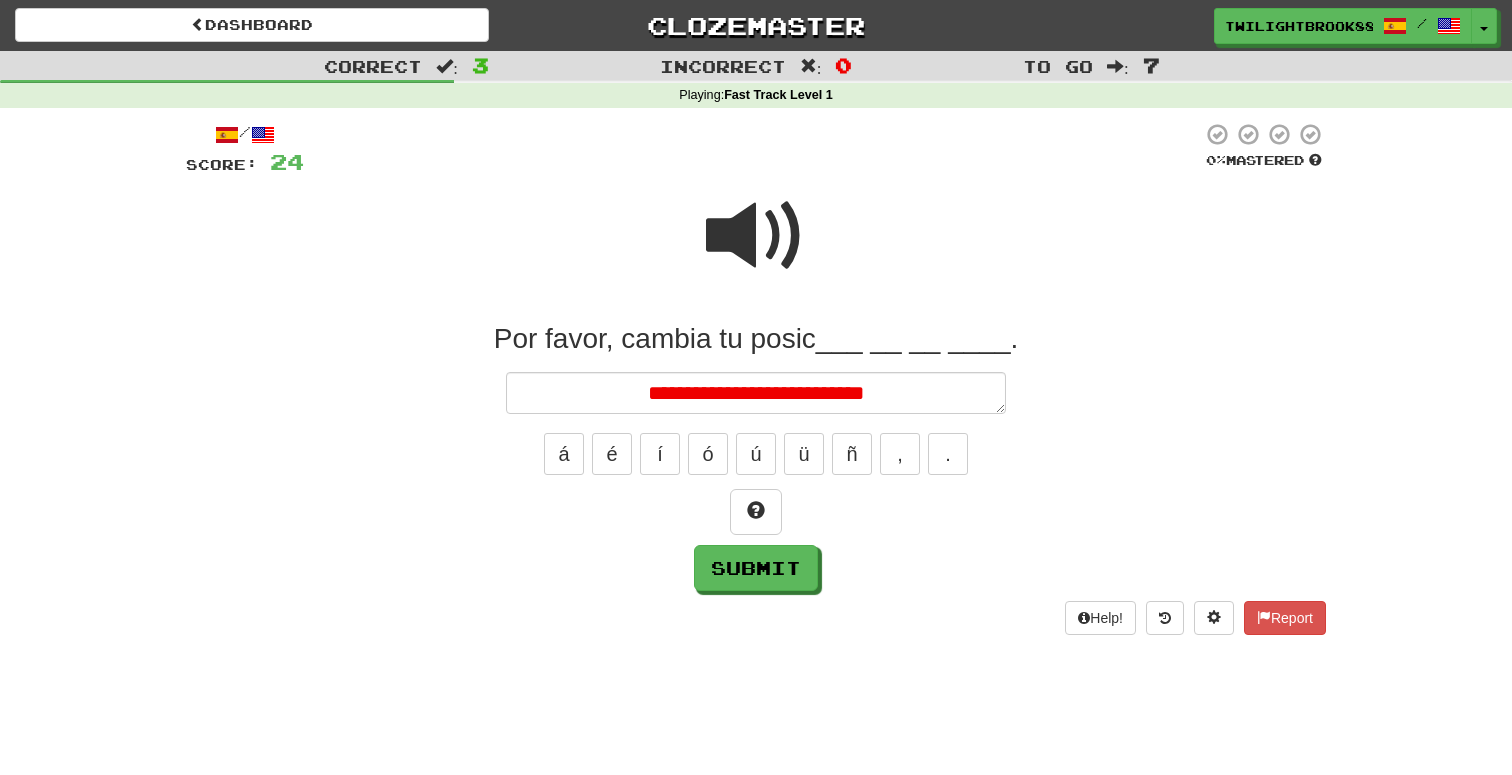type on "*" 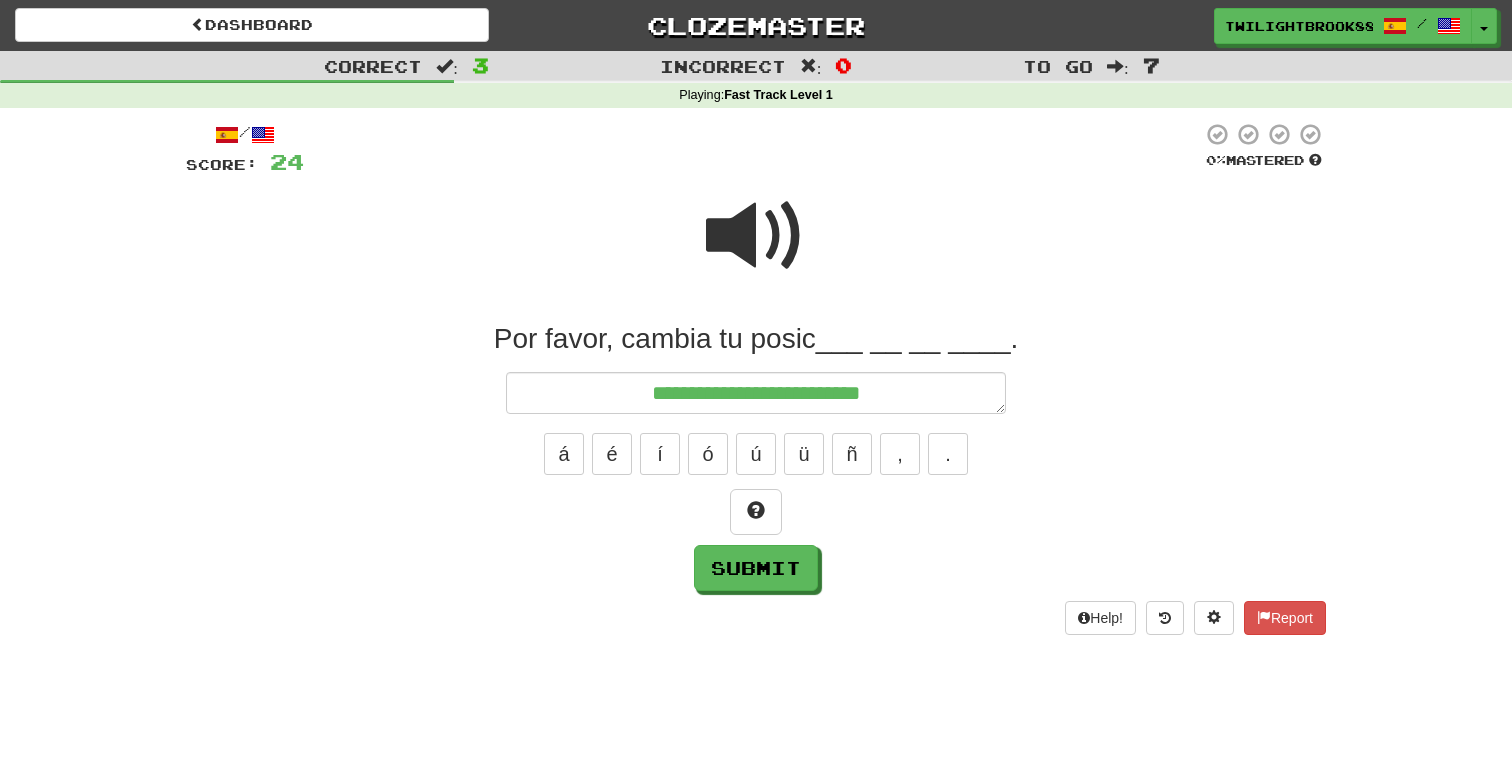 type on "*" 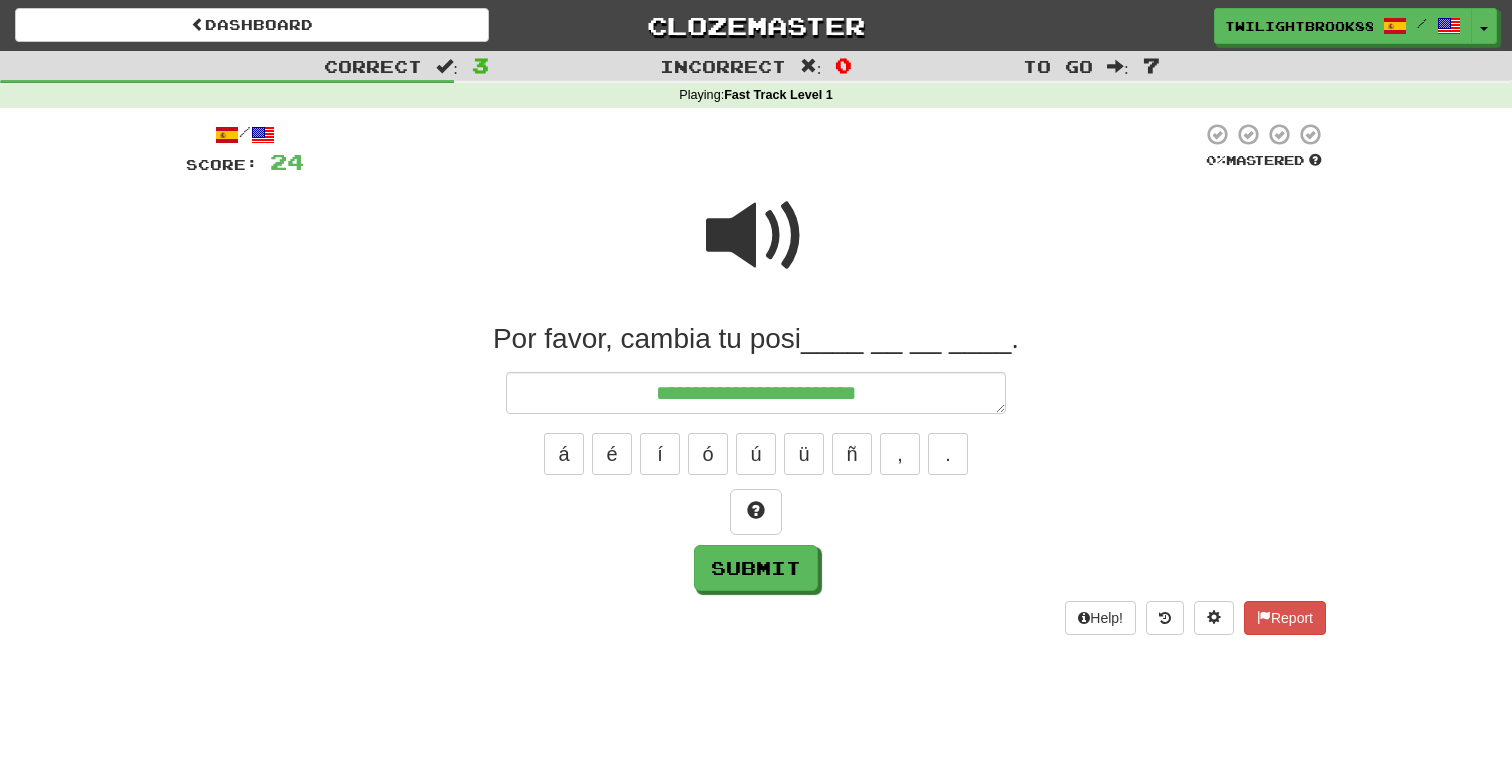 type on "*" 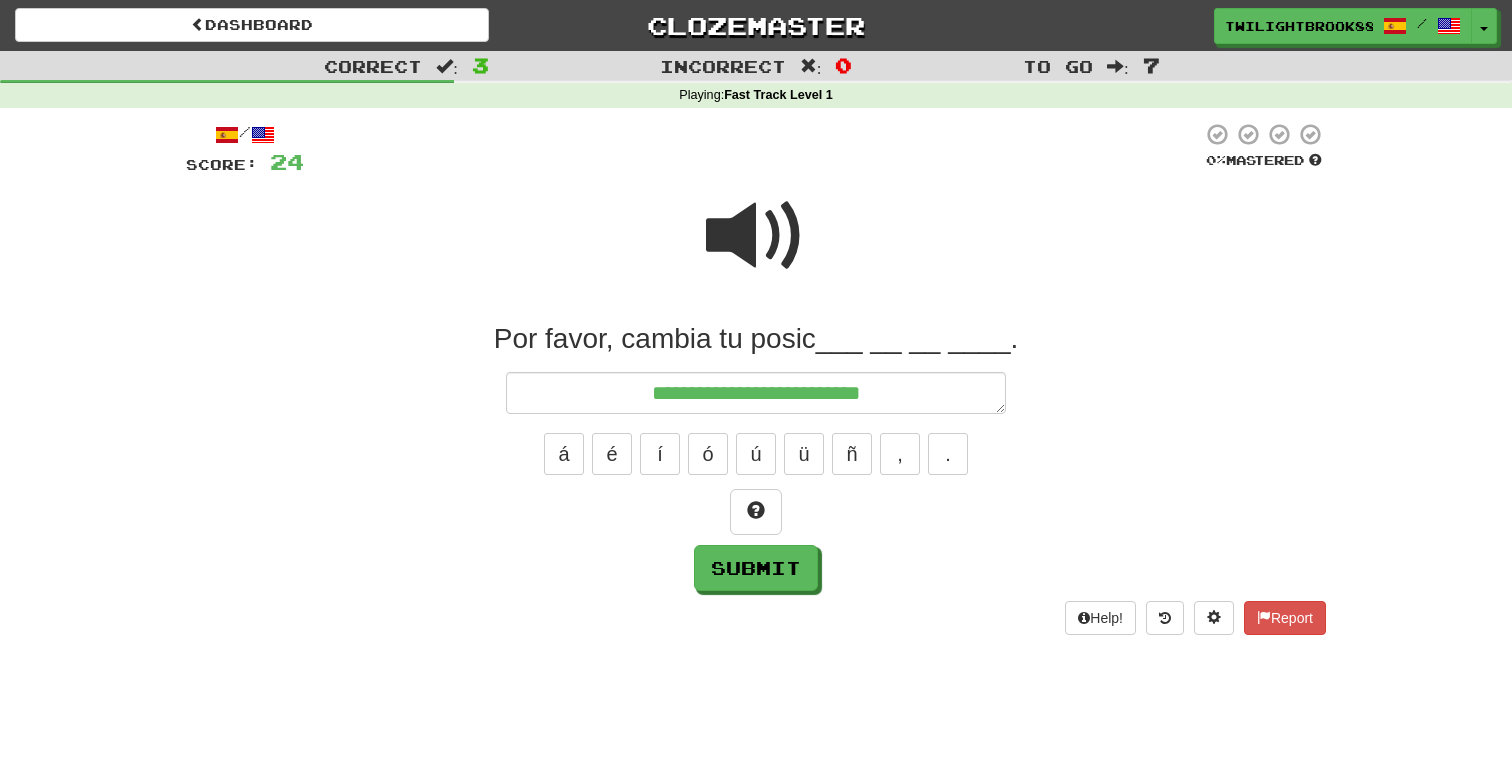 type on "*" 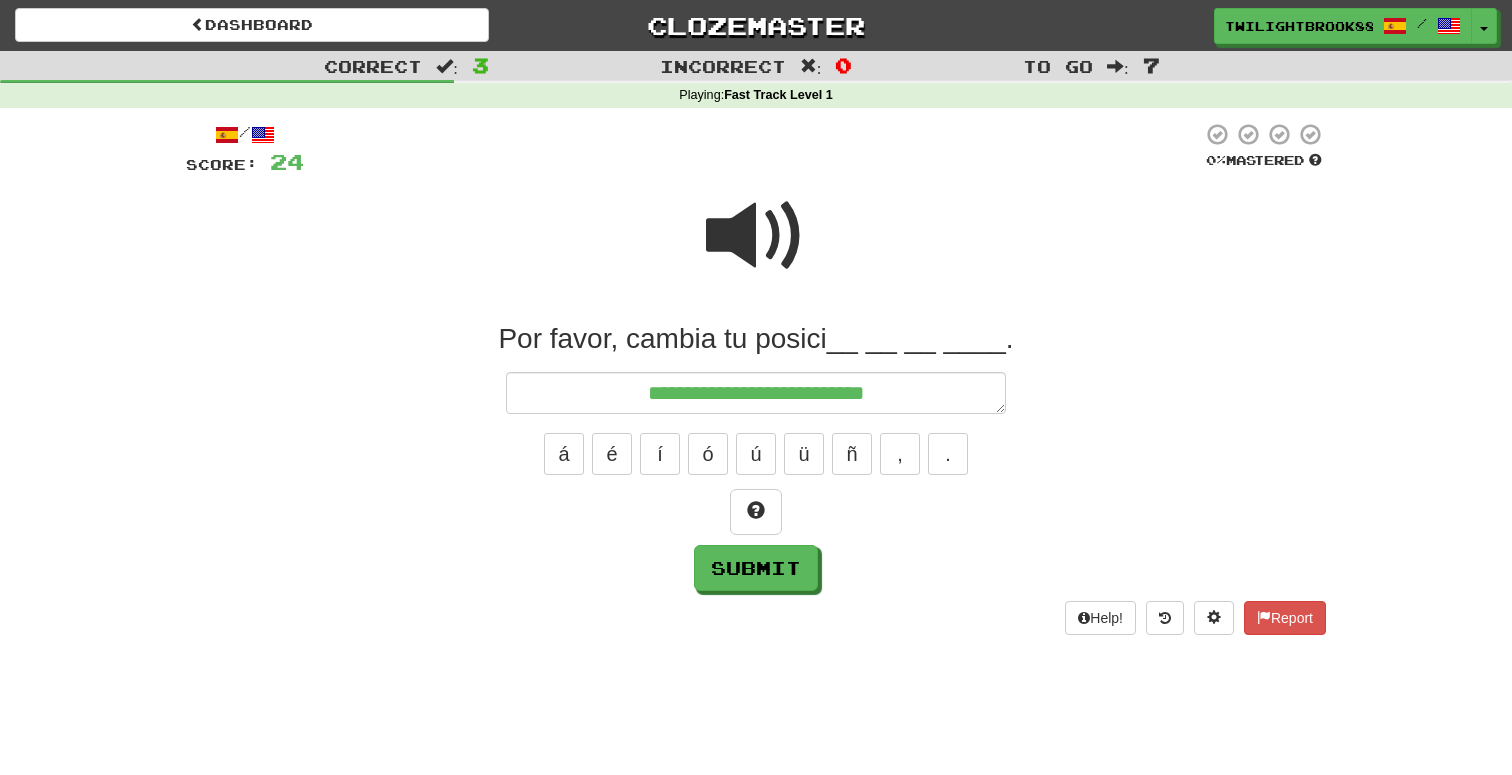 type on "*" 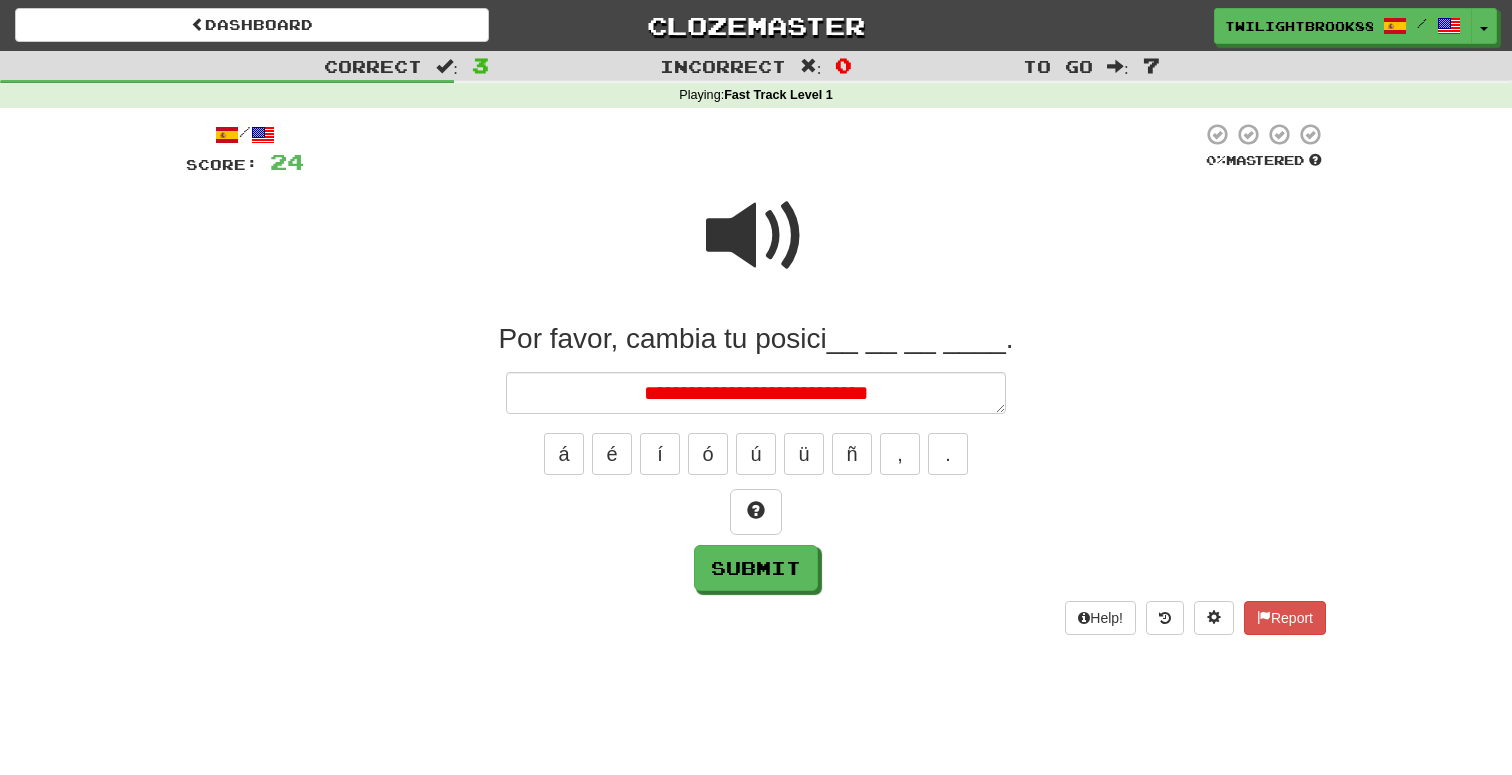 type on "*" 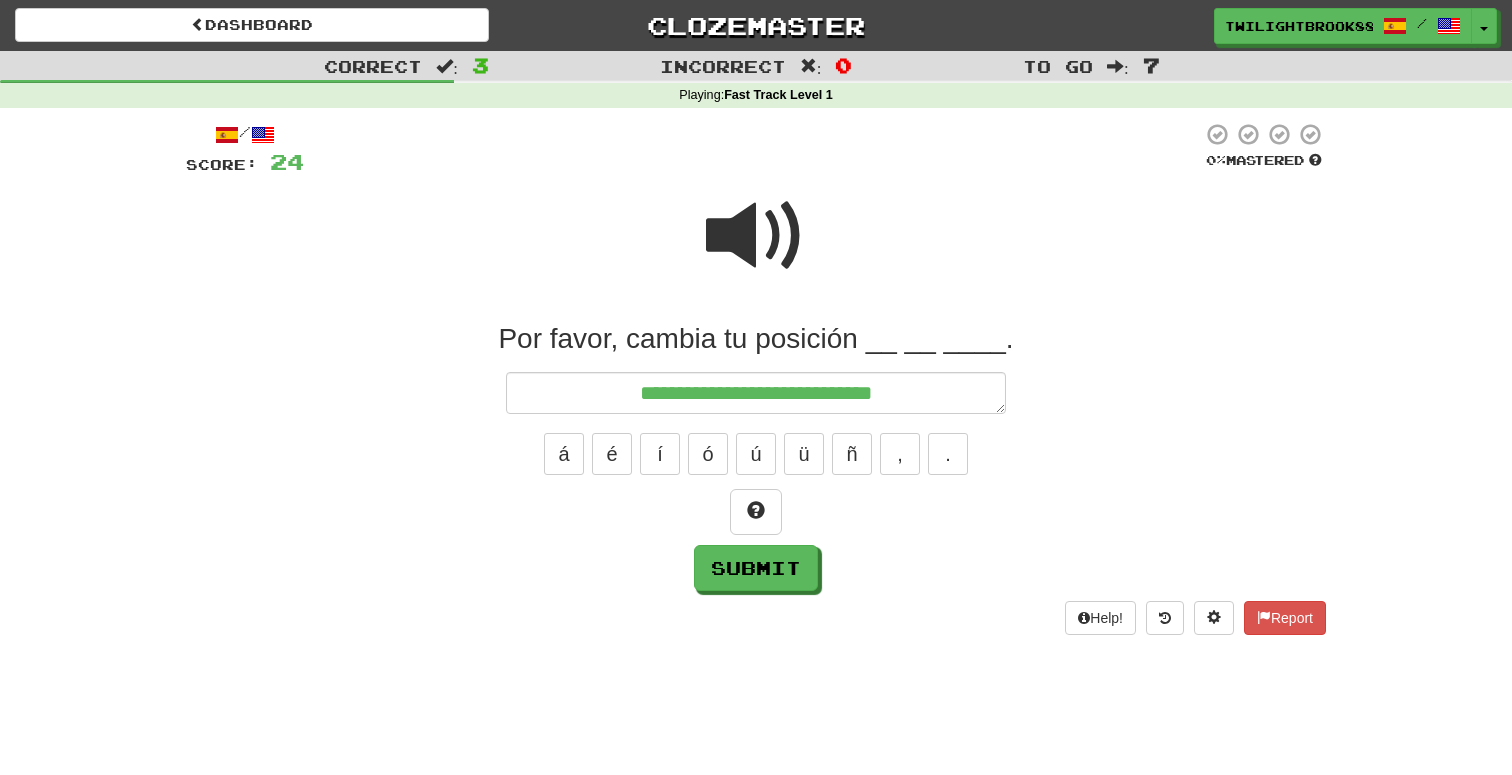 type on "*" 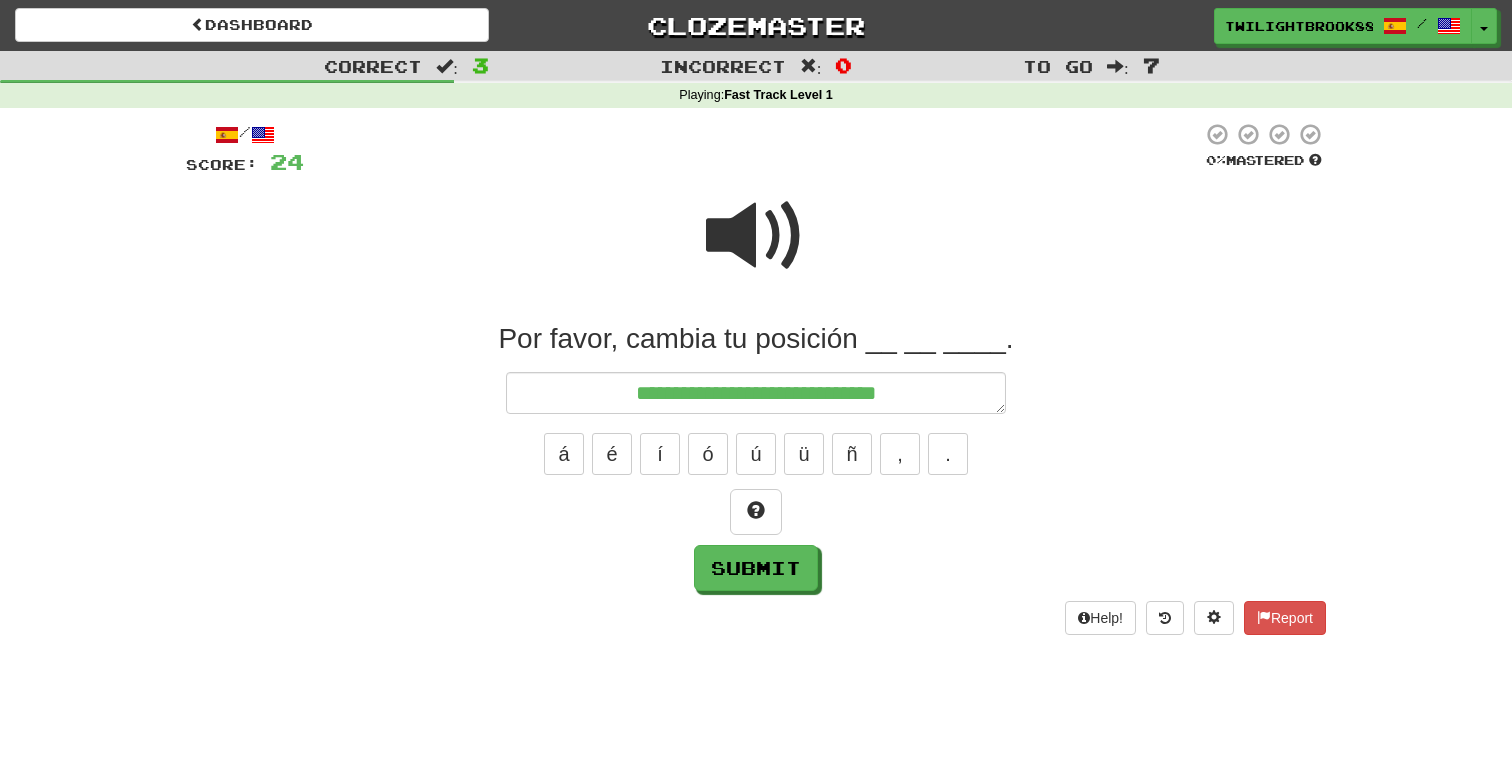 type on "*" 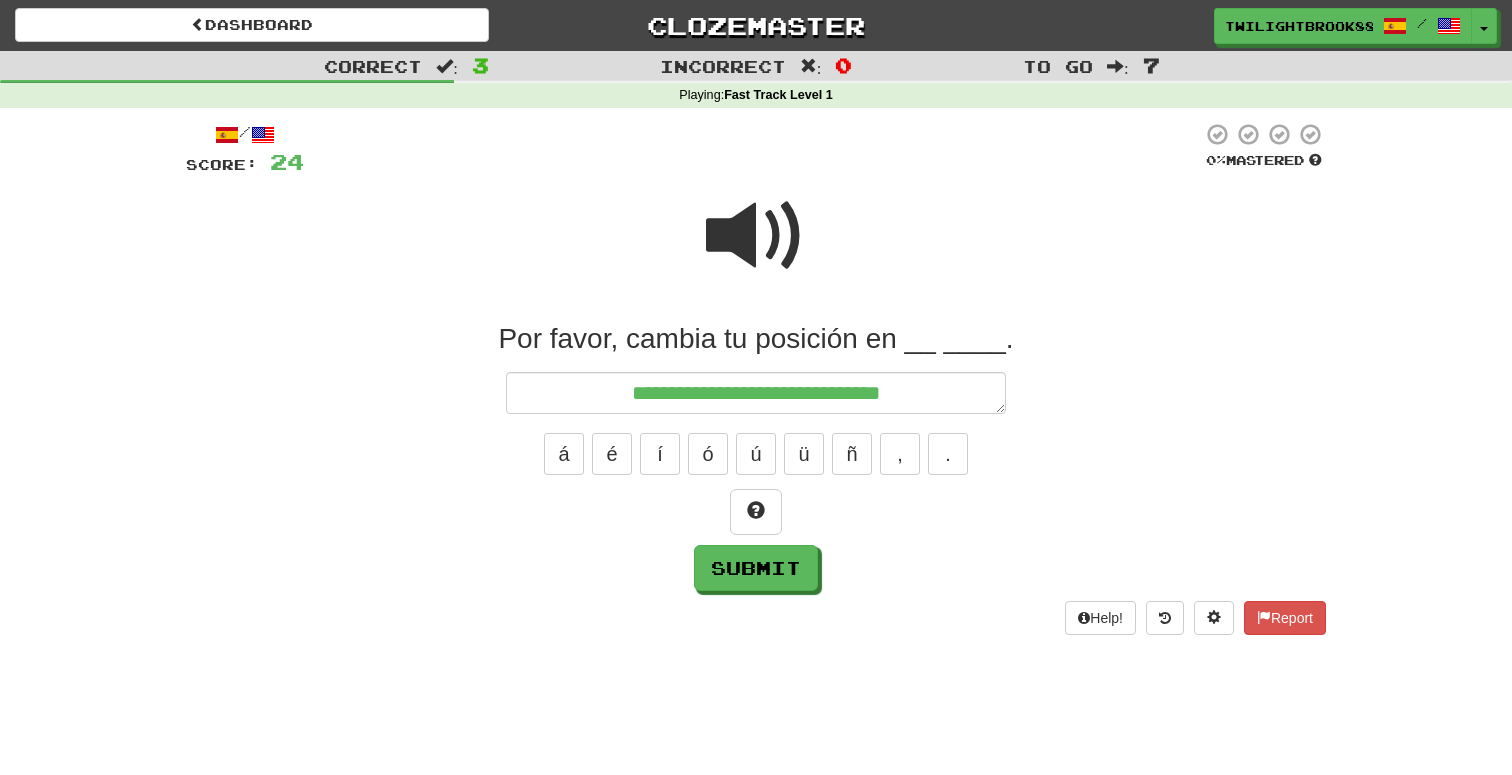 type on "*" 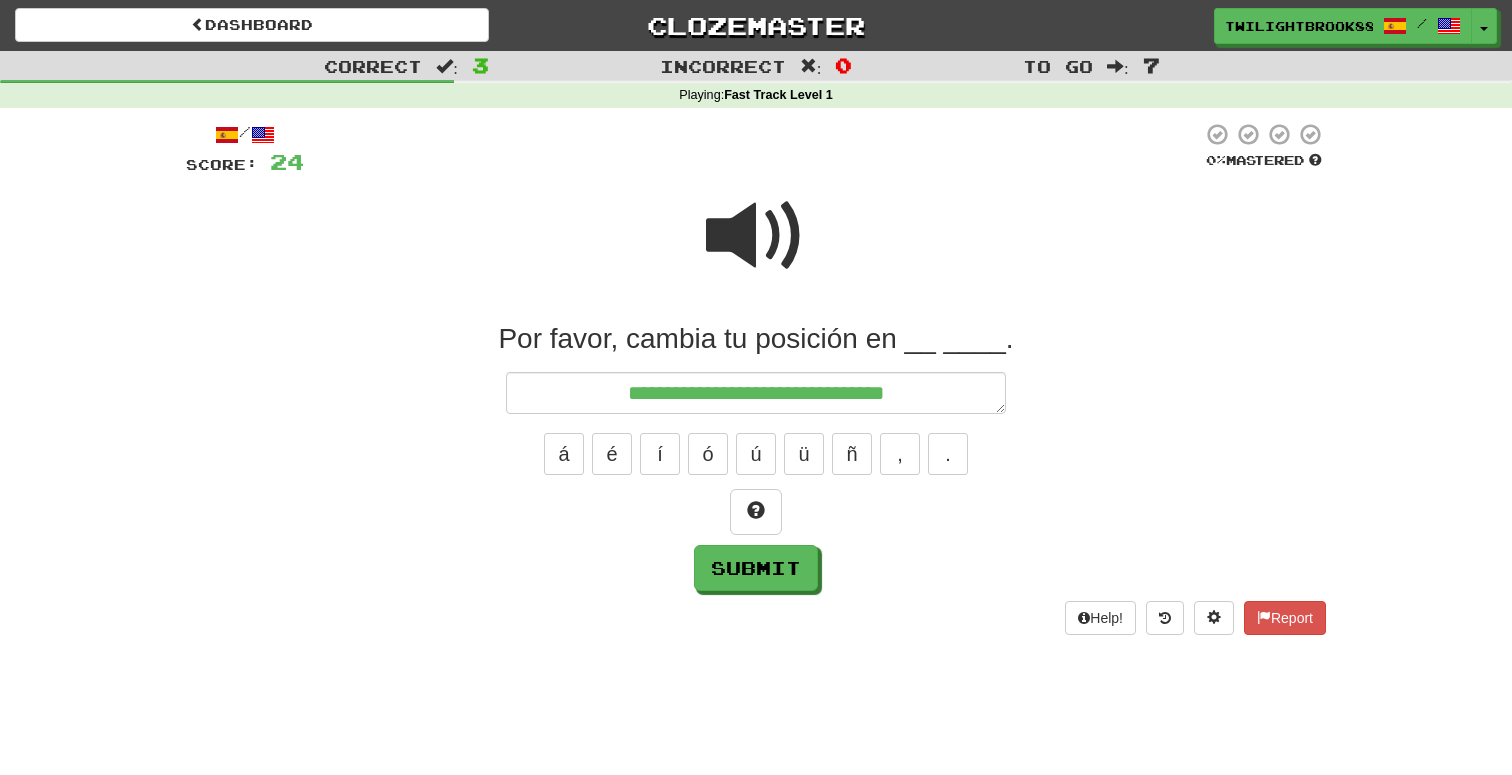 type on "*" 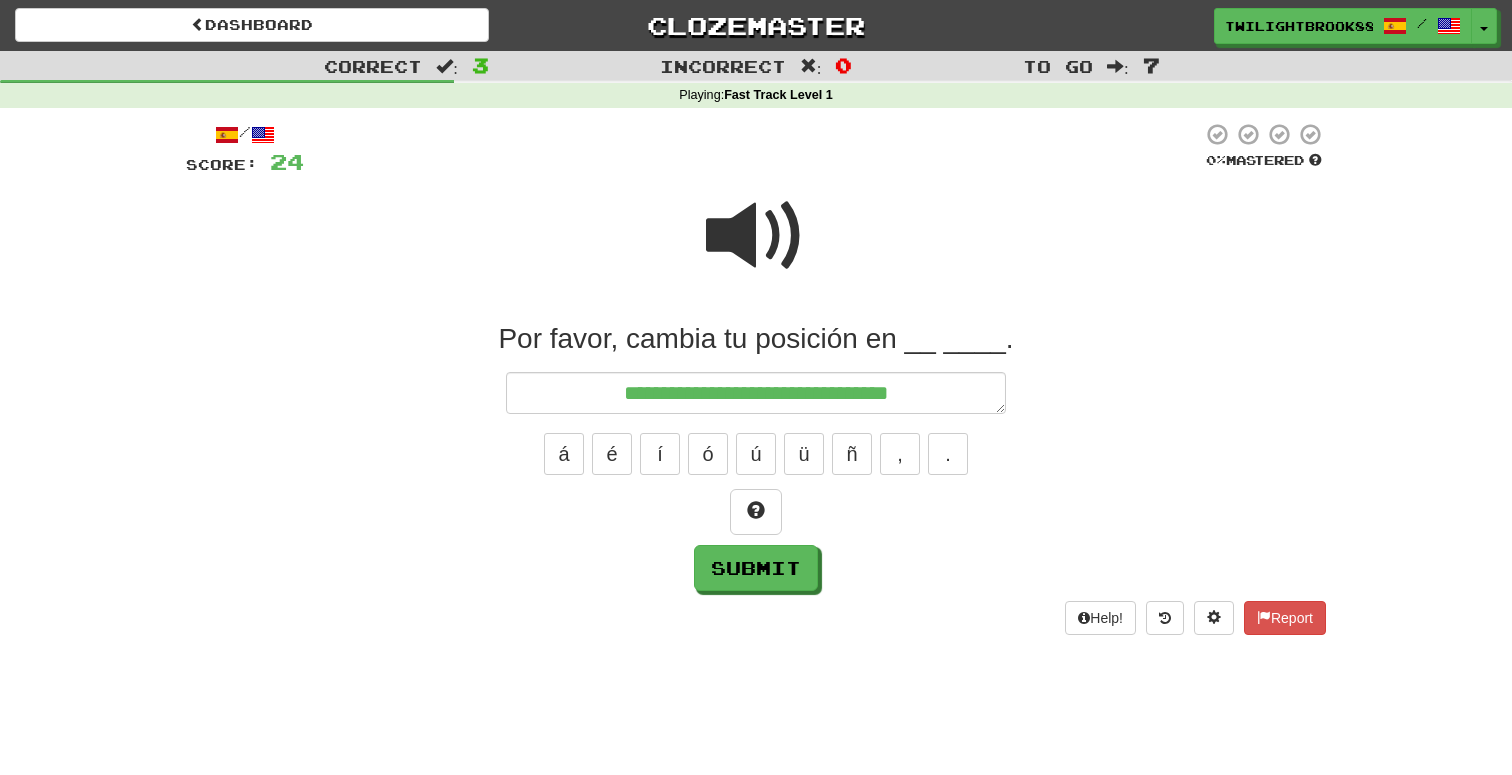 type on "**********" 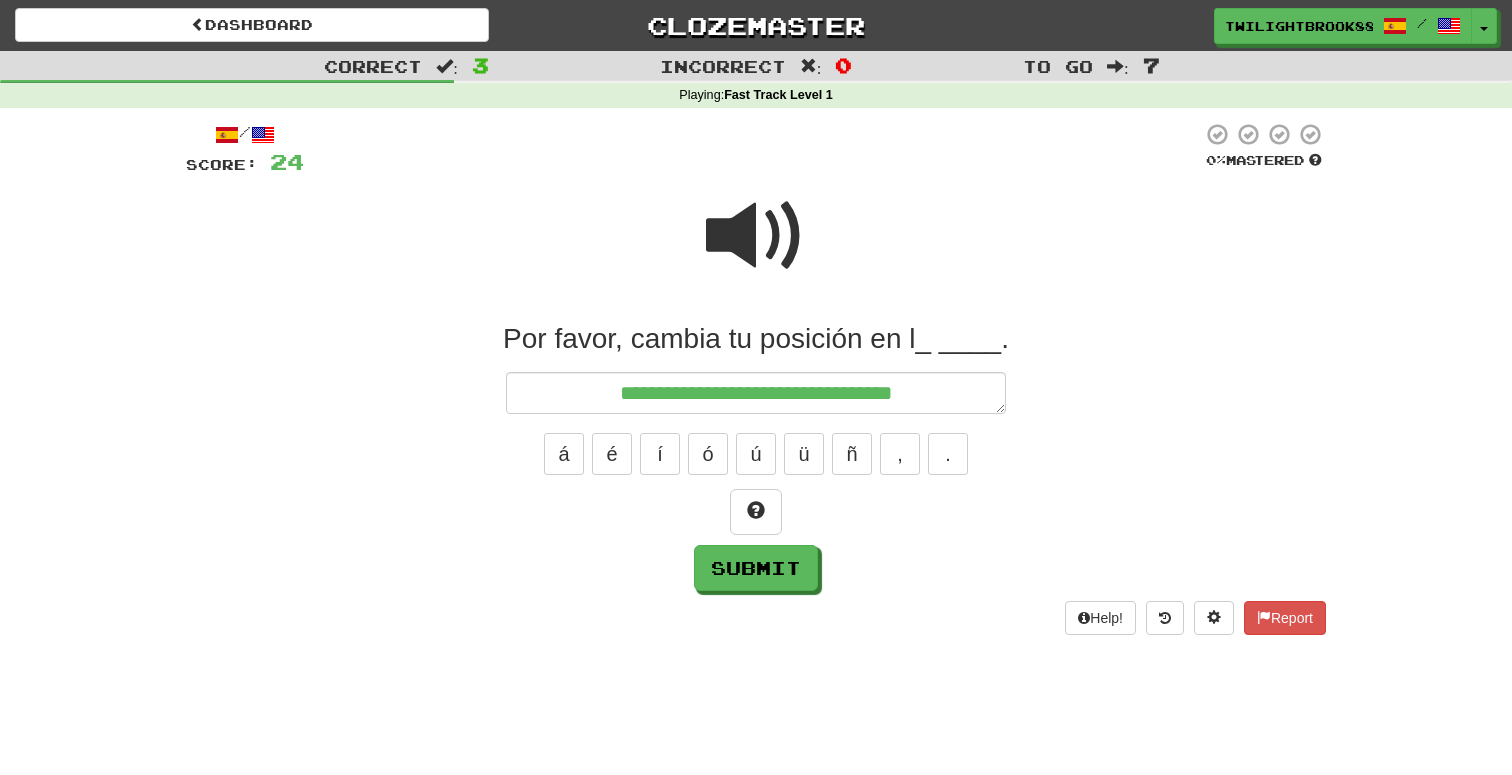type on "*" 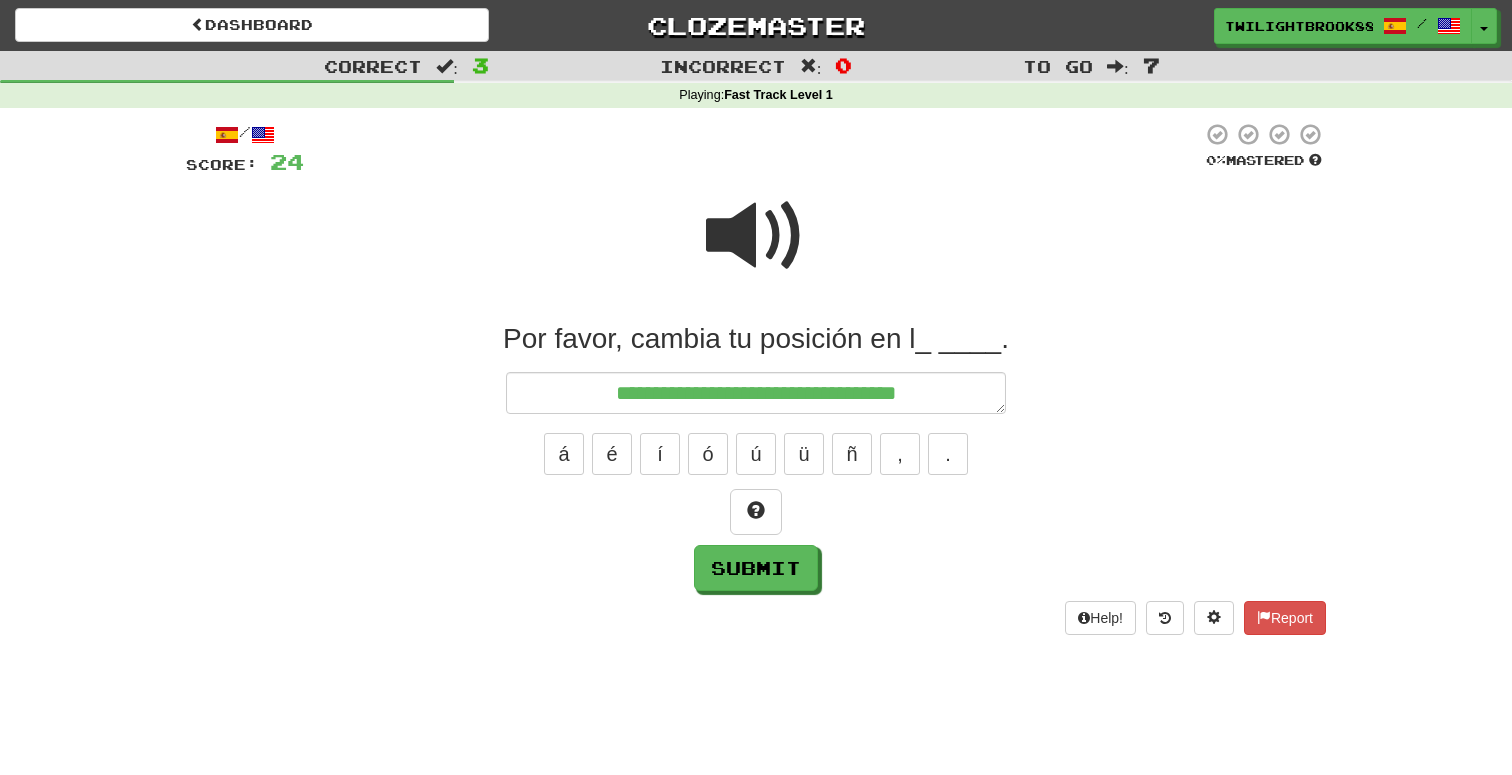 type on "*" 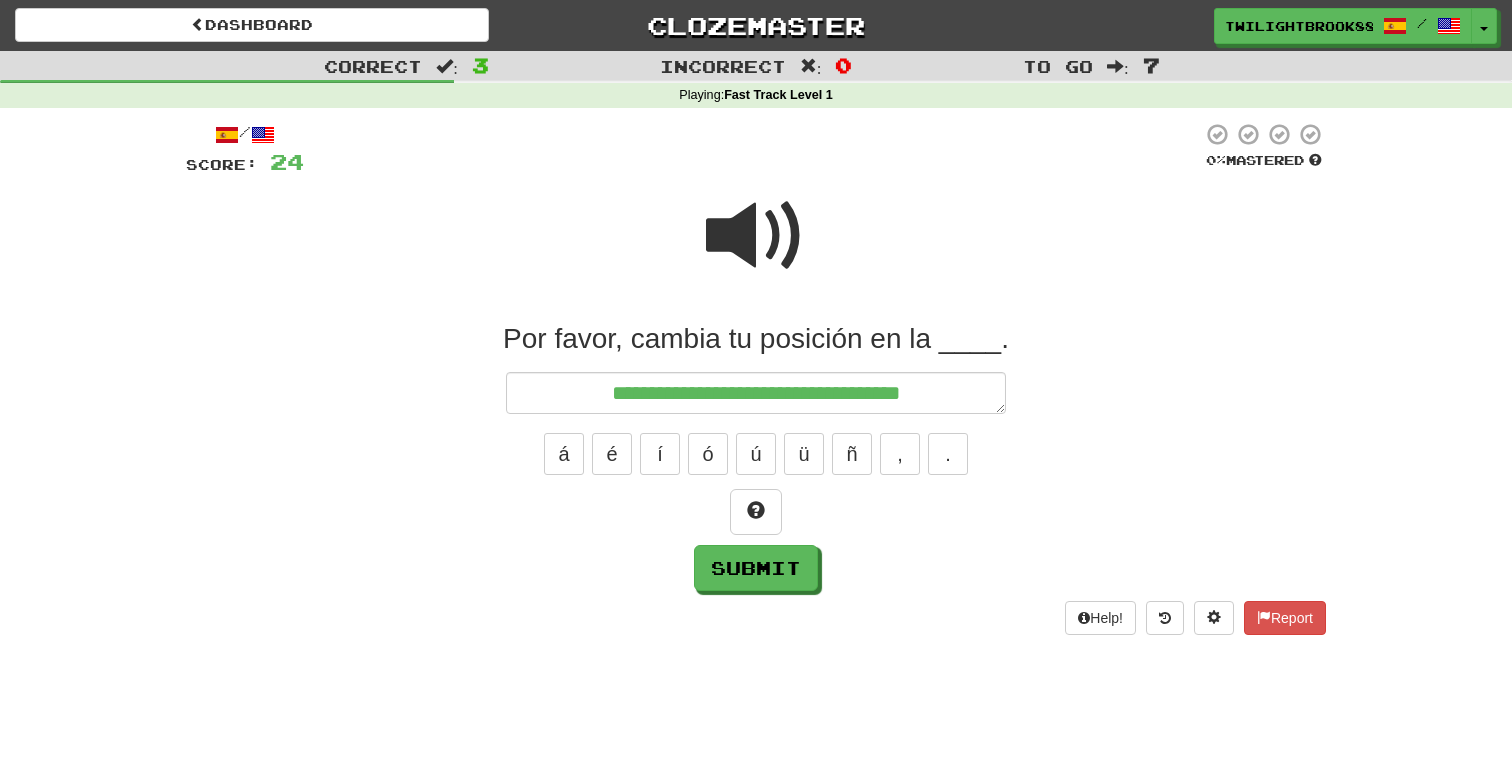 type on "*" 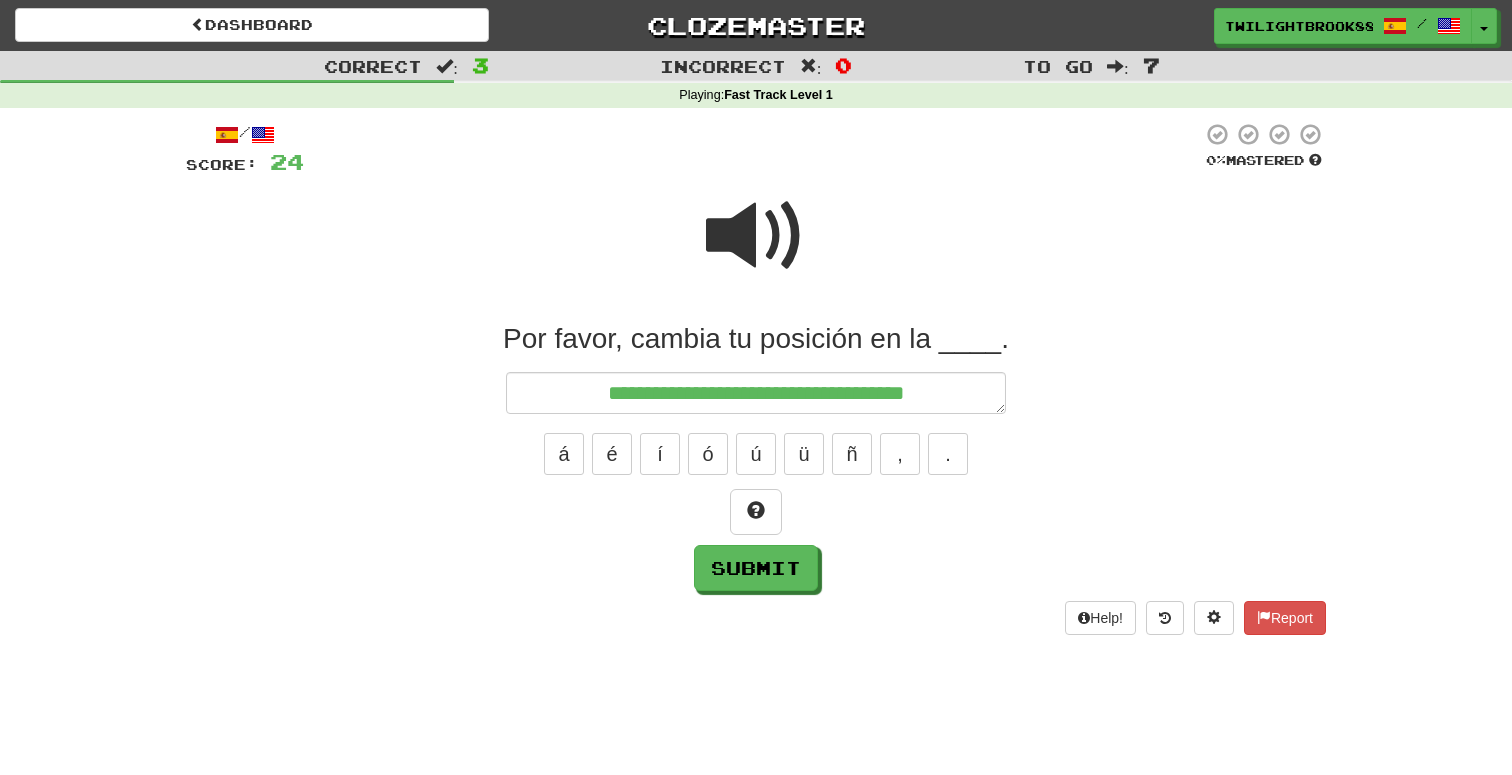 type on "*" 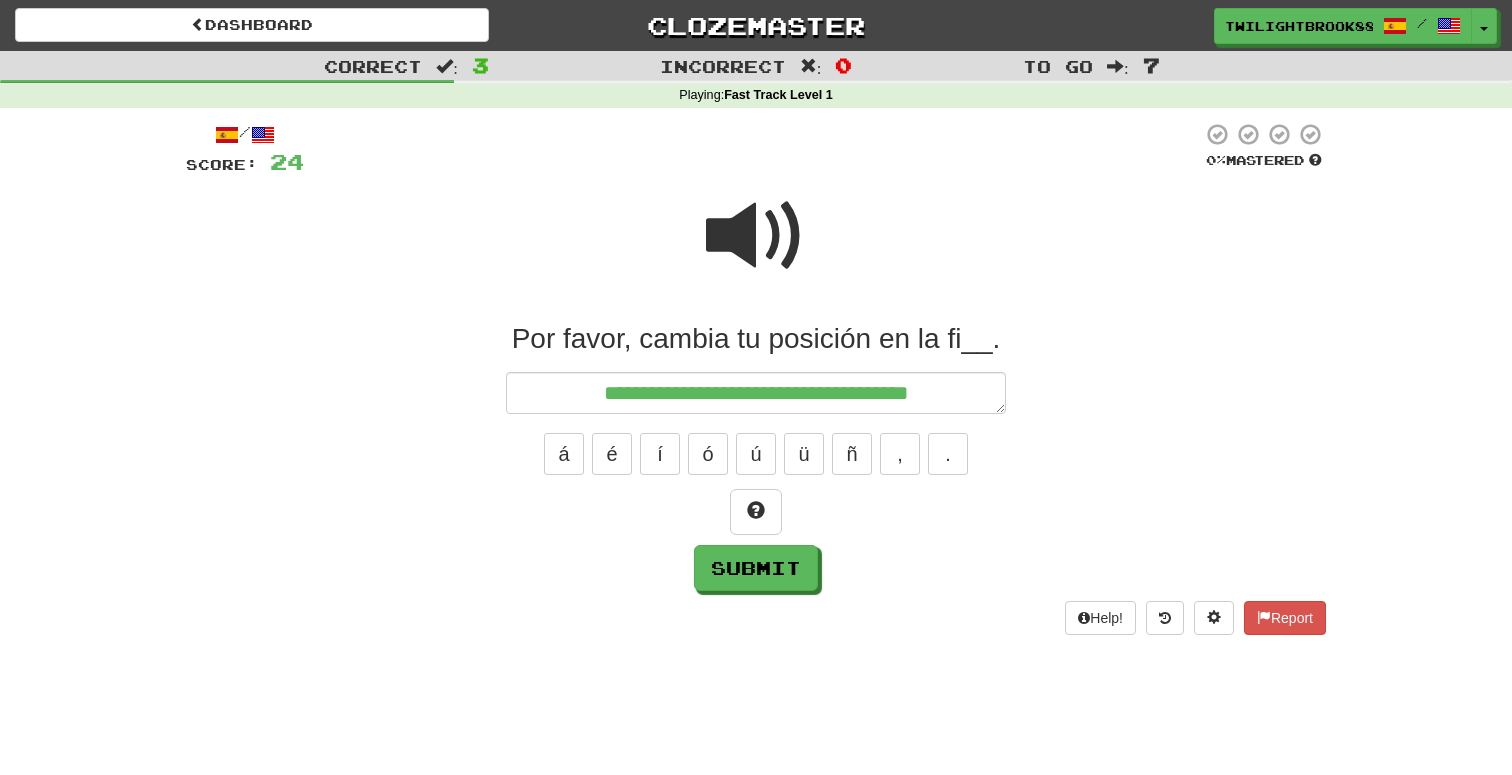 type on "*" 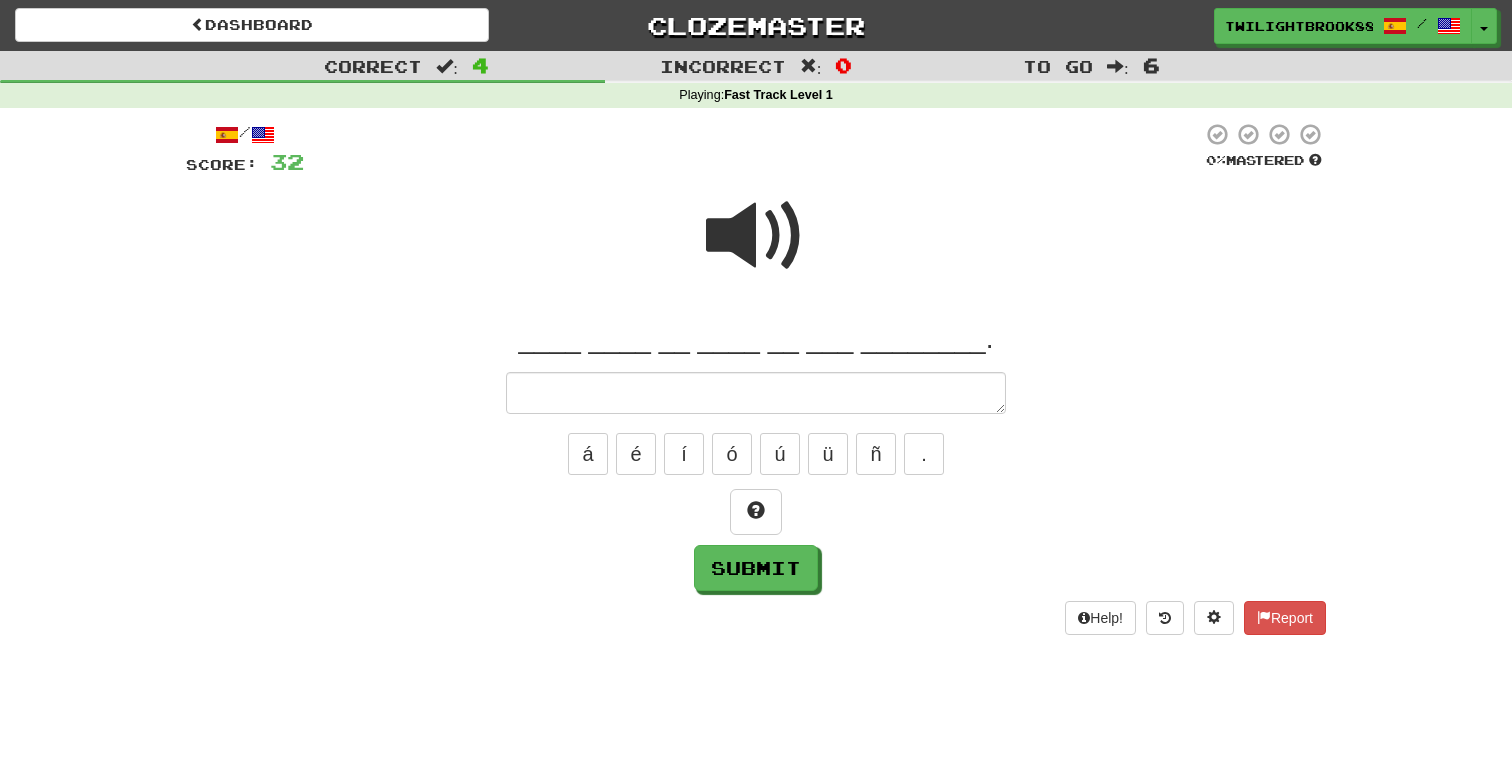 type on "*" 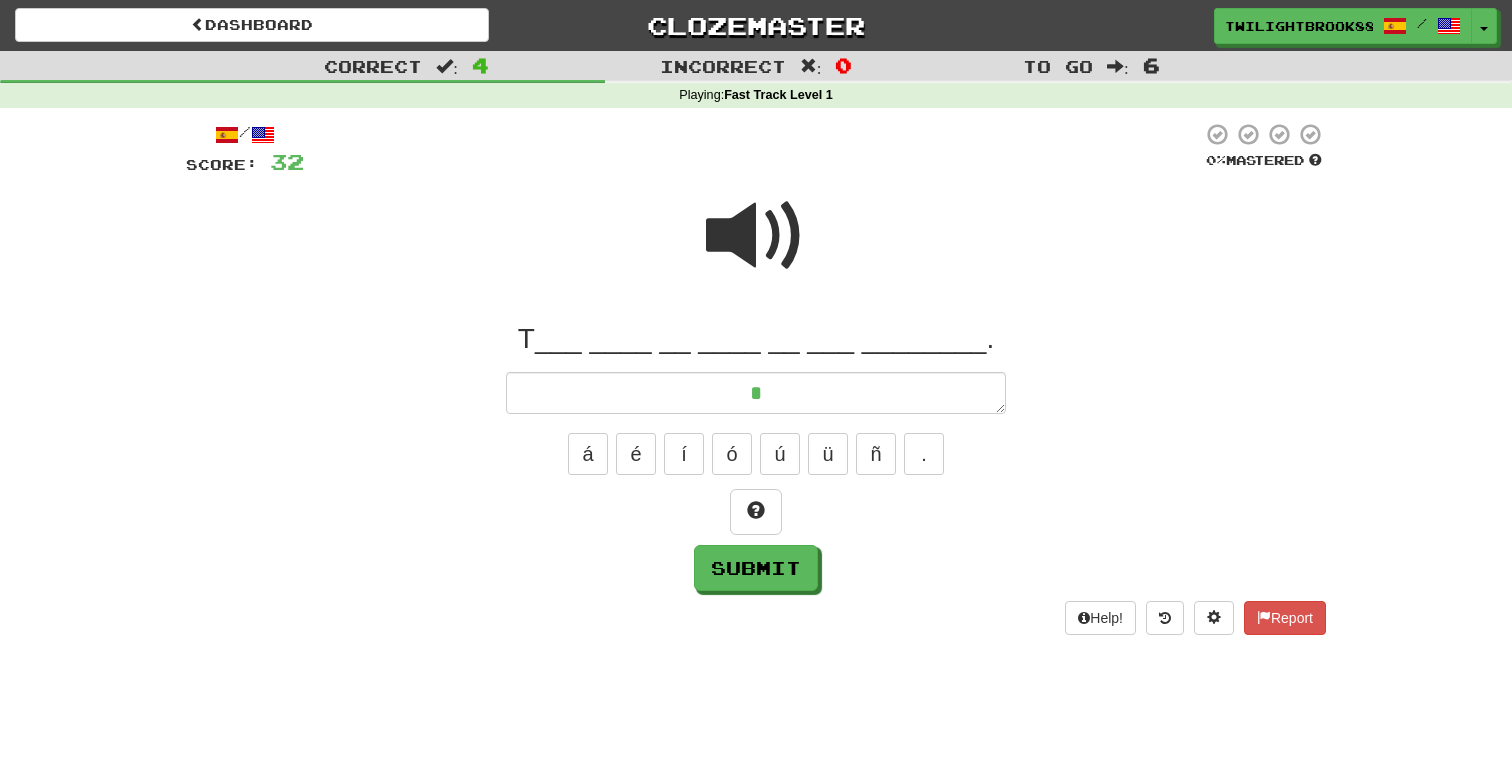 type on "*" 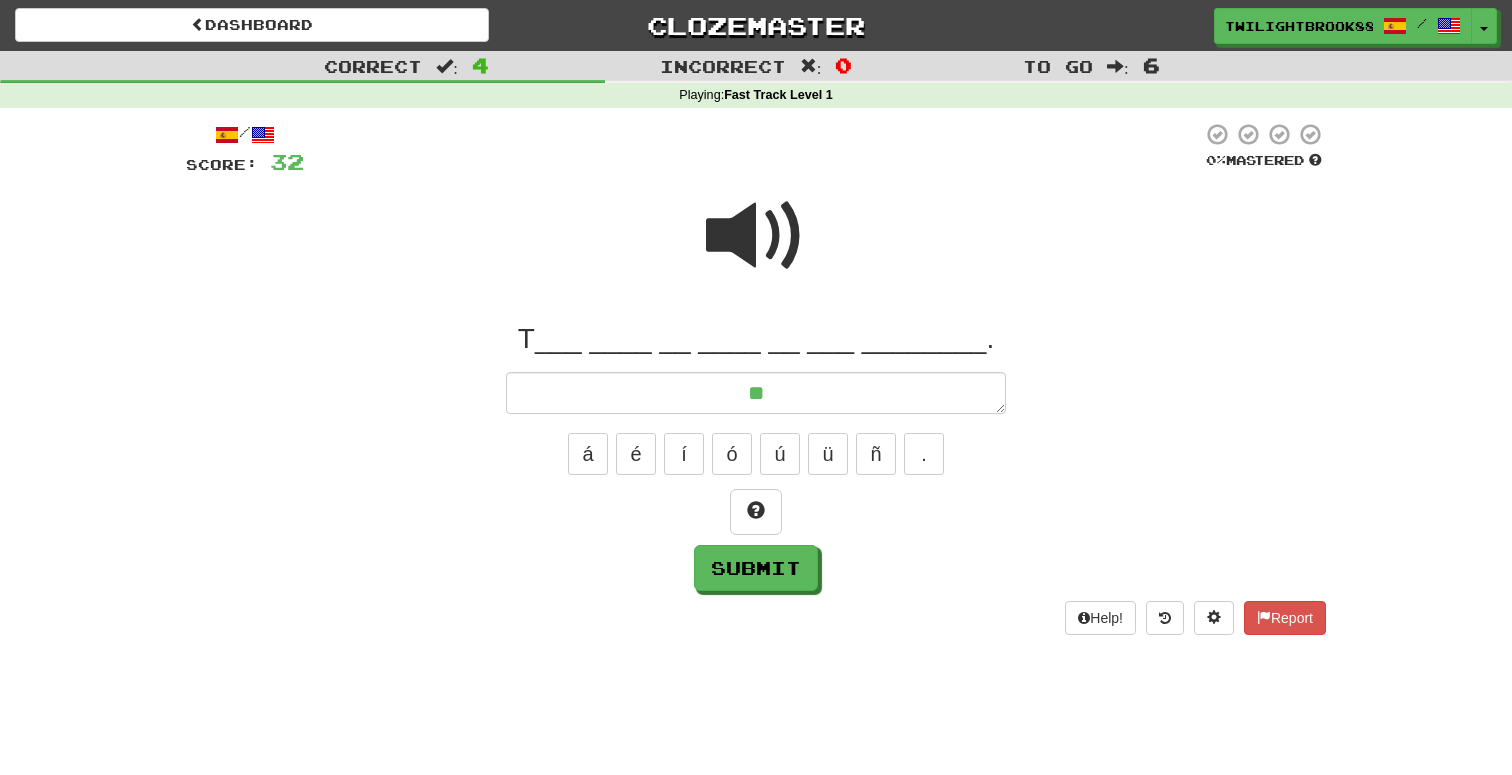 type on "*" 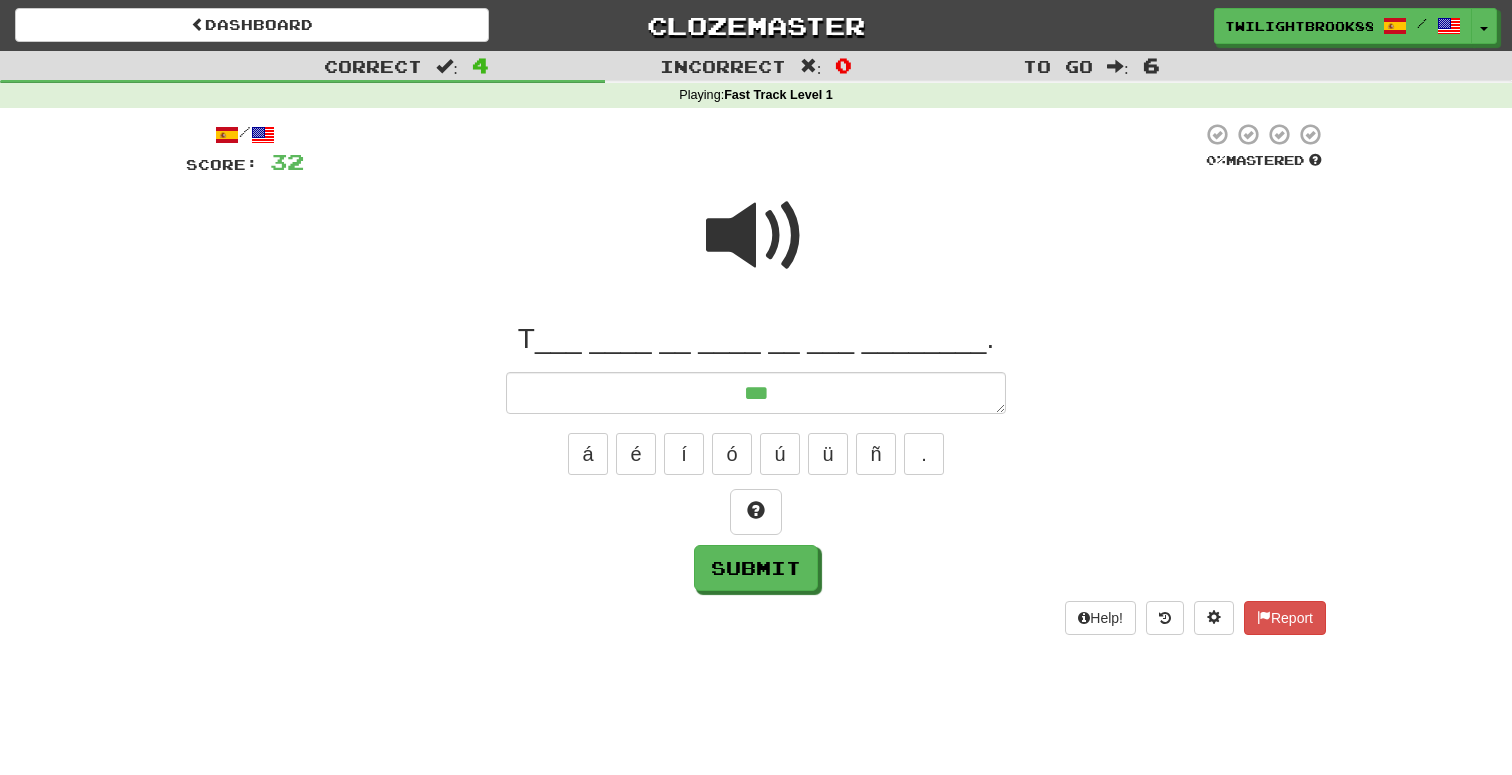 type on "*" 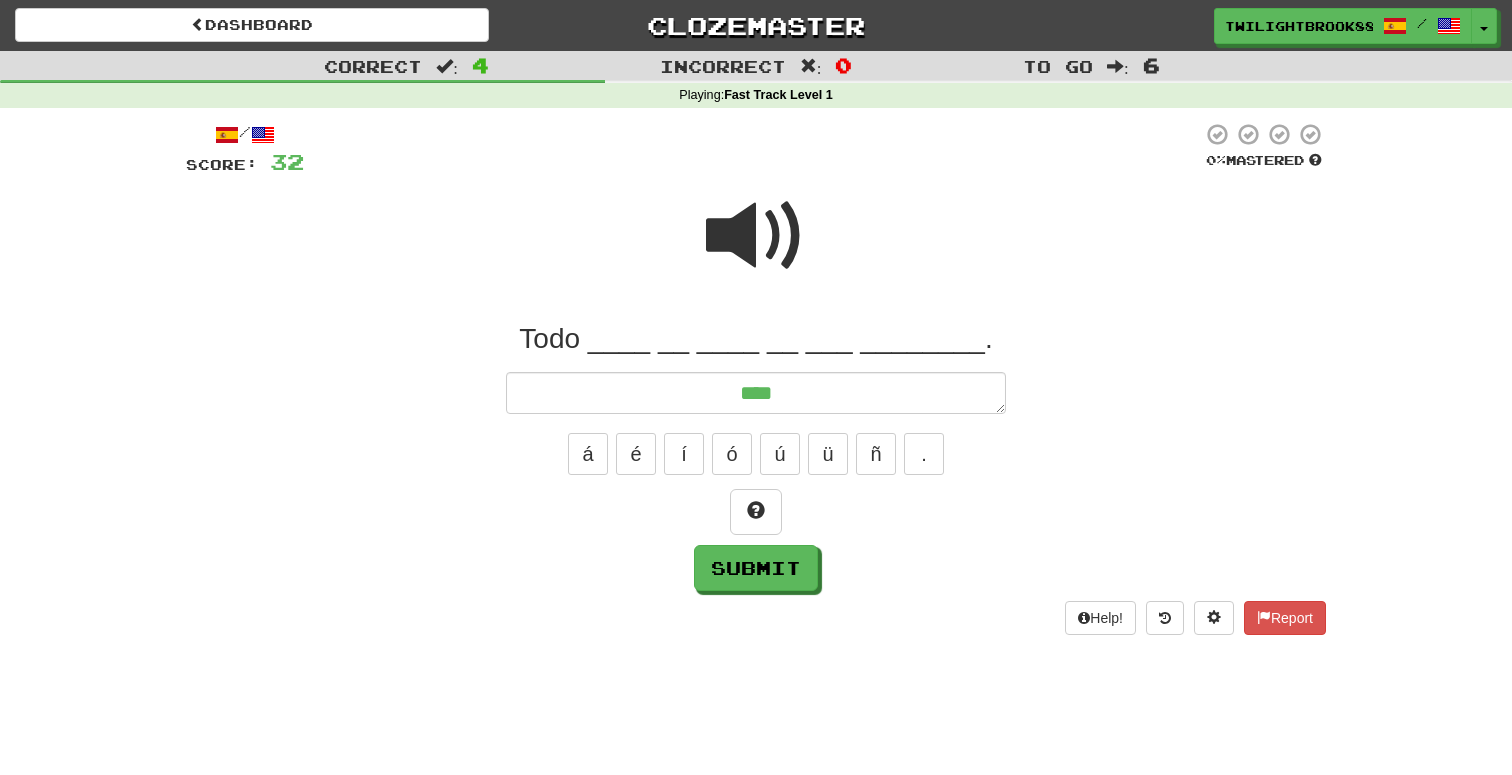 type on "*" 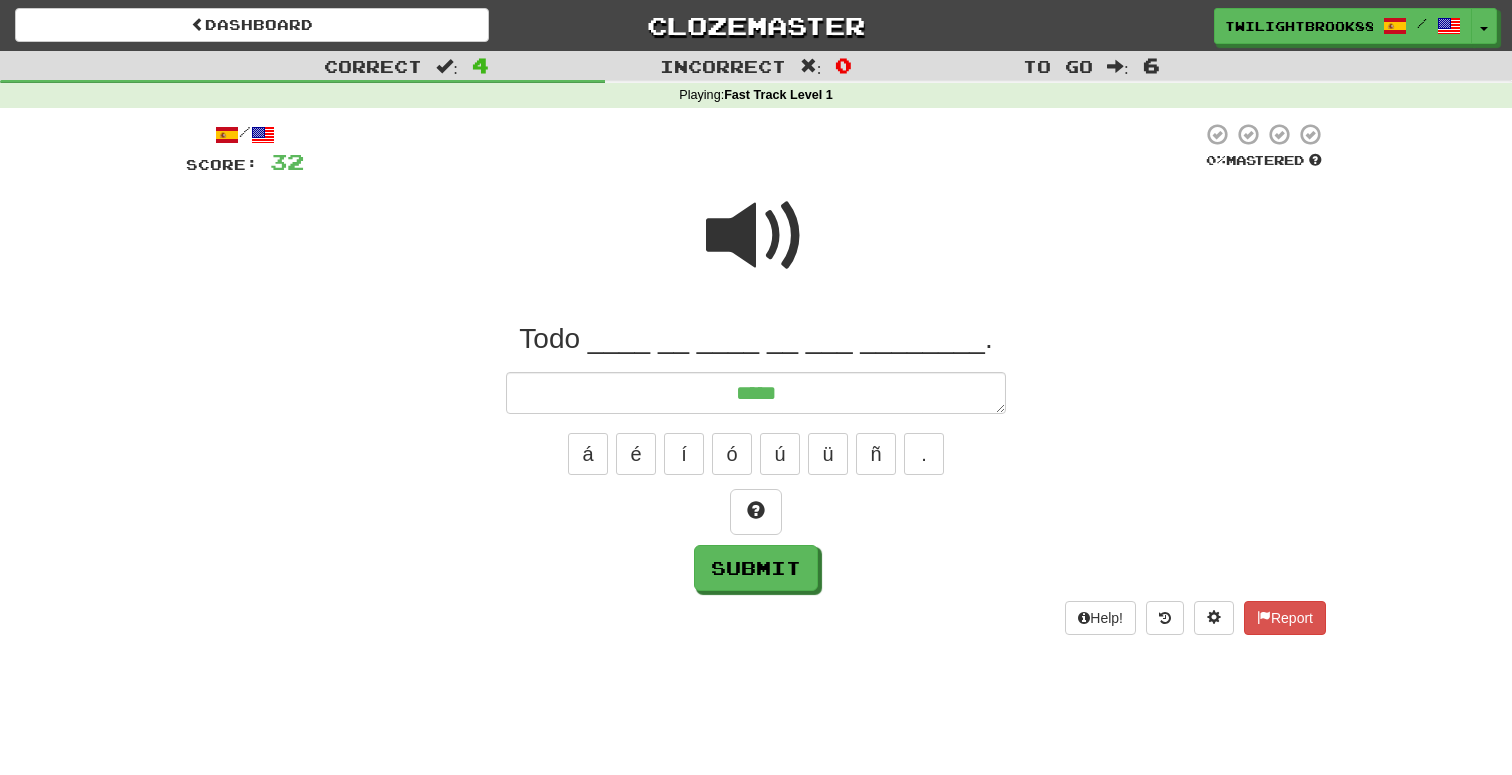 type on "*" 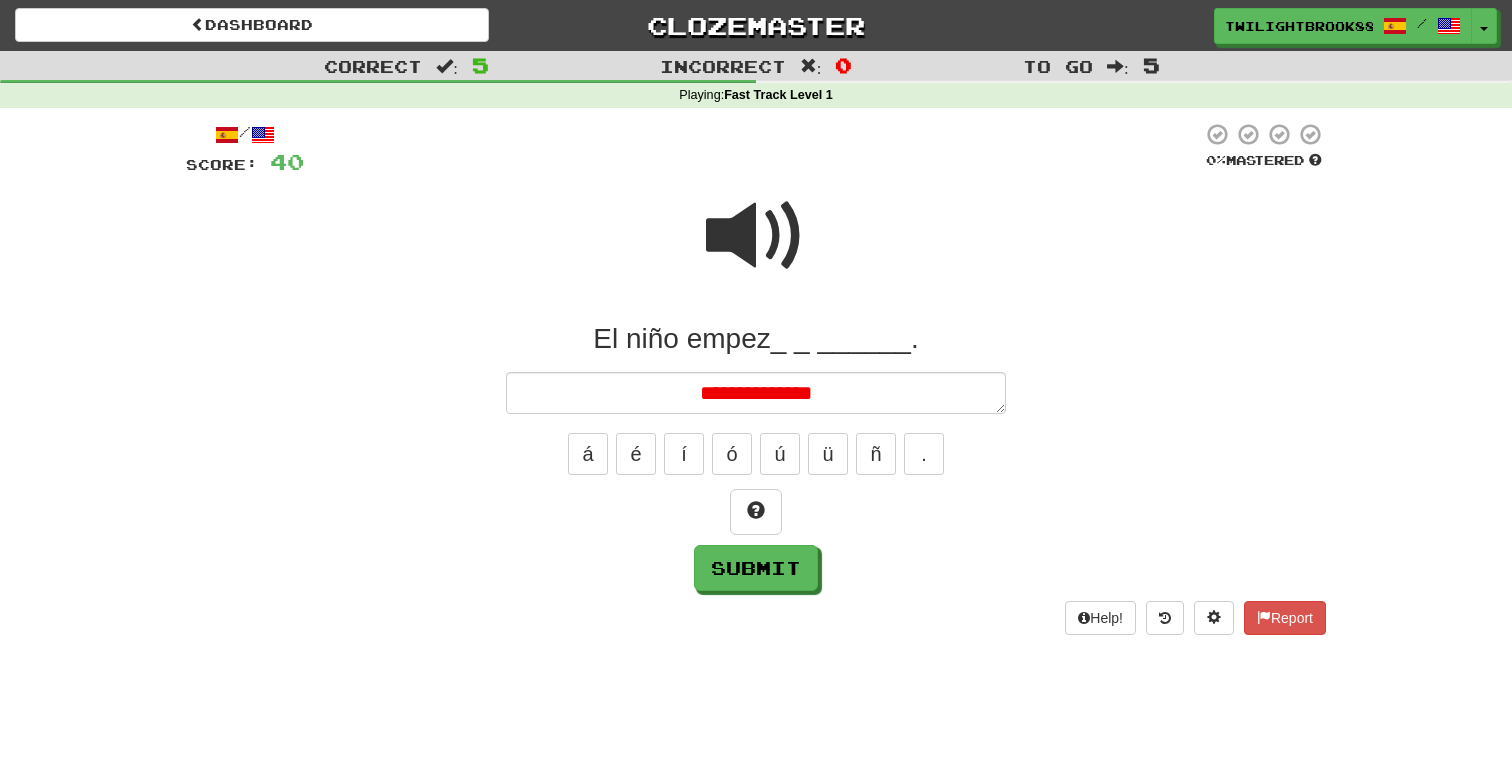 click at bounding box center (756, 236) 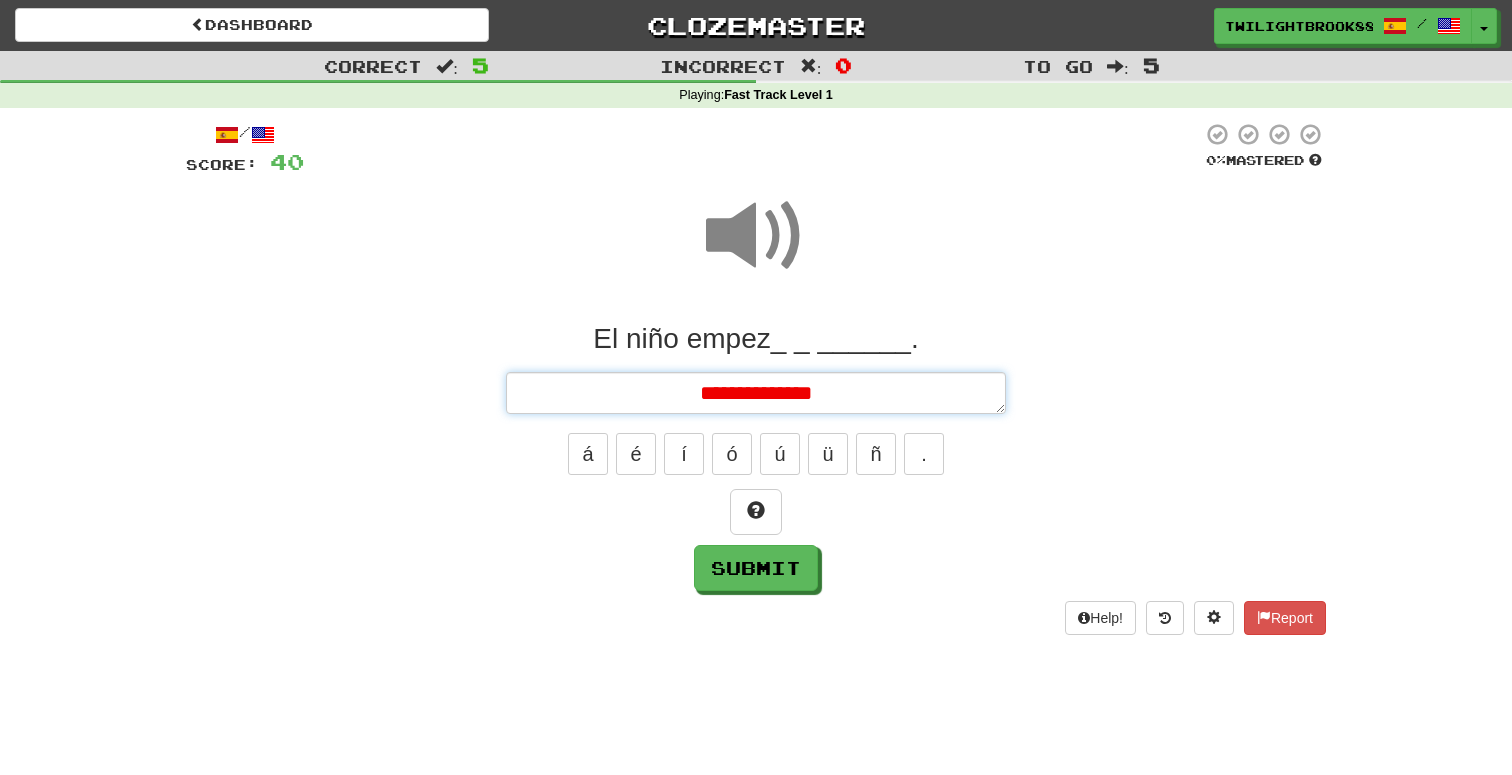 click on "**********" at bounding box center (756, 393) 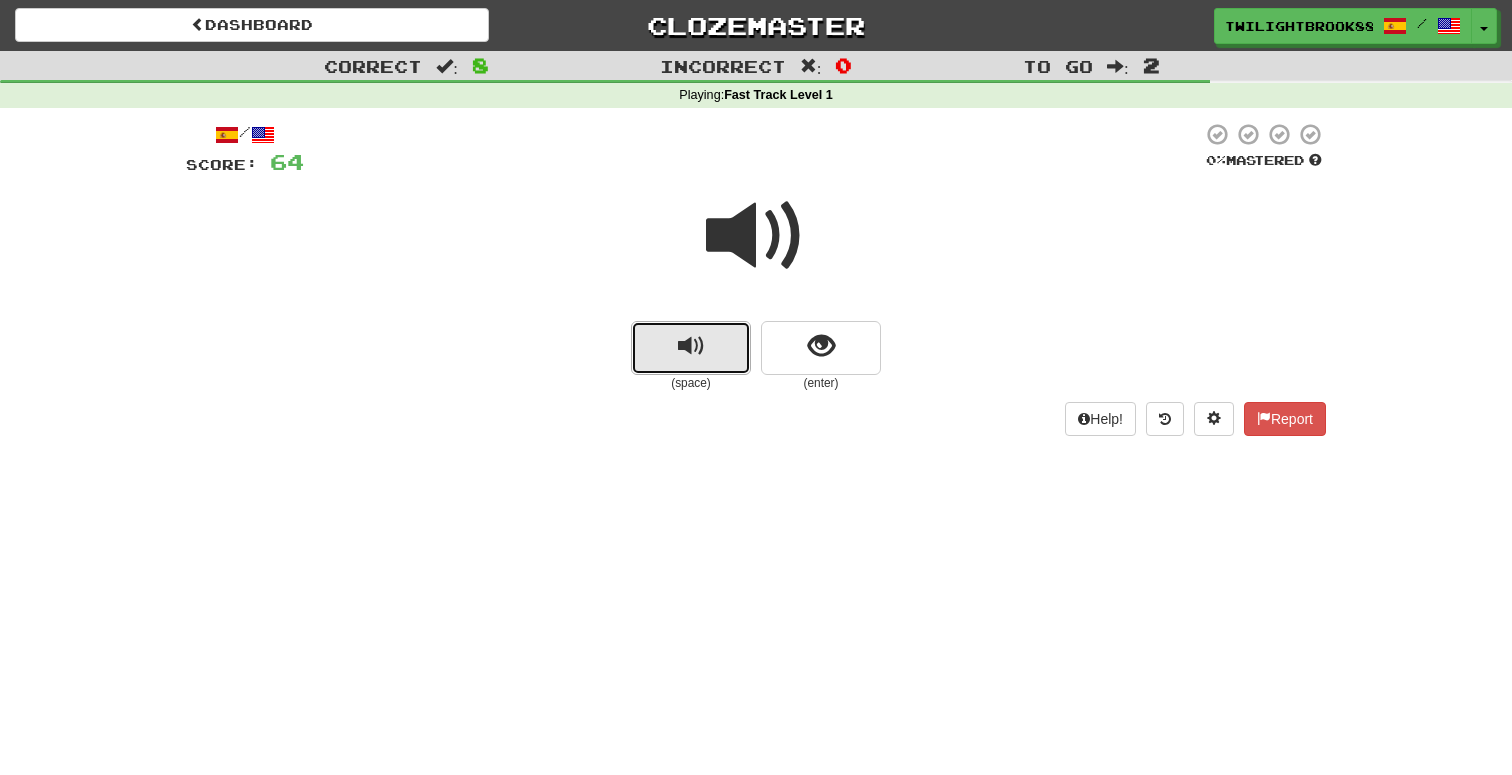 click at bounding box center [691, 348] 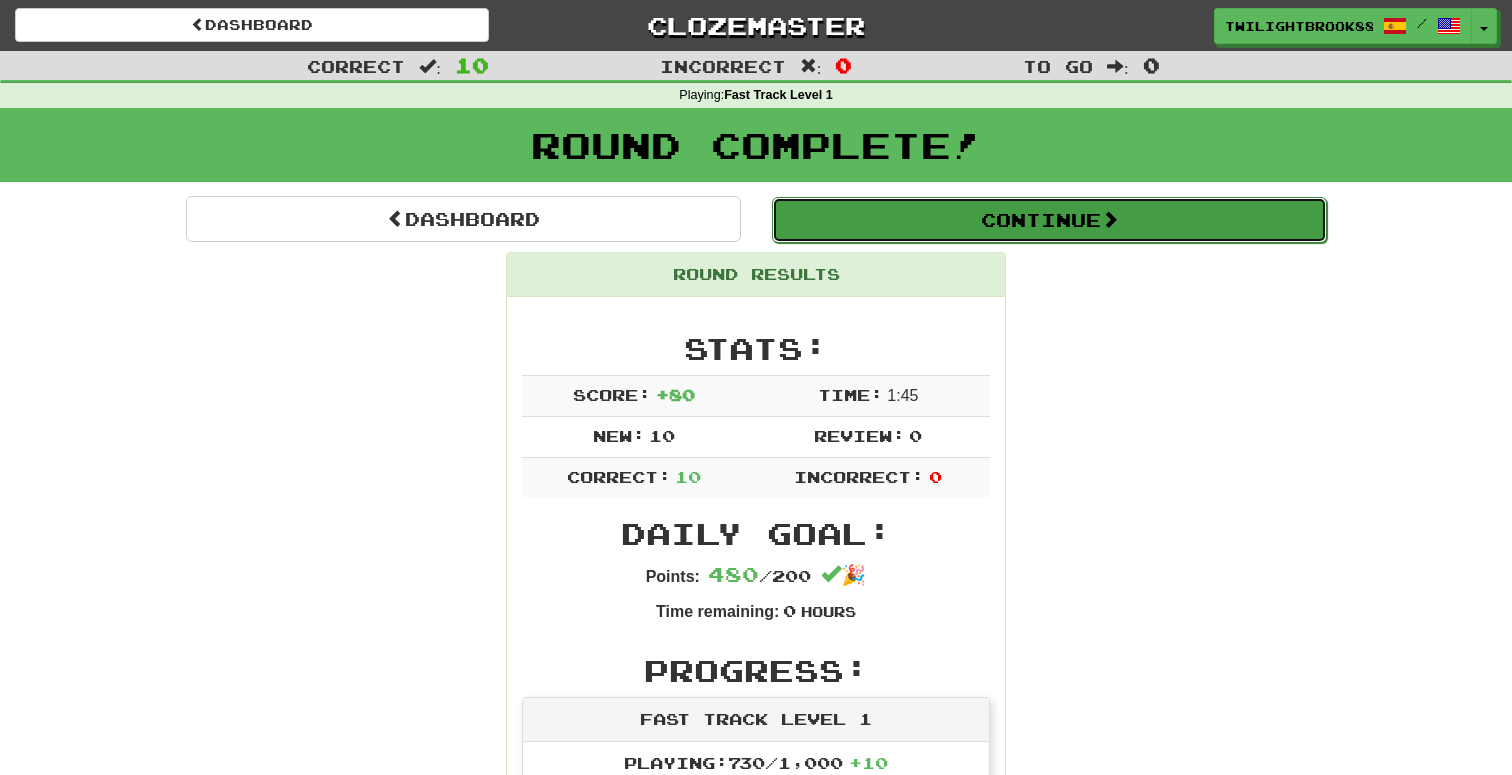 click on "Continue" at bounding box center [1049, 220] 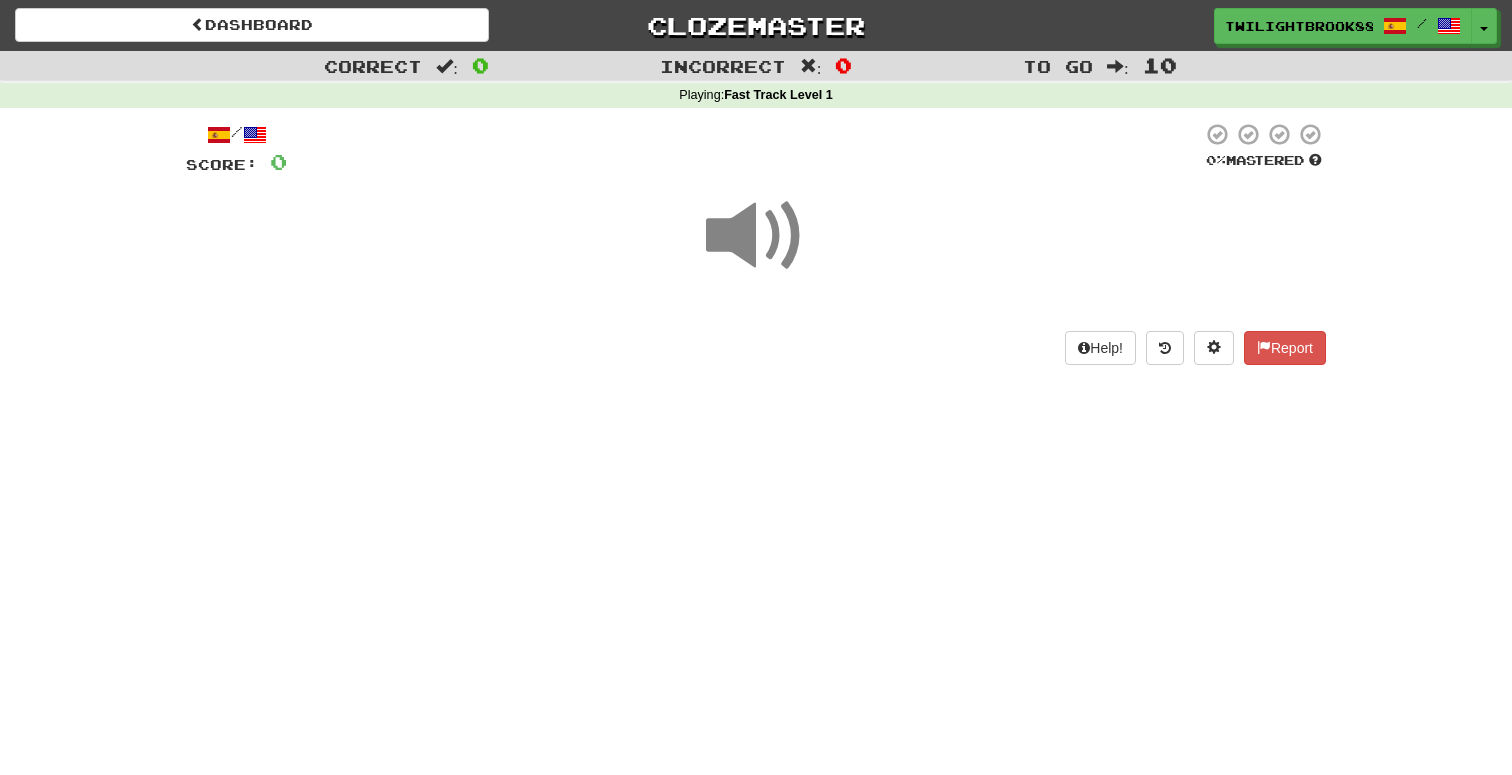 click at bounding box center [756, 236] 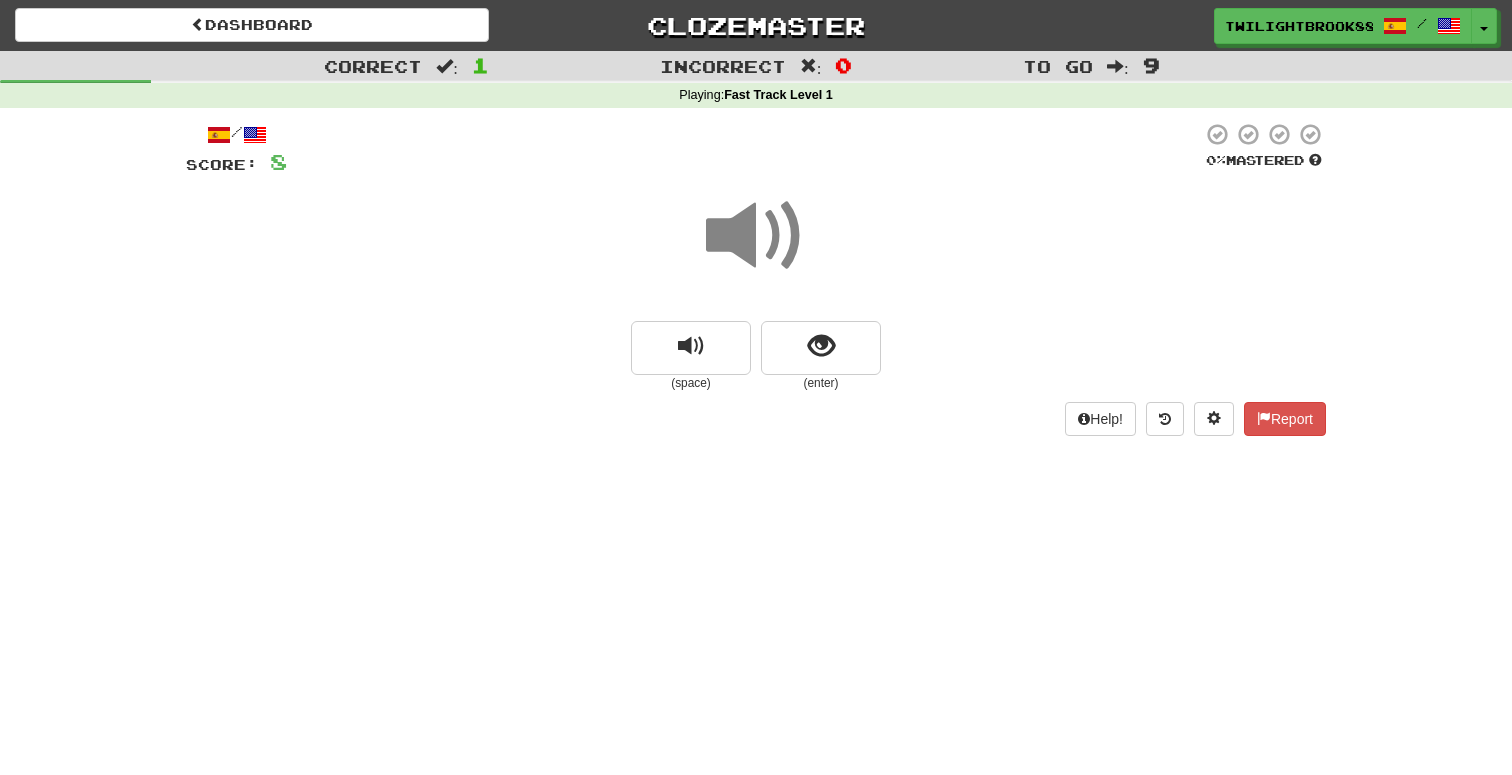click at bounding box center (756, 236) 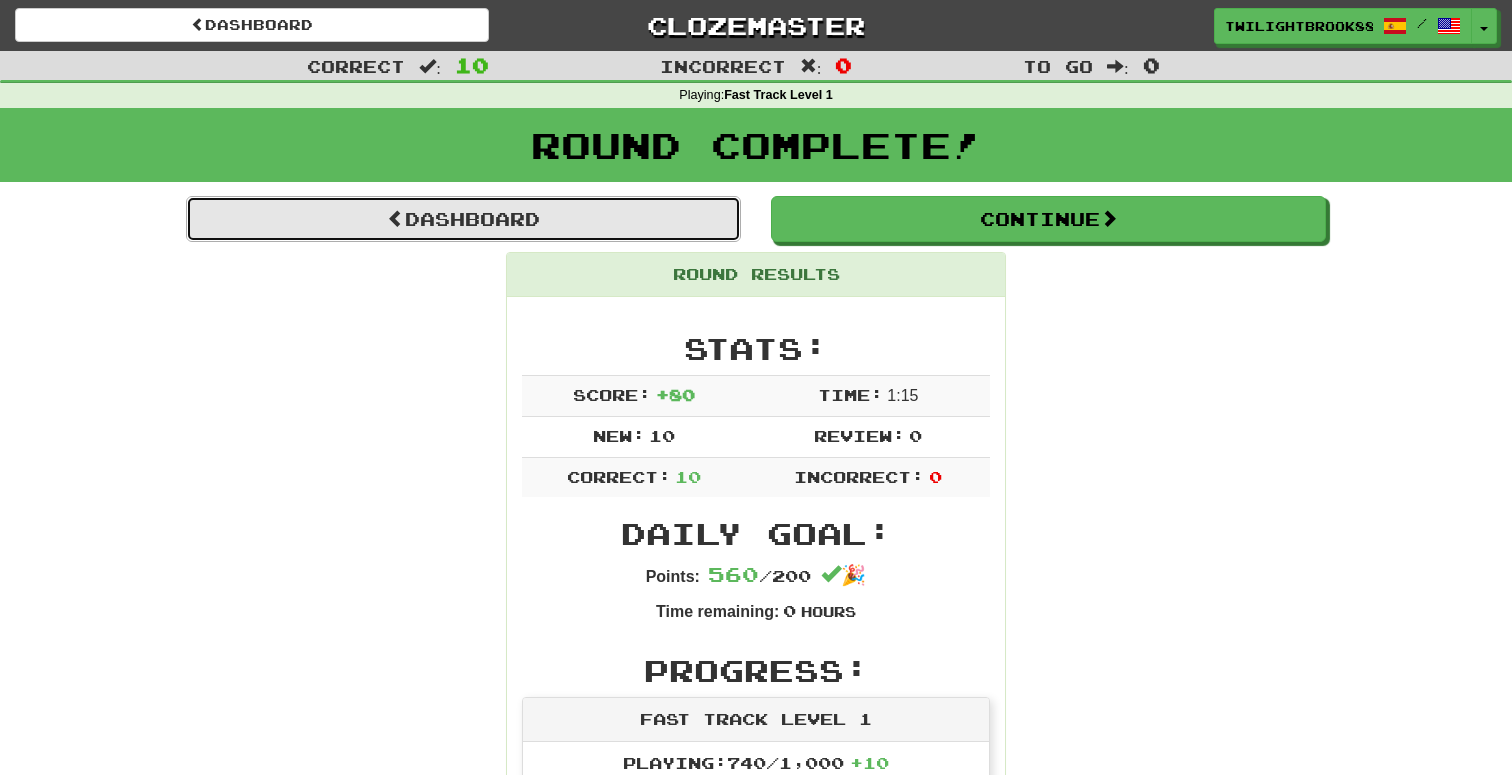 click on "Dashboard" at bounding box center (463, 219) 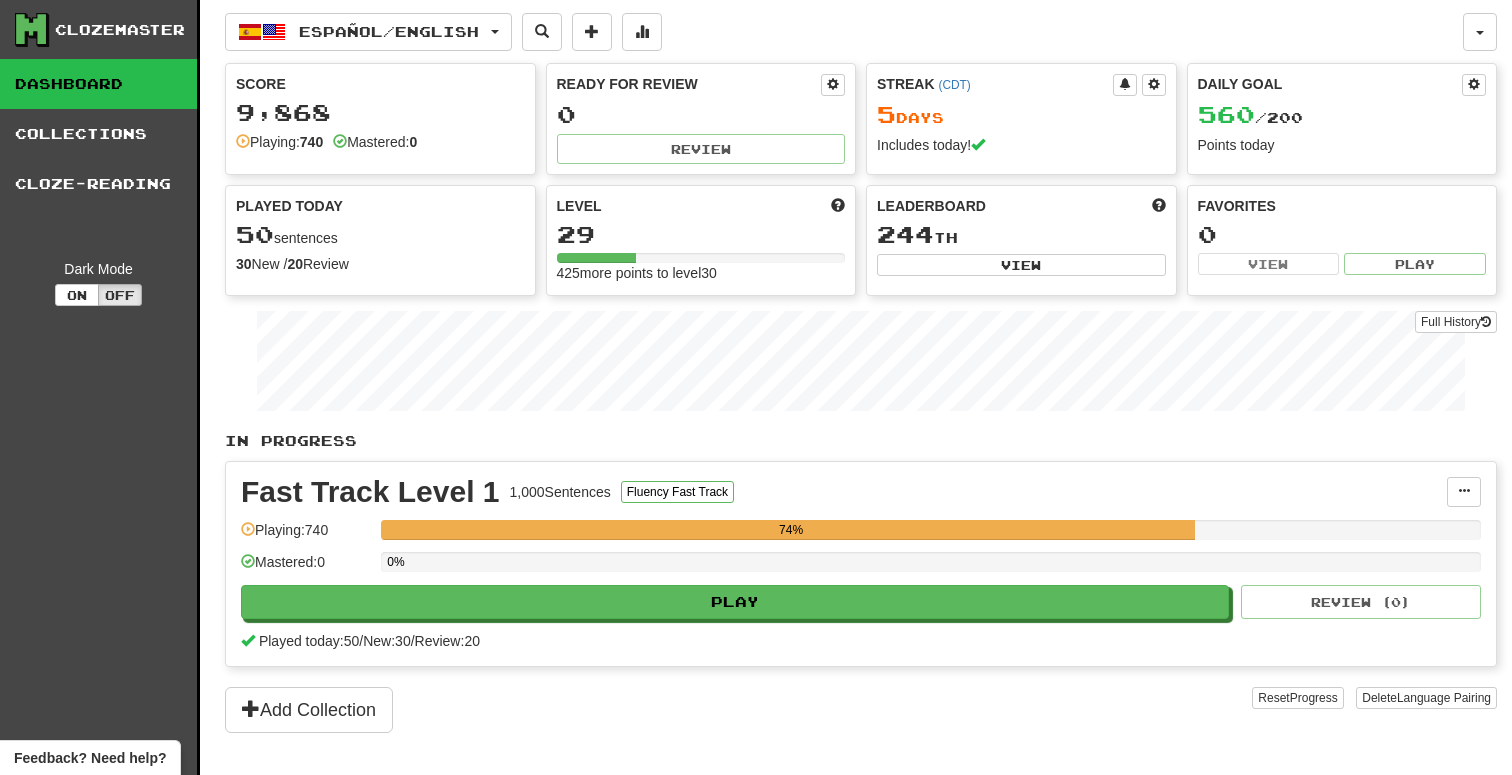 scroll, scrollTop: 0, scrollLeft: 0, axis: both 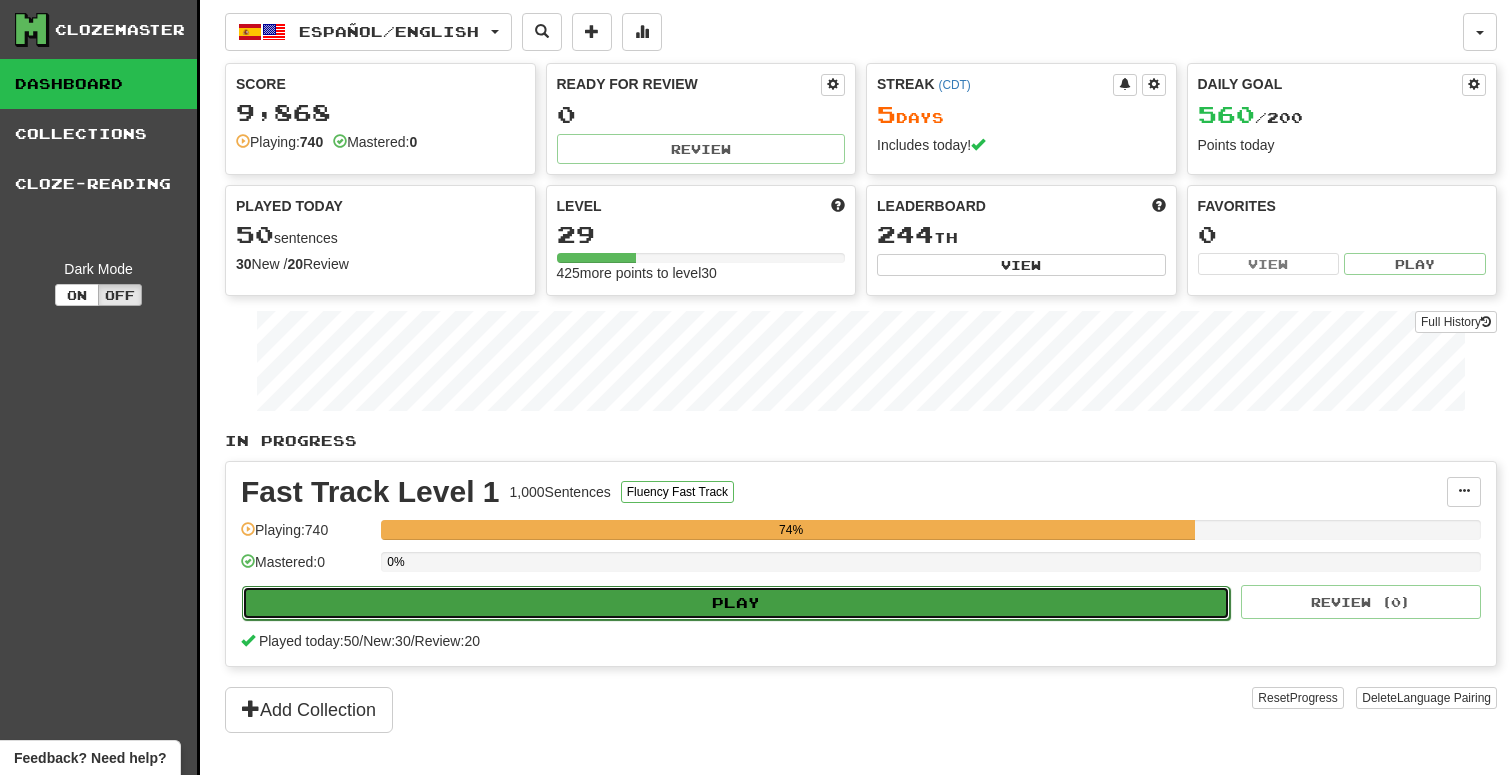 click on "Play" at bounding box center (736, 603) 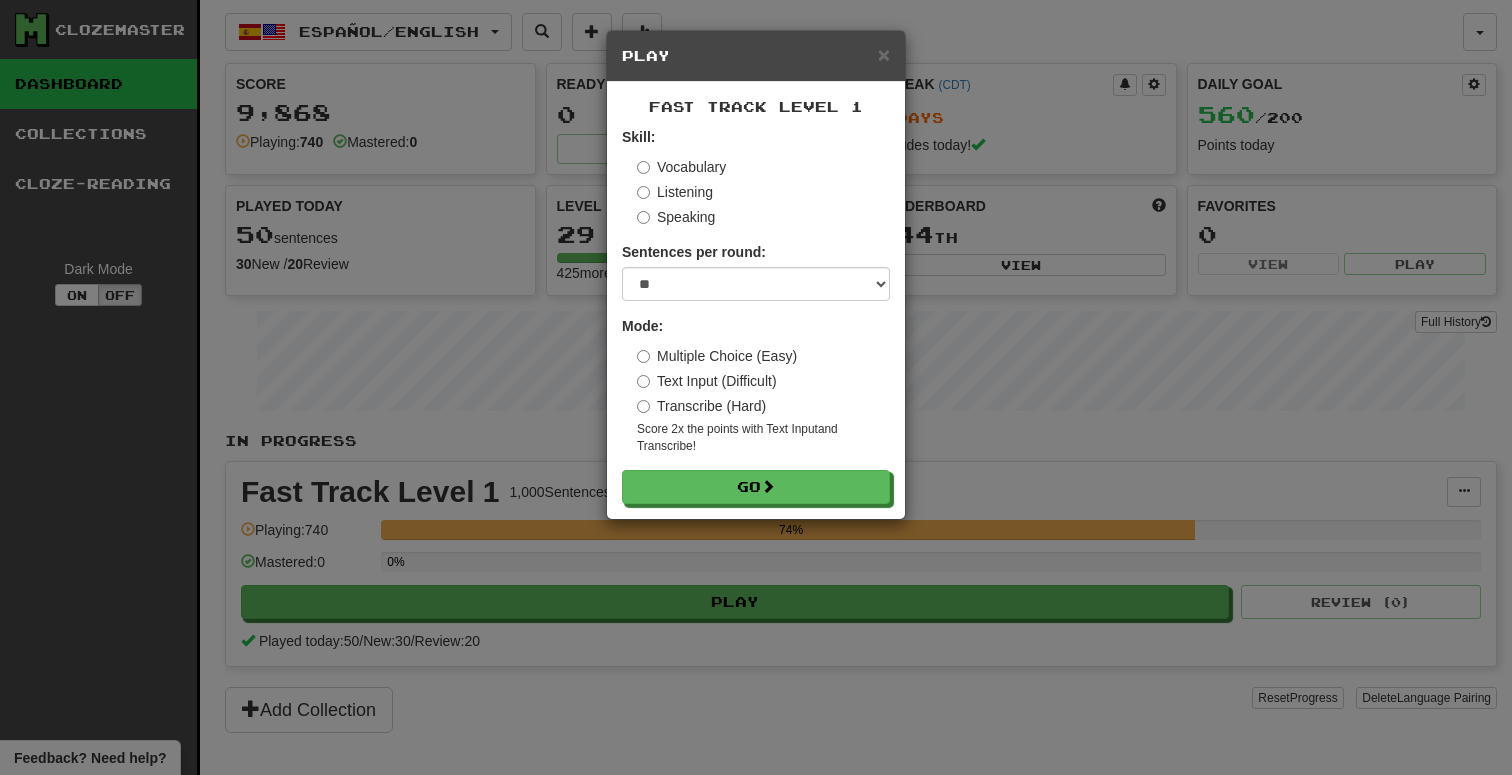 click on "Transcribe (Hard)" at bounding box center [701, 406] 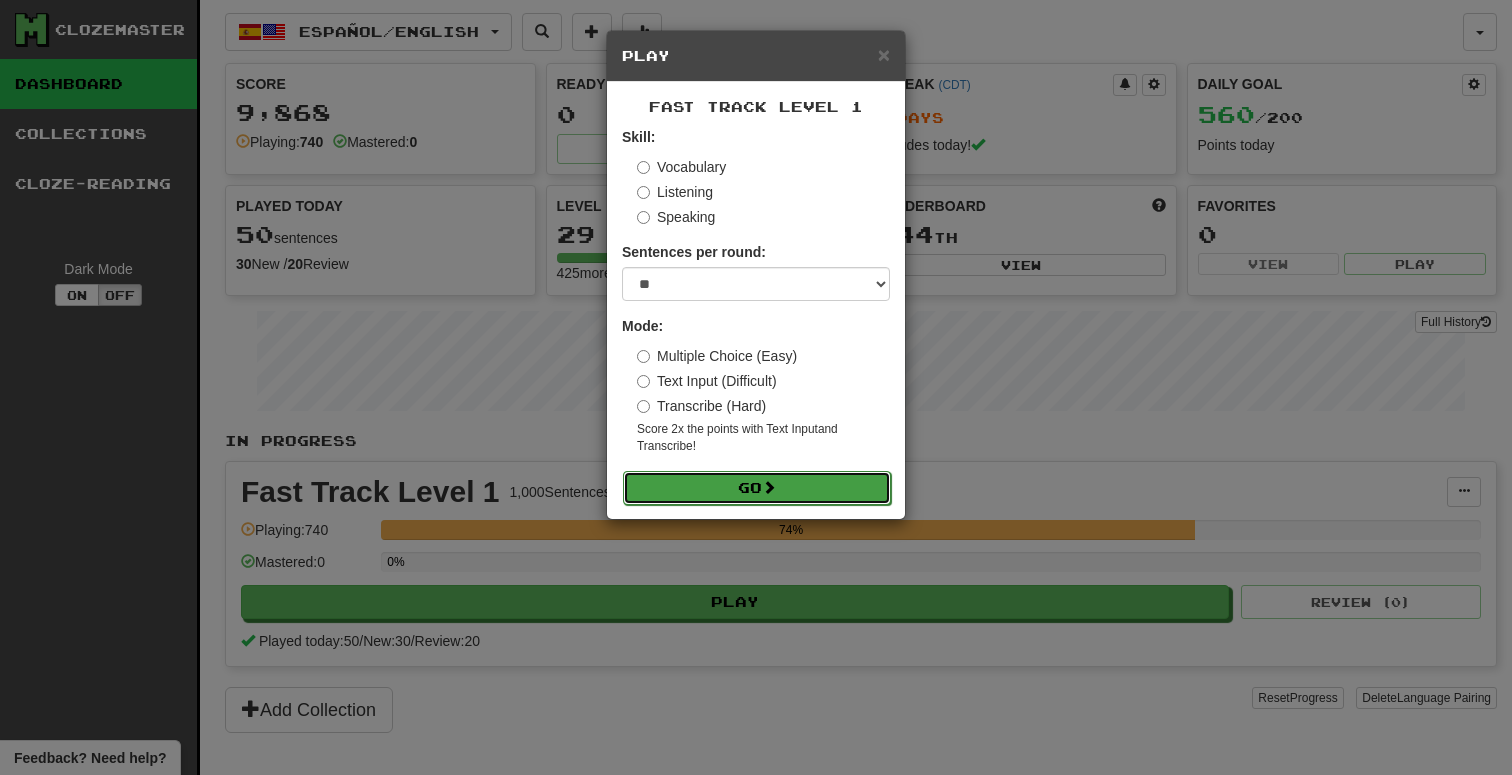 click on "Go" at bounding box center (757, 488) 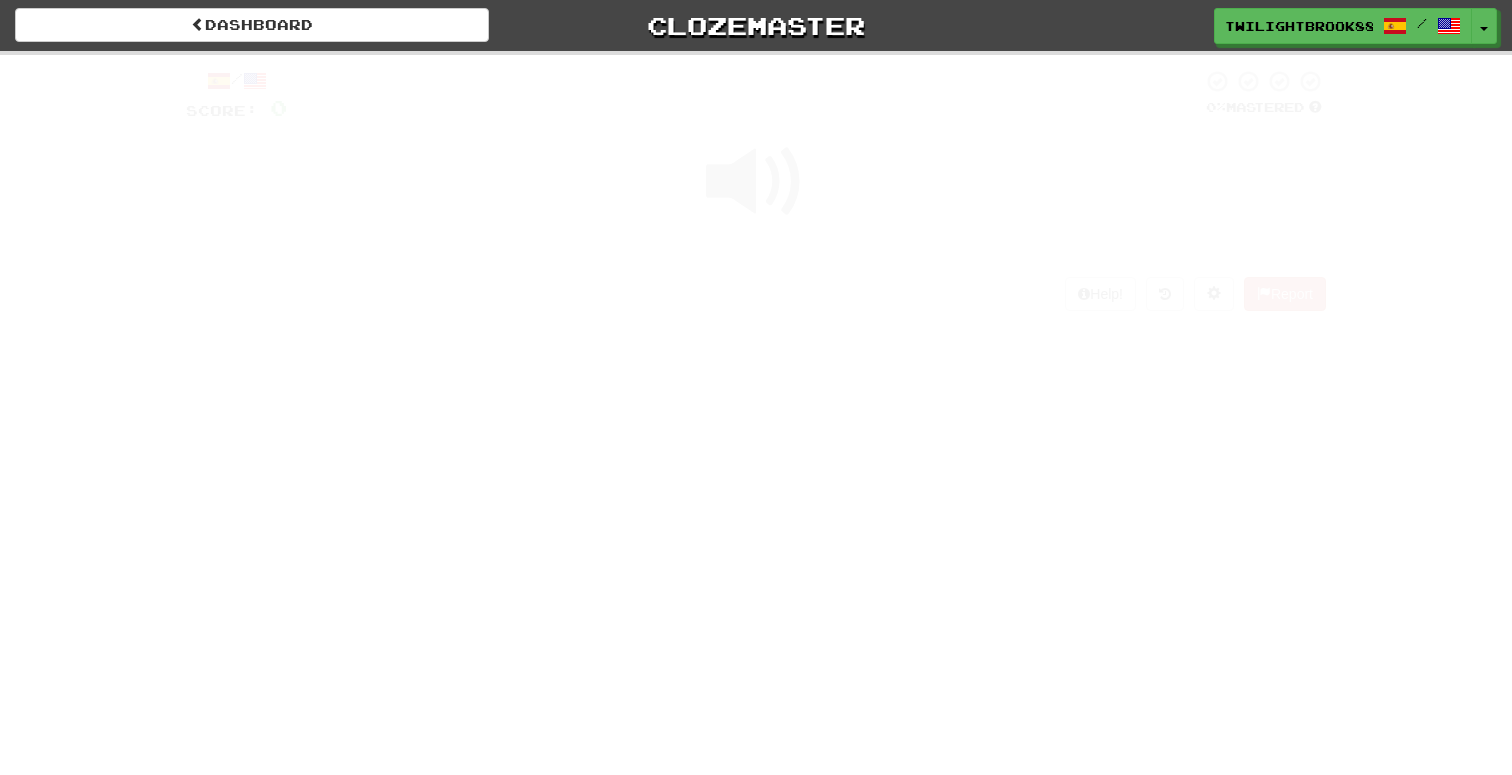 scroll, scrollTop: 0, scrollLeft: 0, axis: both 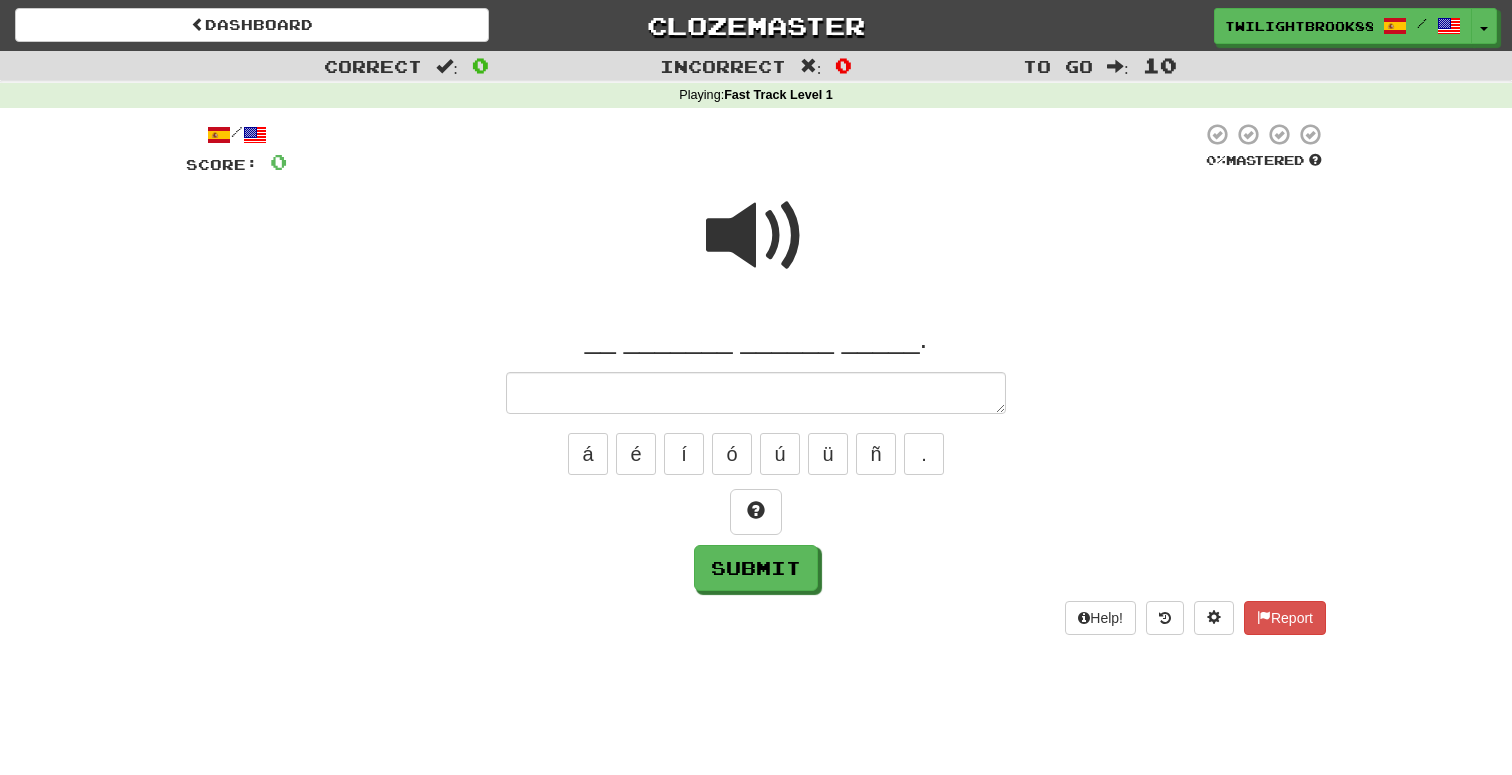 type on "*" 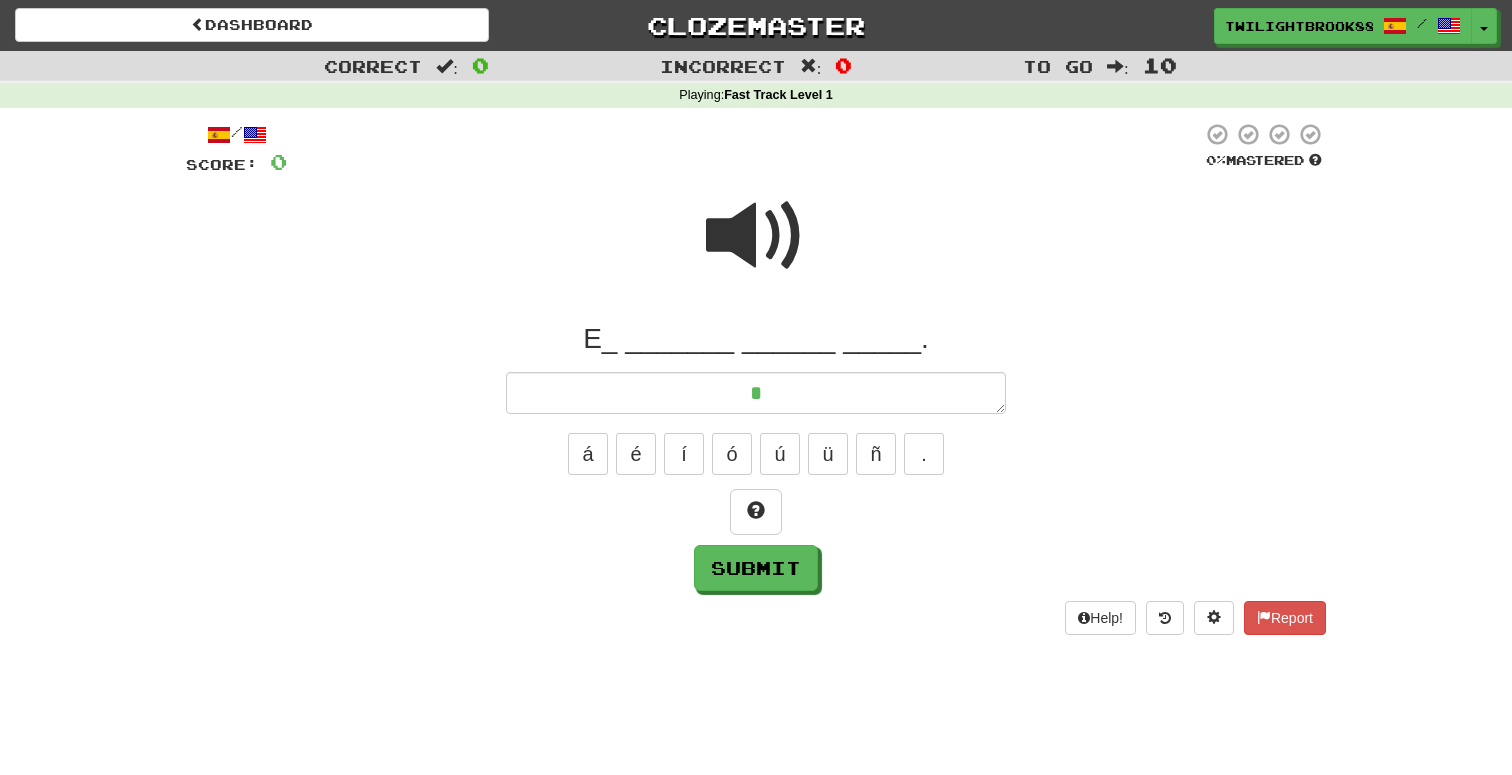 type on "*" 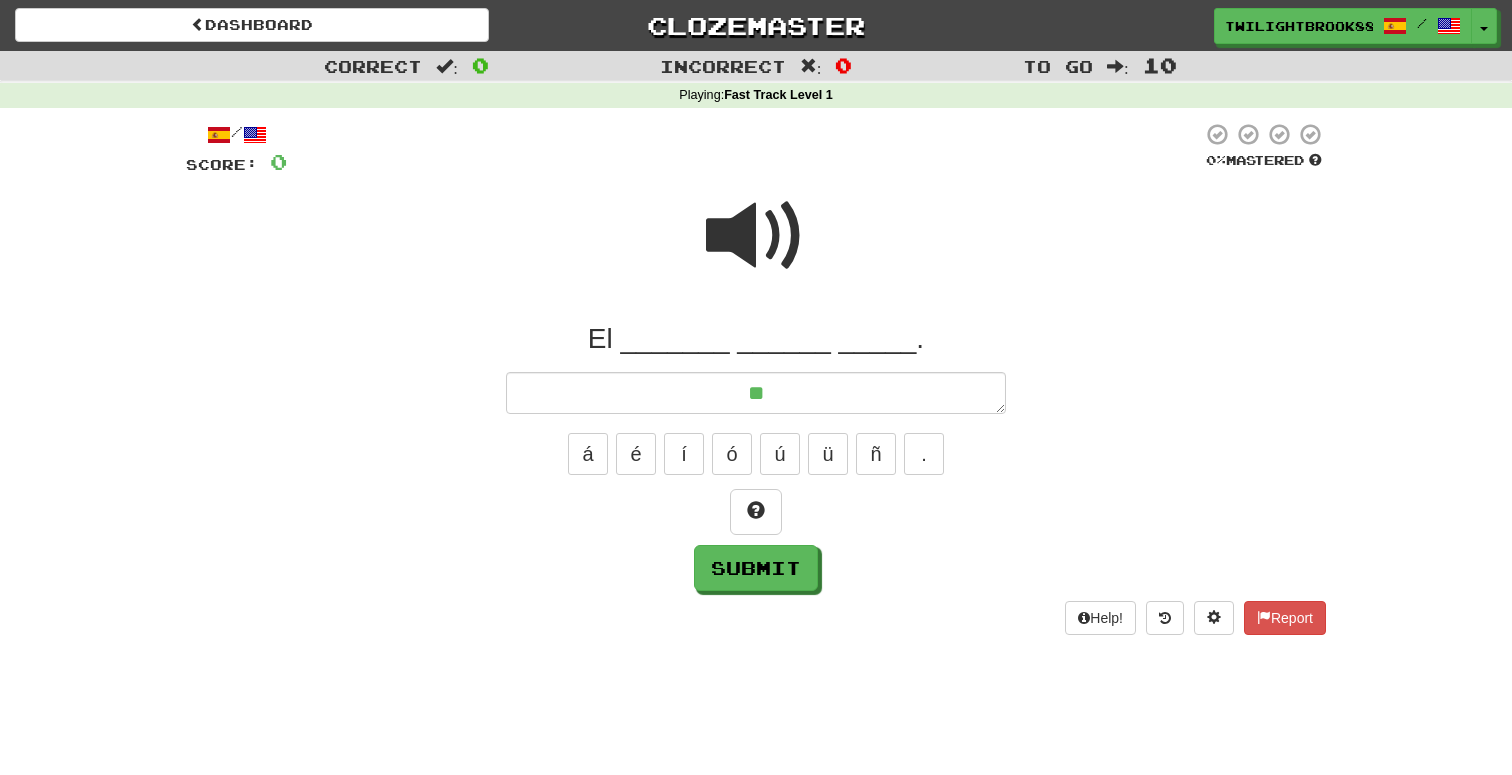 type on "*" 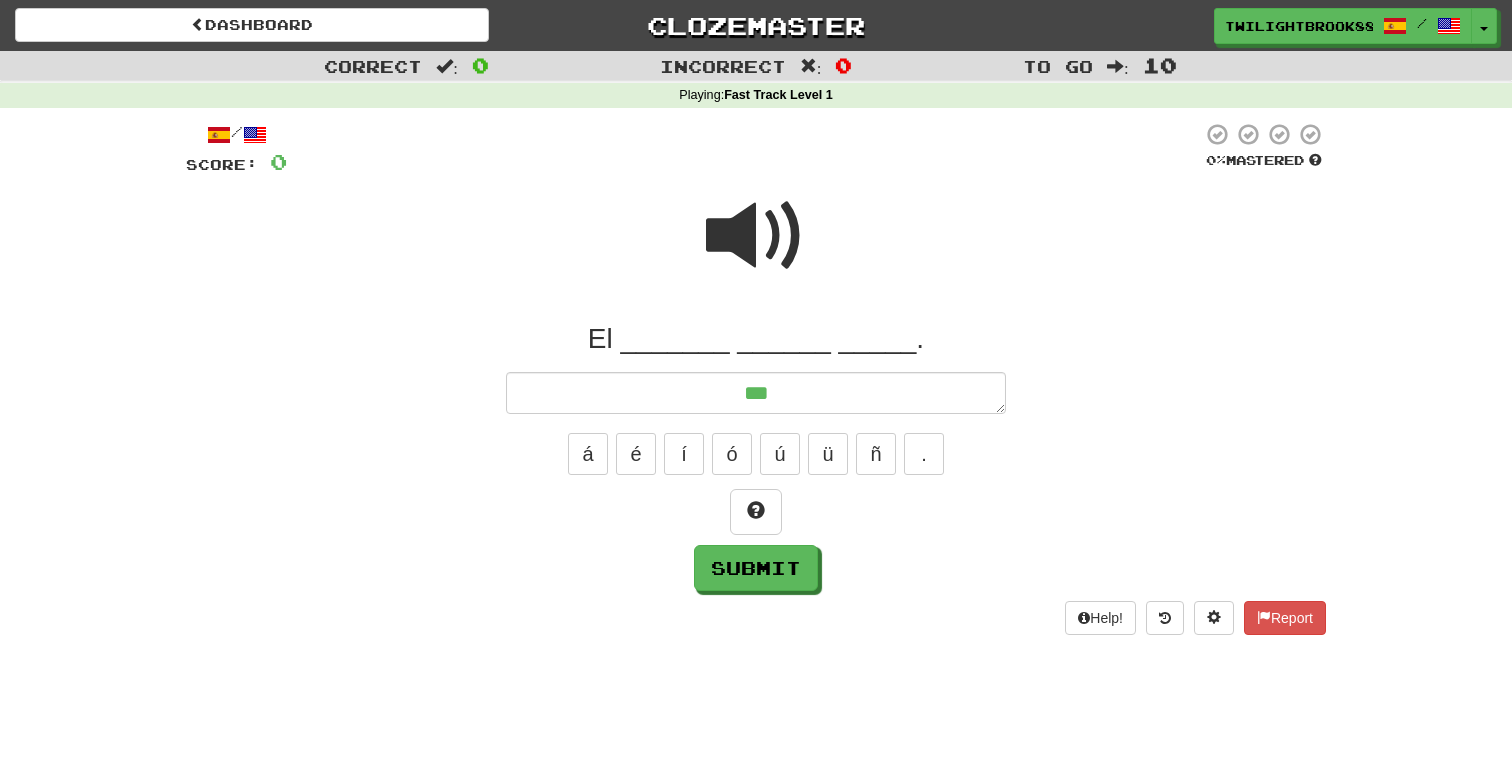 type on "*" 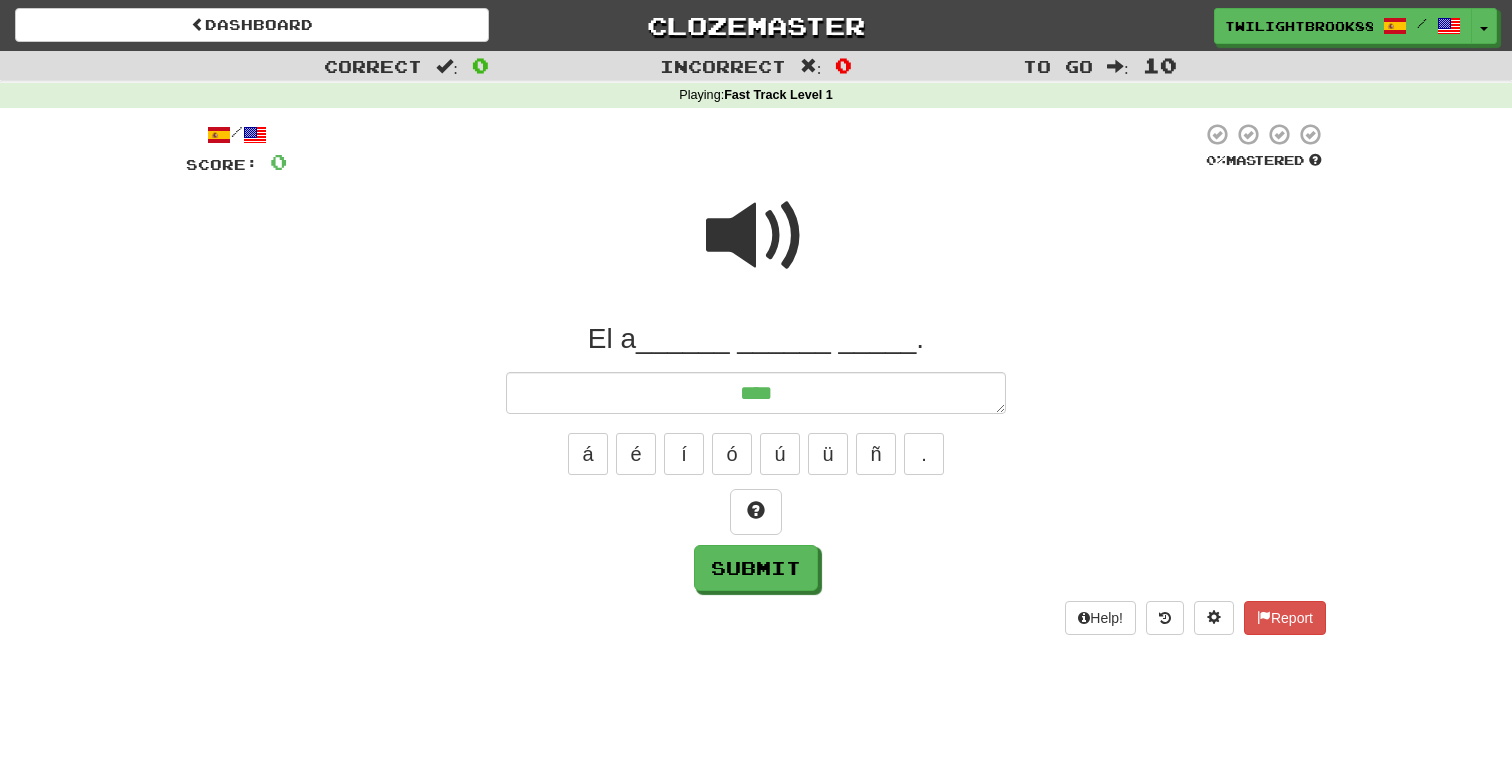 type on "*" 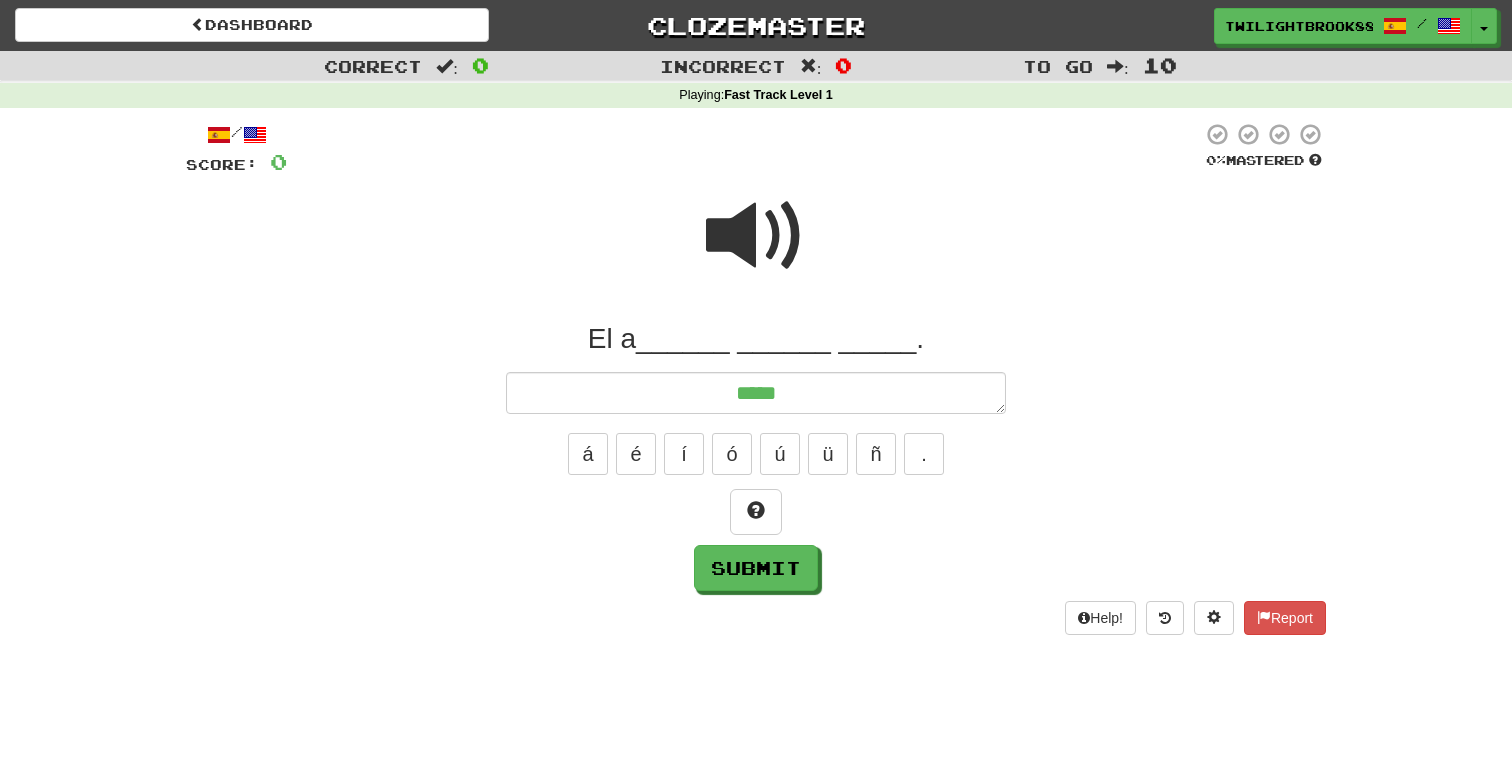 type on "*" 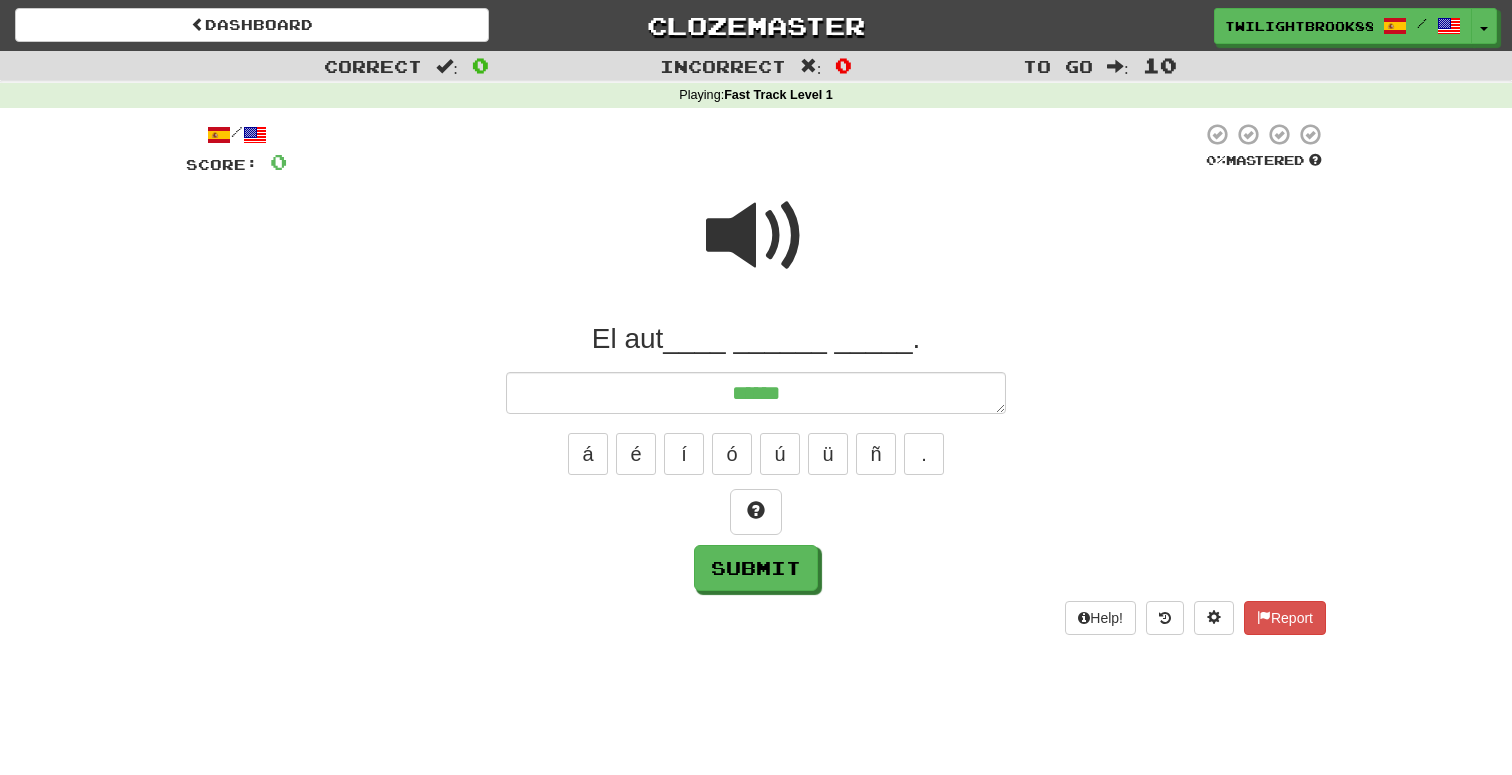 type on "*" 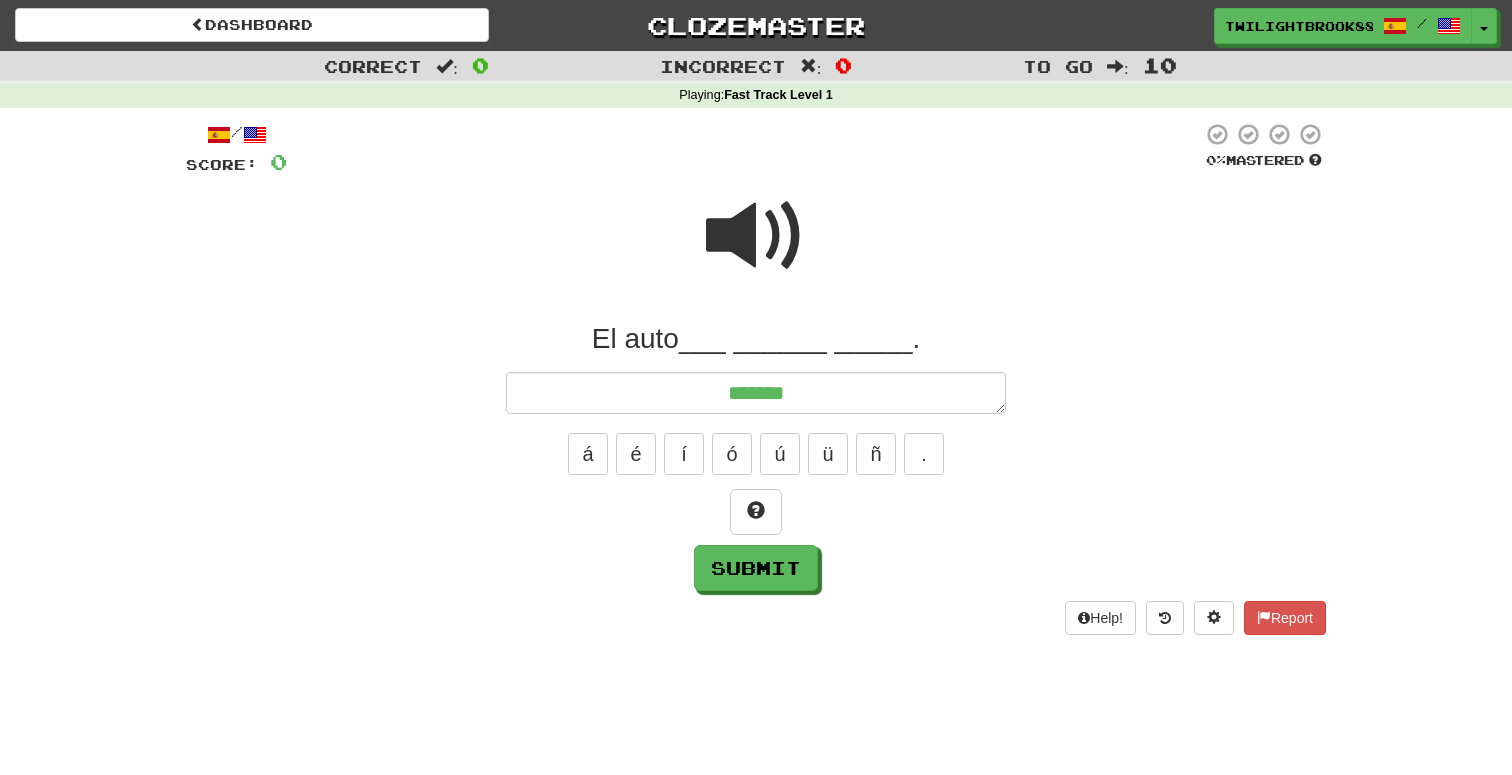type on "*" 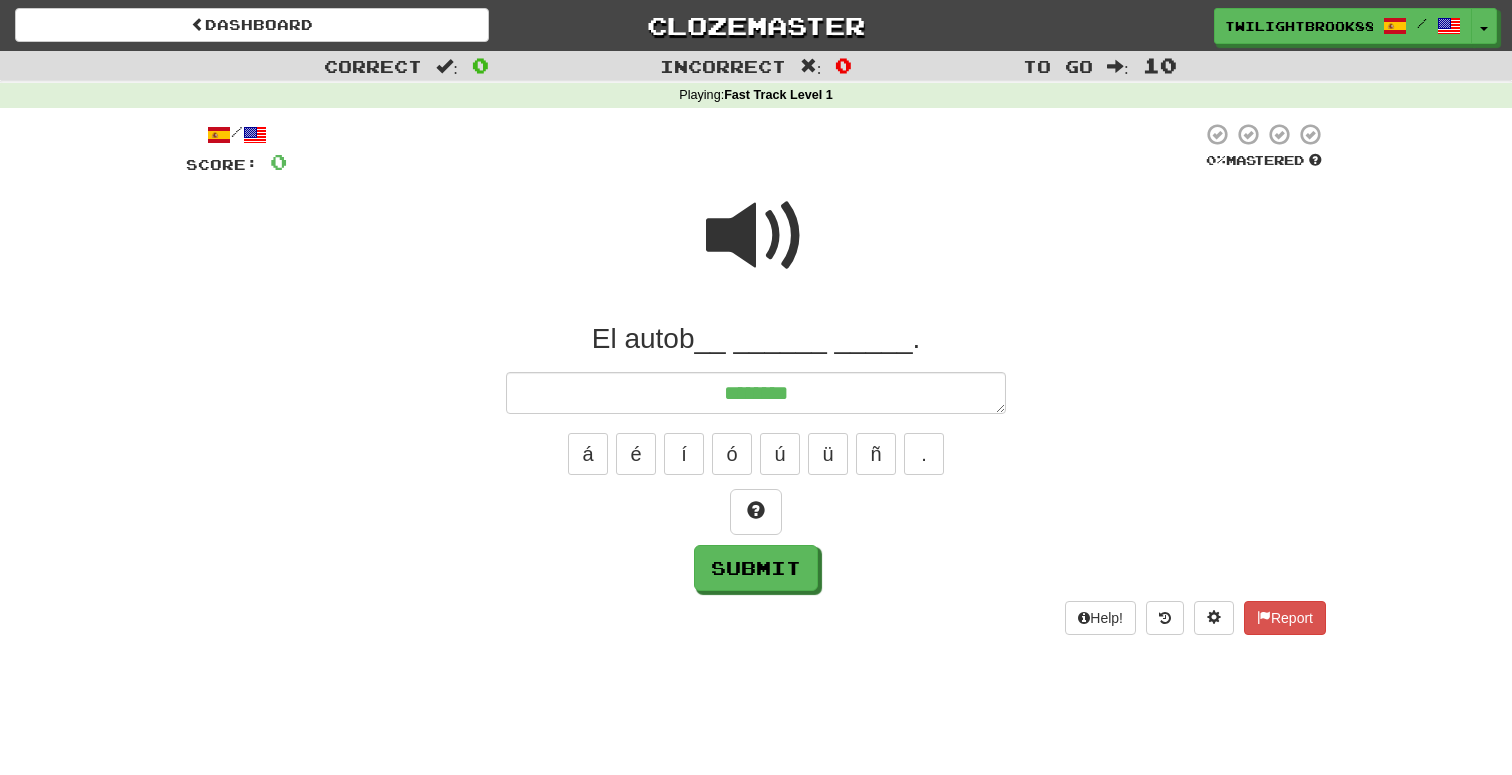 type on "*" 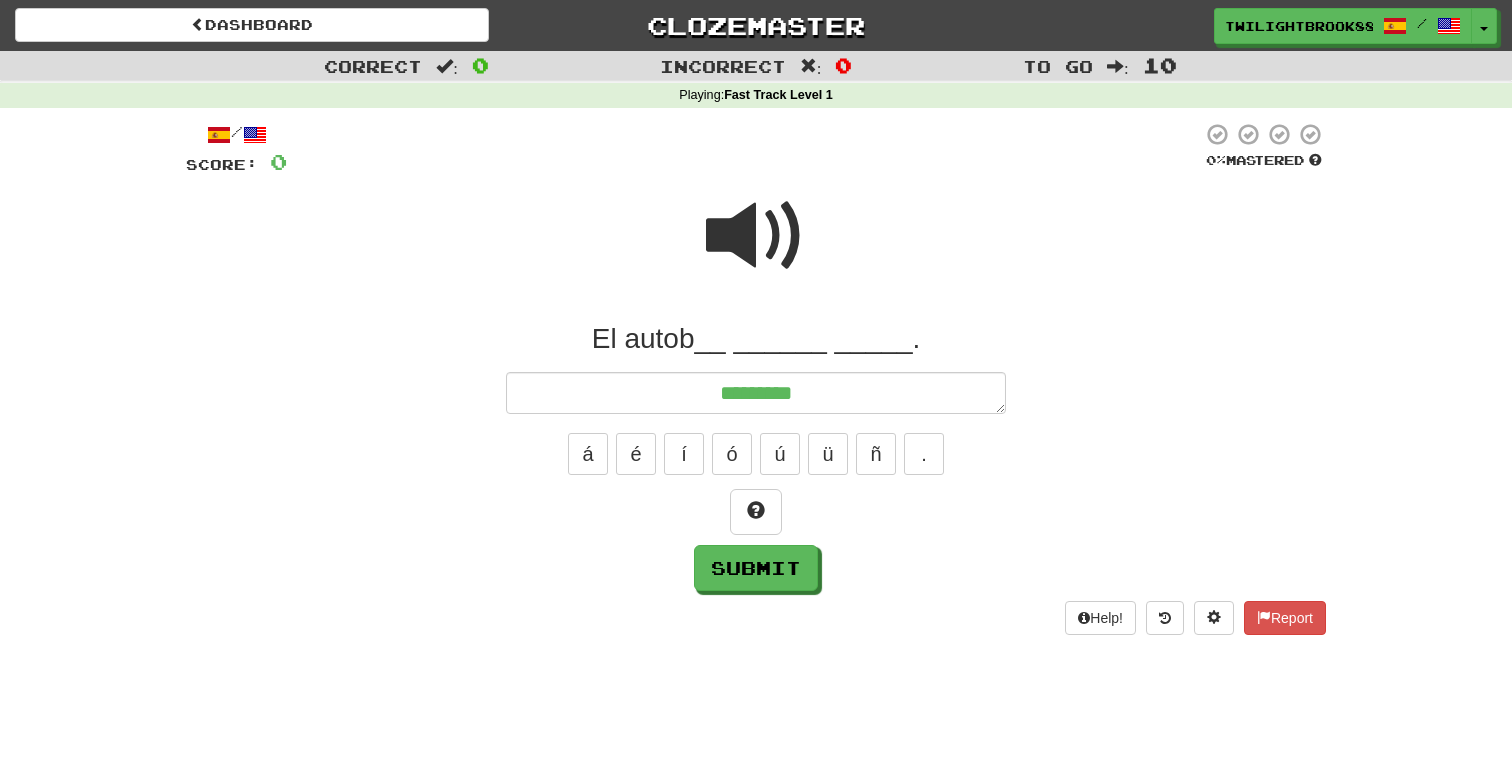 type on "*" 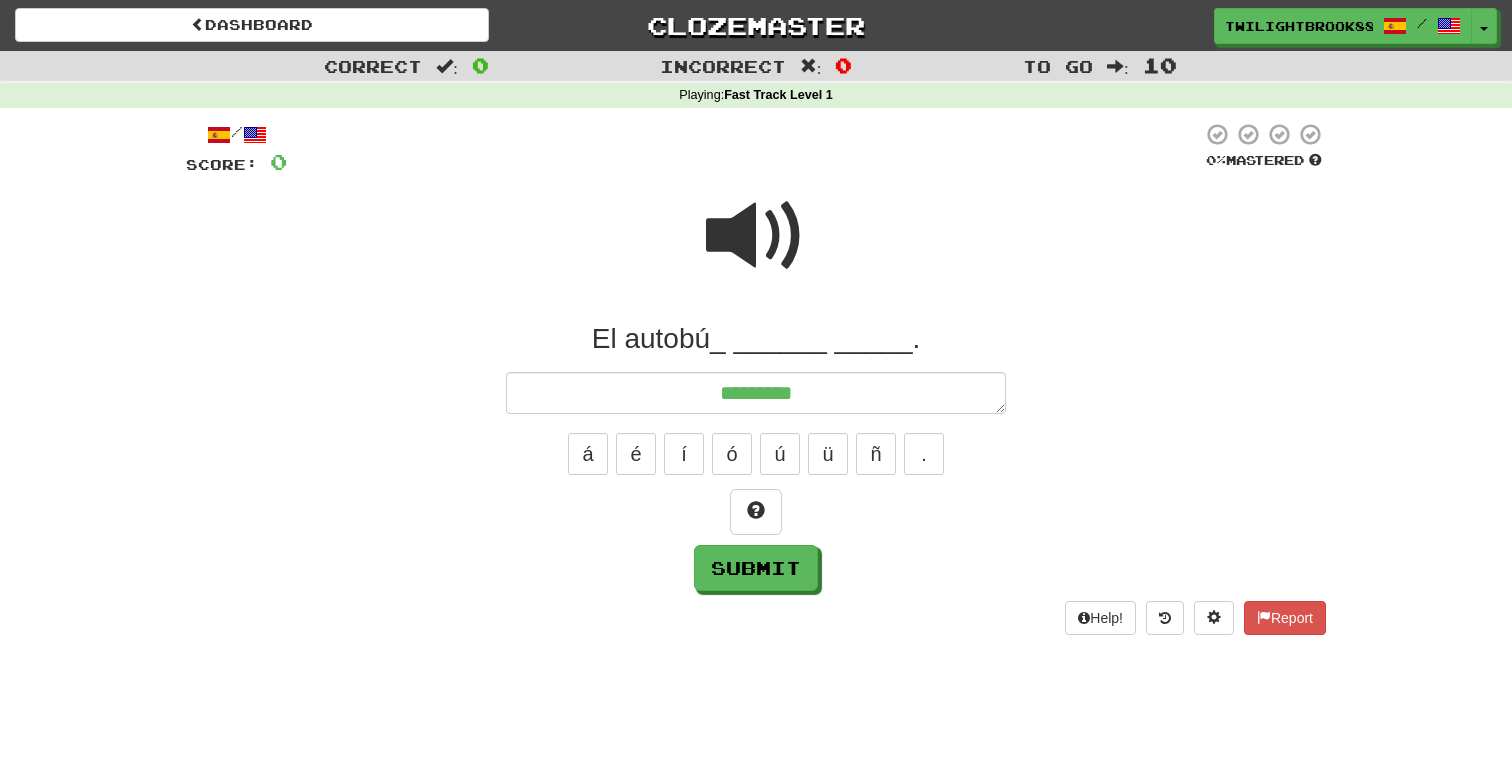 type on "*" 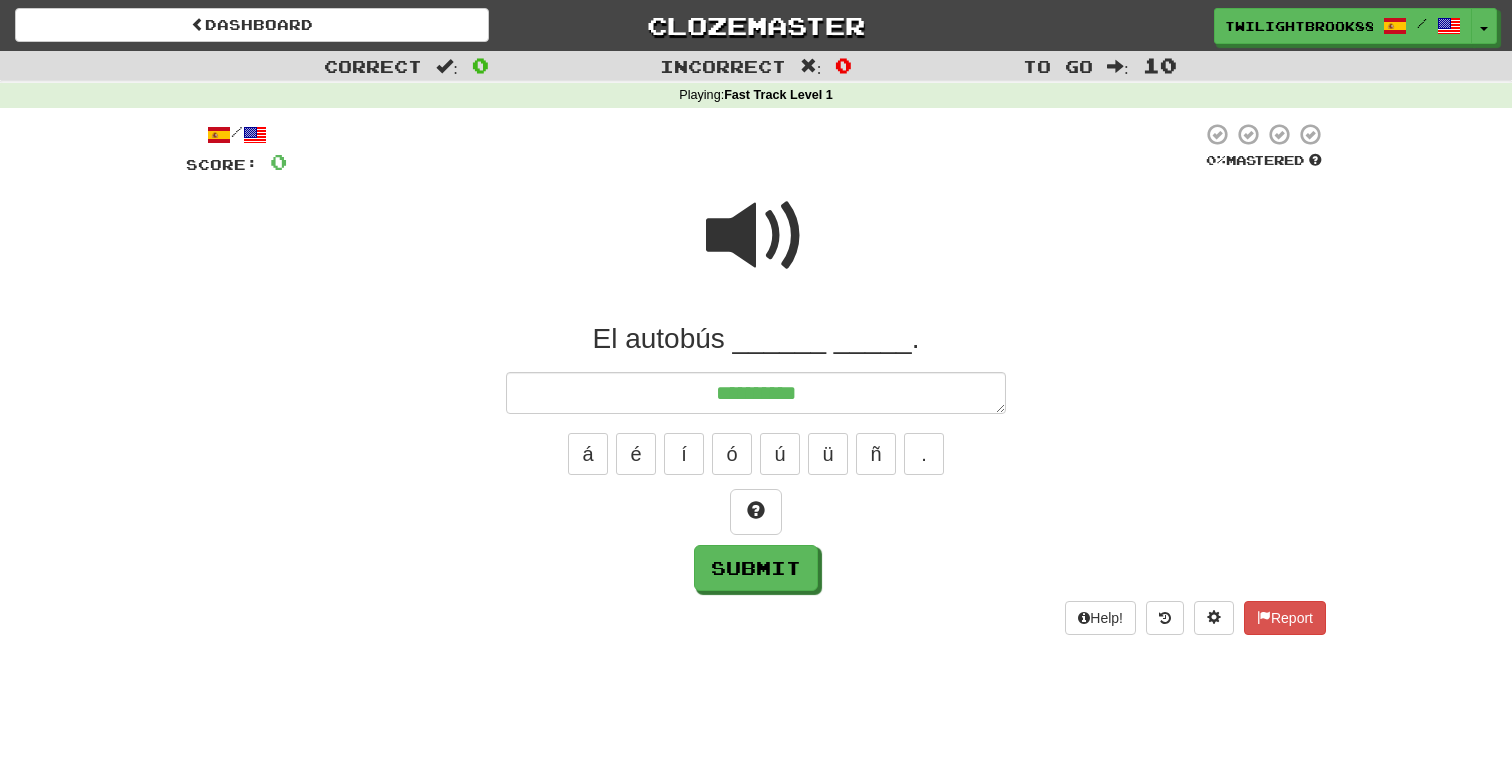 type on "*" 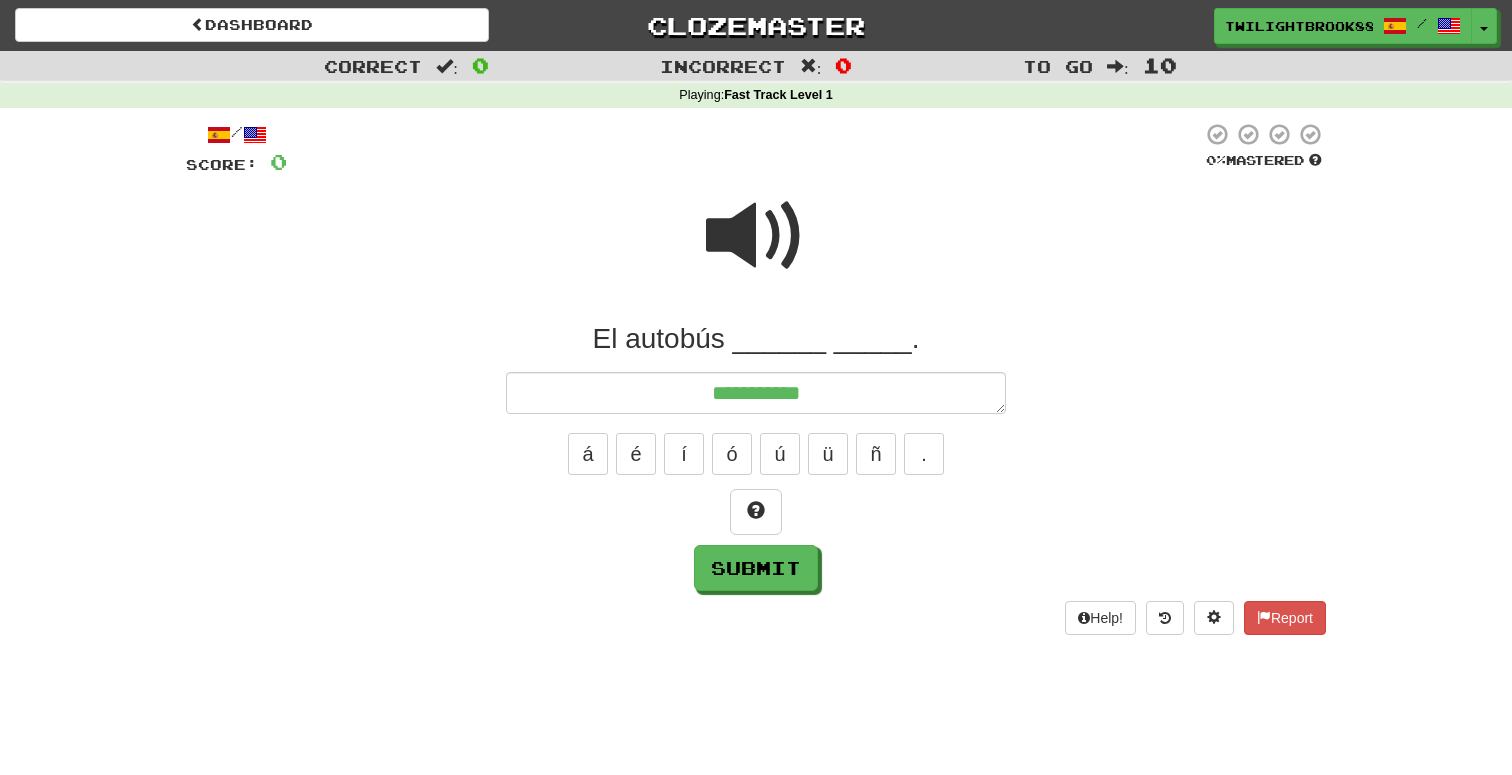 type on "*" 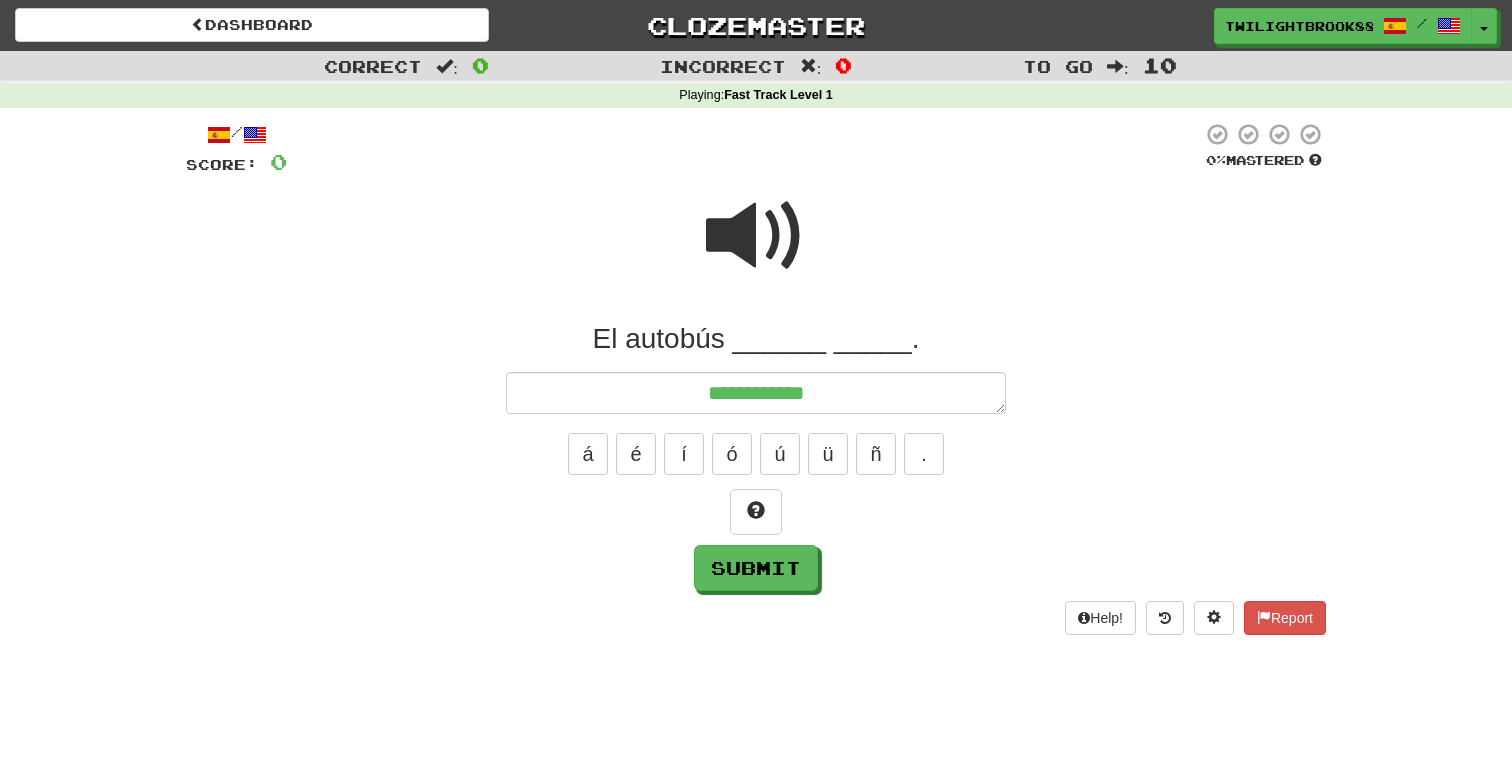 type on "*" 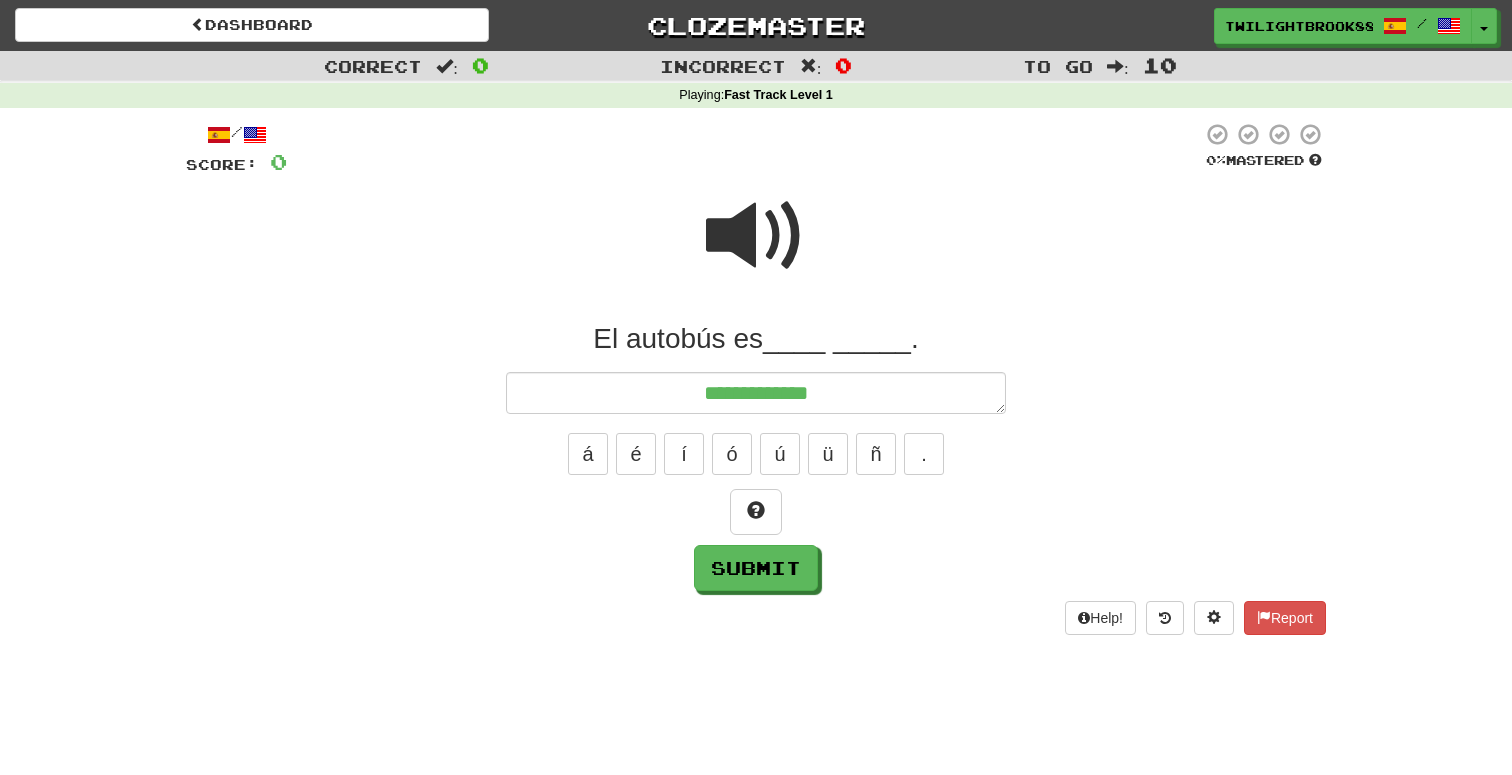 type on "*" 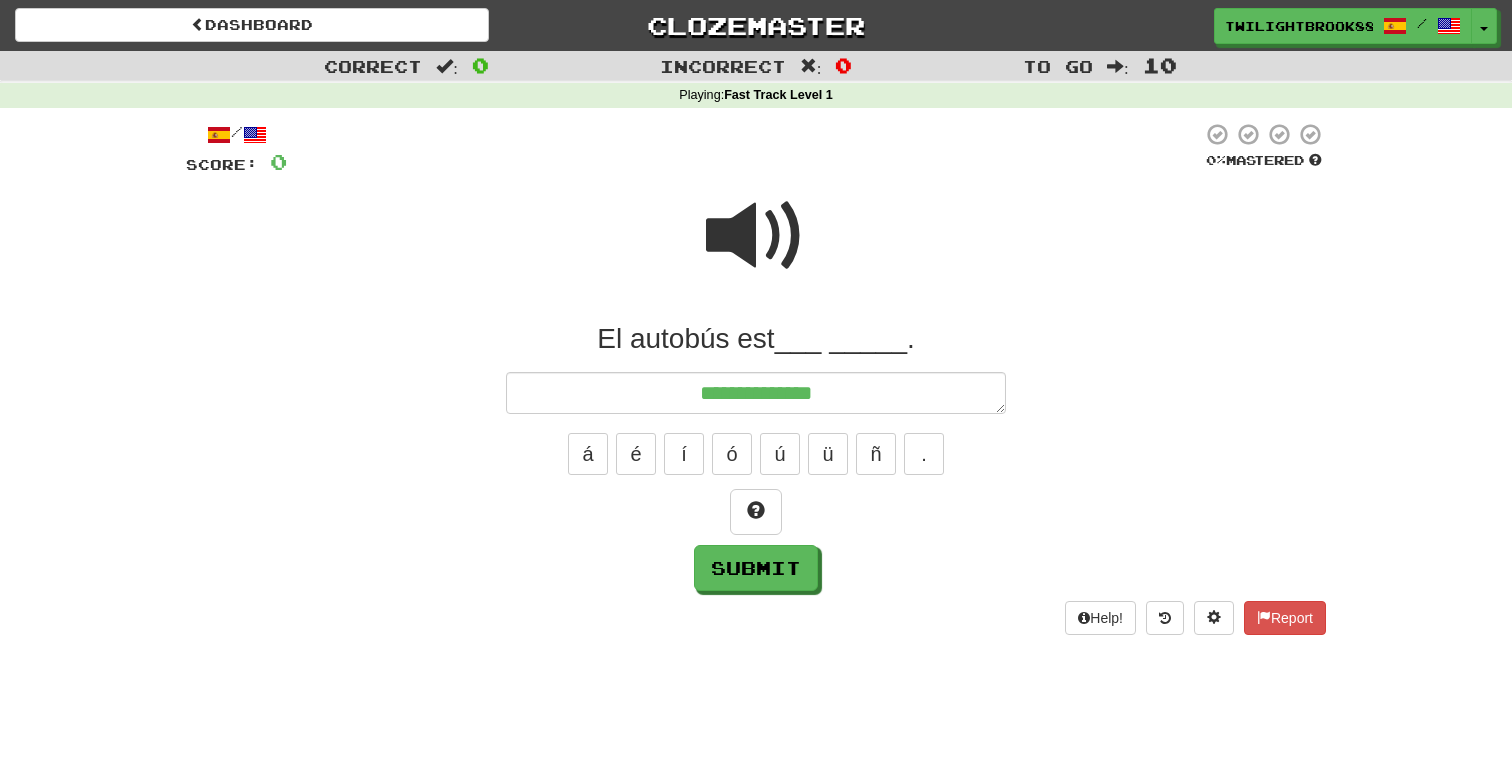 type on "*" 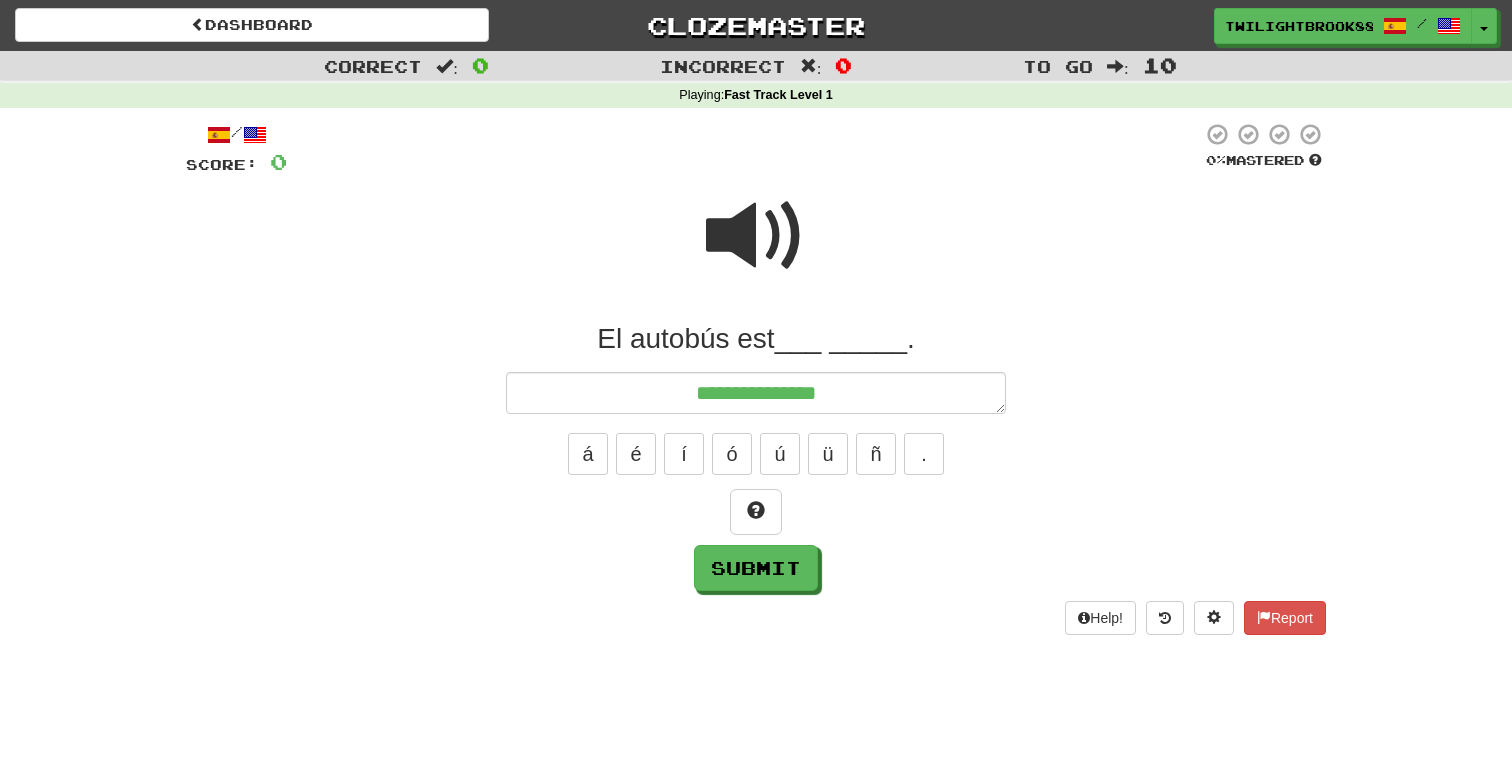 type on "*" 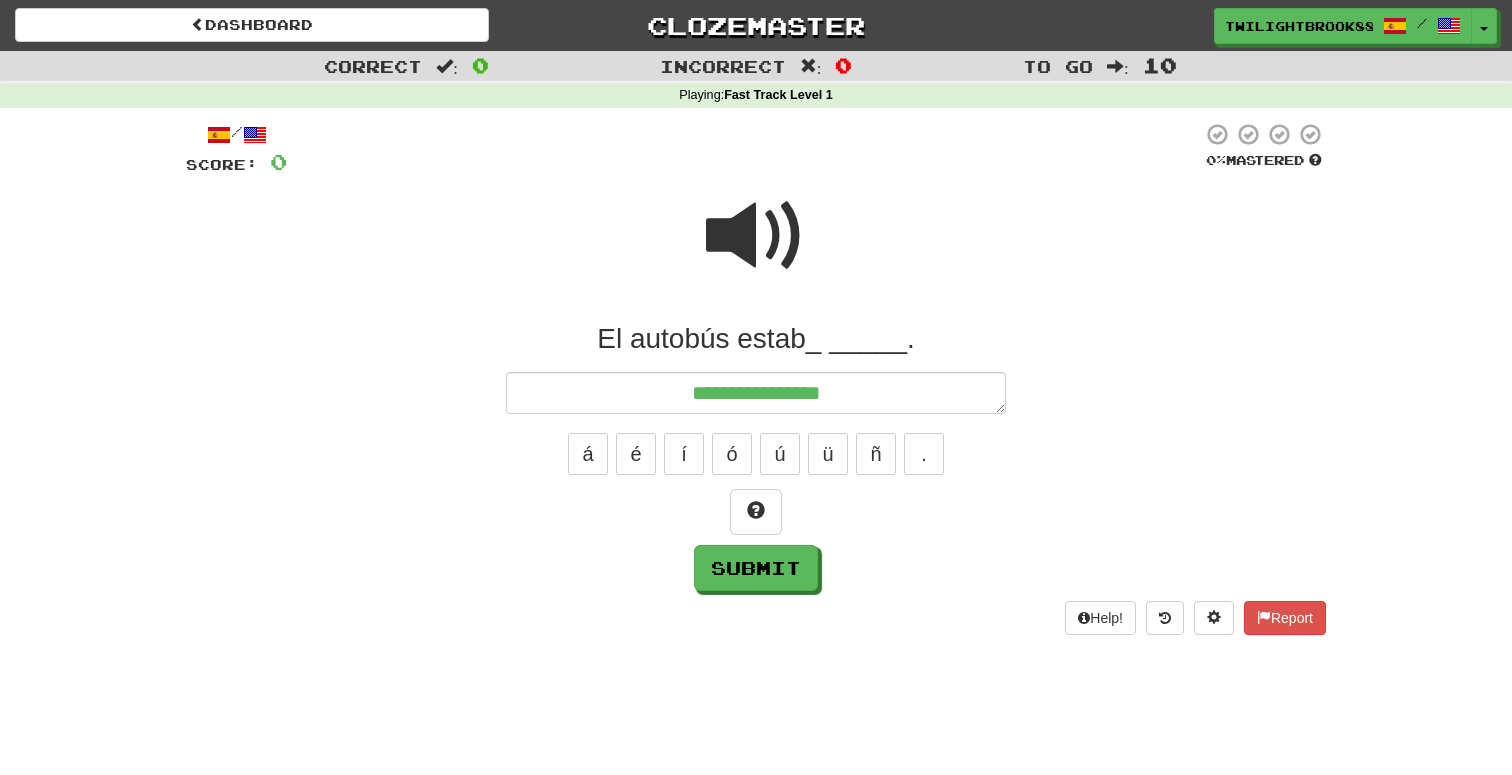 type on "*" 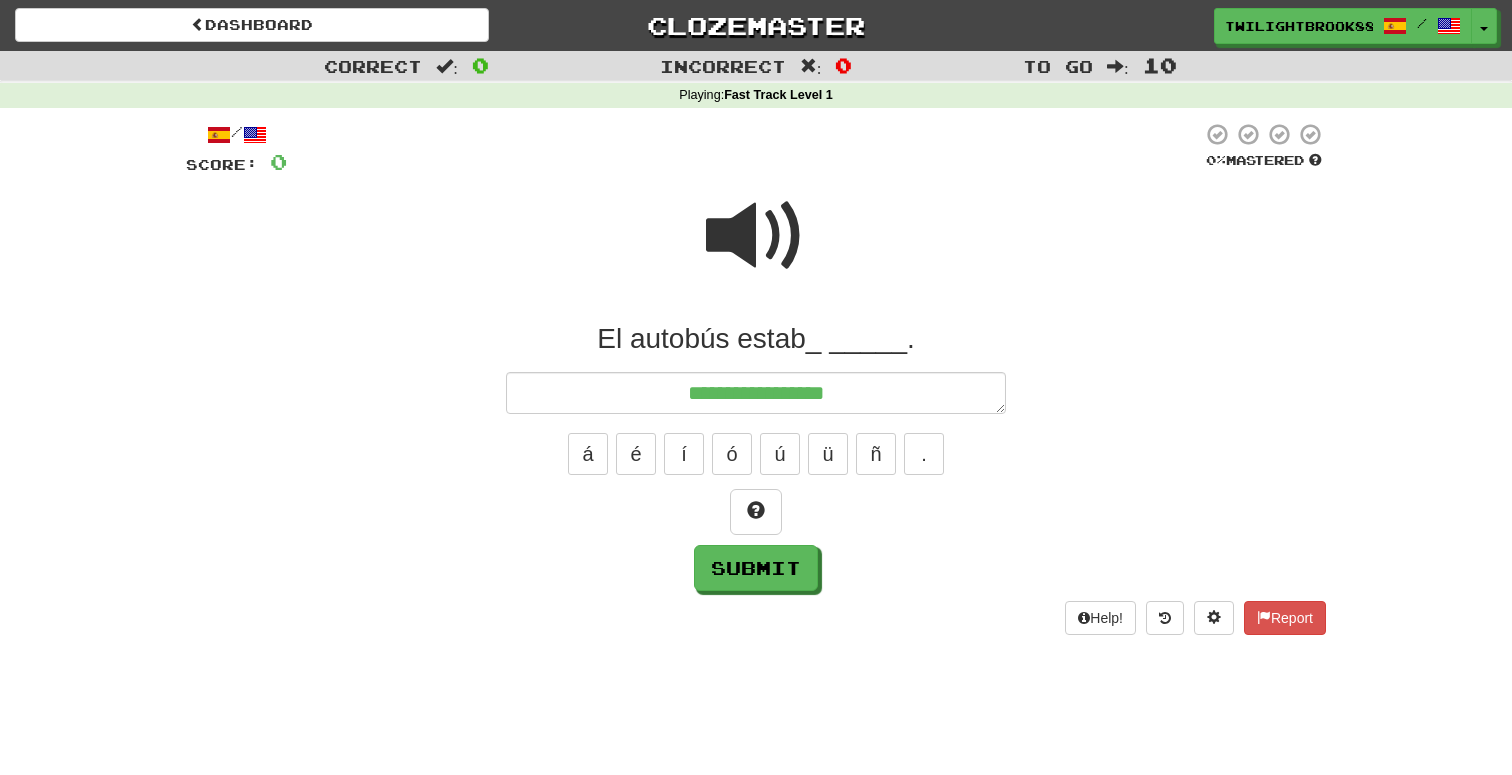 type on "*" 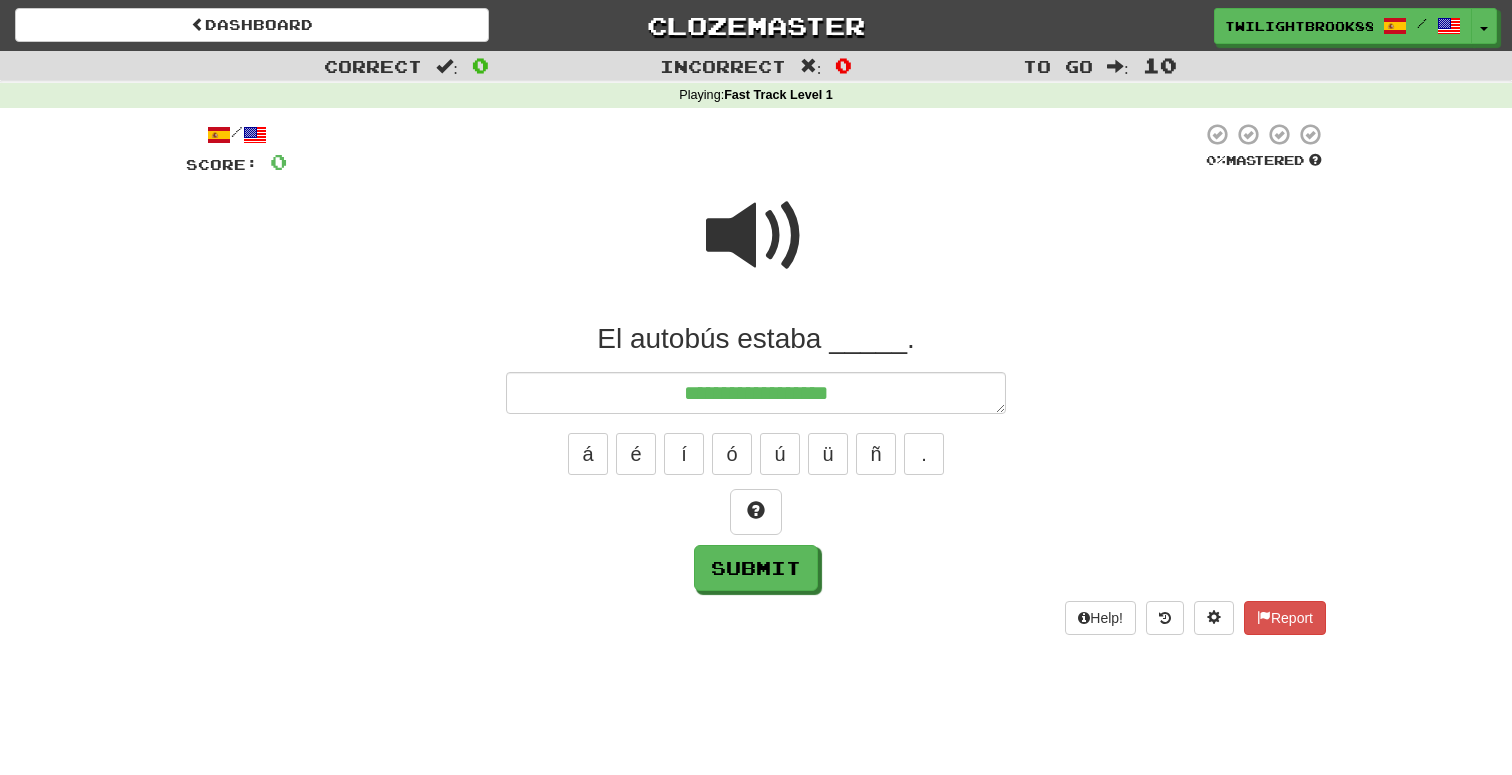 type on "*" 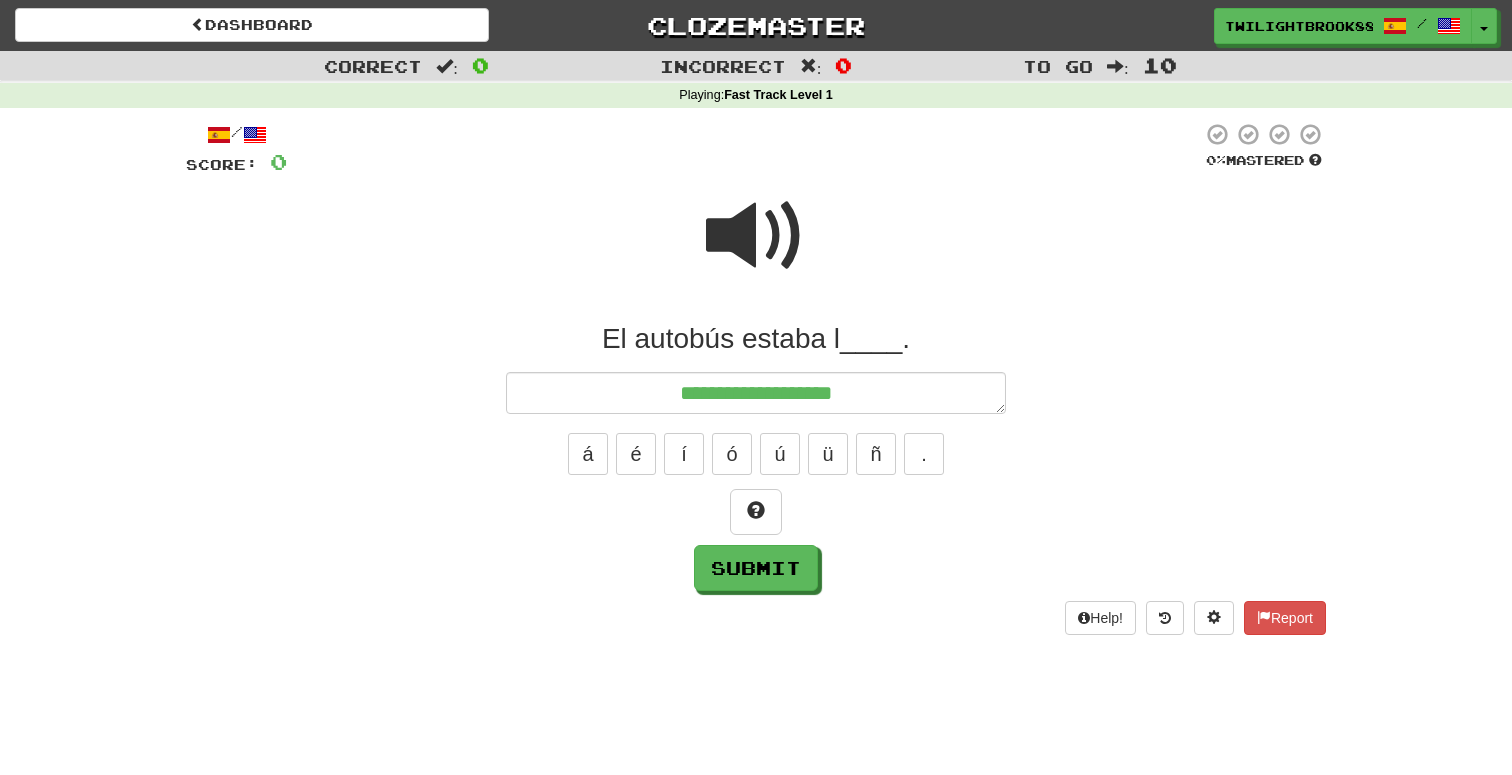 type on "*" 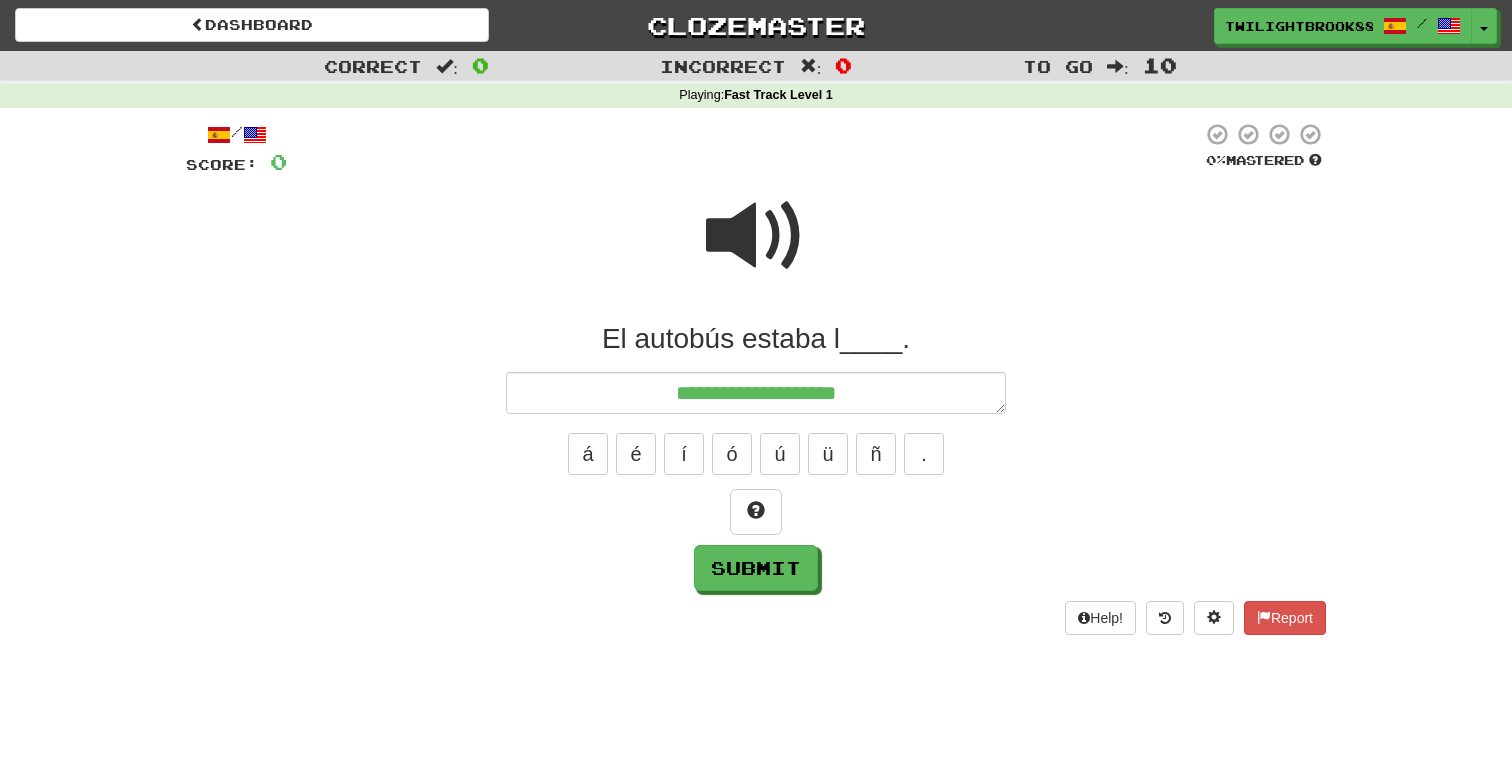 type on "**********" 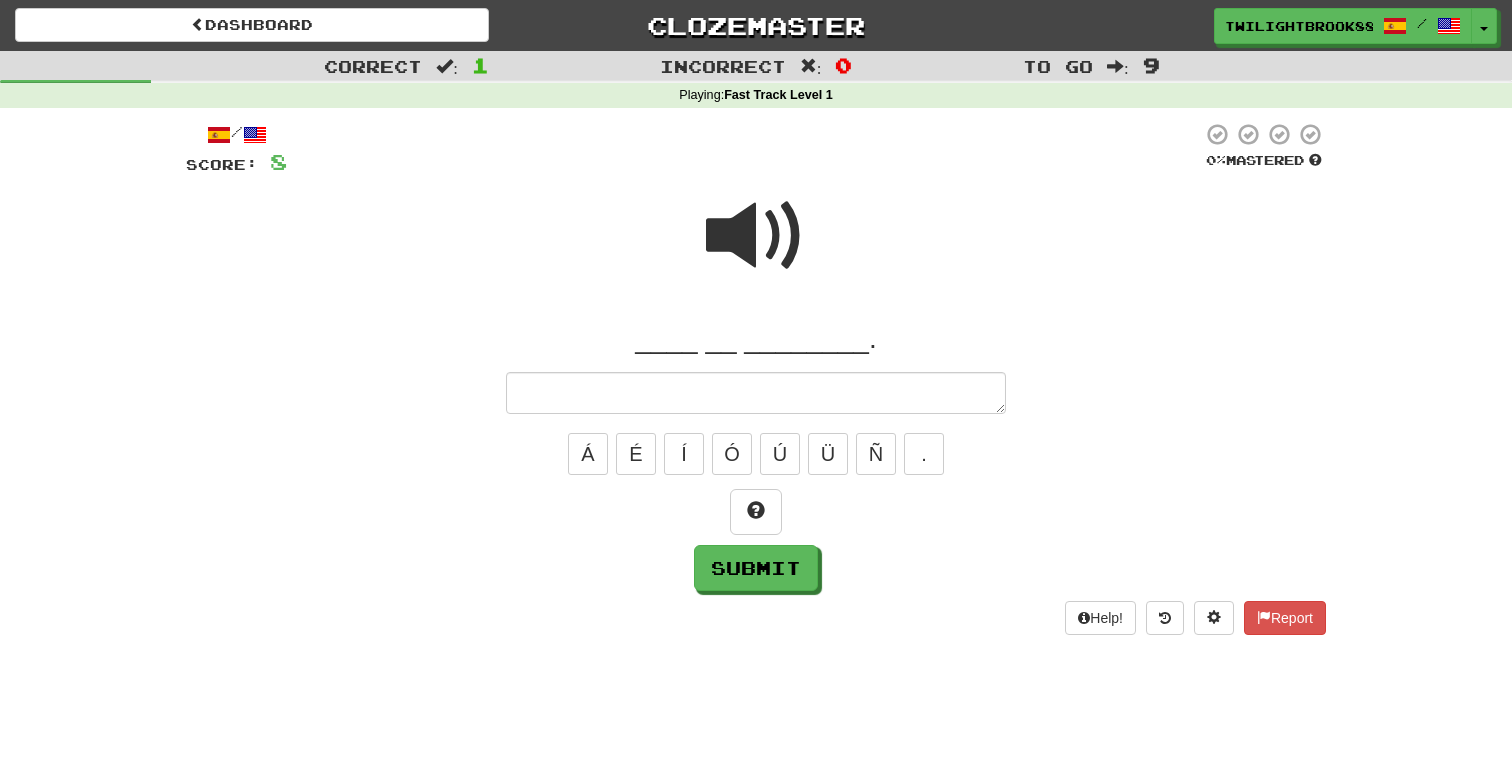 type on "*" 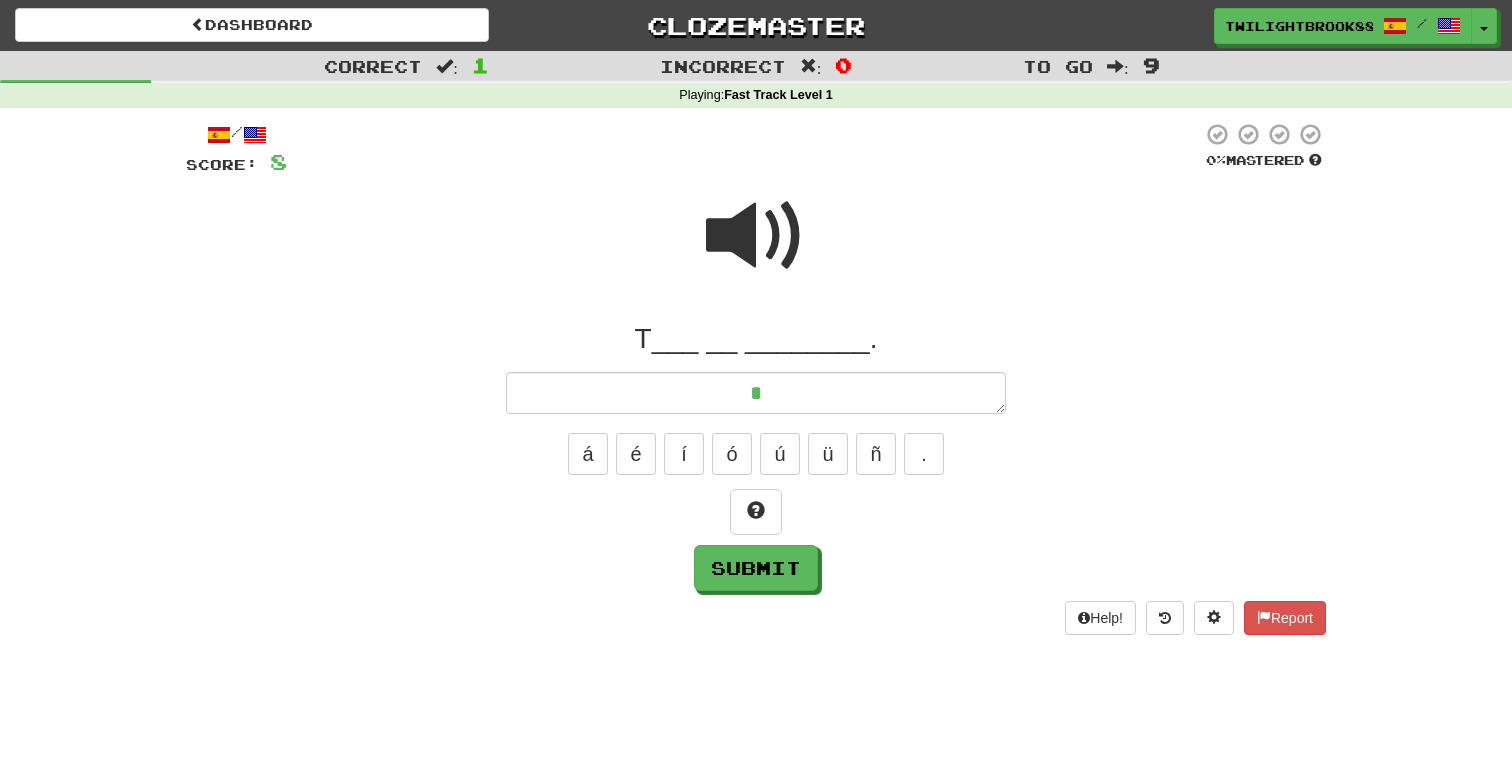 type on "*" 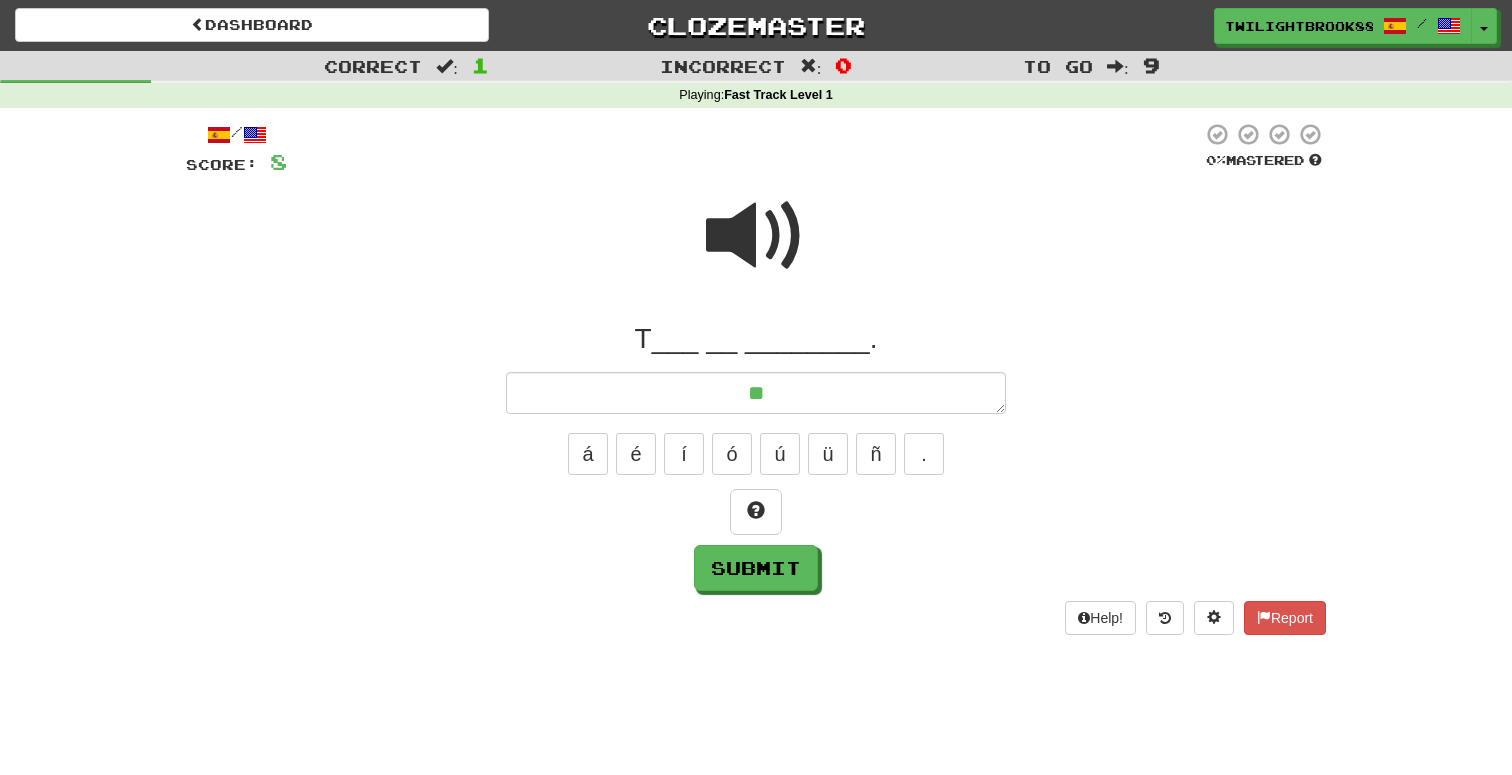 type on "*" 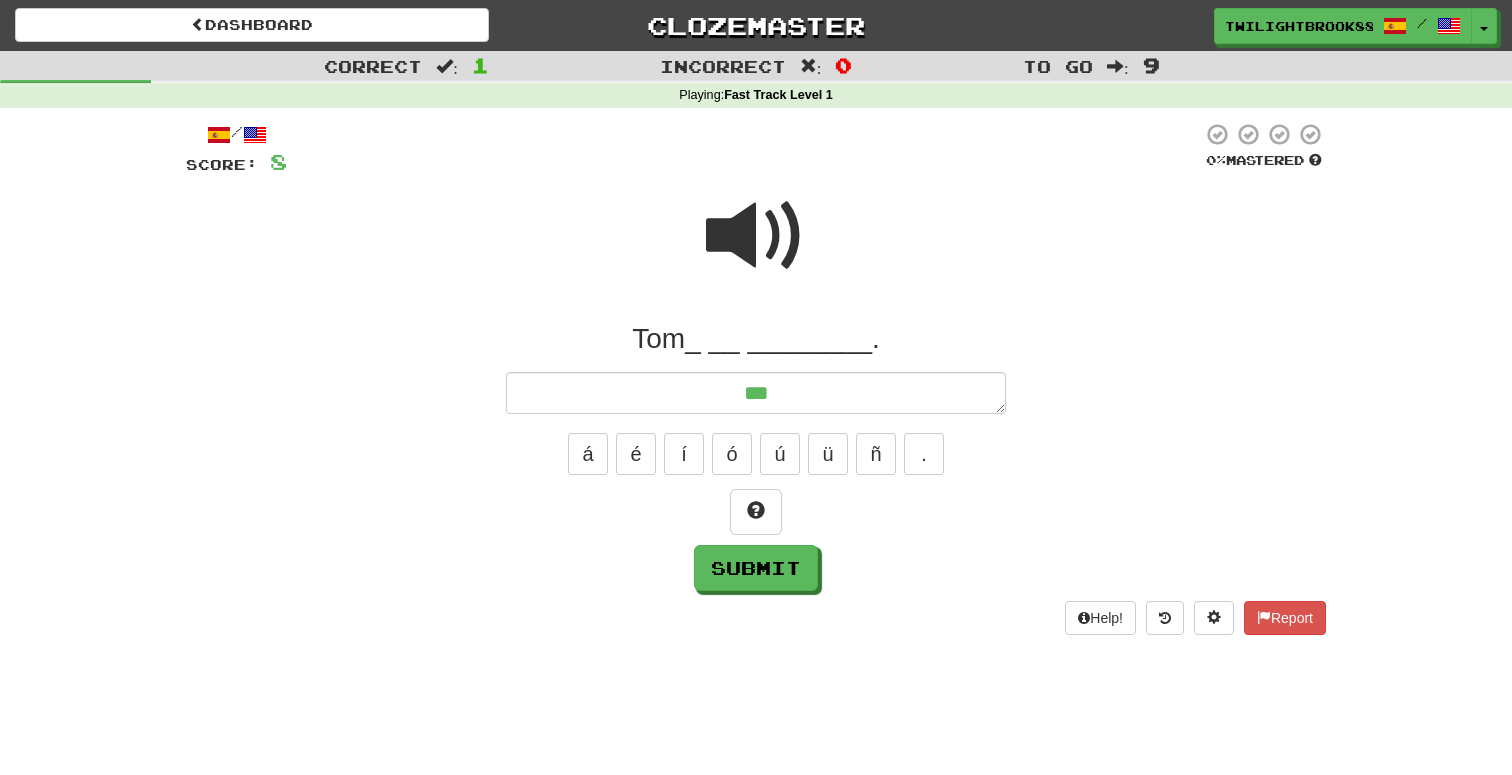 type on "*" 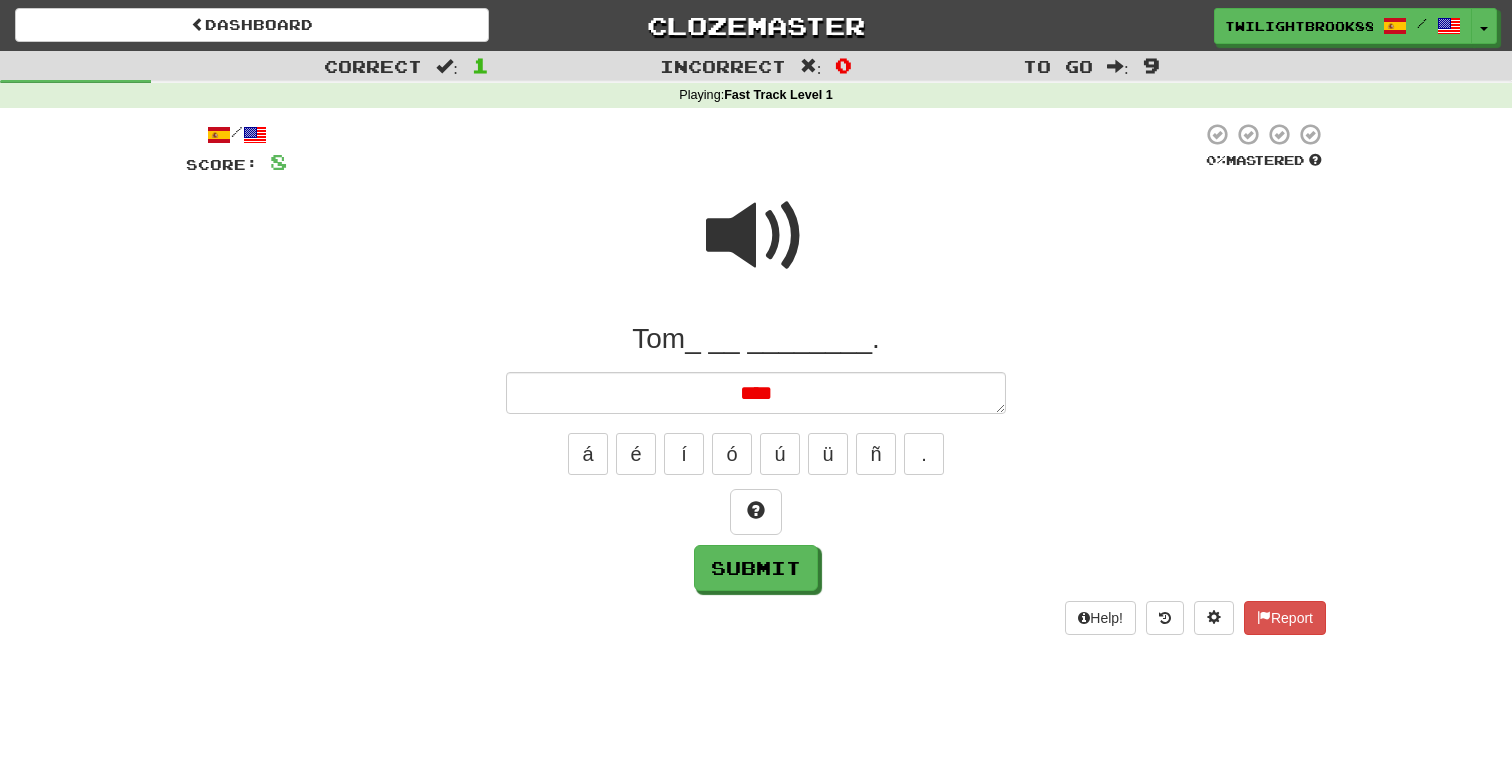type on "*" 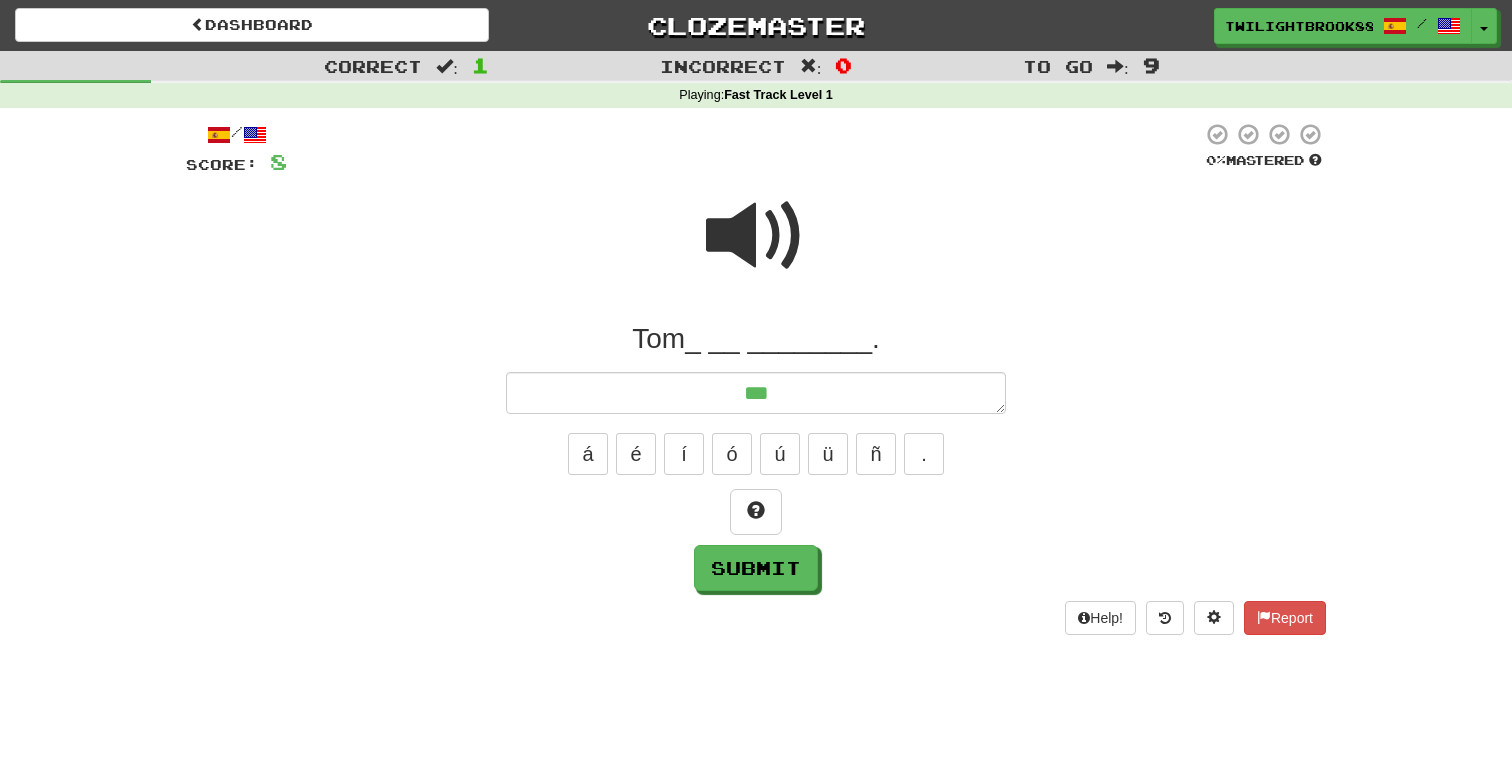 type on "***" 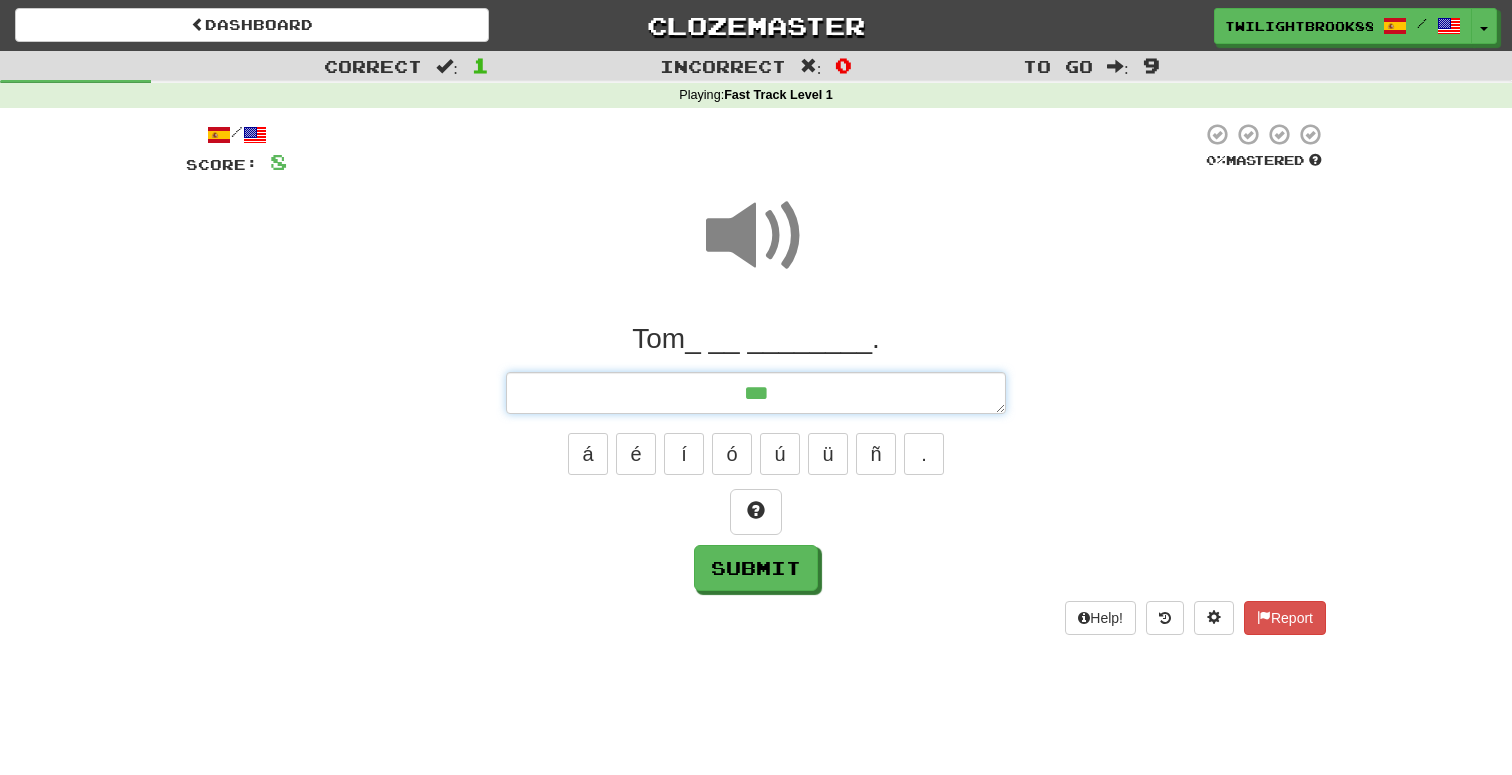 click on "***" at bounding box center [756, 393] 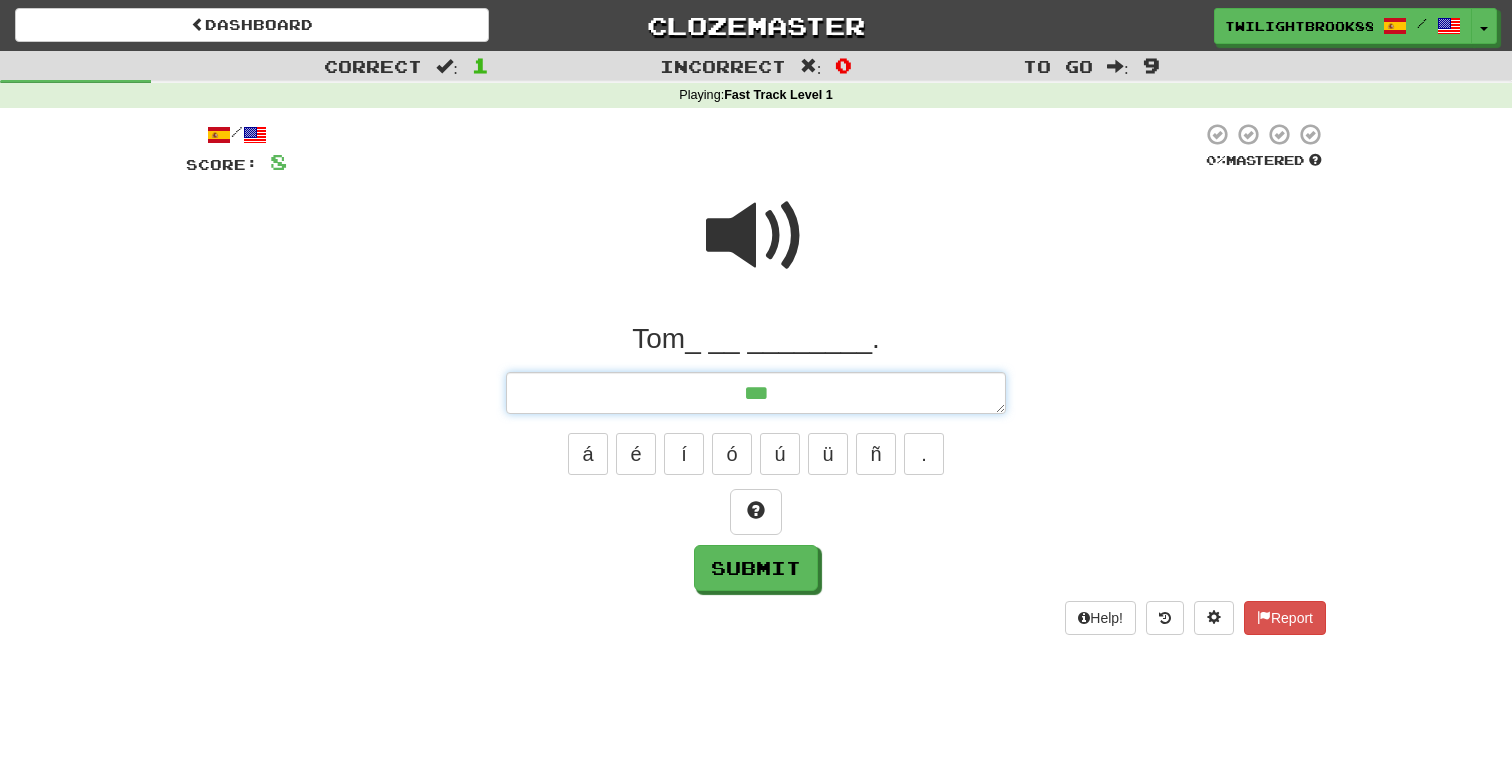 type on "*" 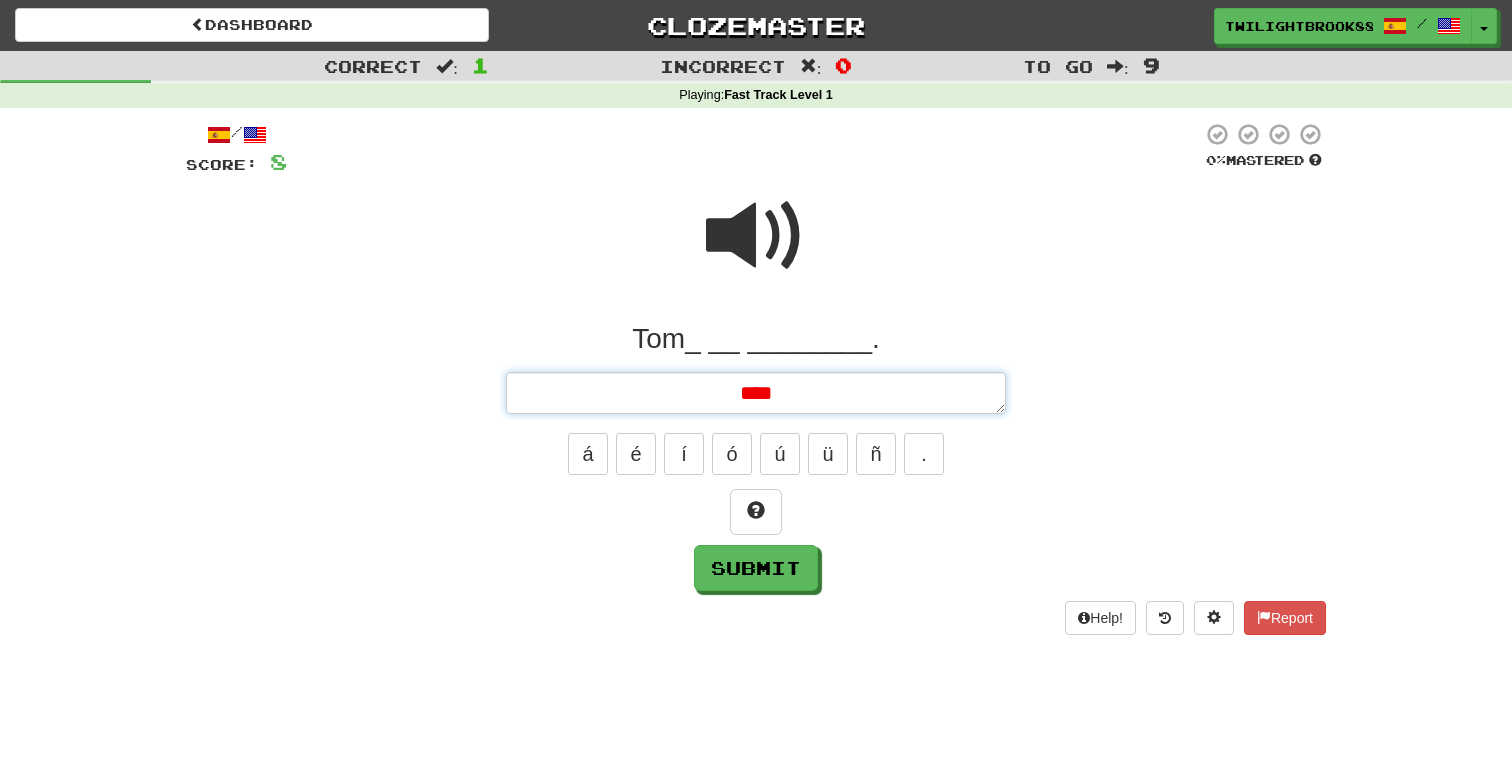 type on "*" 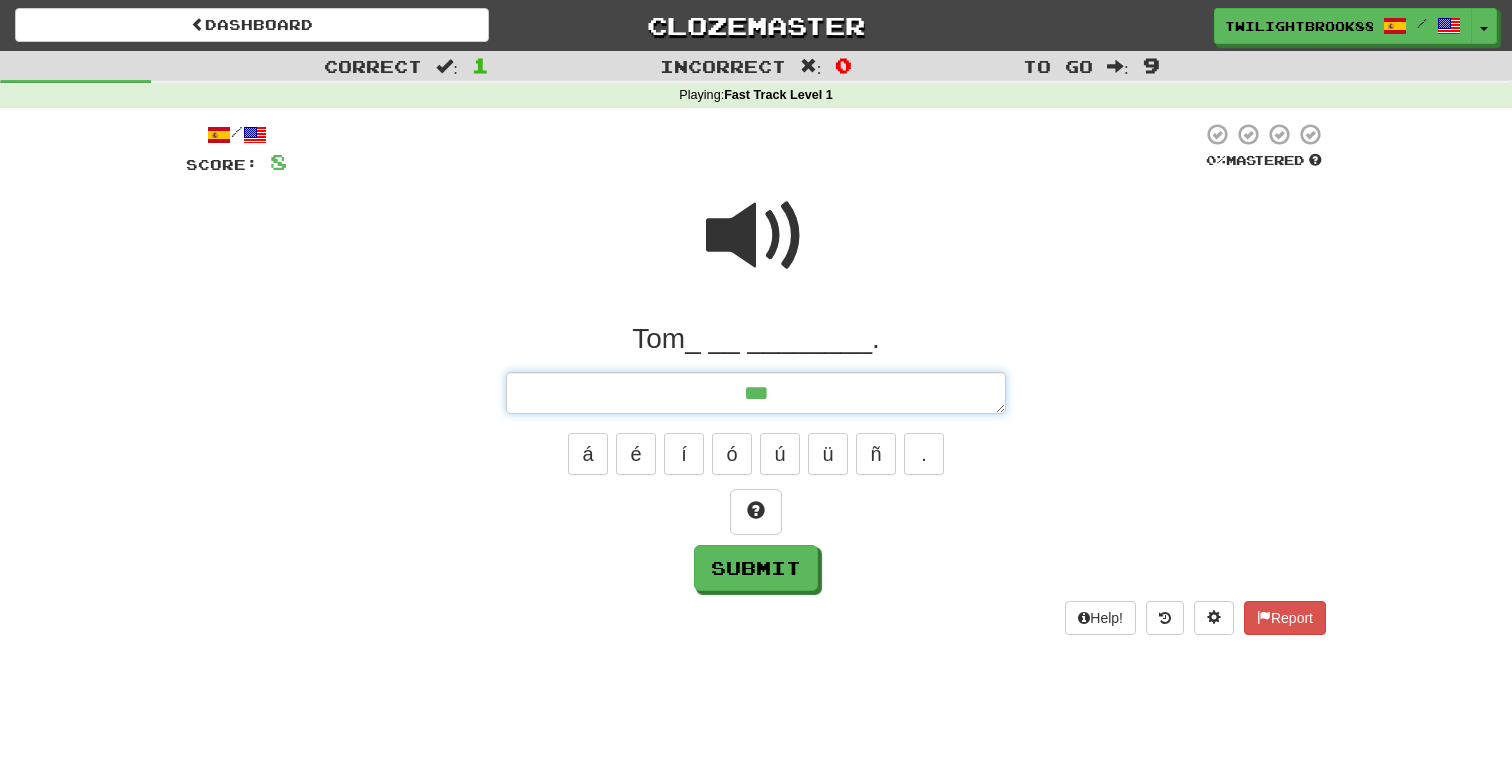 type on "*" 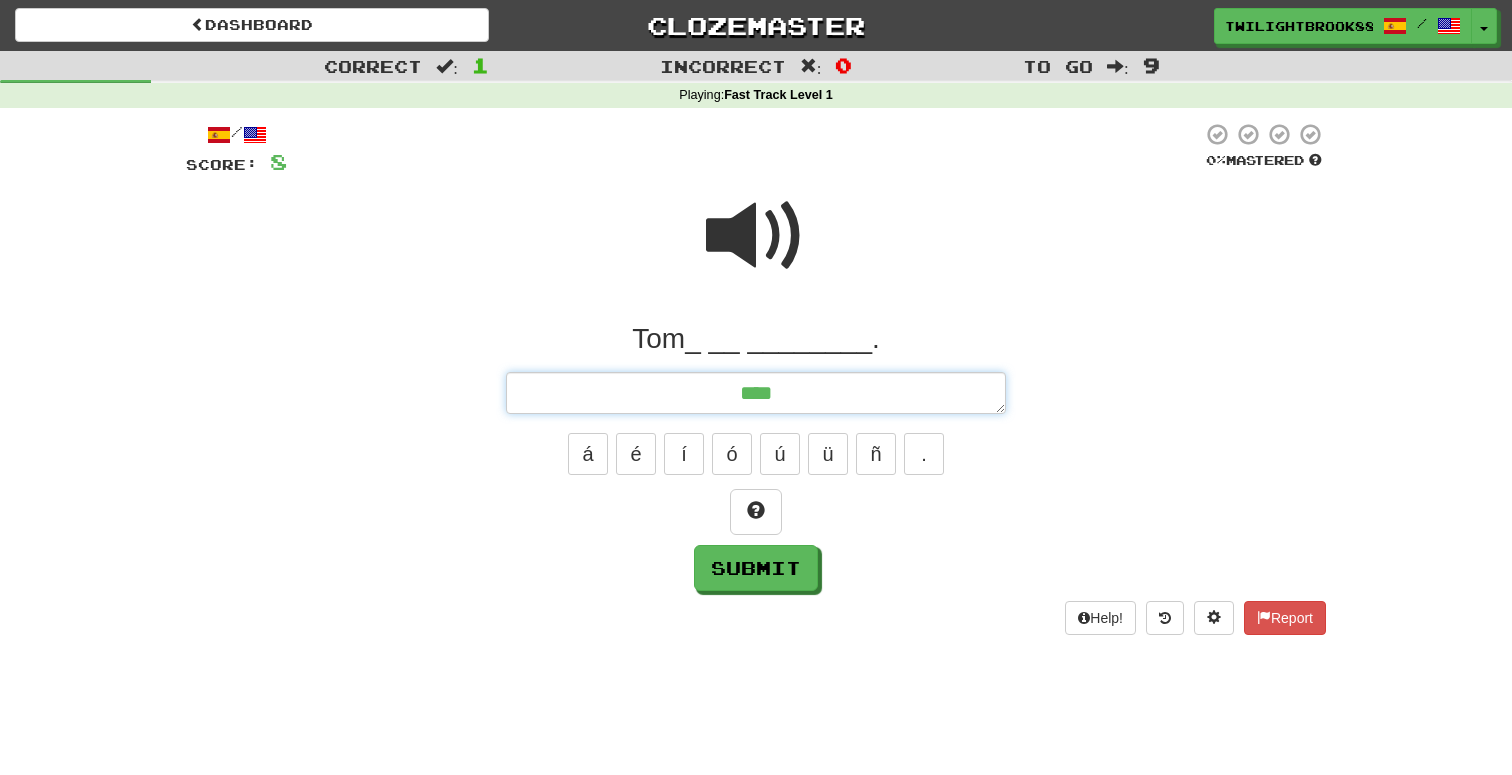 type on "*" 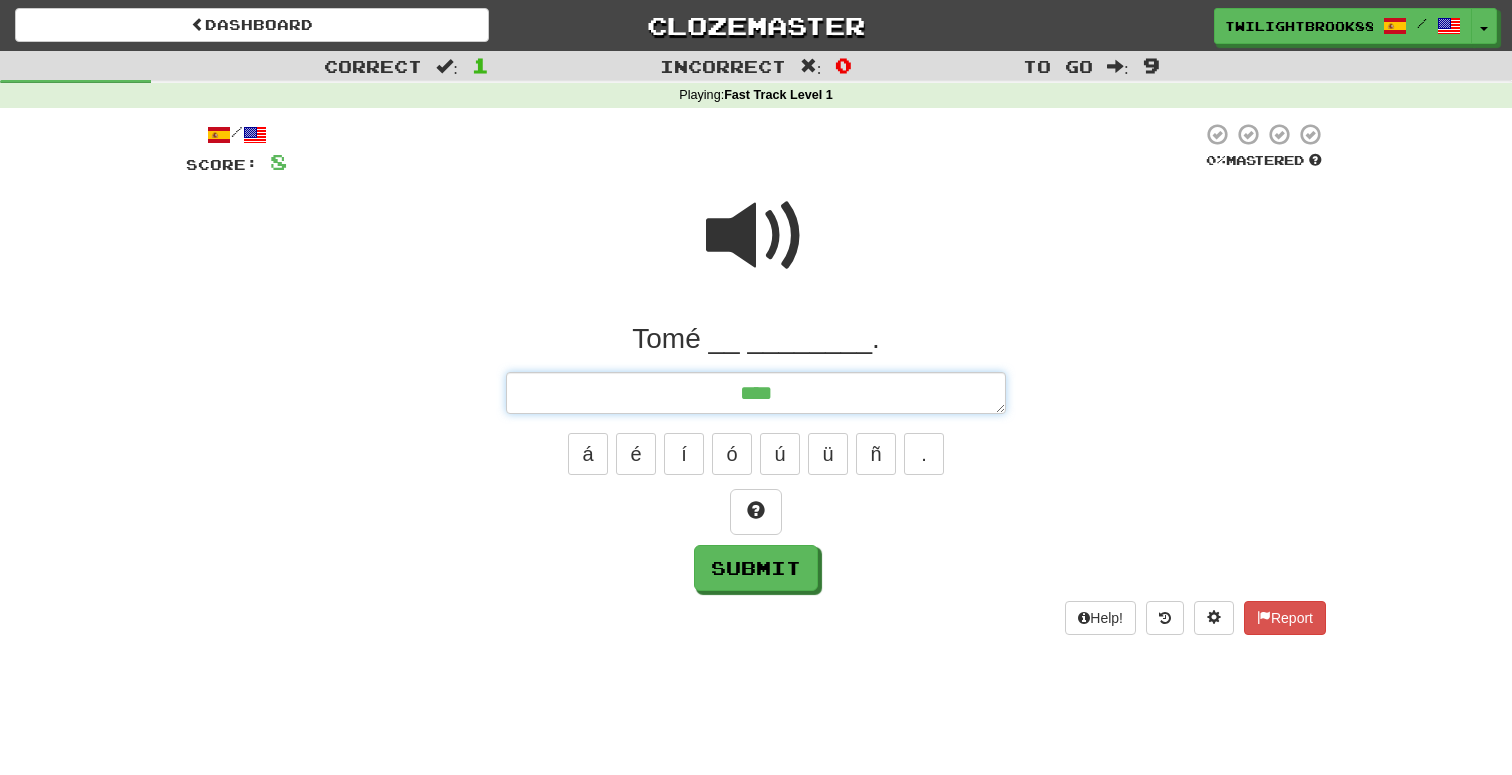 type on "*" 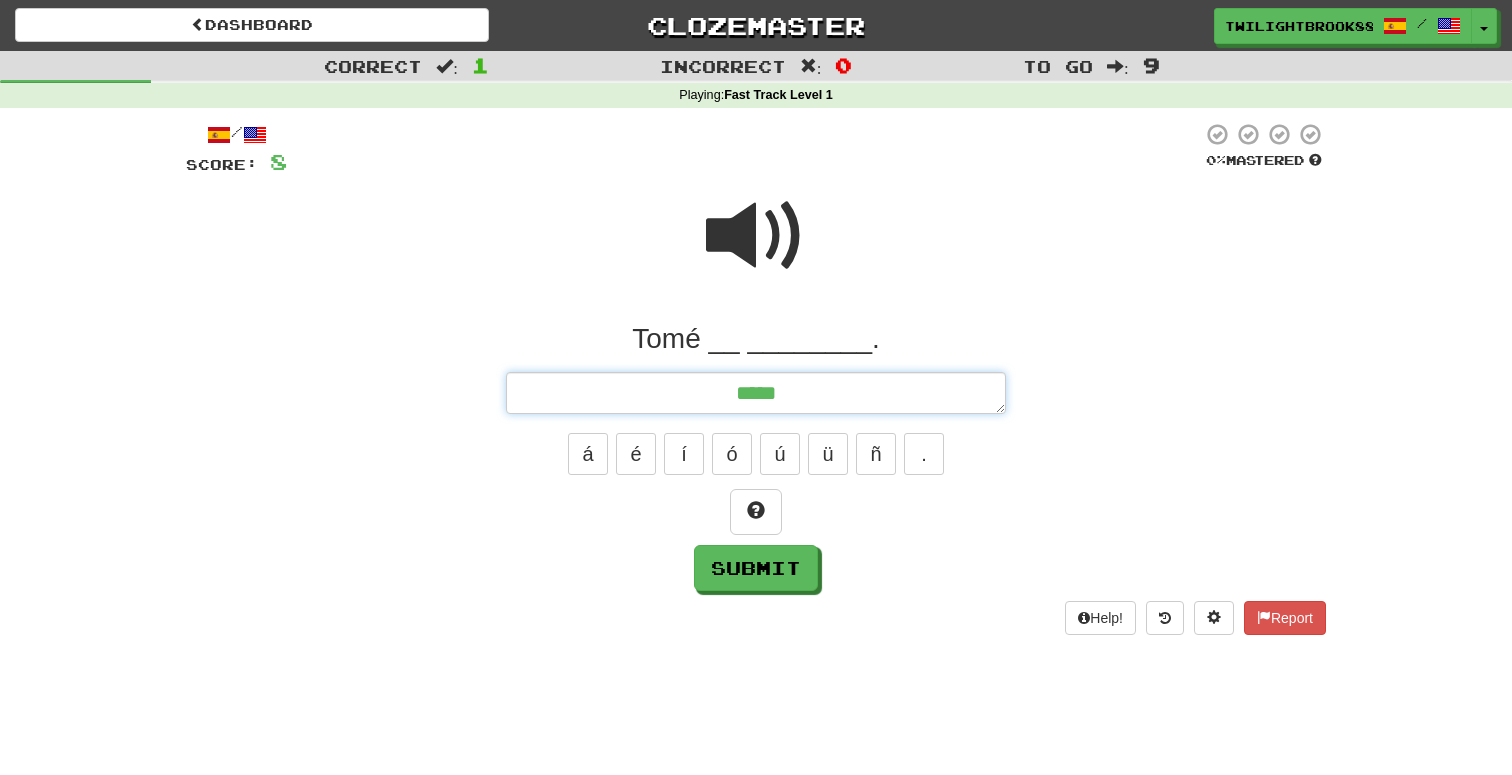 type on "*" 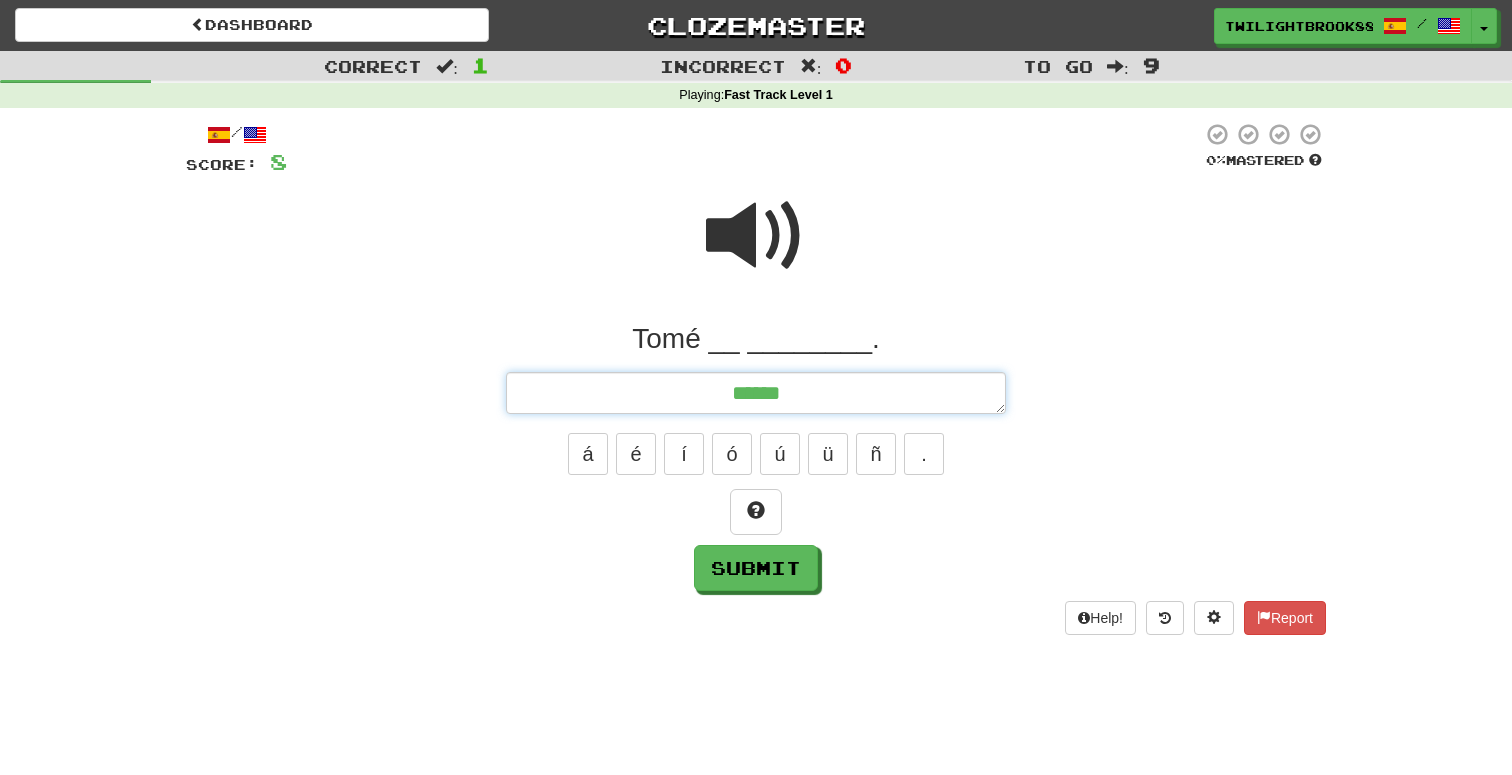 type on "*******" 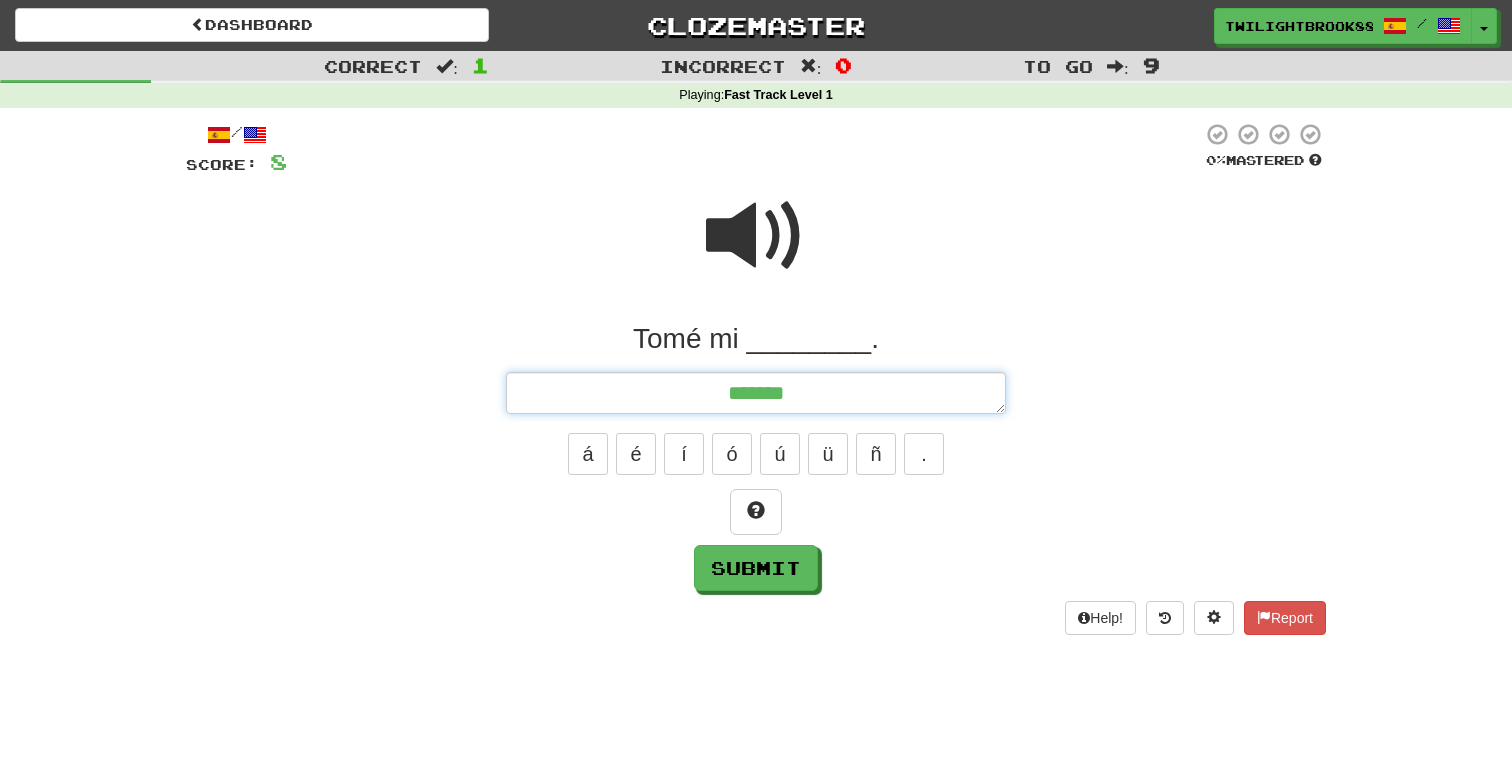 type on "*" 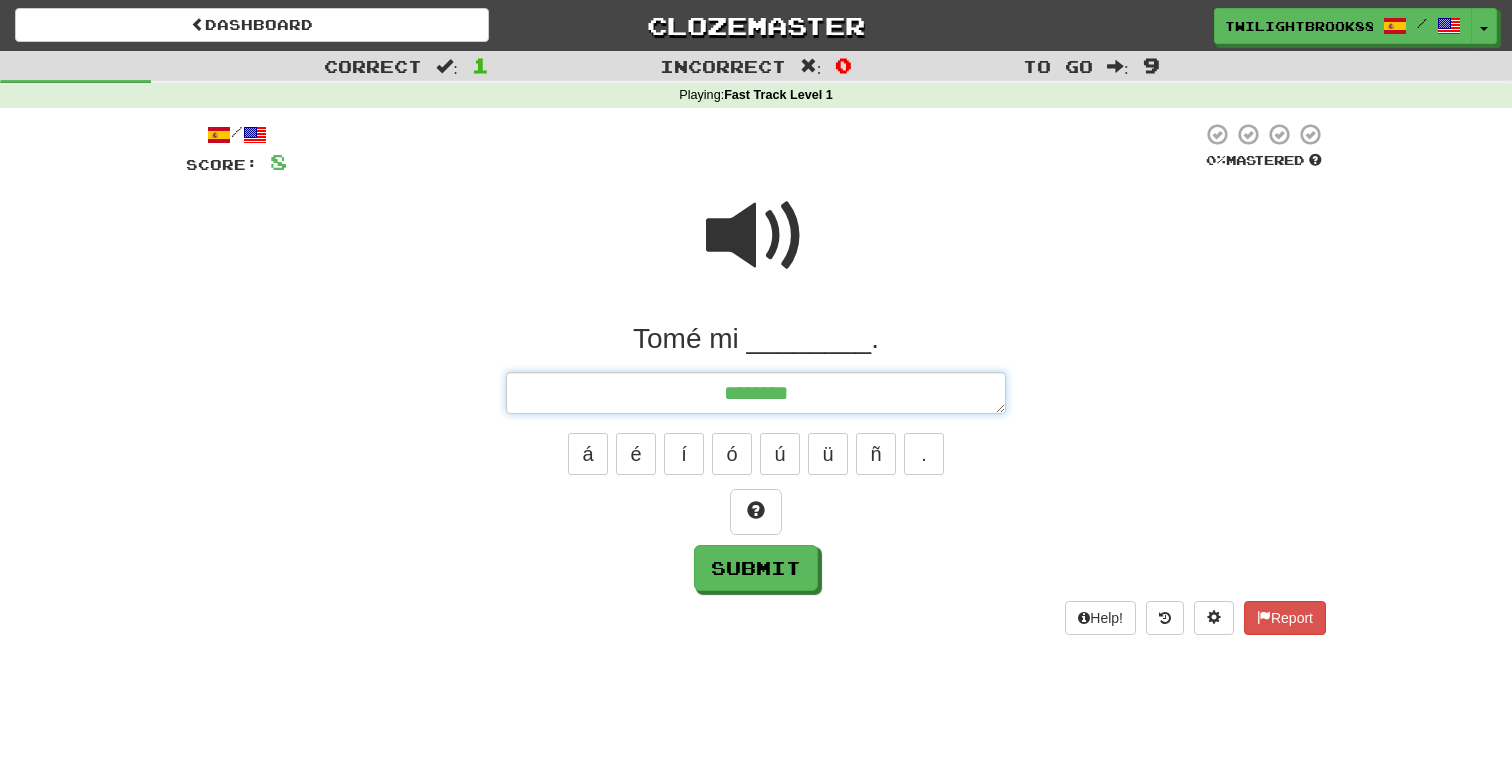 type on "*" 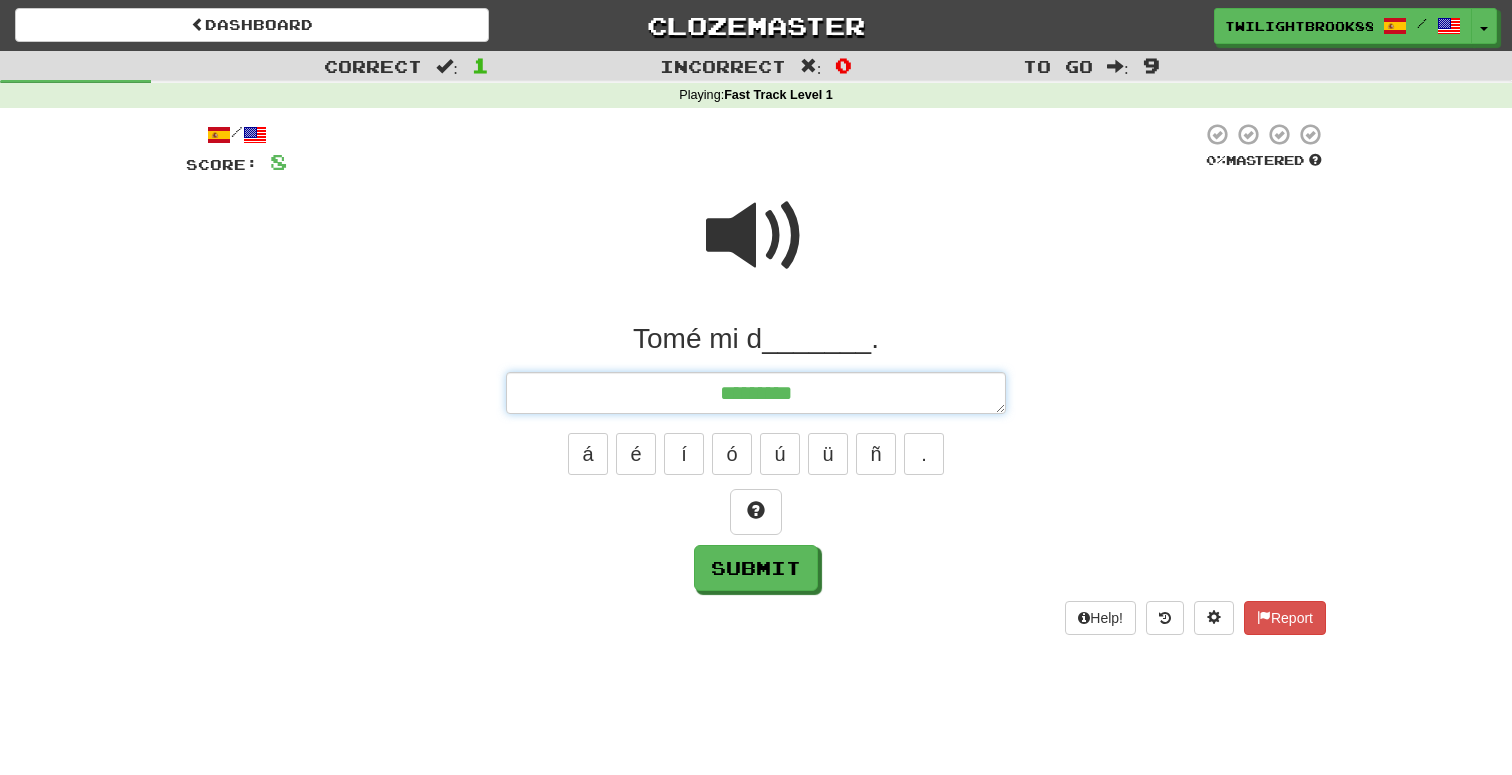 type on "*" 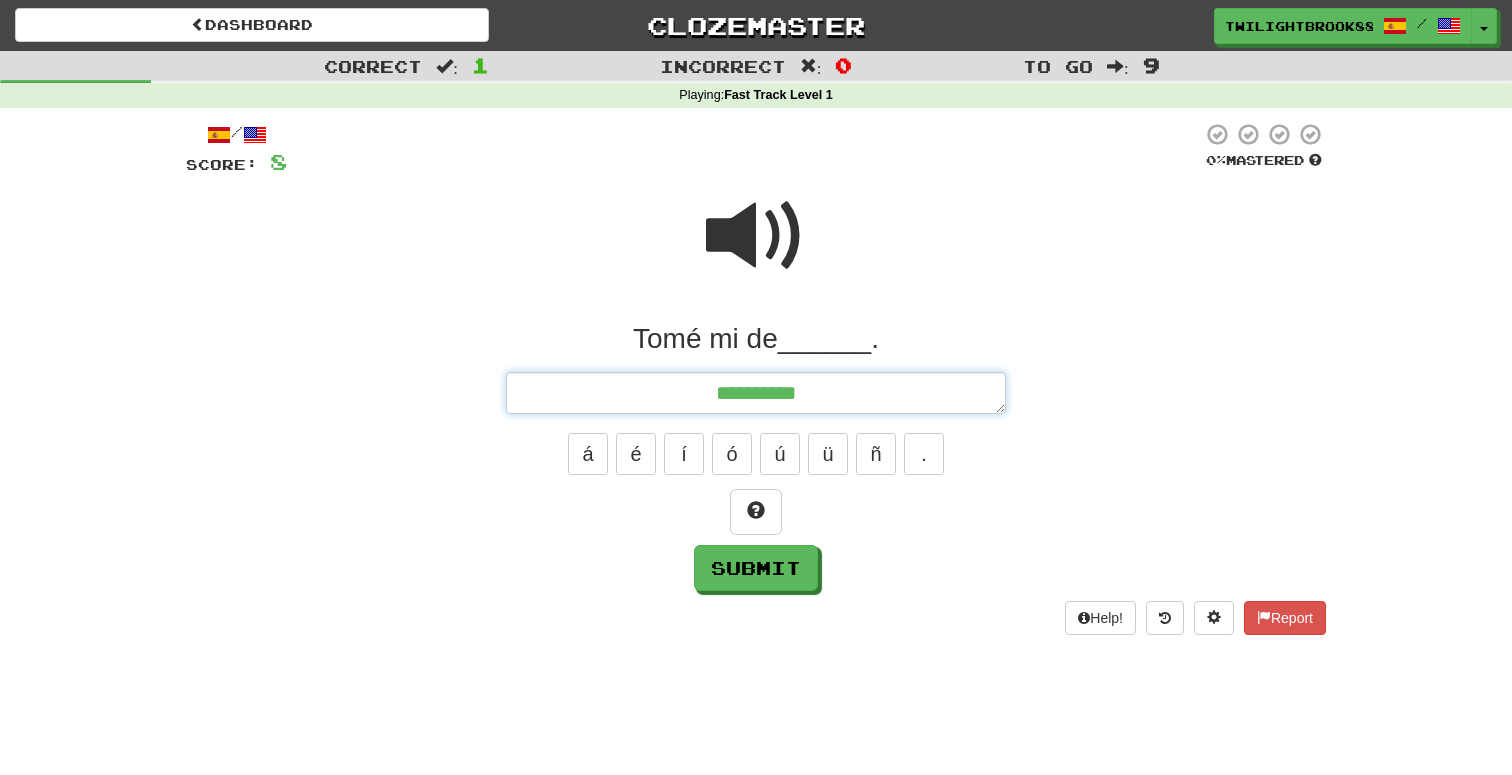 type on "*" 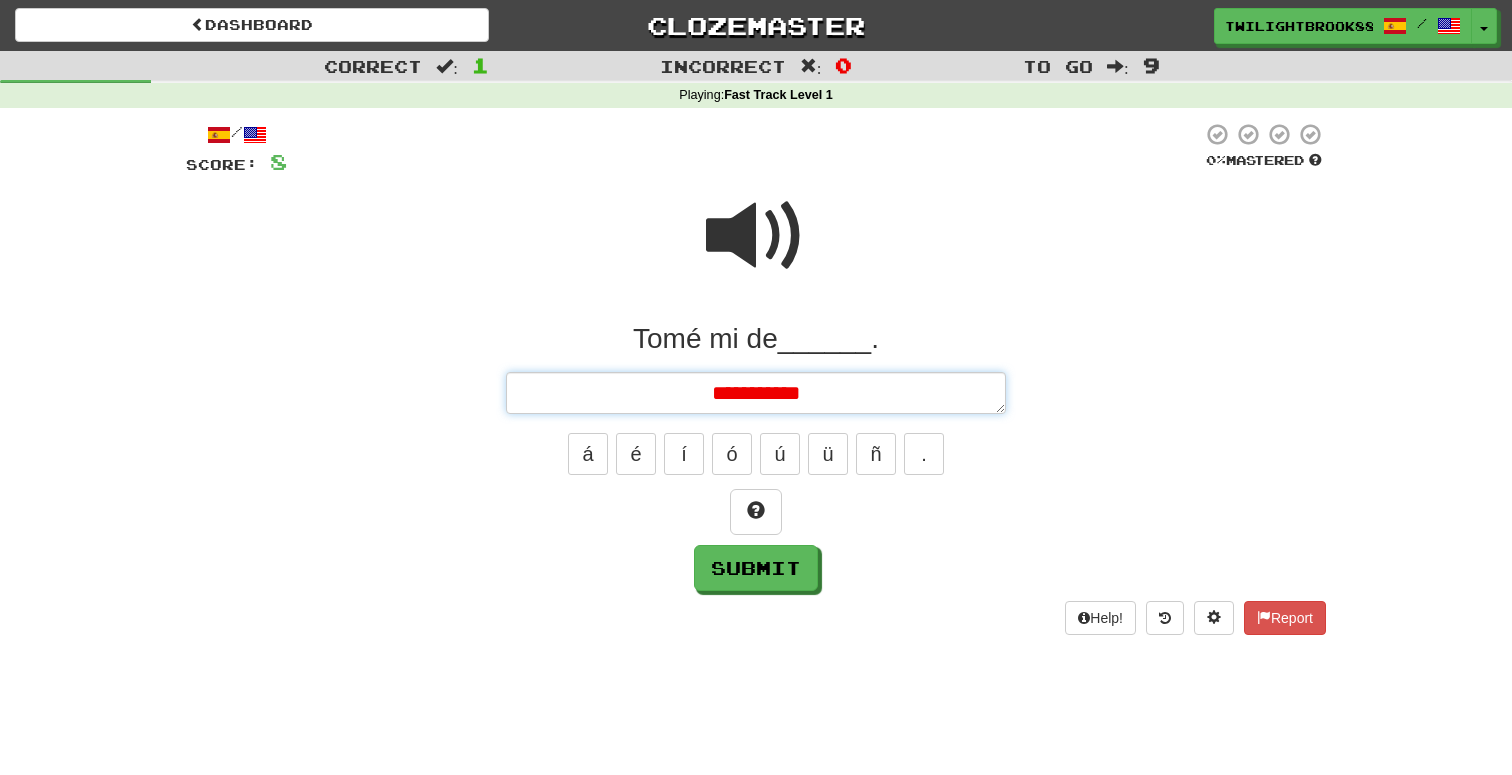 type on "*" 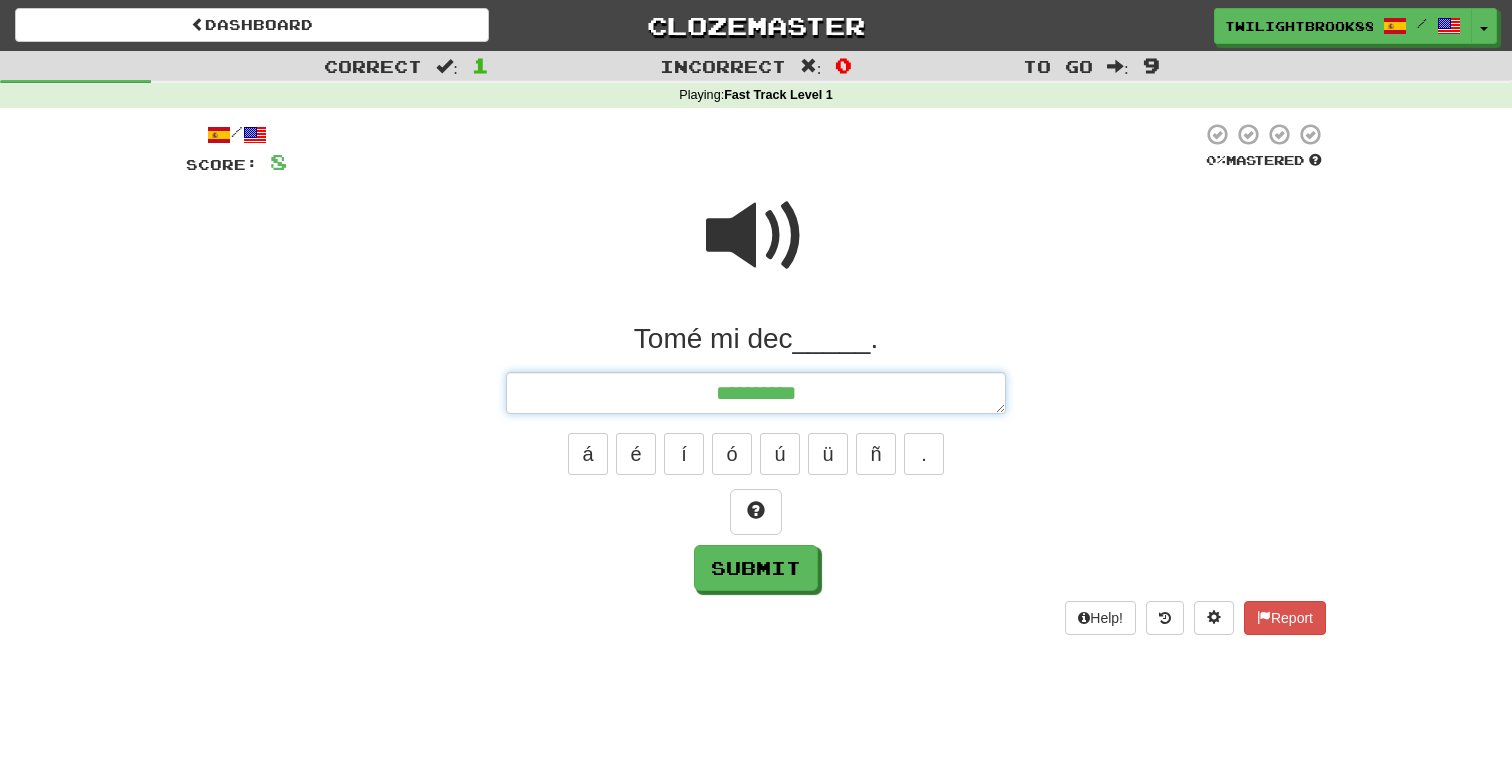 type on "*" 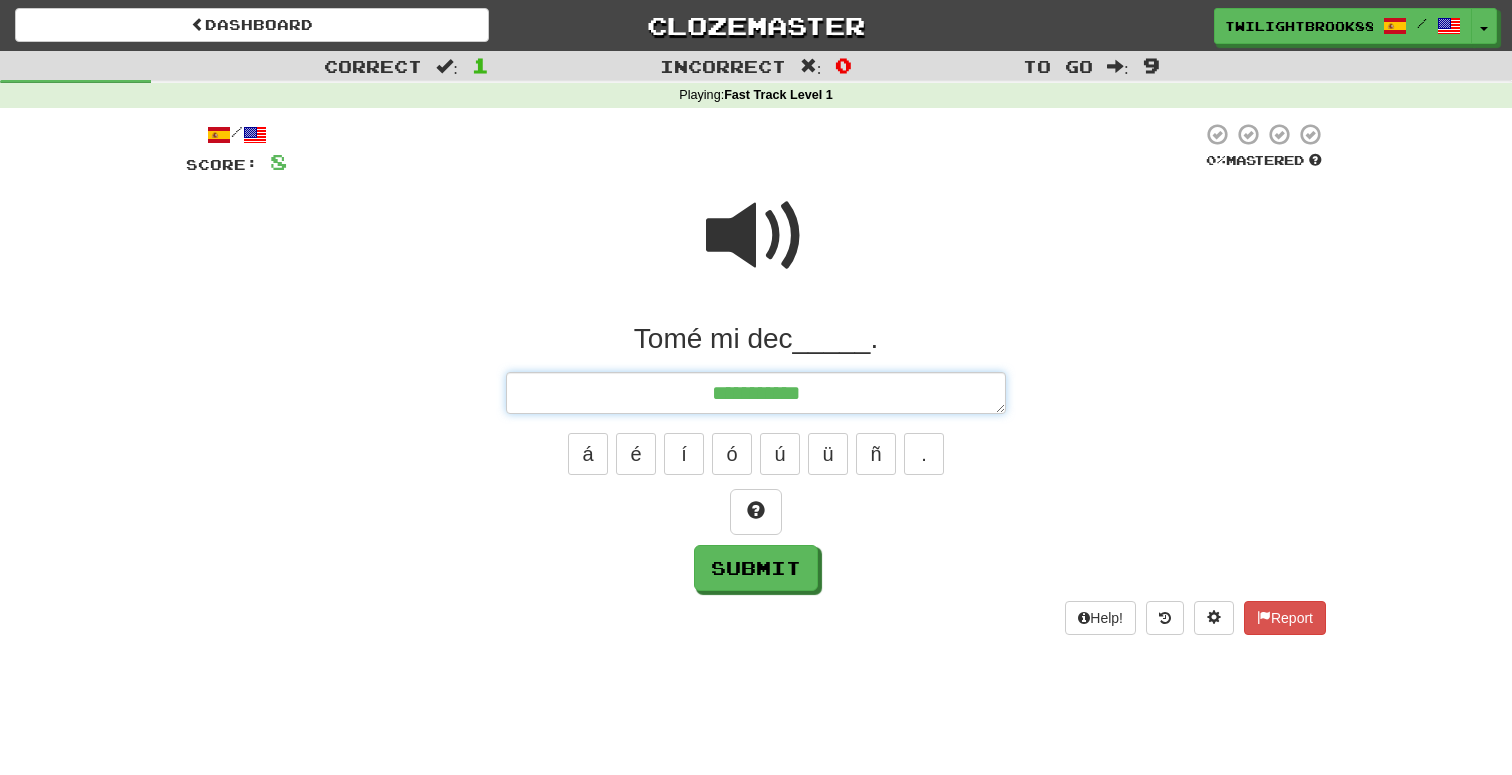 type on "*" 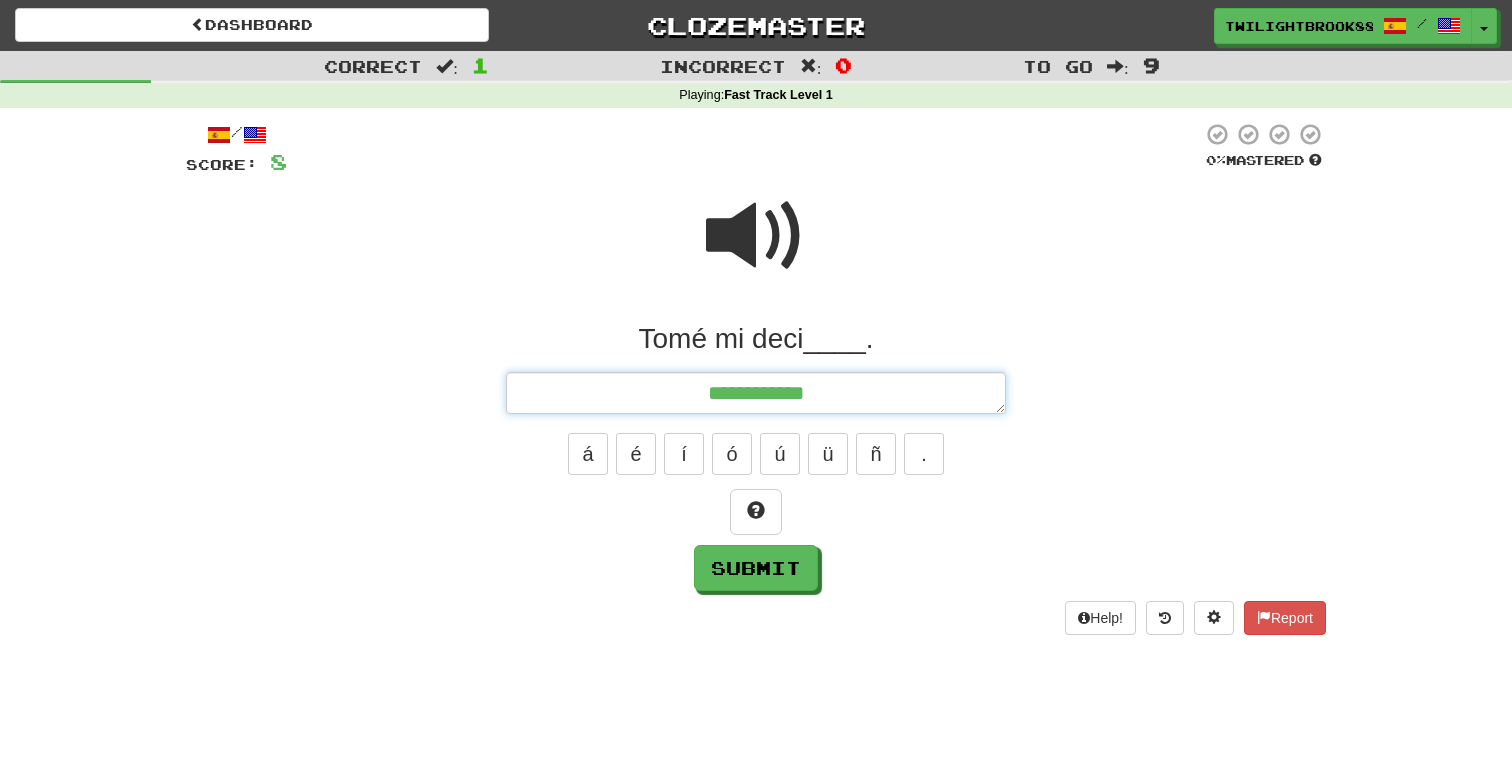 type on "*" 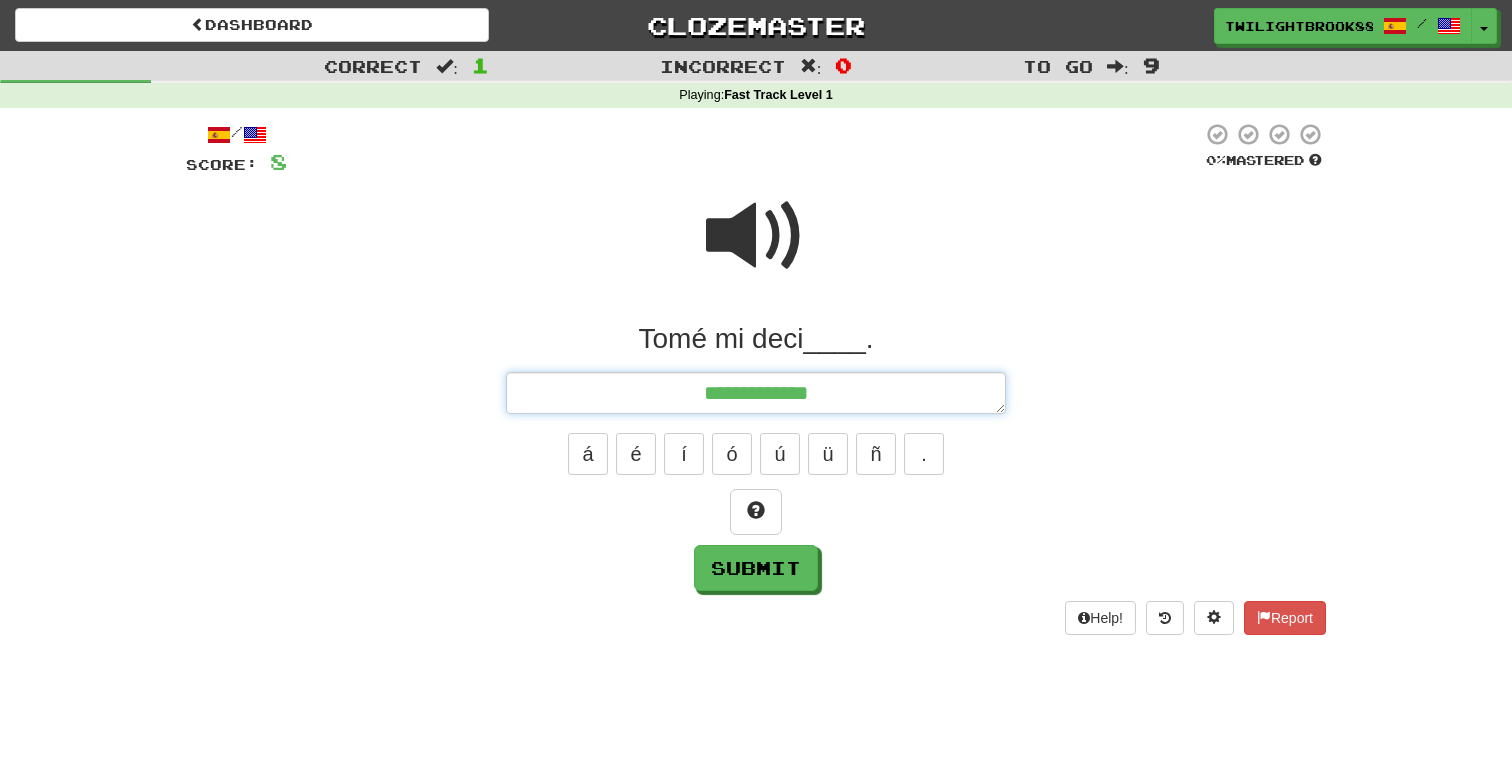 type on "*" 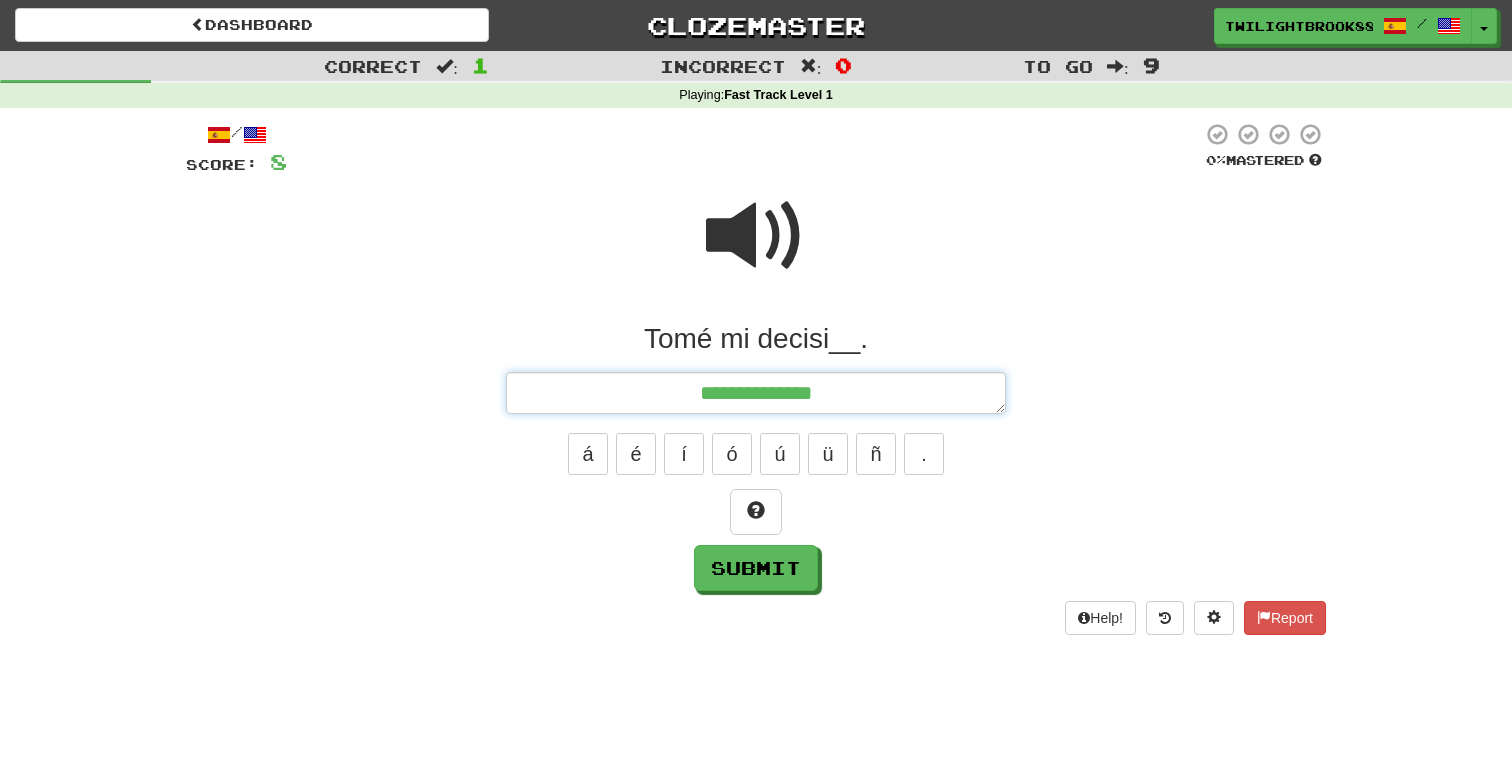 type on "*" 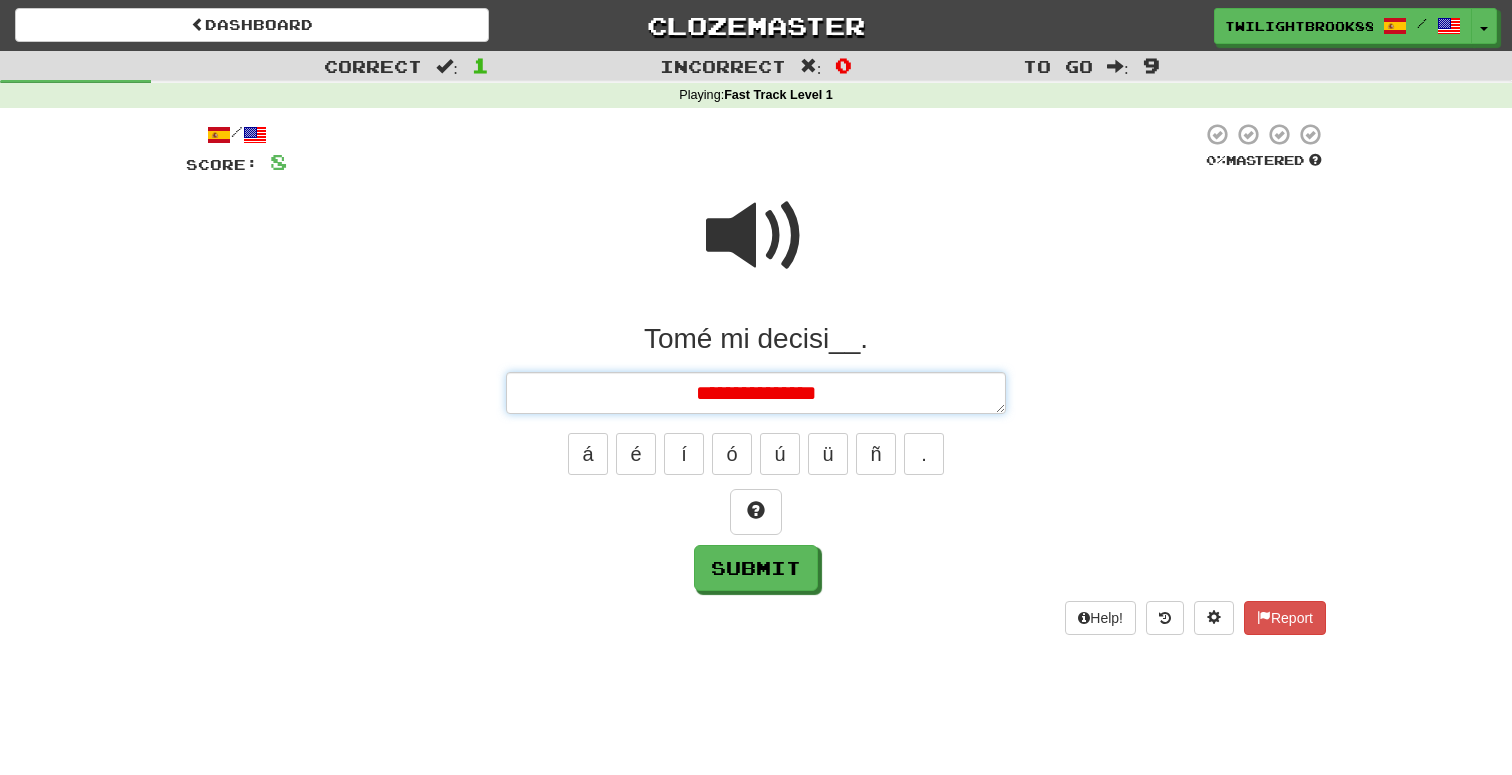 type on "*" 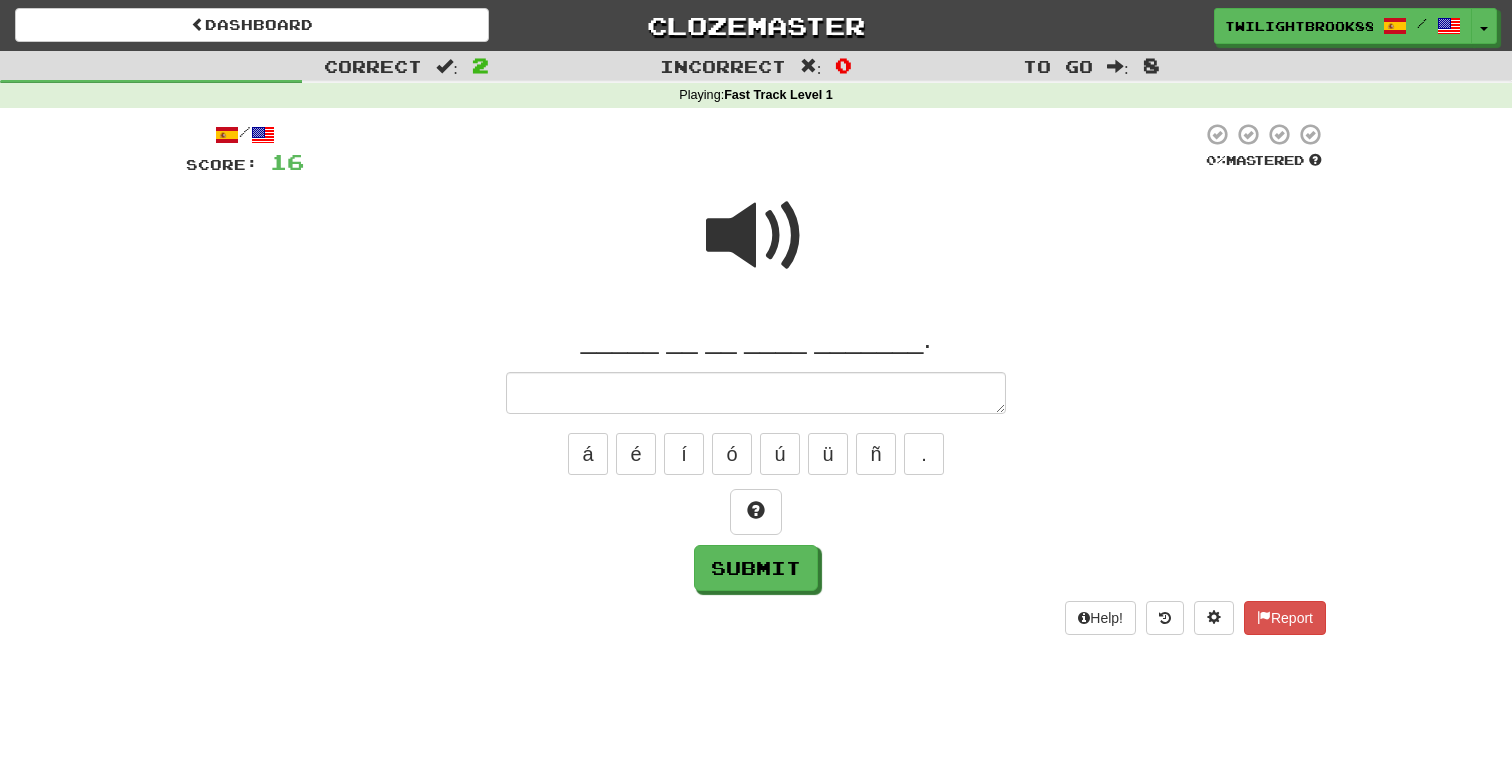 type on "*" 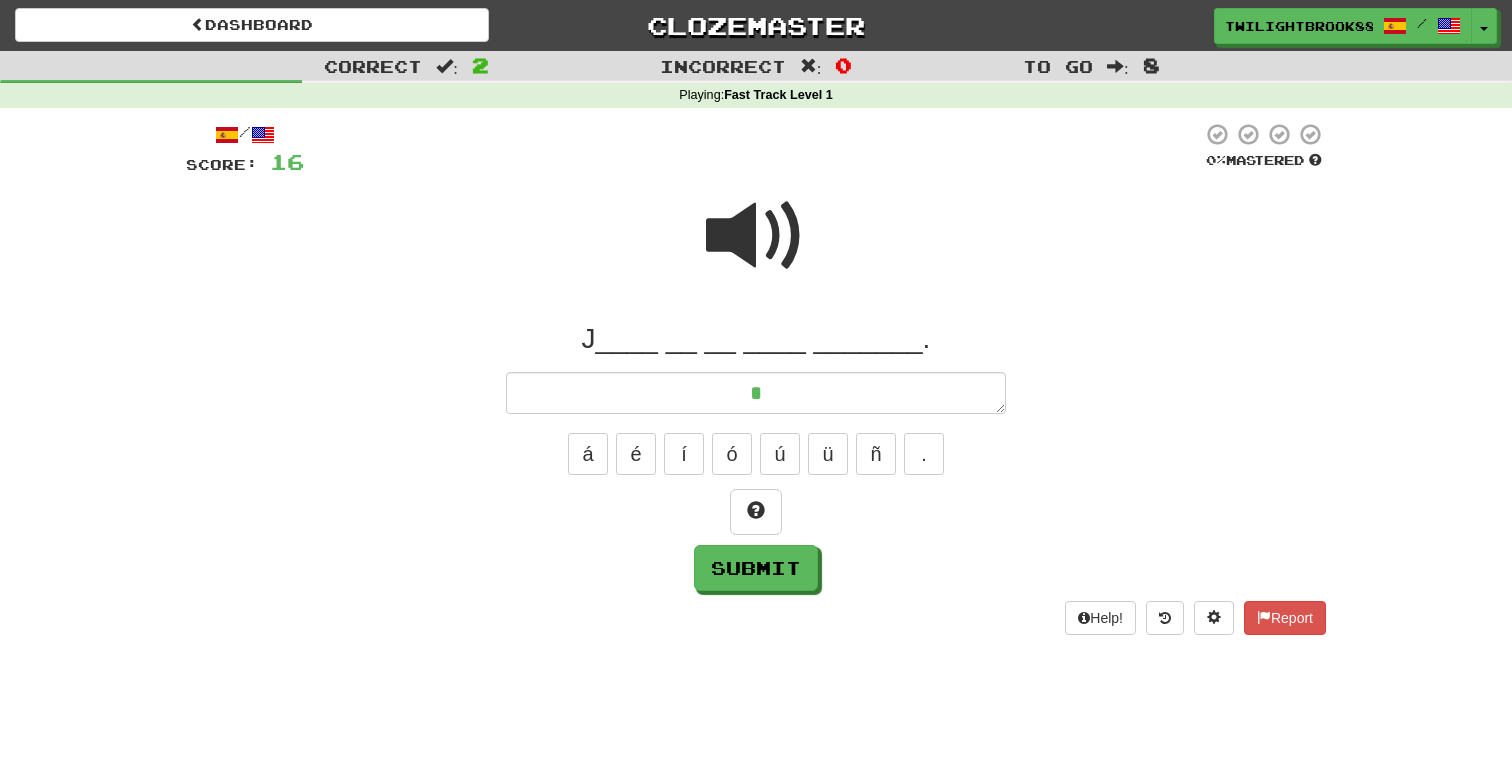 type on "*" 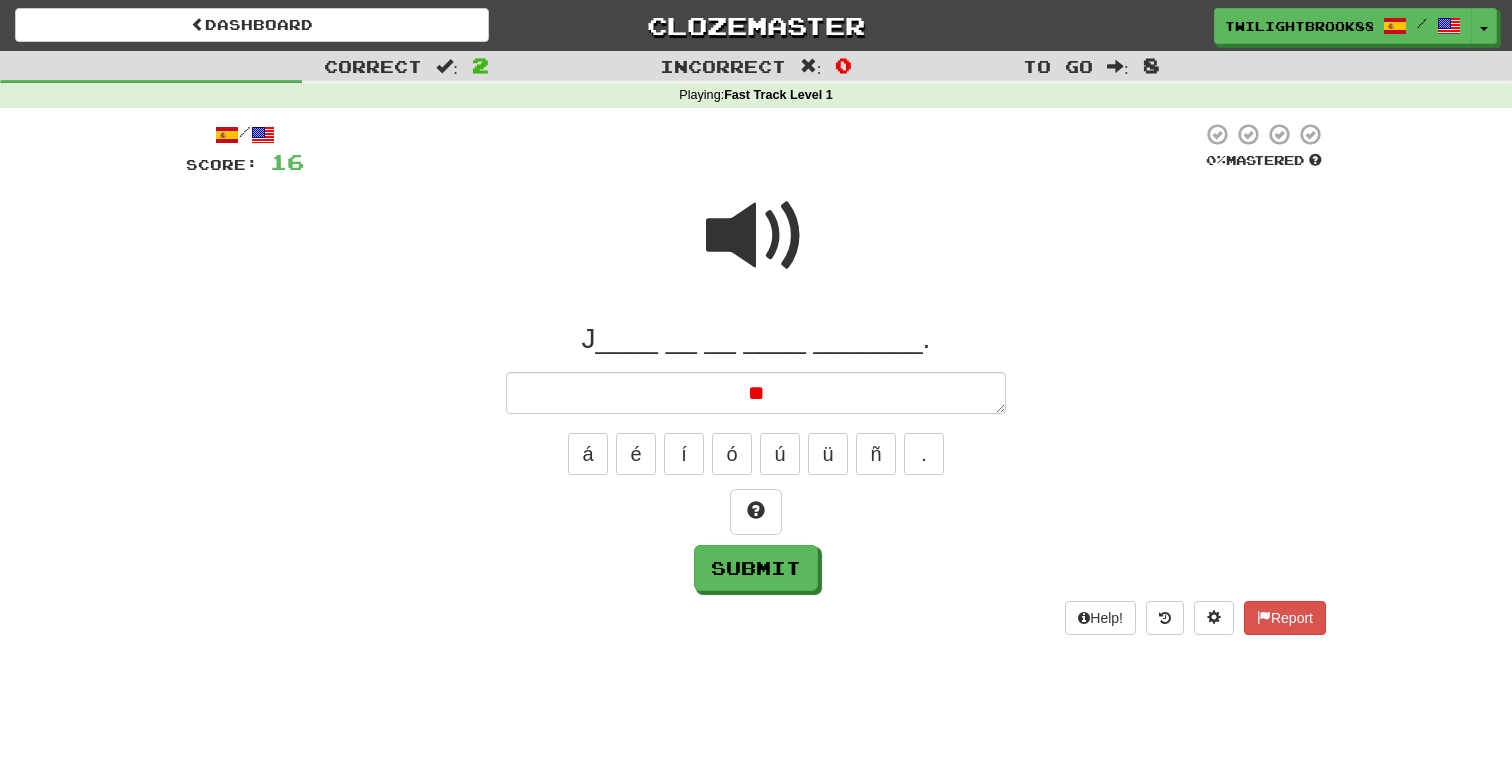 type on "*" 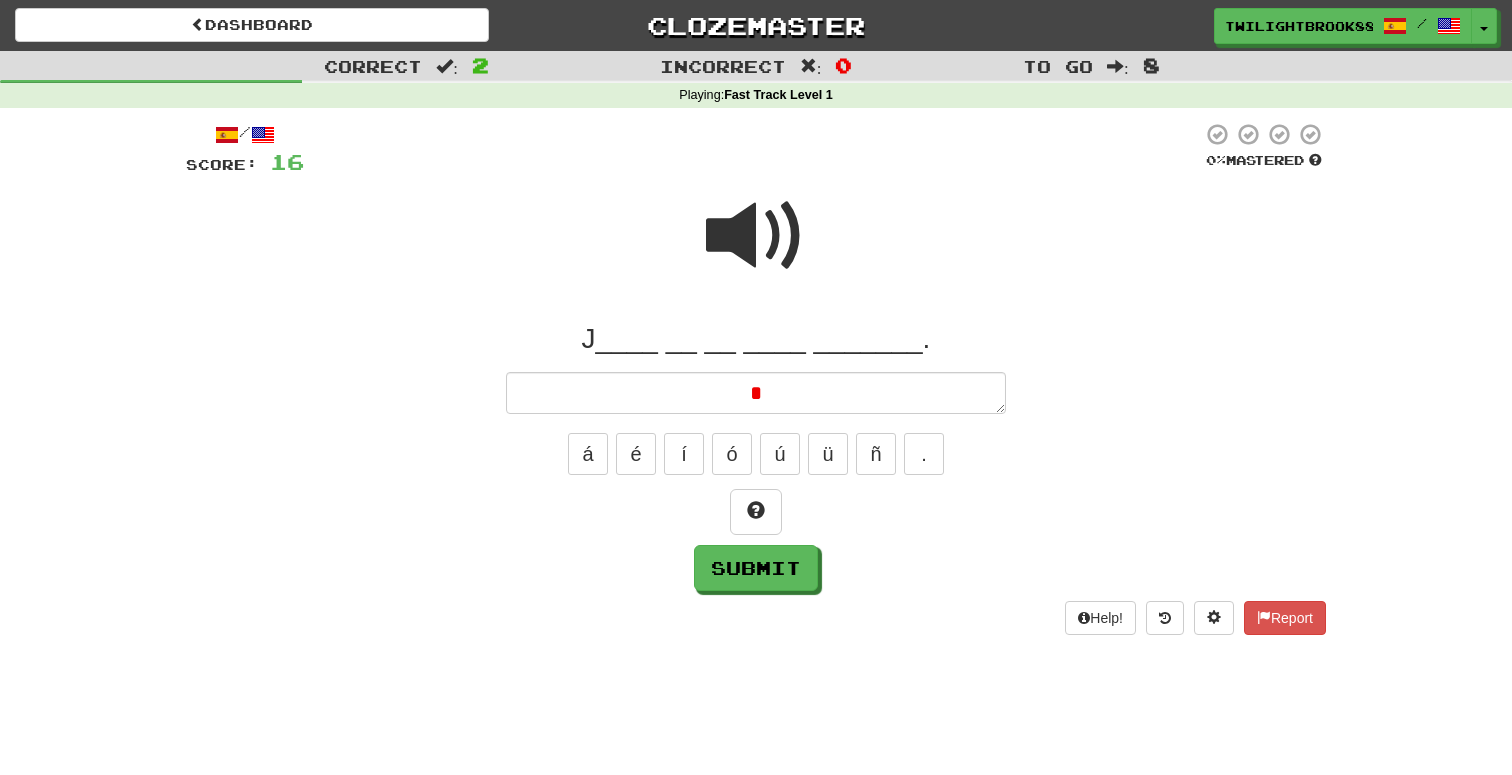type on "*" 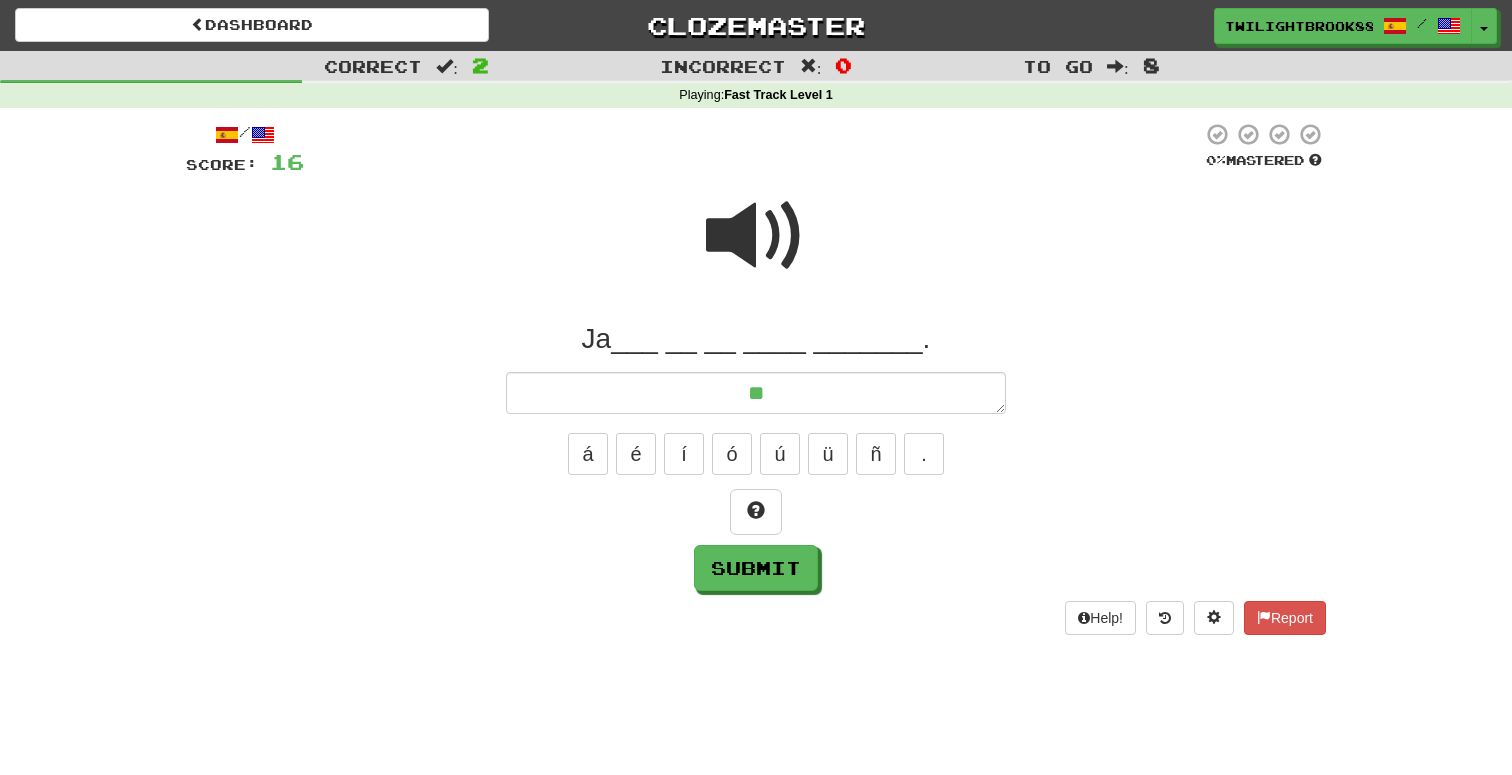 type on "*" 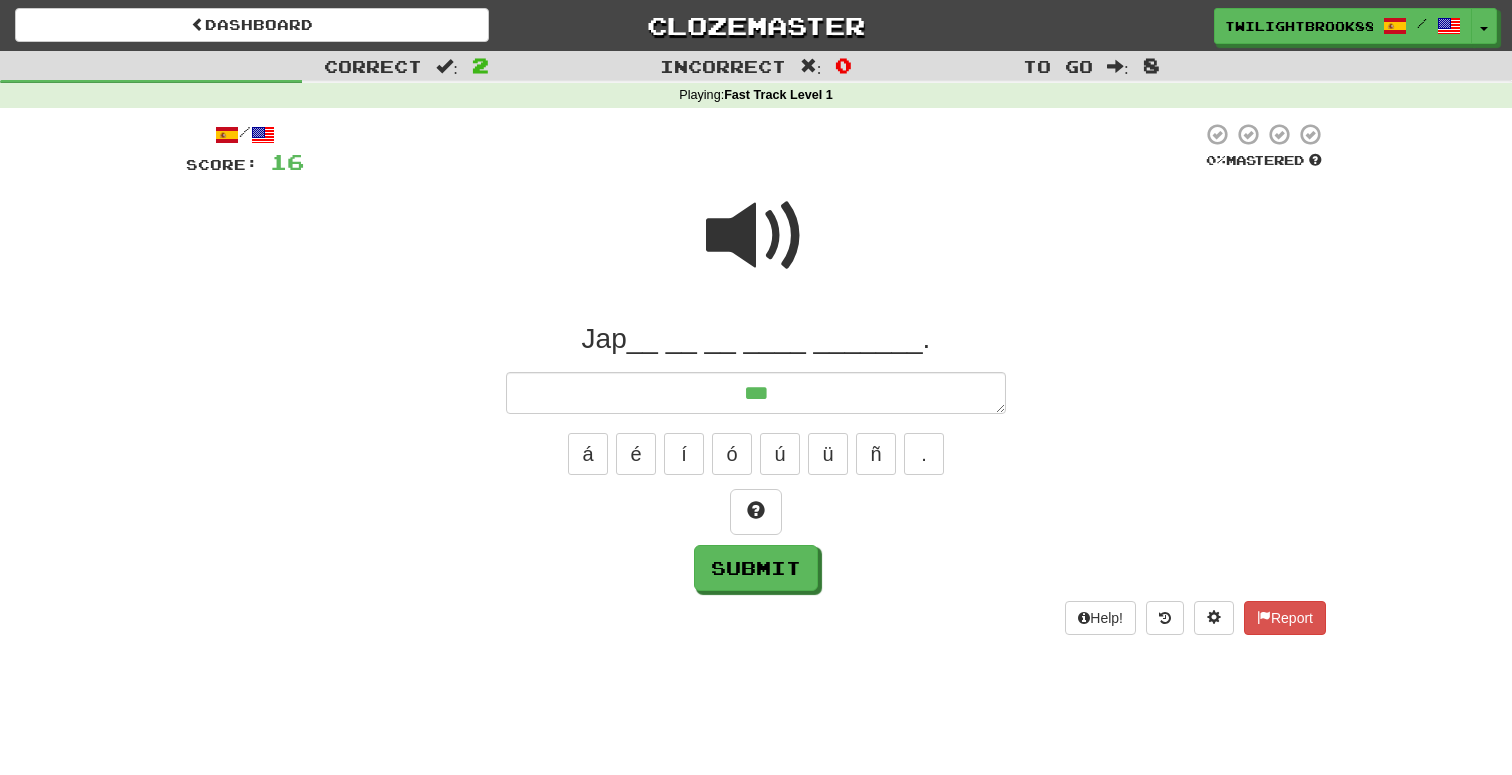 type on "*" 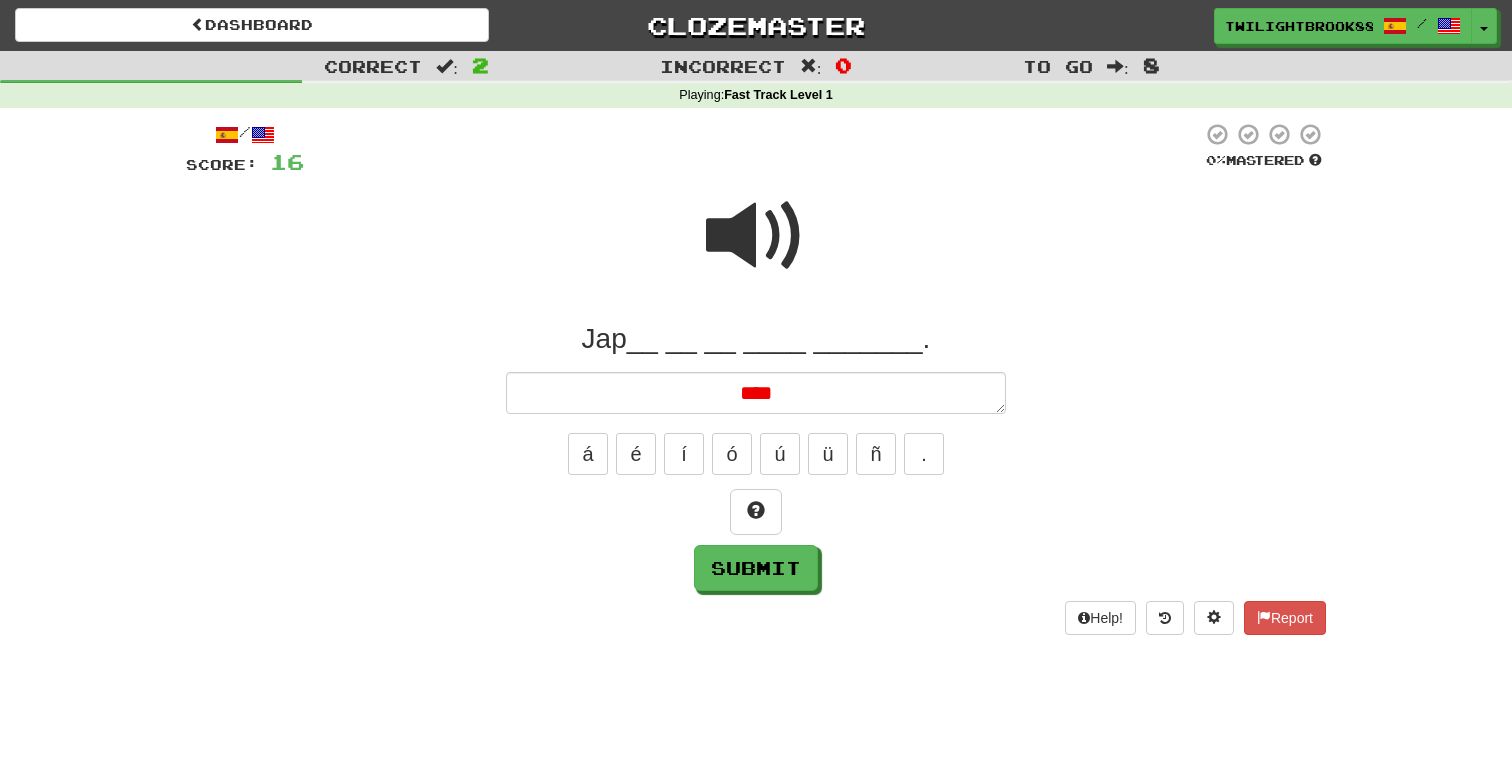 type on "*" 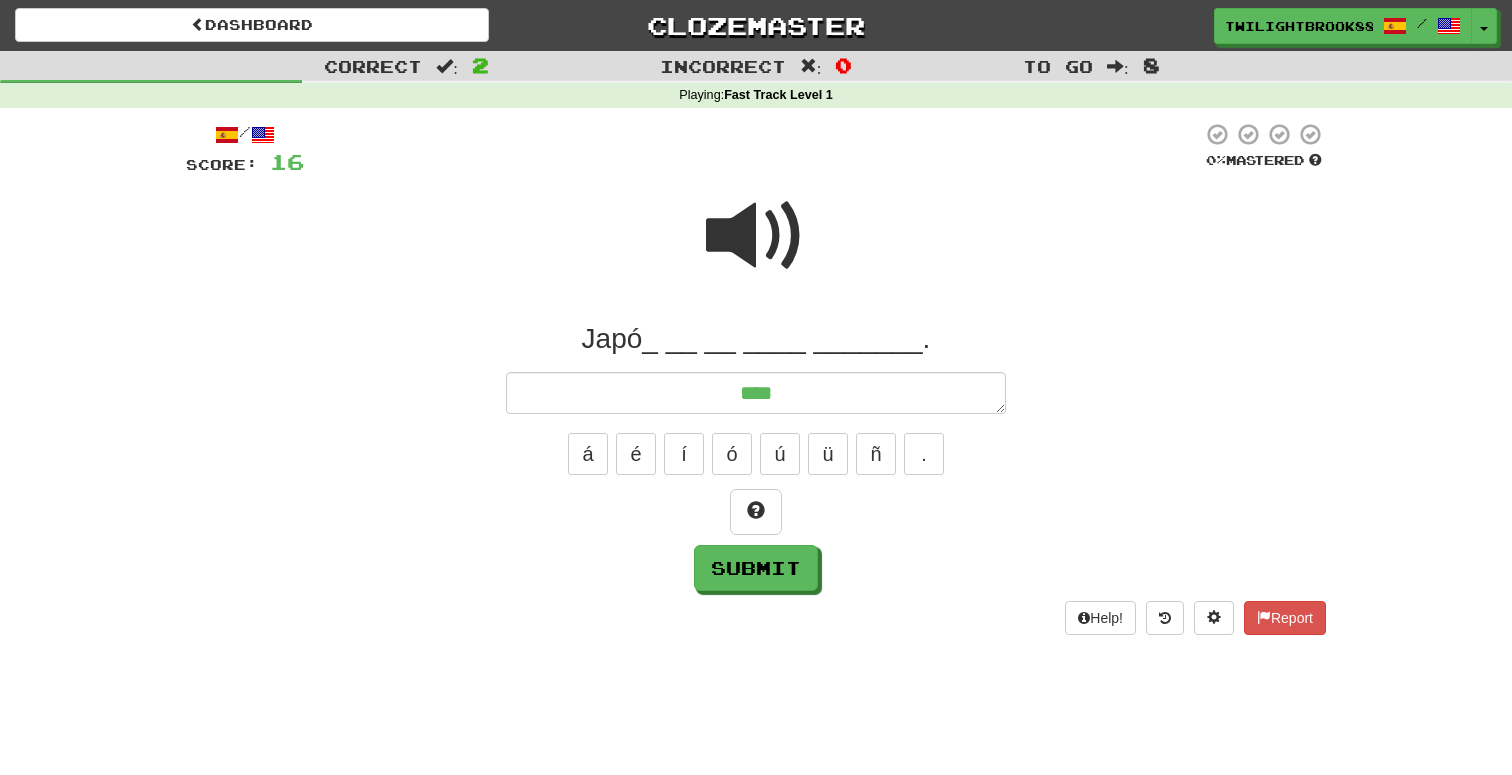 type on "*" 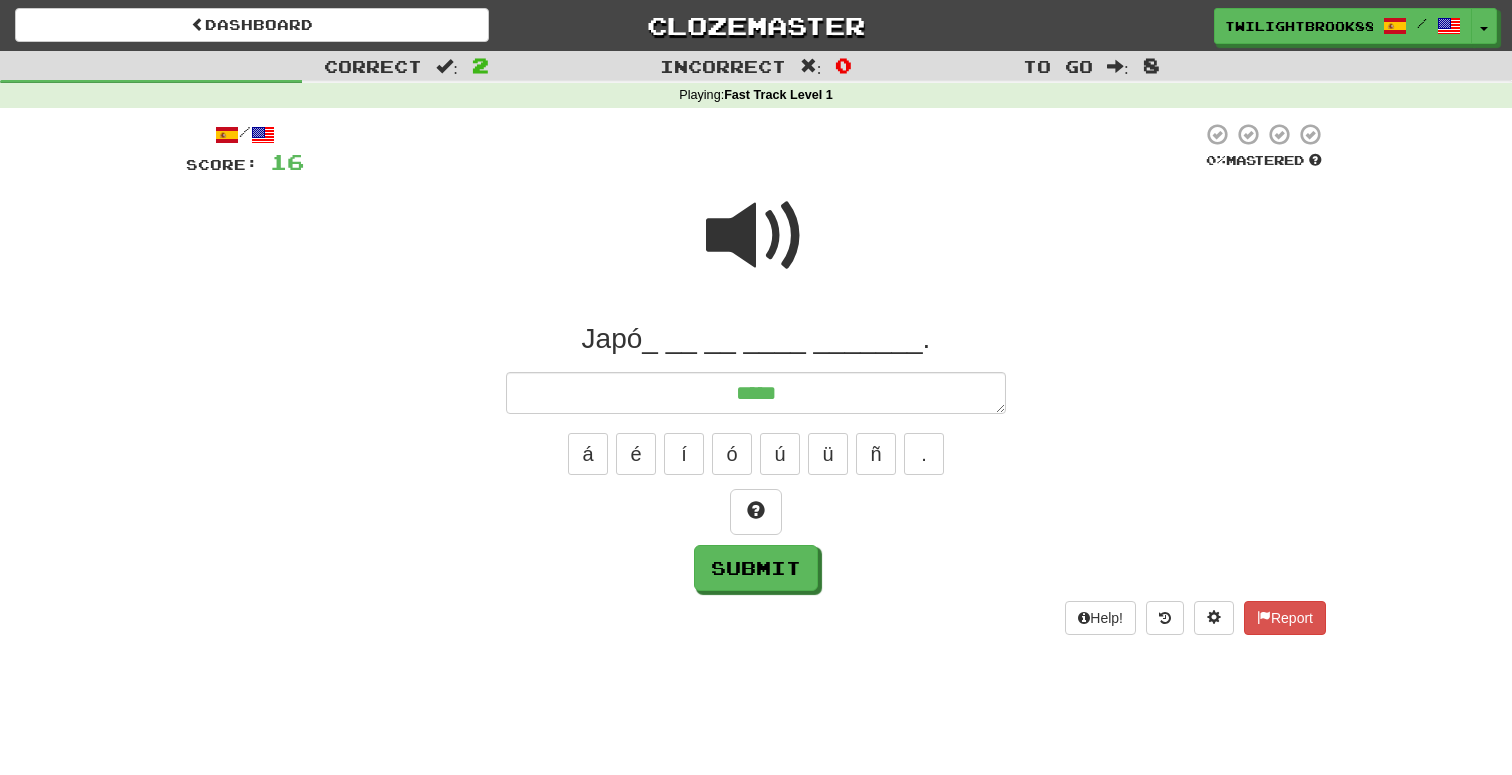 type on "*" 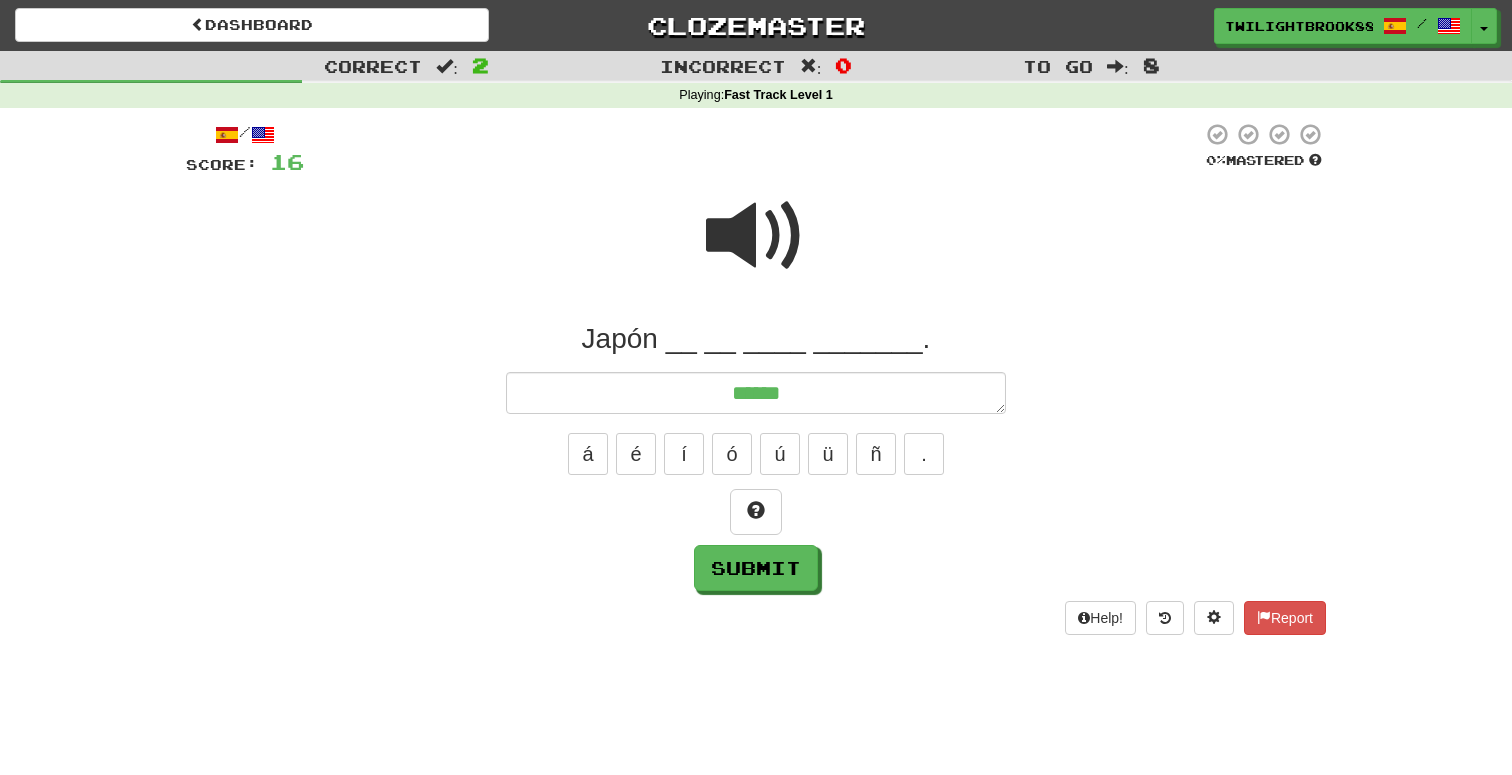 type on "*" 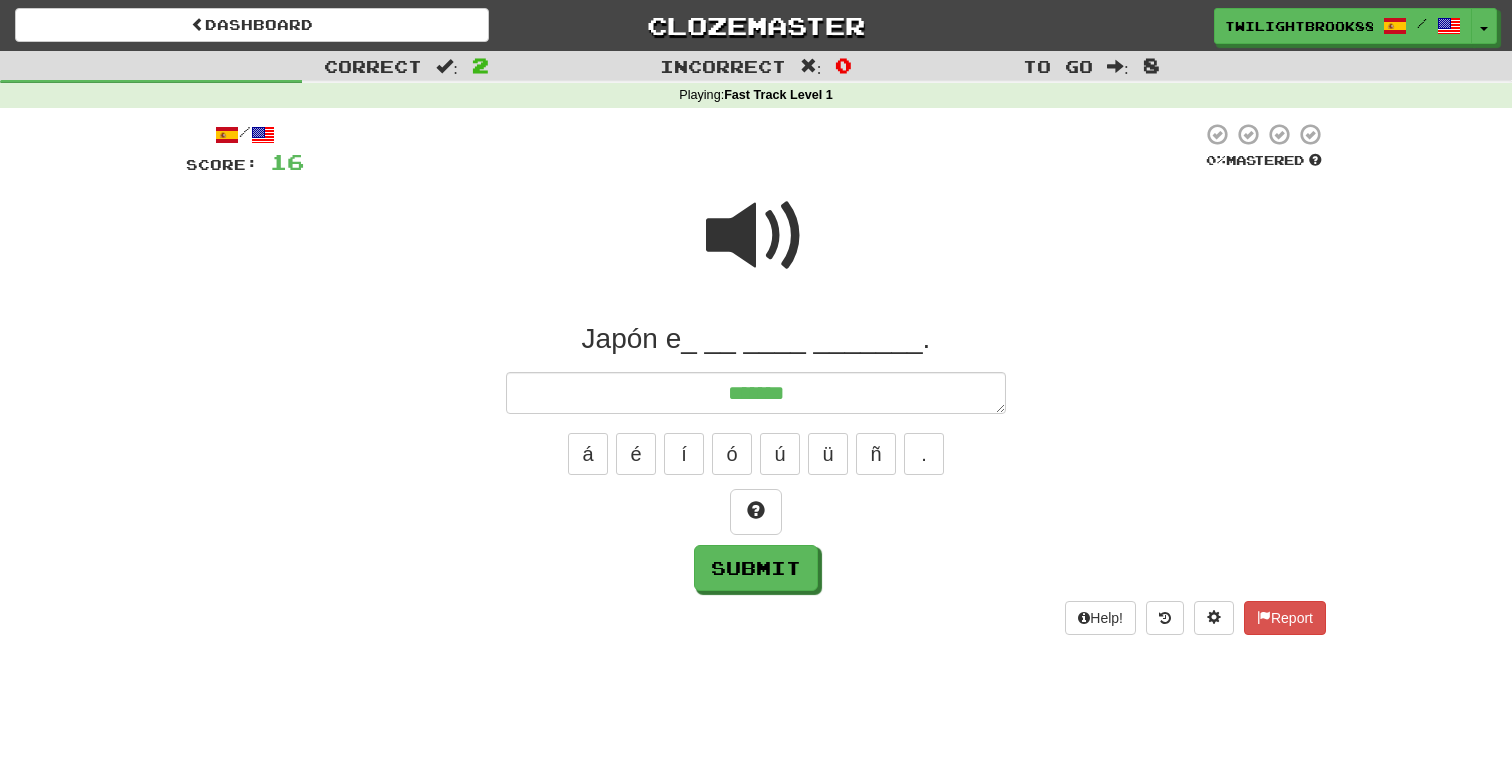 type on "*" 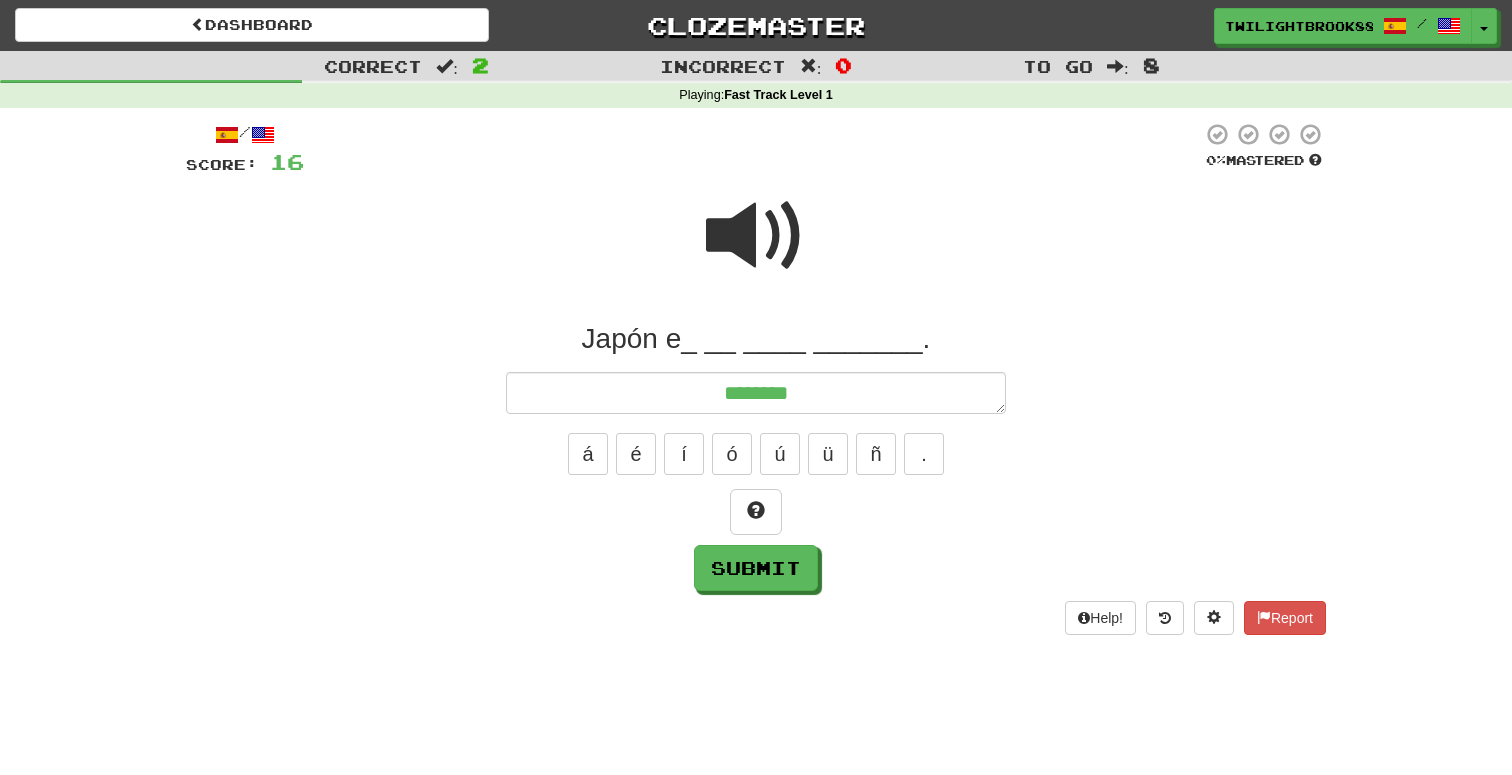 type on "*" 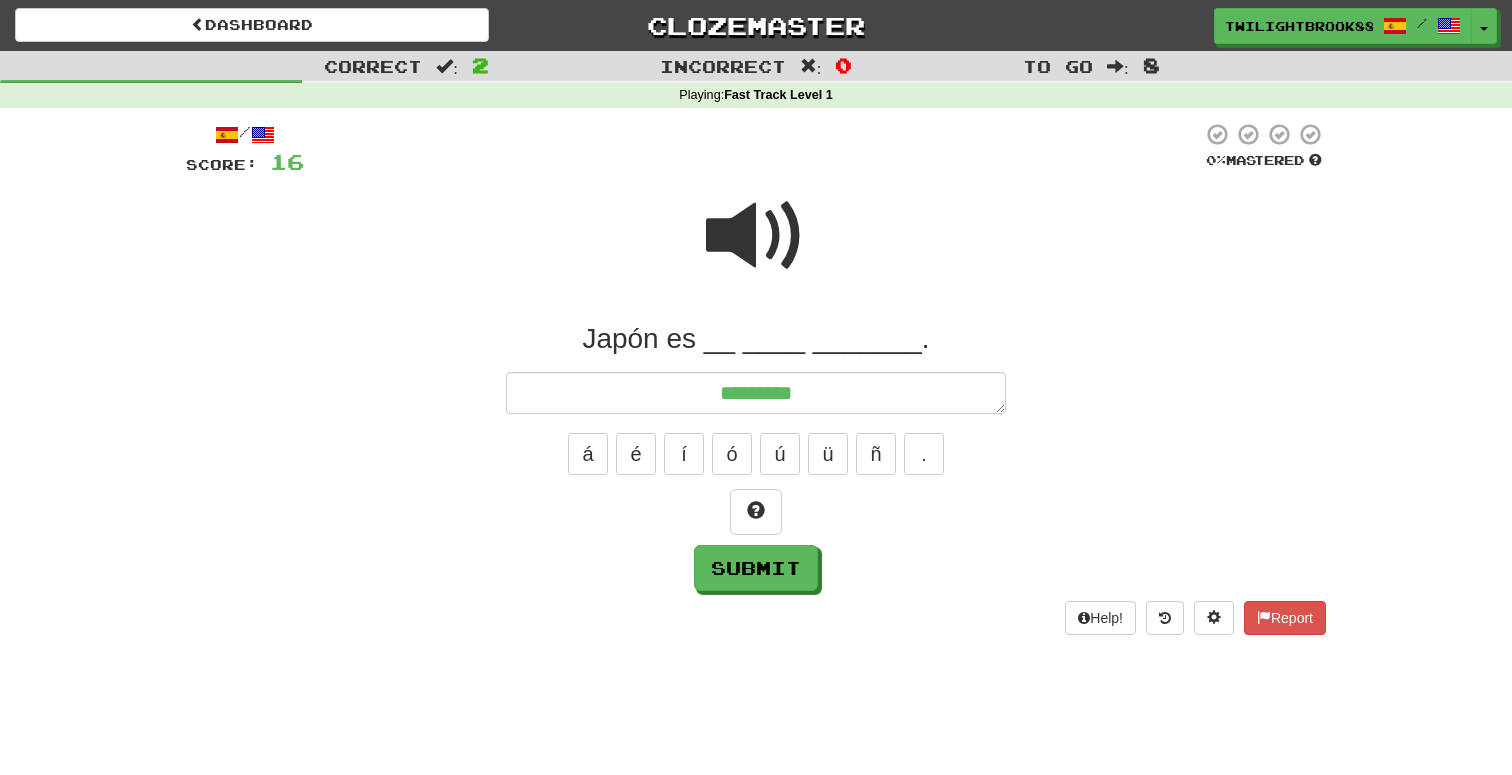 type on "*" 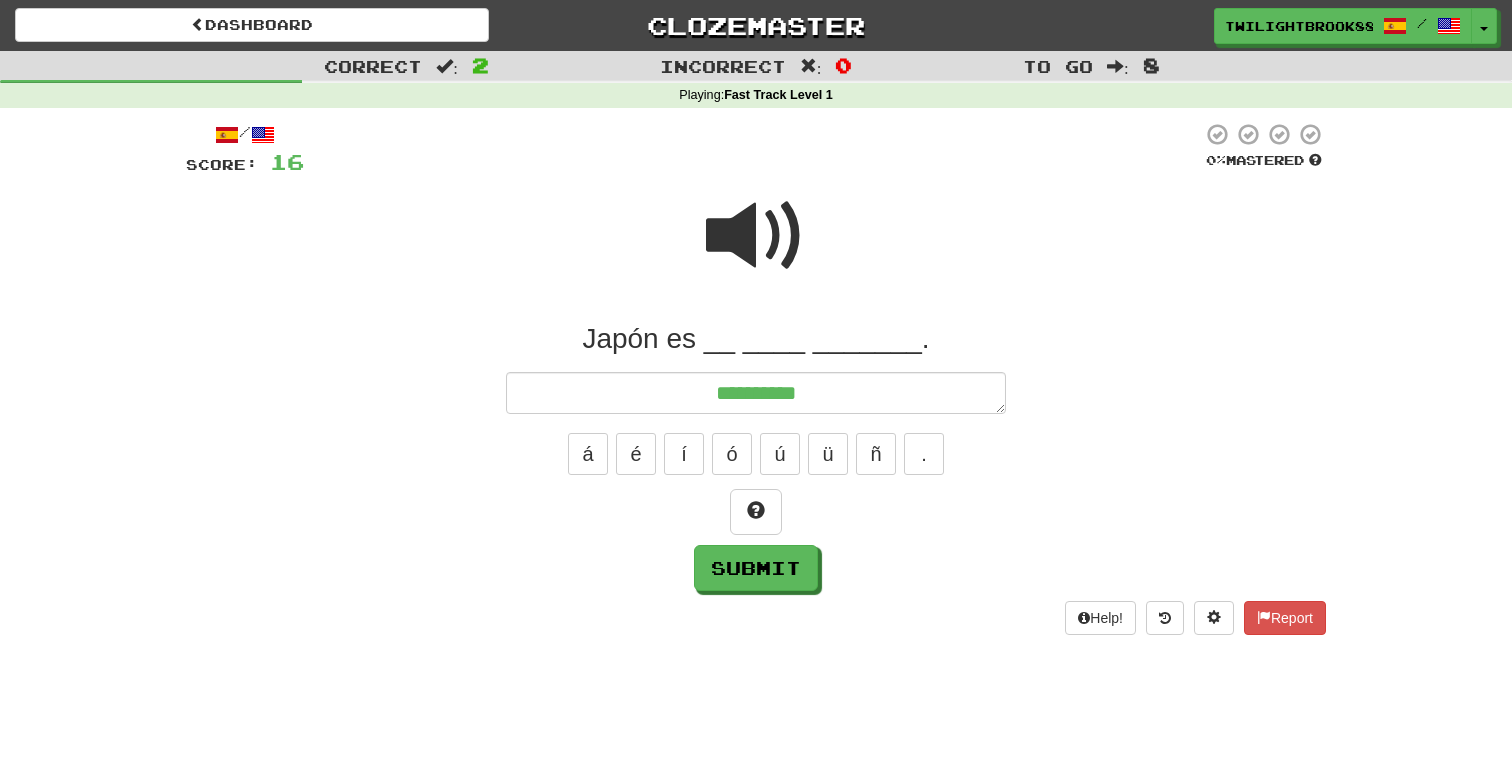 type on "*" 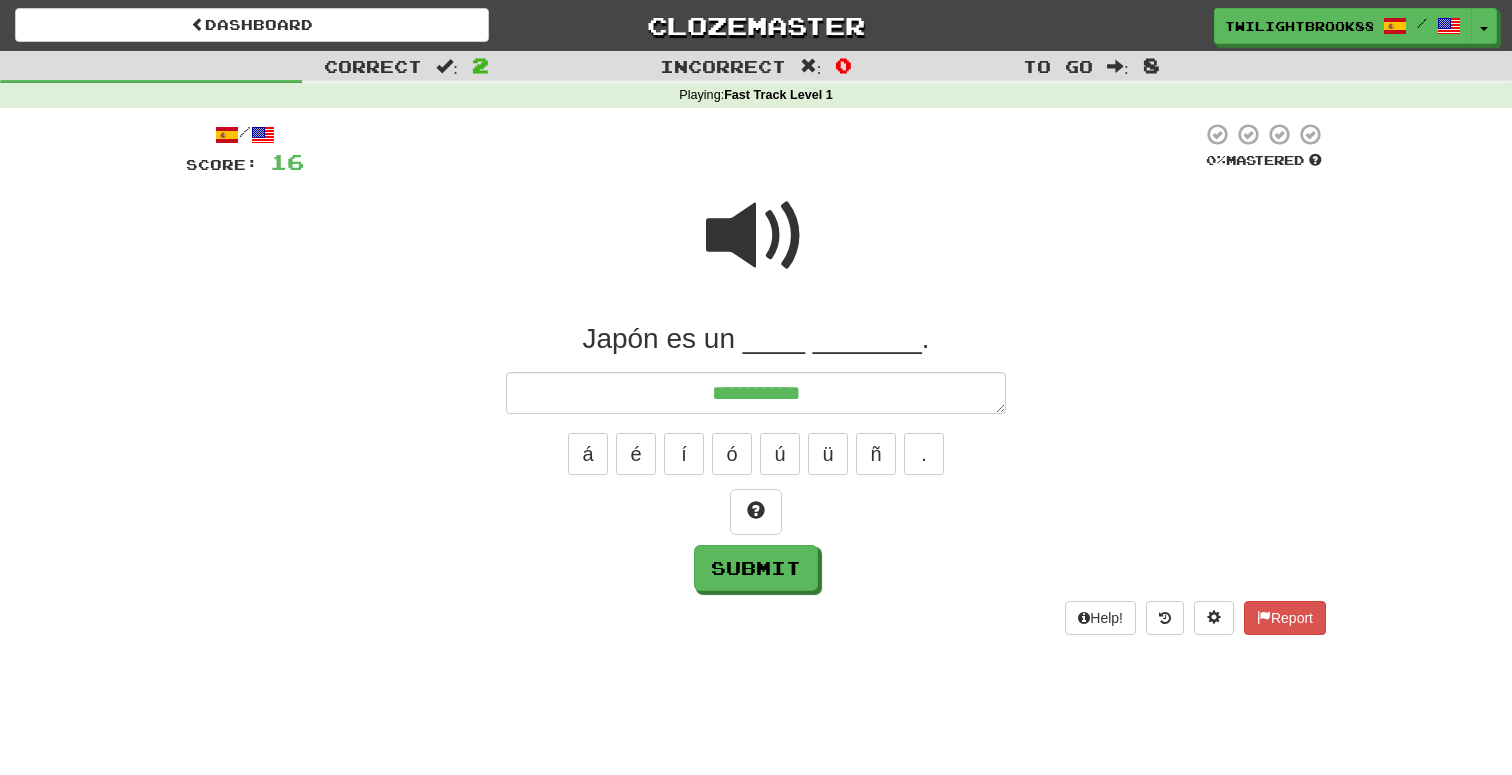 type on "**********" 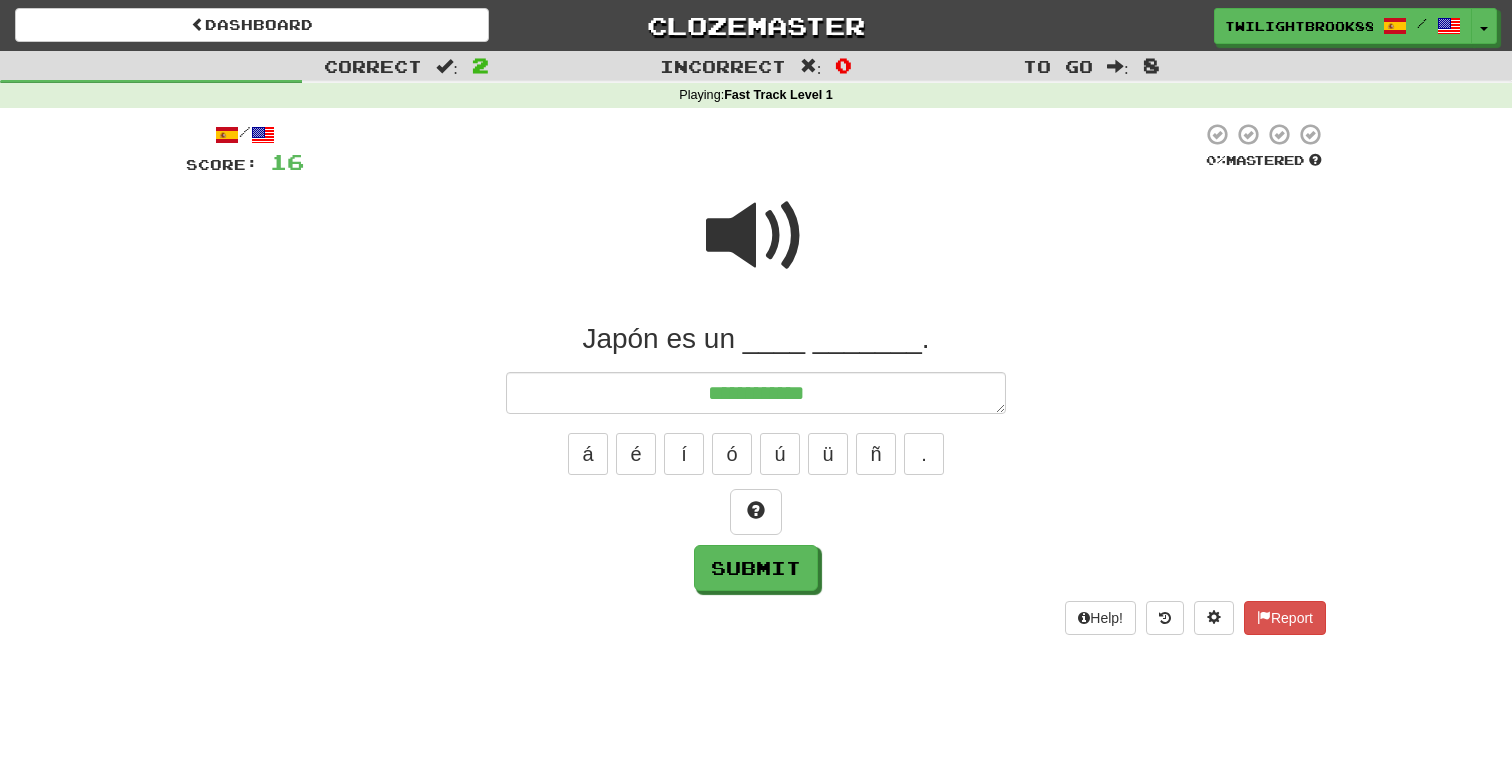 type on "*" 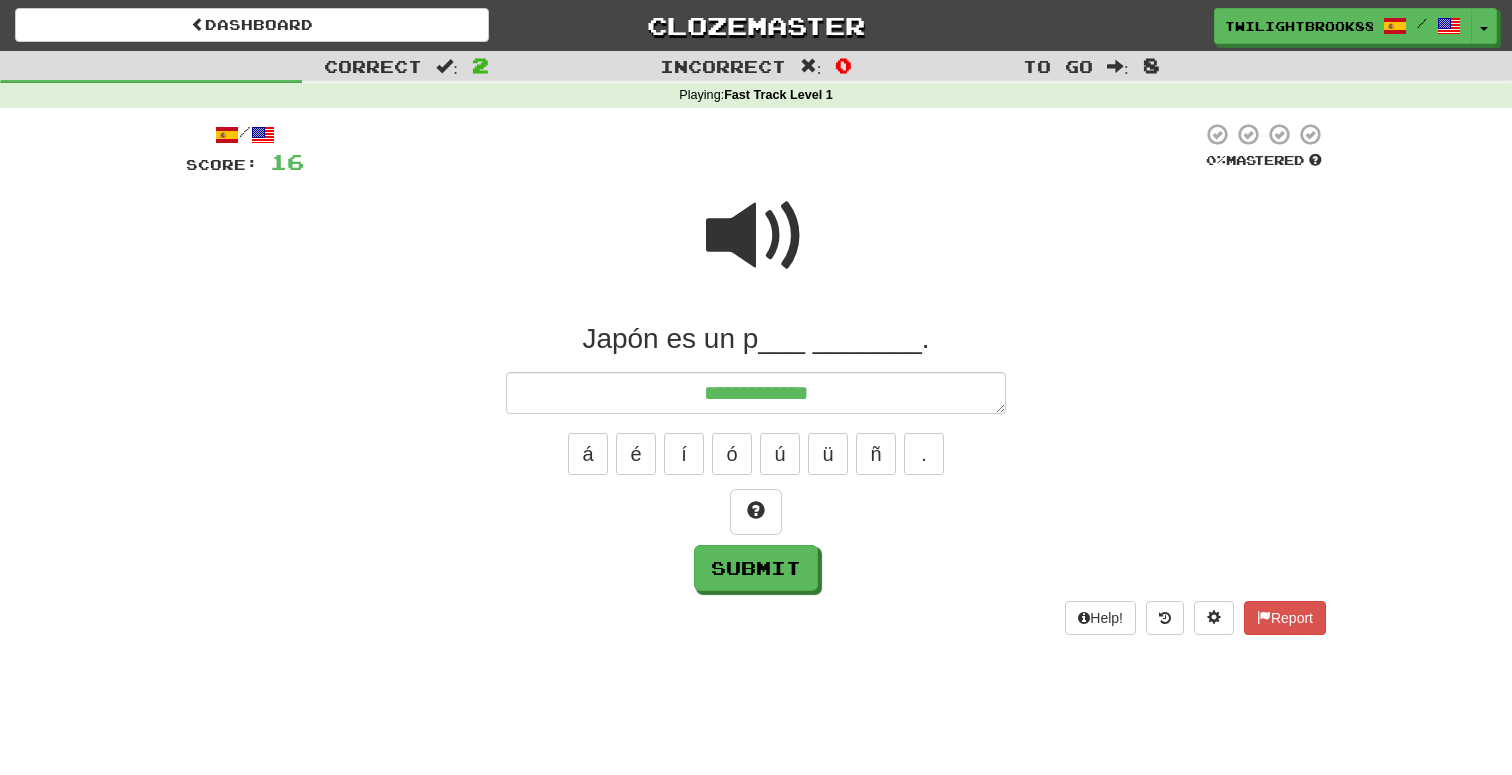 type on "*" 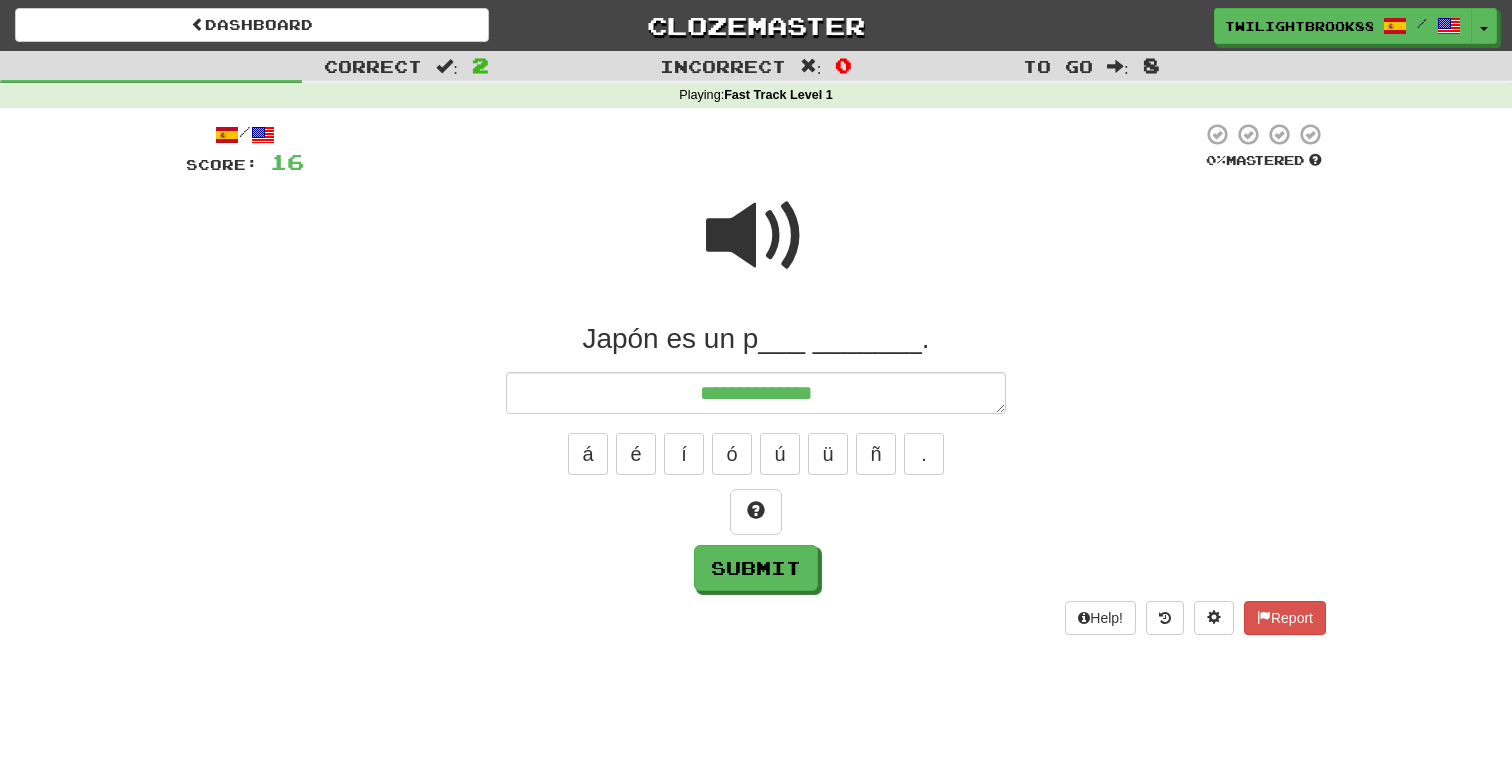 type on "*" 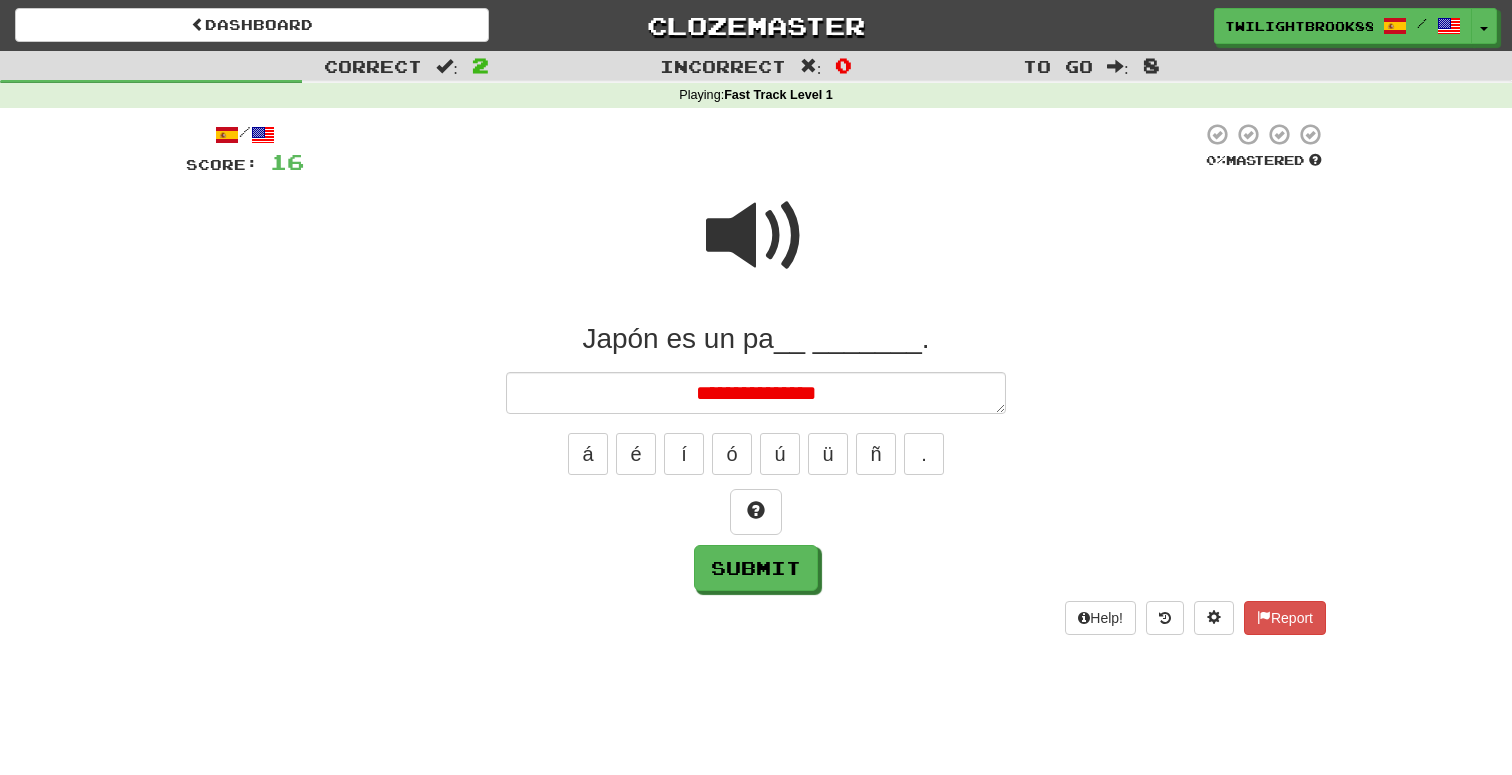 type on "*" 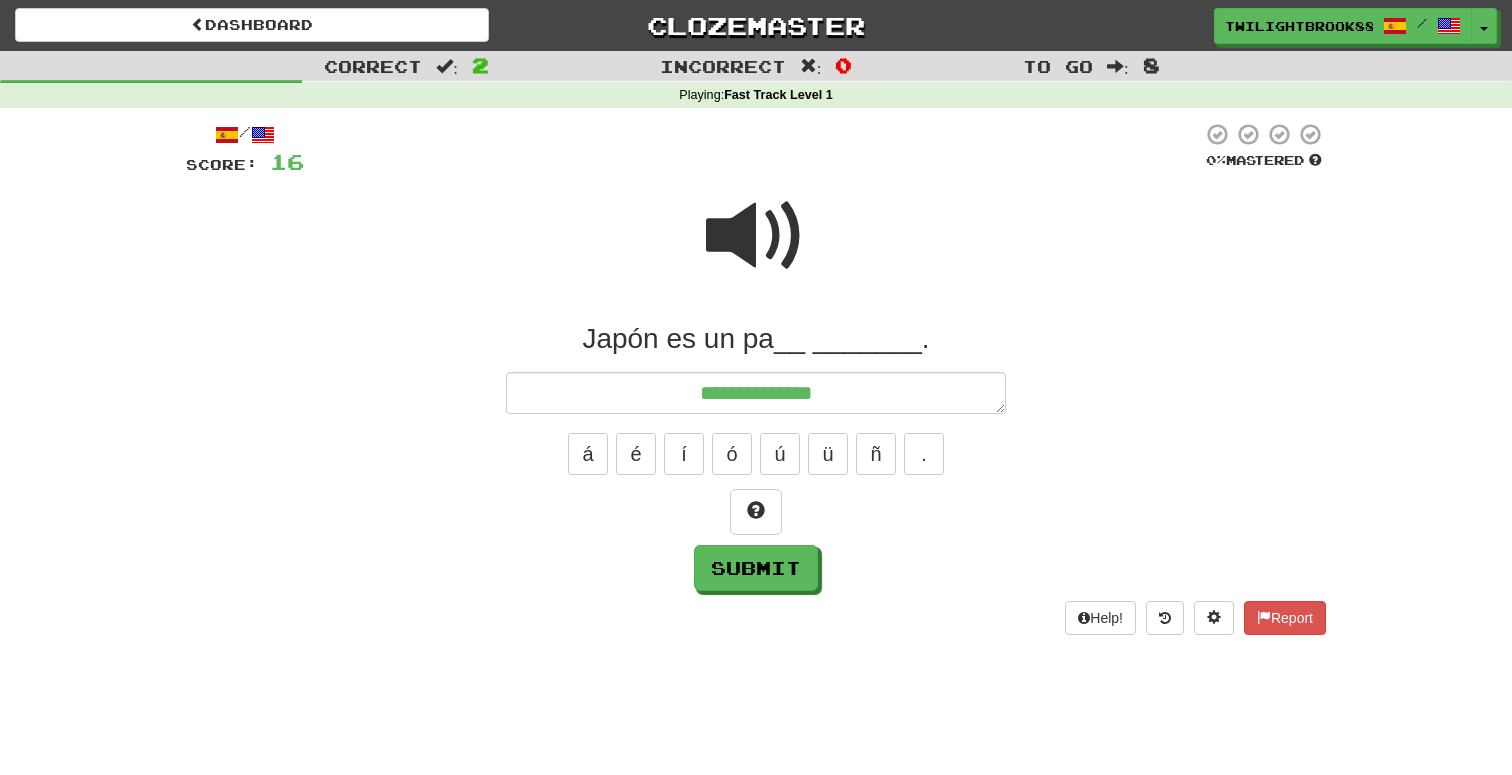 type on "*" 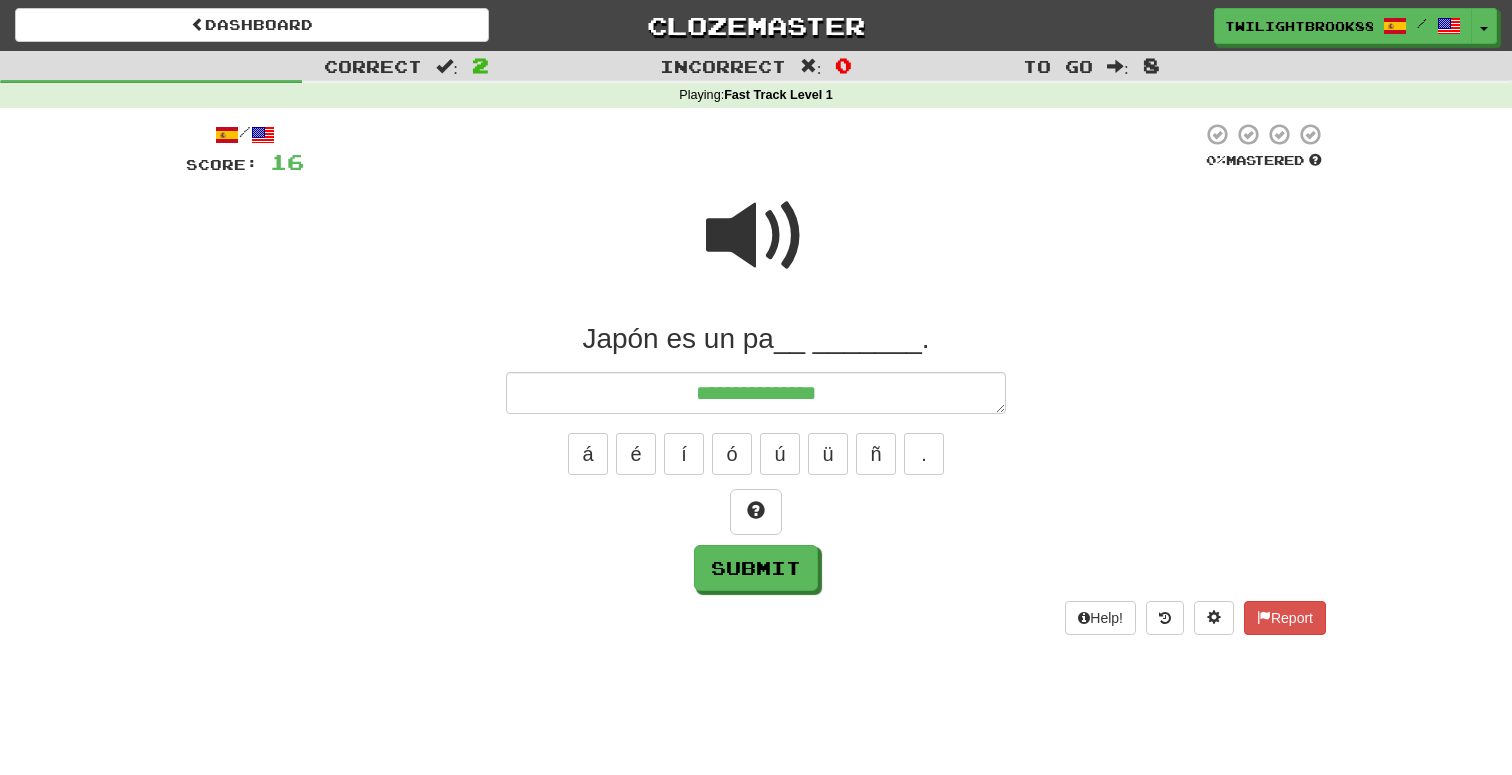 type on "*" 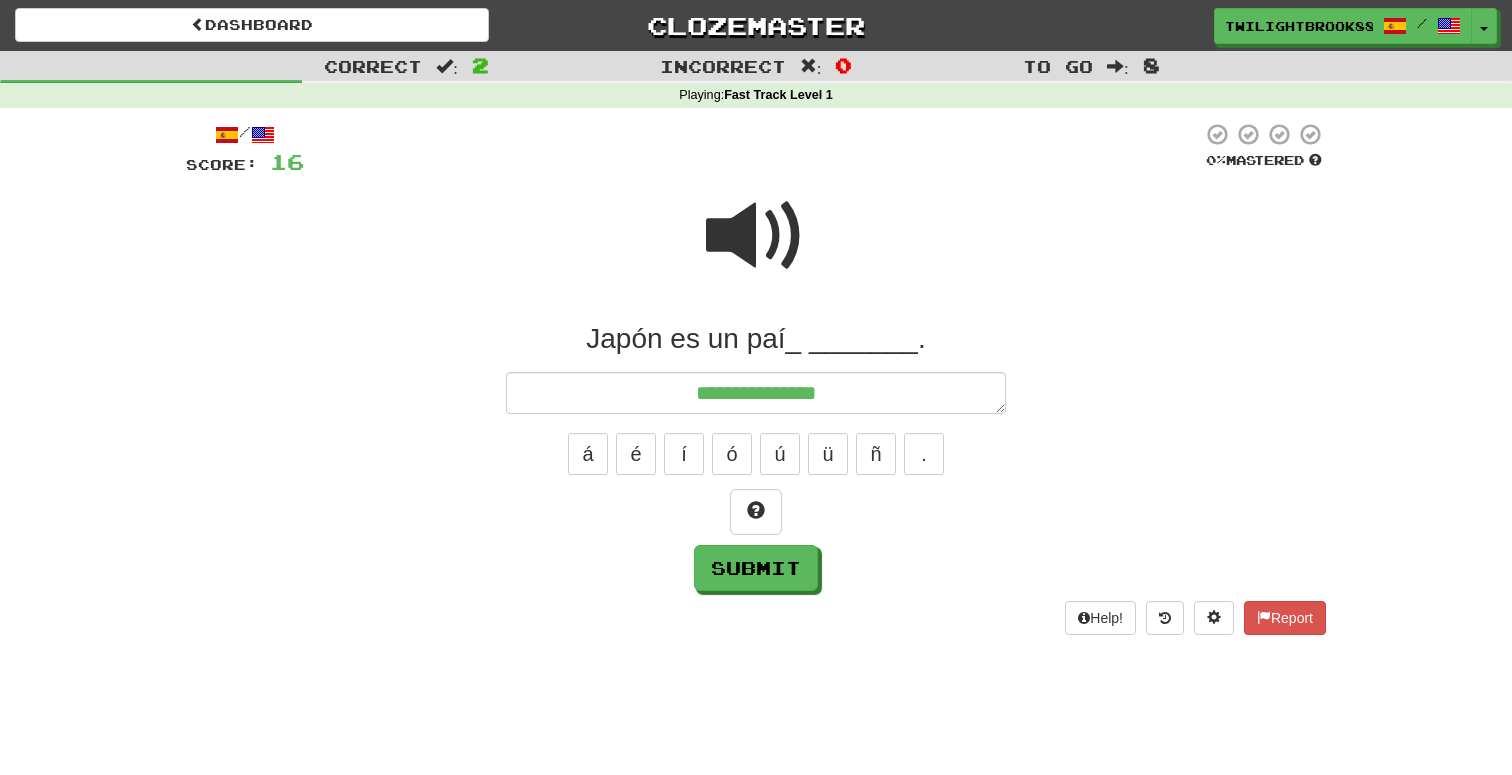 type on "*" 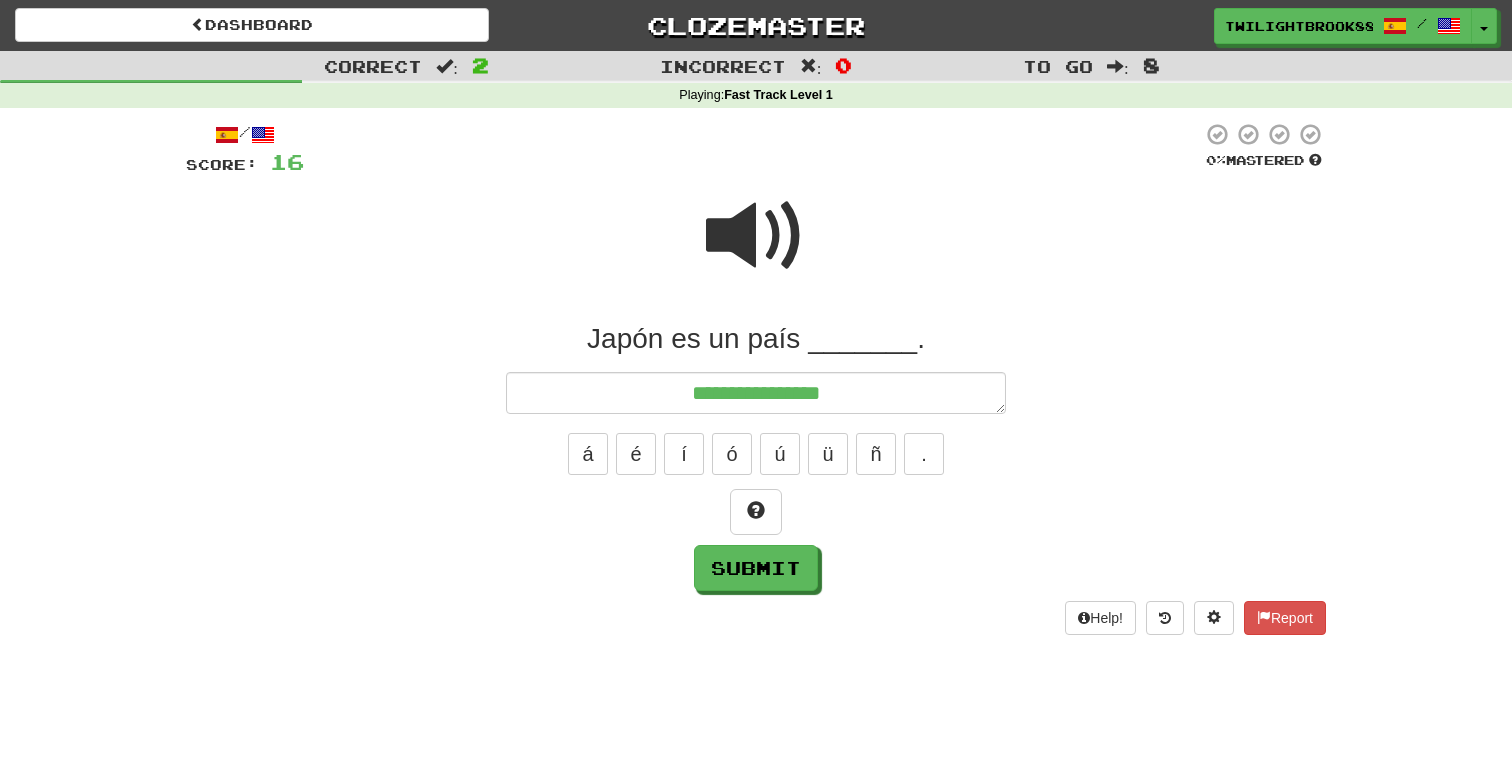 type on "*" 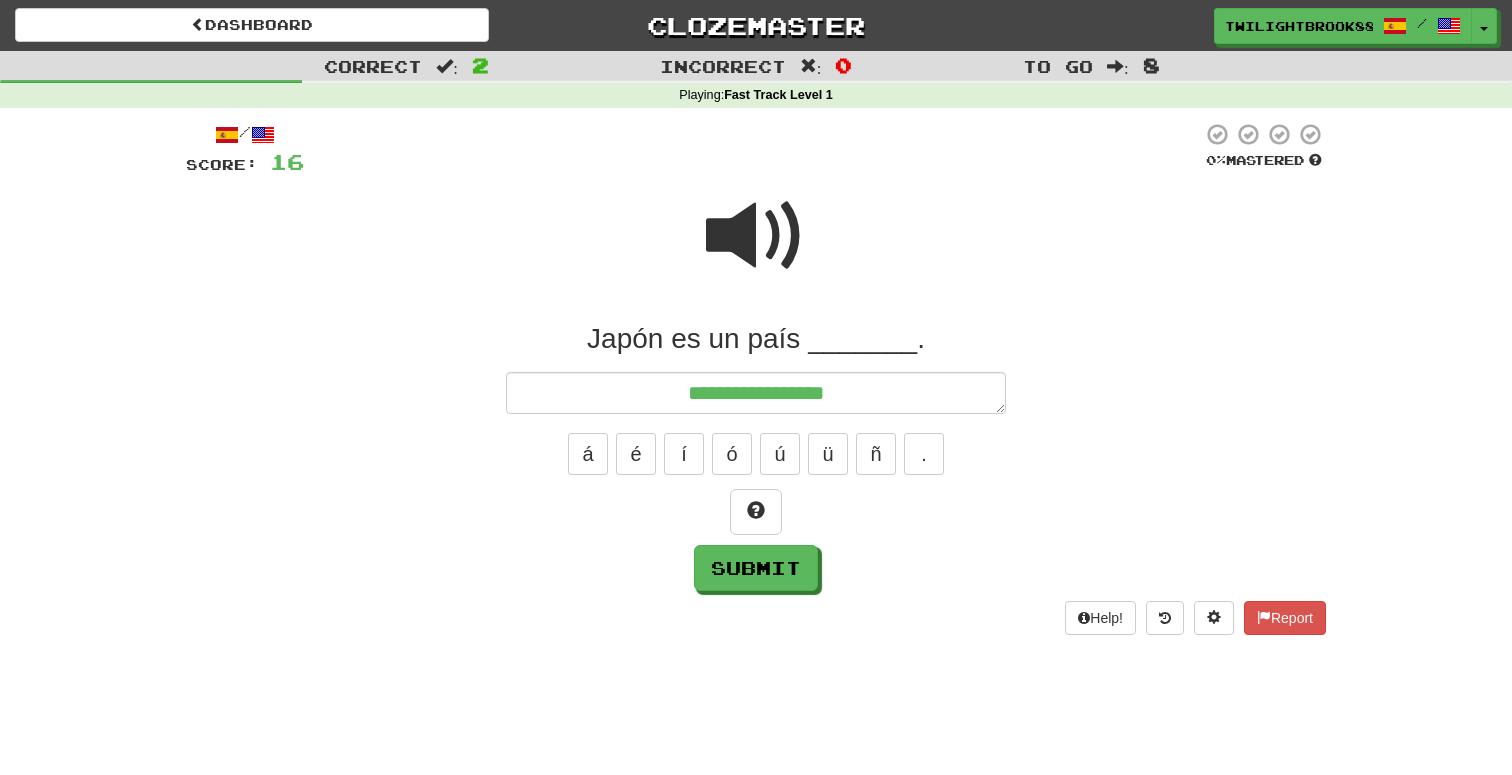 type on "*" 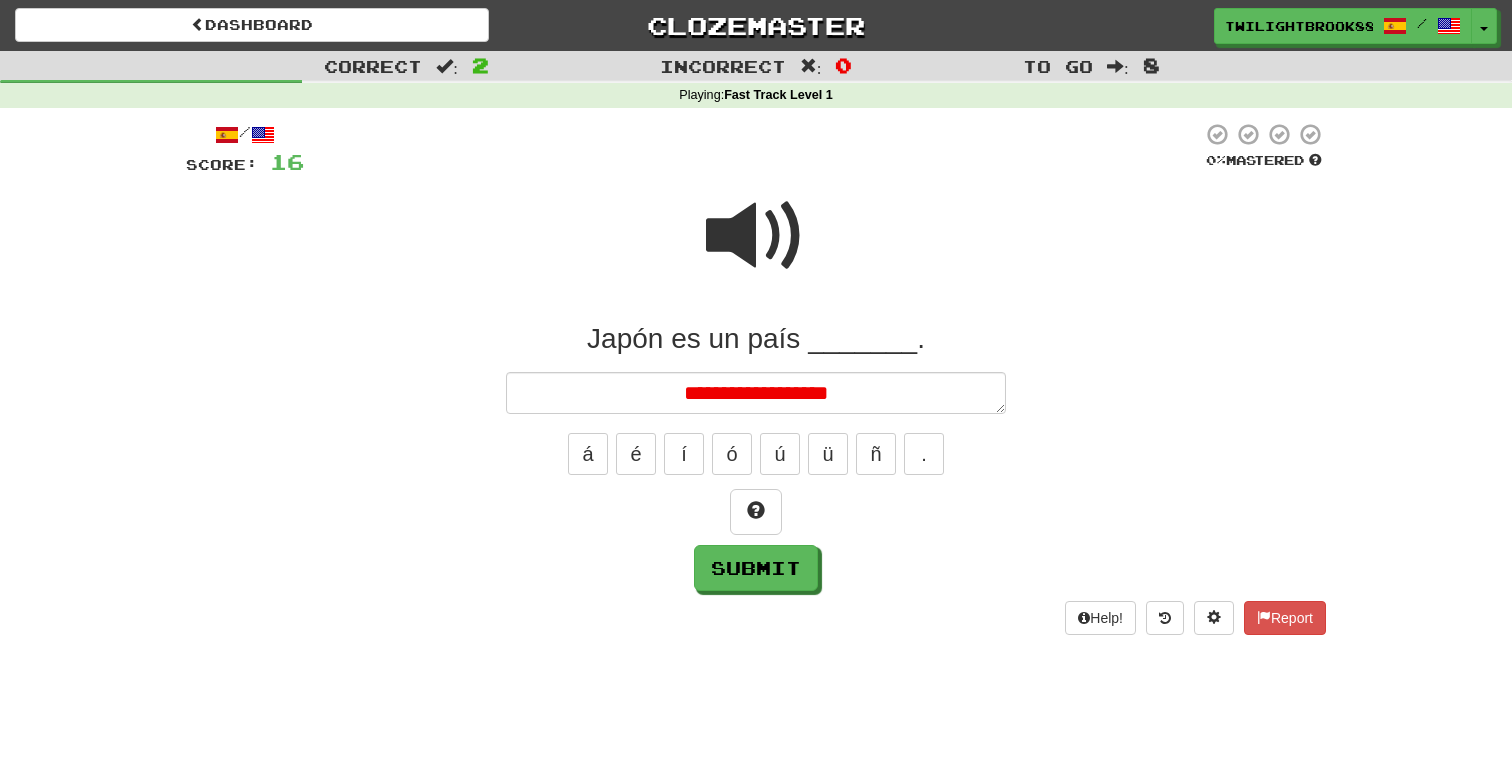 type on "*" 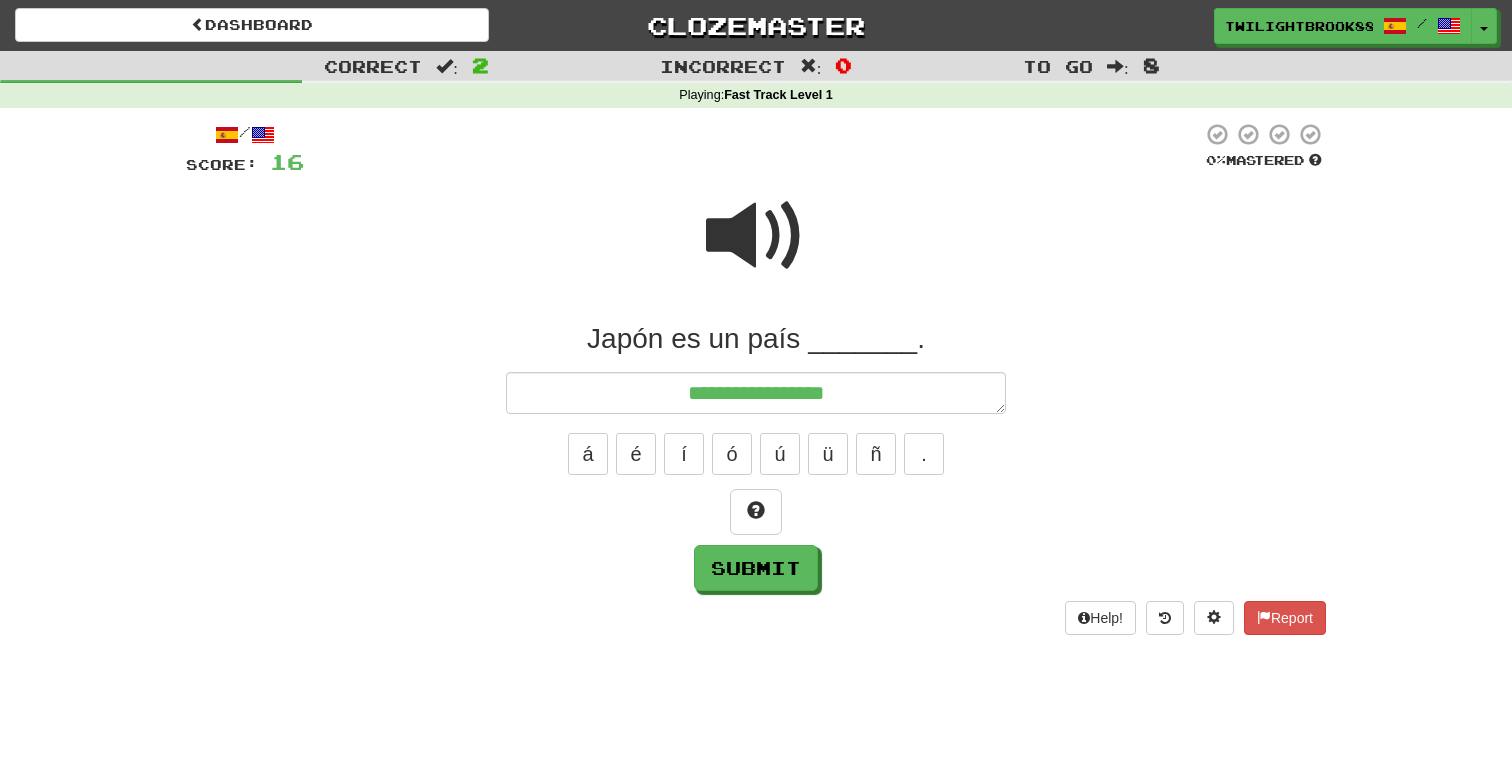 type on "*" 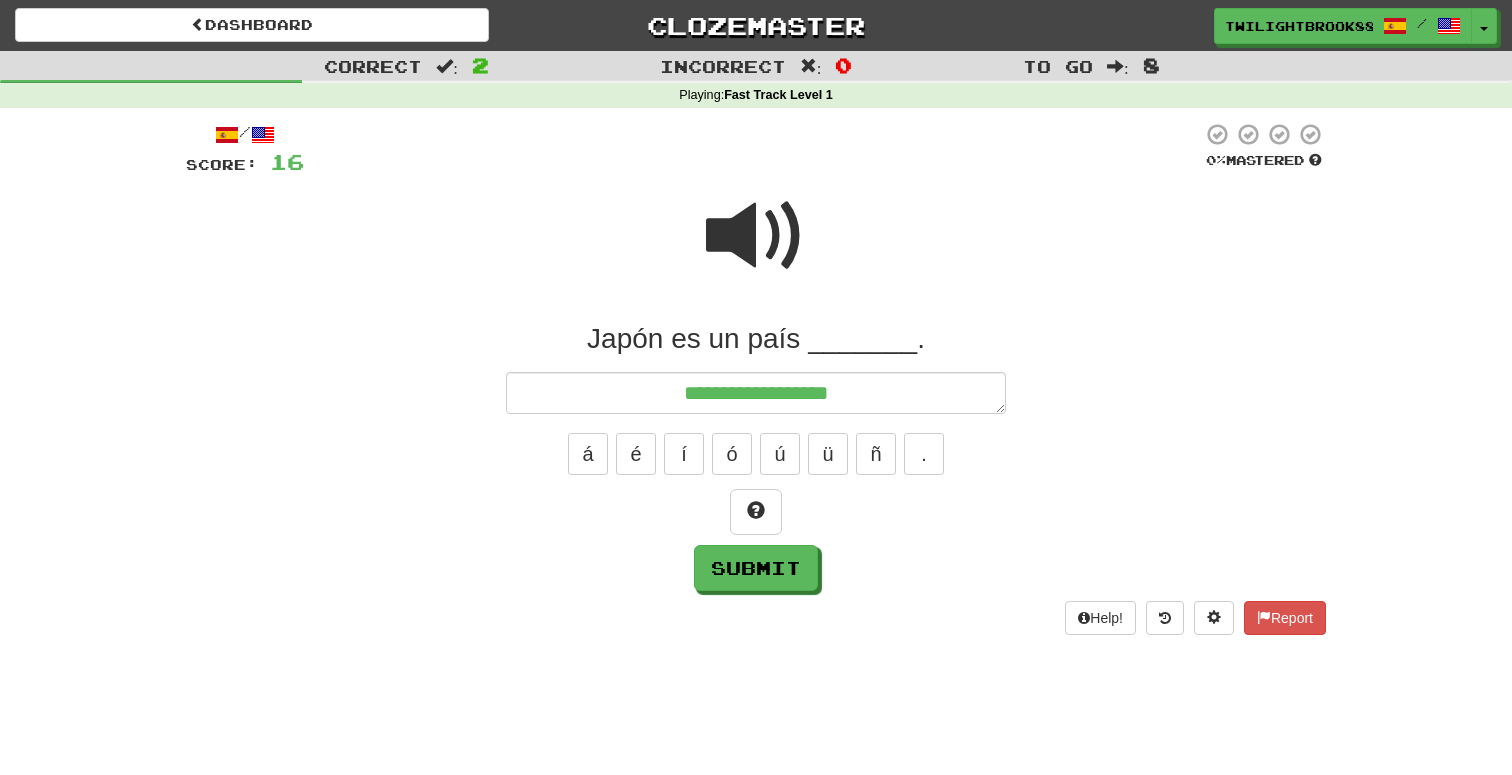 type on "*" 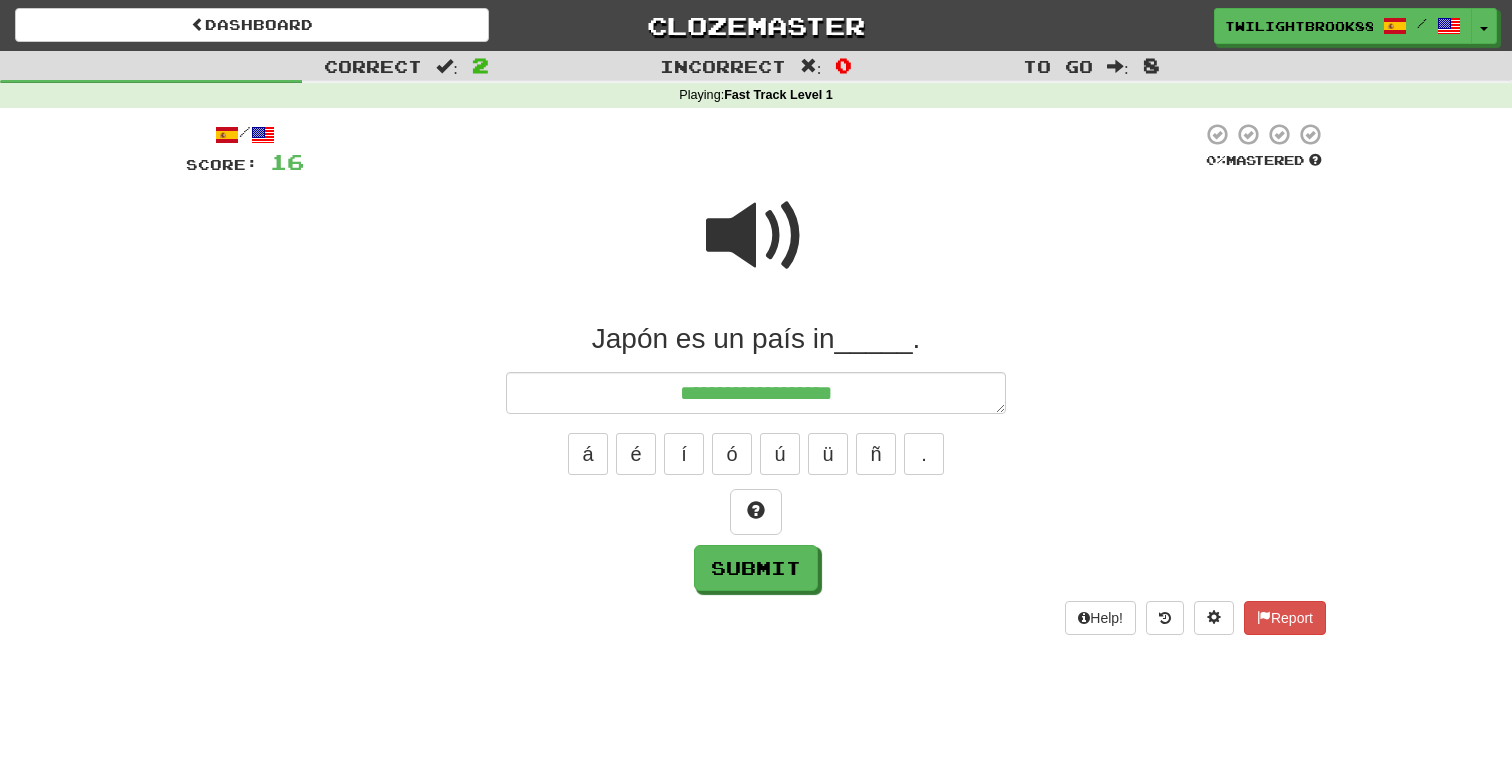 type on "*" 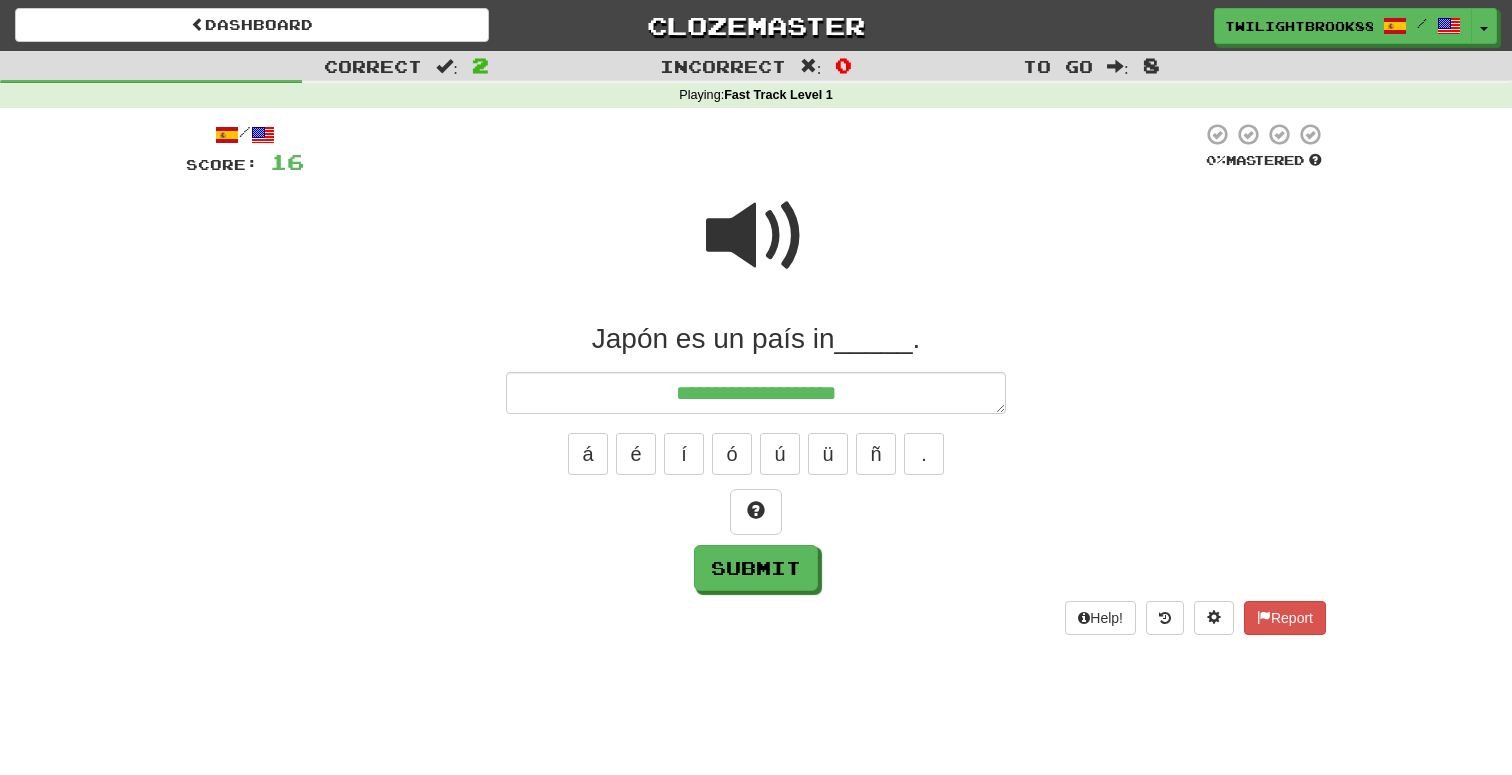 type on "*" 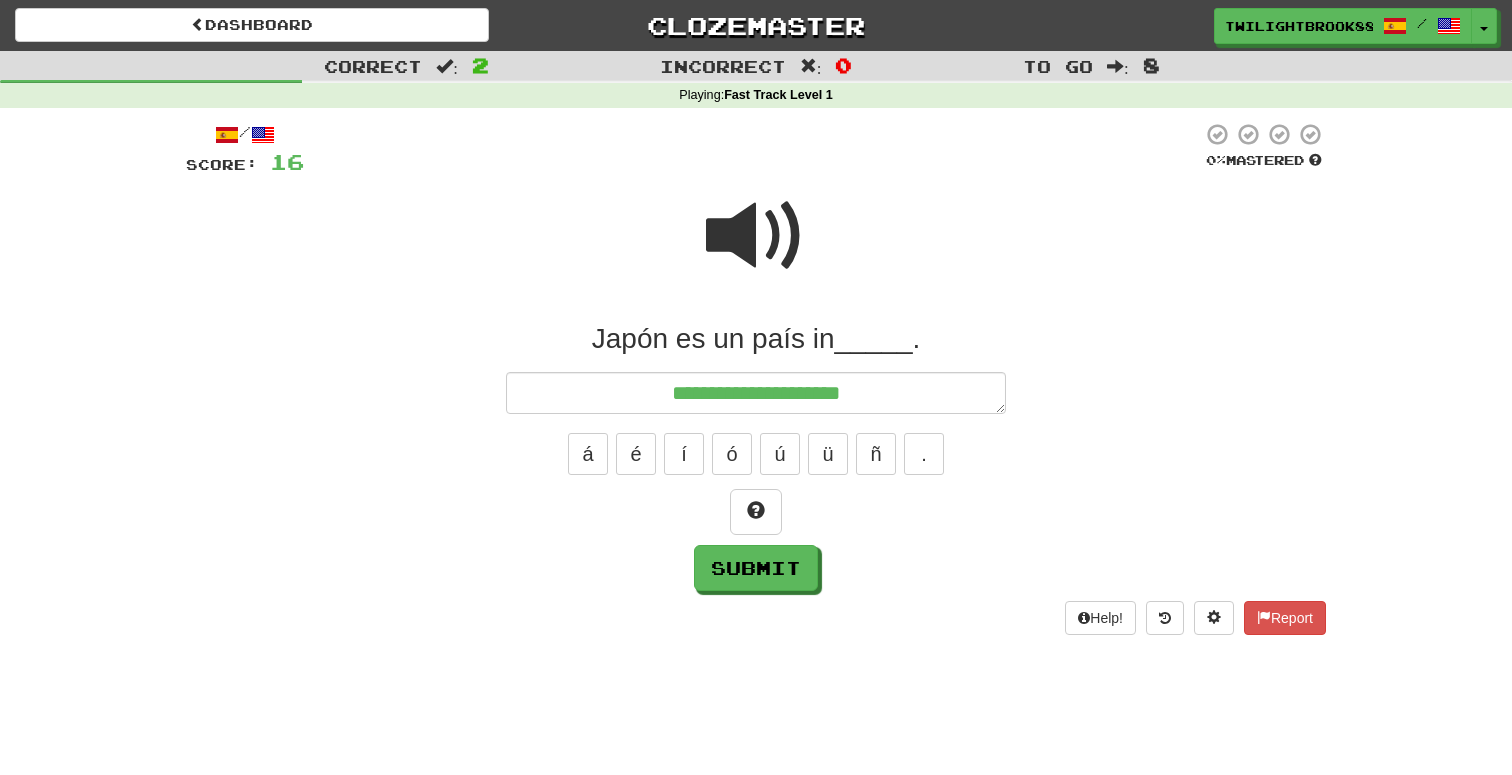 type on "**********" 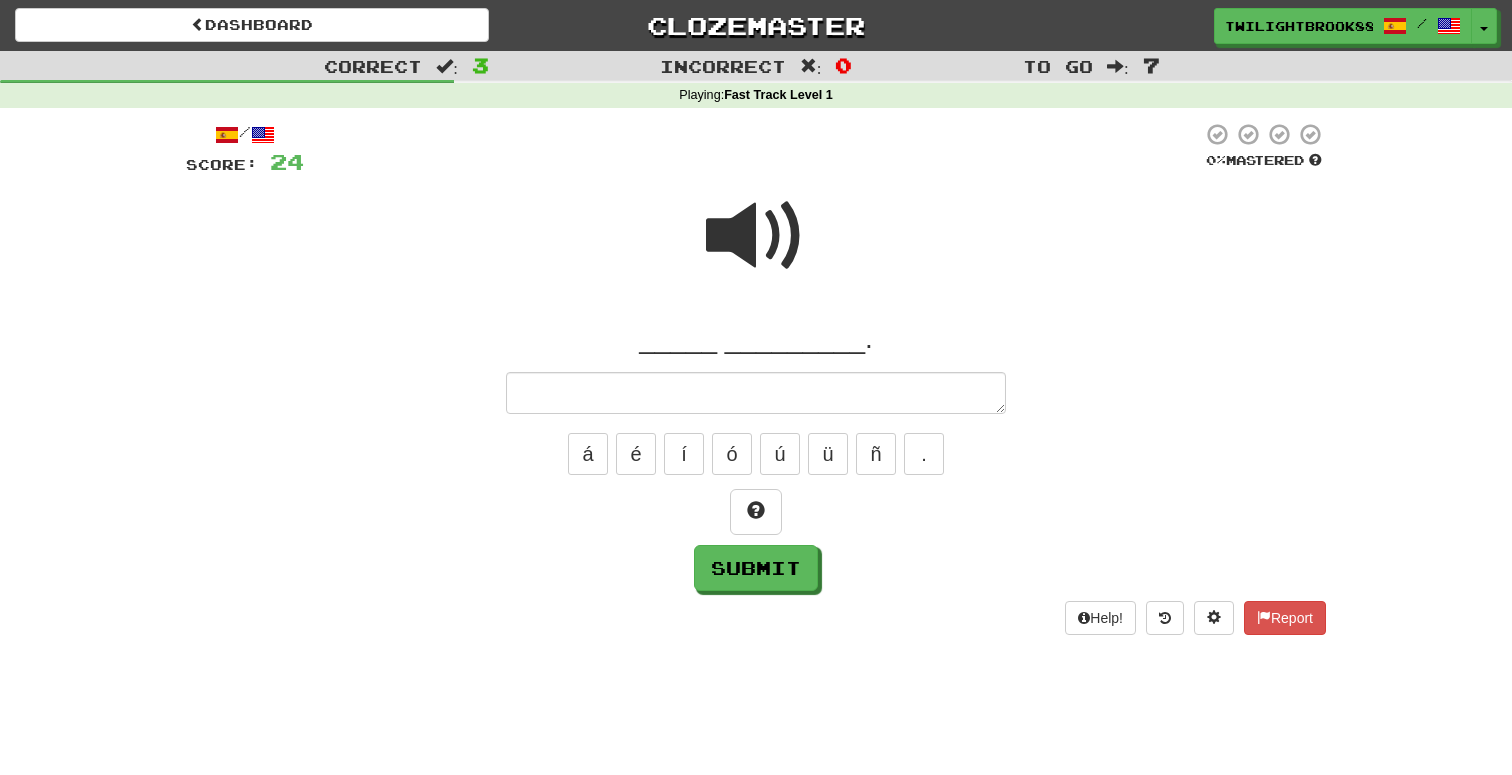 type on "*" 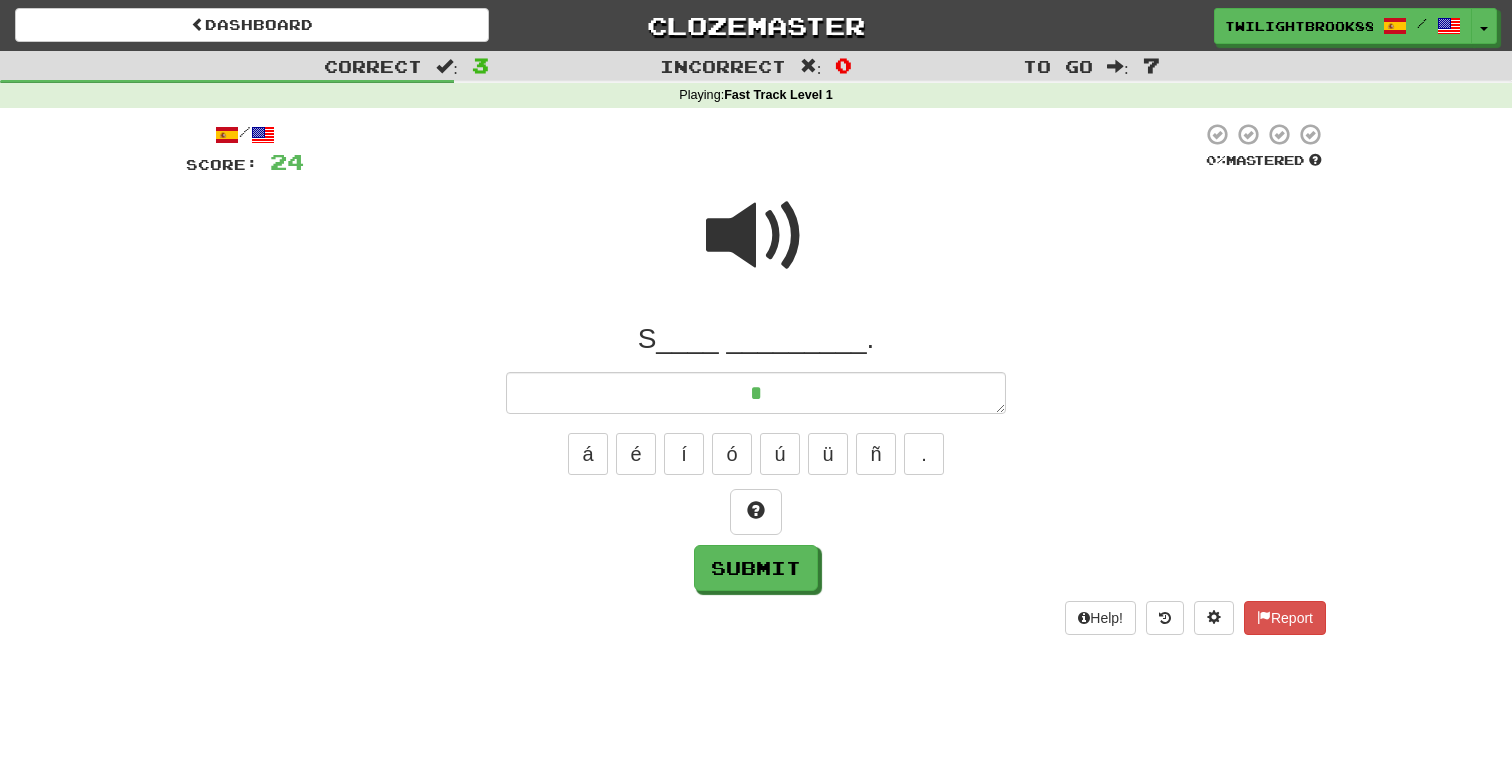 type on "*" 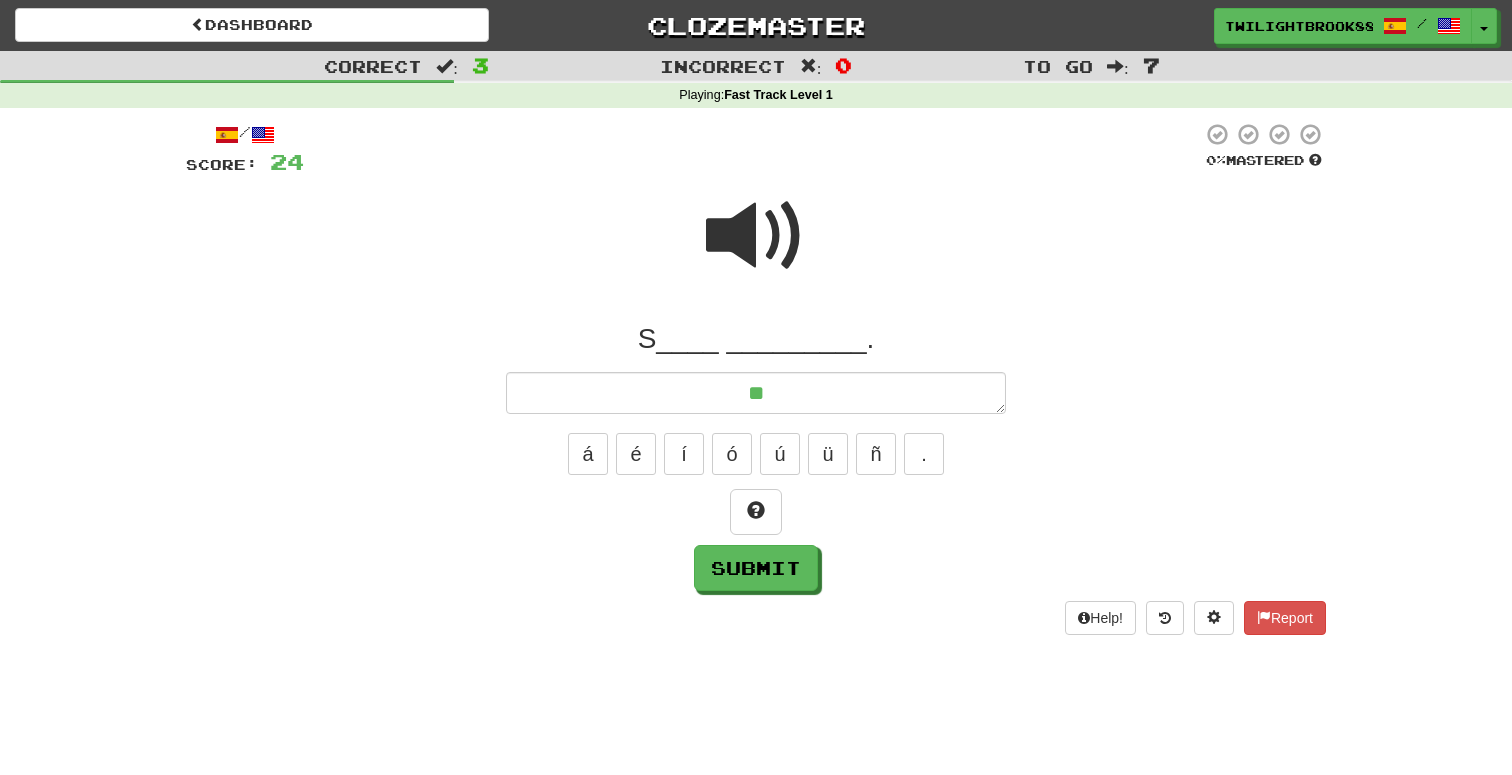 type on "*" 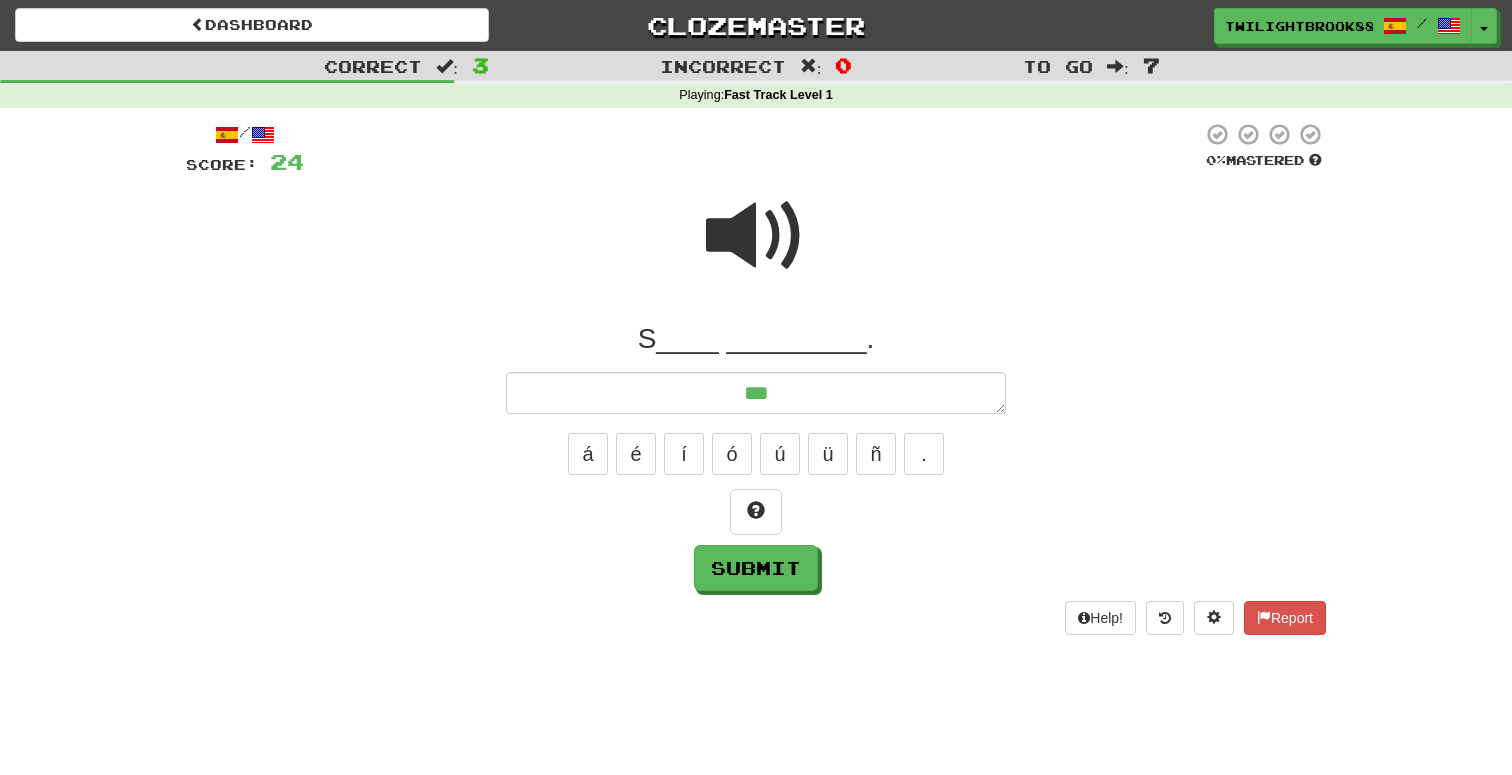 type on "*" 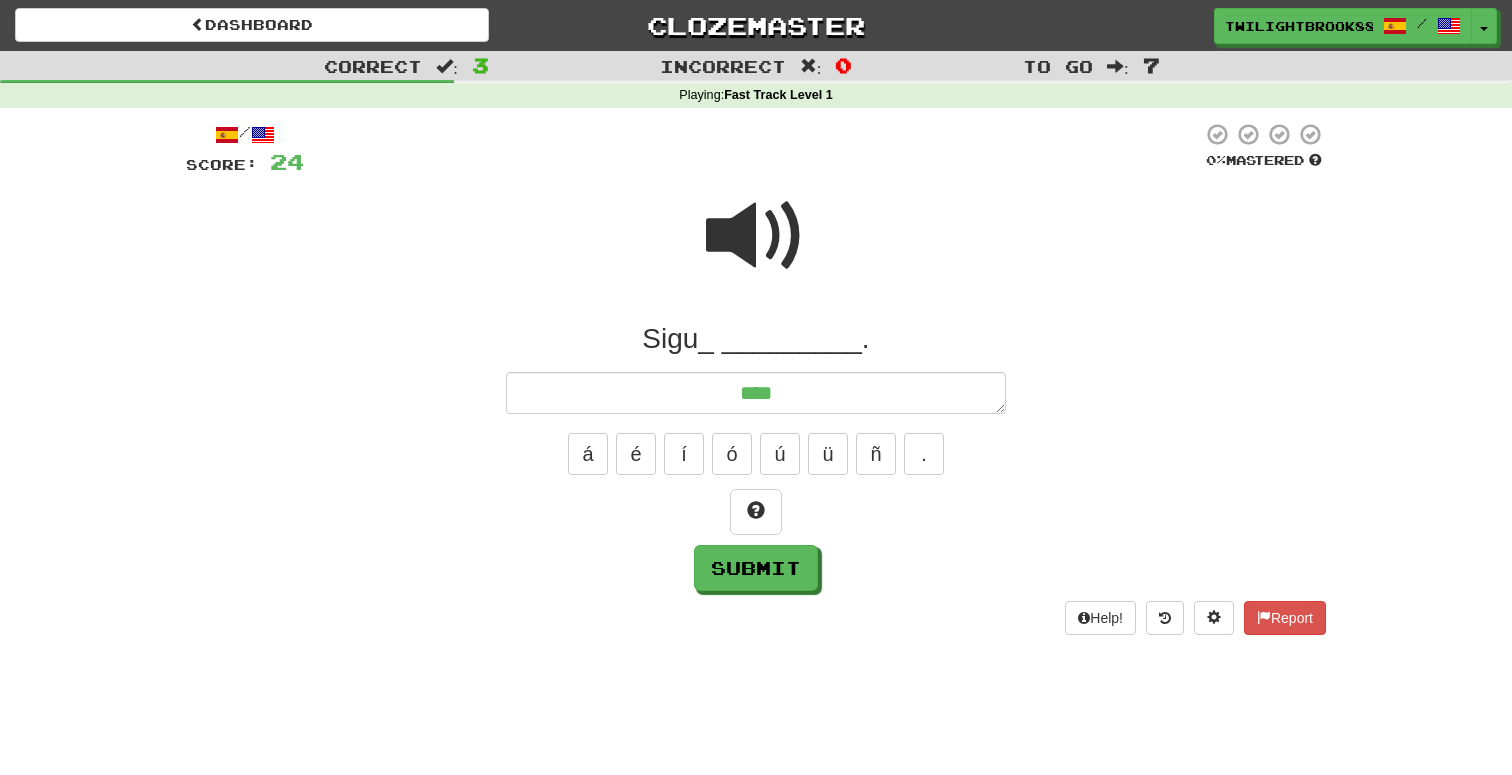 type on "*" 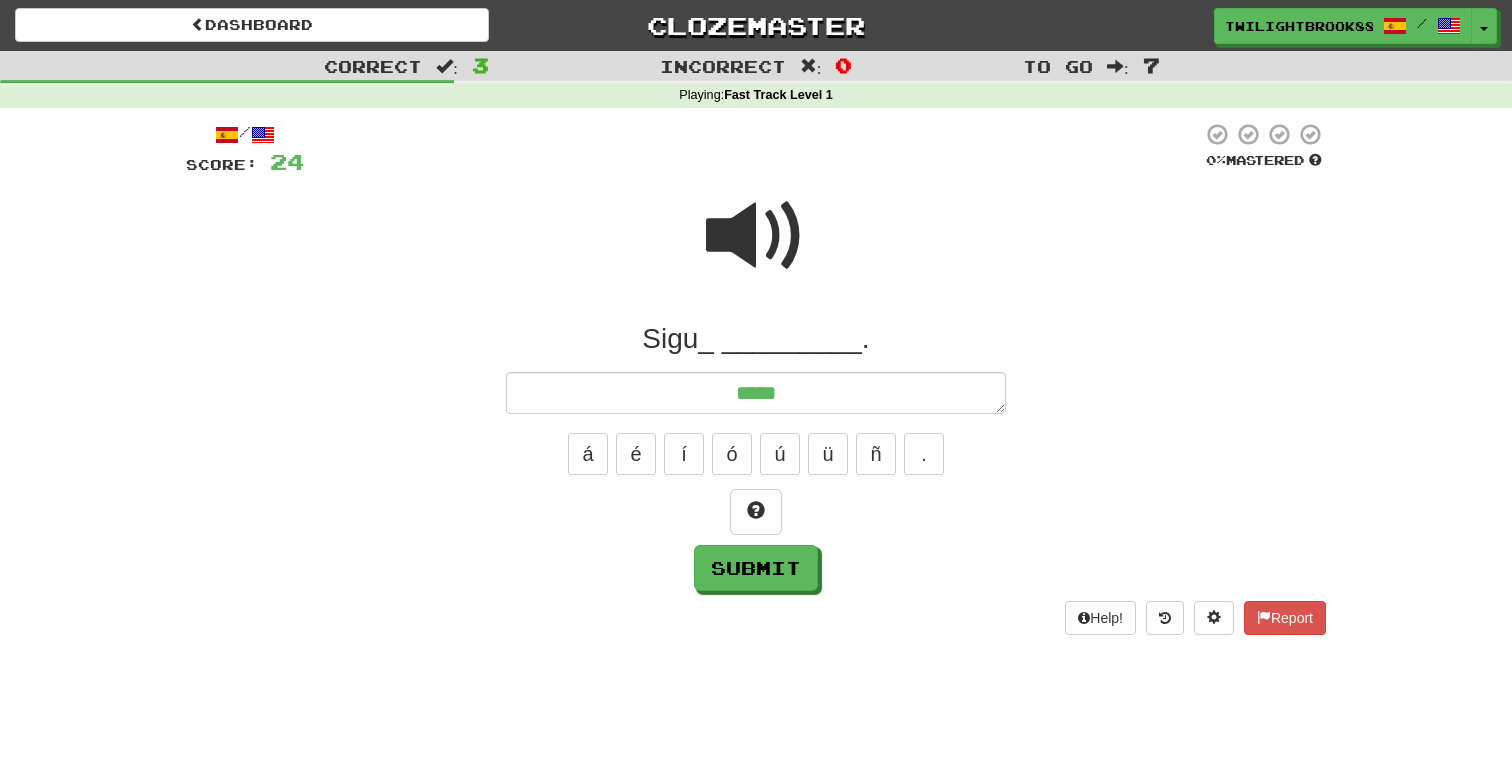 type on "*****" 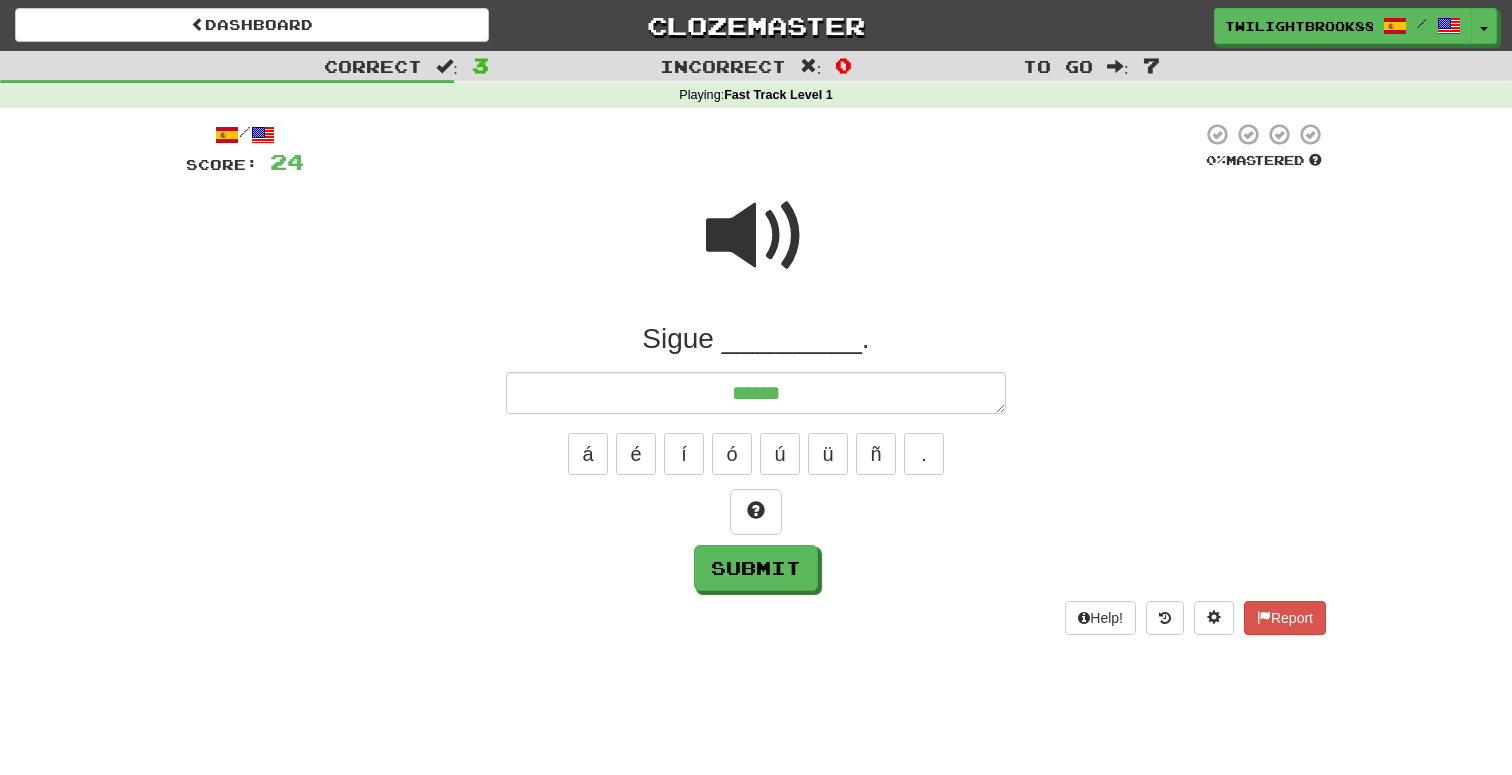 type on "*" 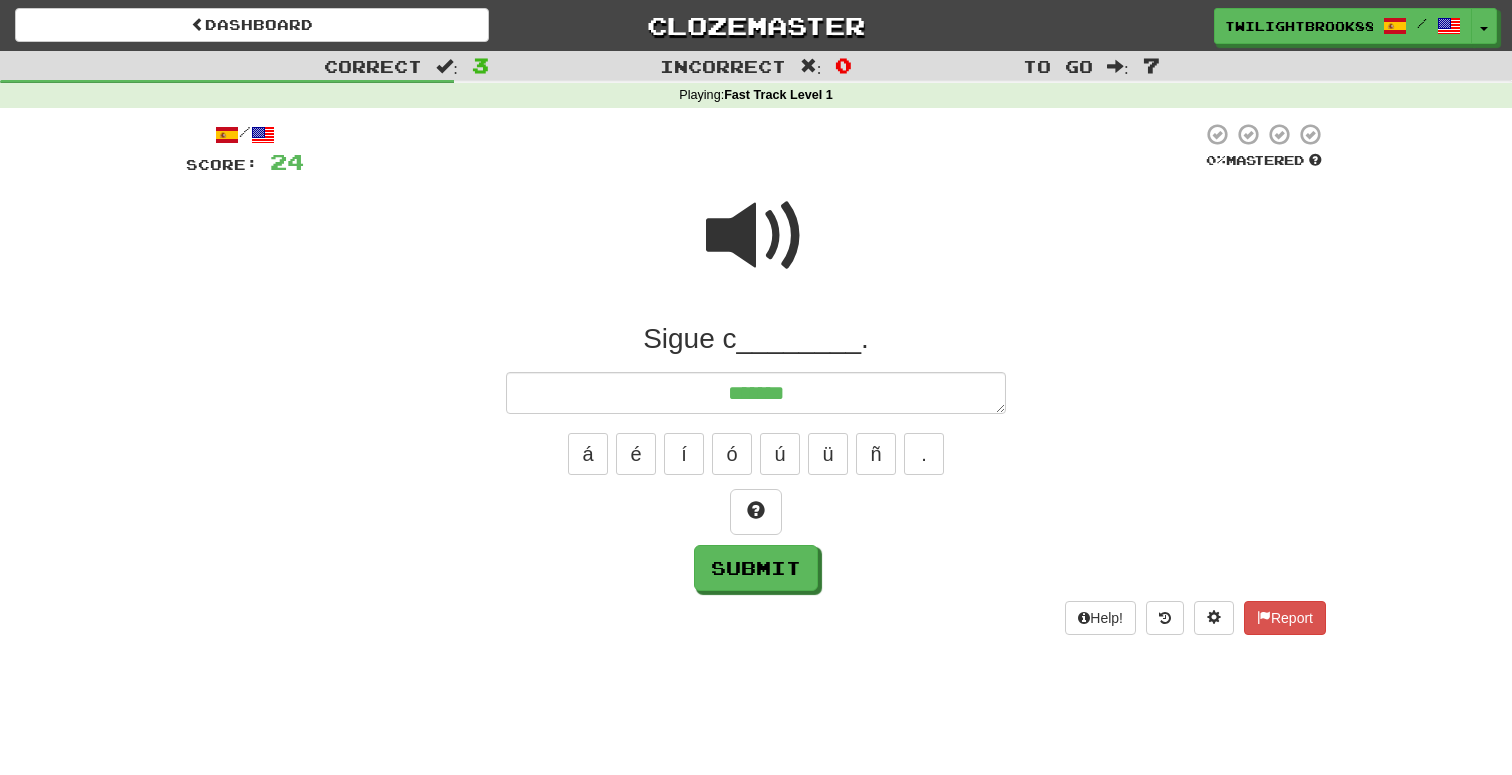 type on "*" 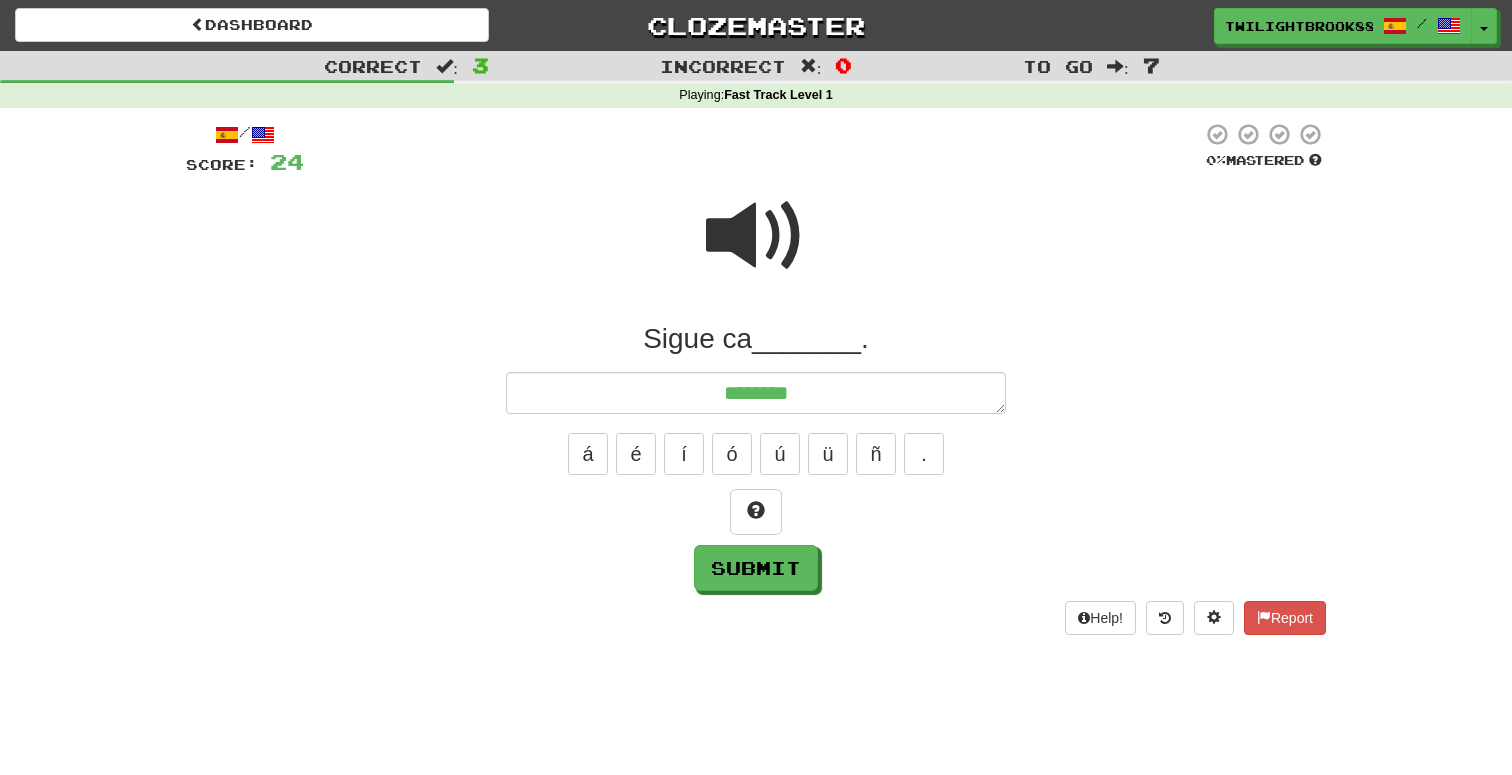 type on "*" 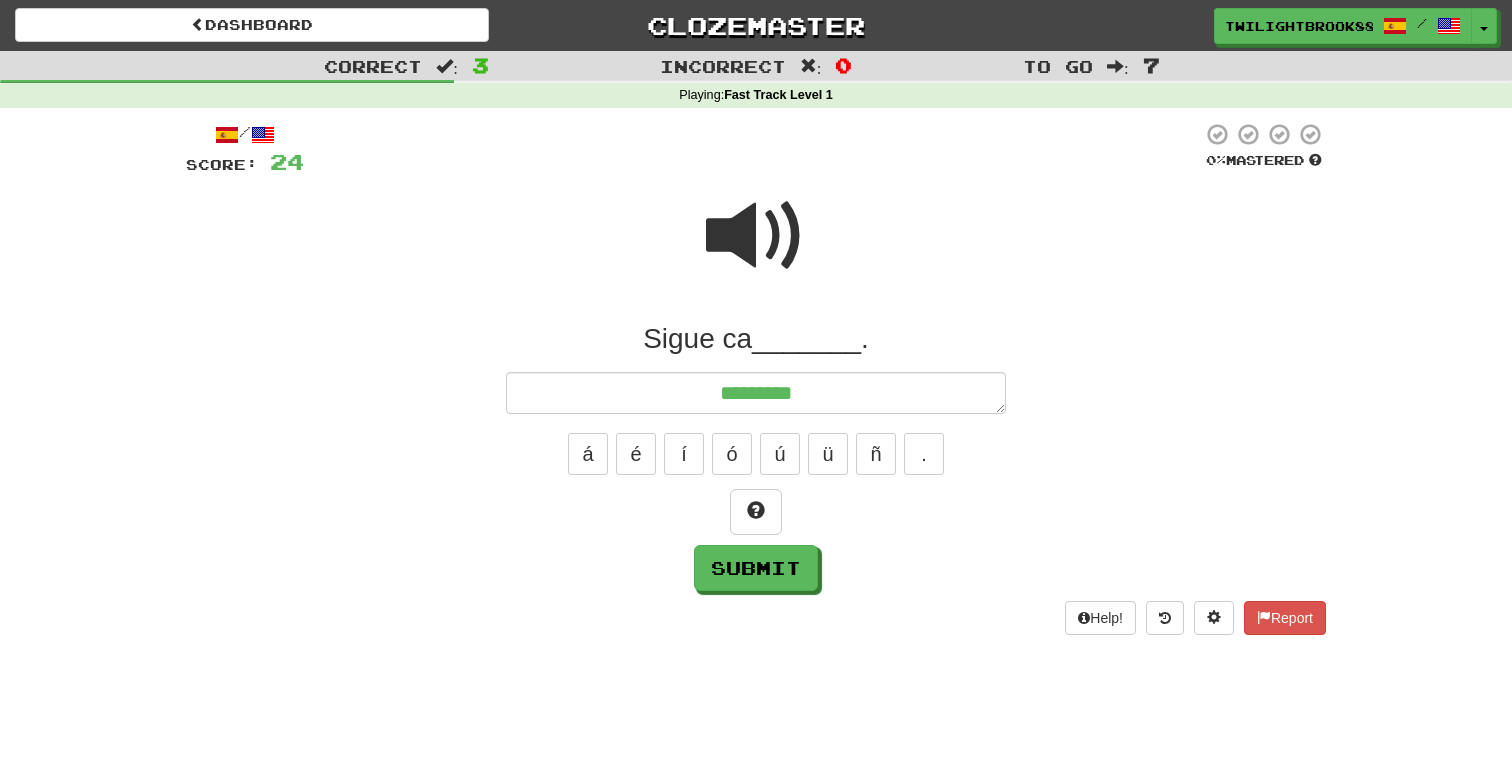 type on "*" 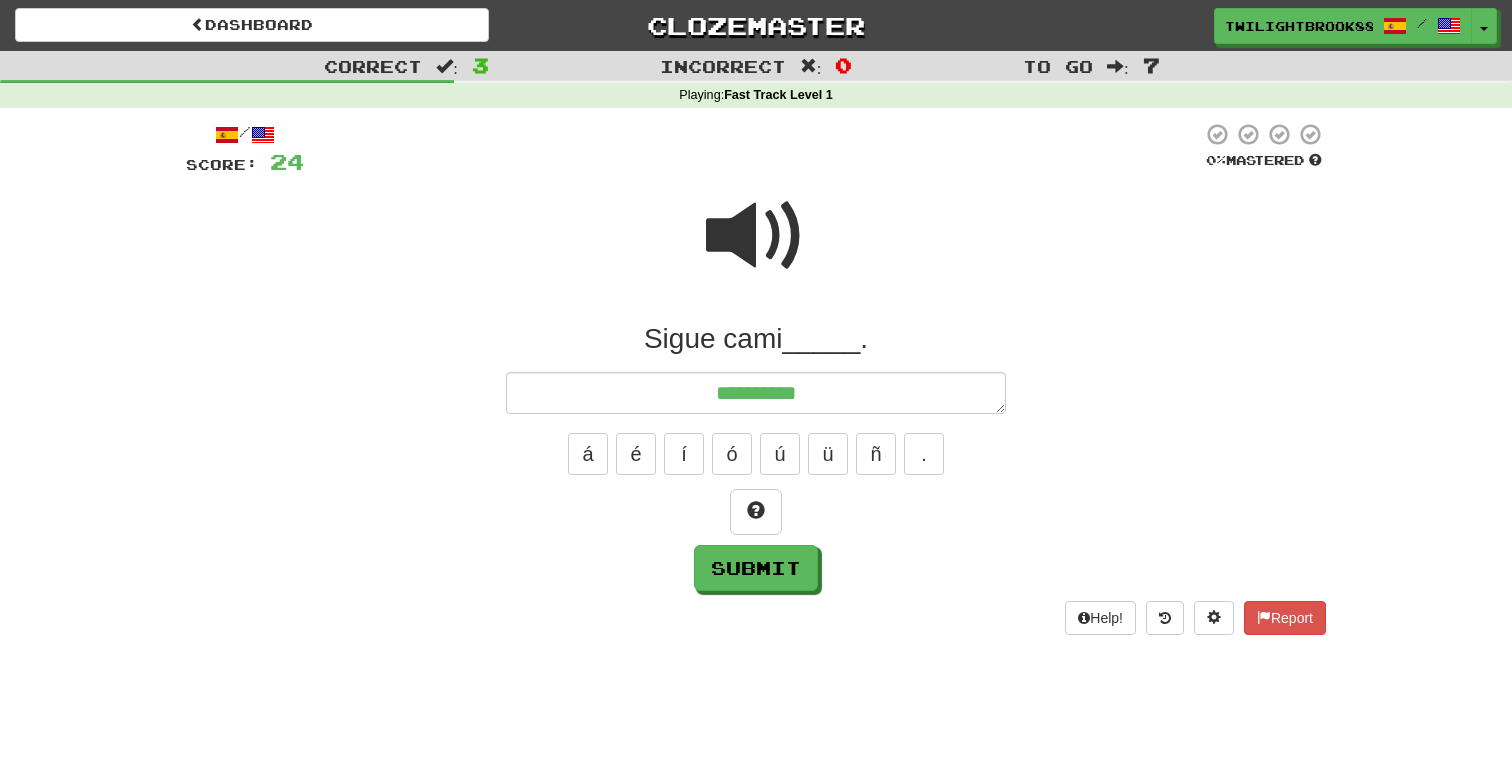 type on "*" 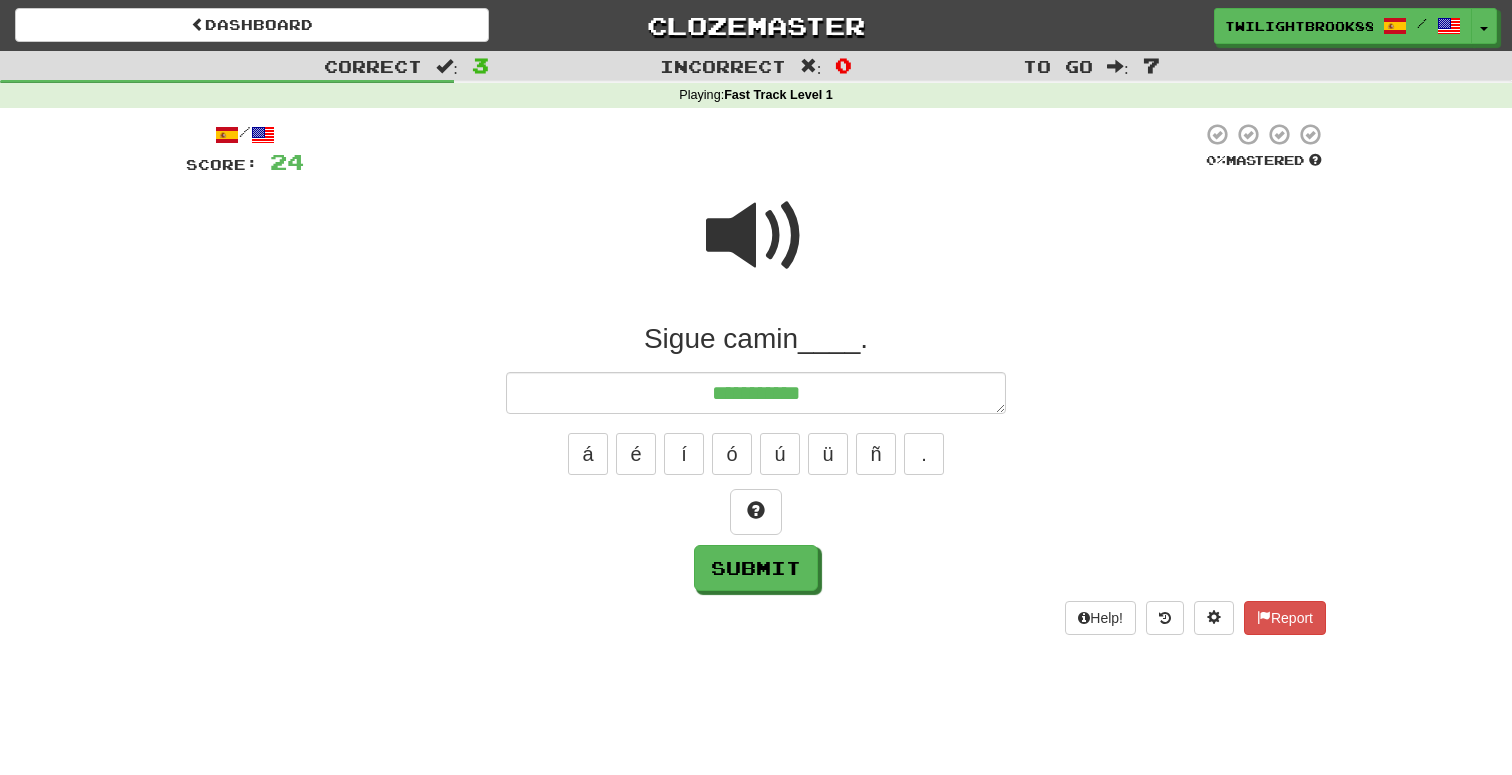 type on "*" 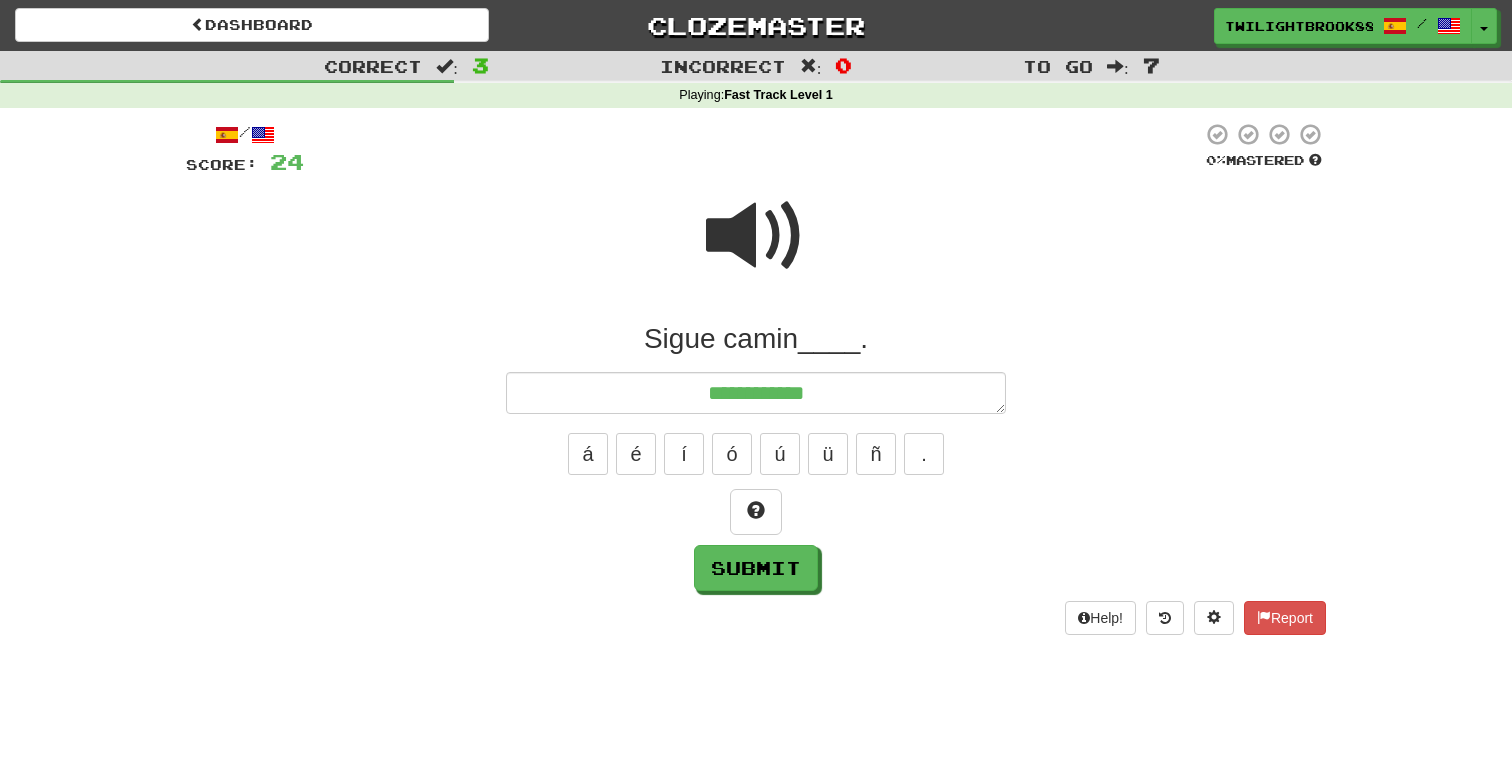 type on "*" 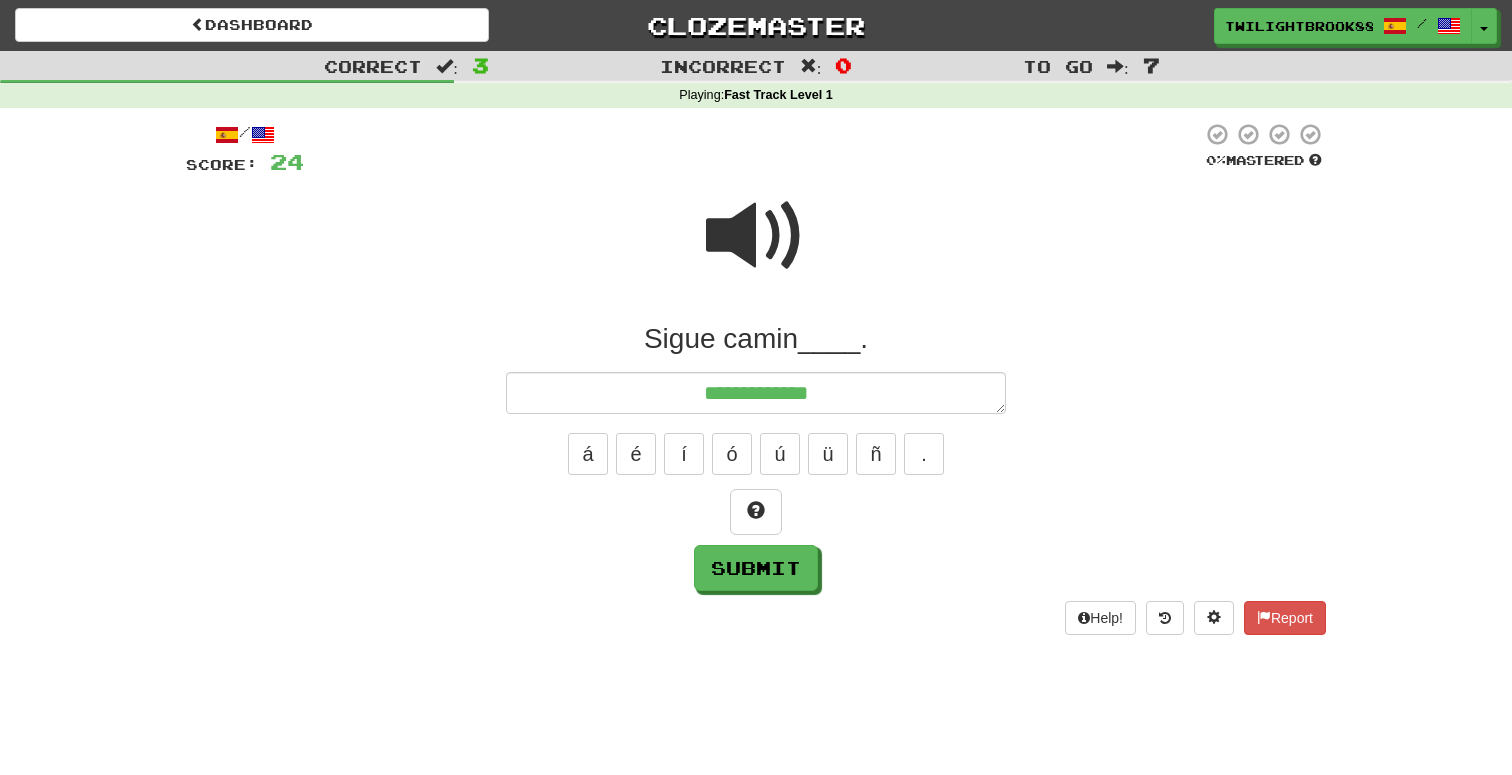 type on "**********" 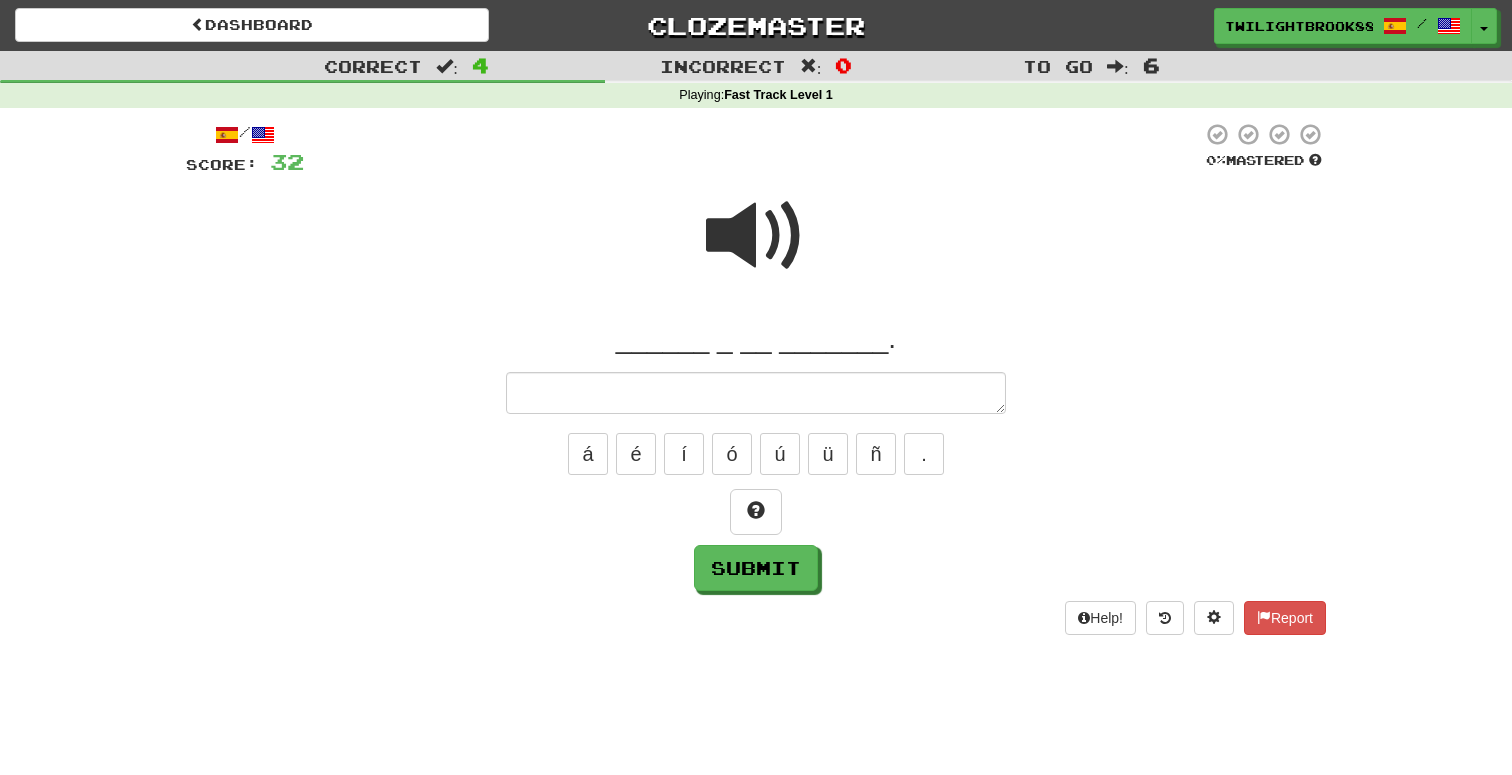type on "*" 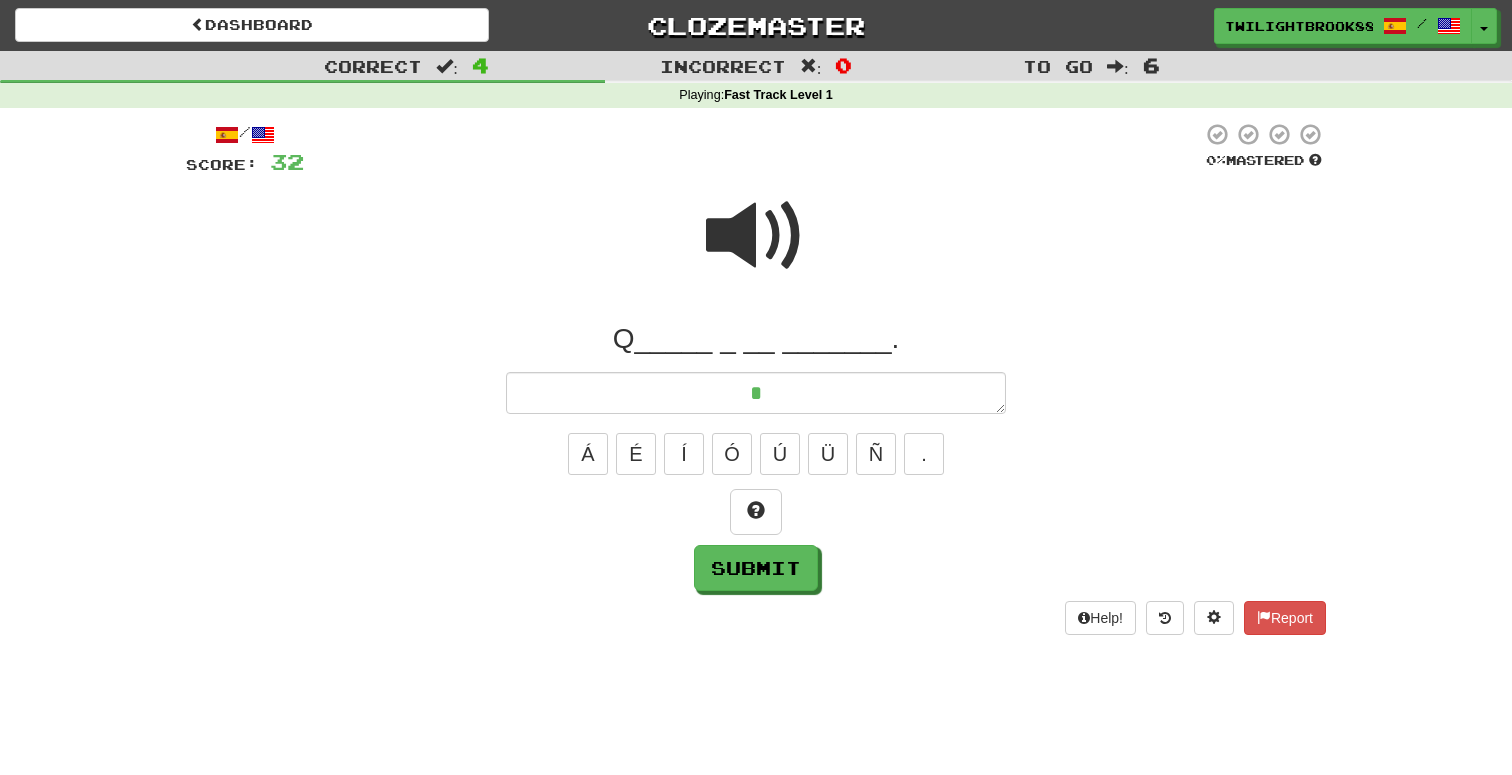type on "*" 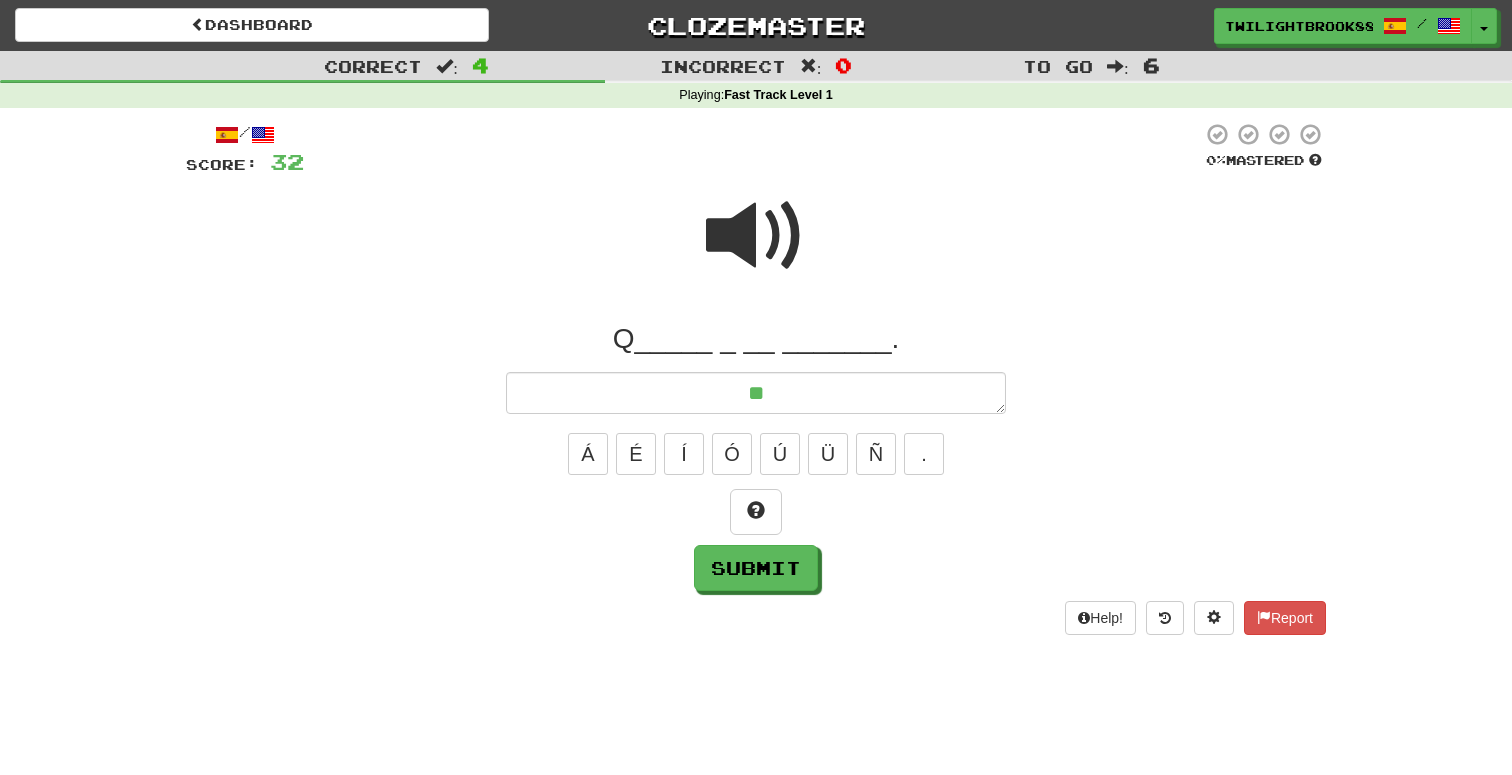 type on "*" 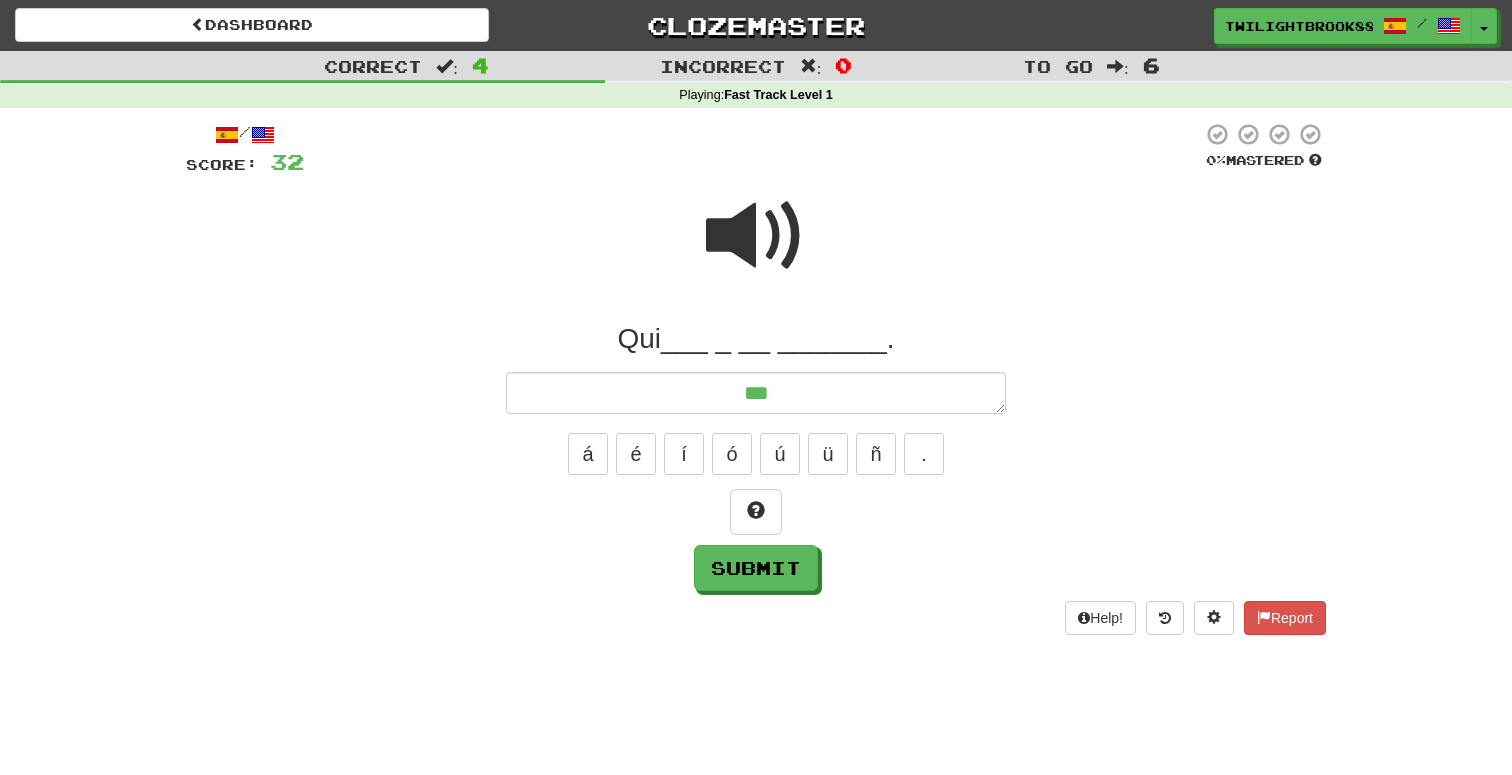 type on "****" 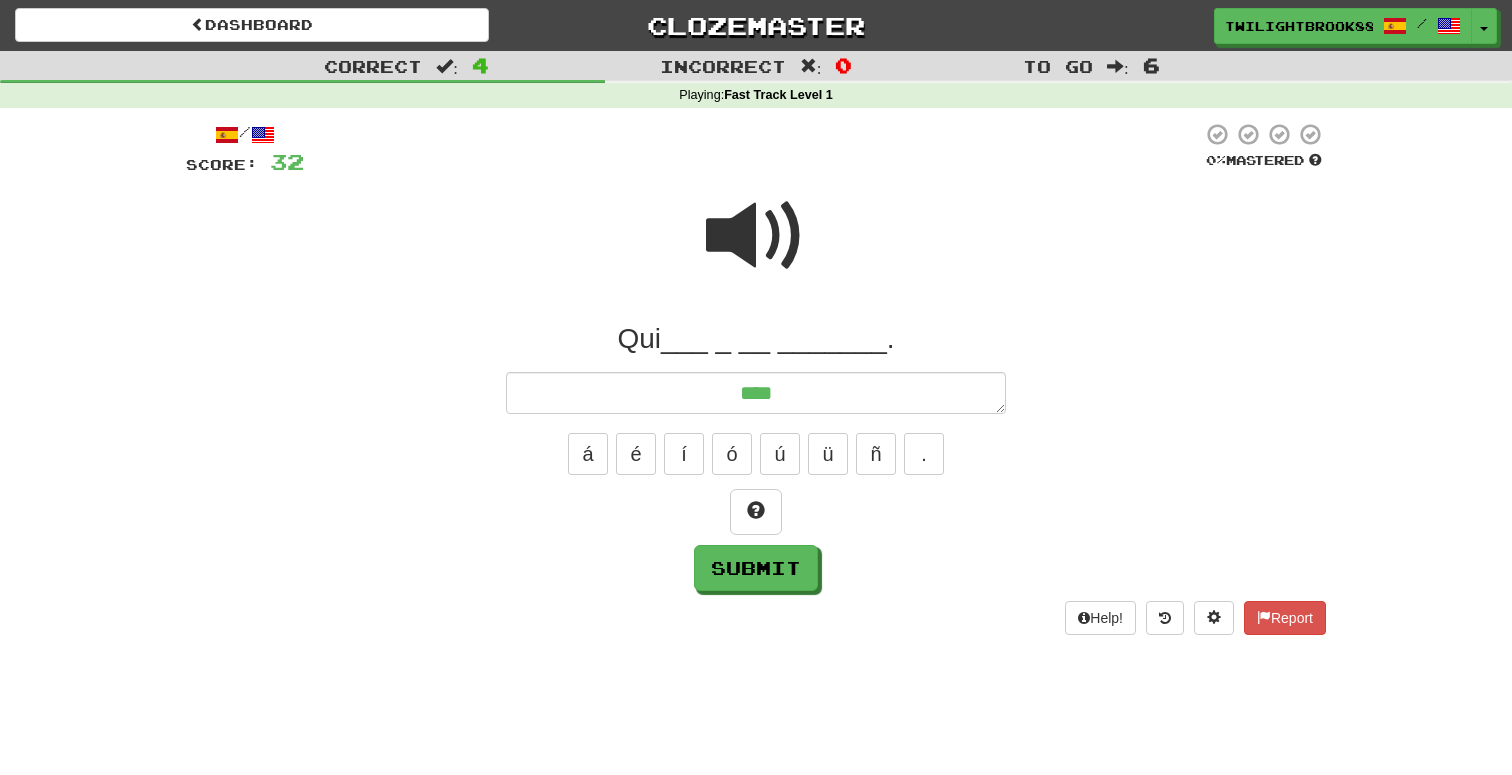 type on "*" 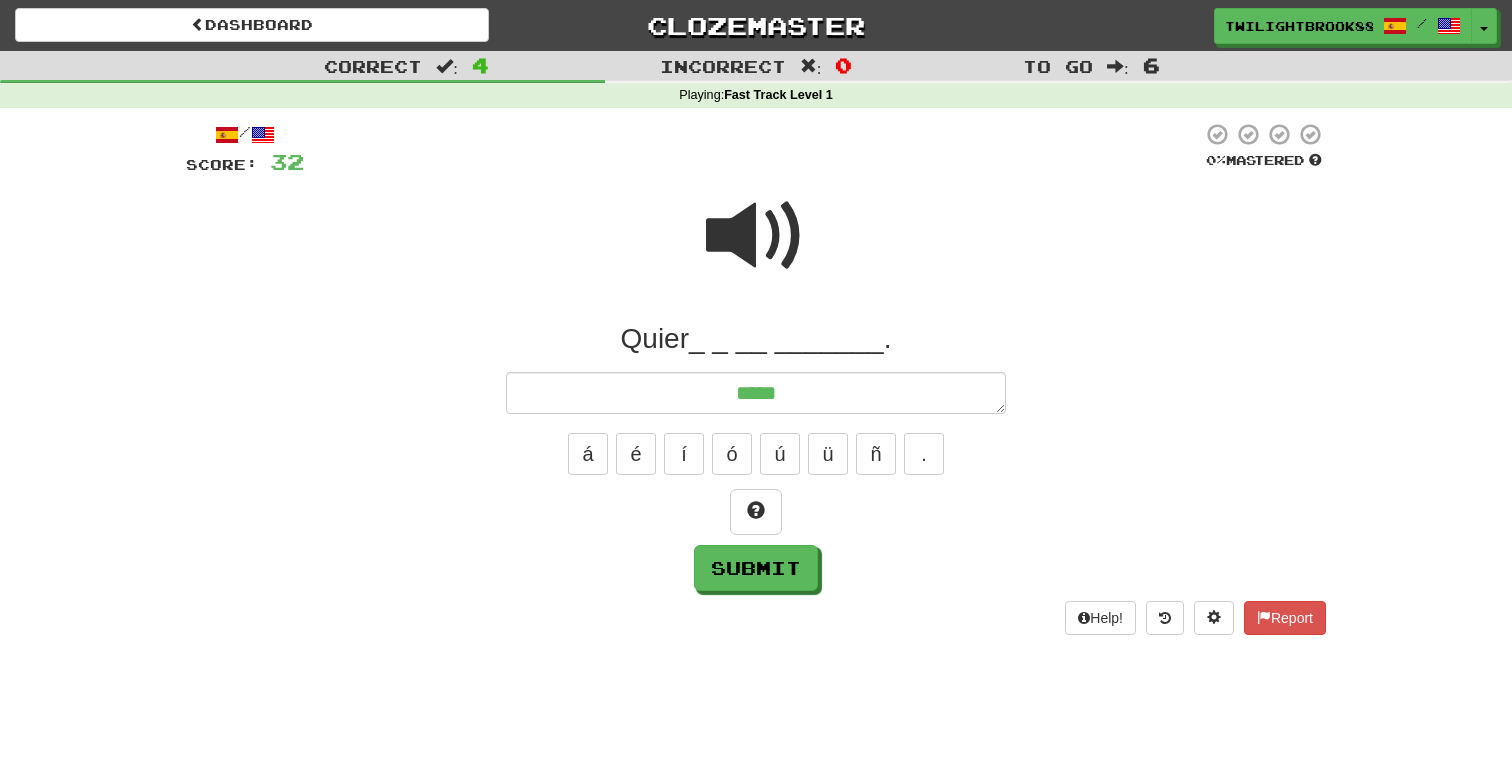 type on "*" 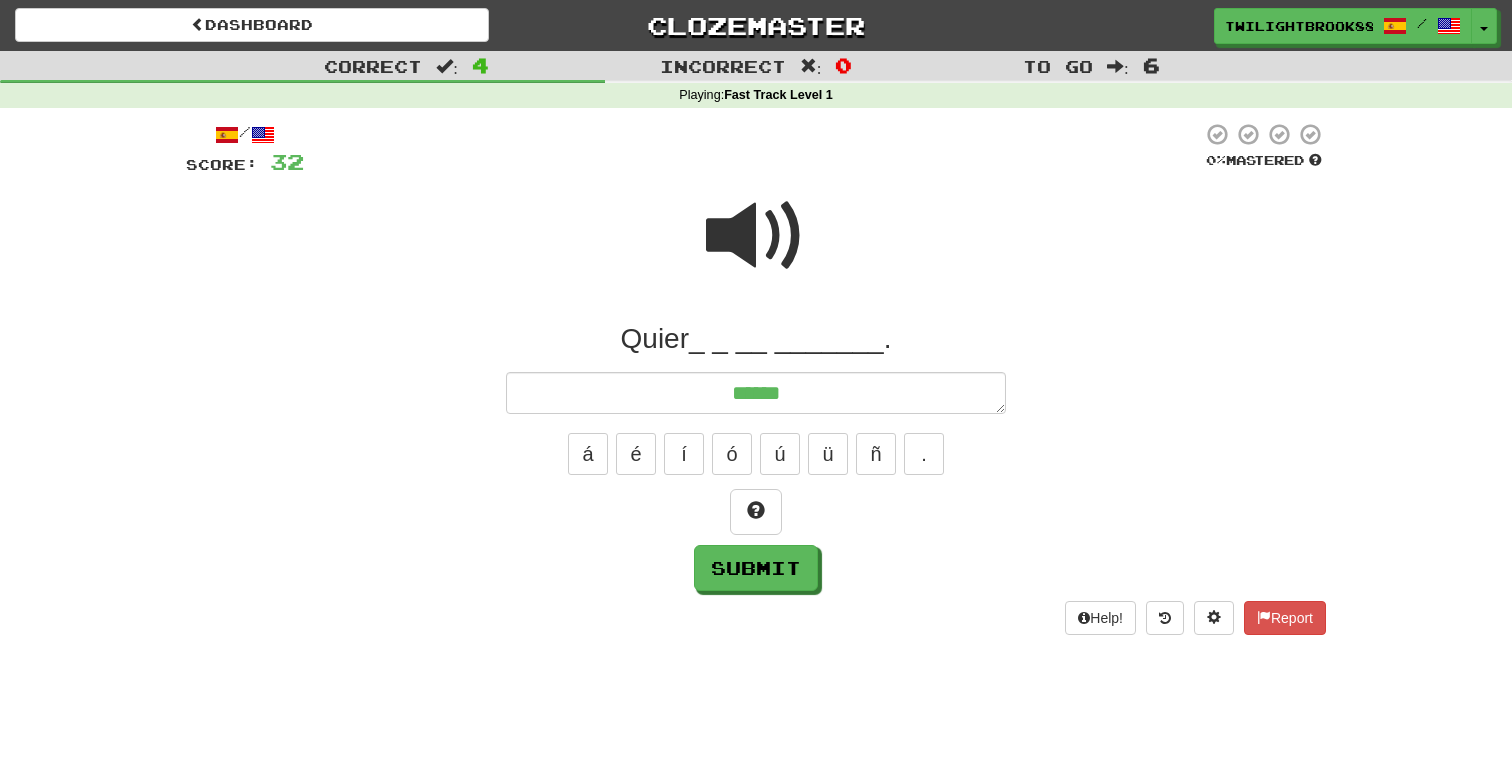 type on "*" 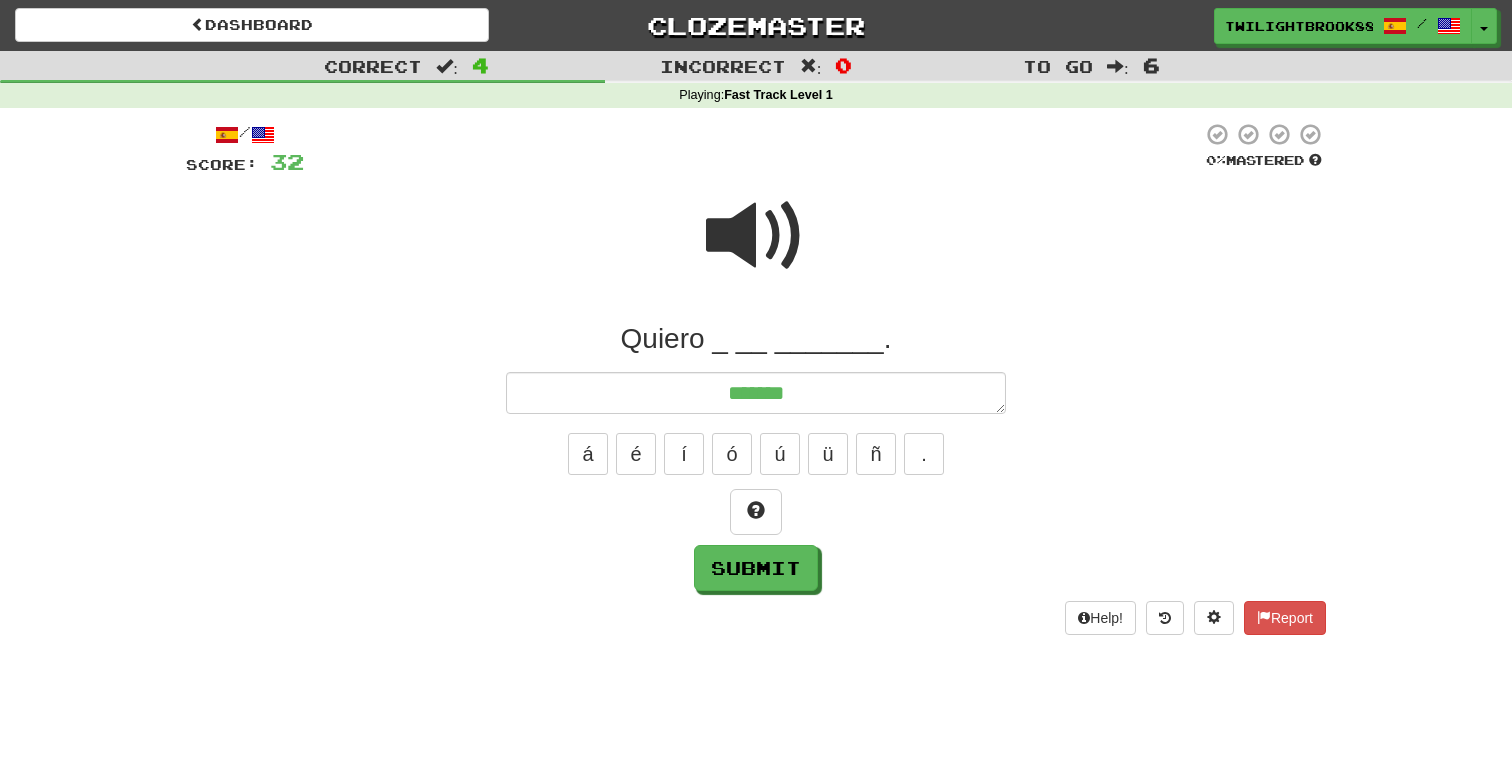 type on "********" 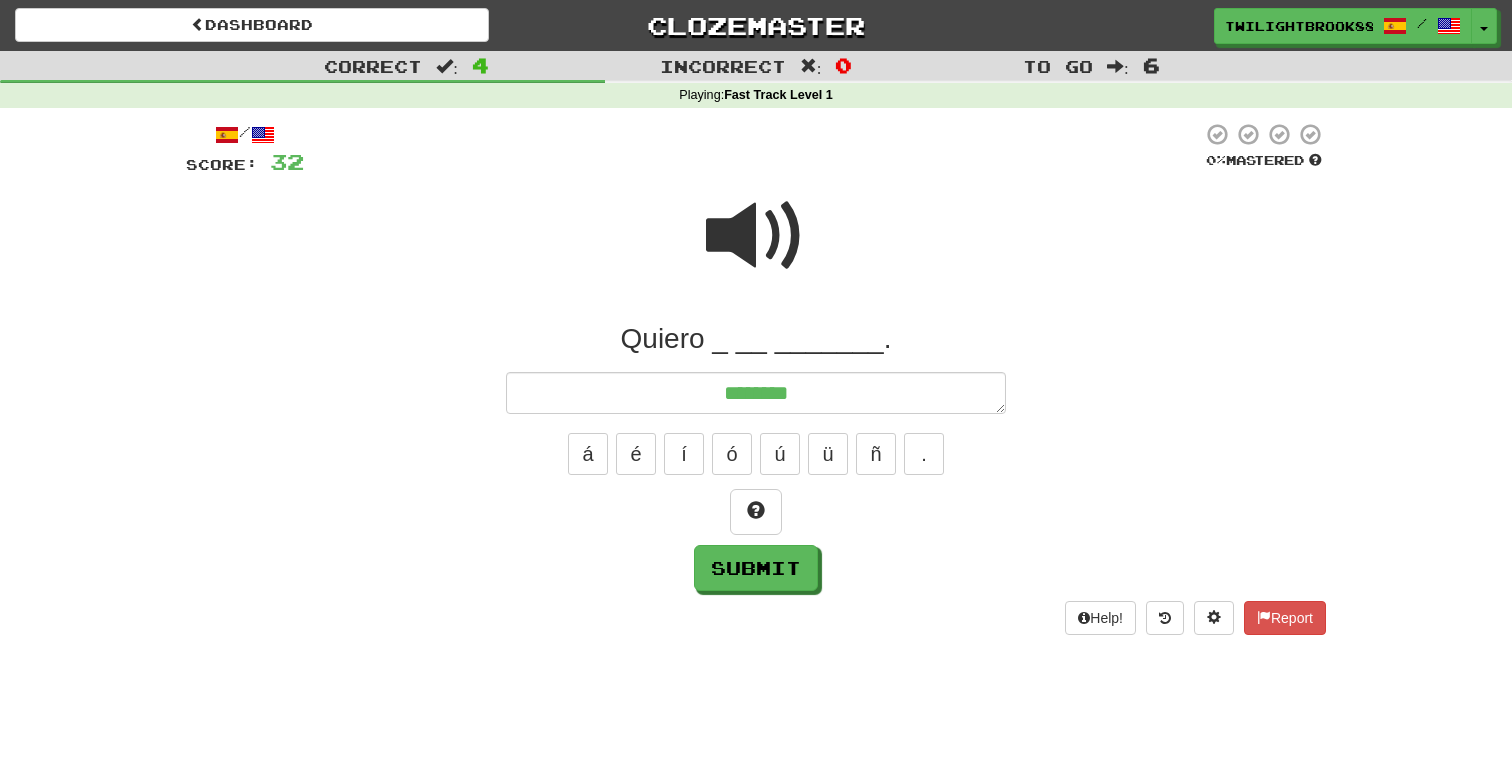 type on "*" 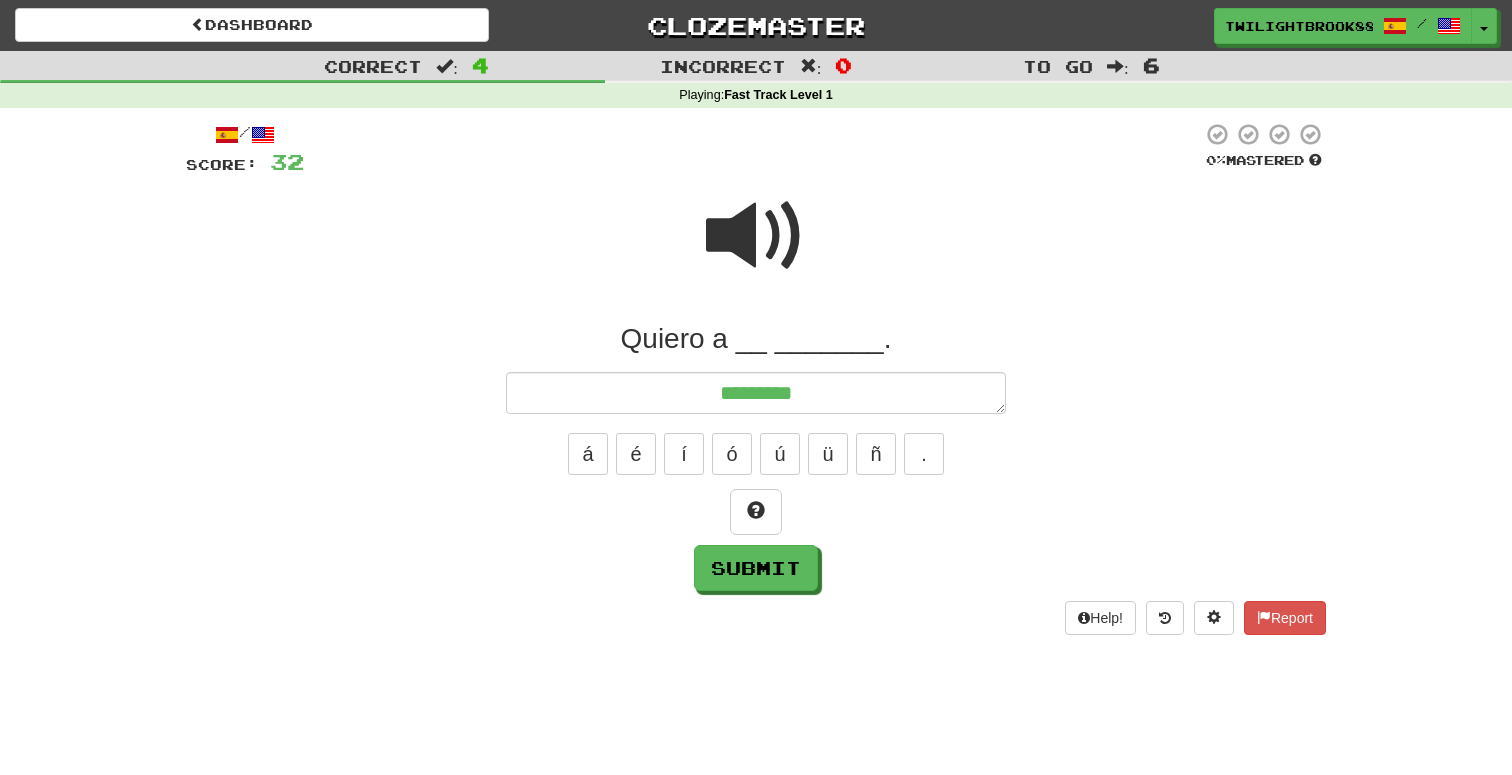 type on "*" 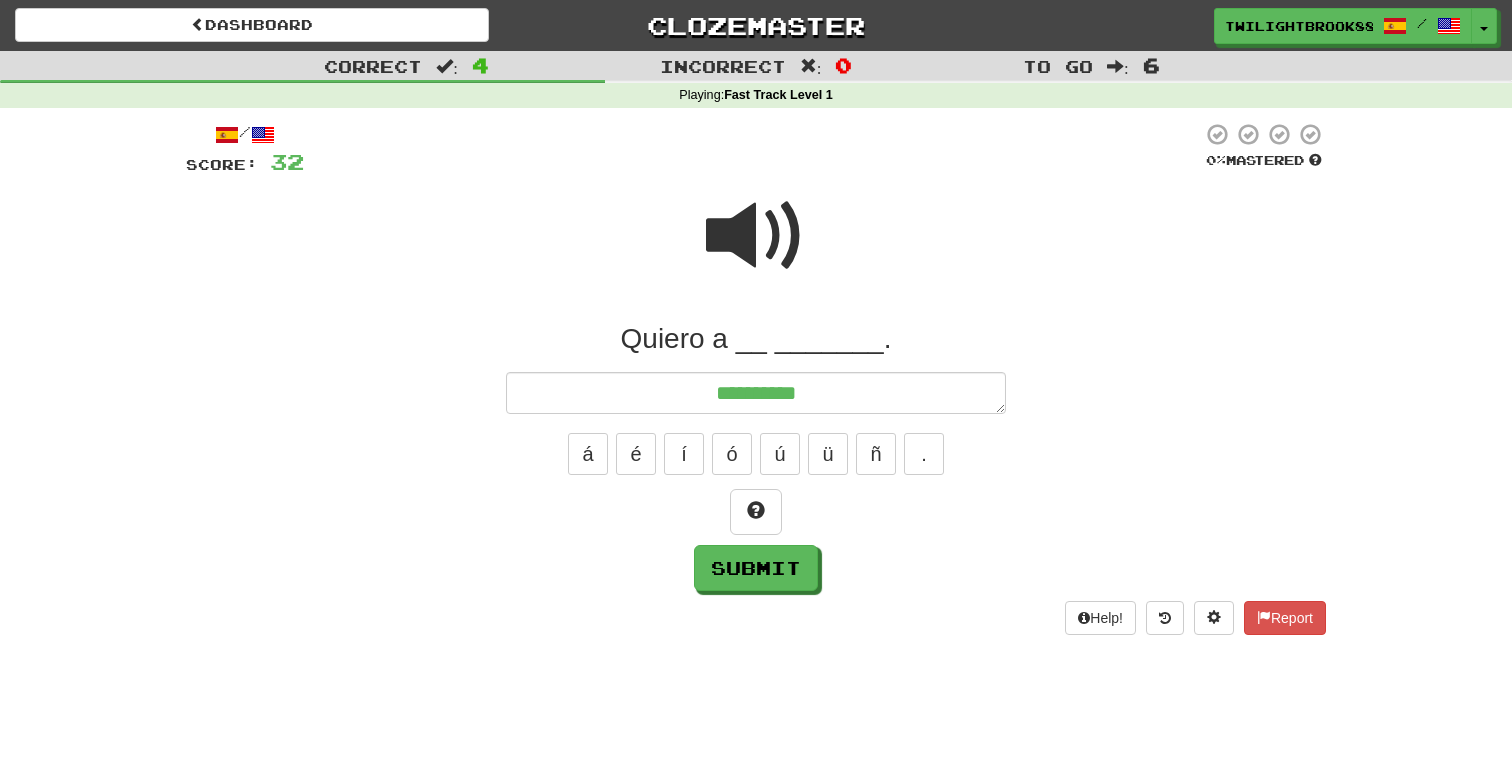 type on "*" 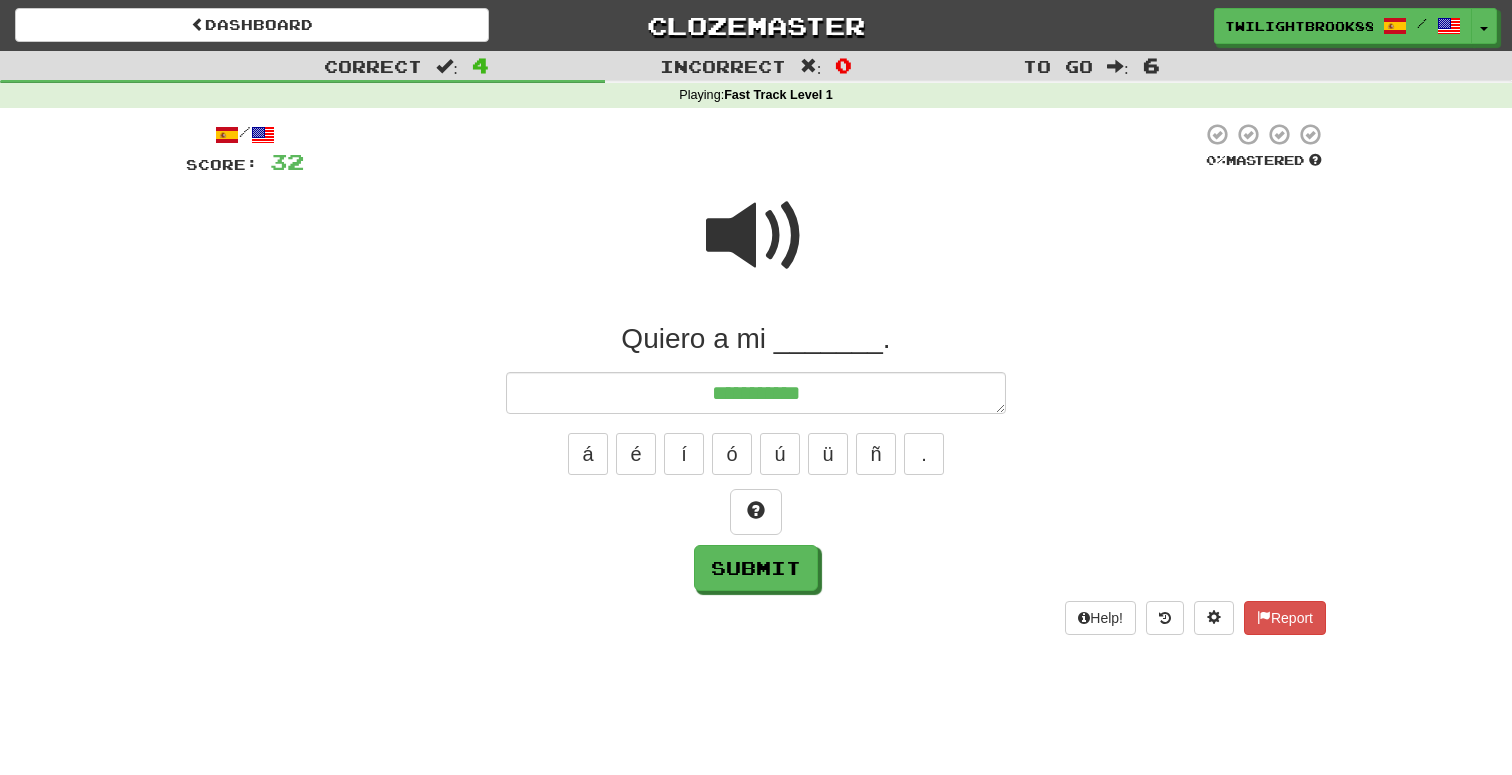 type on "*" 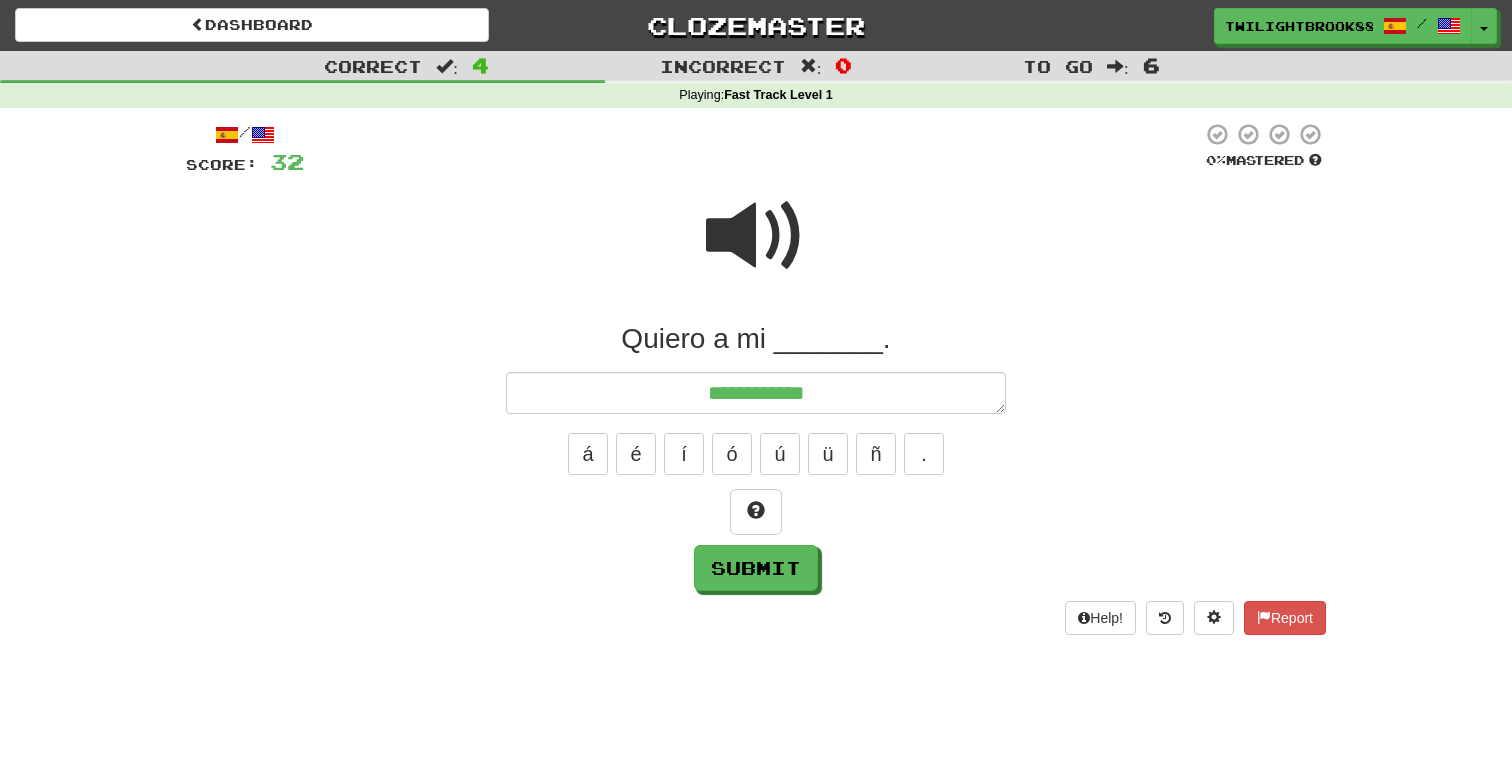 type on "*" 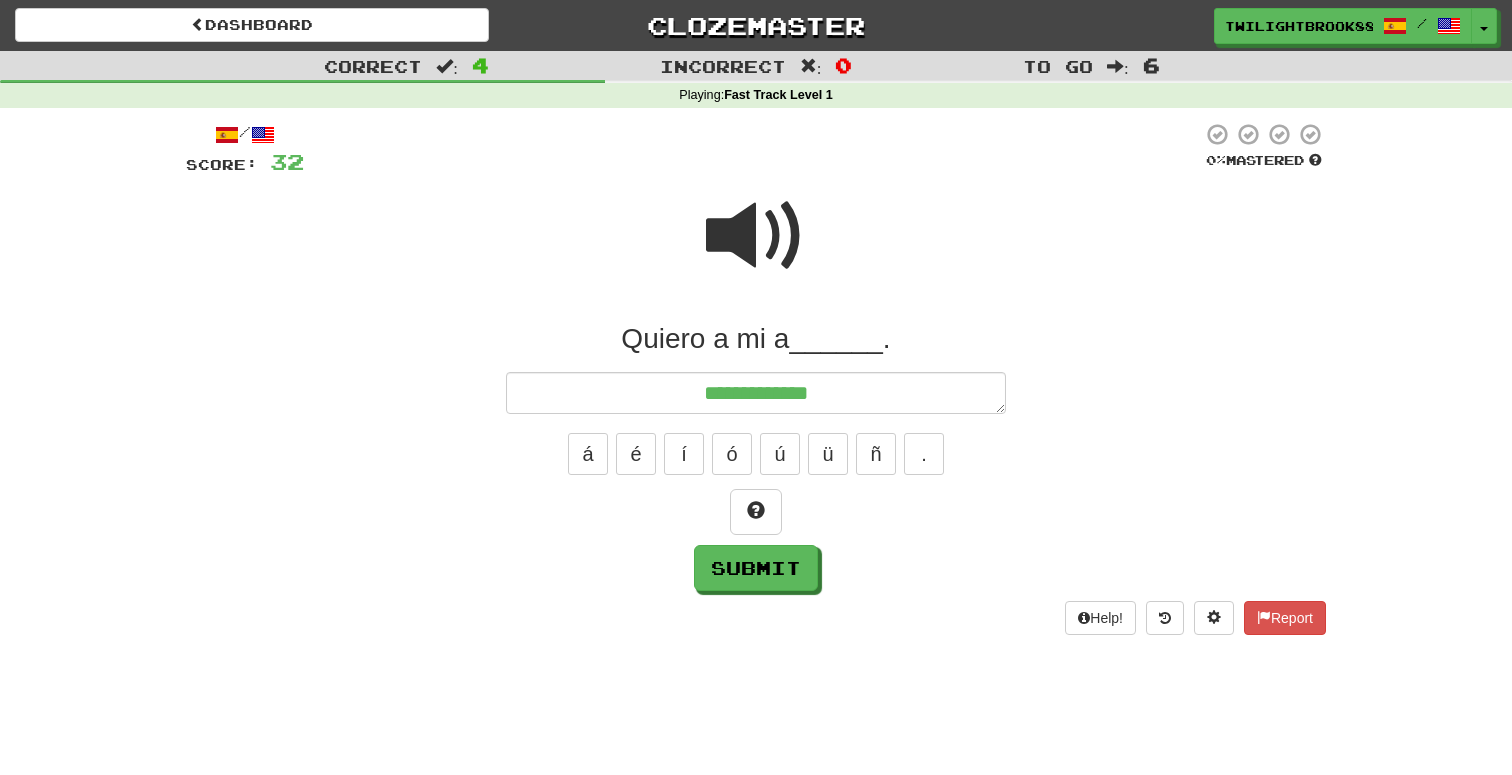 type on "*" 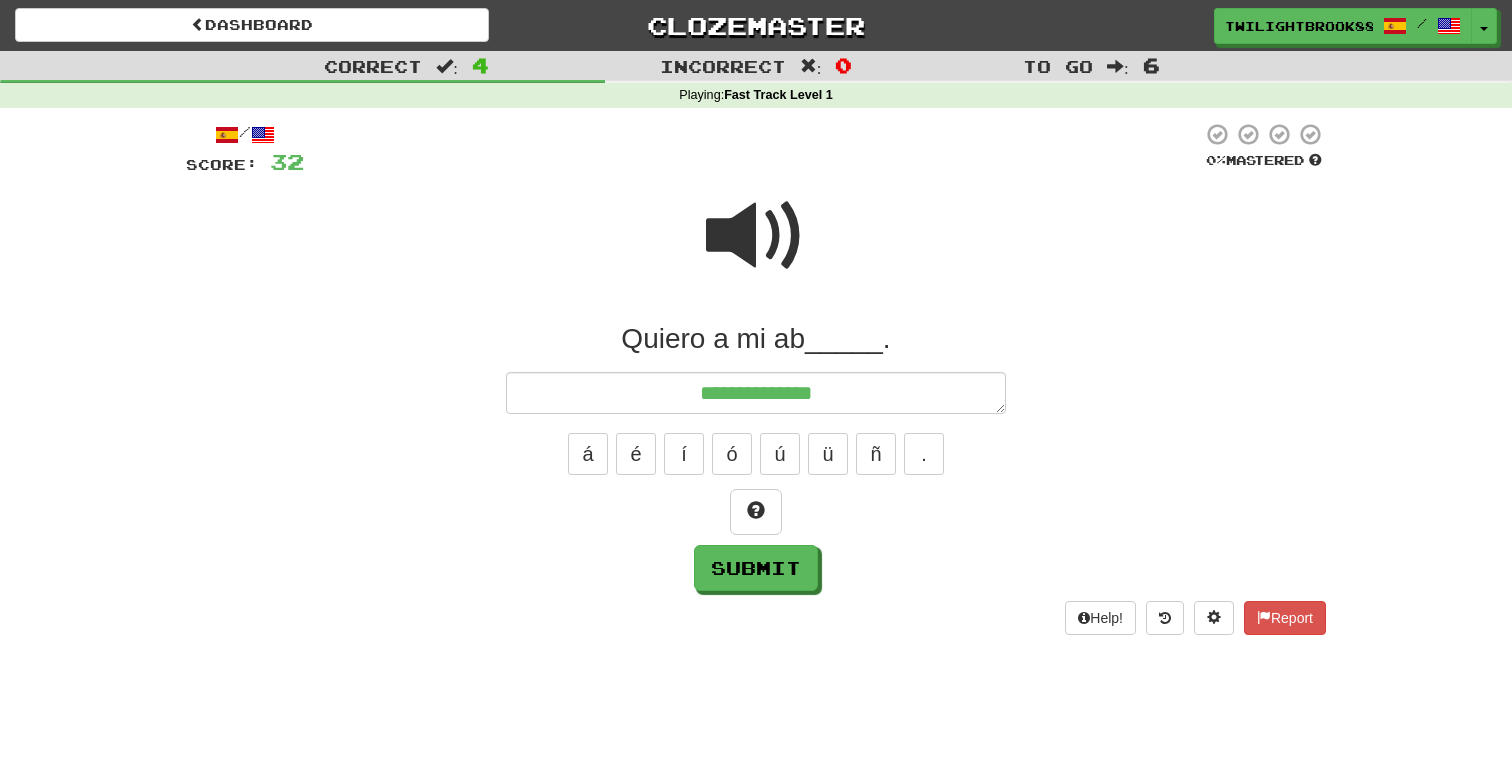 type on "*" 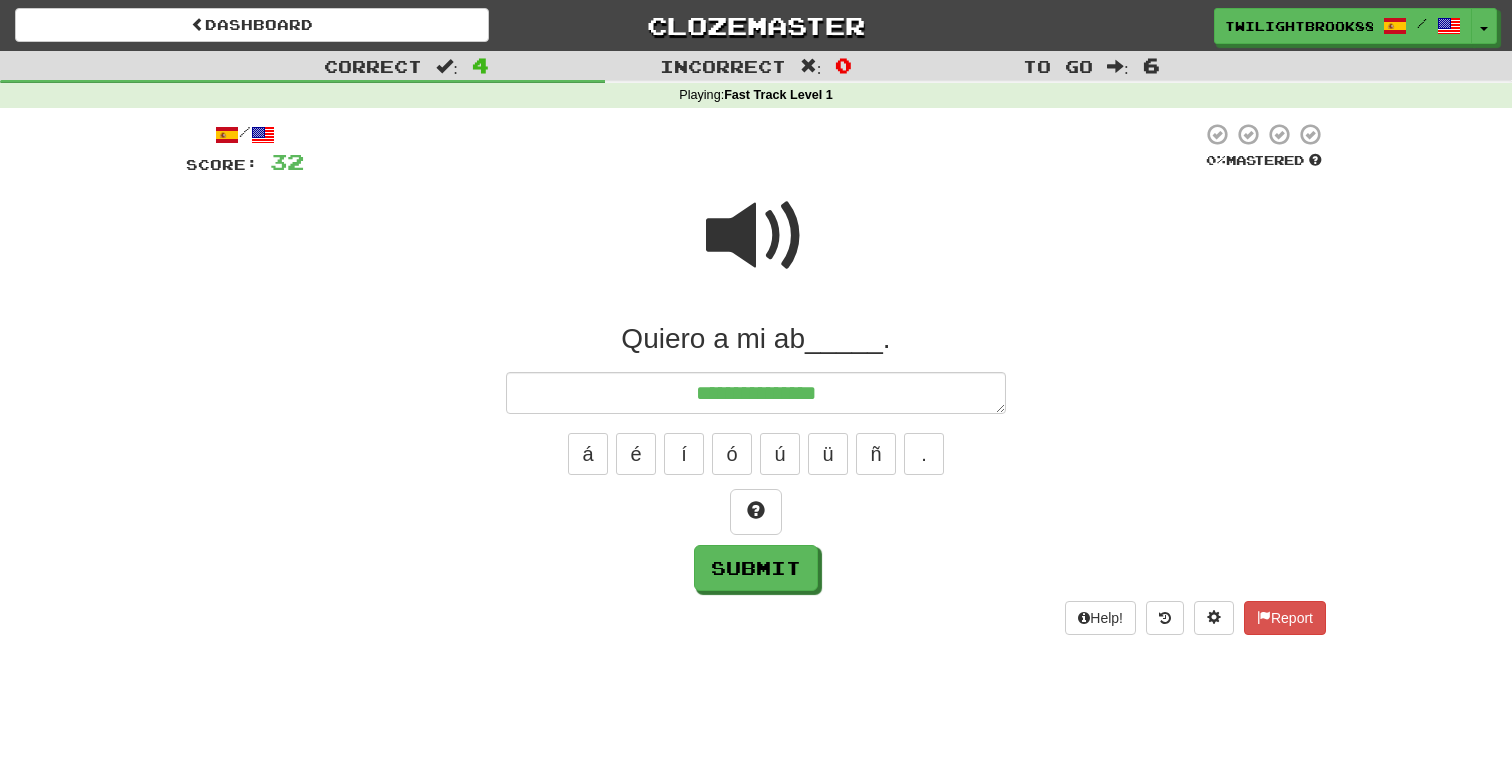 type on "*" 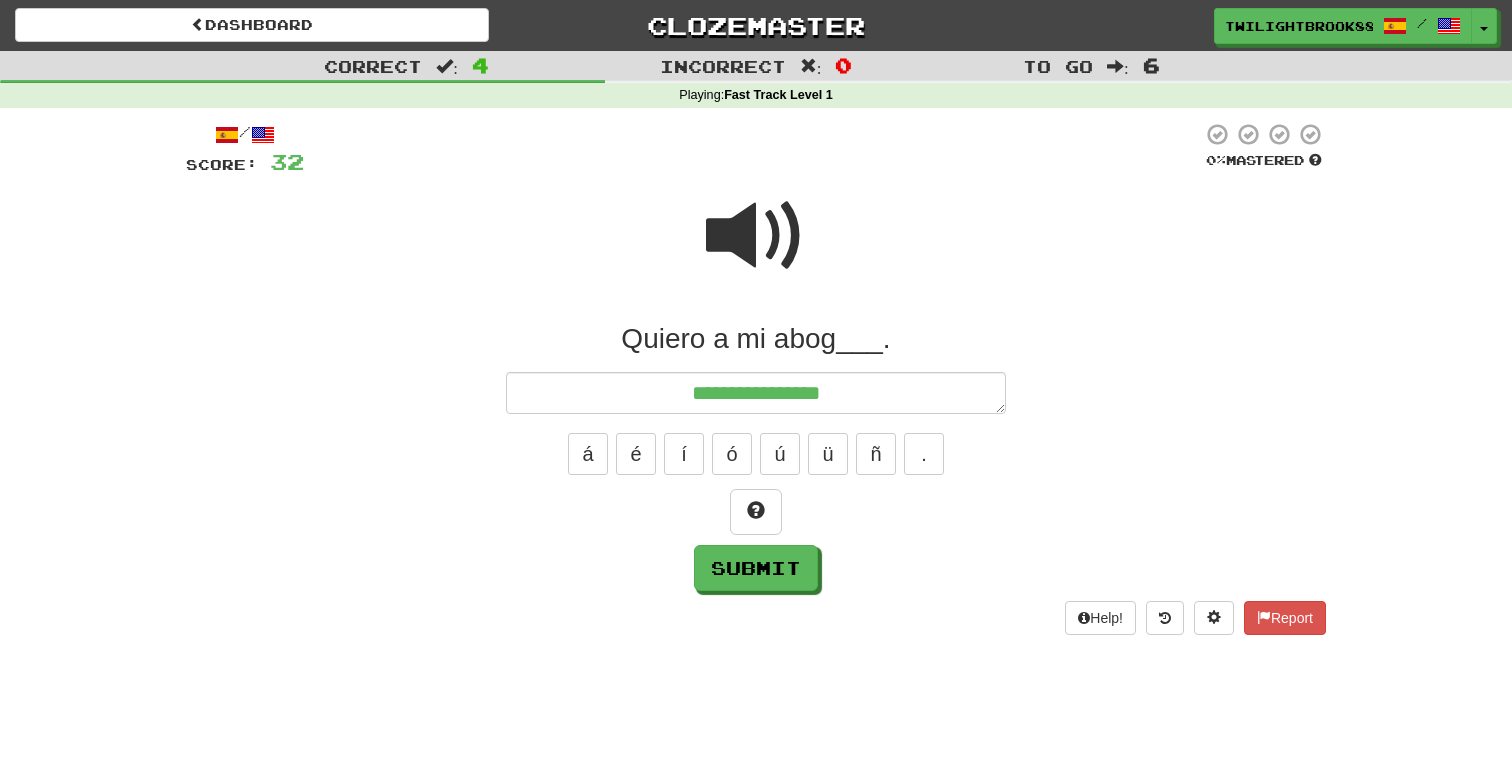 type on "*" 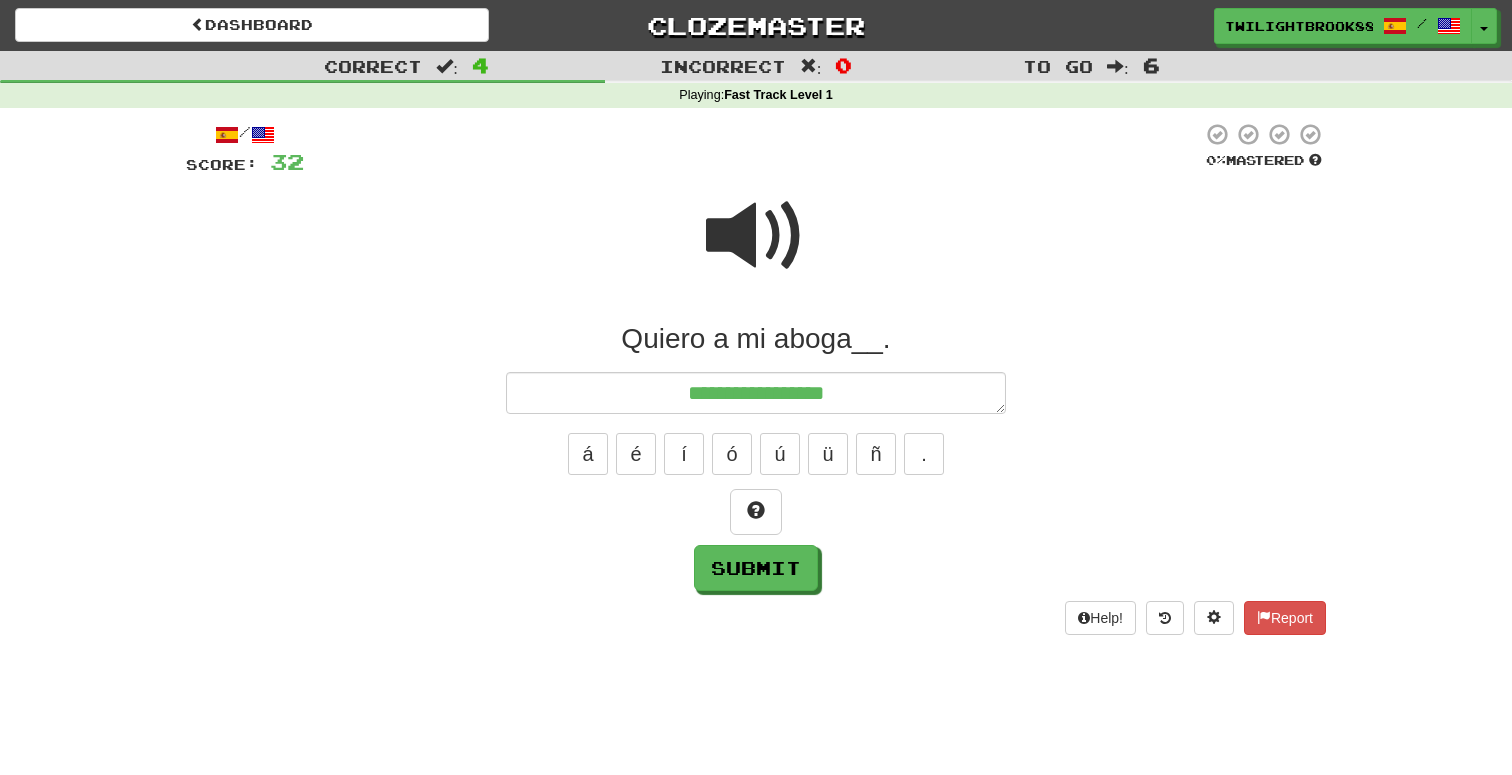 type on "*" 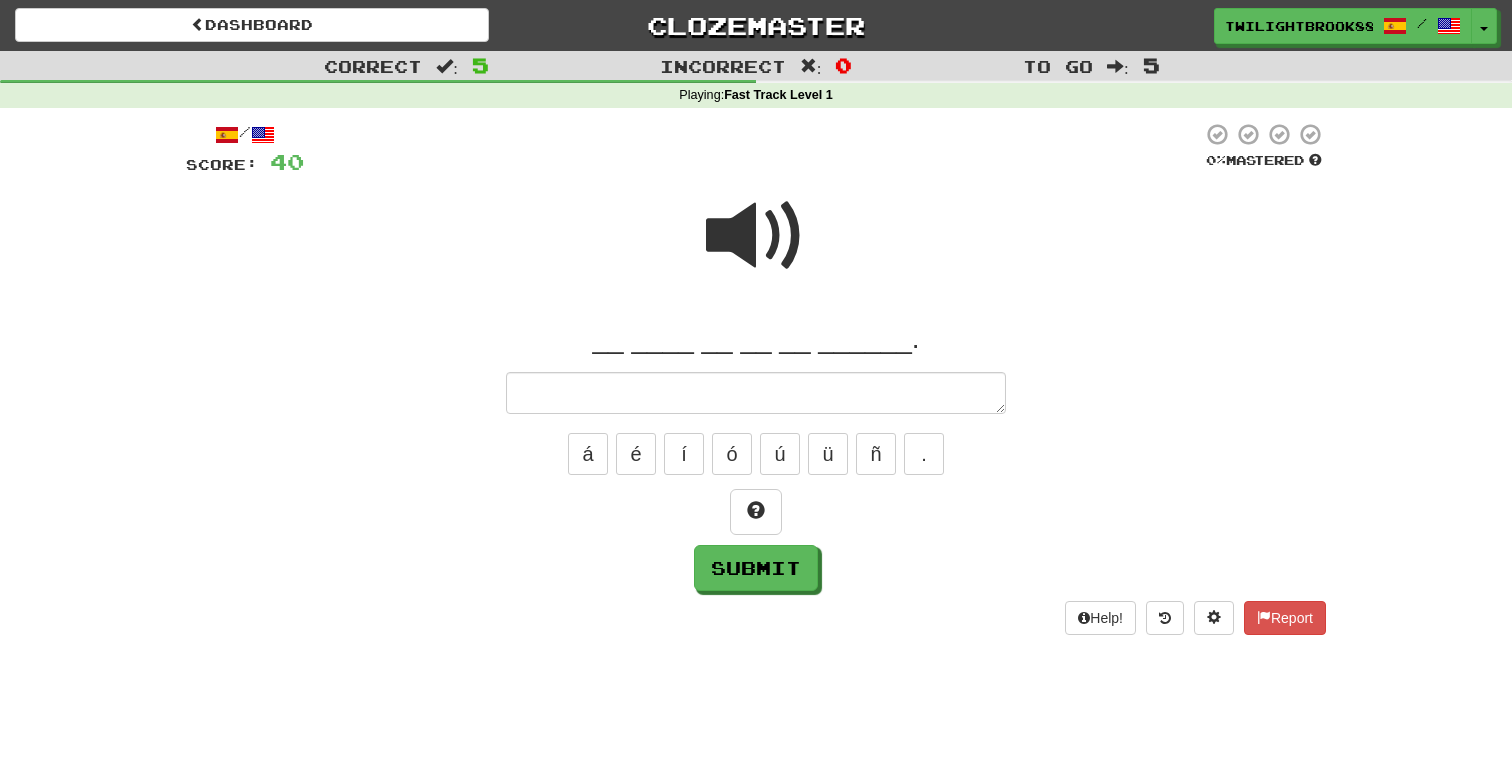 type on "*" 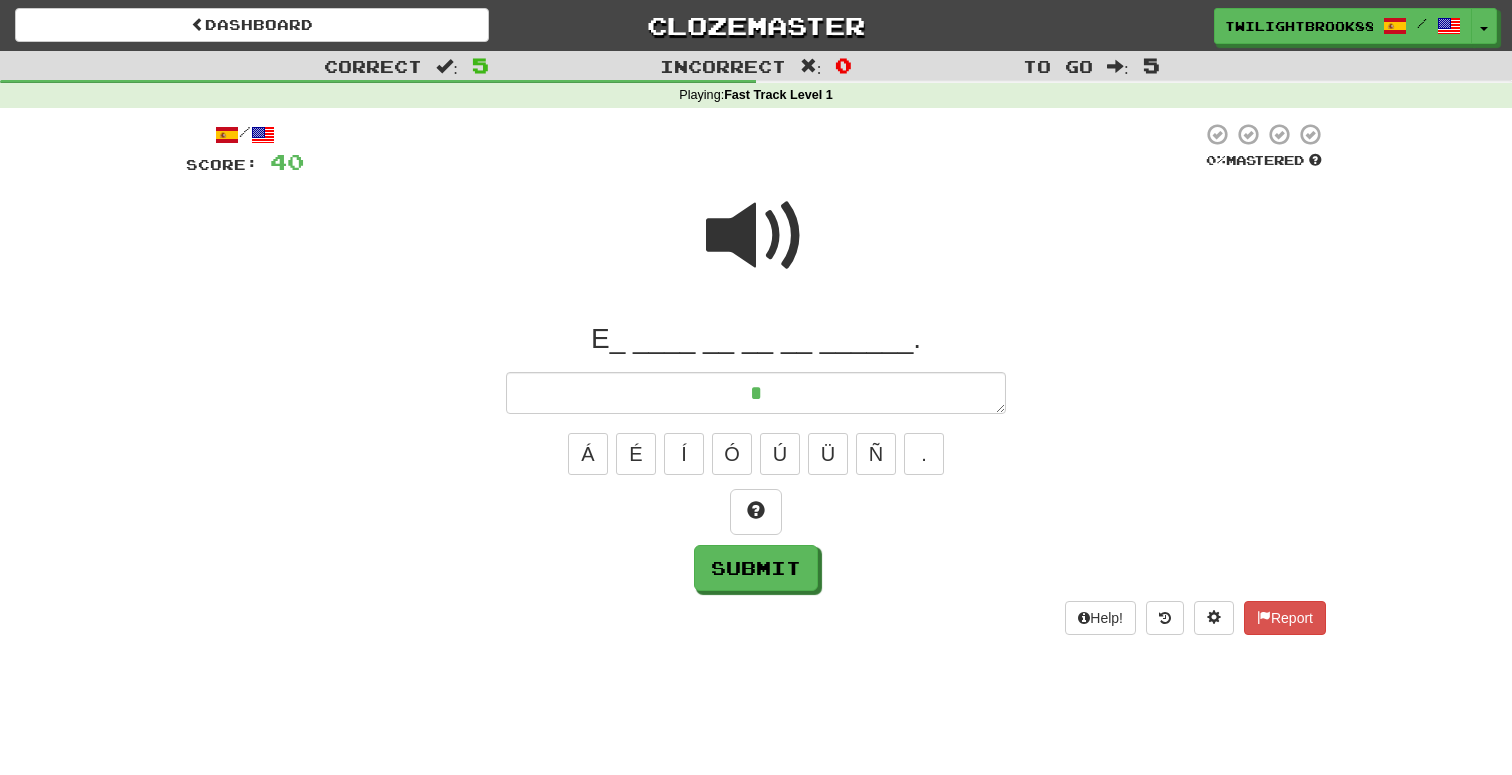 type 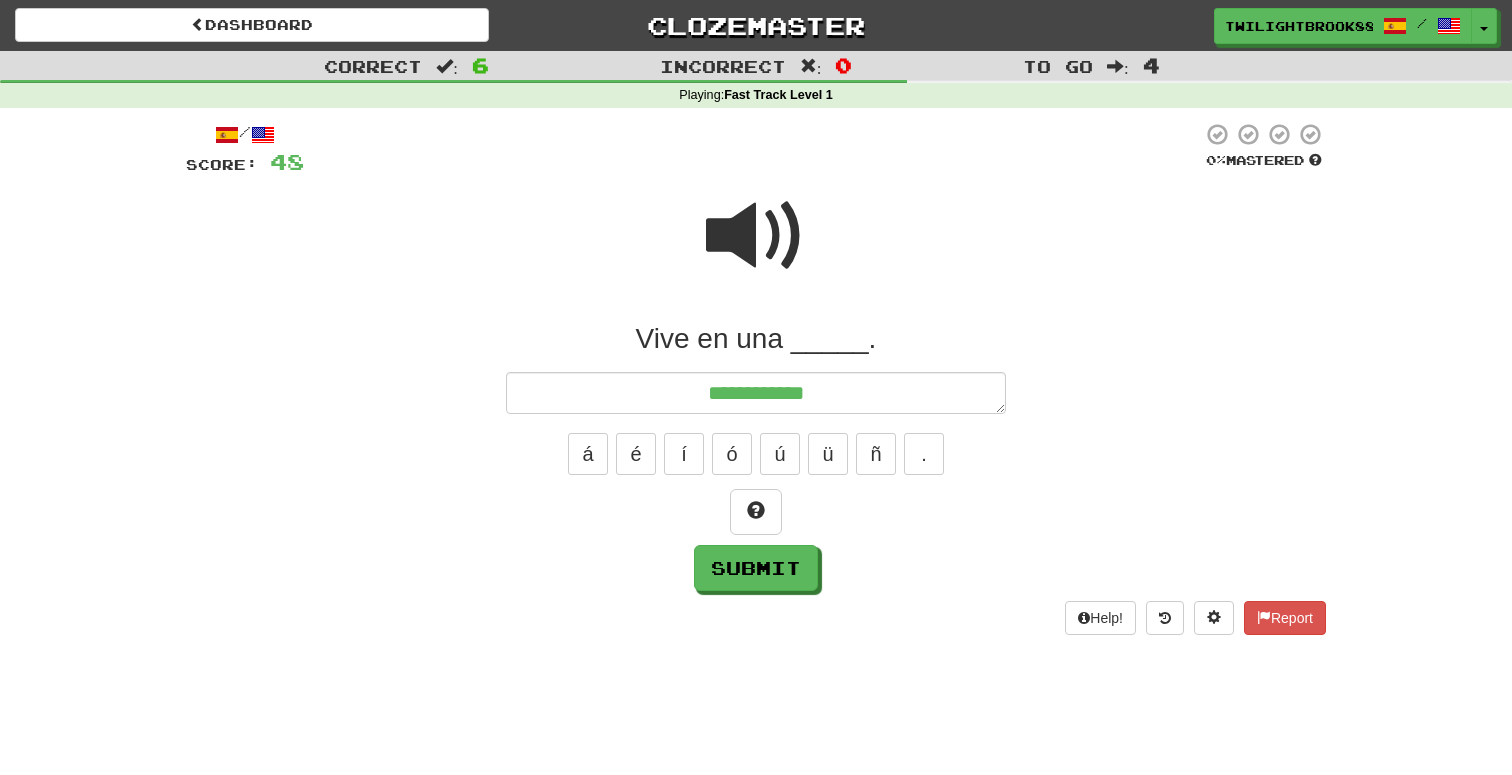 click at bounding box center (756, 236) 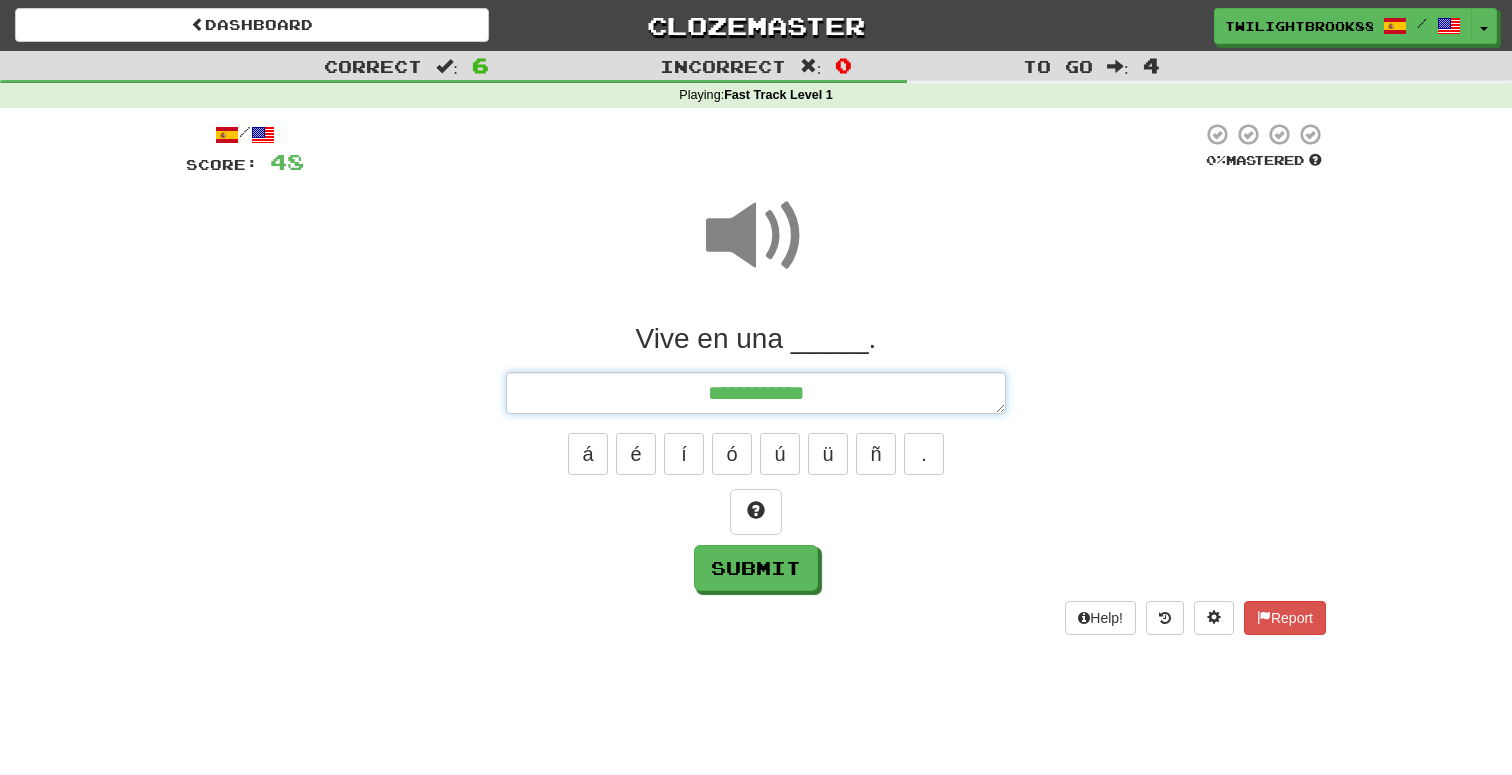 click on "**********" at bounding box center [756, 393] 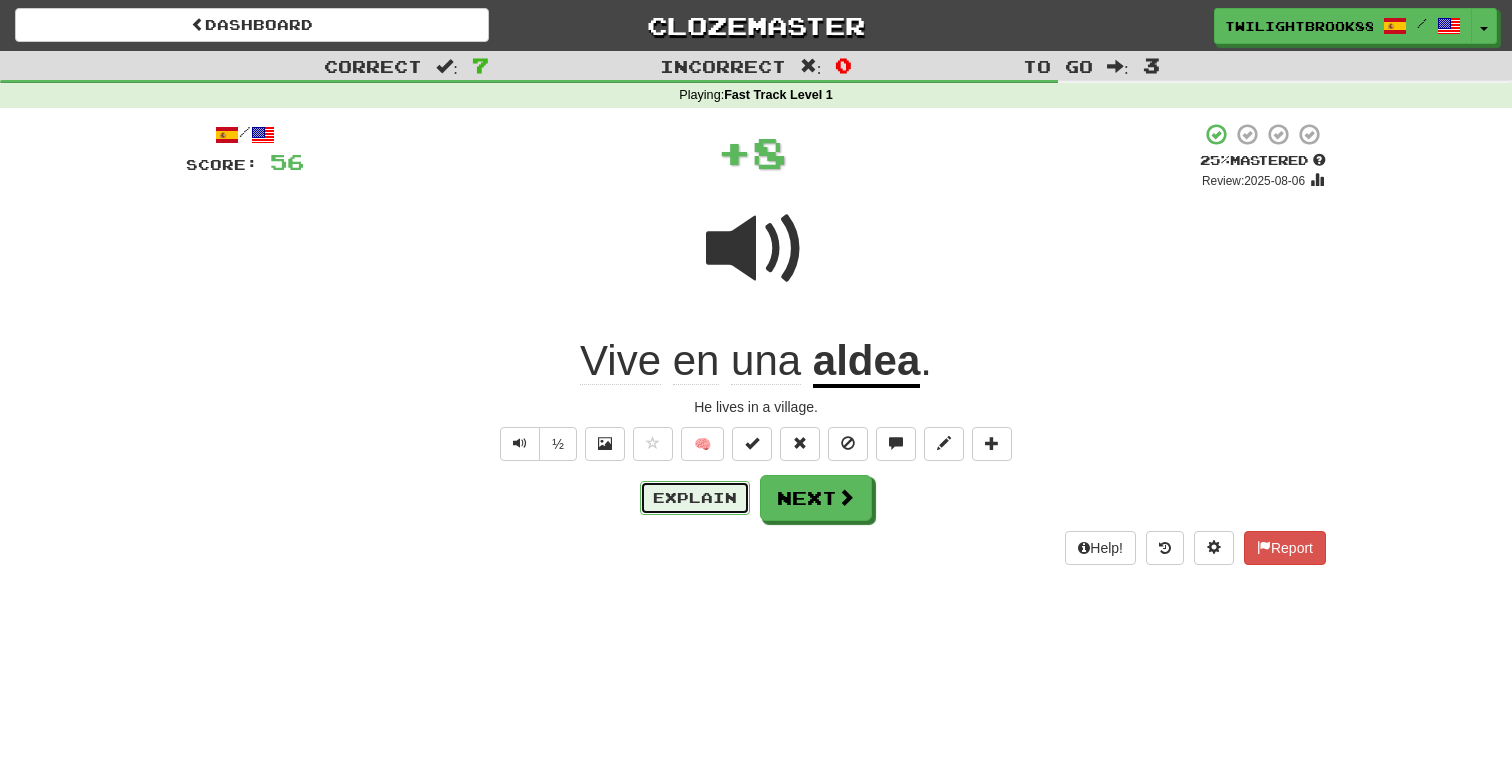 click on "Explain" at bounding box center (695, 498) 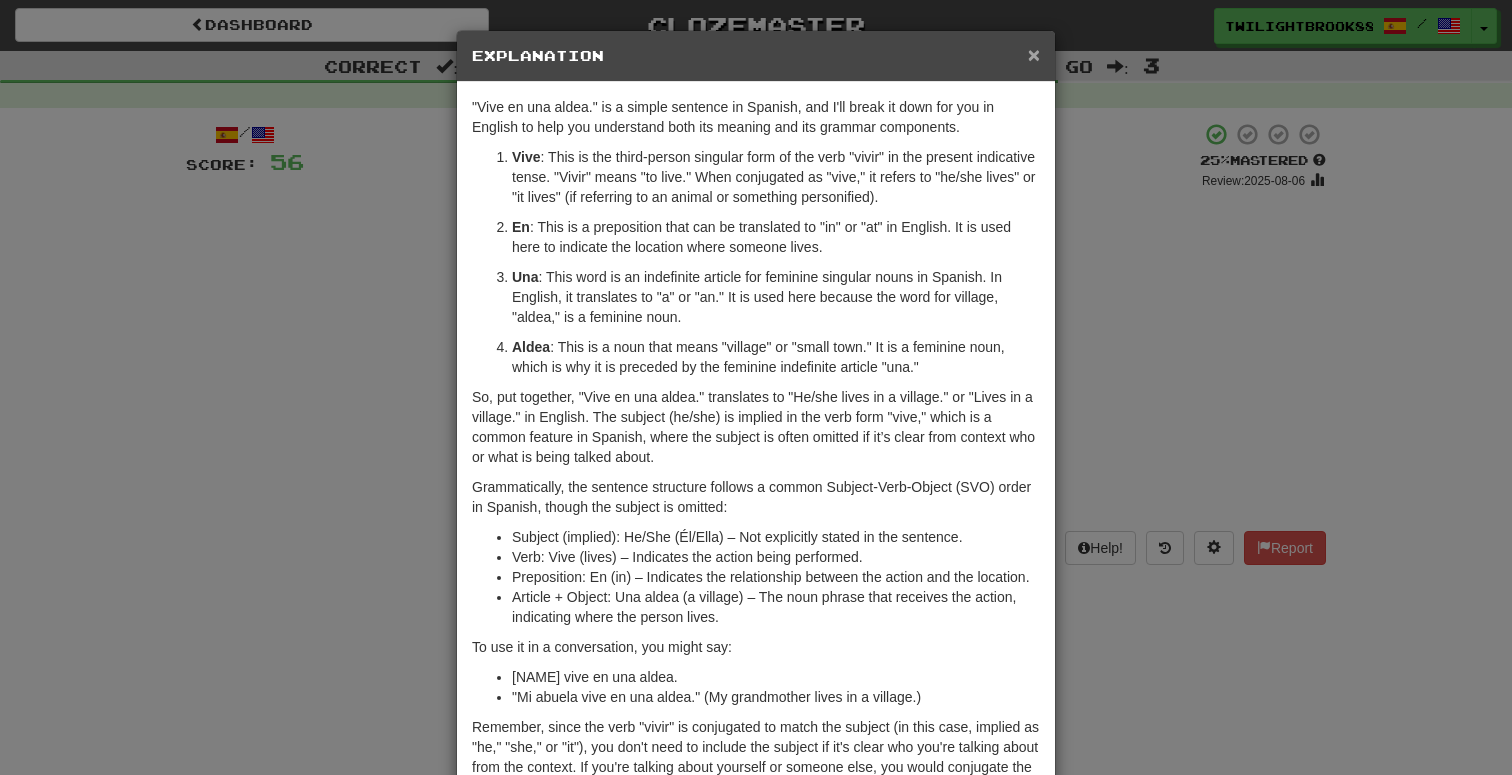 click on "×" at bounding box center [1034, 54] 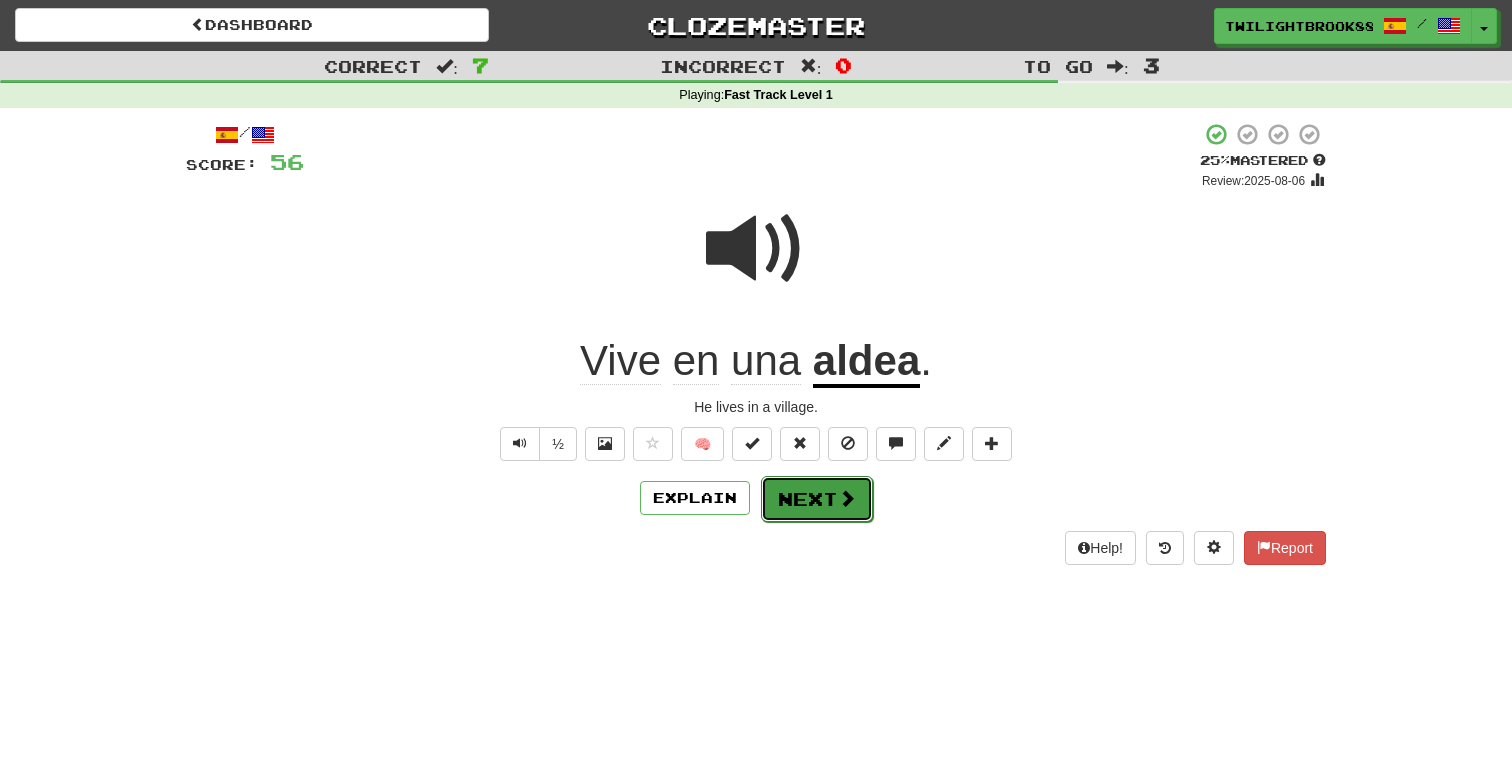 click on "Next" at bounding box center (817, 499) 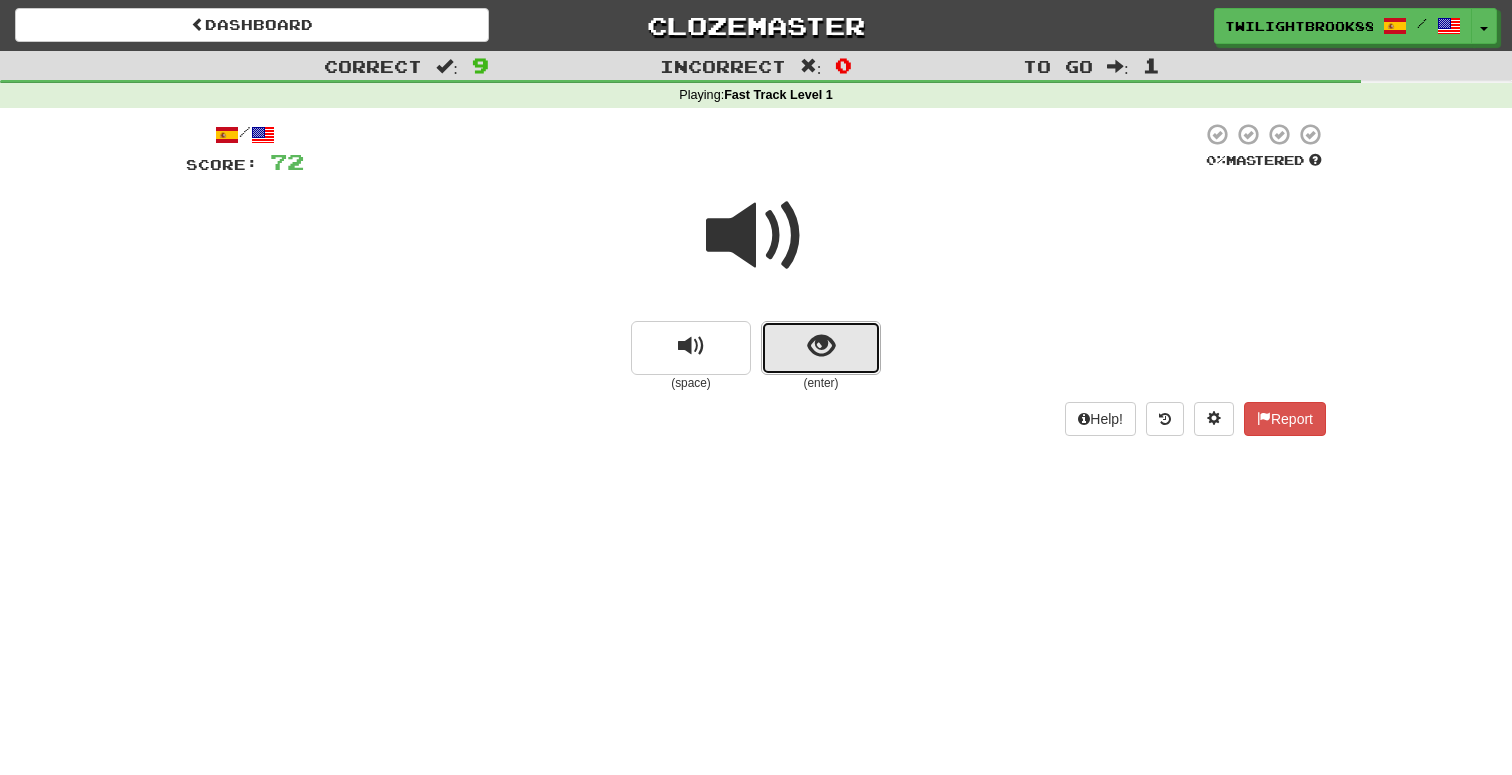 click at bounding box center [821, 348] 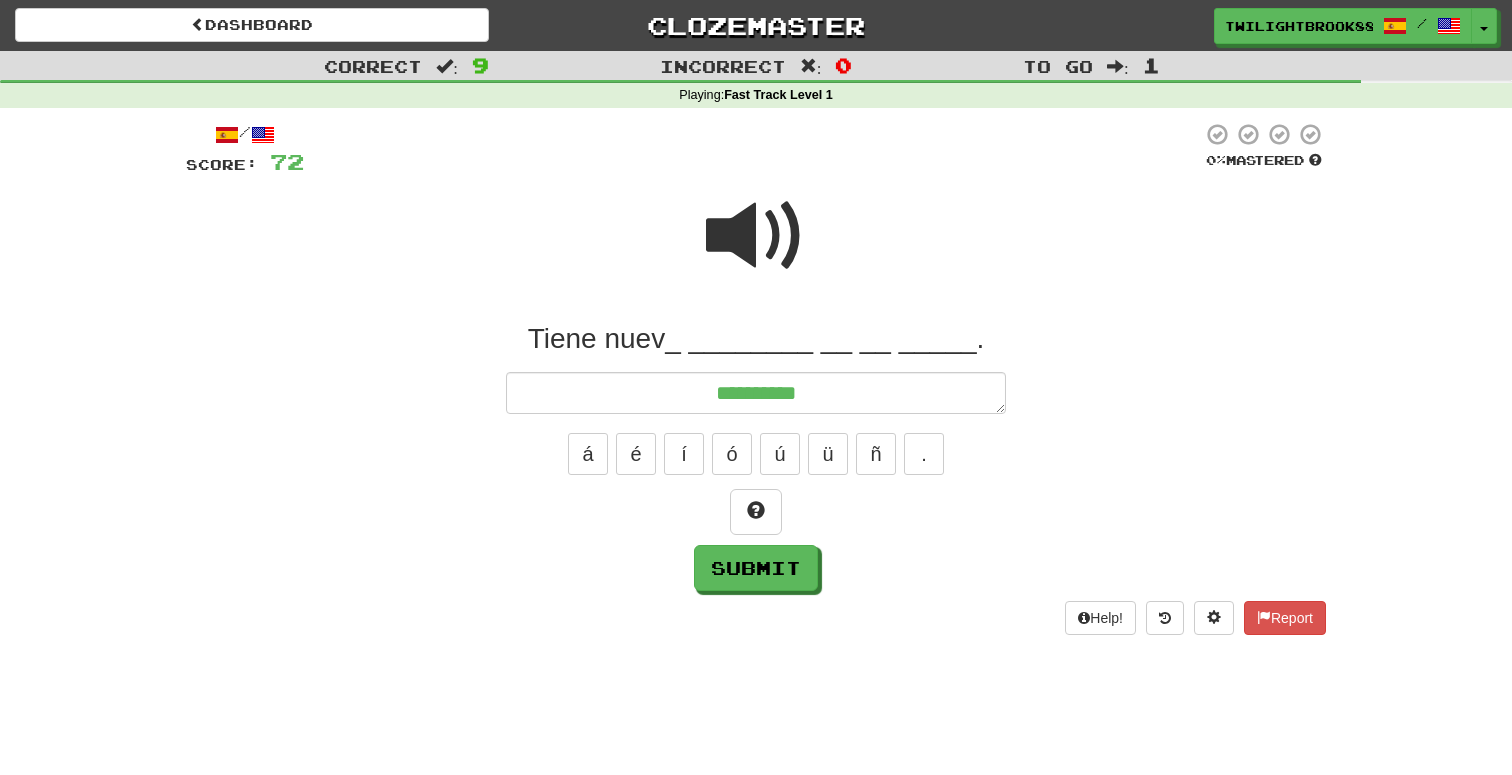 click at bounding box center (756, 249) 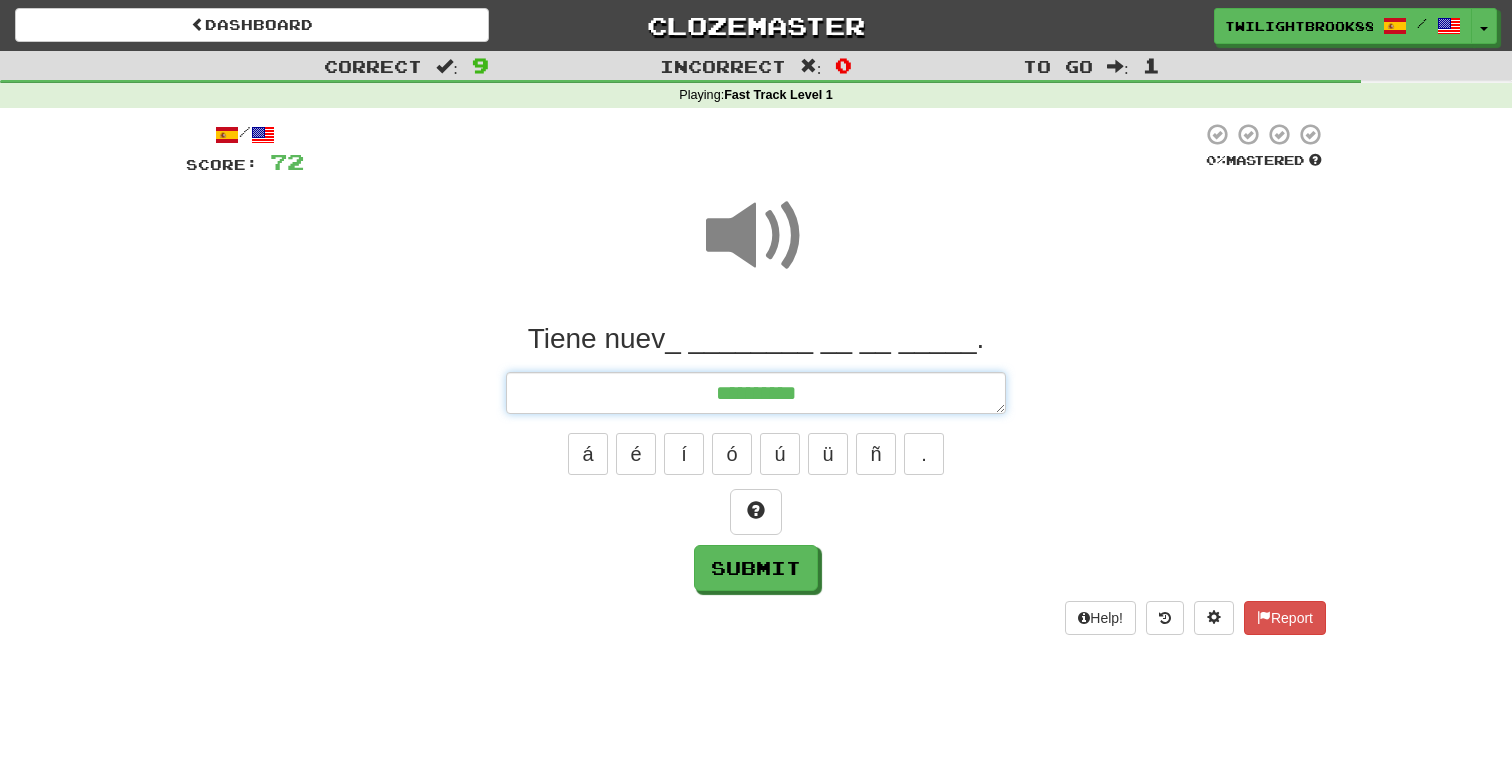 click on "**********" at bounding box center [756, 393] 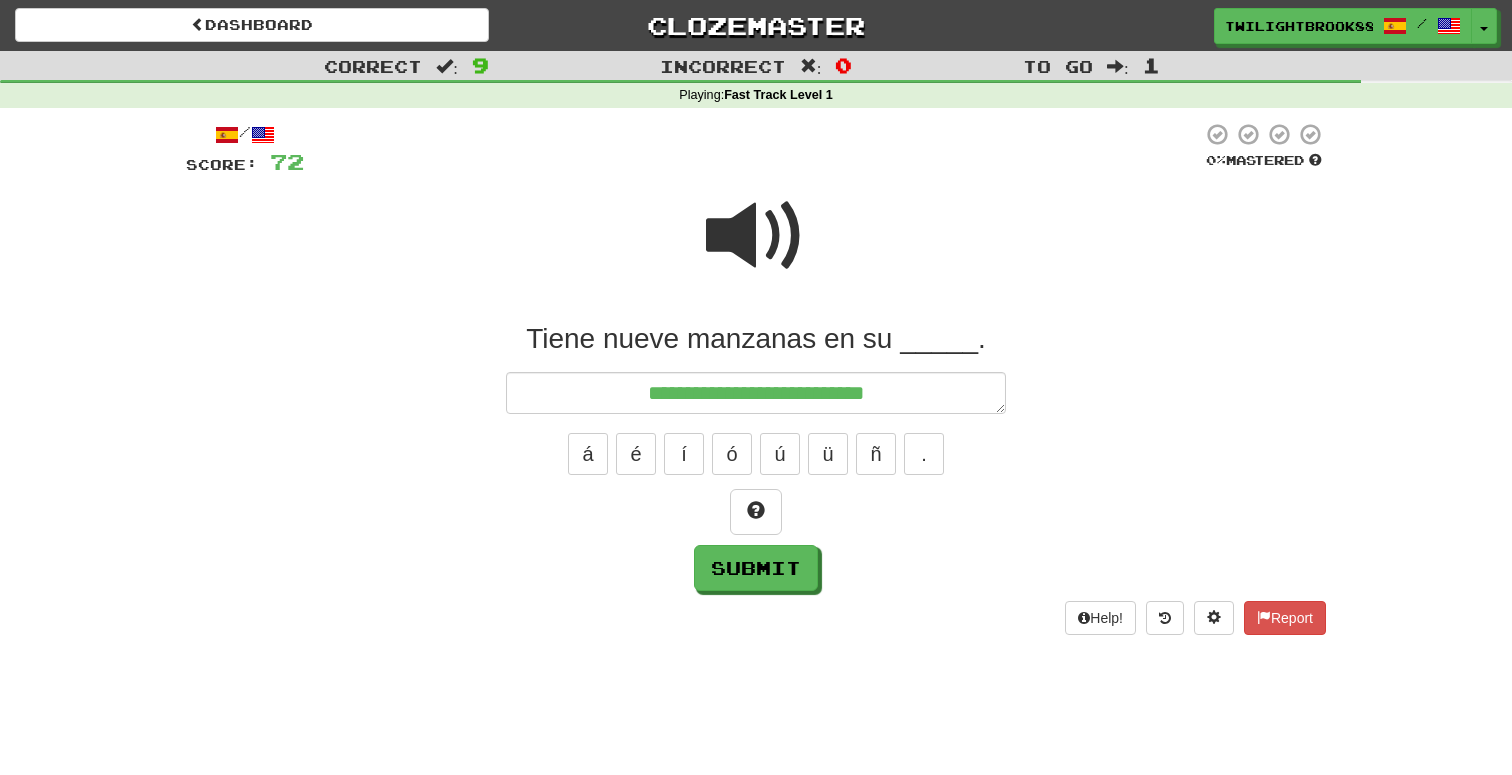 click at bounding box center (756, 236) 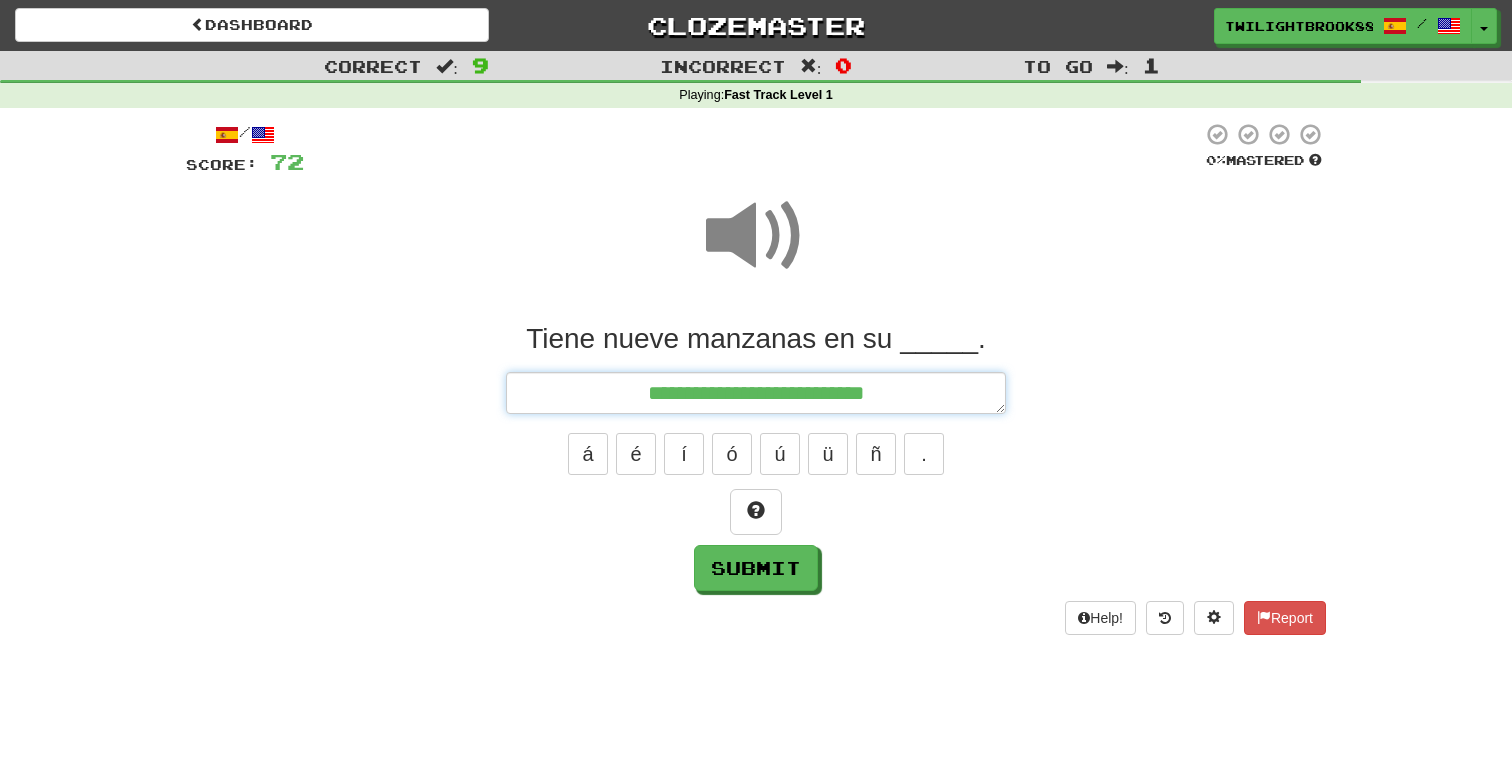 click on "**********" at bounding box center [756, 393] 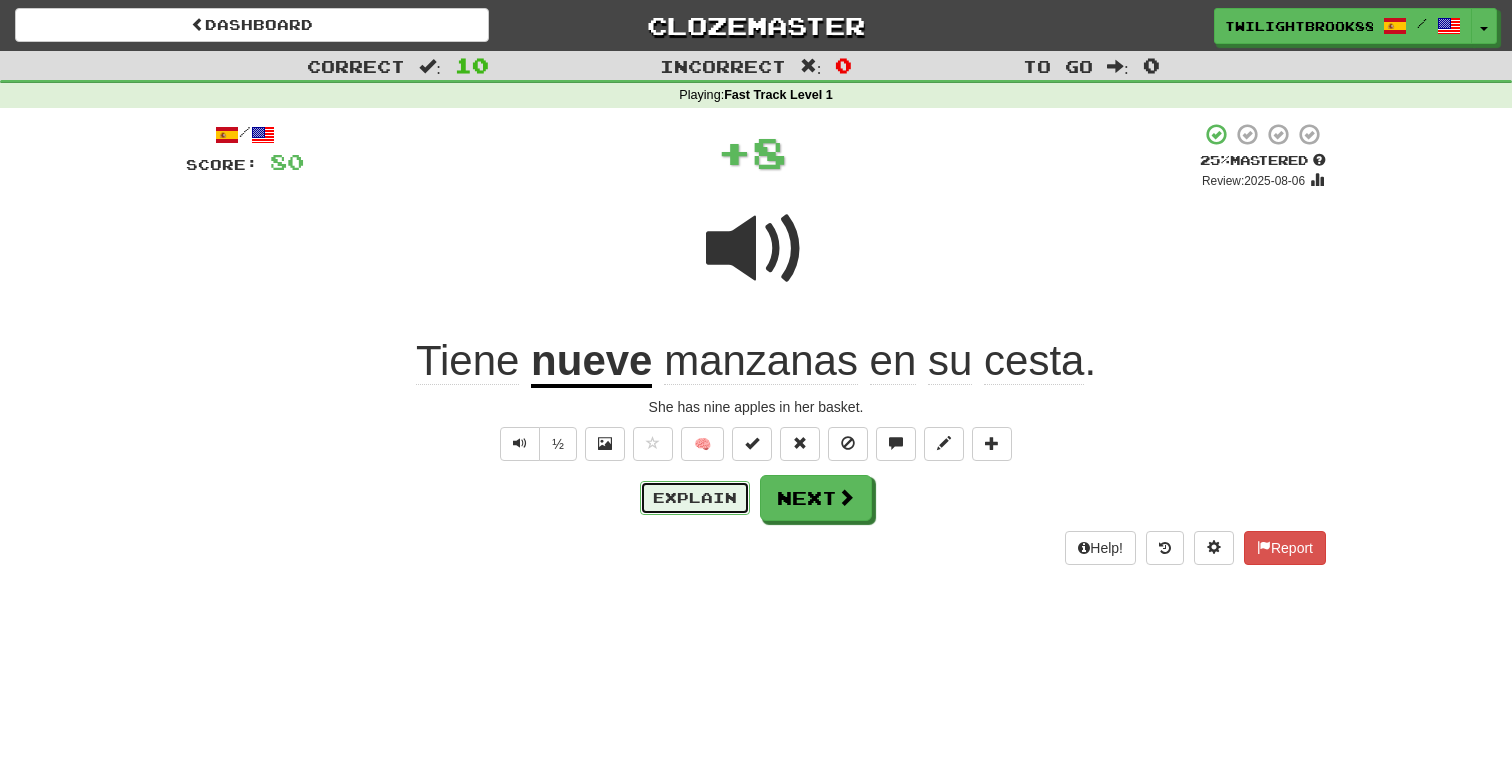 click on "Explain" at bounding box center (695, 498) 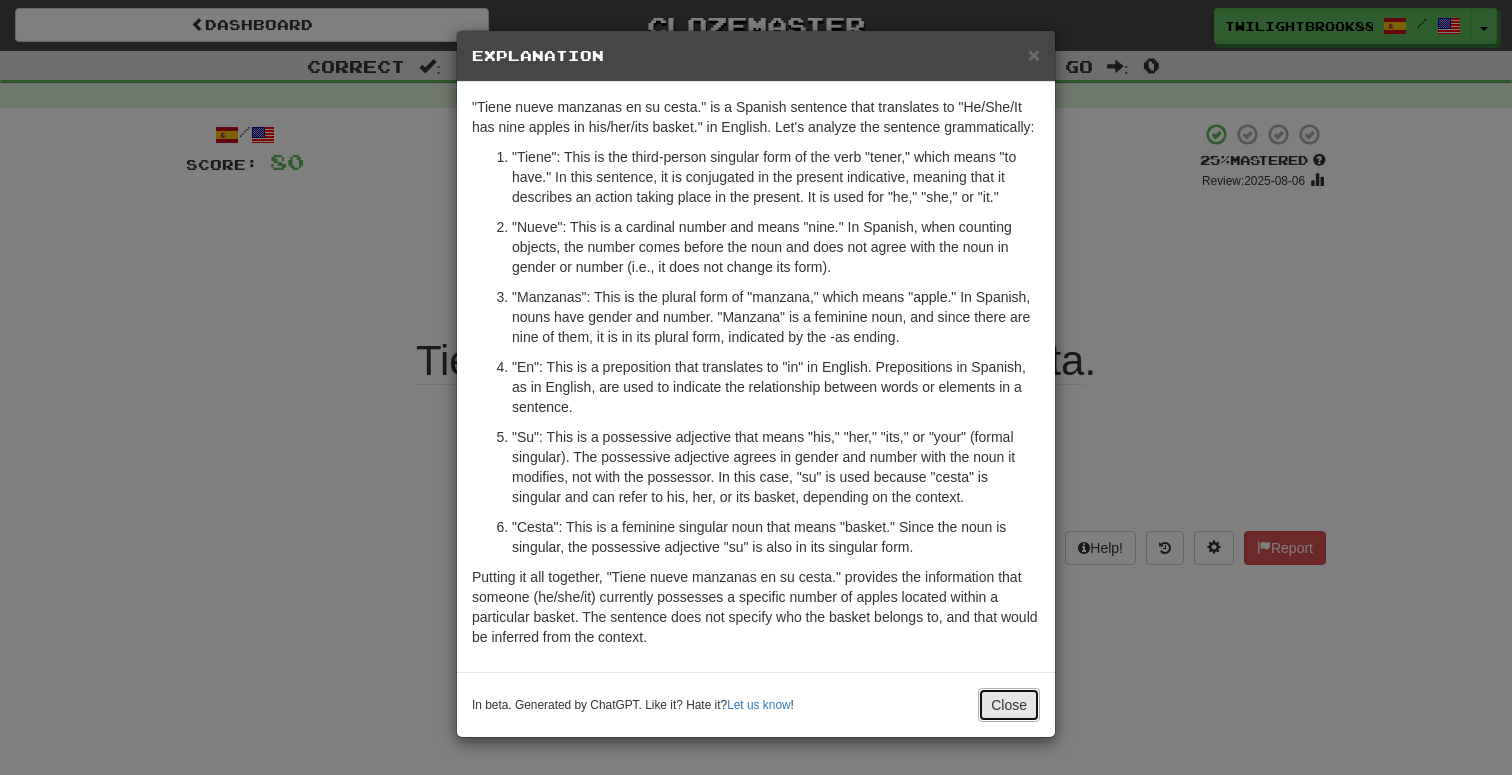 click on "Close" at bounding box center [1009, 705] 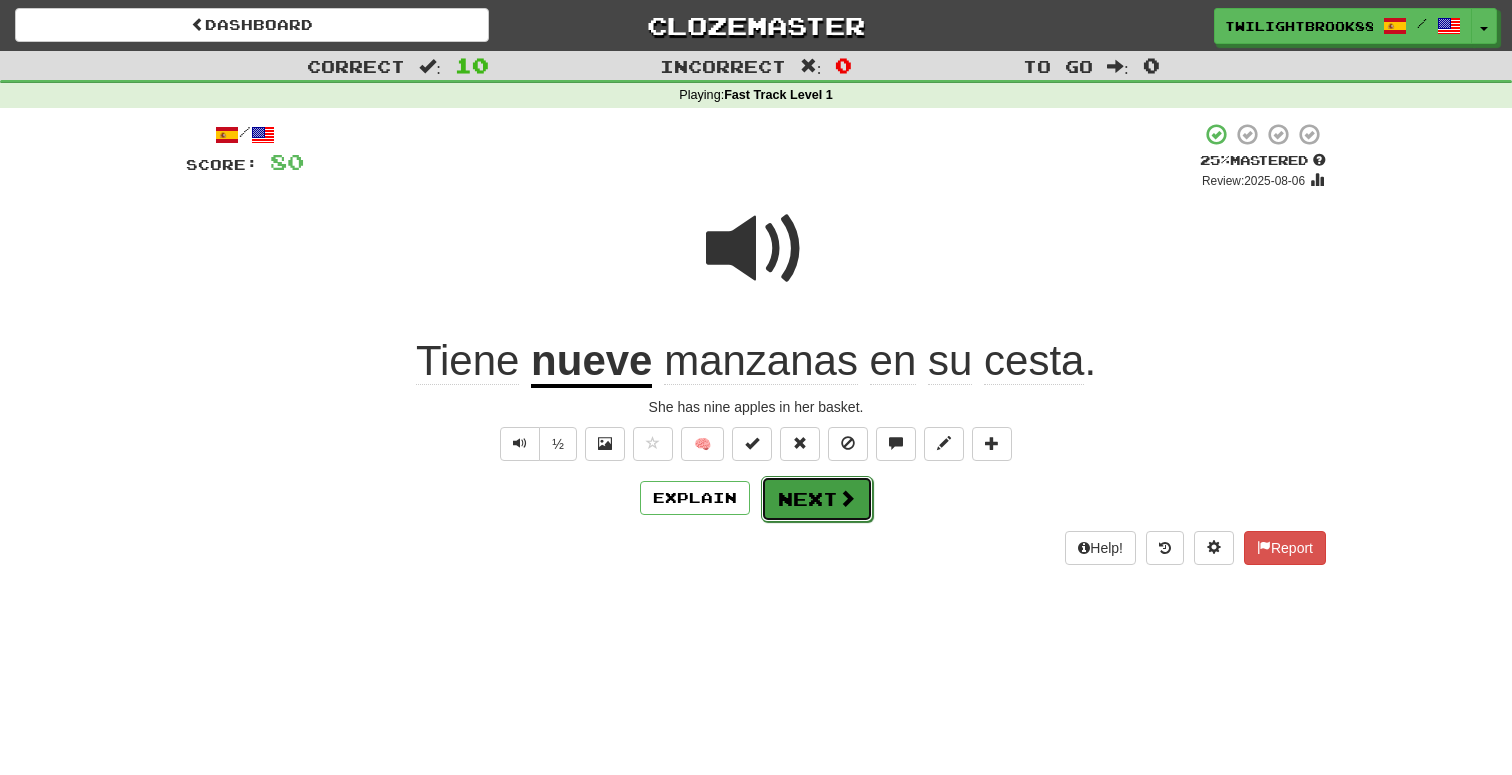 click on "Next" at bounding box center (817, 499) 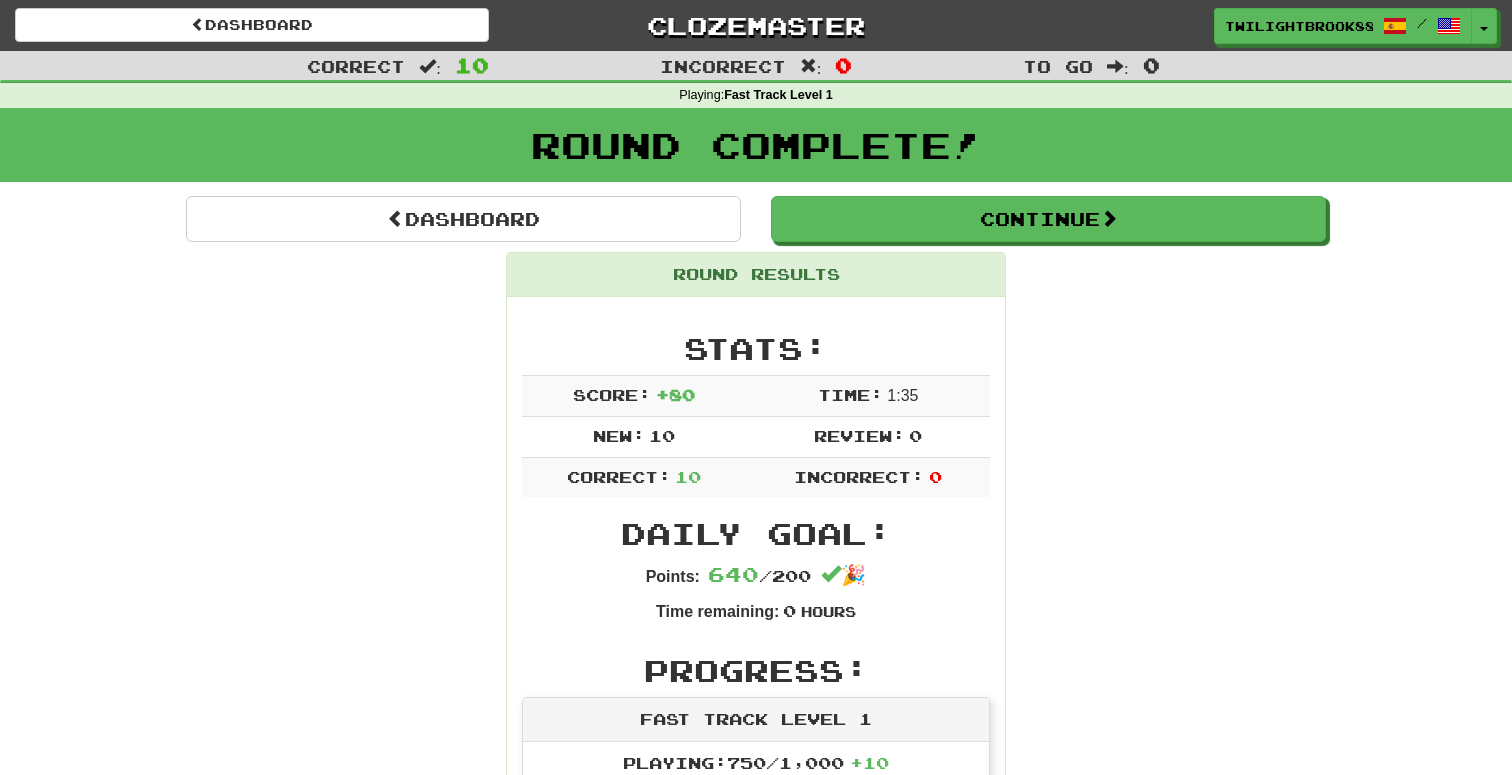 click on "Round Complete!" at bounding box center [756, 152] 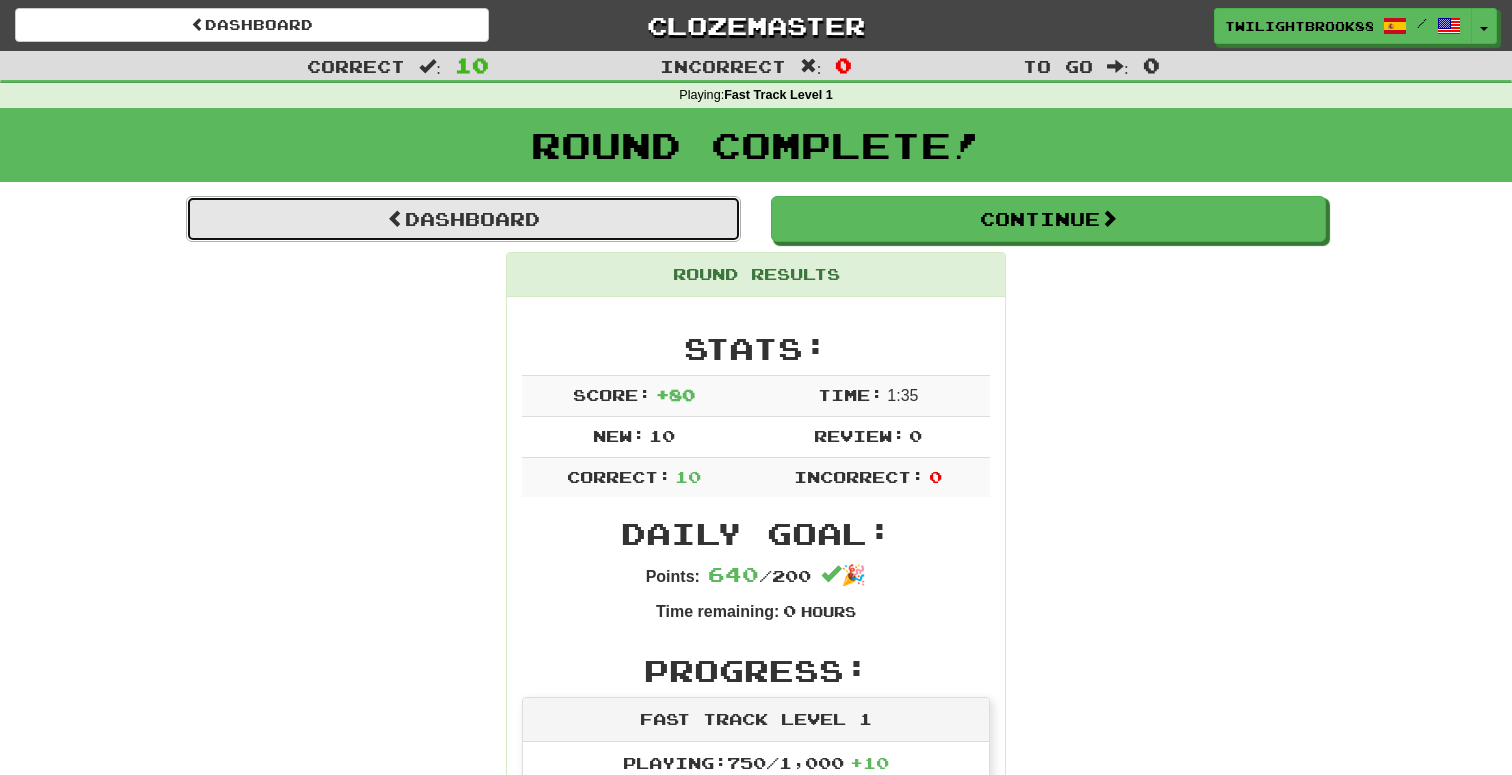 click on "Dashboard" at bounding box center (463, 219) 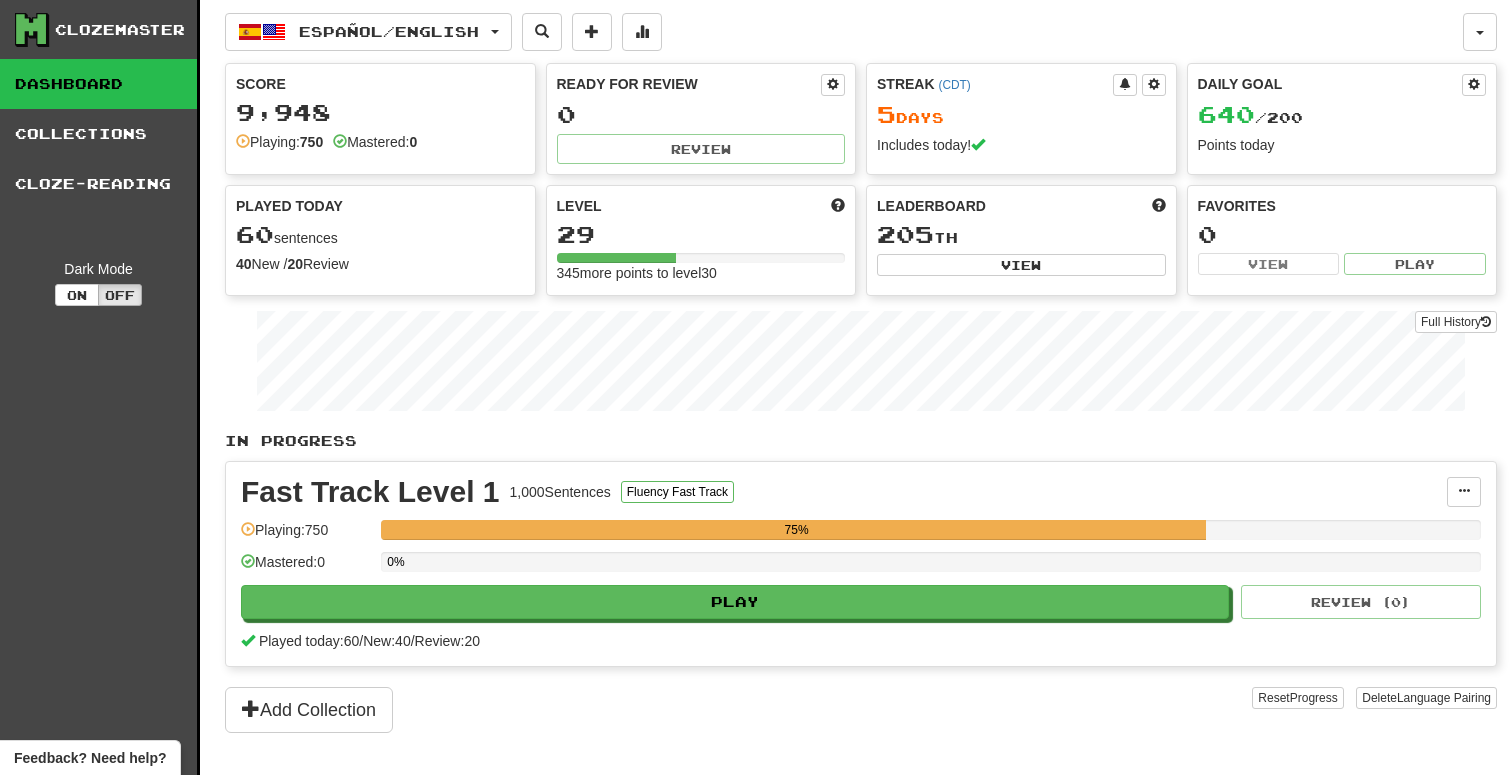 scroll, scrollTop: 0, scrollLeft: 0, axis: both 